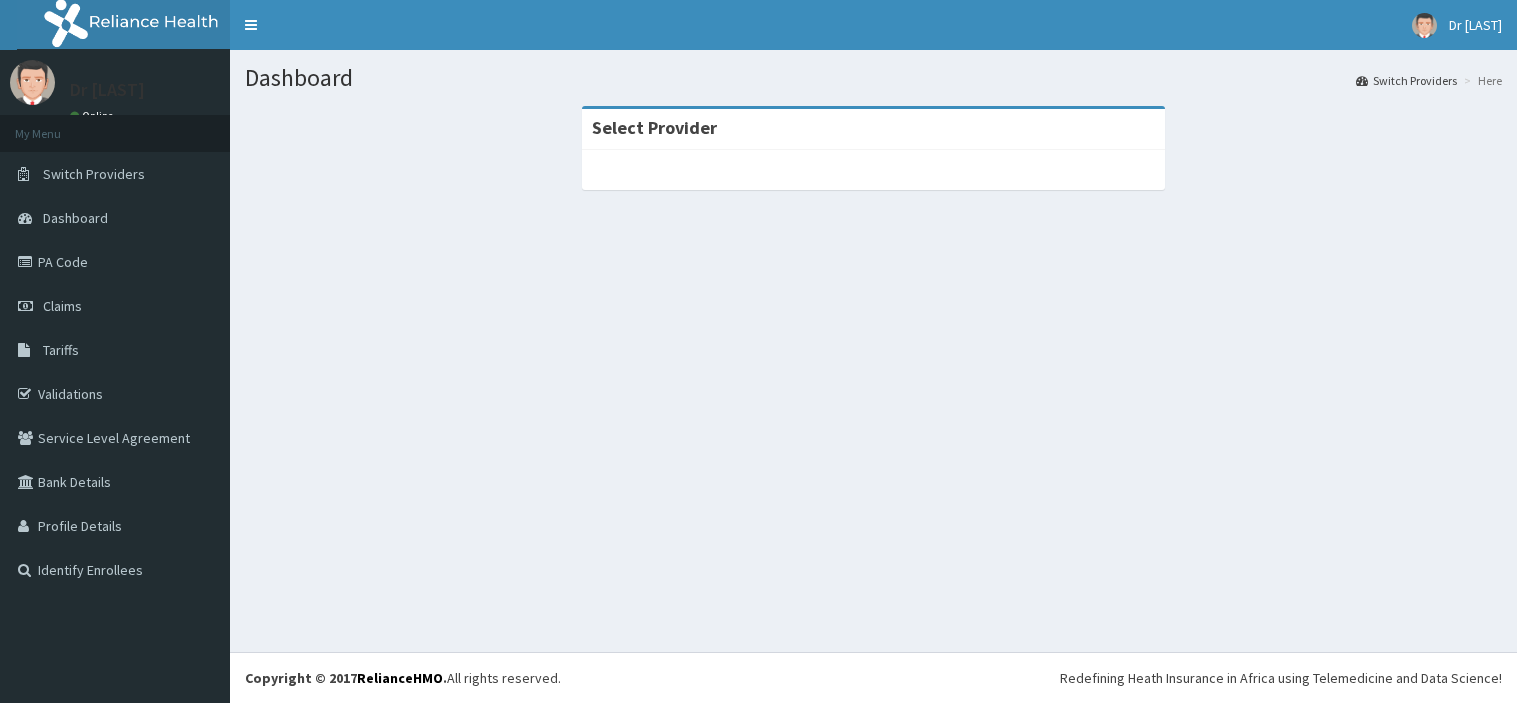 scroll, scrollTop: 0, scrollLeft: 0, axis: both 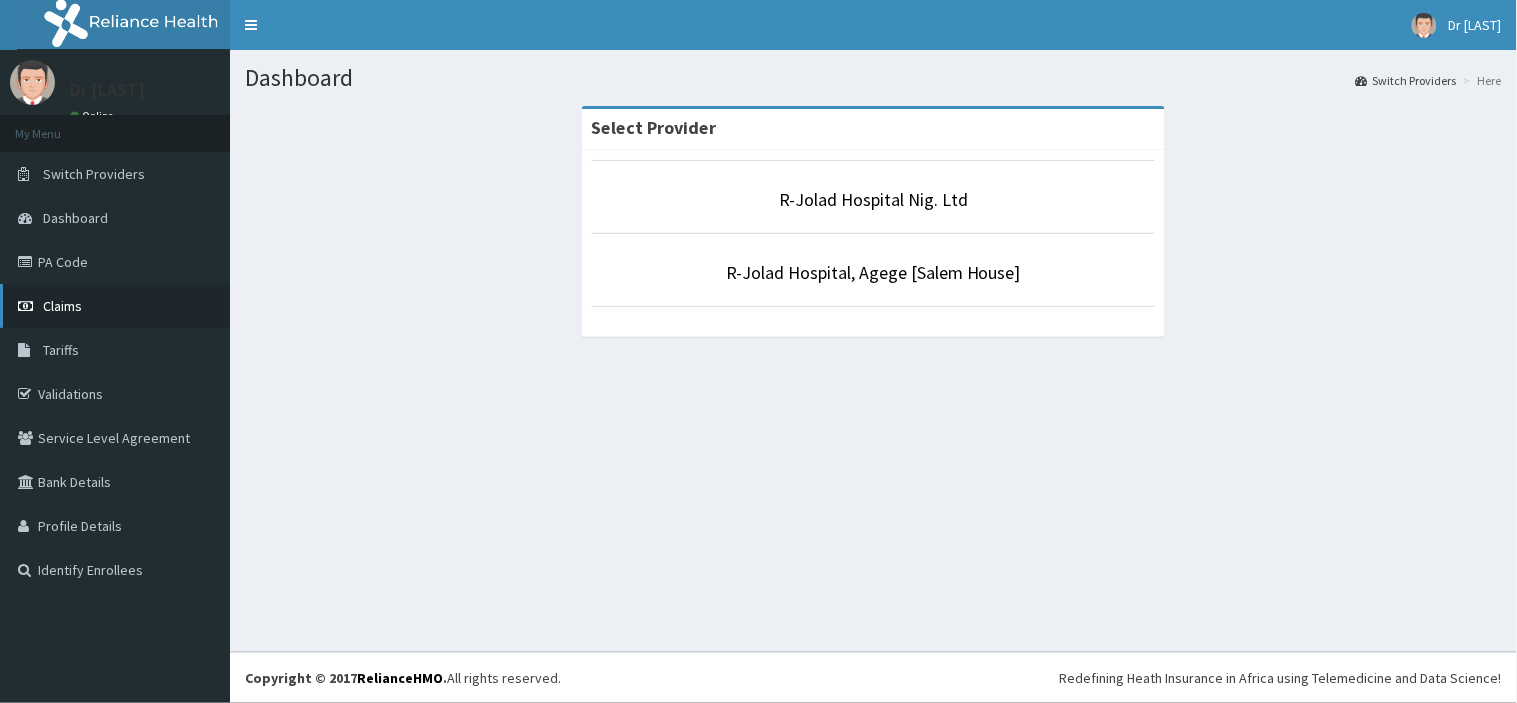 click on "Claims" at bounding box center [62, 306] 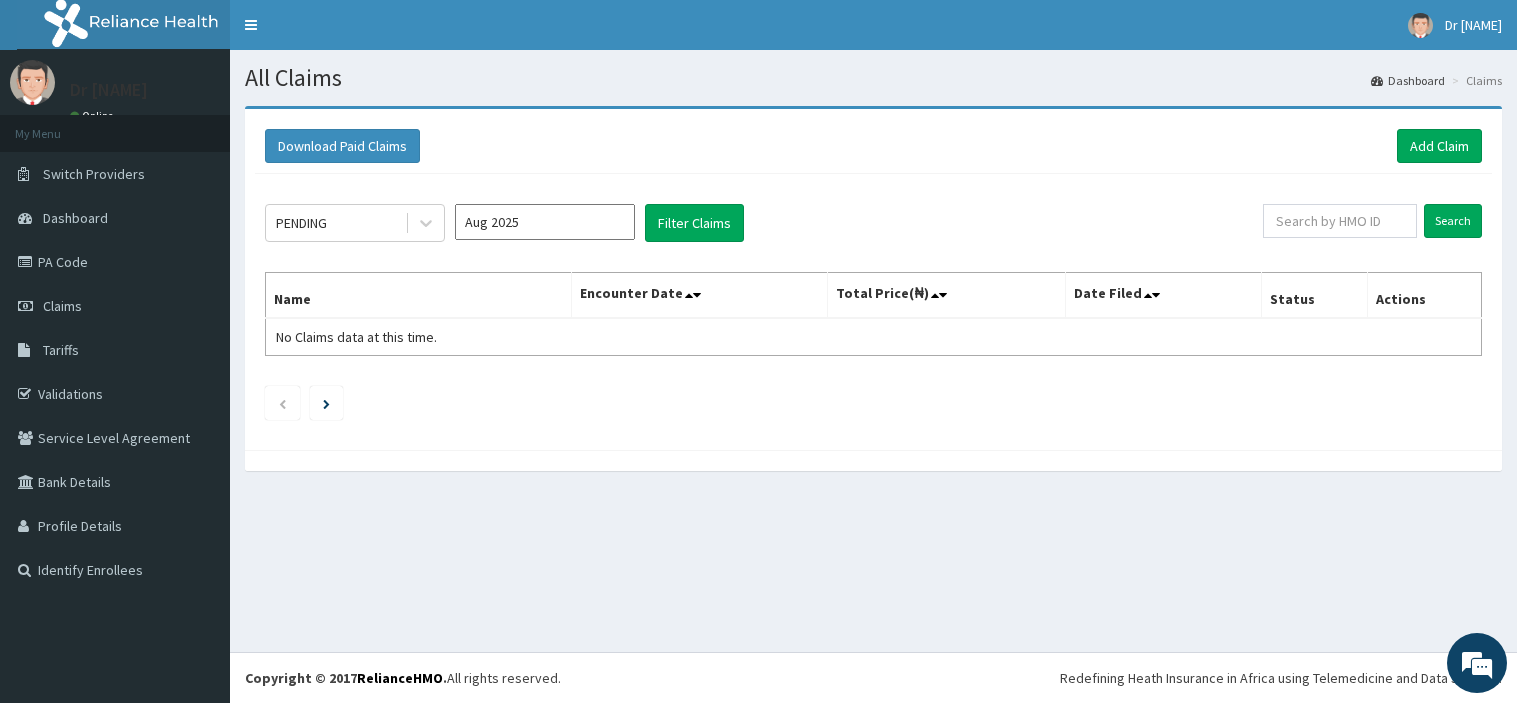 scroll, scrollTop: 0, scrollLeft: 0, axis: both 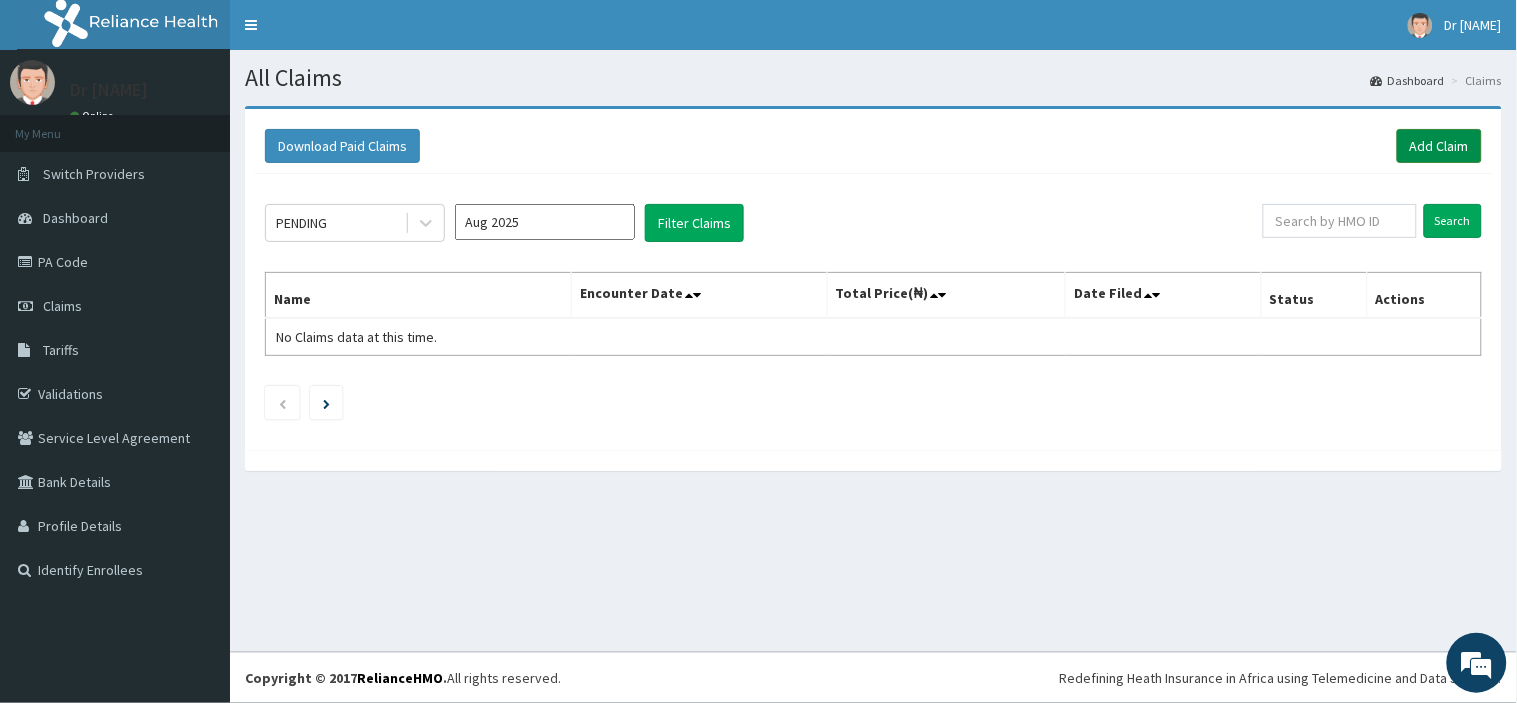 click on "Add Claim" at bounding box center [1439, 146] 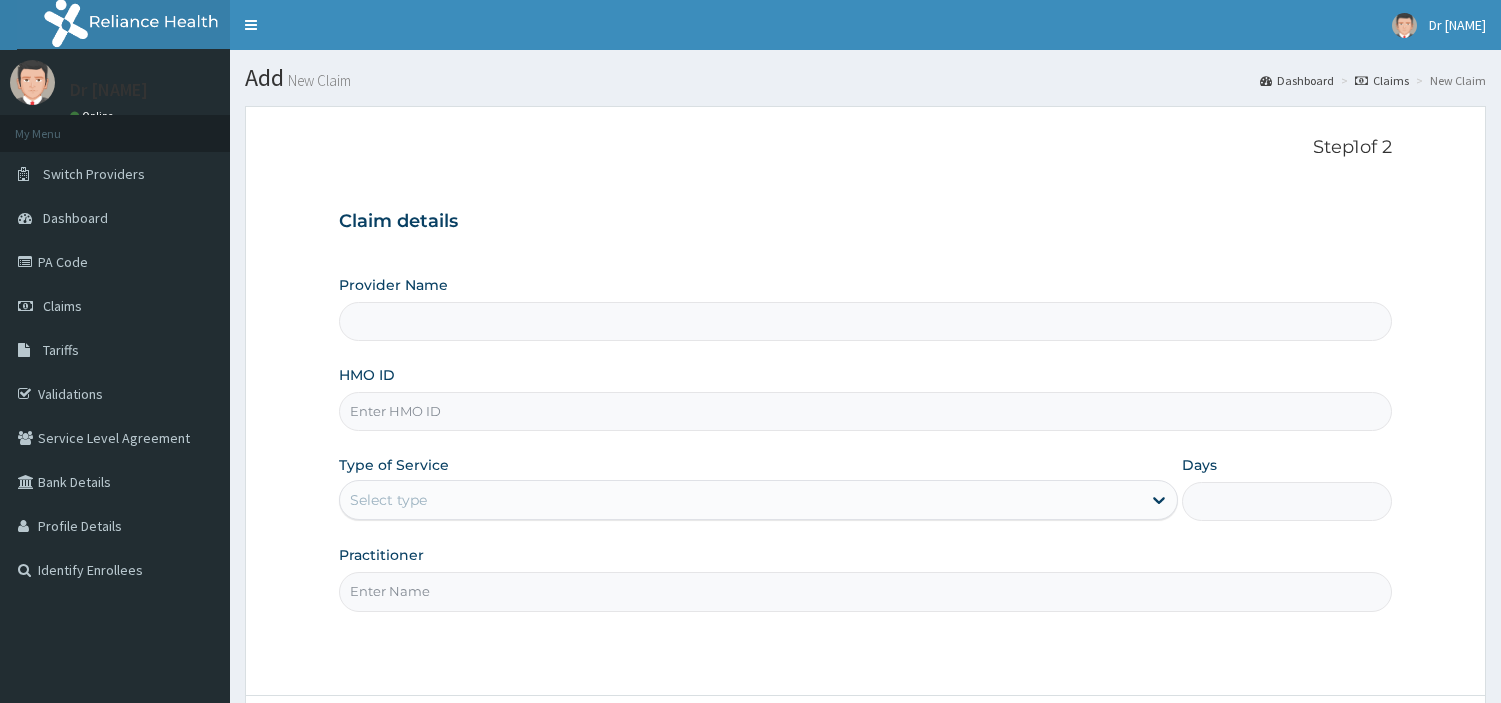 scroll, scrollTop: 0, scrollLeft: 0, axis: both 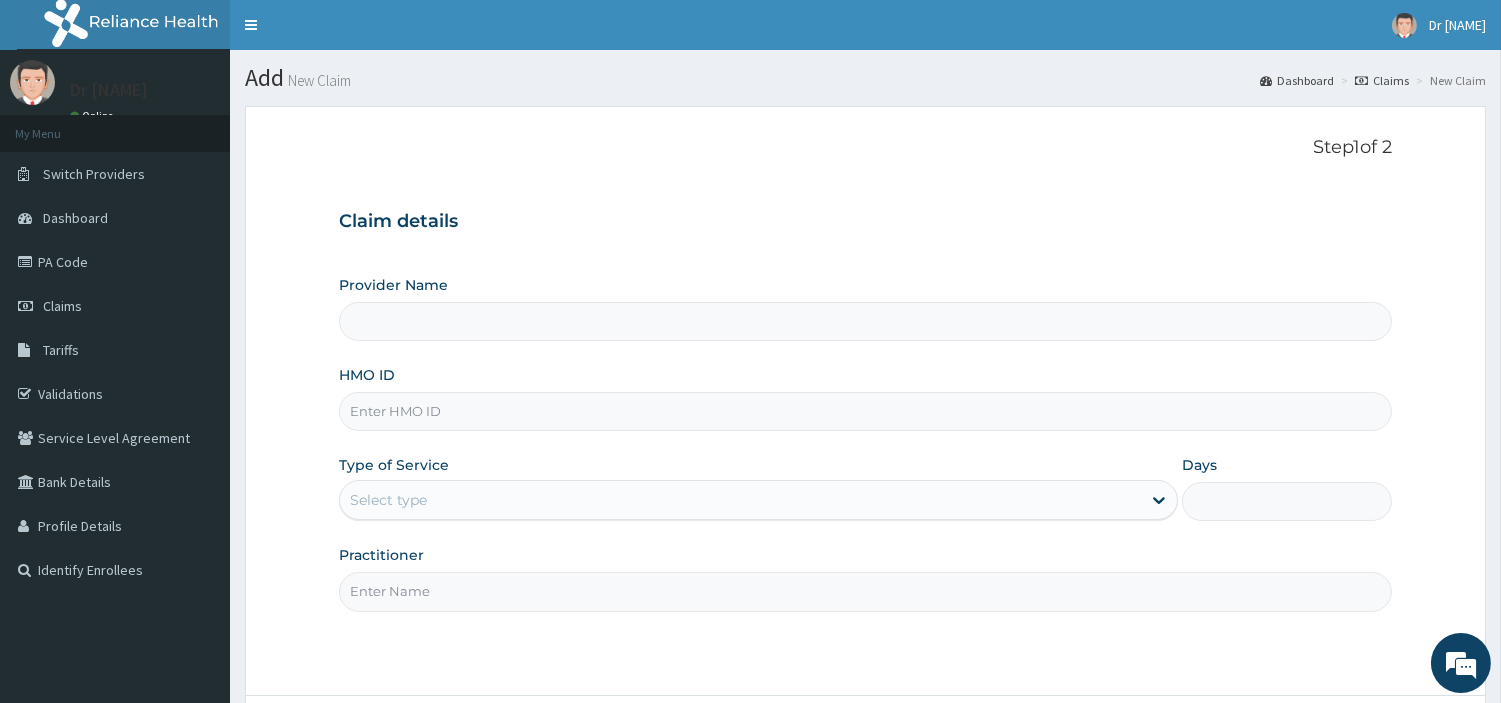 click on "HMO ID" at bounding box center [865, 398] 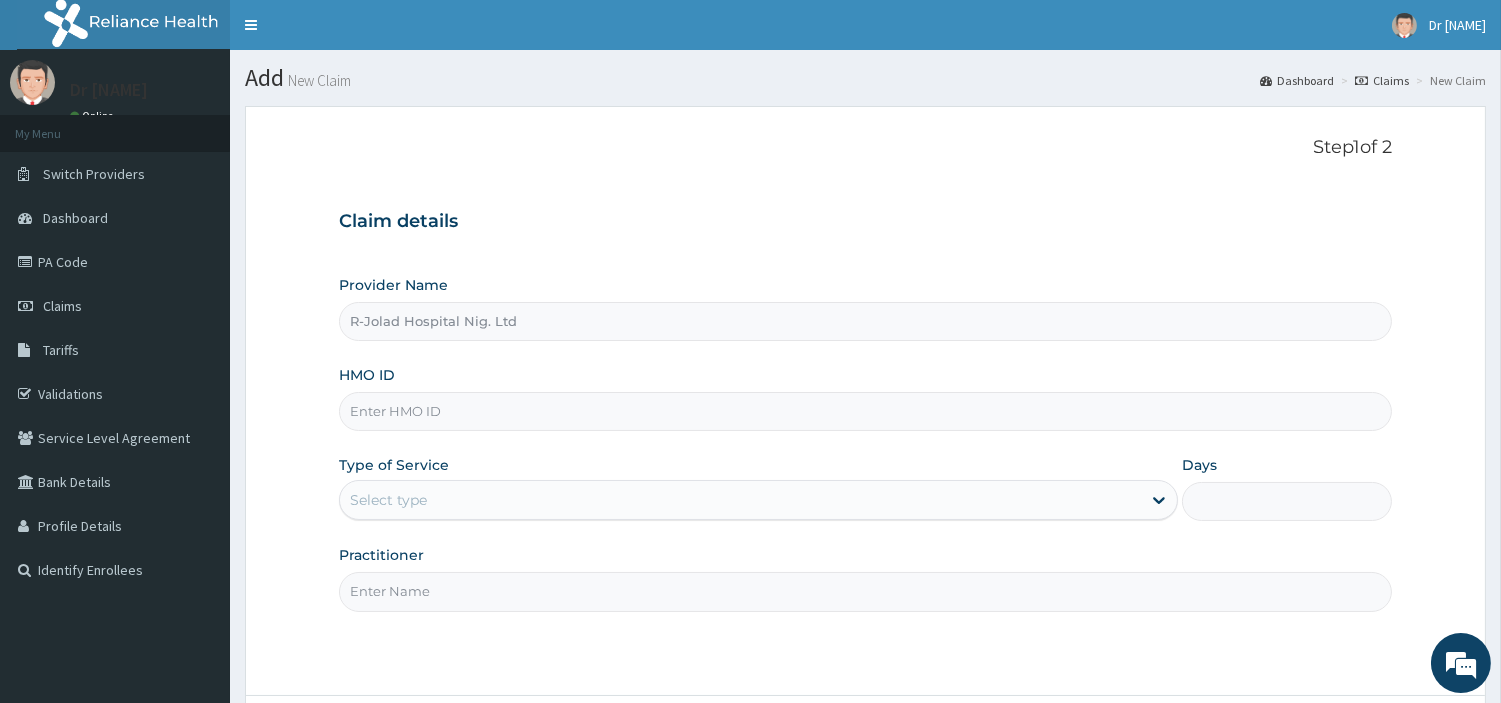 click on "HMO ID" at bounding box center (865, 411) 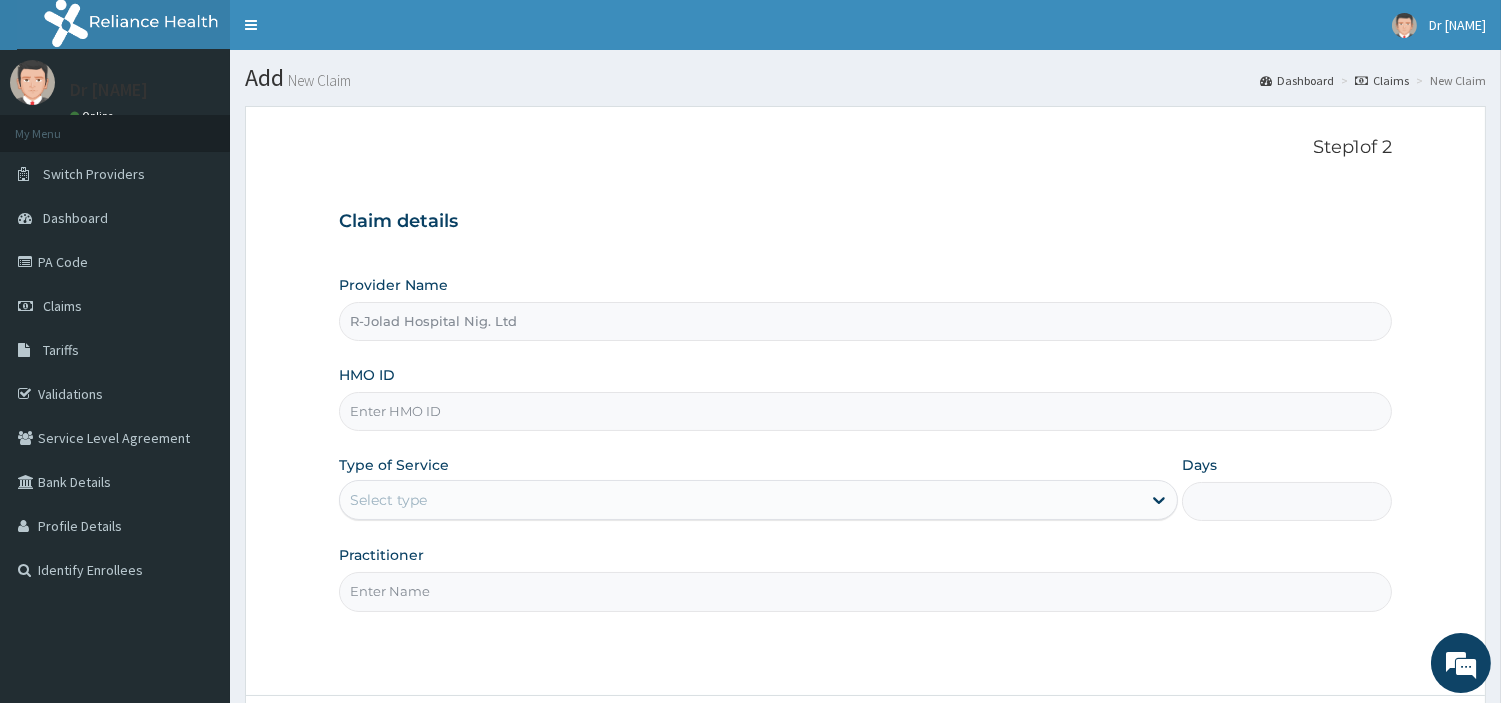 paste on "NPP/10035/A" 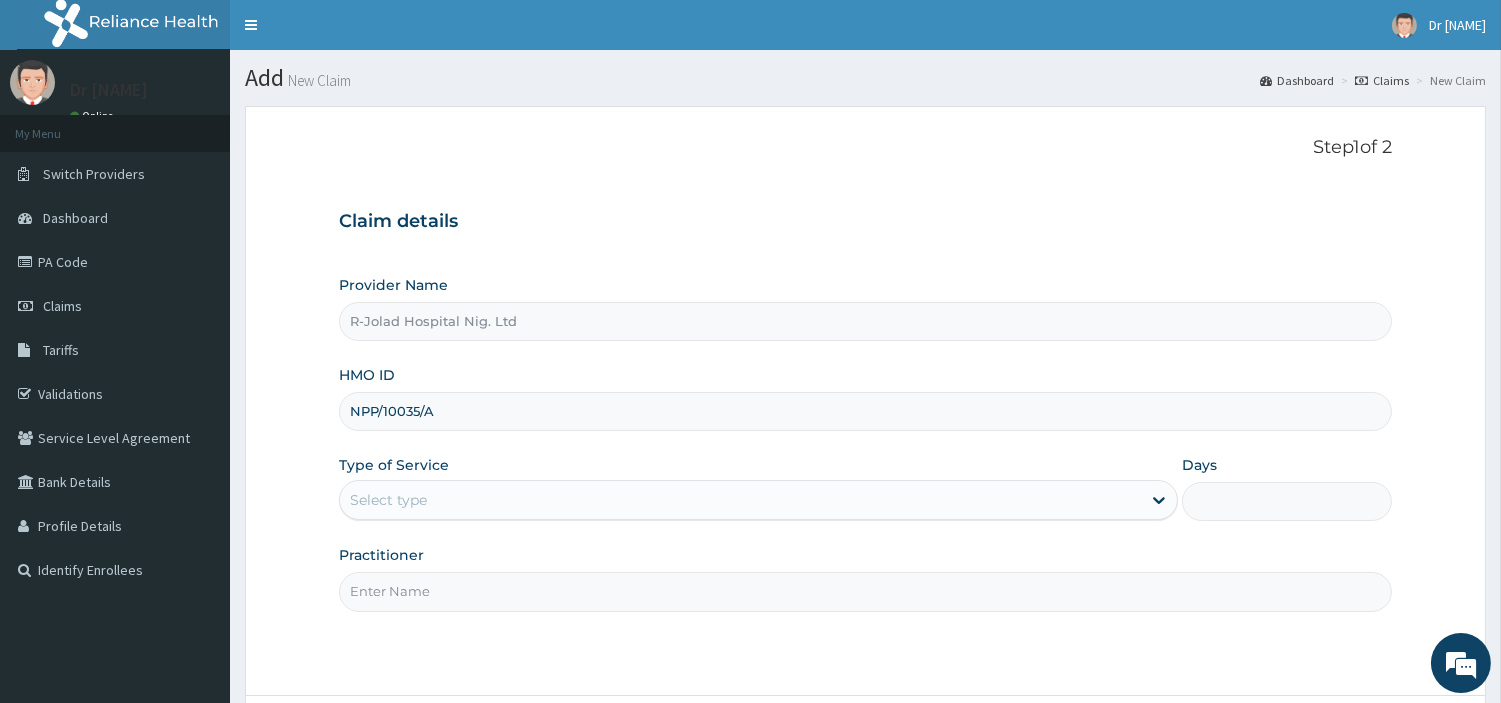 type on "NPP/10035/A" 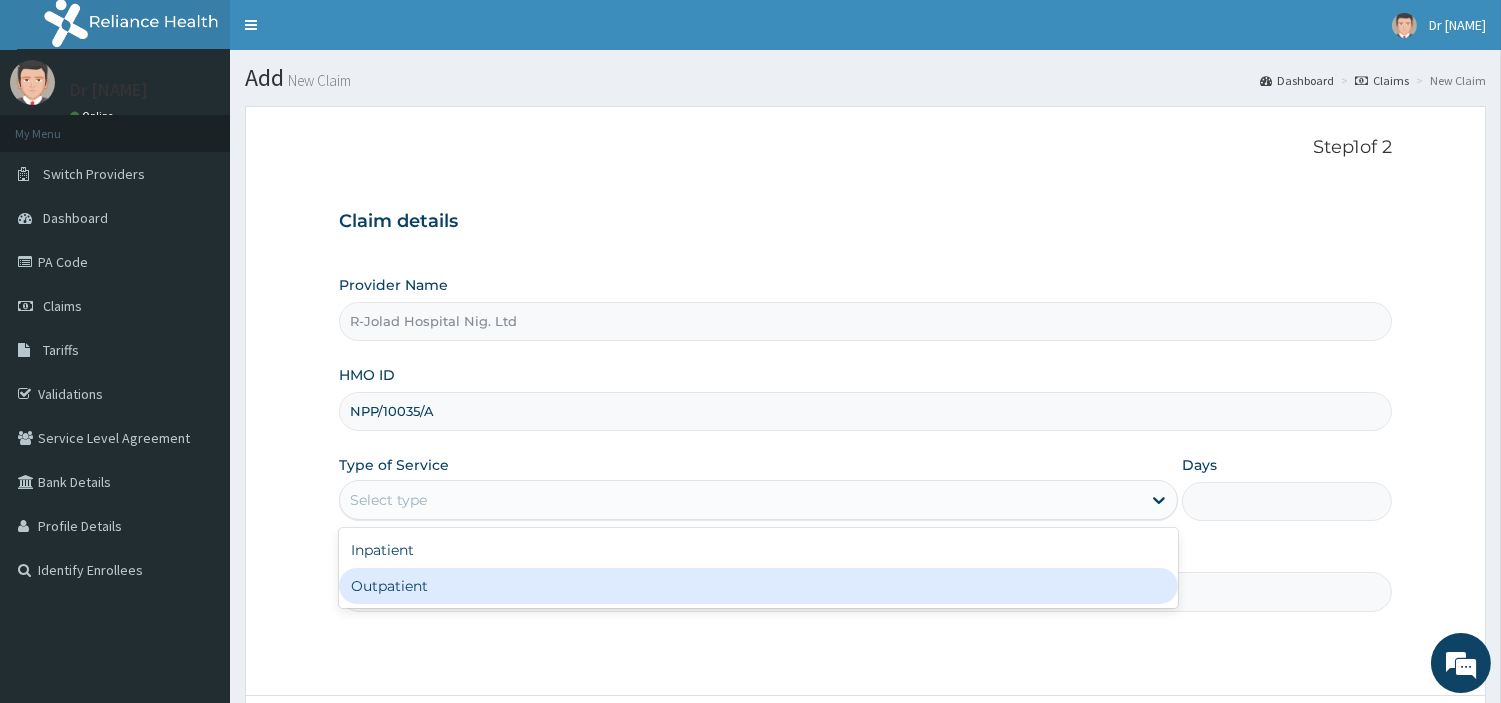 click on "Outpatient" at bounding box center [758, 586] 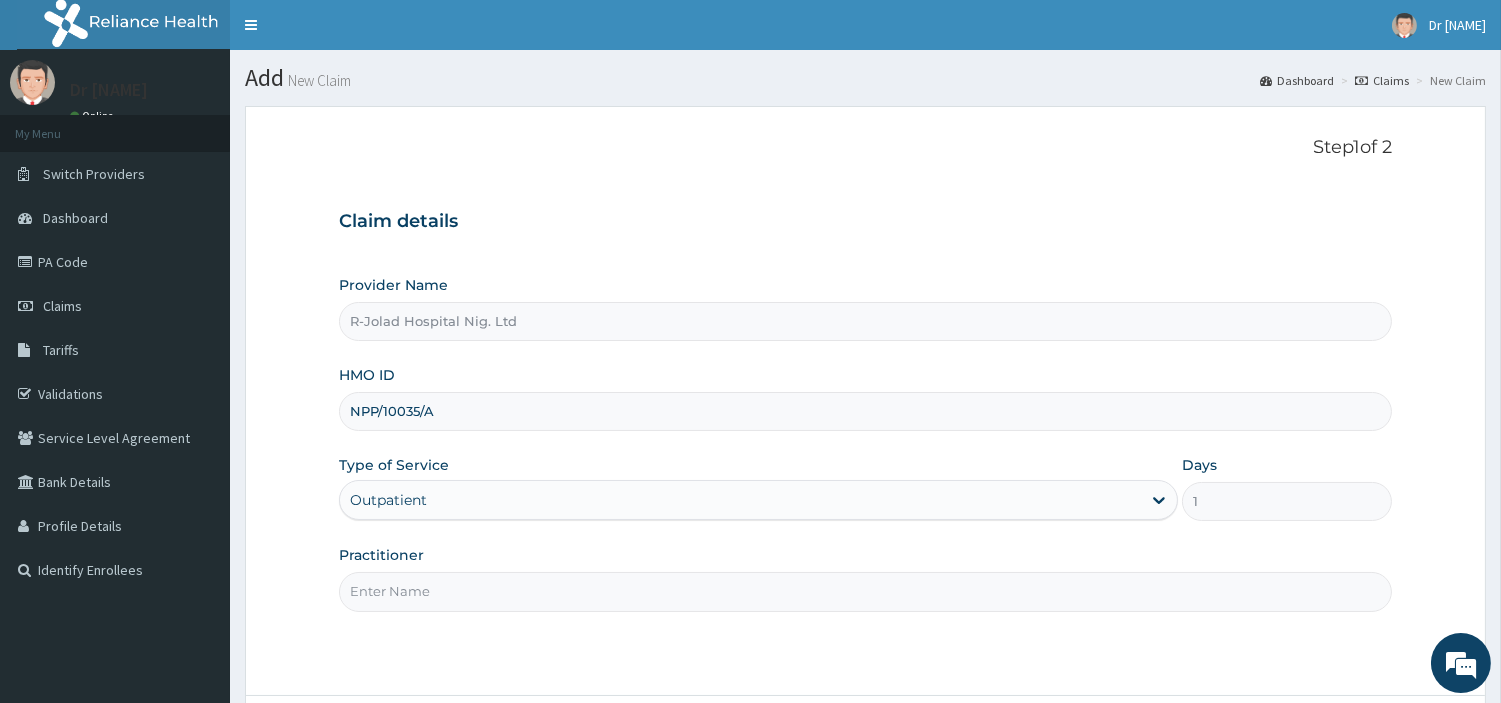 click on "Practitioner" at bounding box center [865, 591] 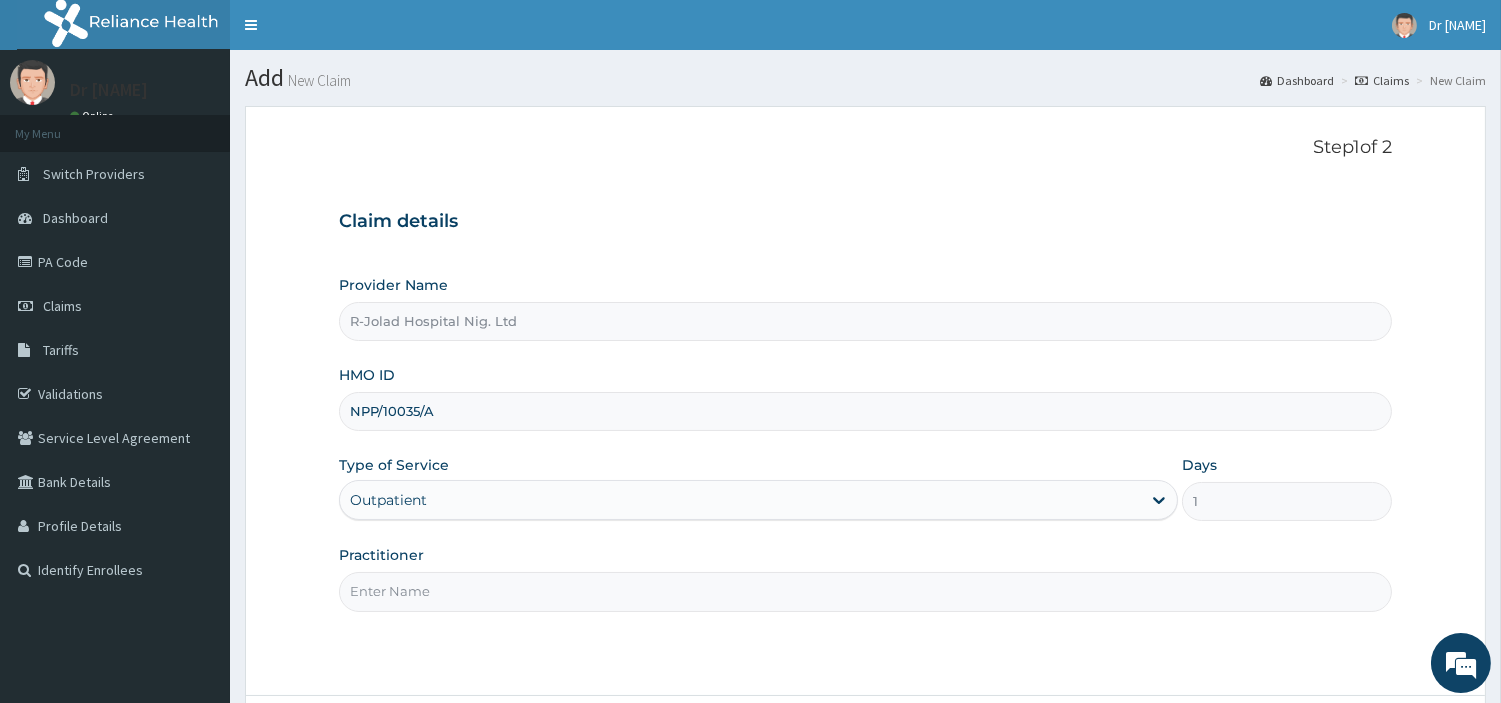 paste on "Omodamiro Bamitale" 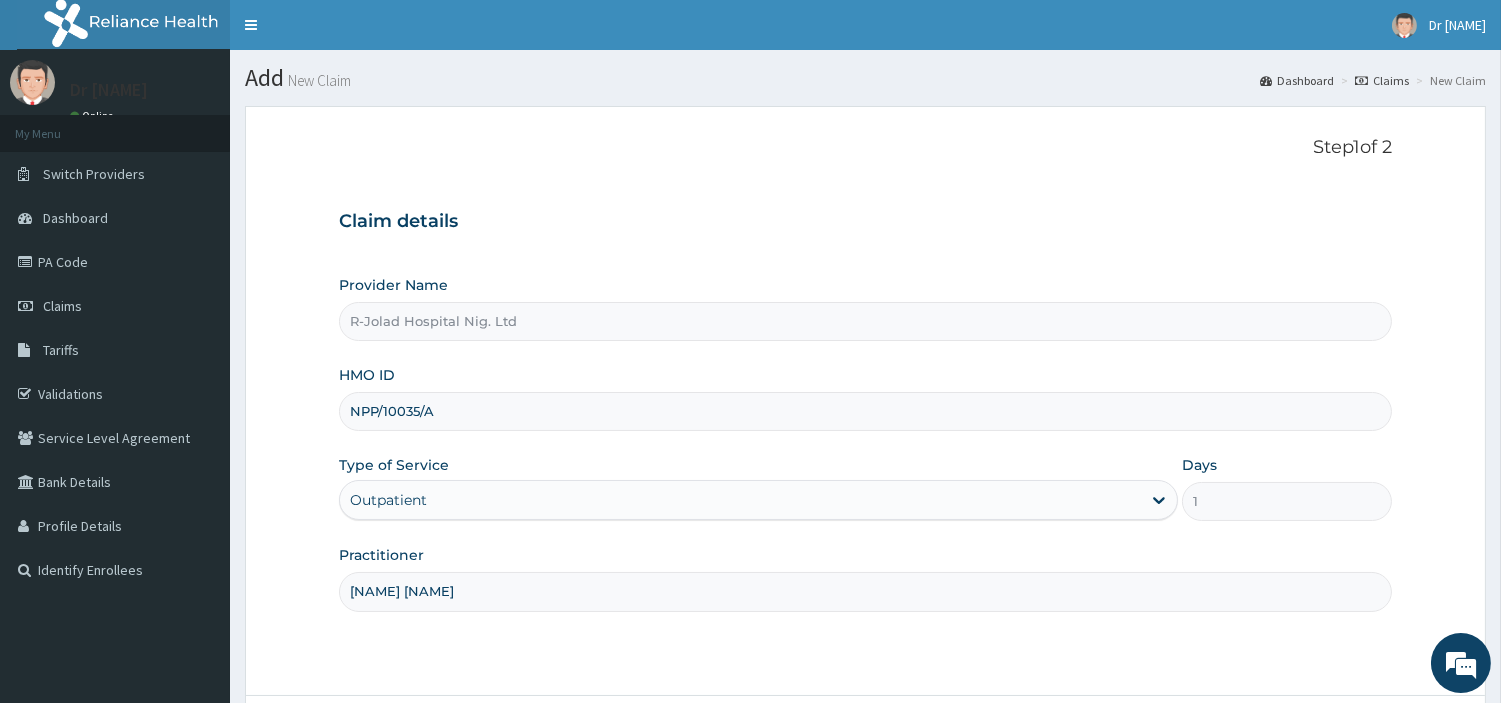 scroll, scrollTop: 172, scrollLeft: 0, axis: vertical 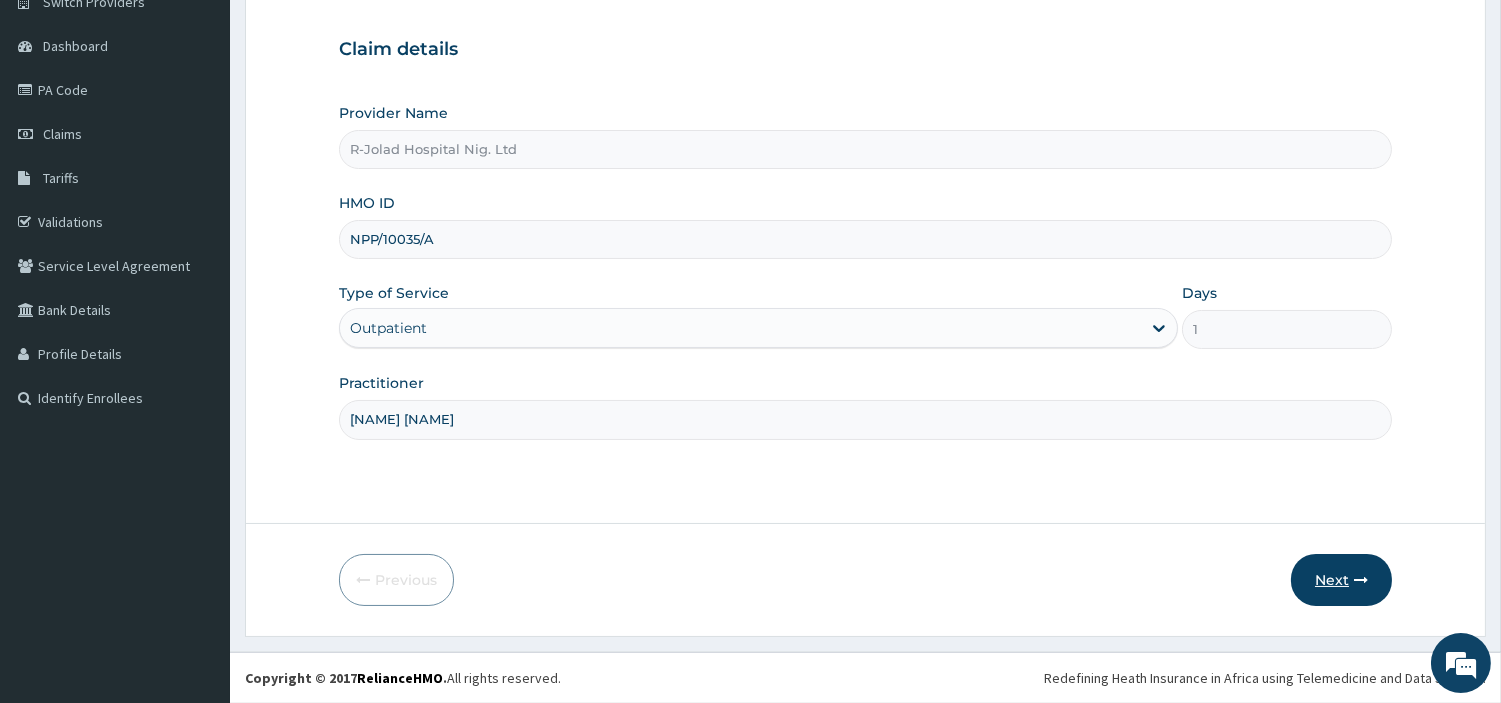 type on "Omodamiro Bamitale" 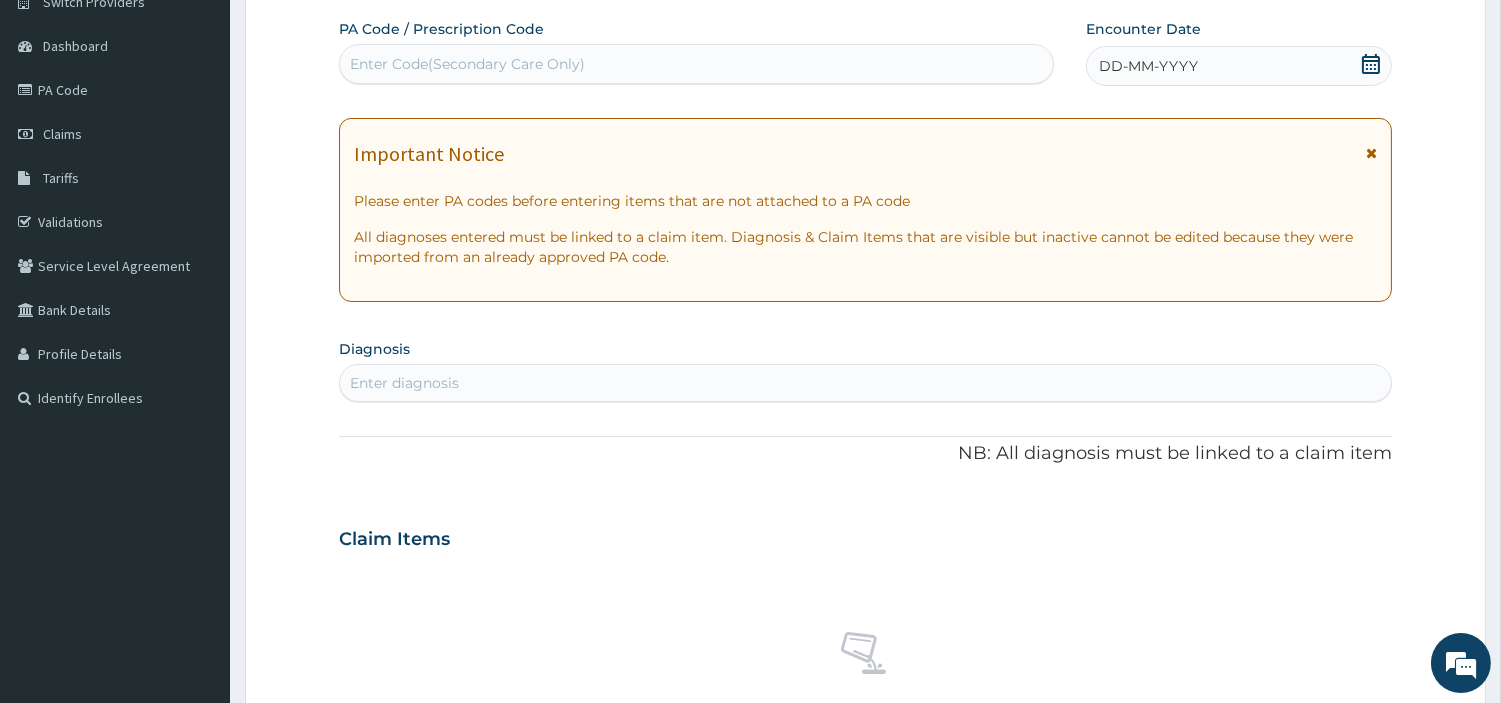 click on "Enter Code(Secondary Care Only)" at bounding box center (696, 64) 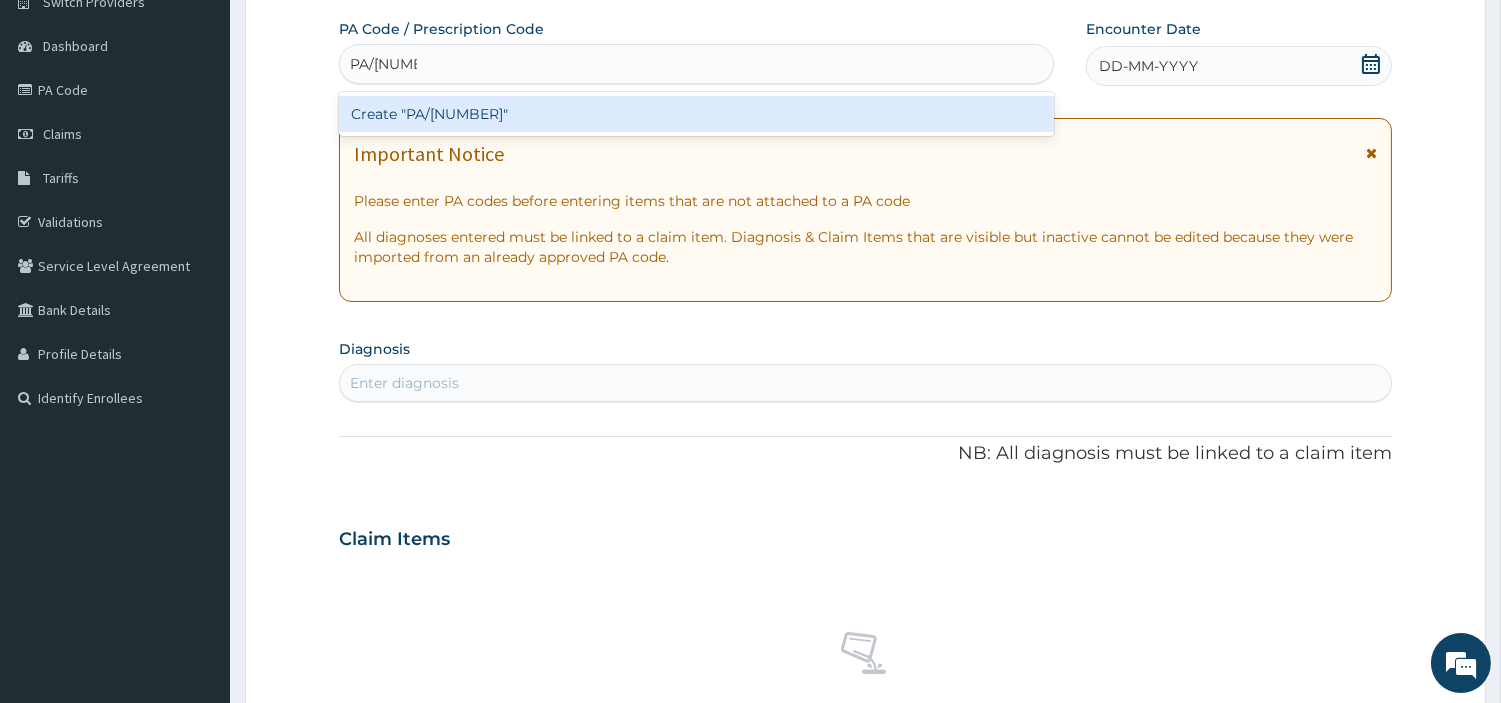 click on "Create "PA/350111"" at bounding box center (696, 114) 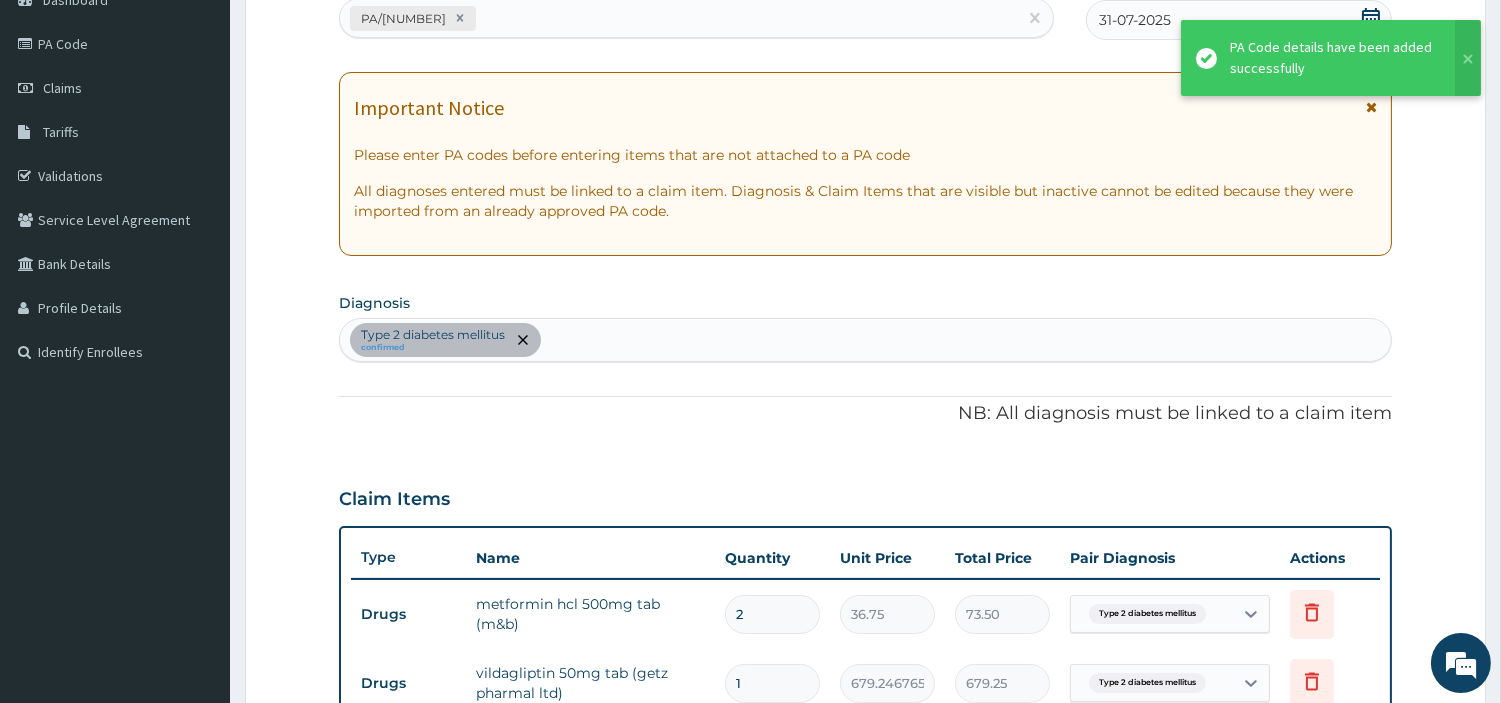 scroll, scrollTop: 217, scrollLeft: 0, axis: vertical 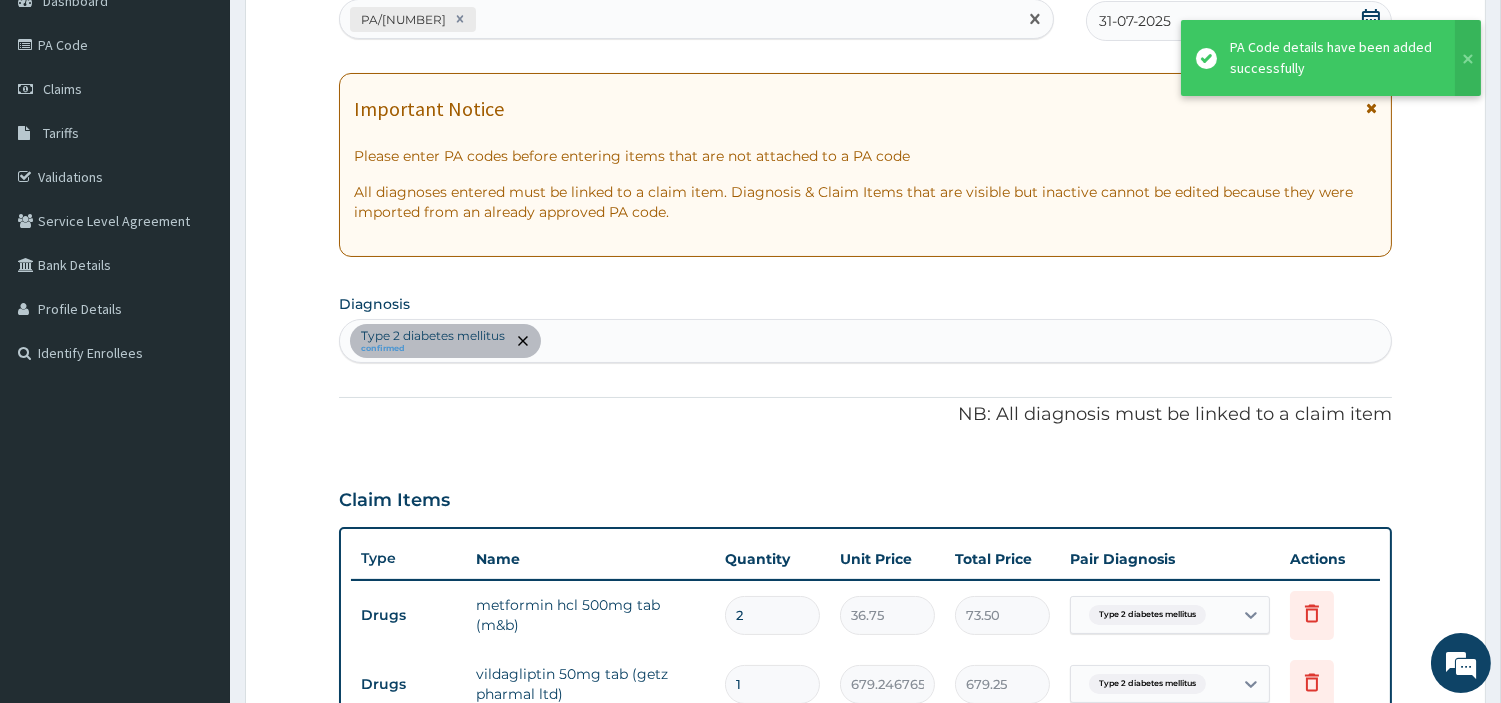 click on "PA/350111" at bounding box center (678, 19) 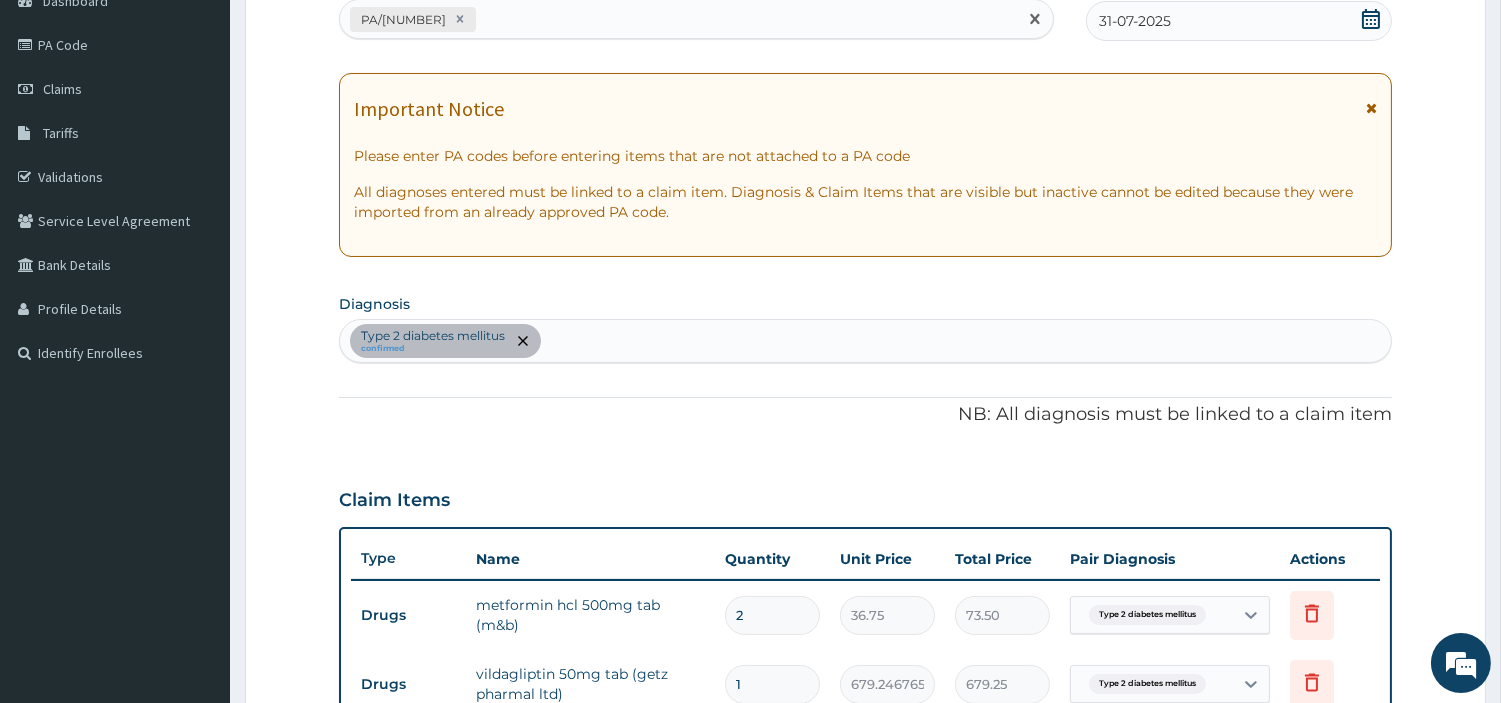 paste on "PA/29AB35" 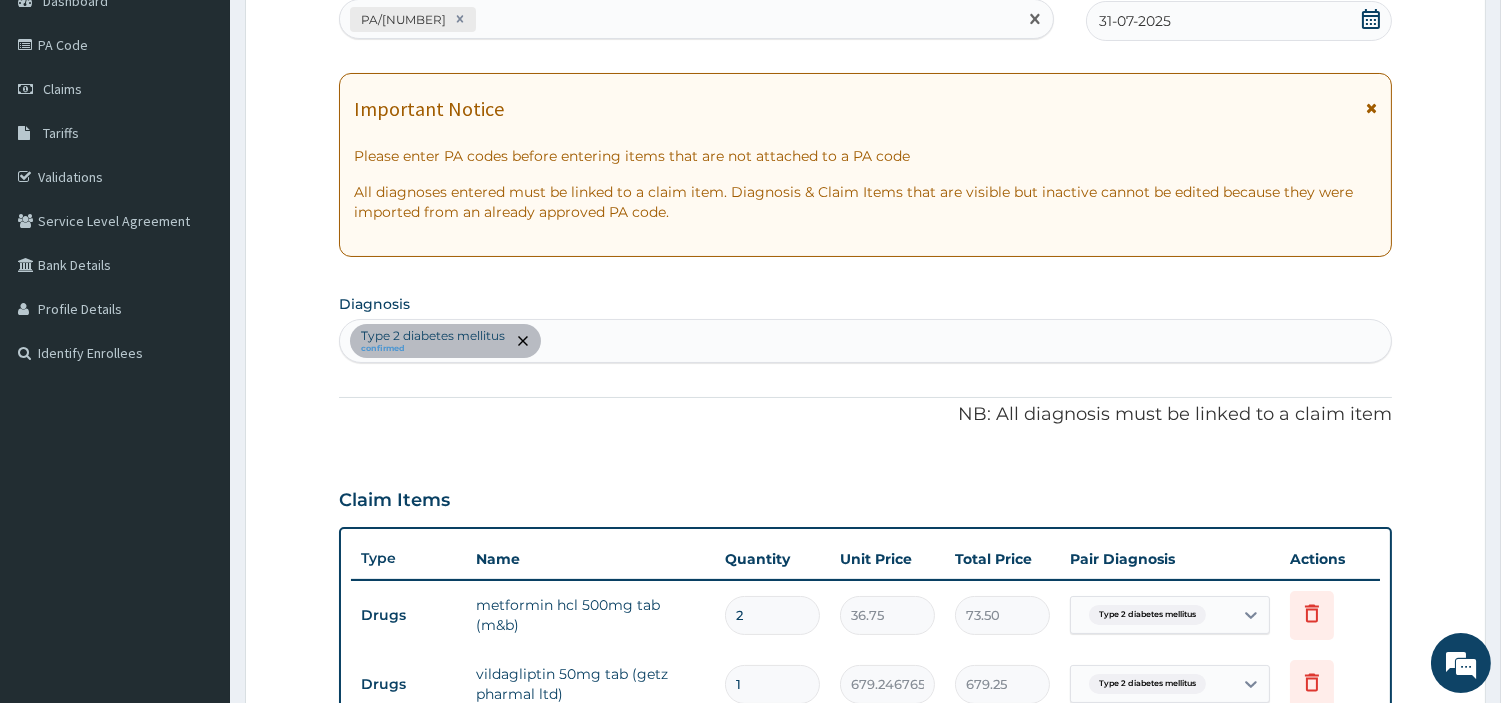 type on "PA/29AB35" 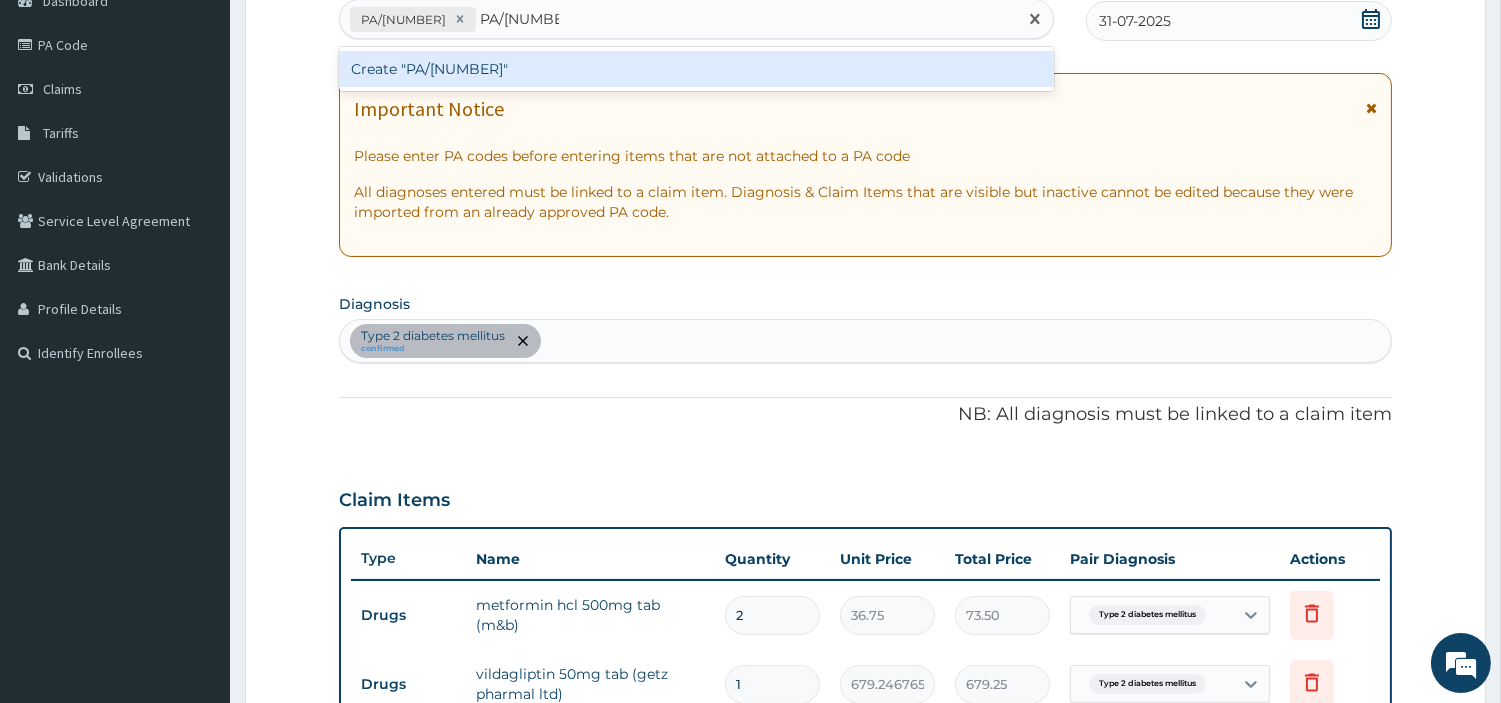 click on "Create "PA/29AB35"" at bounding box center (696, 69) 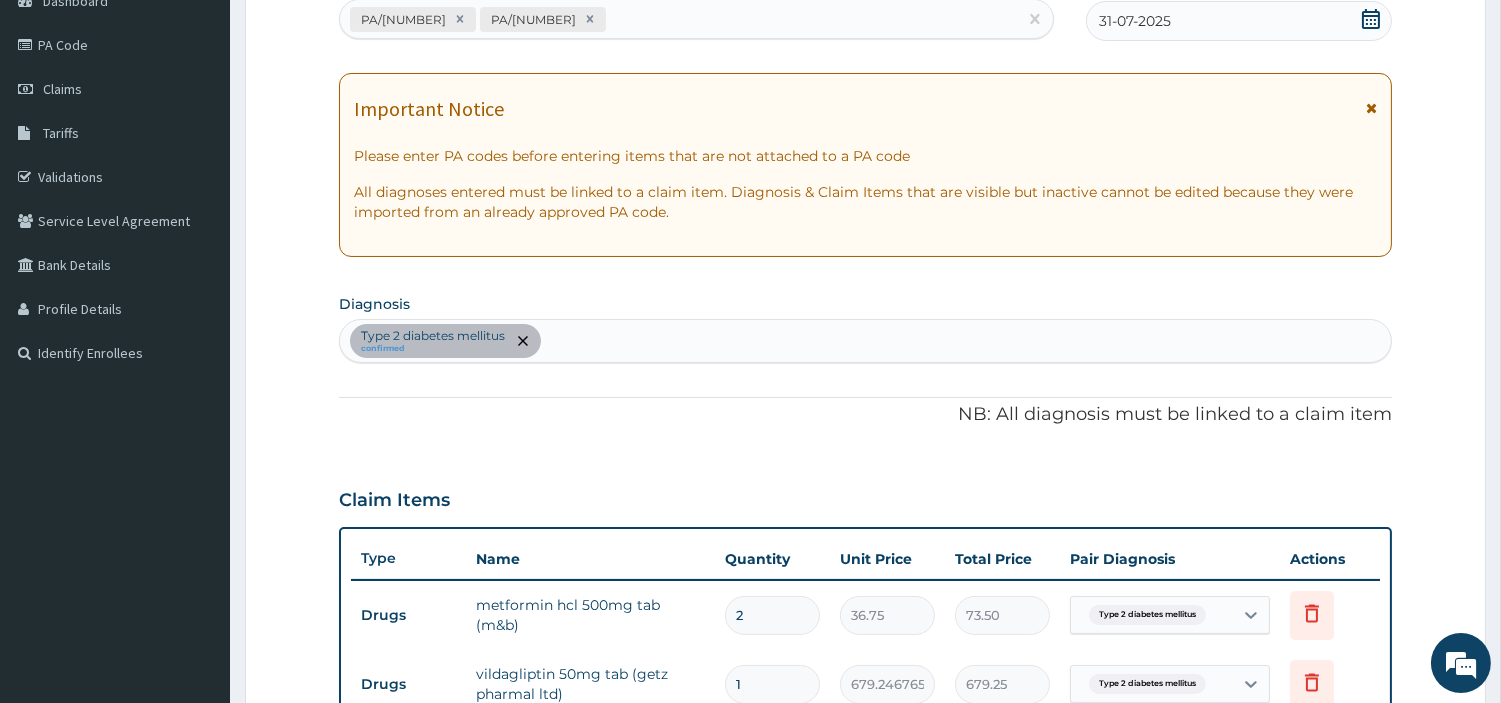 scroll, scrollTop: 618, scrollLeft: 0, axis: vertical 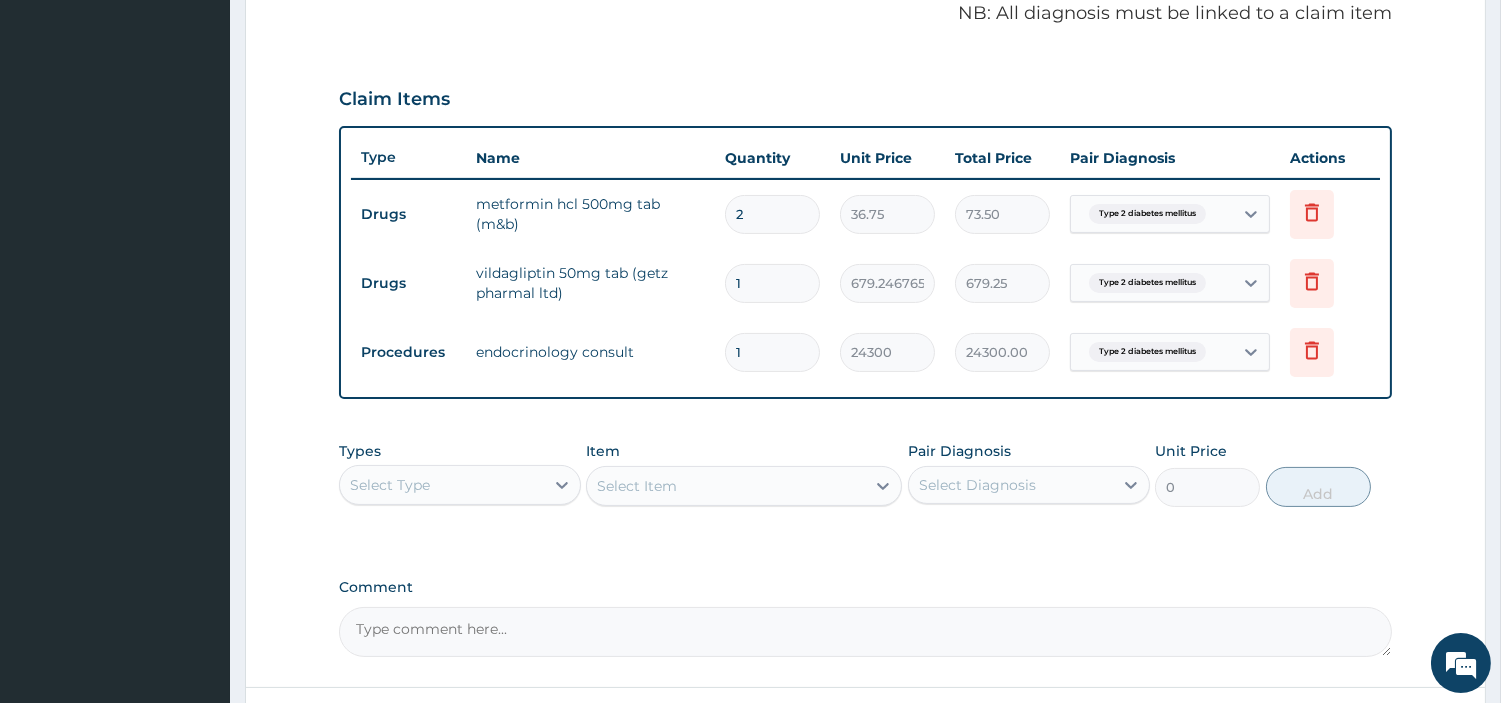 click on "1" at bounding box center [772, 283] 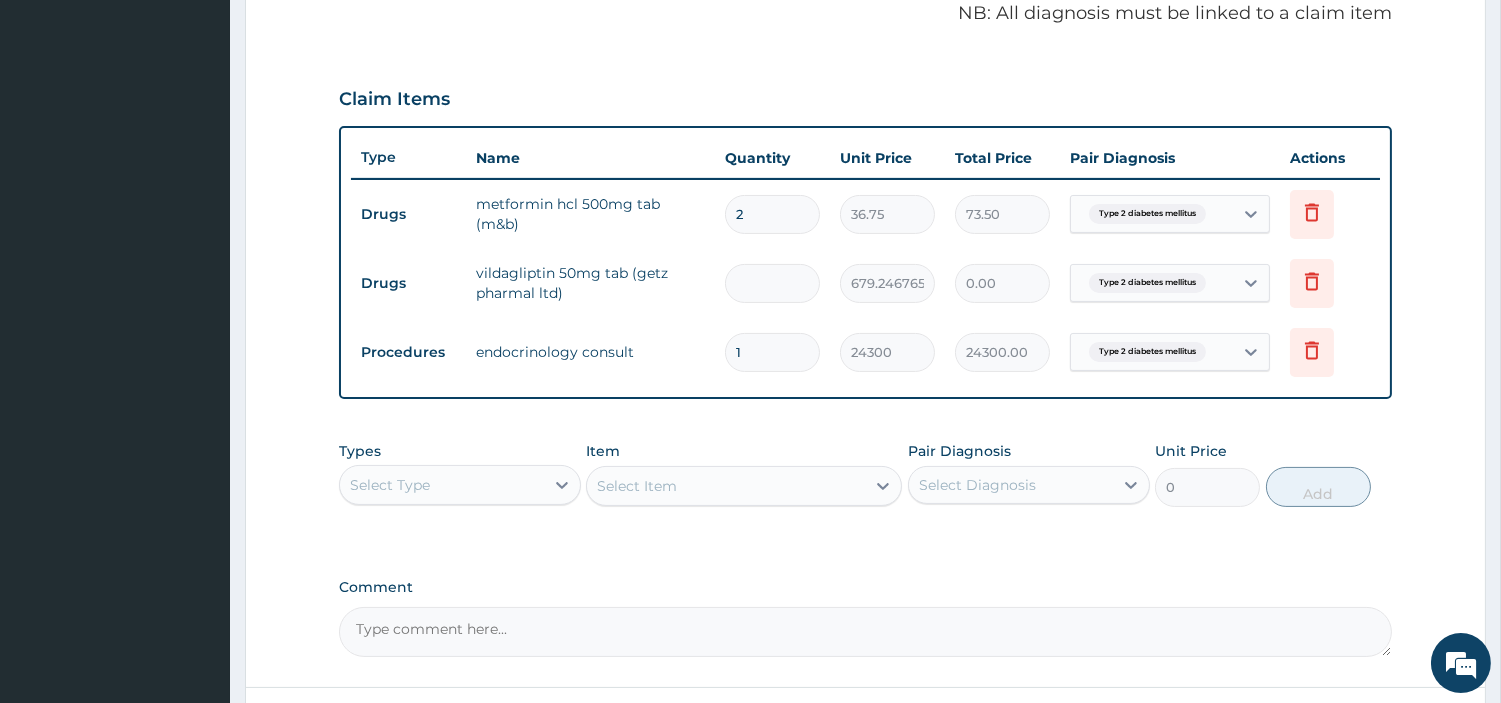 type on "3" 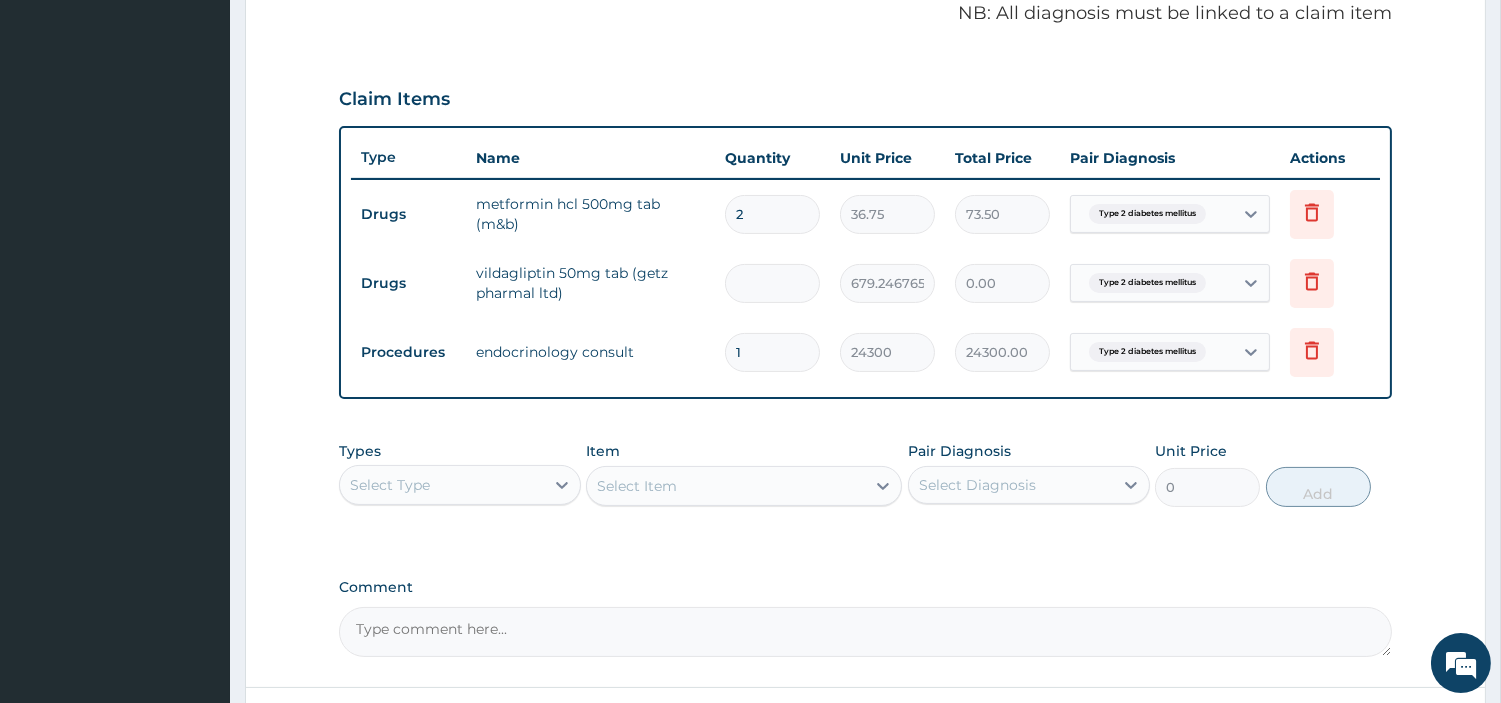 type on "2037.74" 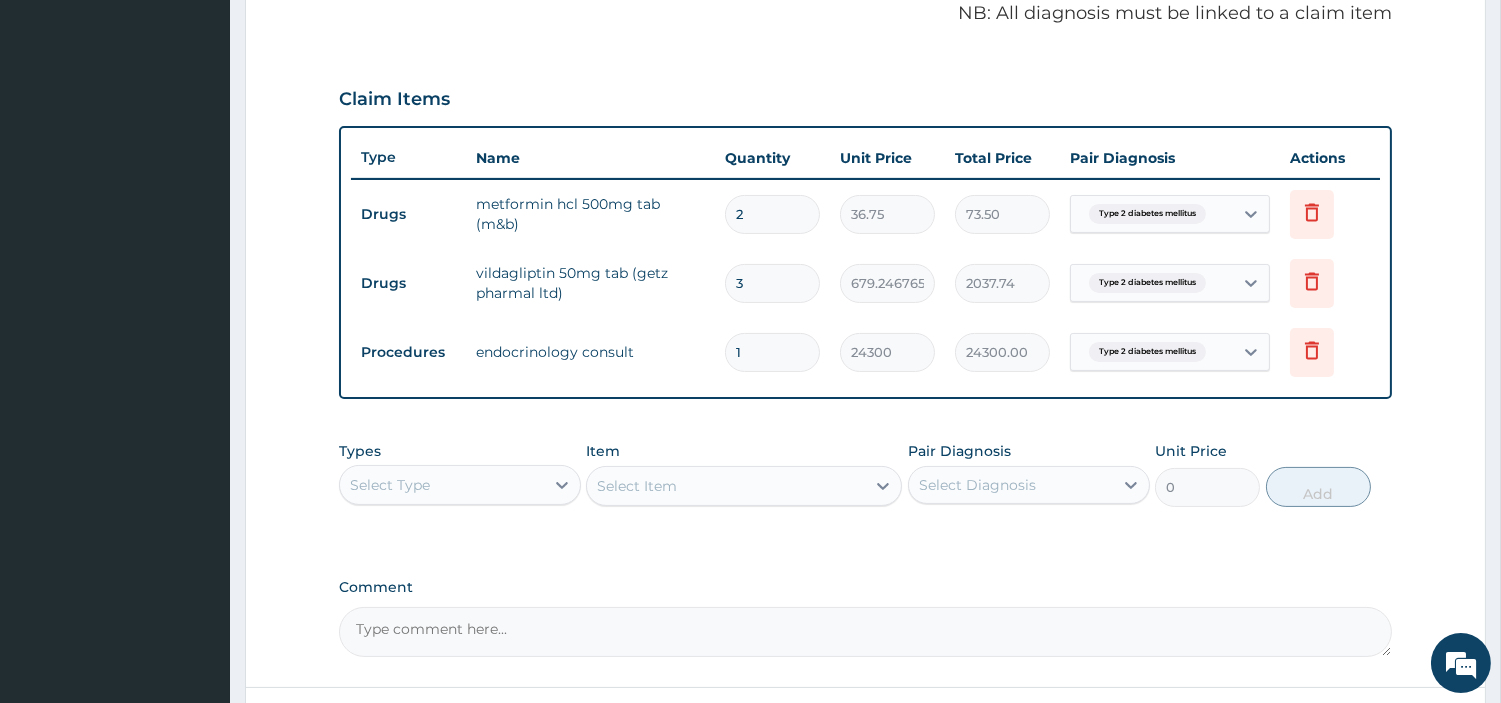type on "30" 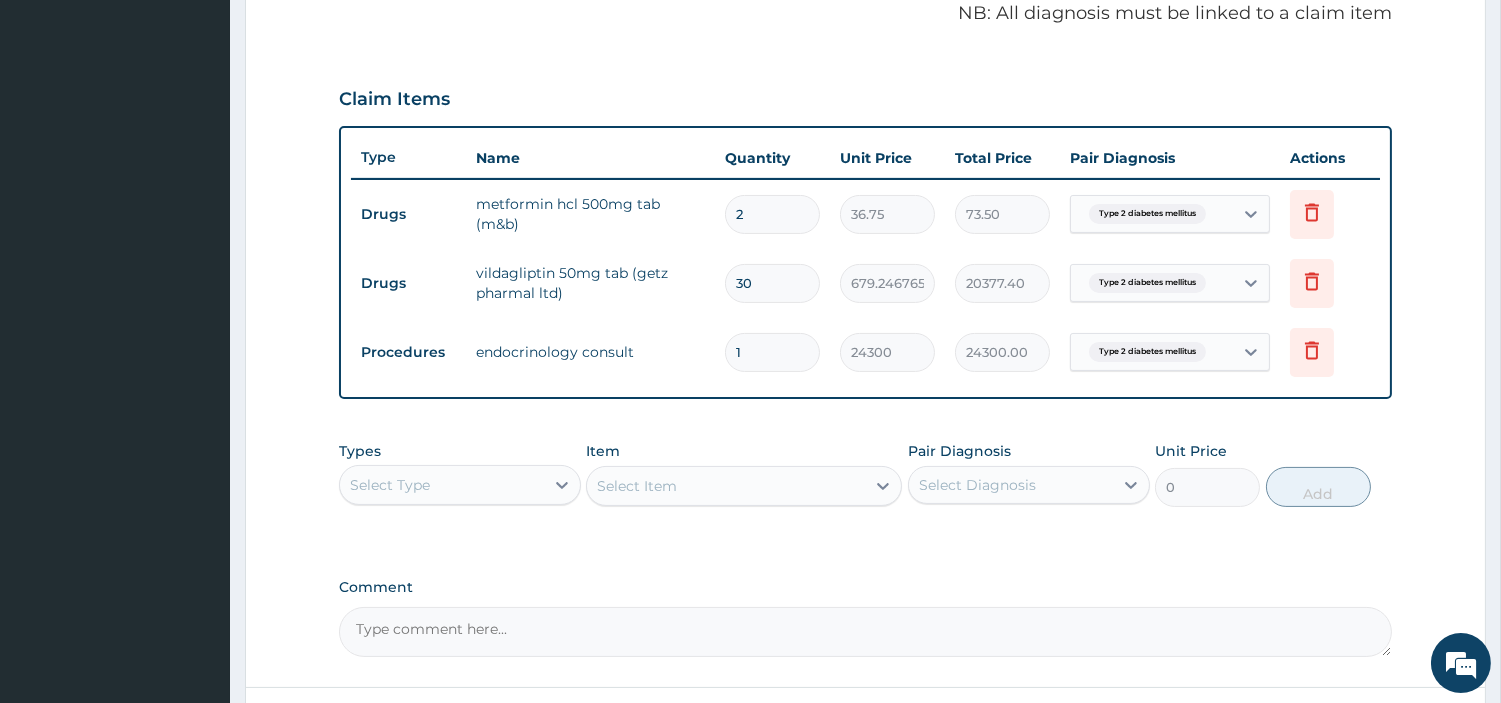 type on "30" 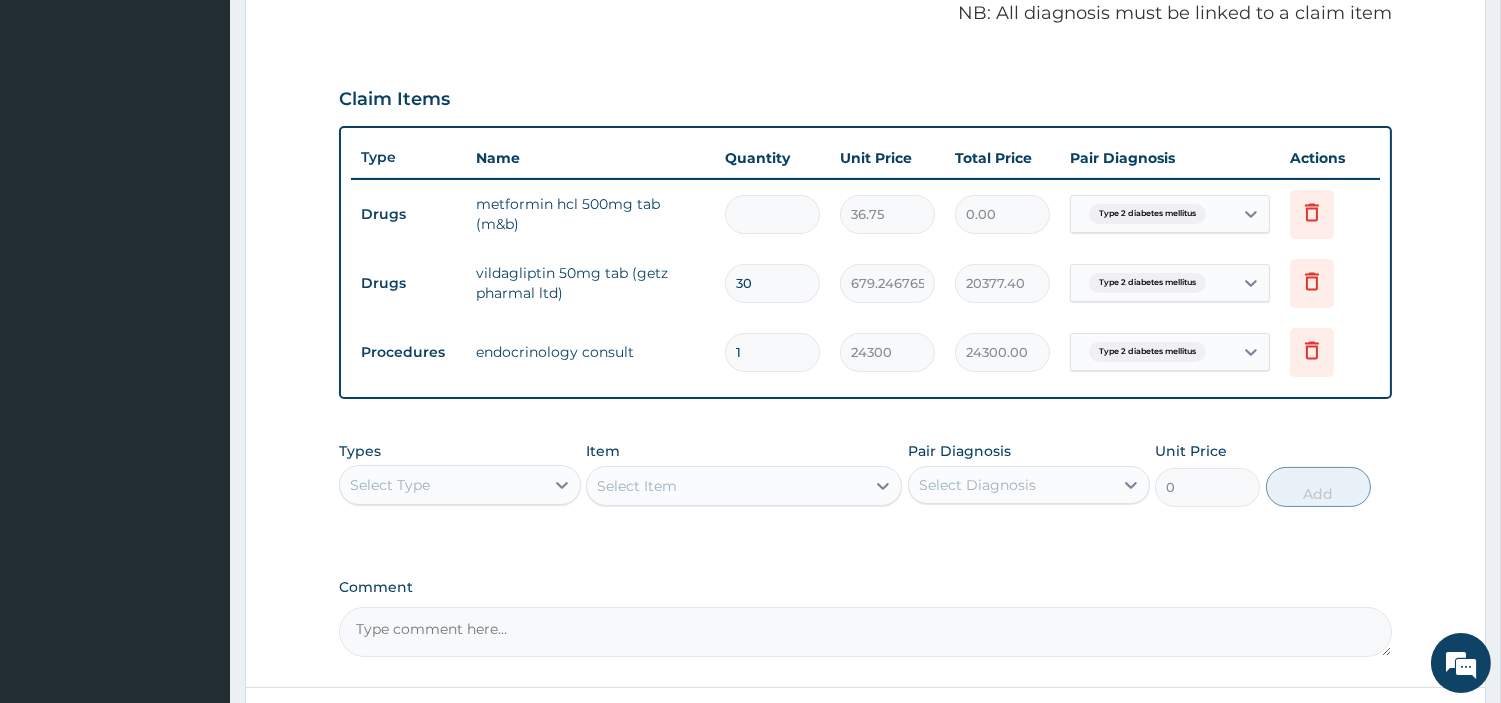 type on "1" 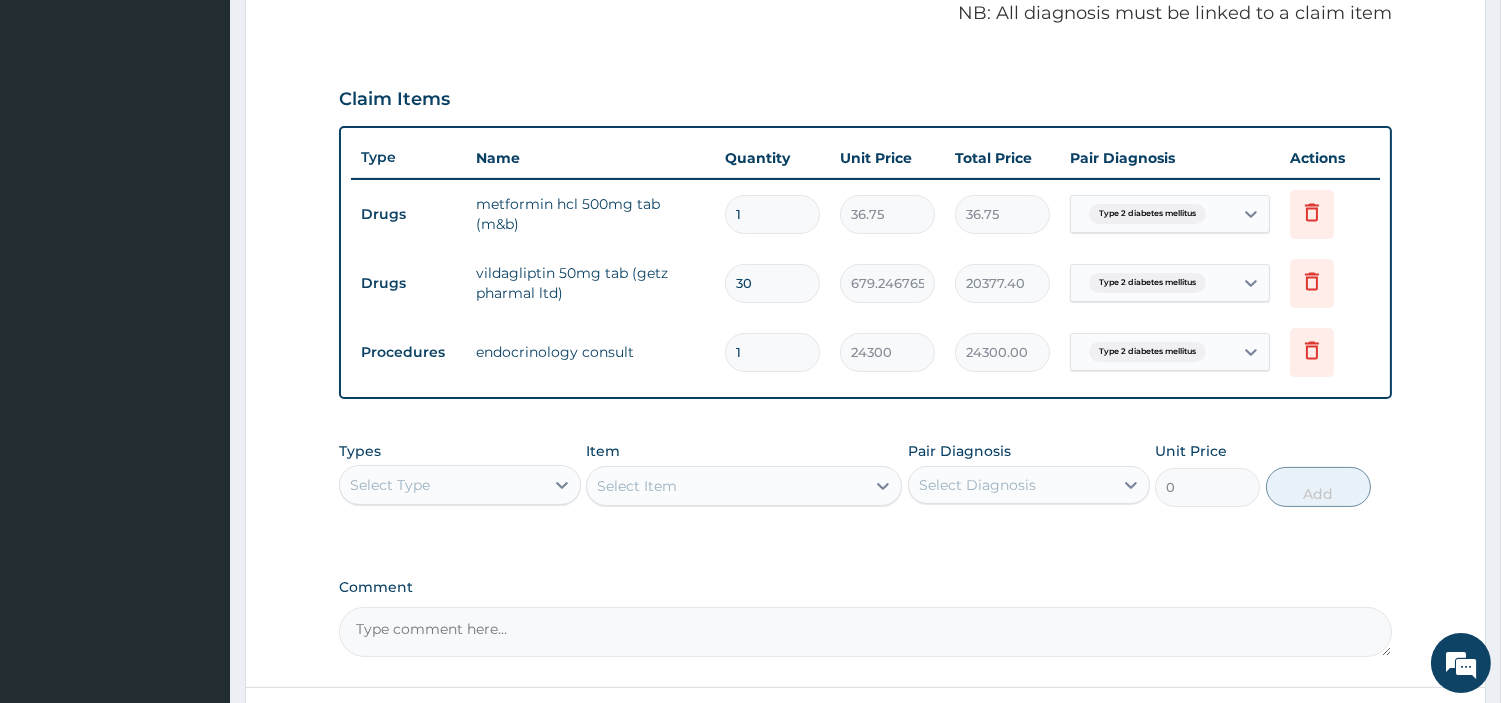 type on "12" 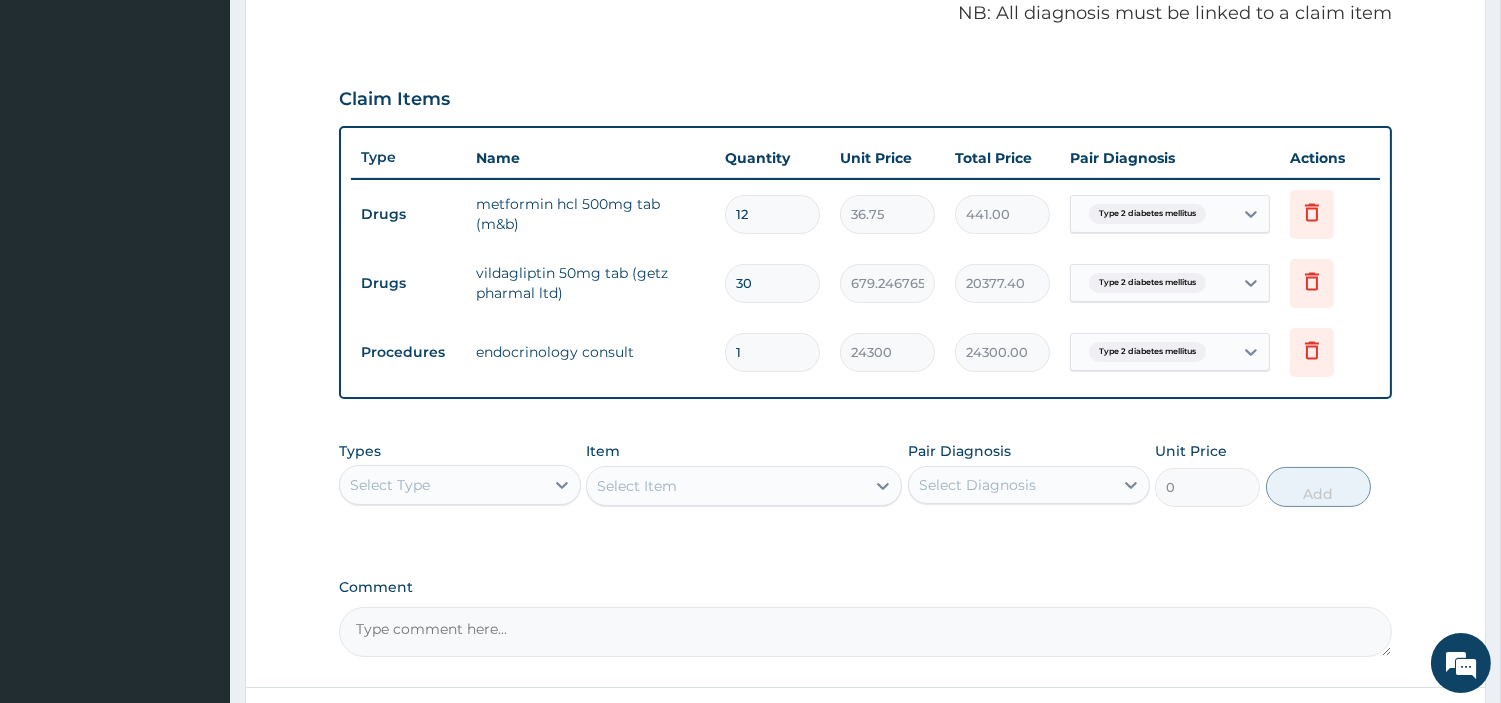 type on "120" 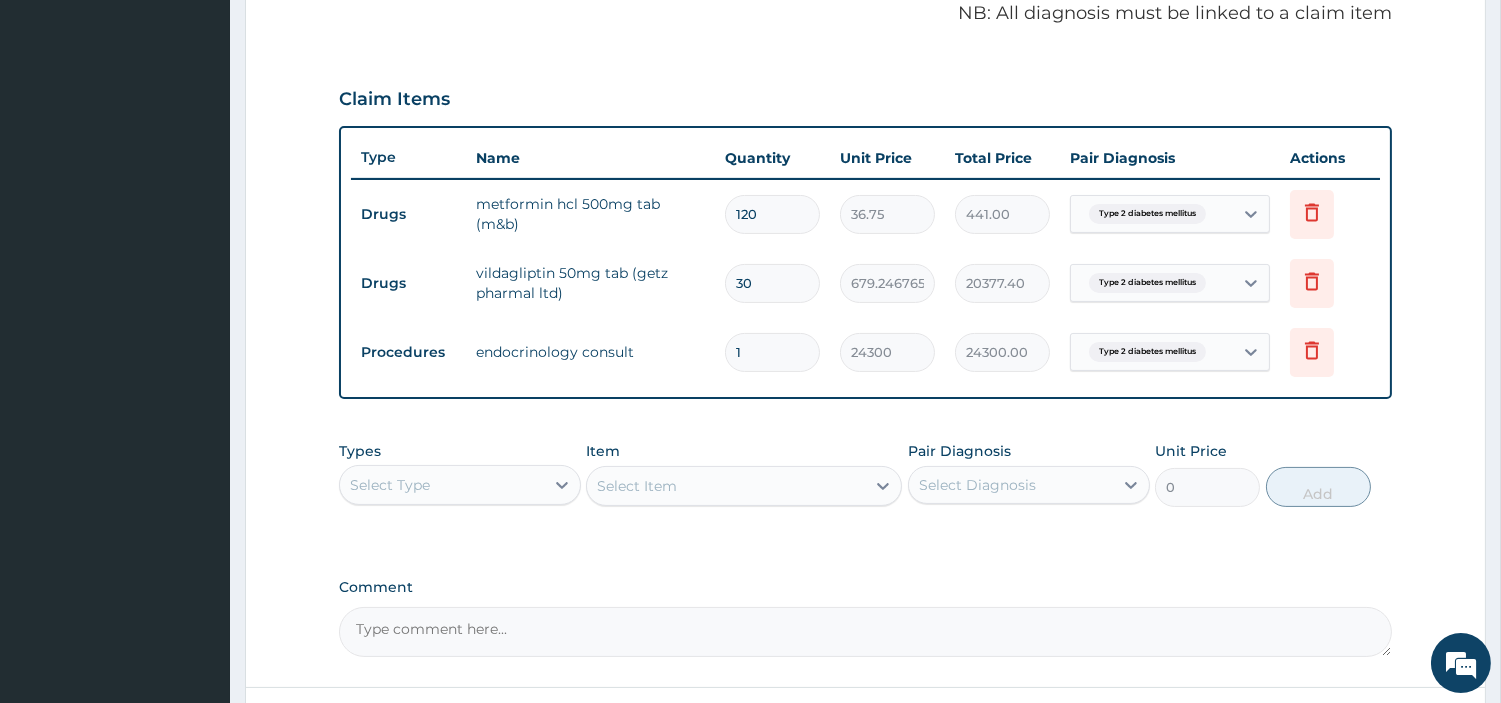 type on "4410.00" 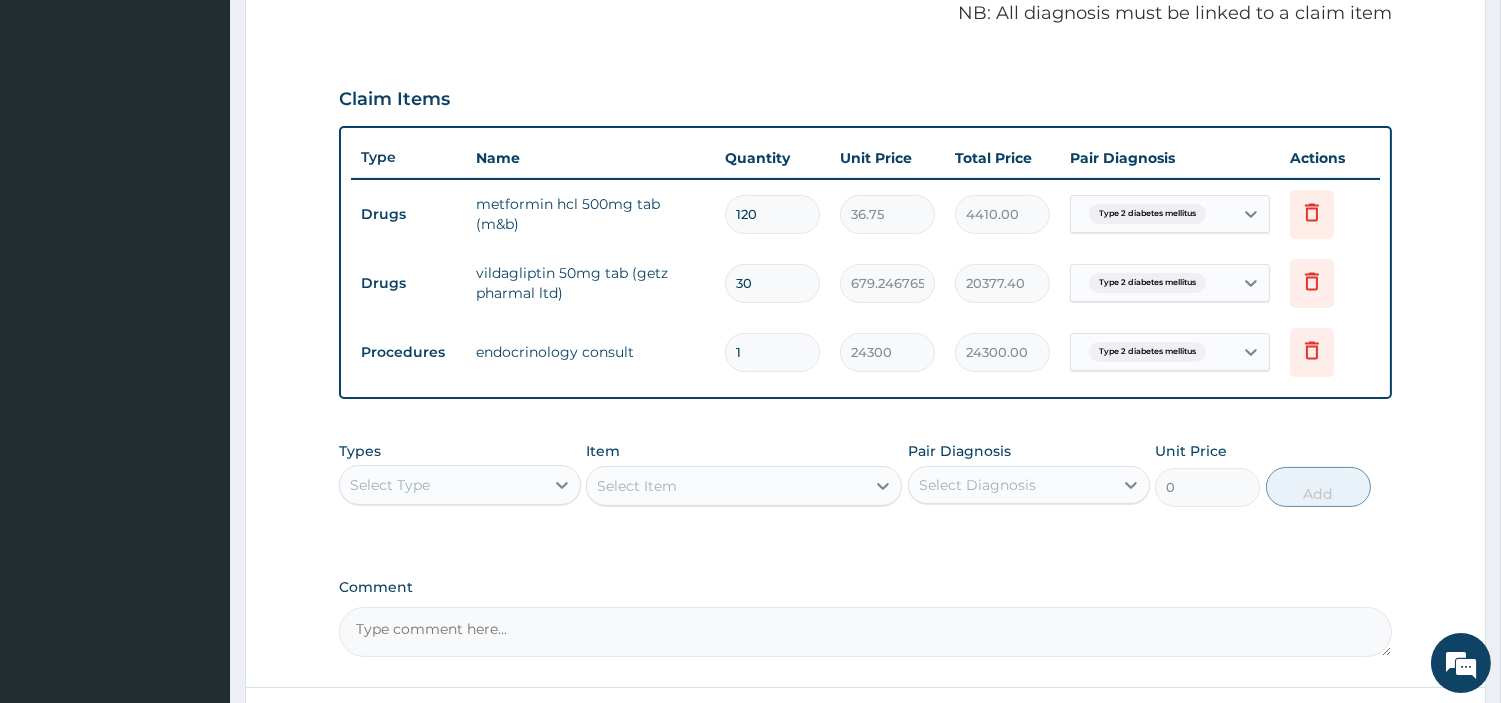 scroll, scrollTop: 781, scrollLeft: 0, axis: vertical 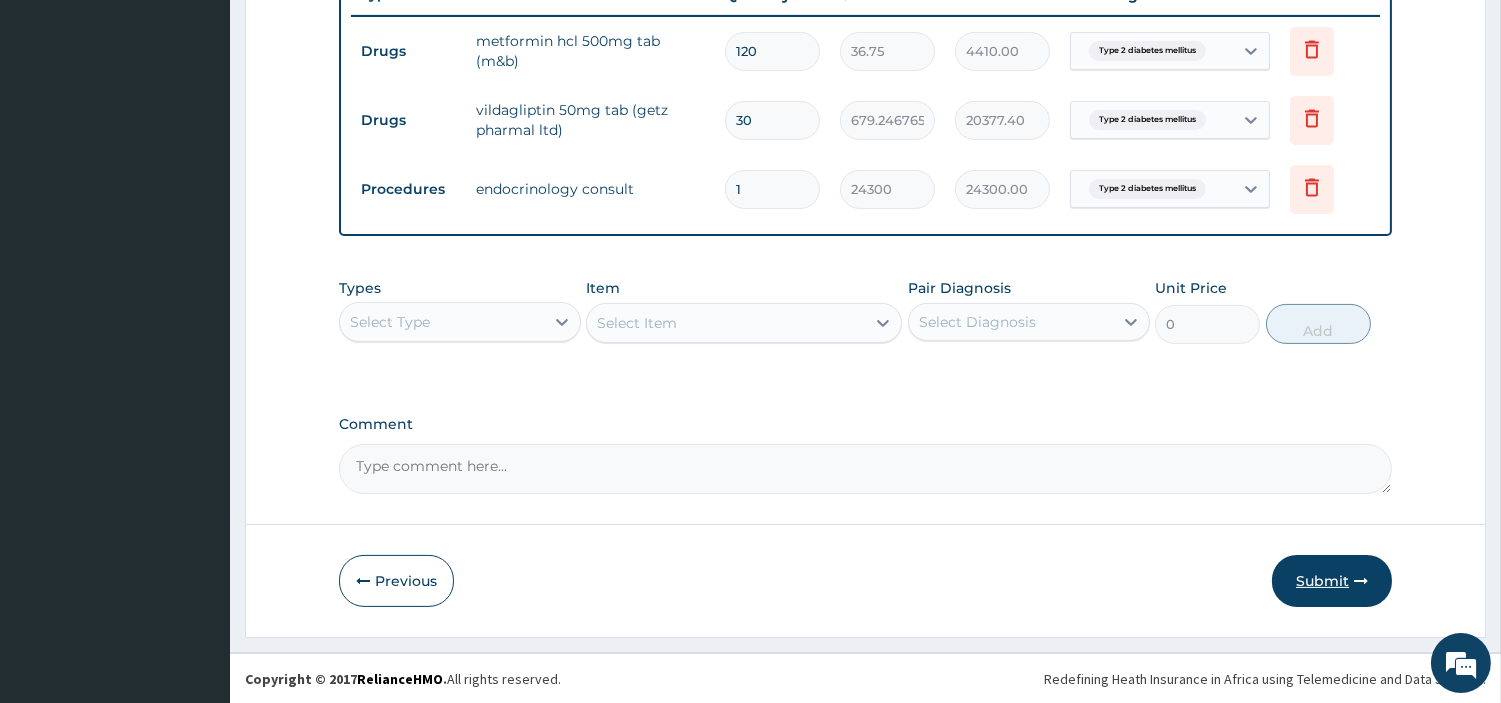 type on "120" 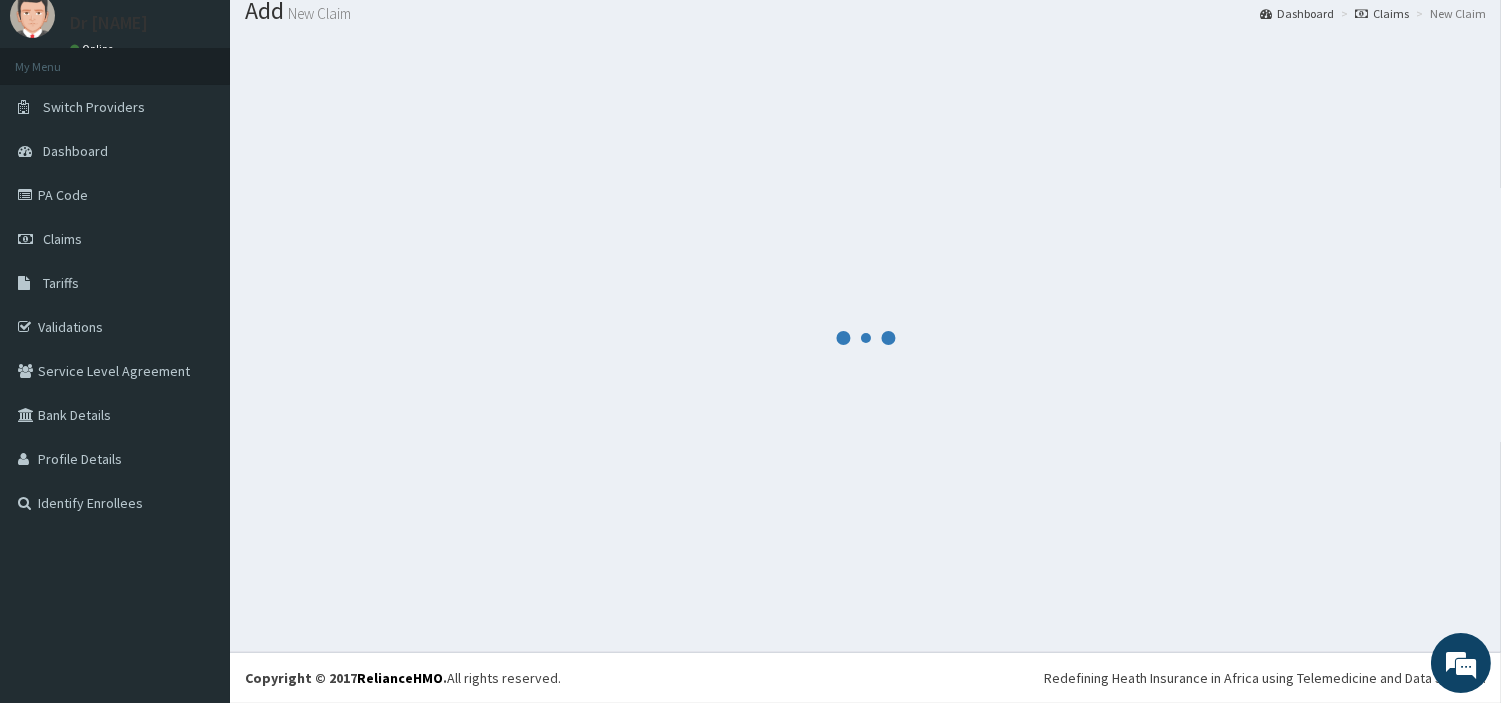 scroll, scrollTop: 66, scrollLeft: 0, axis: vertical 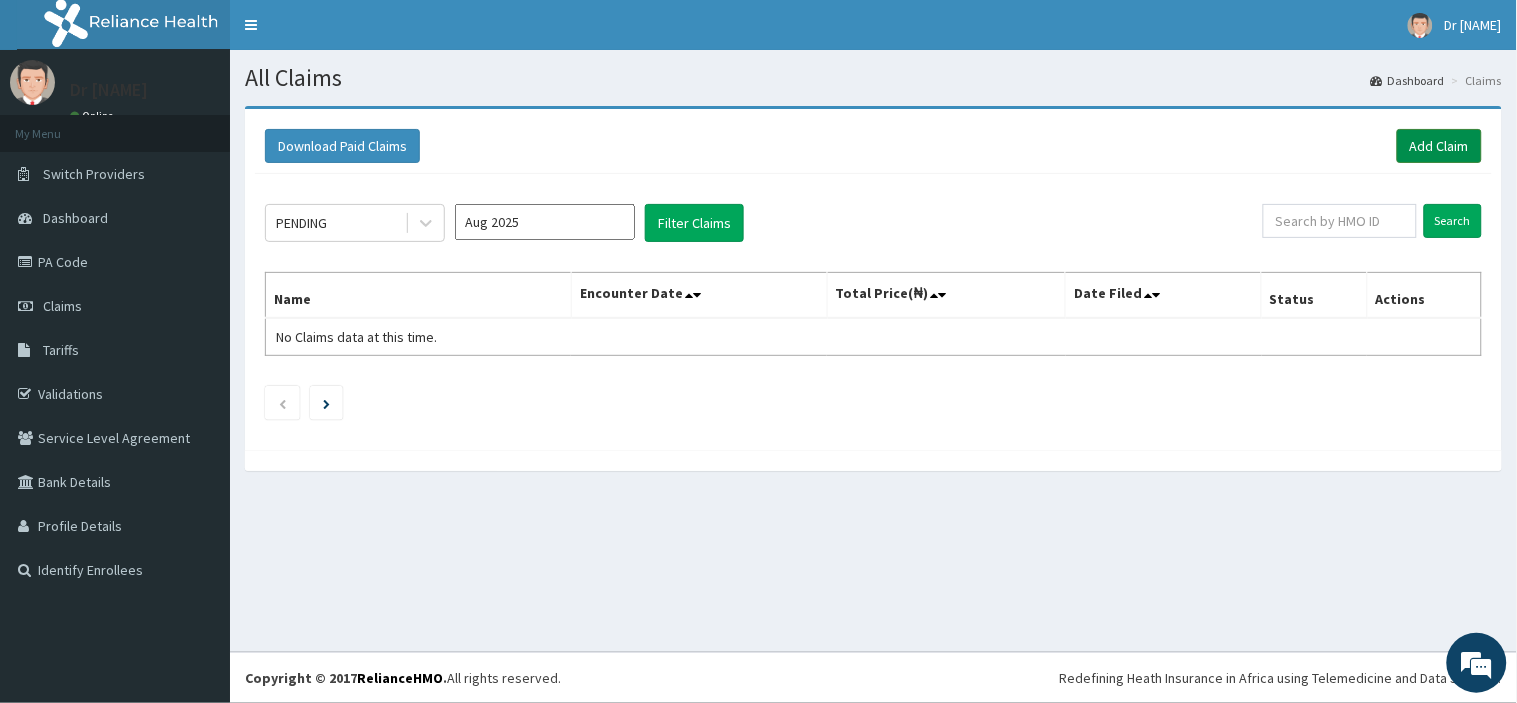 click on "Add Claim" at bounding box center [1439, 146] 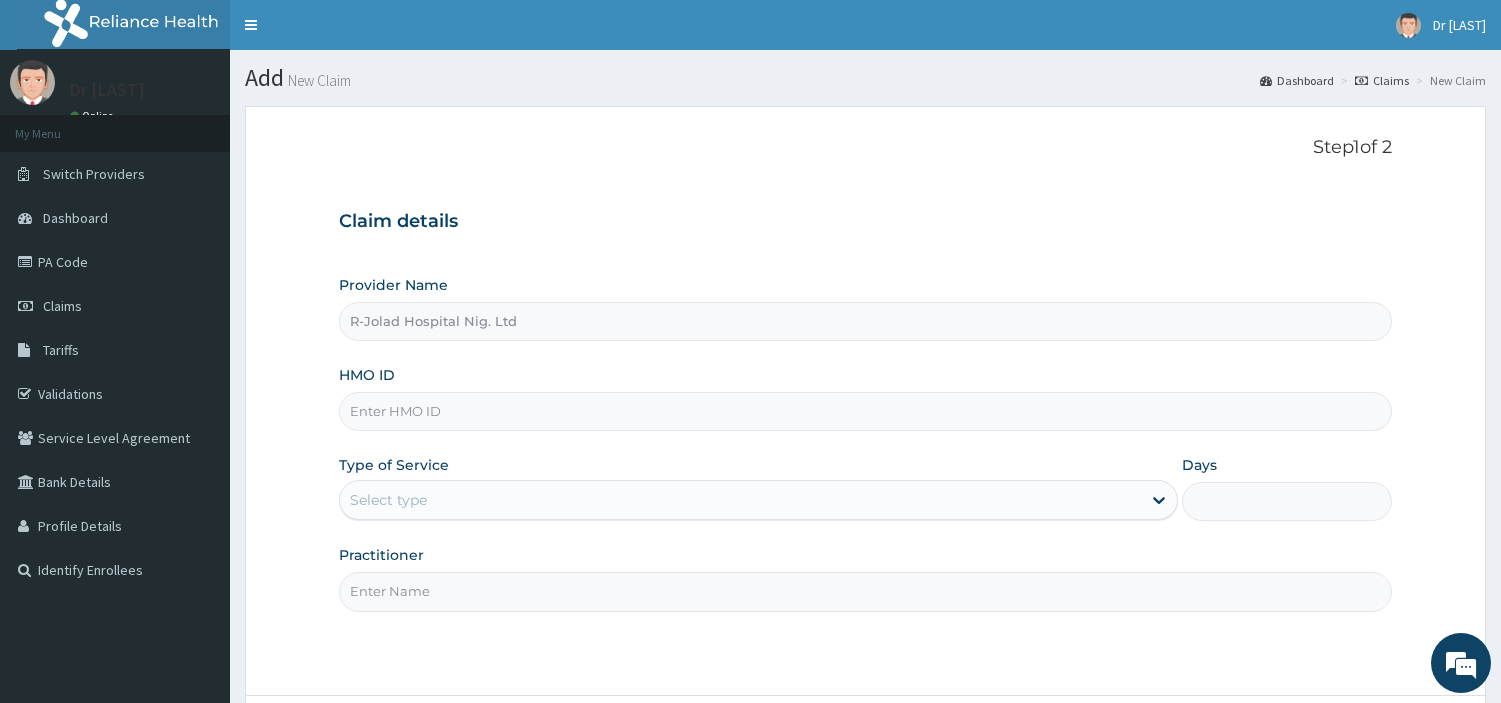 scroll, scrollTop: 0, scrollLeft: 0, axis: both 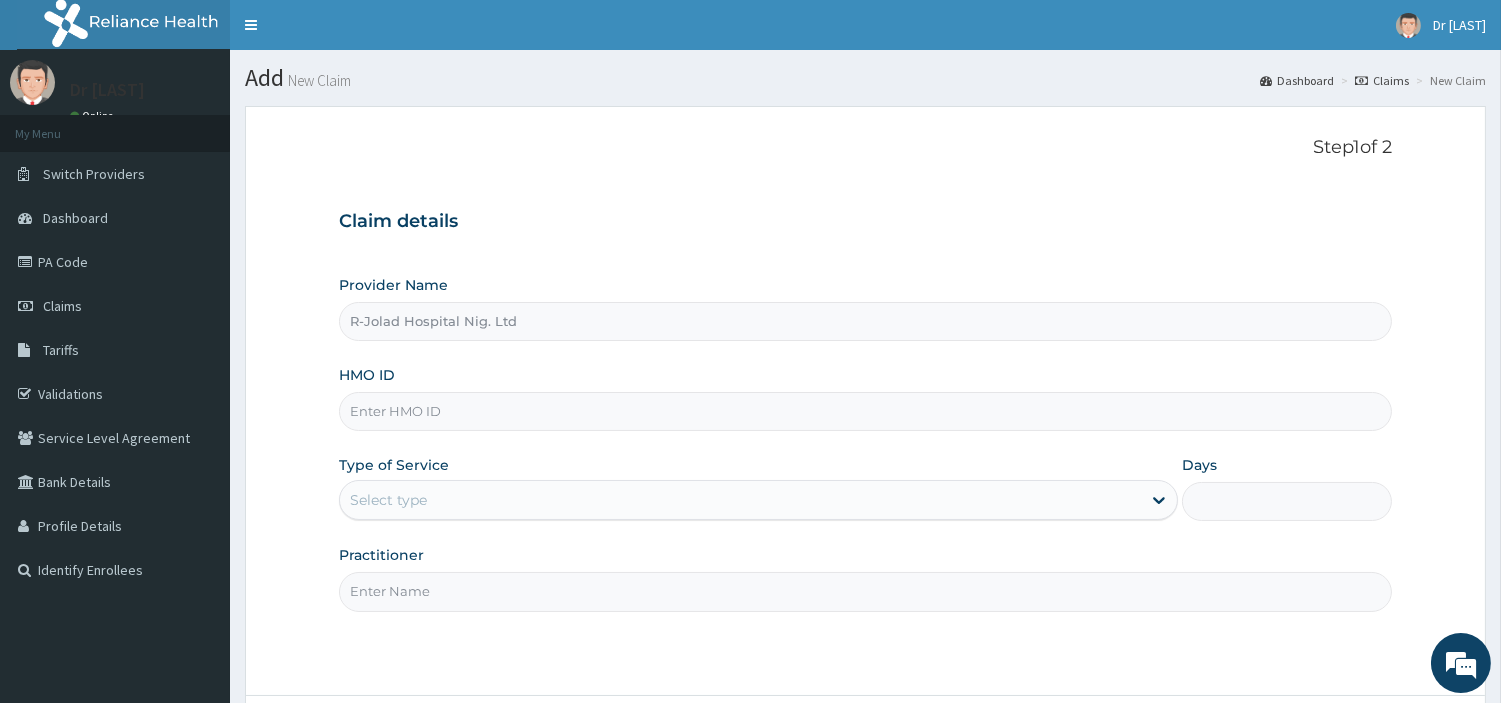 click on "HMO ID" at bounding box center [865, 411] 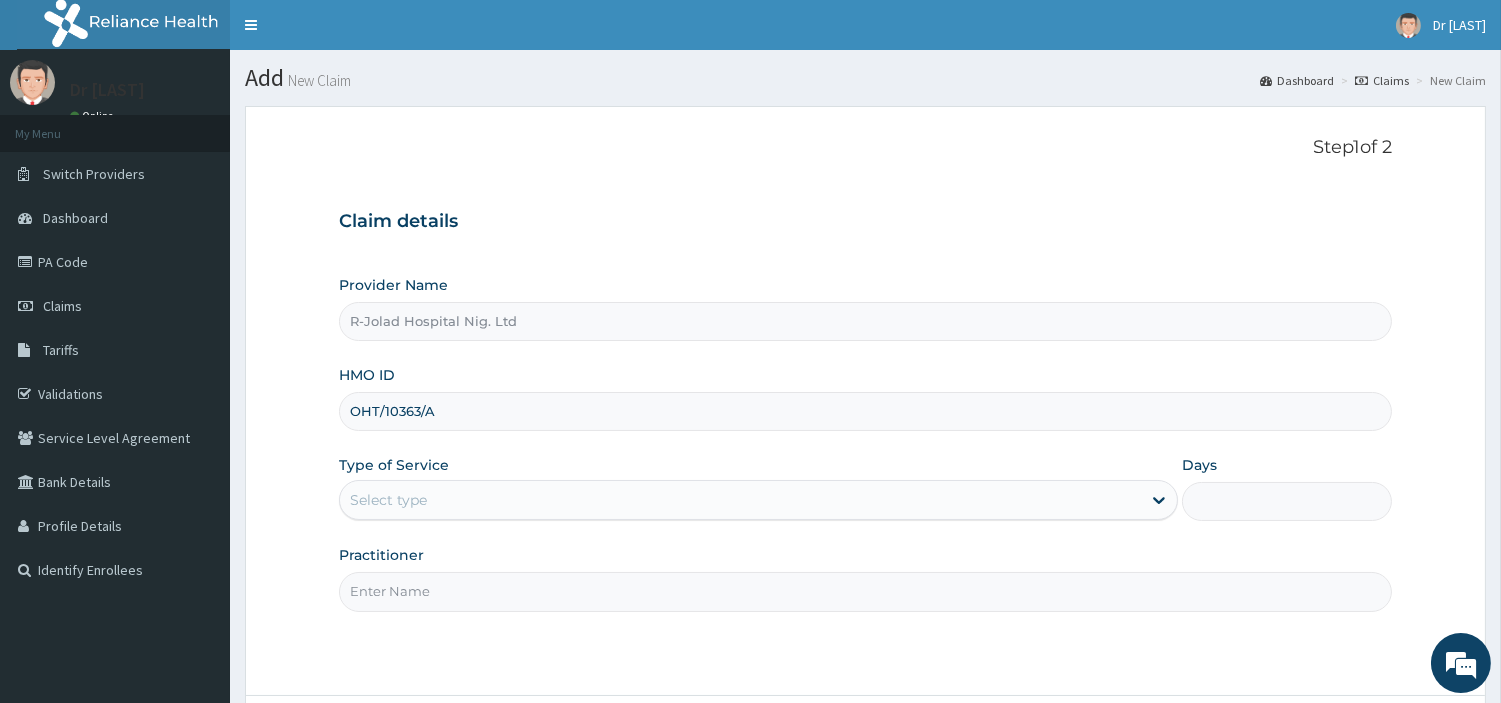 type on "OHT/10363/A" 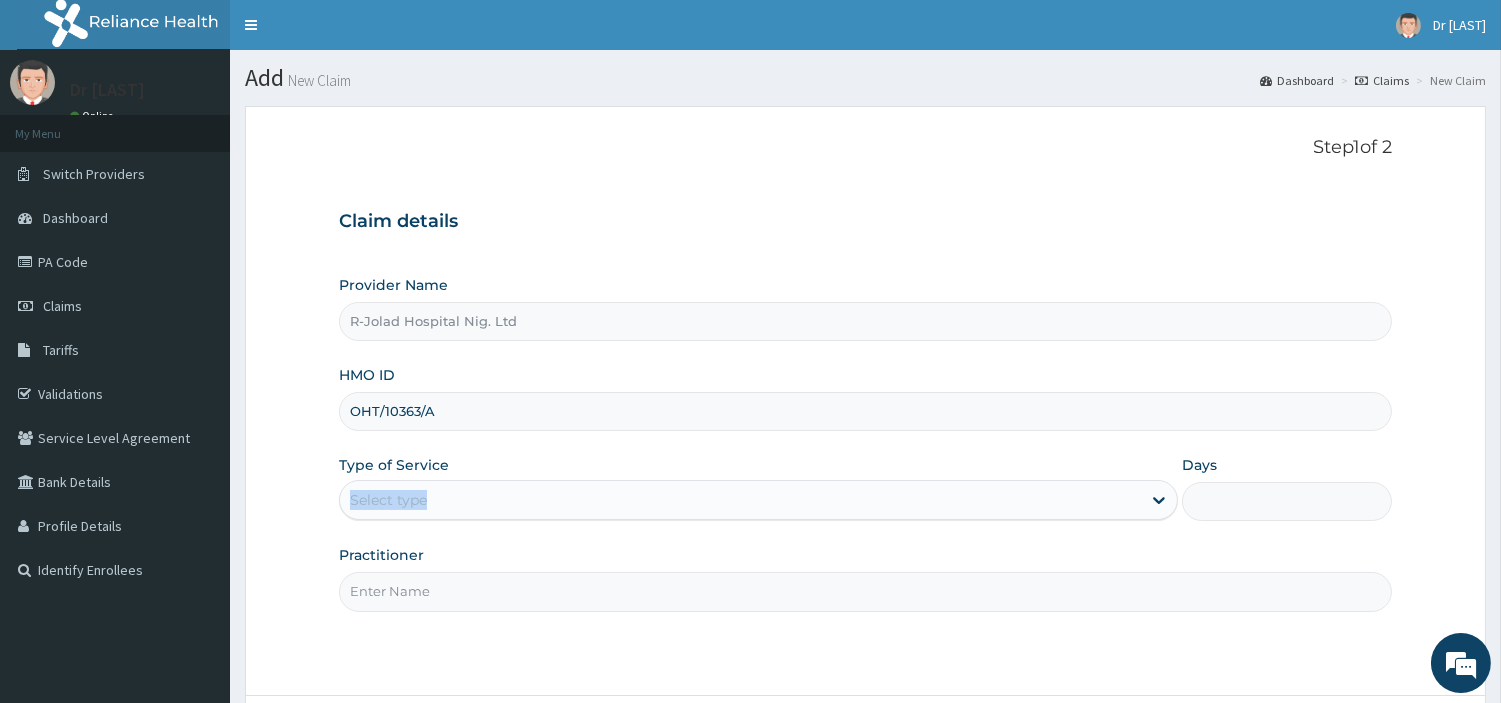 click on "Type of Service Select type" at bounding box center [758, 488] 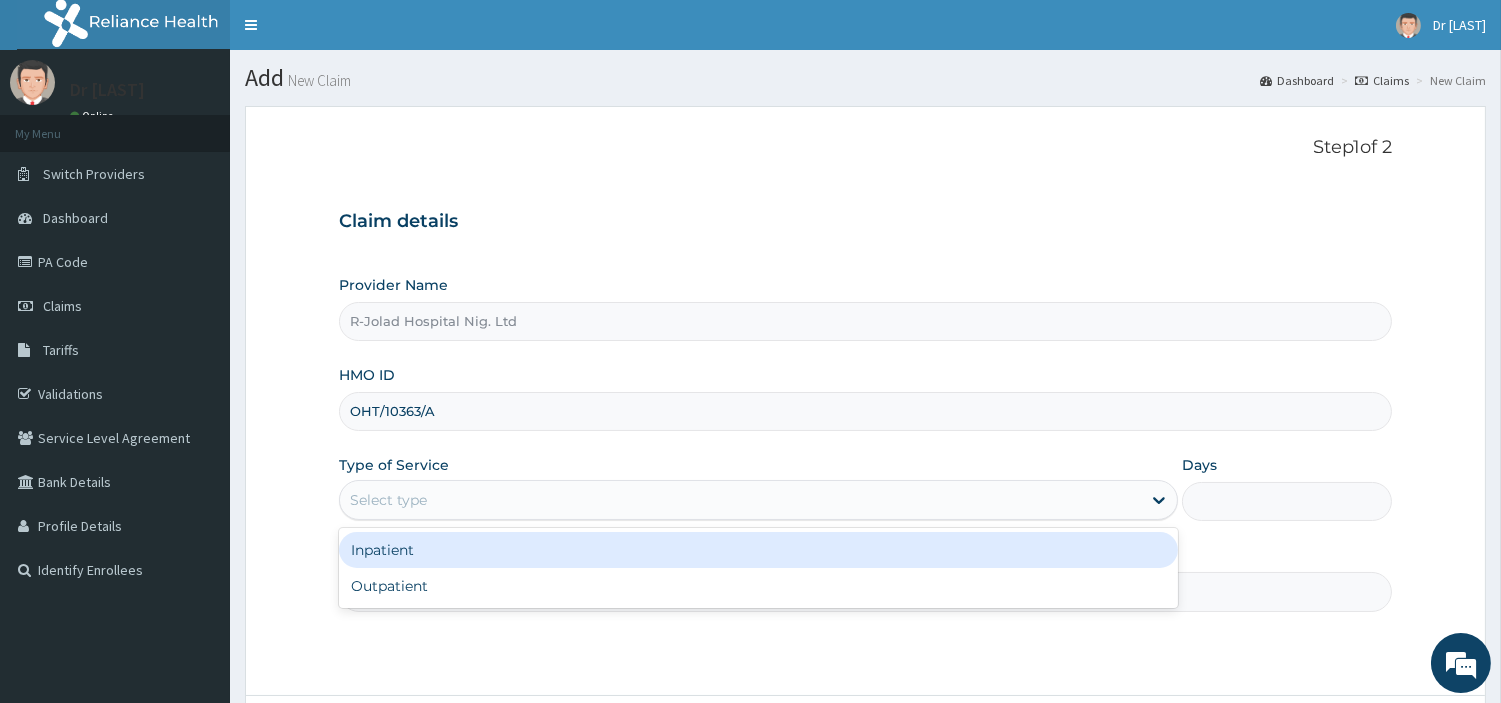 click on "Select type" at bounding box center [740, 500] 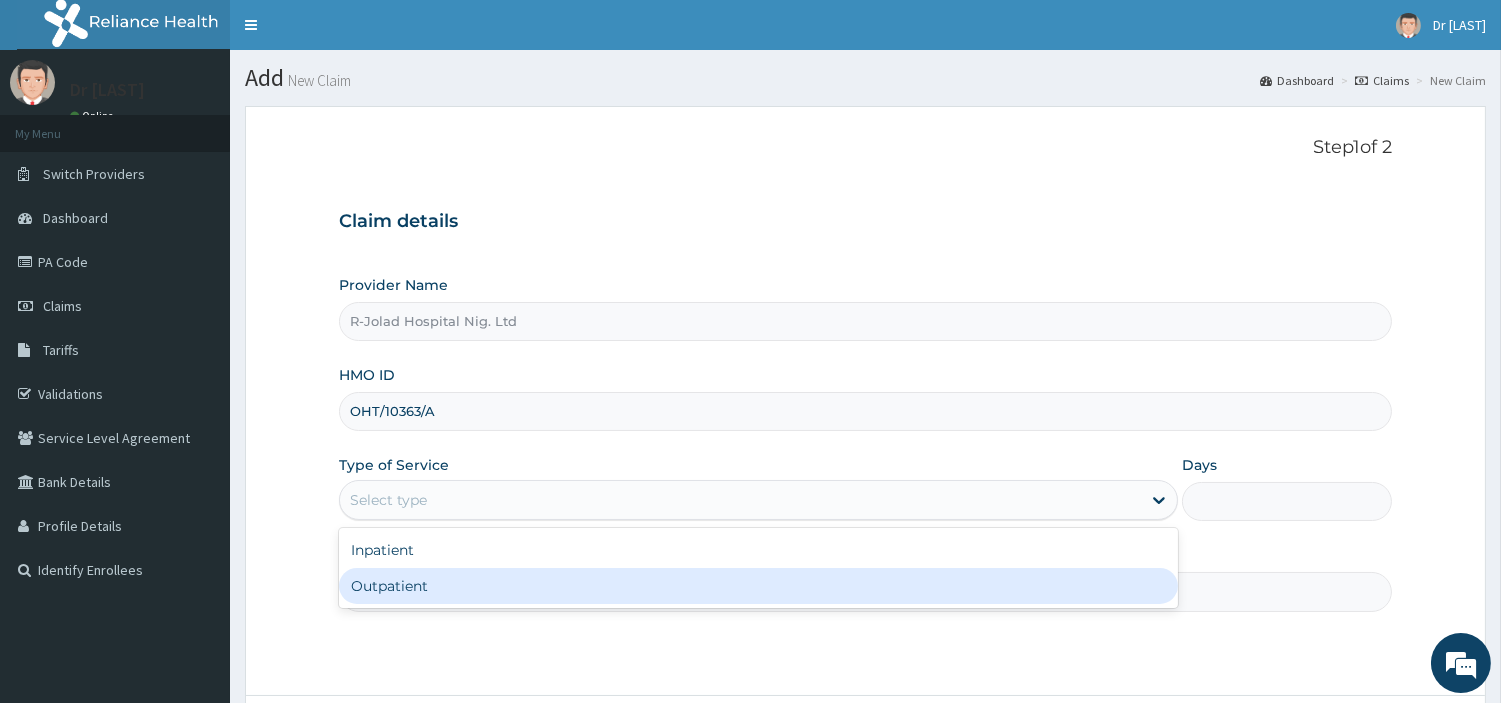 click on "Outpatient" at bounding box center [758, 586] 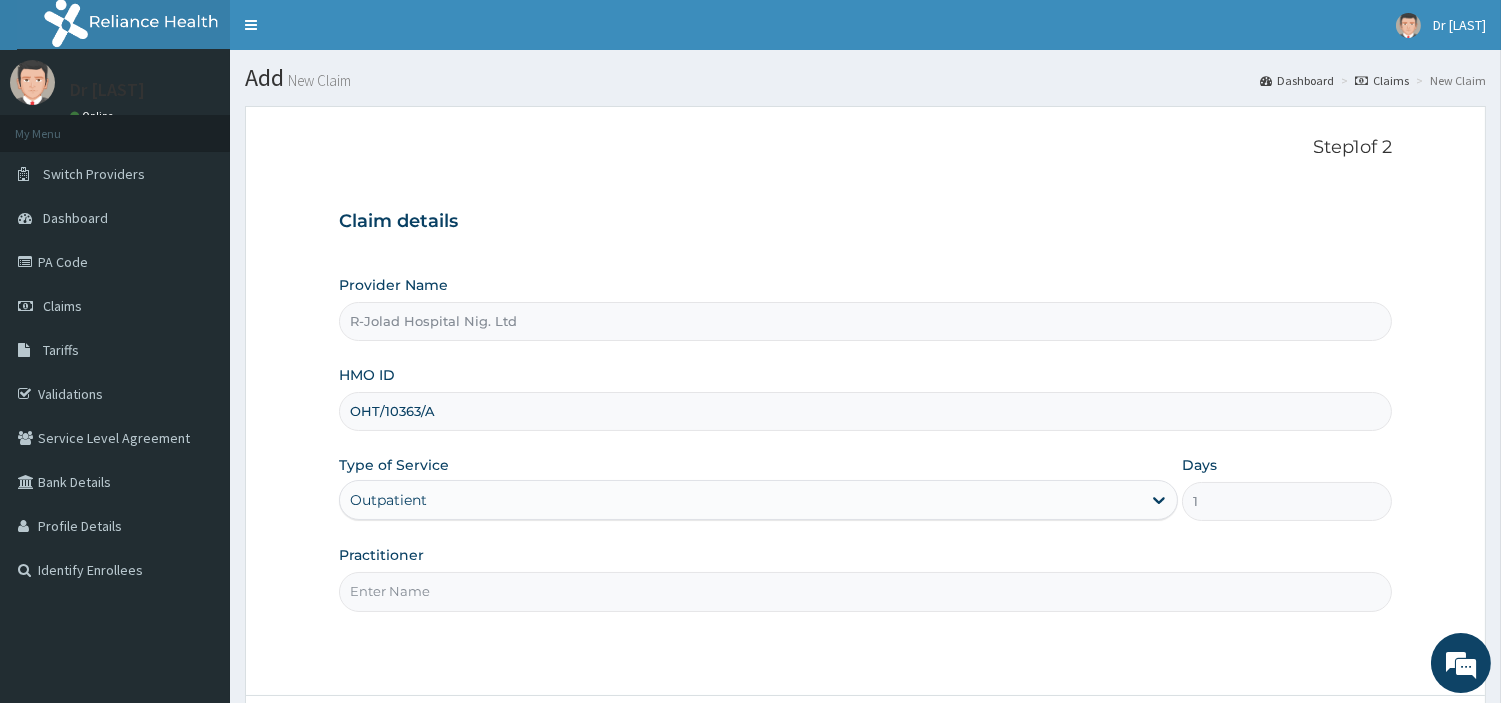 click on "Practitioner" at bounding box center (865, 591) 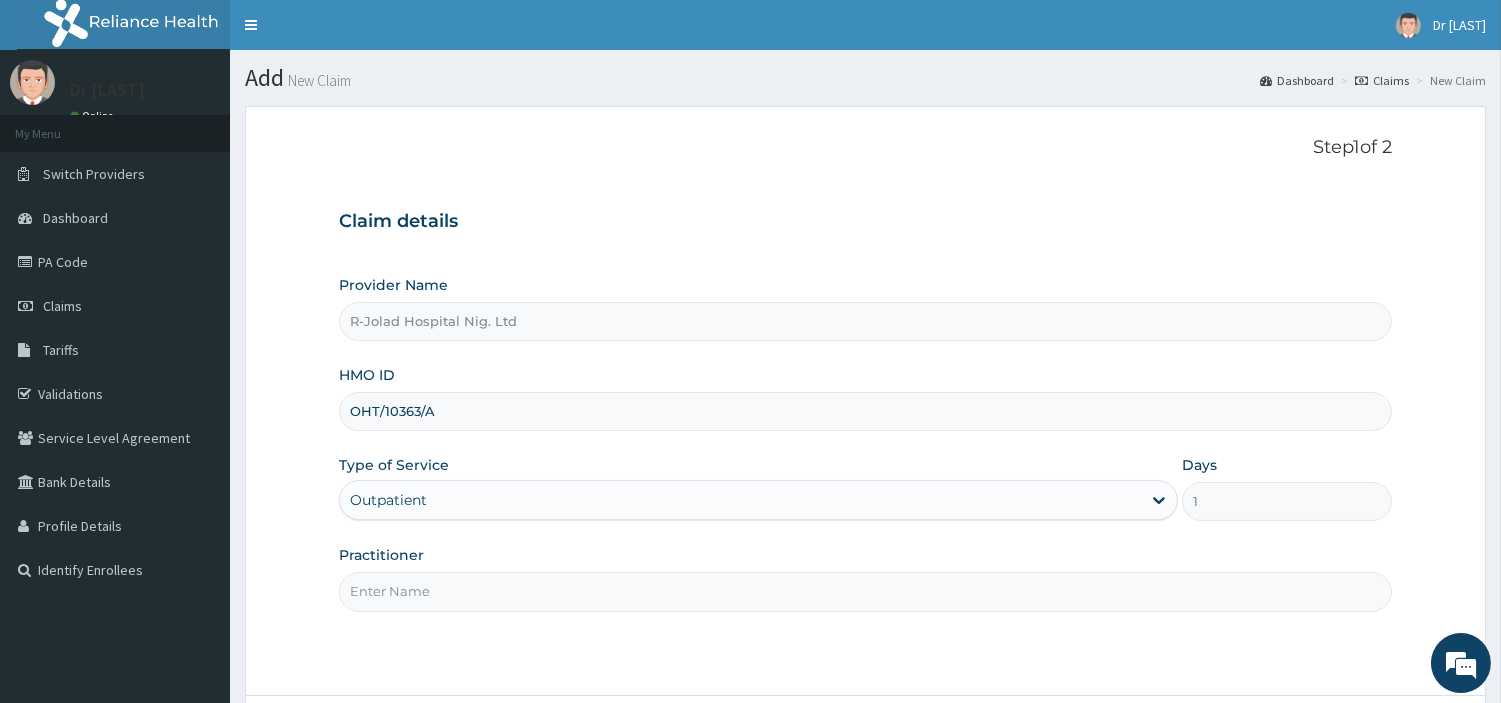 paste on "OBAFEMI OLUSEGUN" 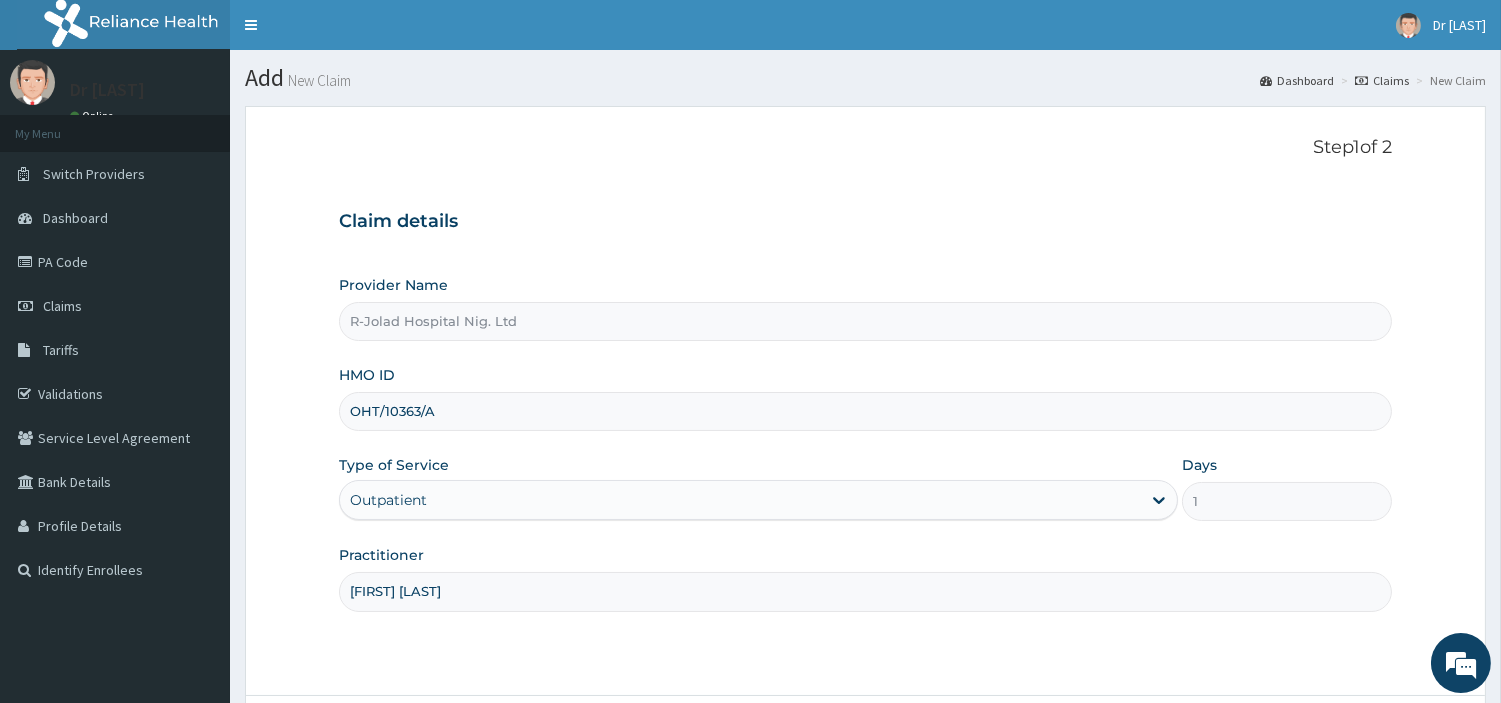 scroll, scrollTop: 172, scrollLeft: 0, axis: vertical 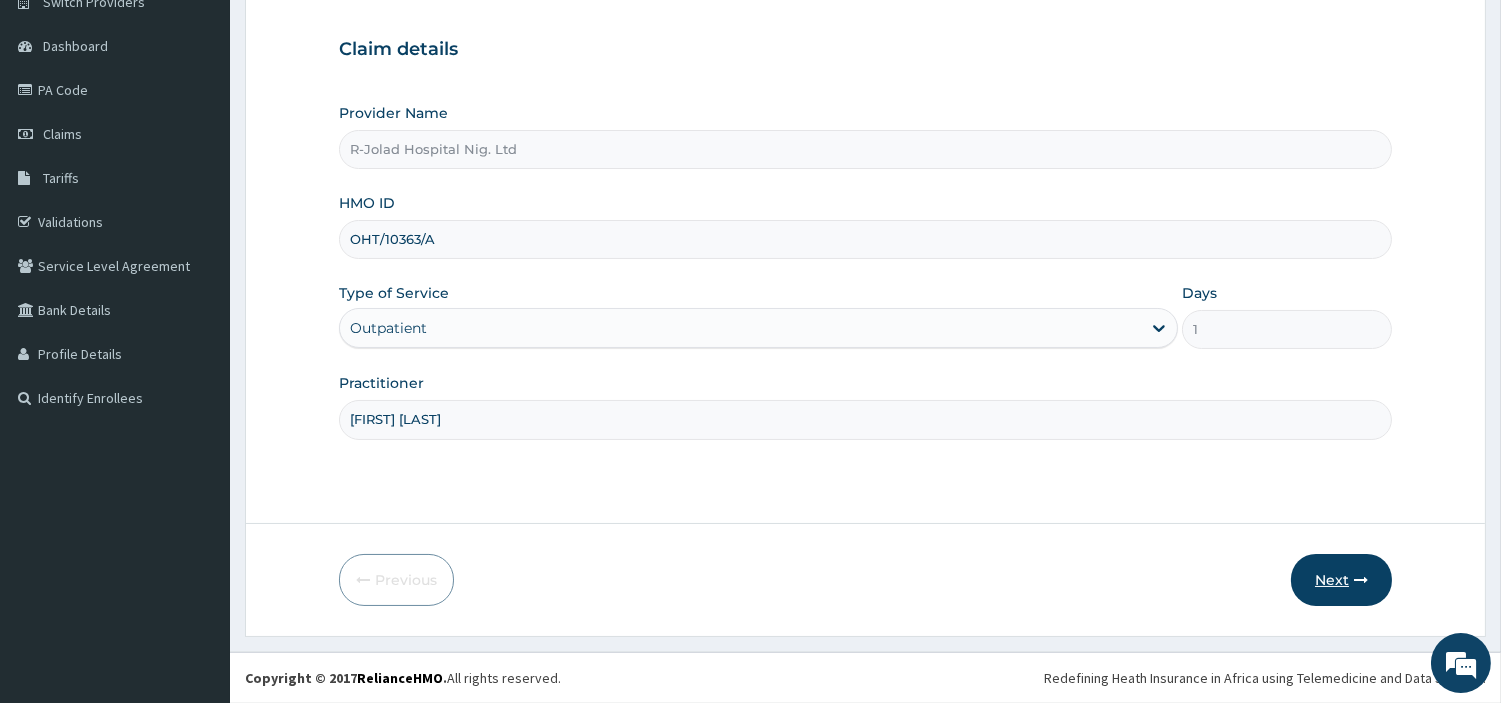 type on "OBAFEMI OLUSEGUN" 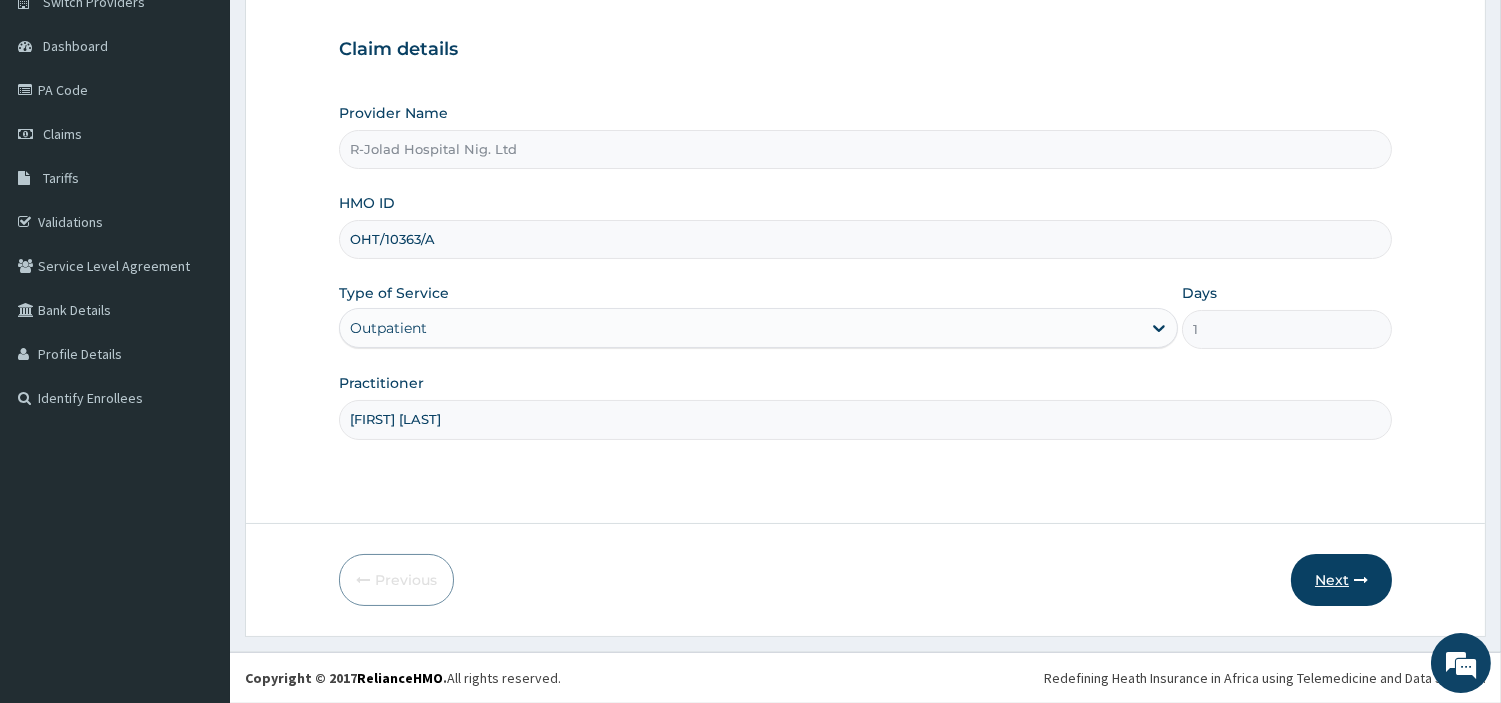 click on "Next" at bounding box center (1341, 580) 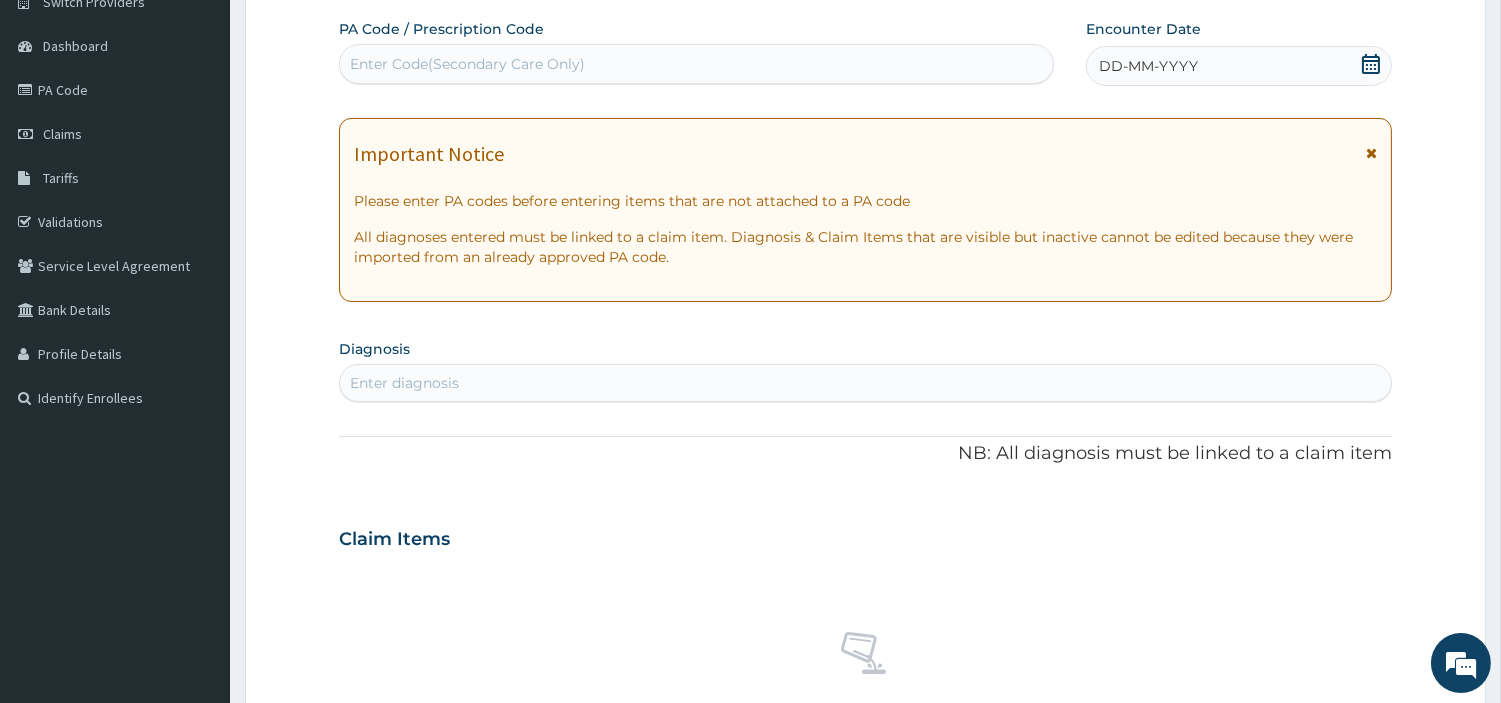 scroll, scrollTop: 0, scrollLeft: 0, axis: both 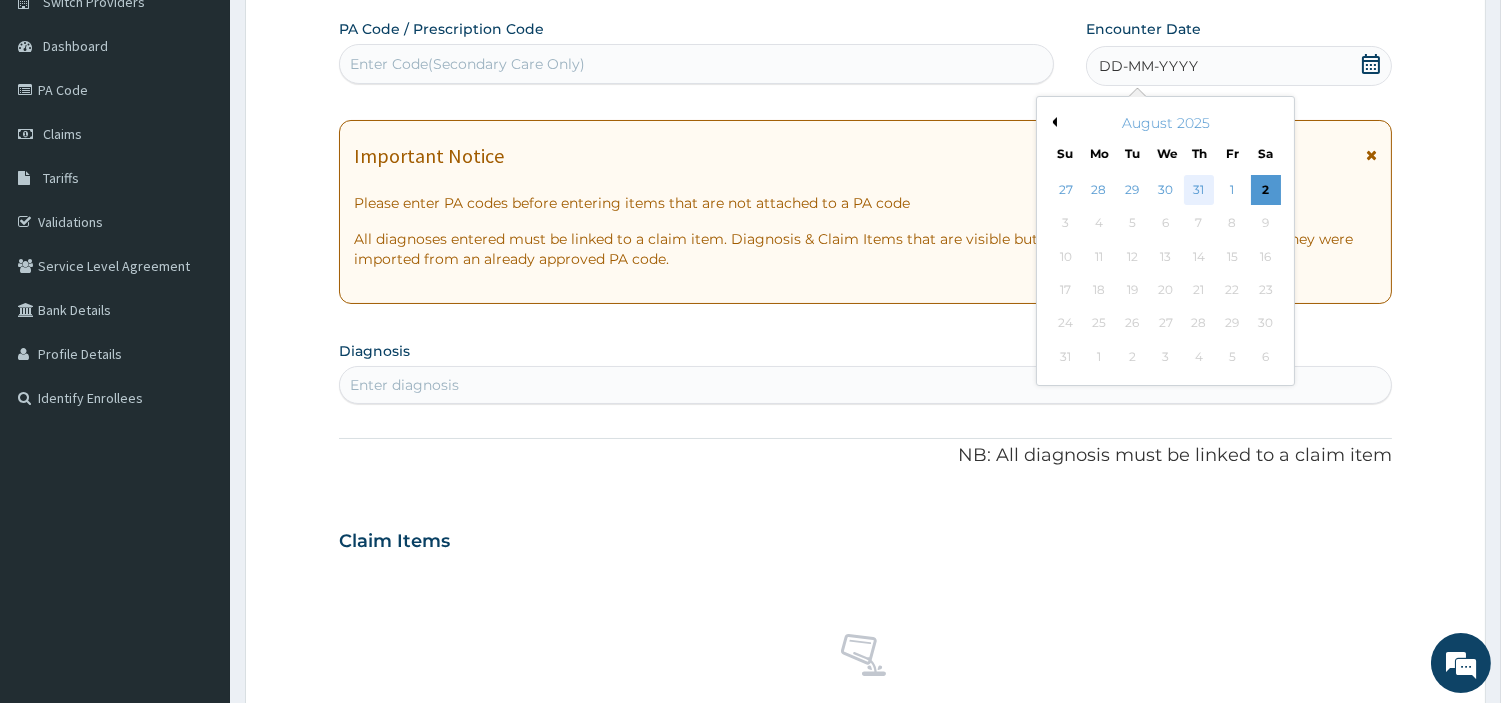 click on "31" at bounding box center [1199, 190] 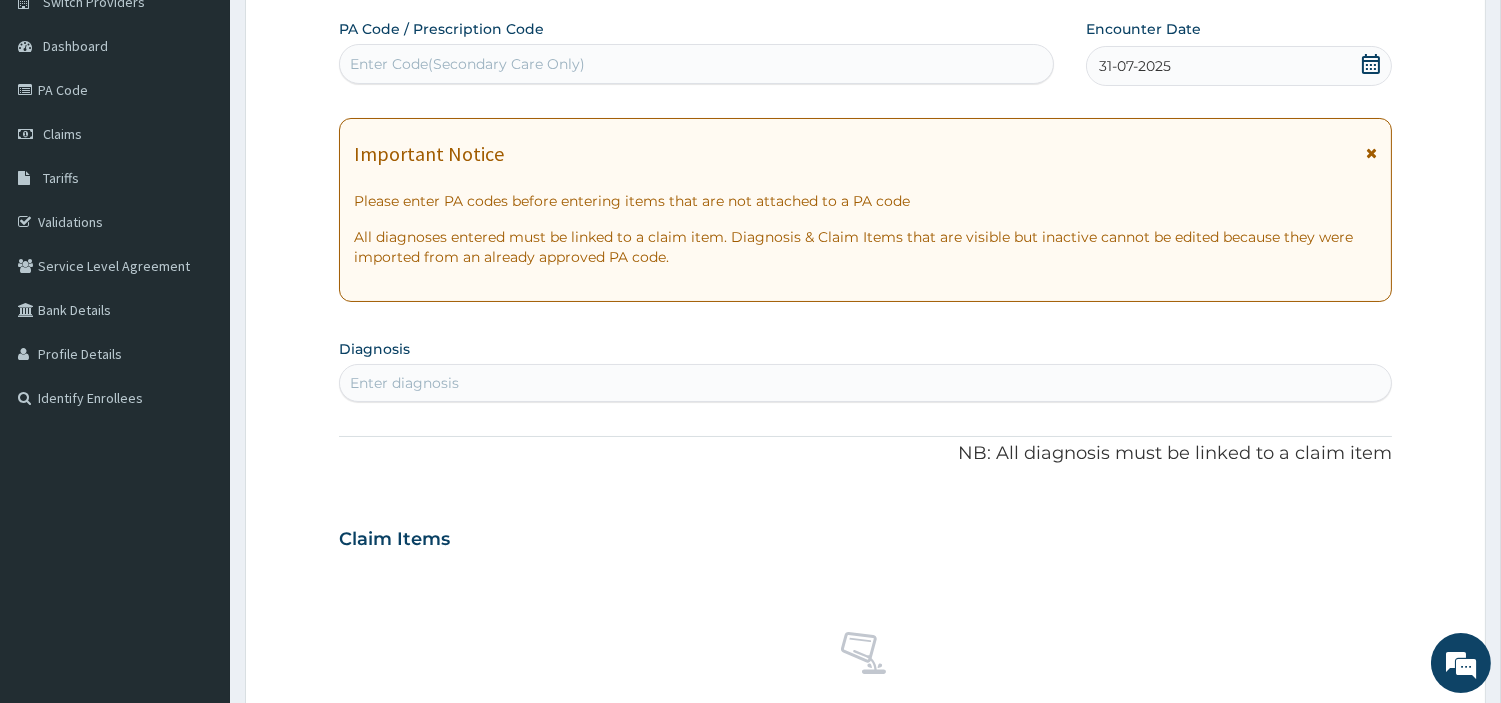 click on "Enter diagnosis" at bounding box center [865, 383] 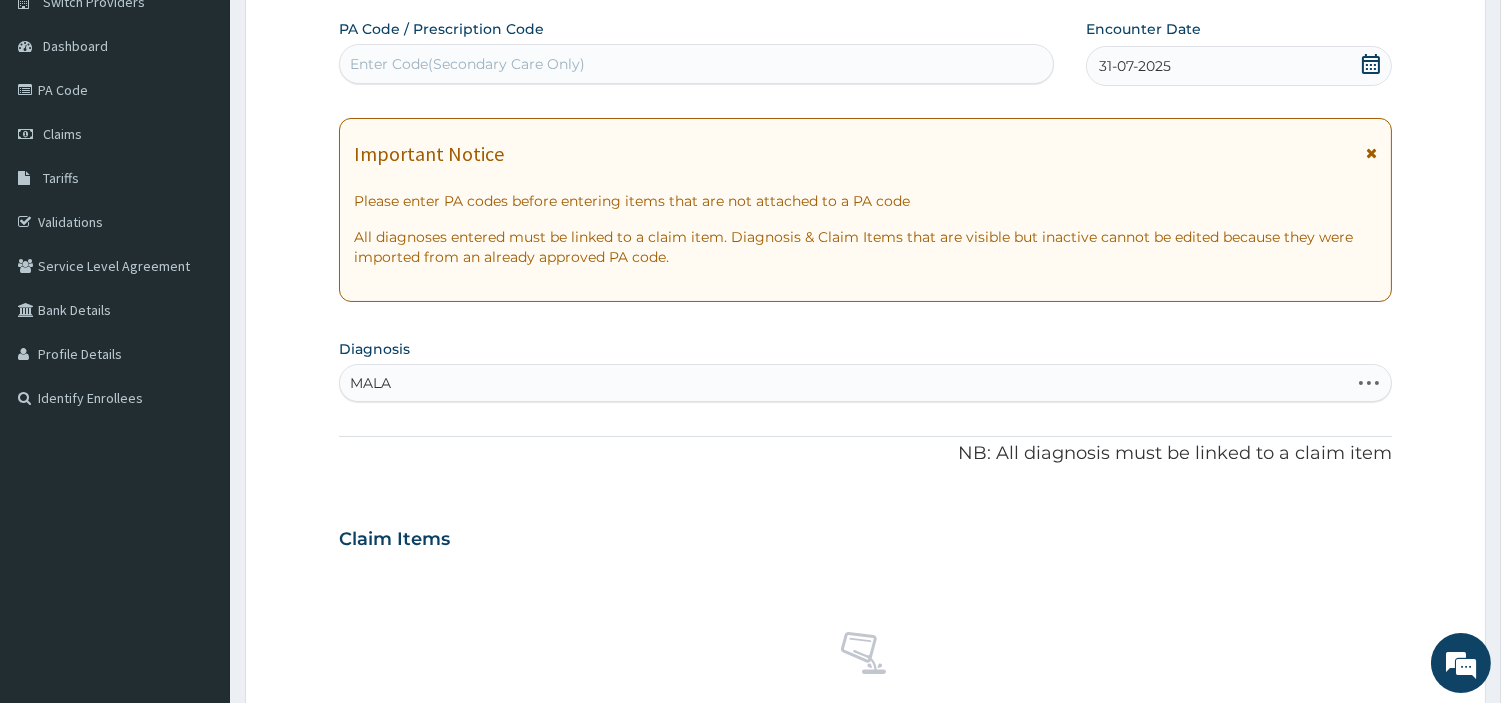 type on "MALAR" 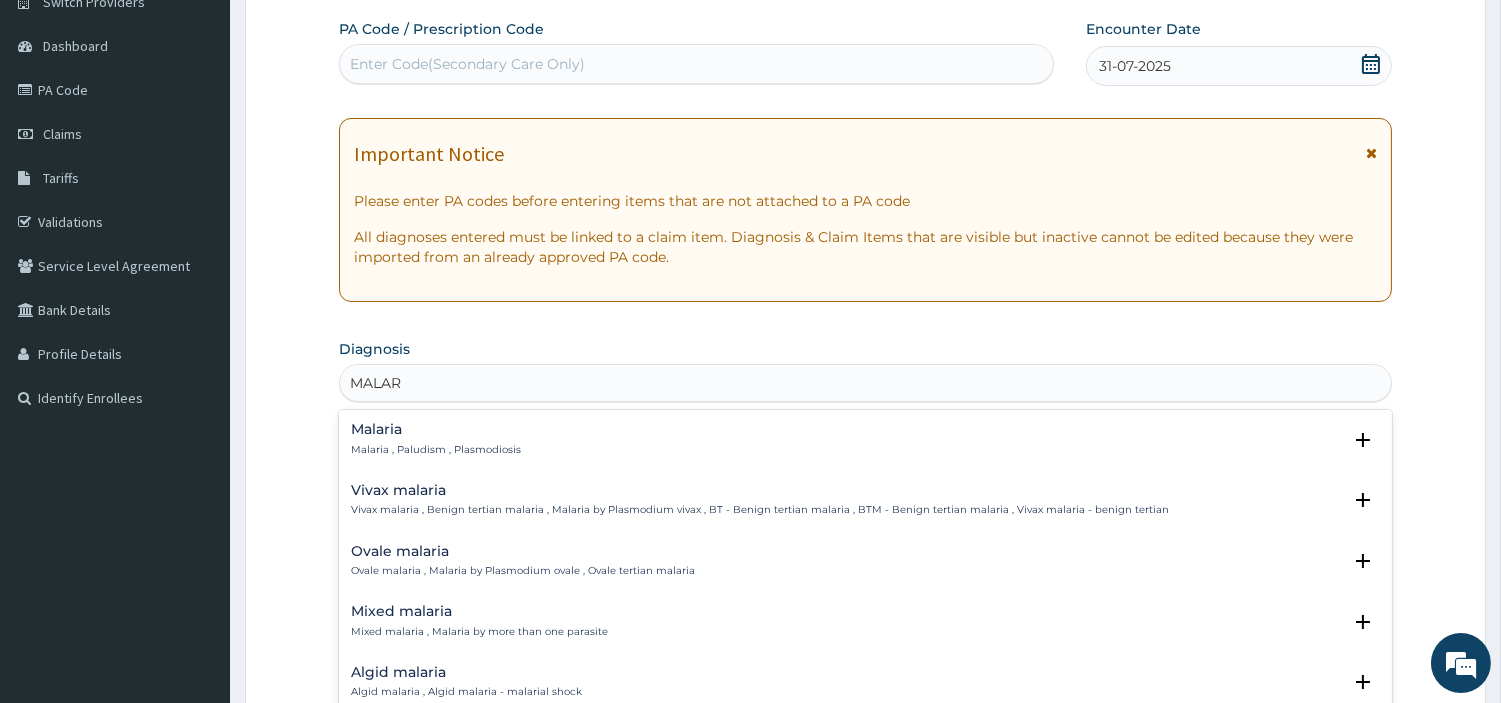 click on "Malaria , Paludism , Plasmodiosis" at bounding box center (436, 450) 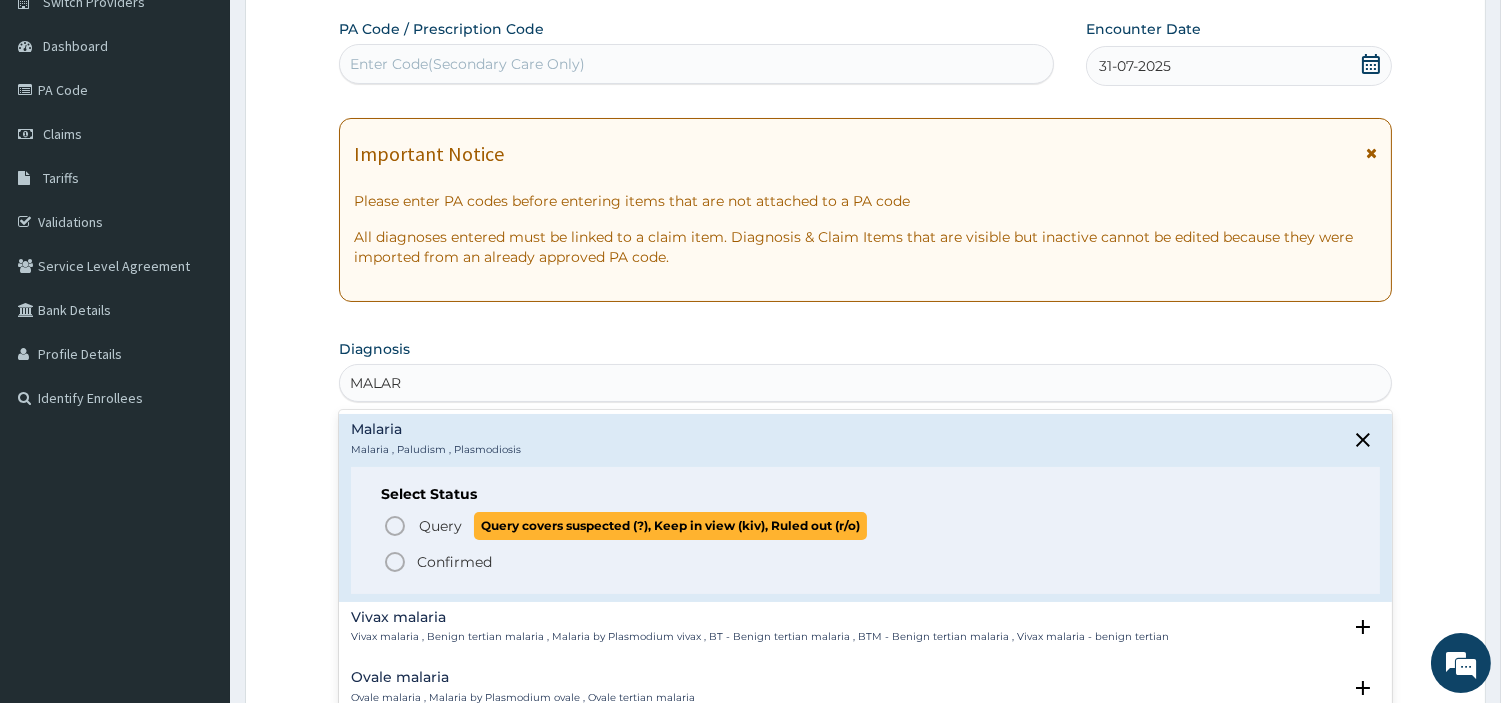 click on "Query" at bounding box center (440, 526) 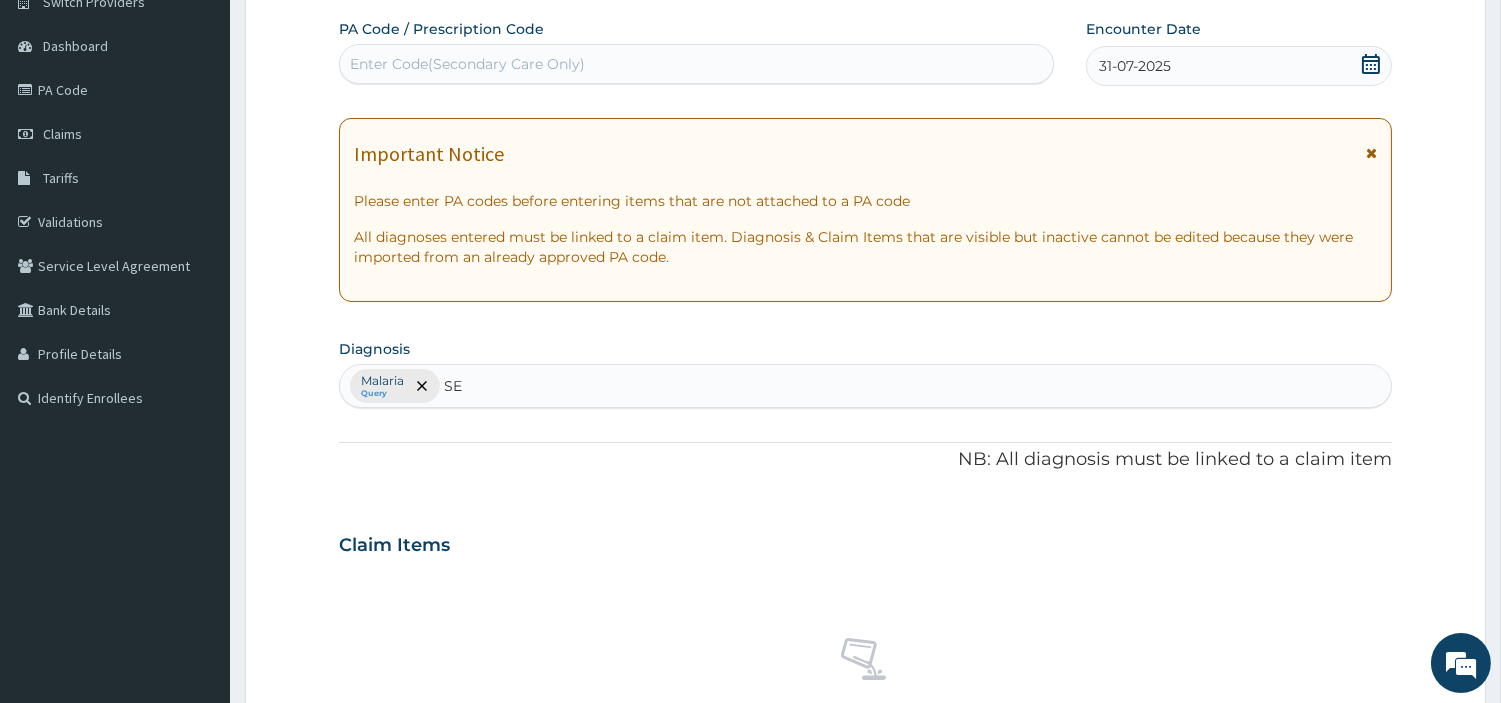 type on "SEP" 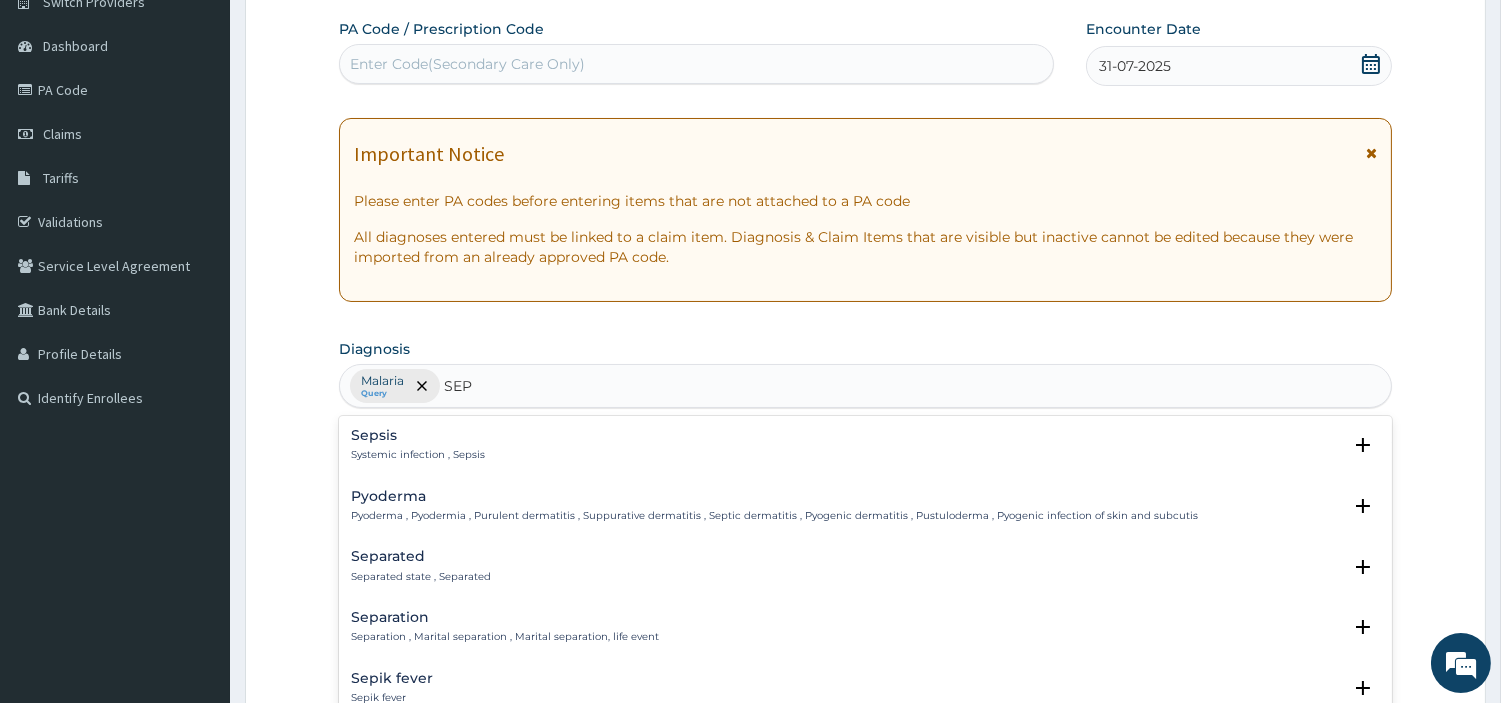 click on "Systemic infection , Sepsis" at bounding box center [418, 455] 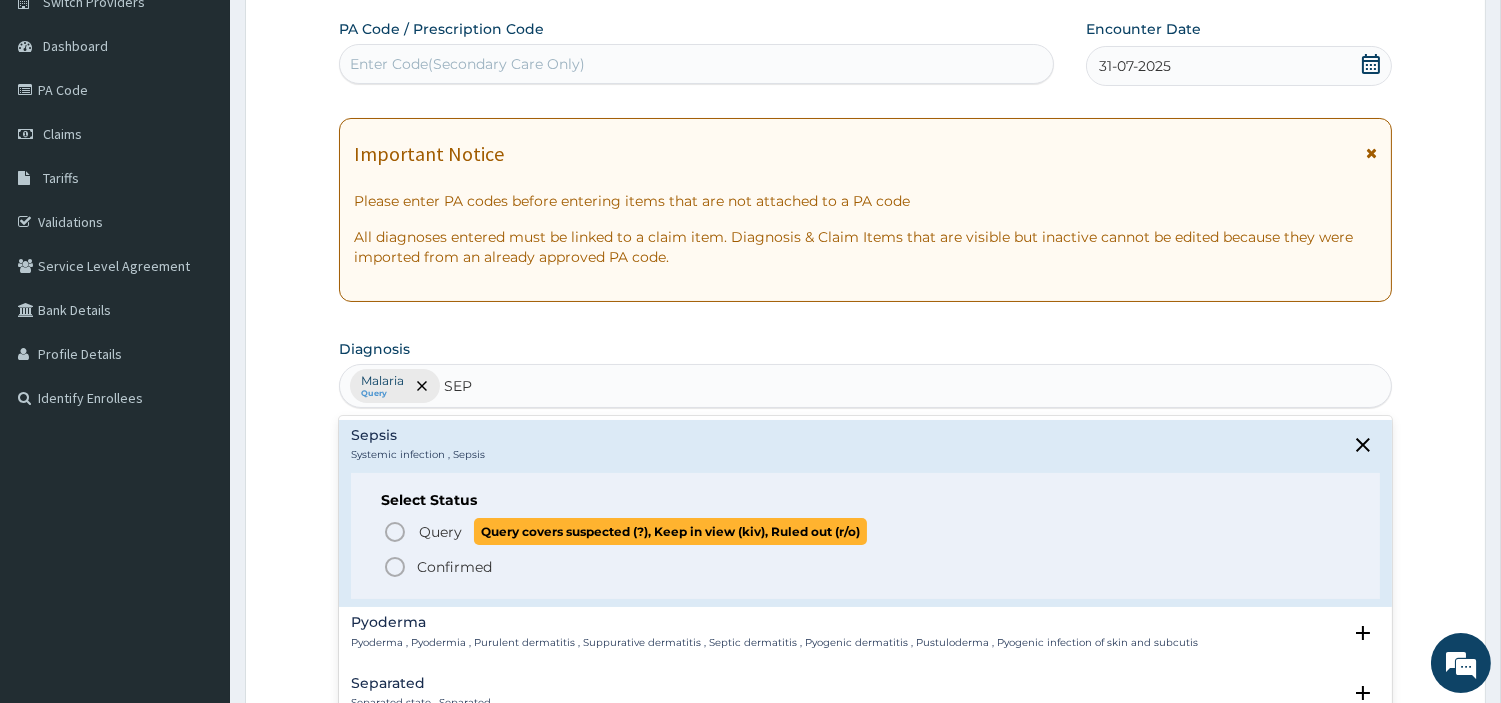click 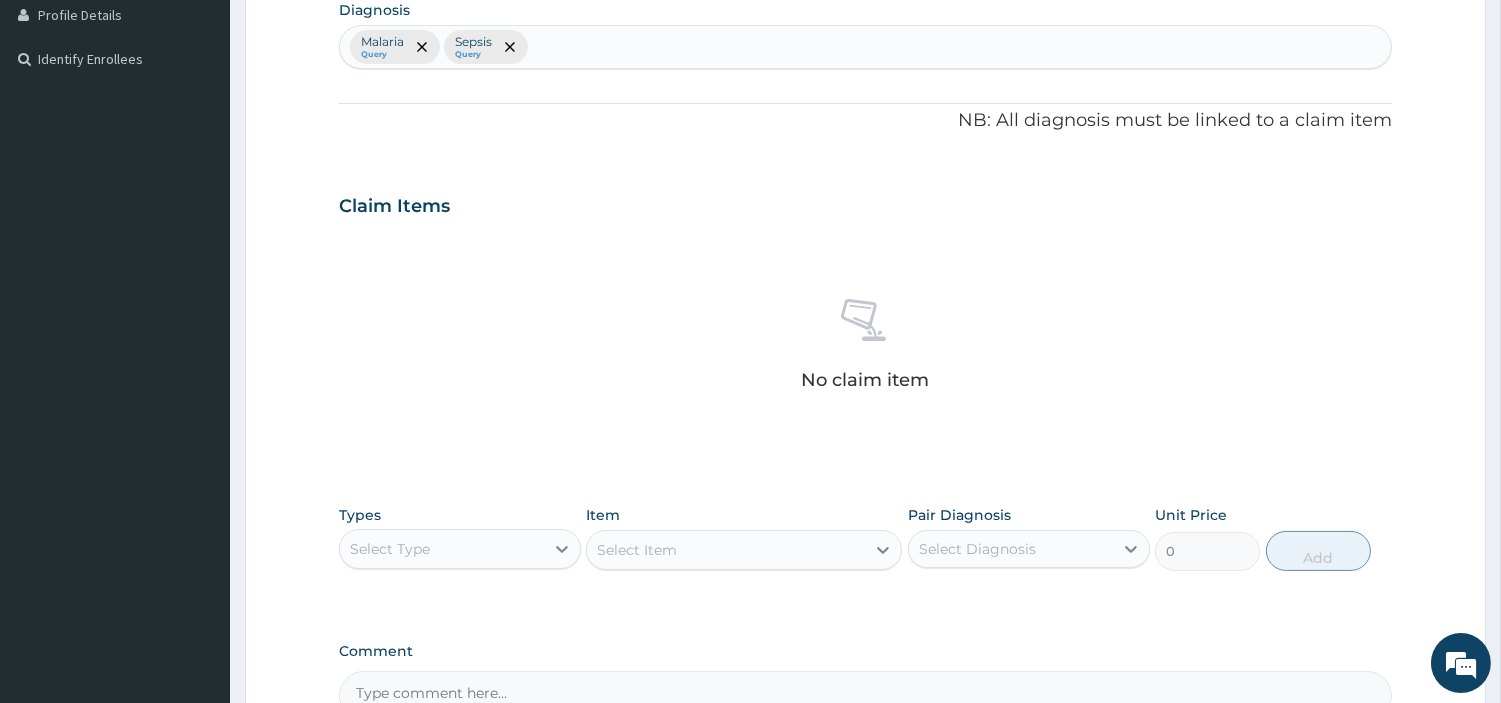 scroll, scrollTop: 738, scrollLeft: 0, axis: vertical 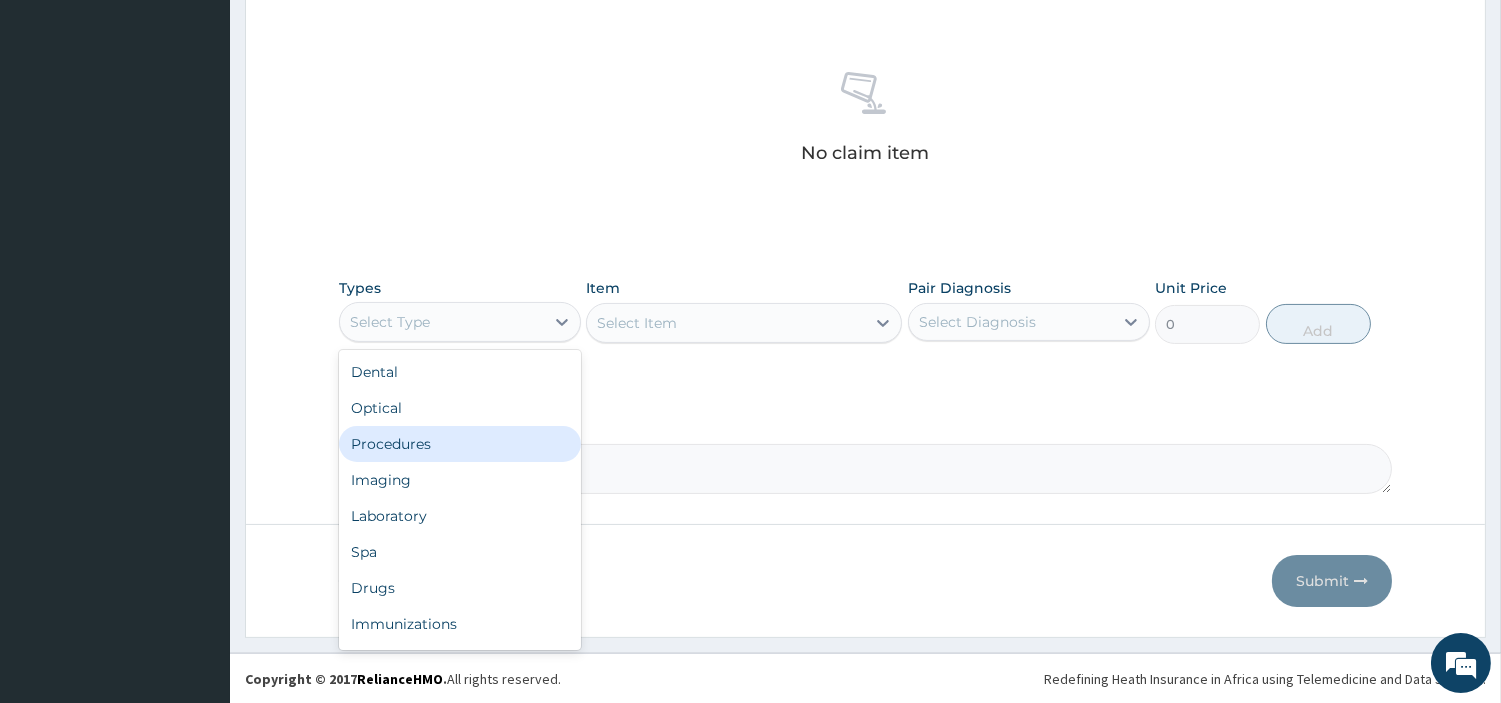 drag, startPoint x: 496, startPoint y: 322, endPoint x: 440, endPoint y: 454, distance: 143.38759 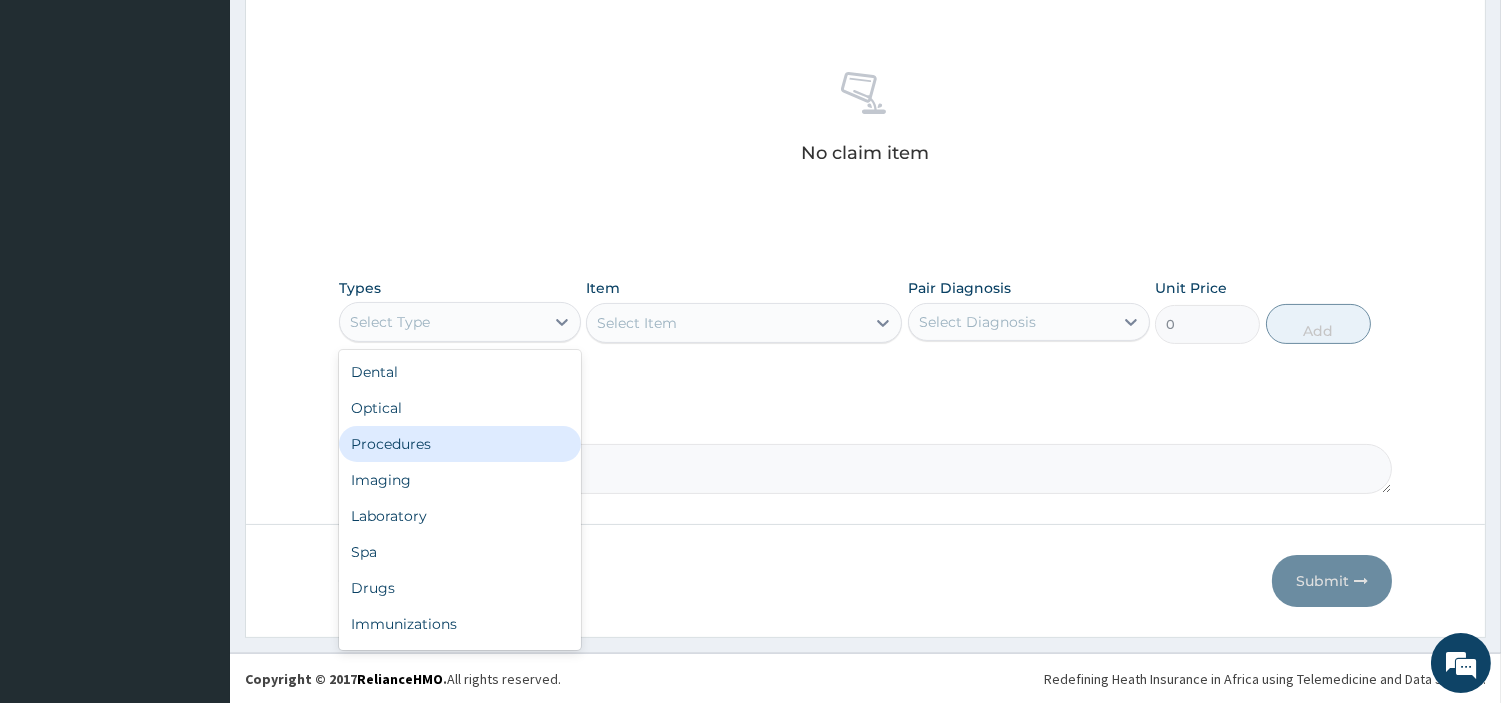 click on "option Procedures focused, 3 of 10. 10 results available. Use Up and Down to choose options, press Enter to select the currently focused option, press Escape to exit the menu, press Tab to select the option and exit the menu. Select Type Dental Optical Procedures Imaging Laboratory Spa Drugs Immunizations Others Gym" at bounding box center (460, 322) 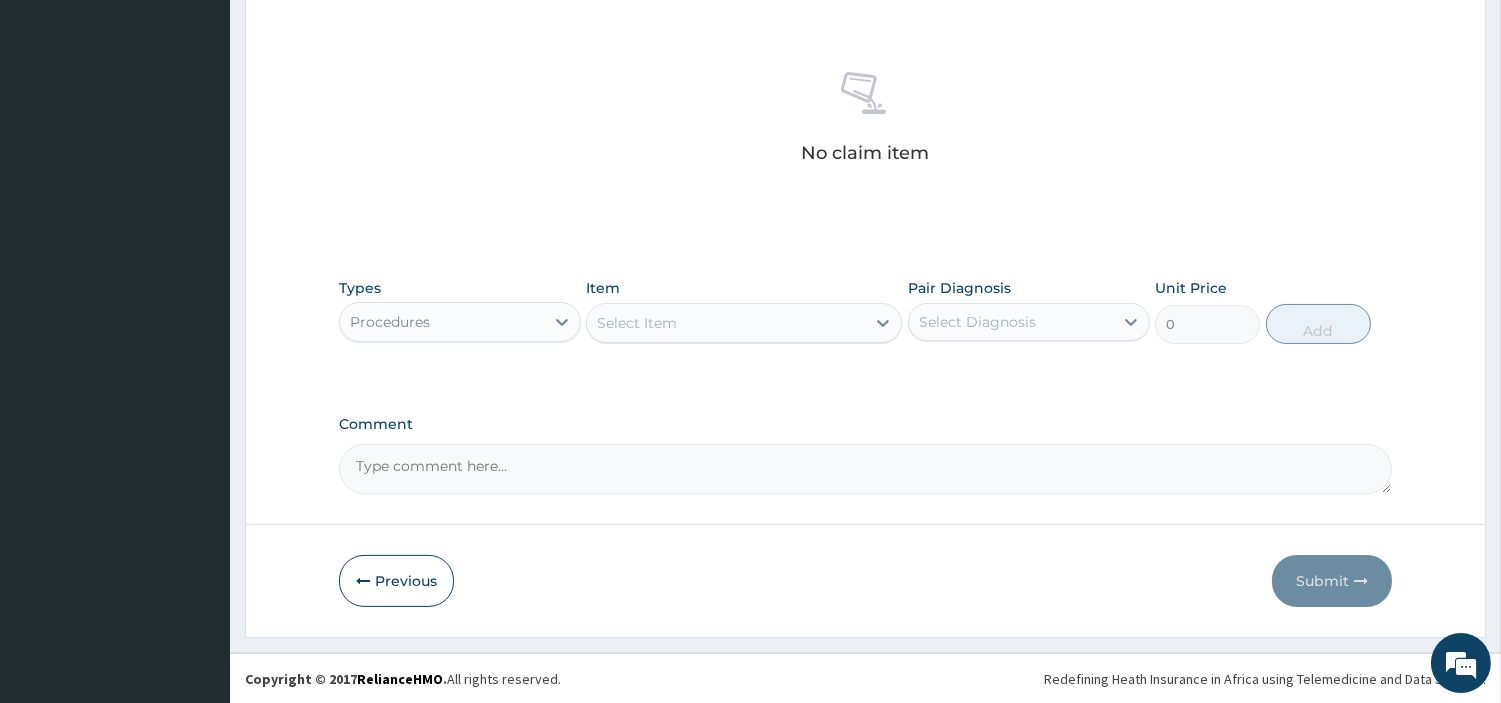 click on "Select Item" at bounding box center (637, 323) 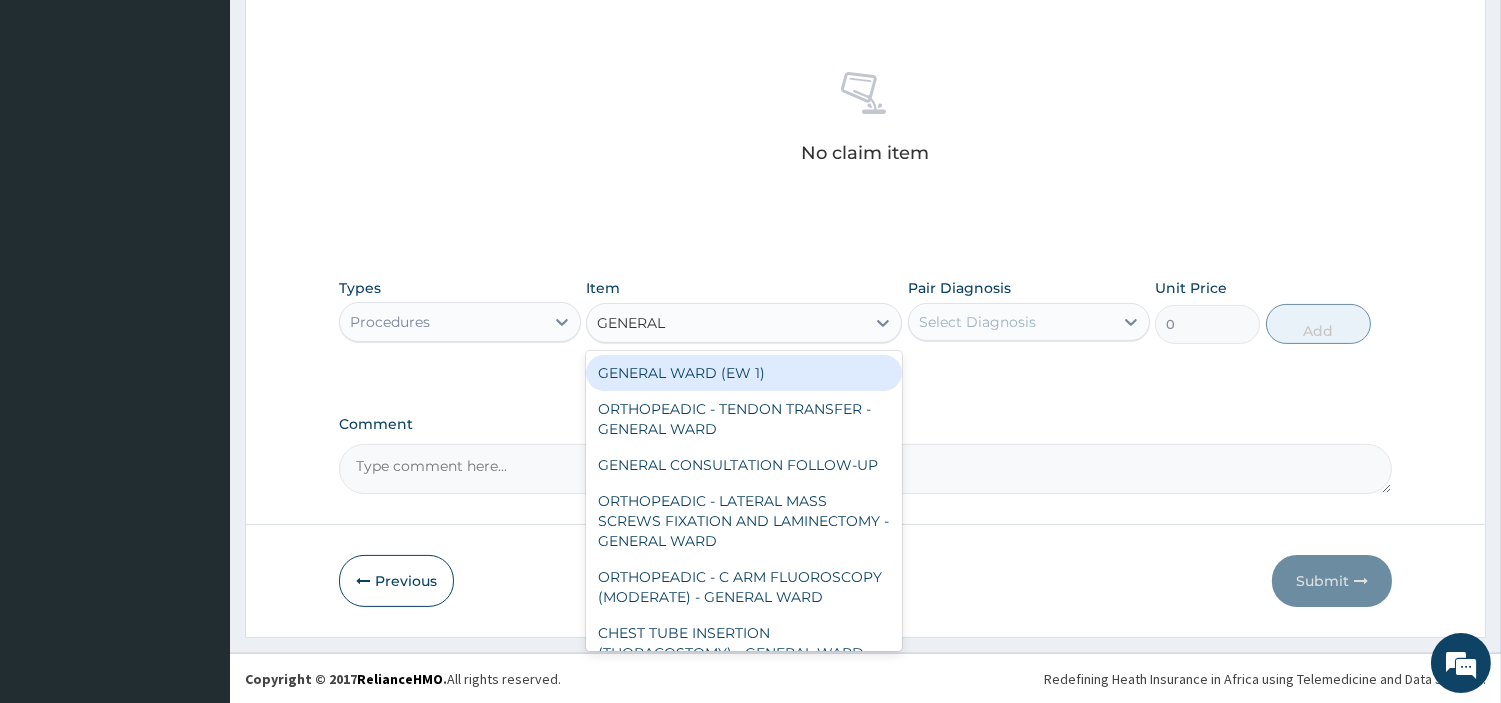 type on "GENERAL C" 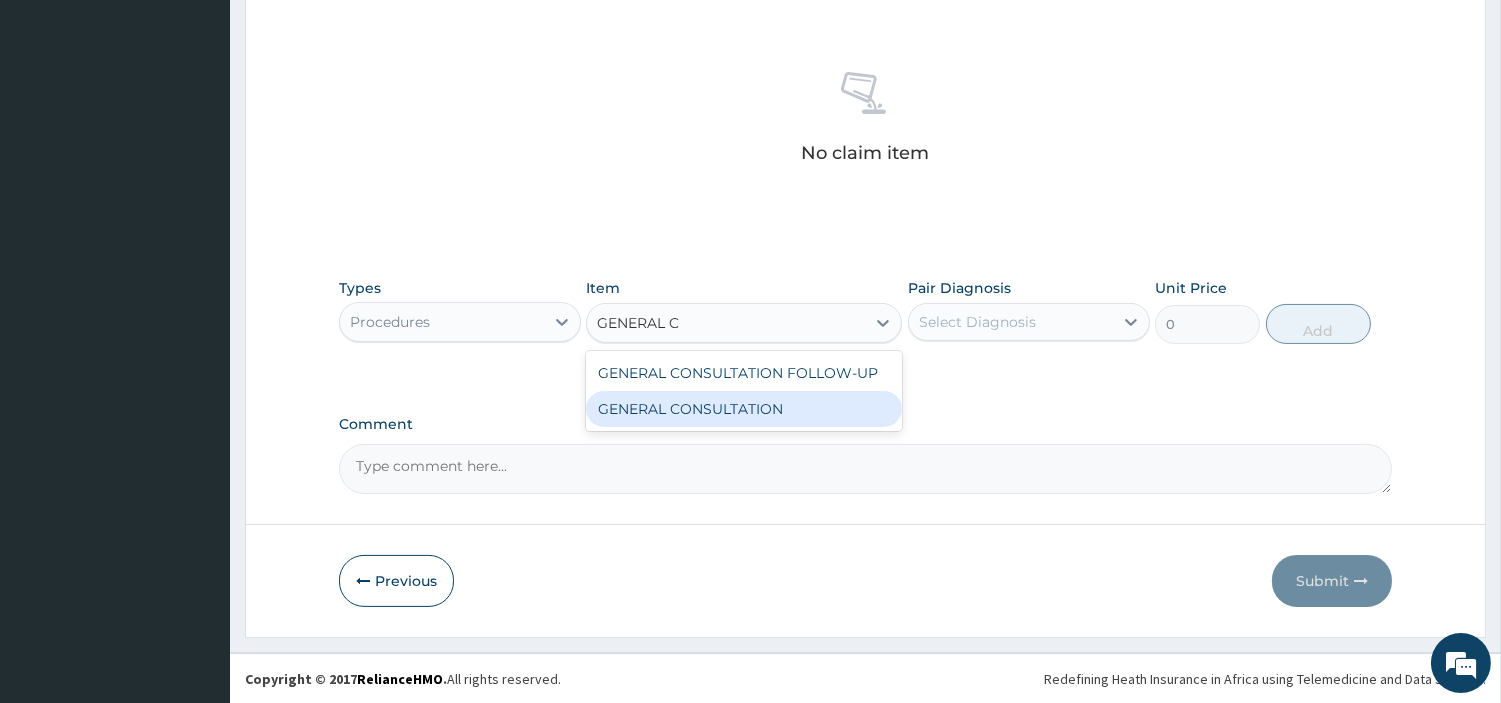 click on "GENERAL CONSULTATION" at bounding box center [744, 409] 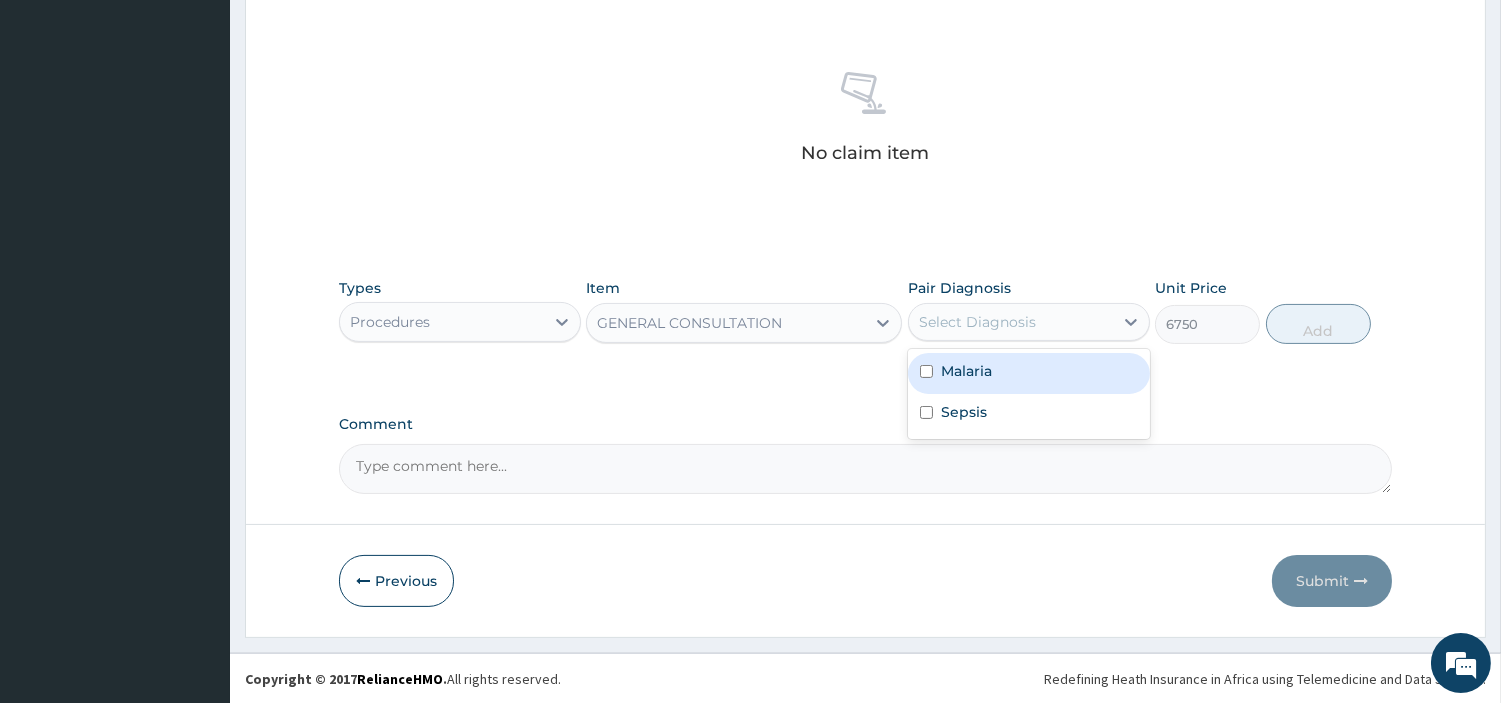 click on "Select Diagnosis" at bounding box center [1011, 322] 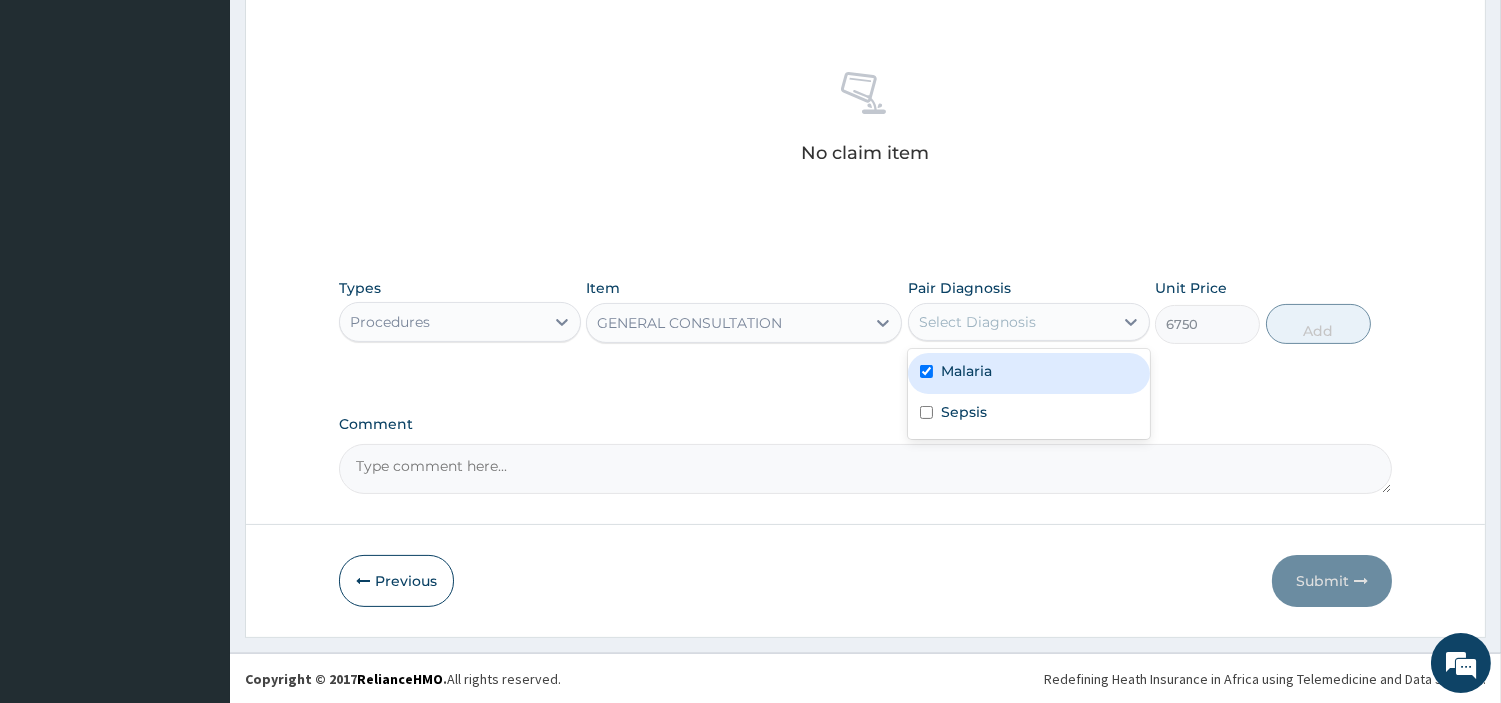 checkbox on "true" 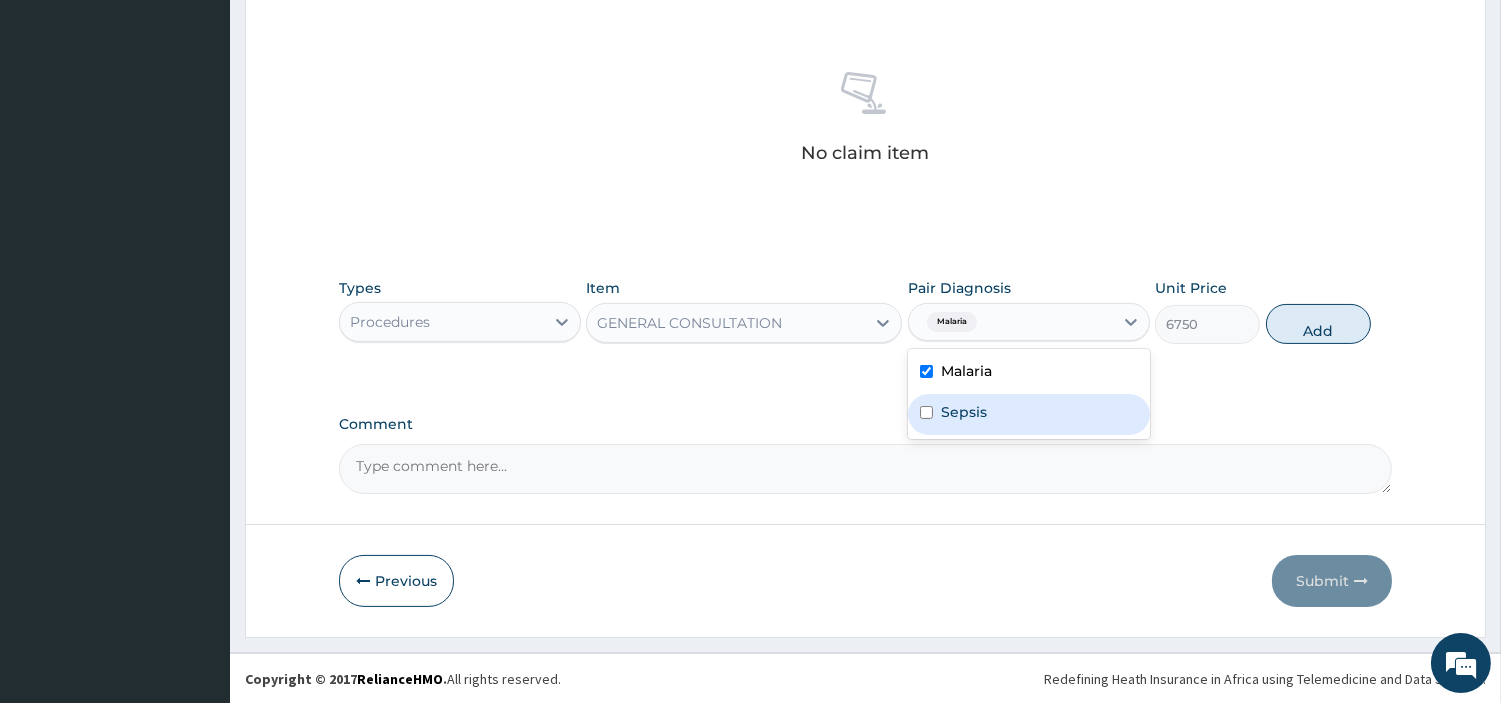 click on "Sepsis" at bounding box center [1029, 414] 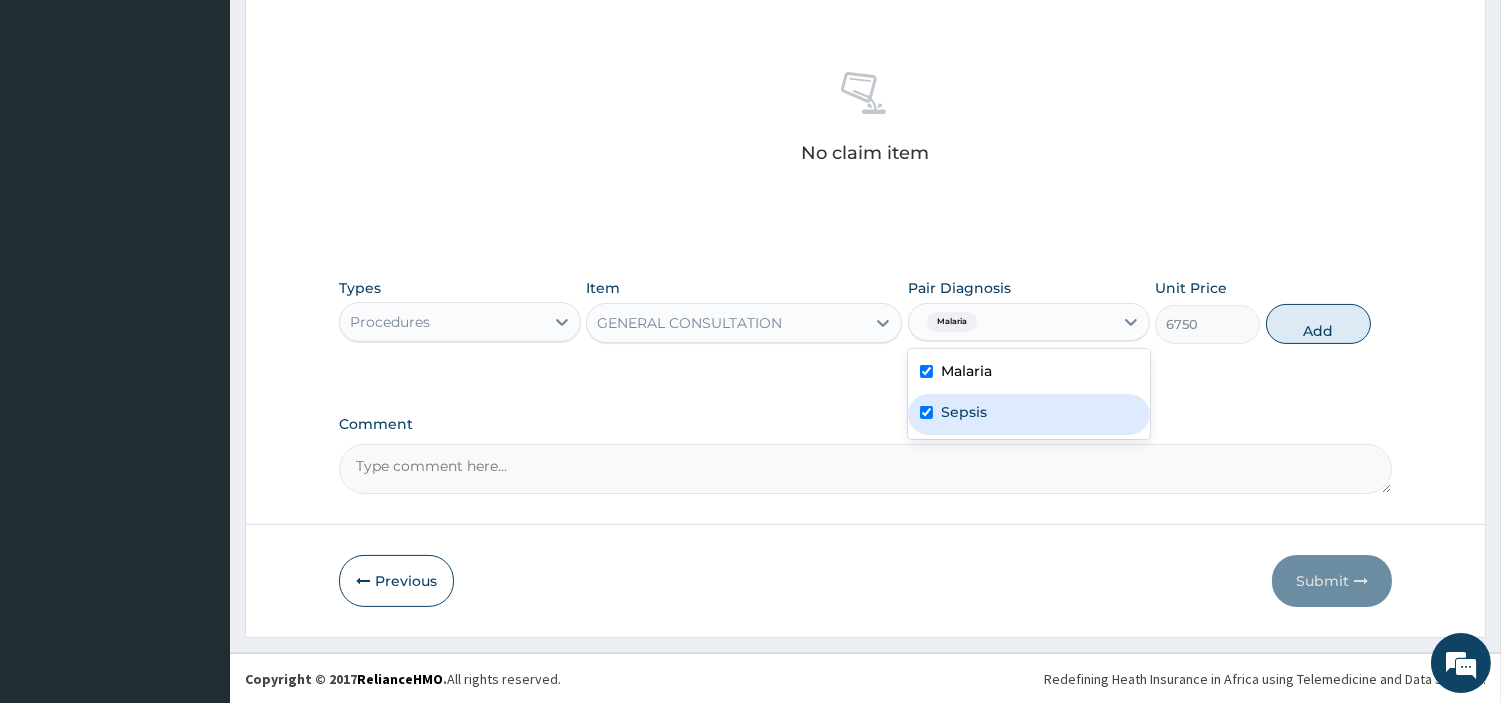 checkbox on "true" 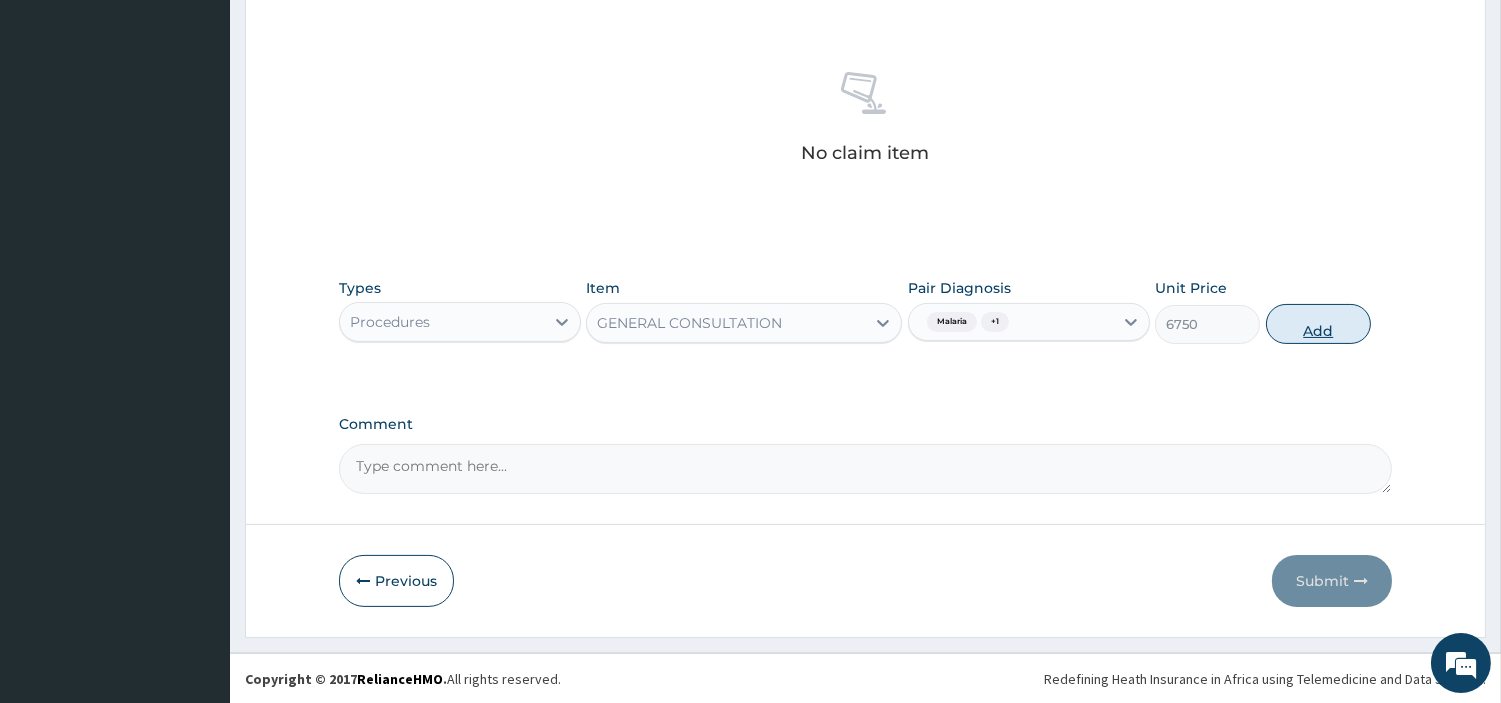 click on "Add" at bounding box center (1318, 324) 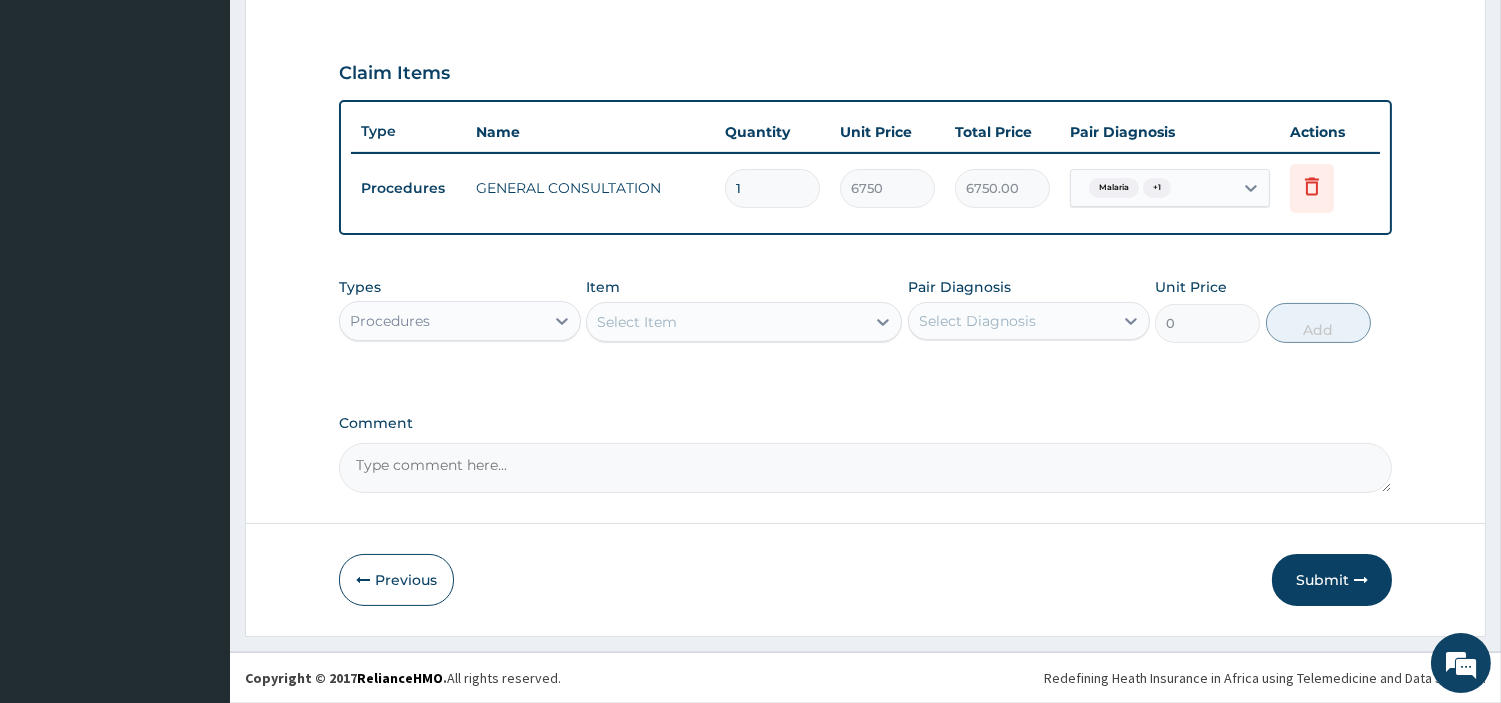 scroll, scrollTop: 642, scrollLeft: 0, axis: vertical 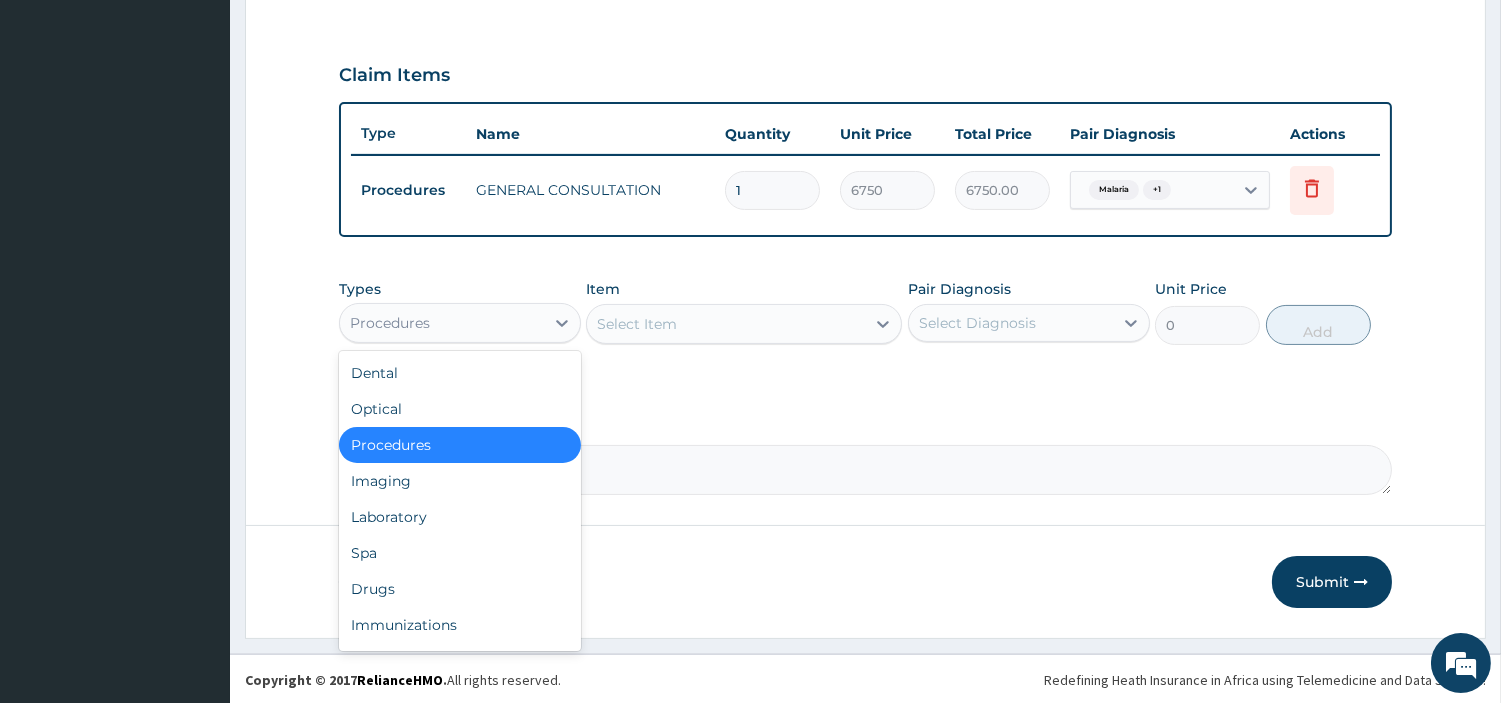 click on "Procedures" at bounding box center [442, 323] 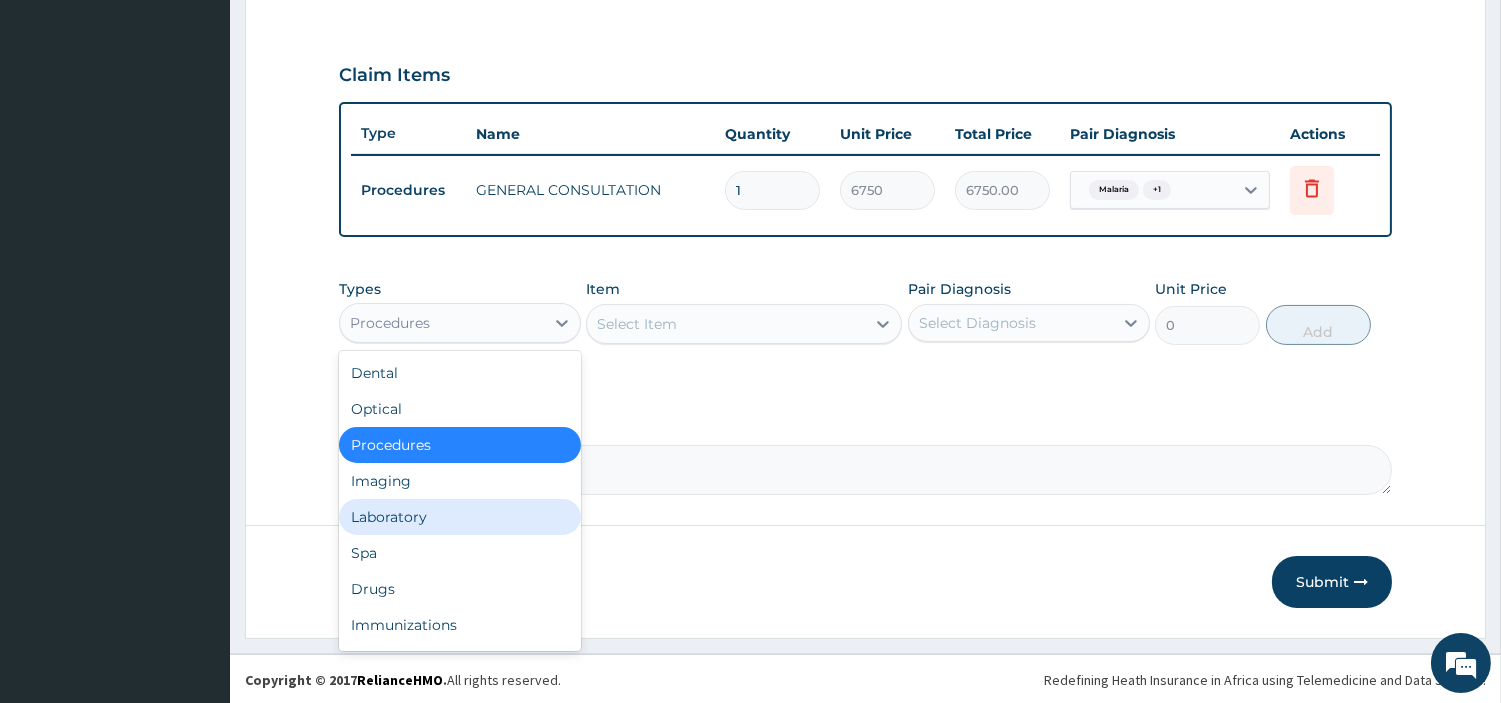 click on "Laboratory" at bounding box center (460, 517) 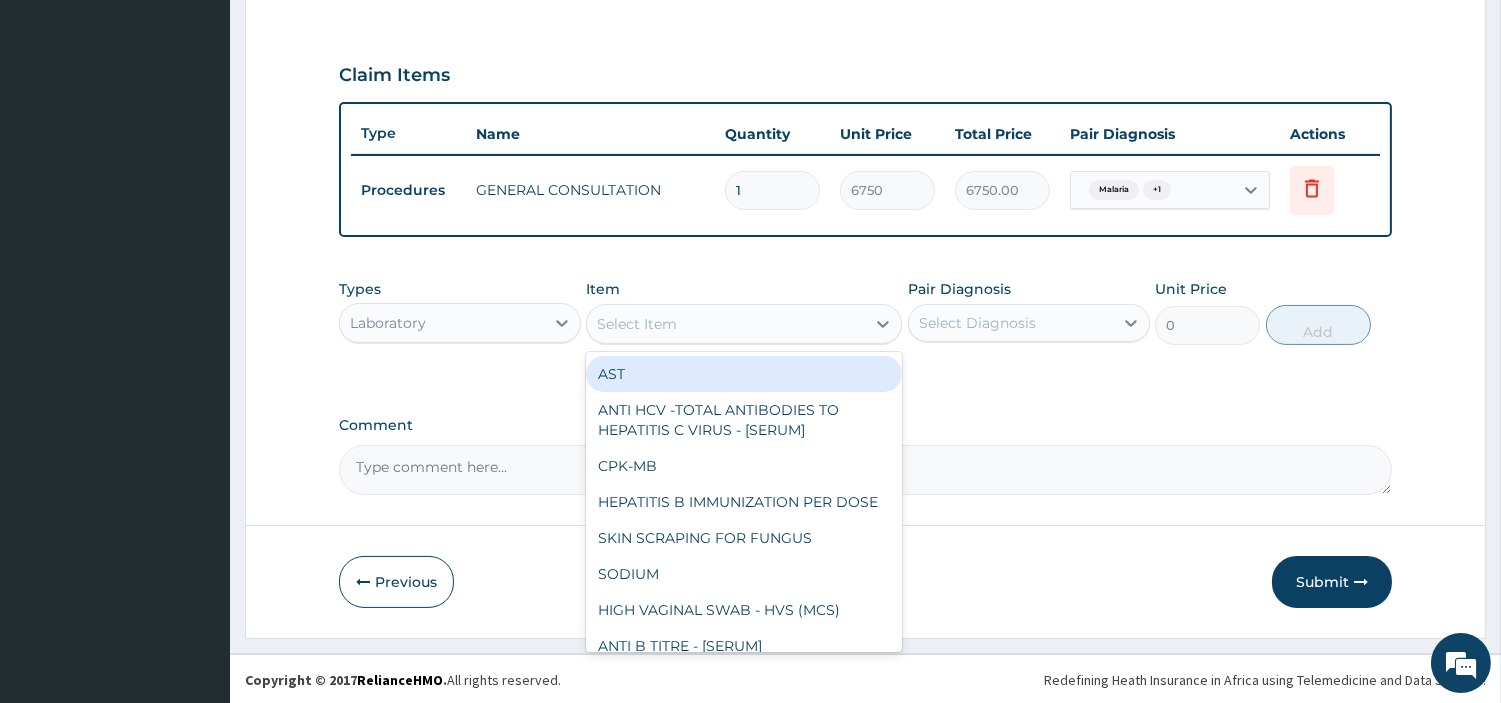 click on "Select Item" at bounding box center (726, 324) 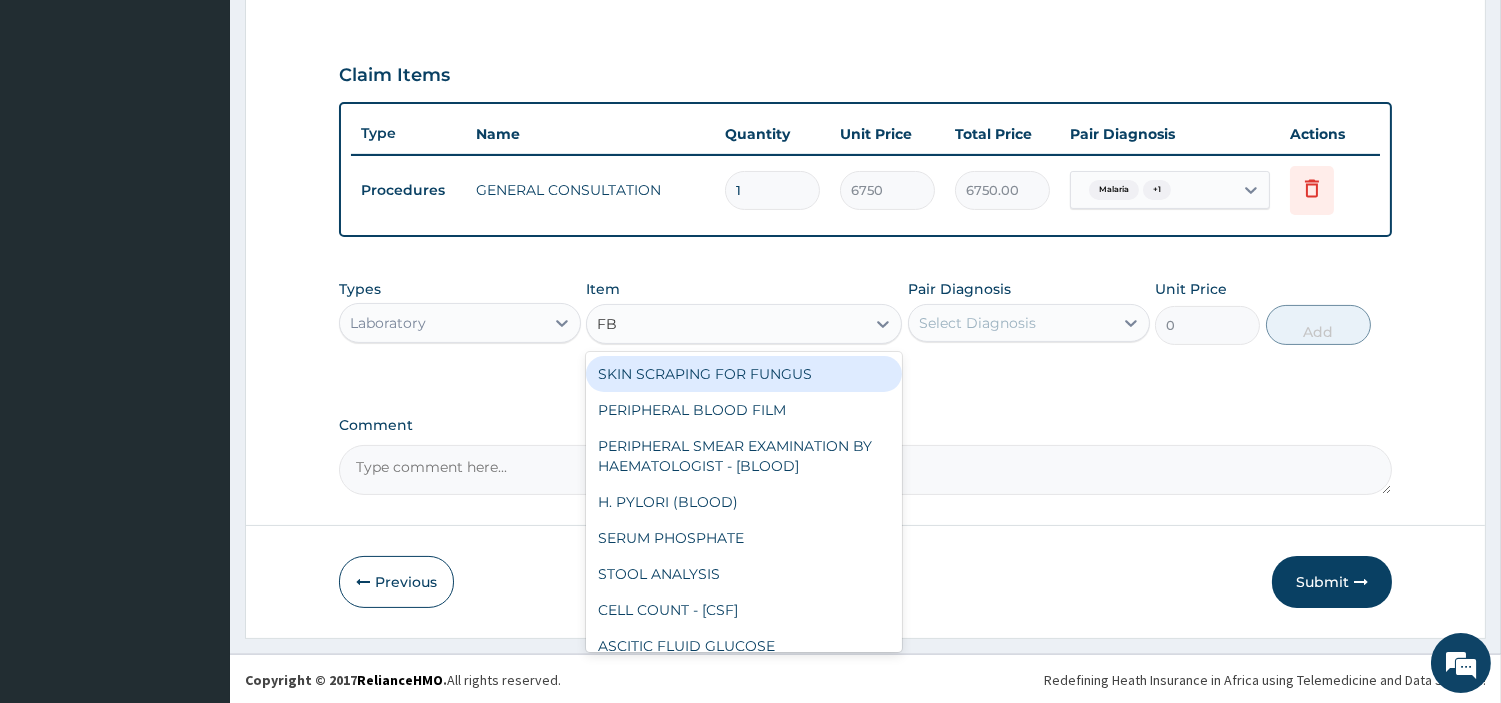 type on "FBC" 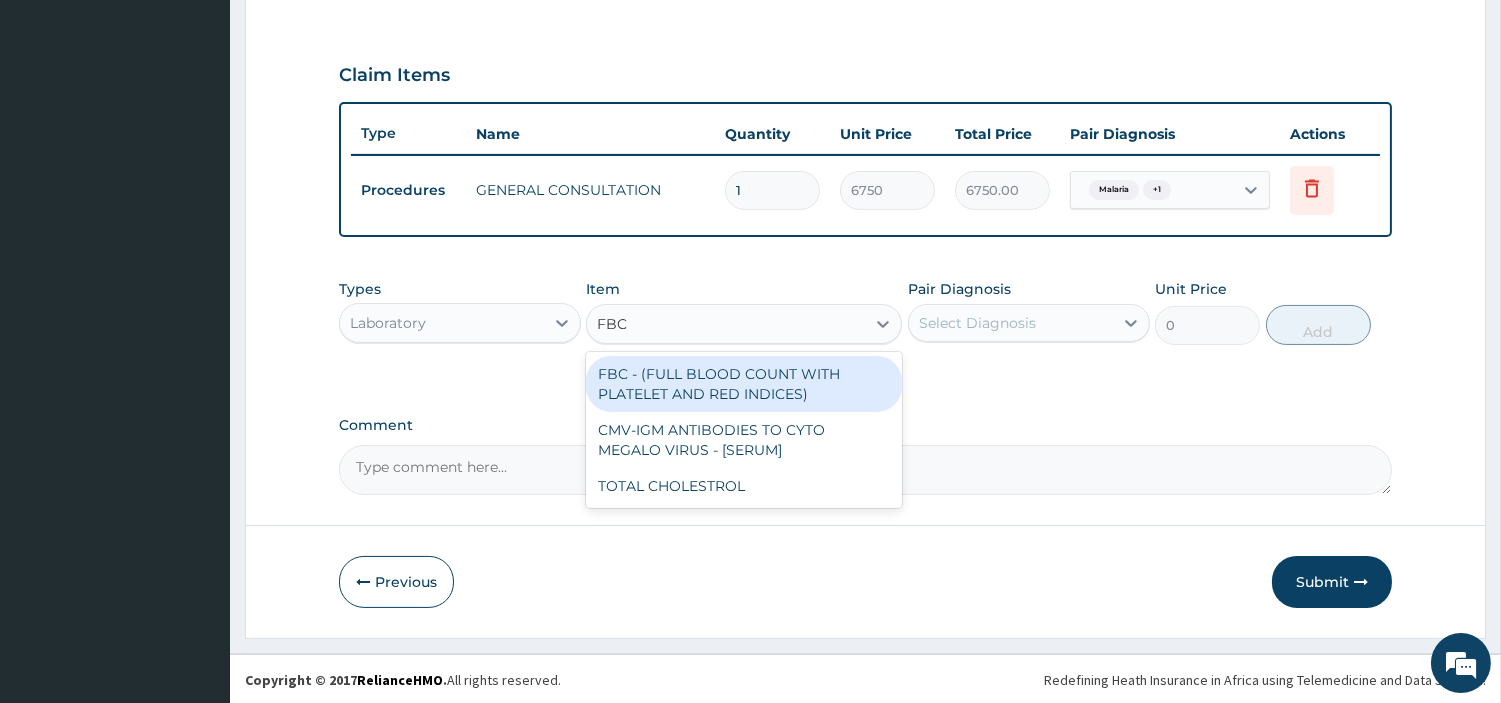 click on "FBC - (FULL BLOOD COUNT WITH PLATELET AND RED INDICES)" at bounding box center [744, 384] 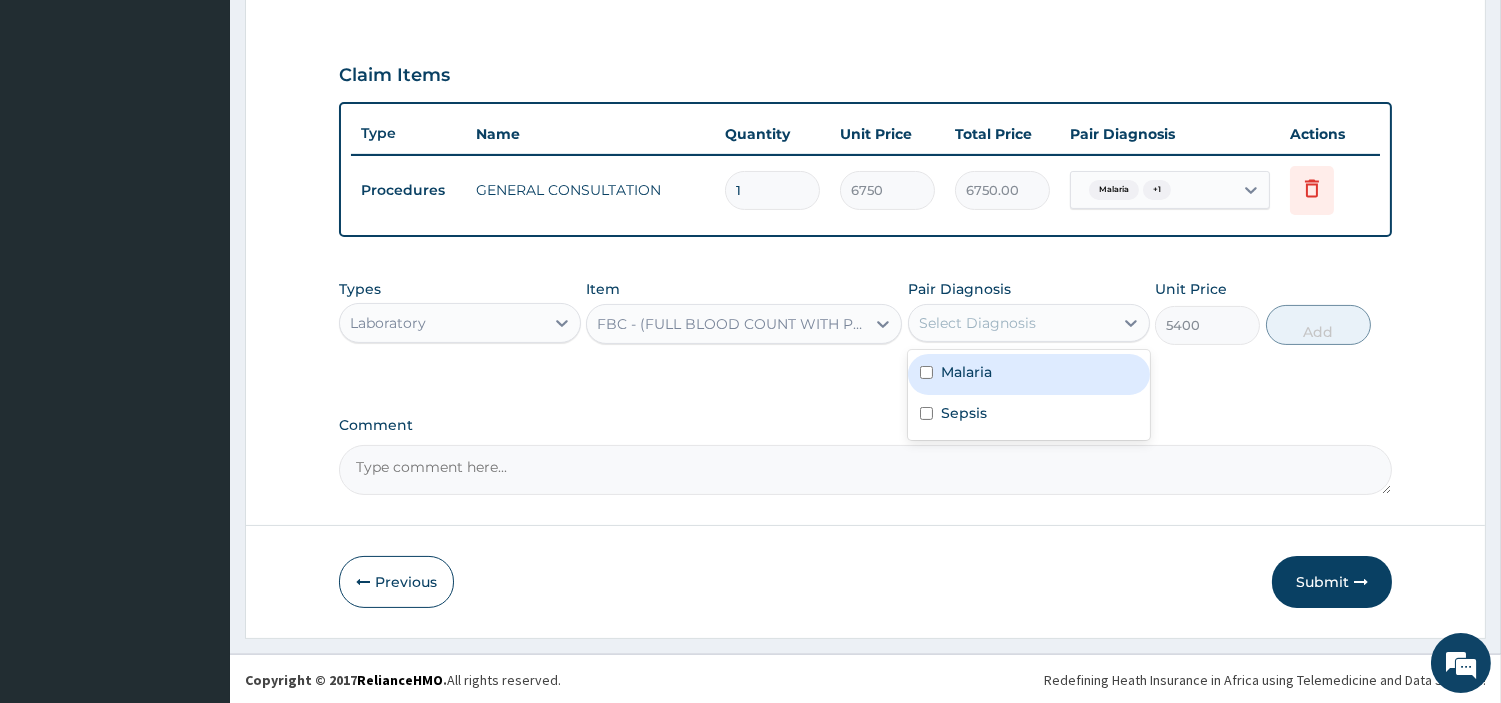 click on "Select Diagnosis" at bounding box center [977, 323] 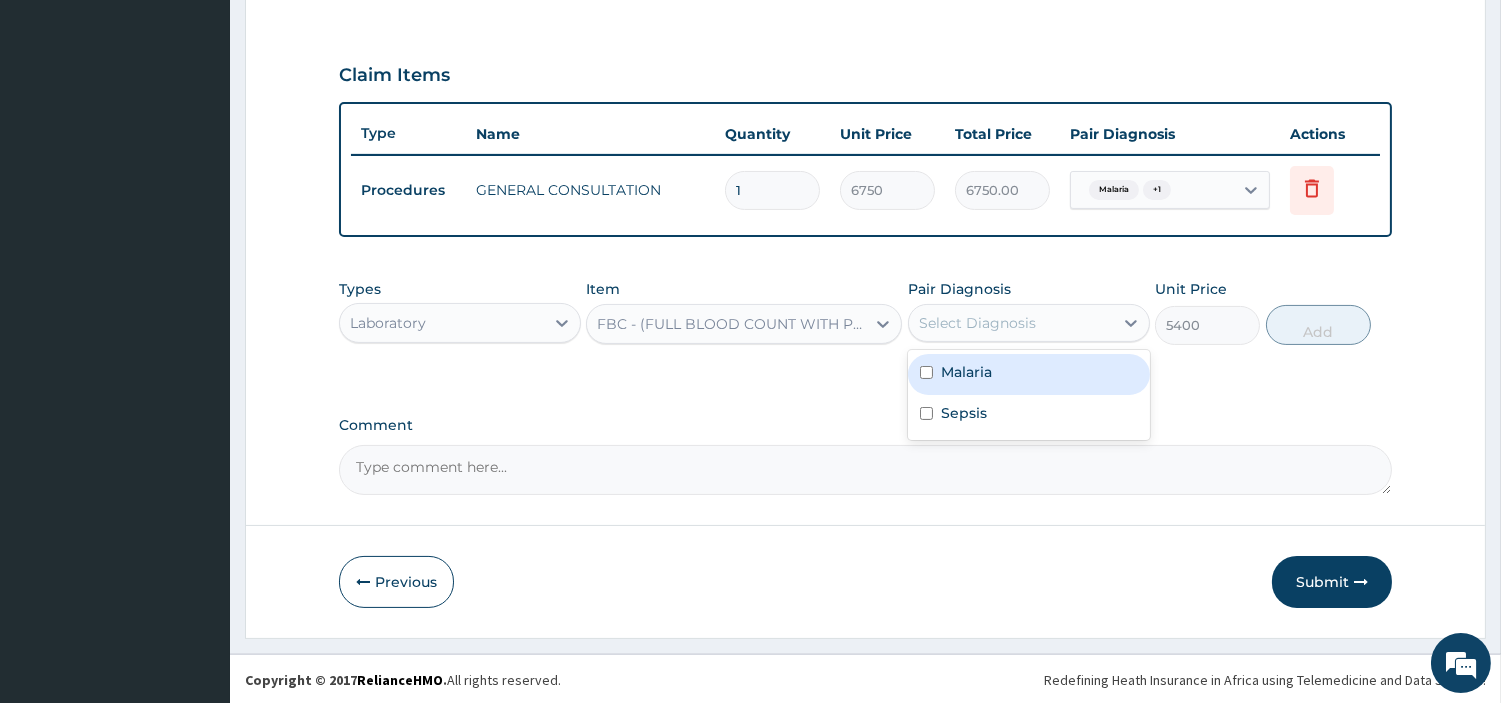 click on "Malaria" at bounding box center (966, 372) 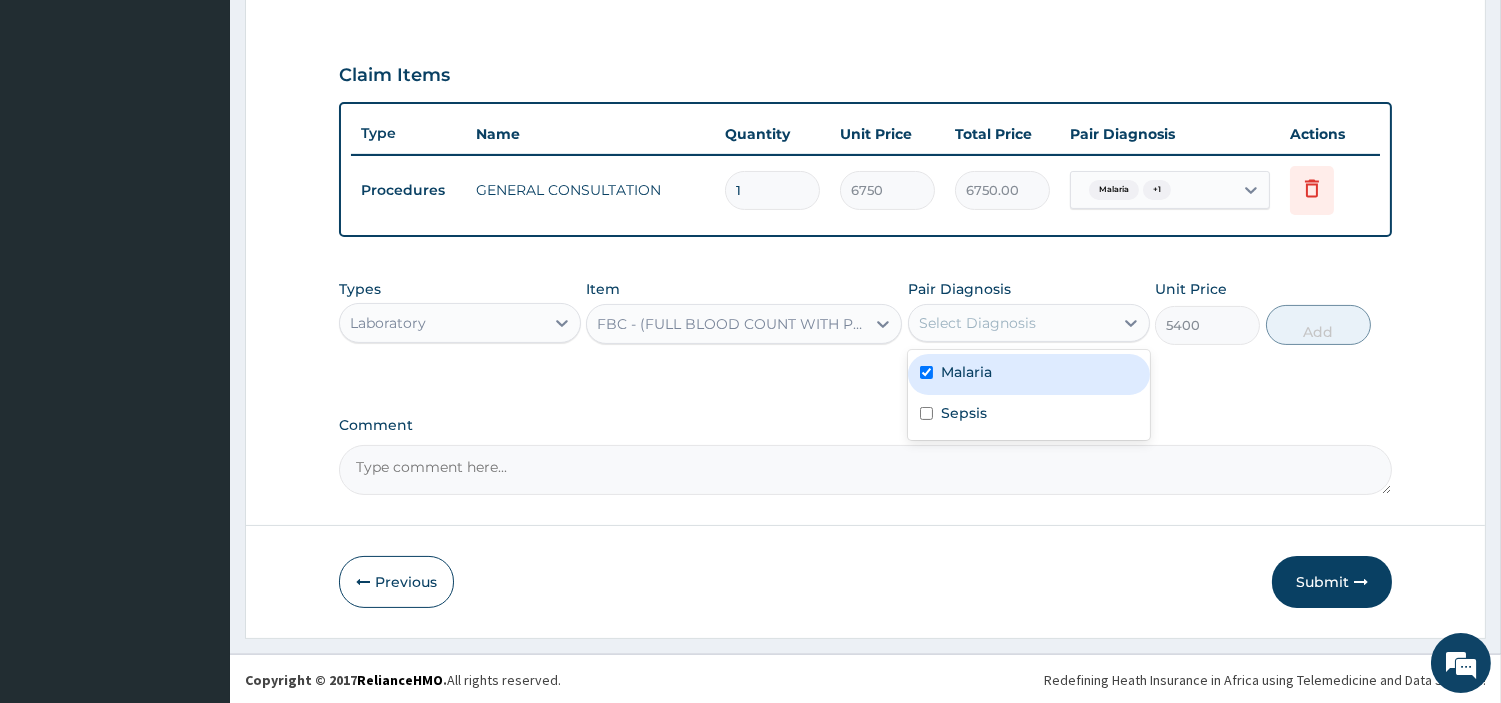 checkbox on "true" 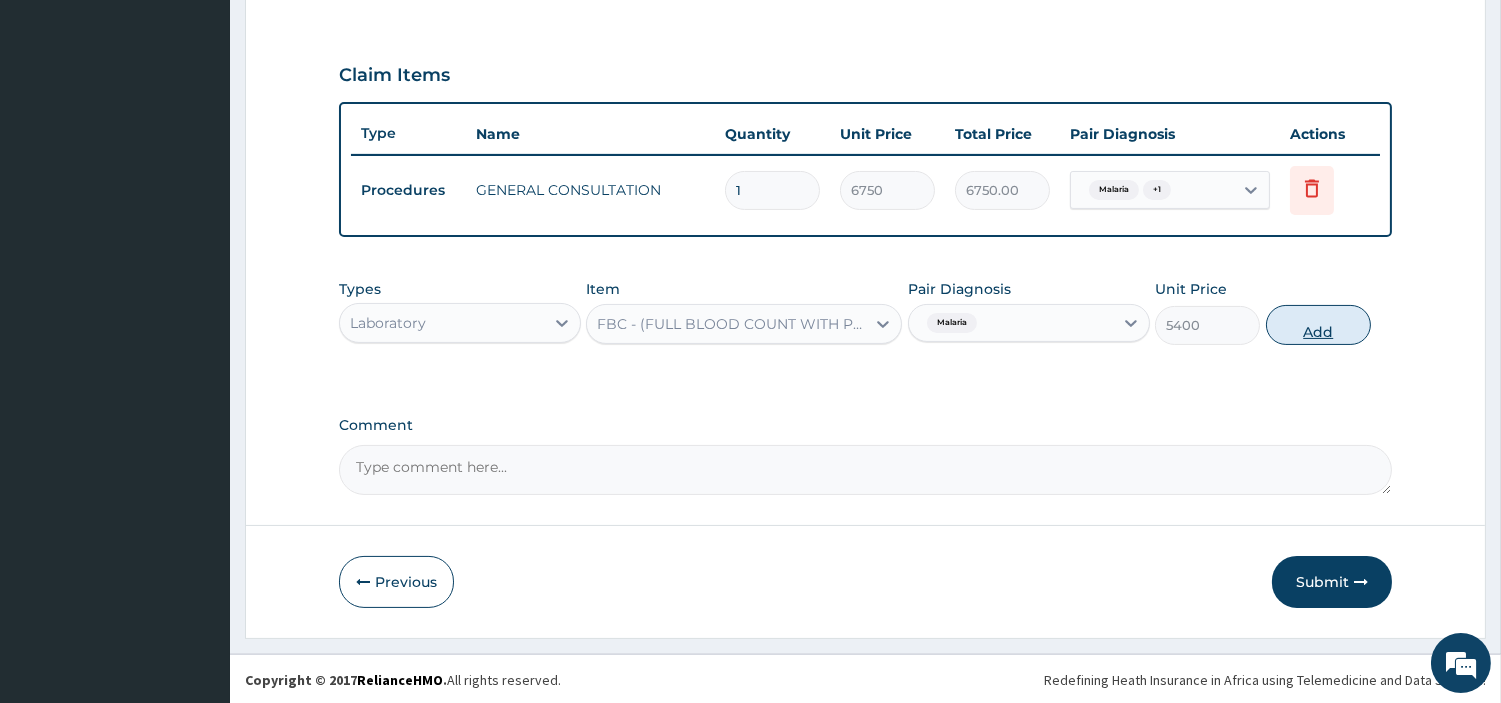 click on "Add" at bounding box center (1318, 325) 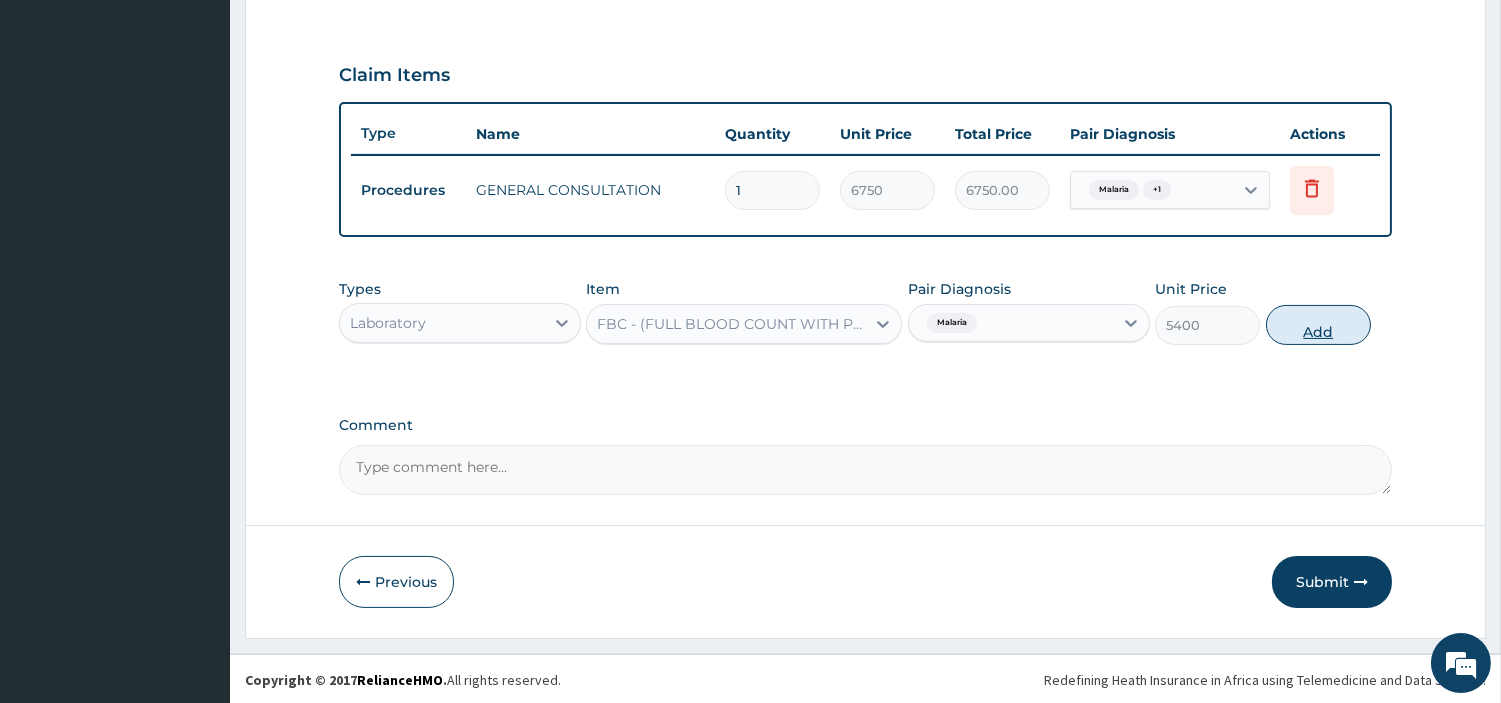 type on "0" 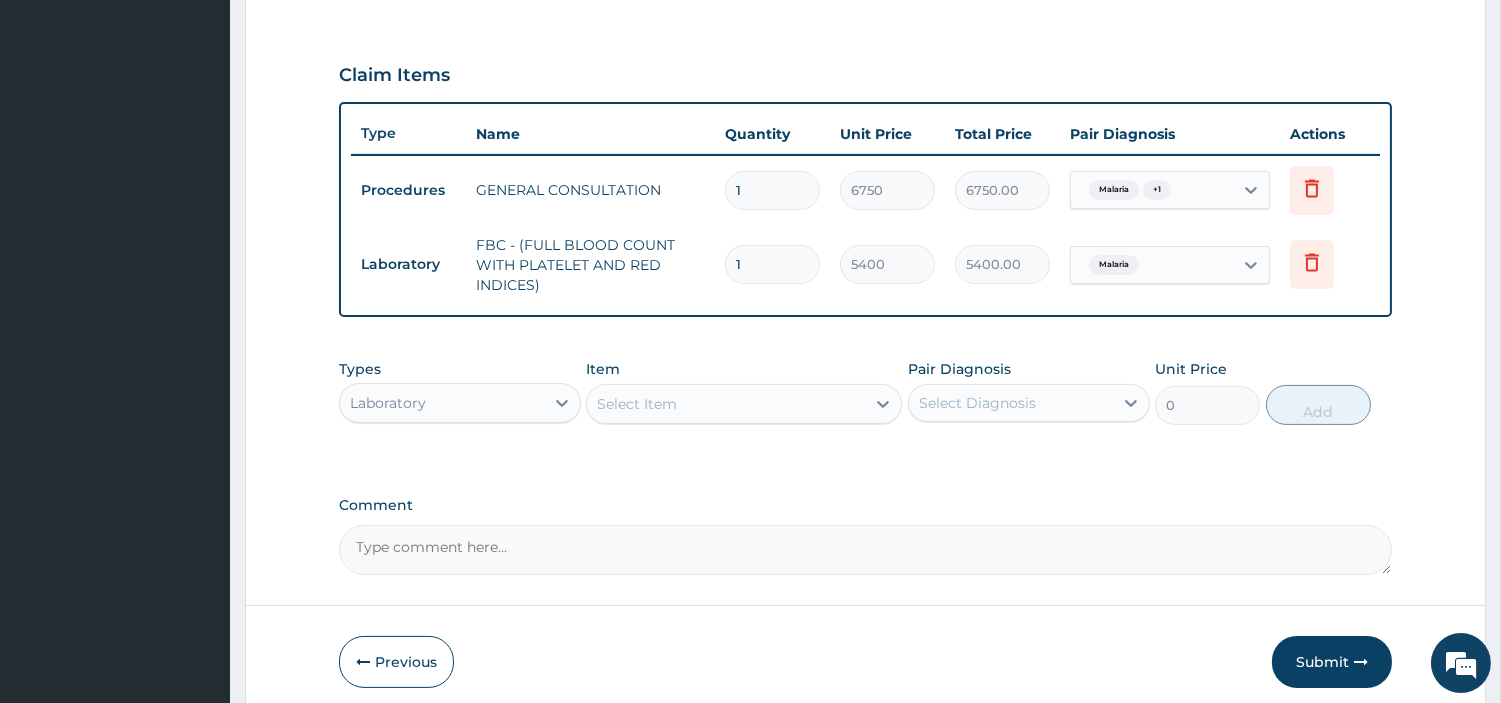 click on "Item Select Item" at bounding box center (744, 392) 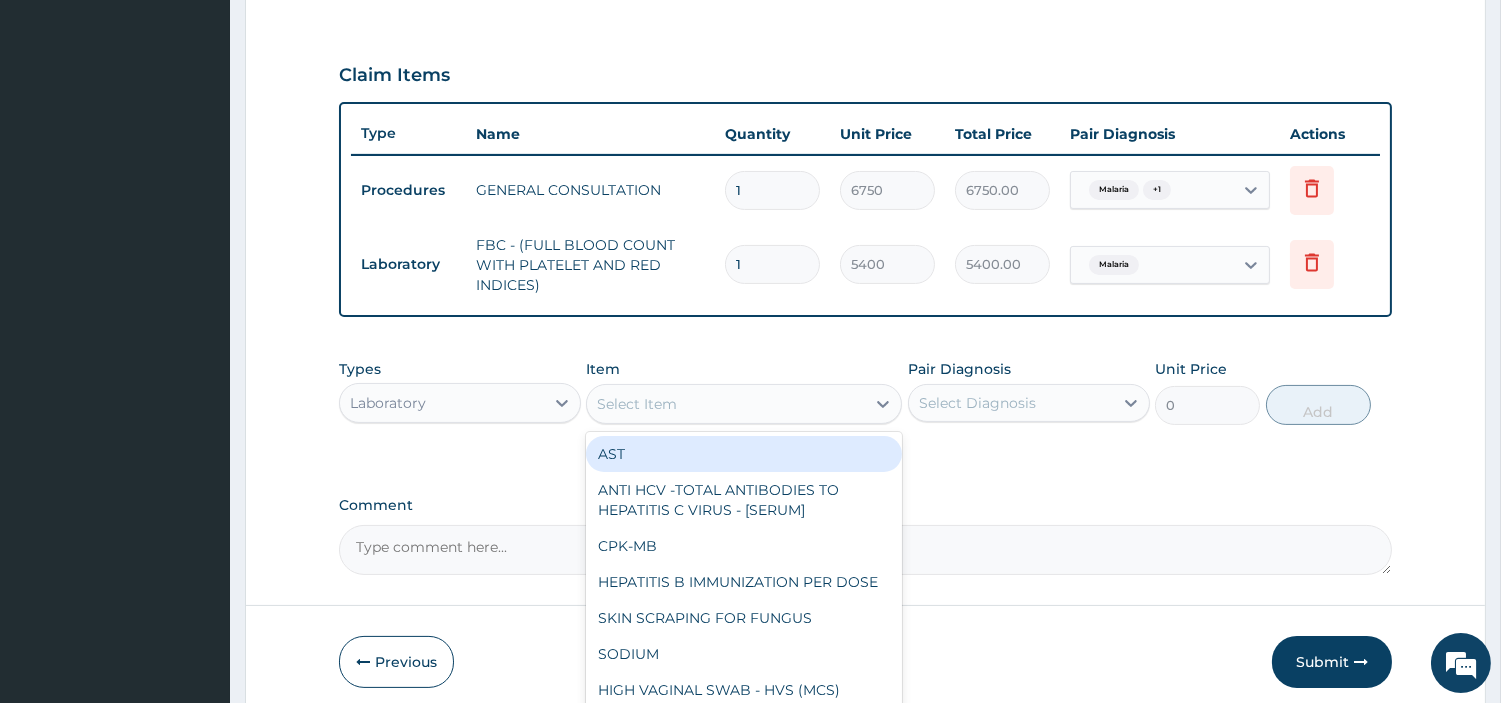 click on "Select Item" at bounding box center (726, 404) 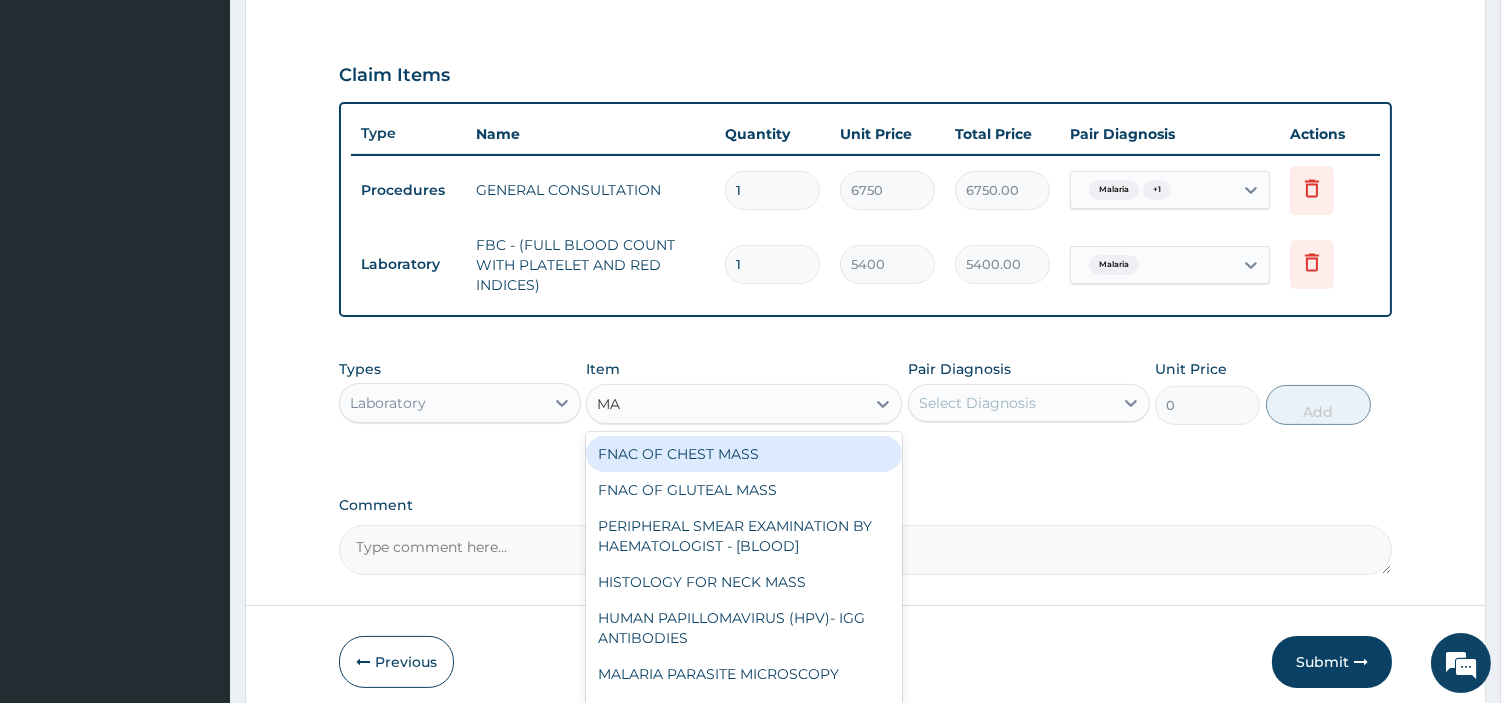 type on "MAL" 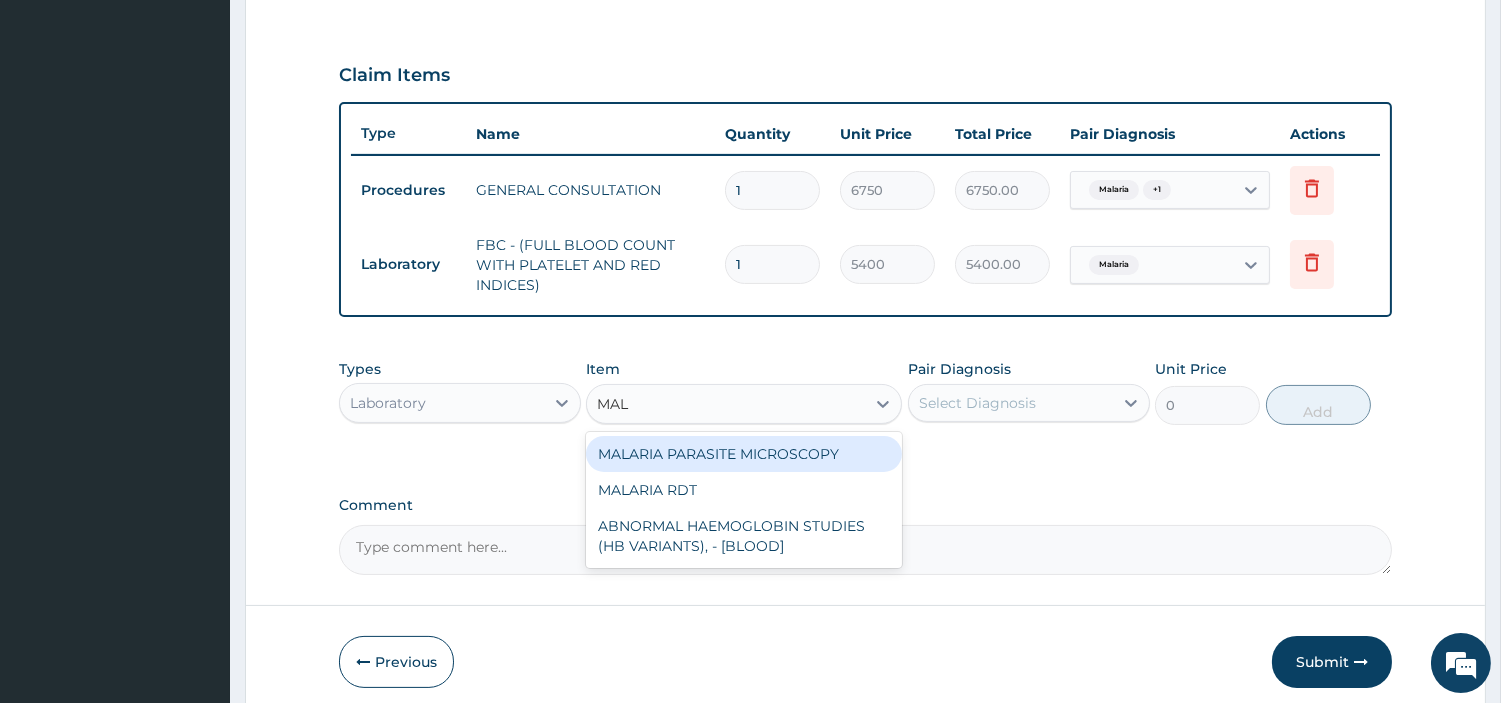 click on "MALARIA PARASITE MICROSCOPY" at bounding box center (744, 454) 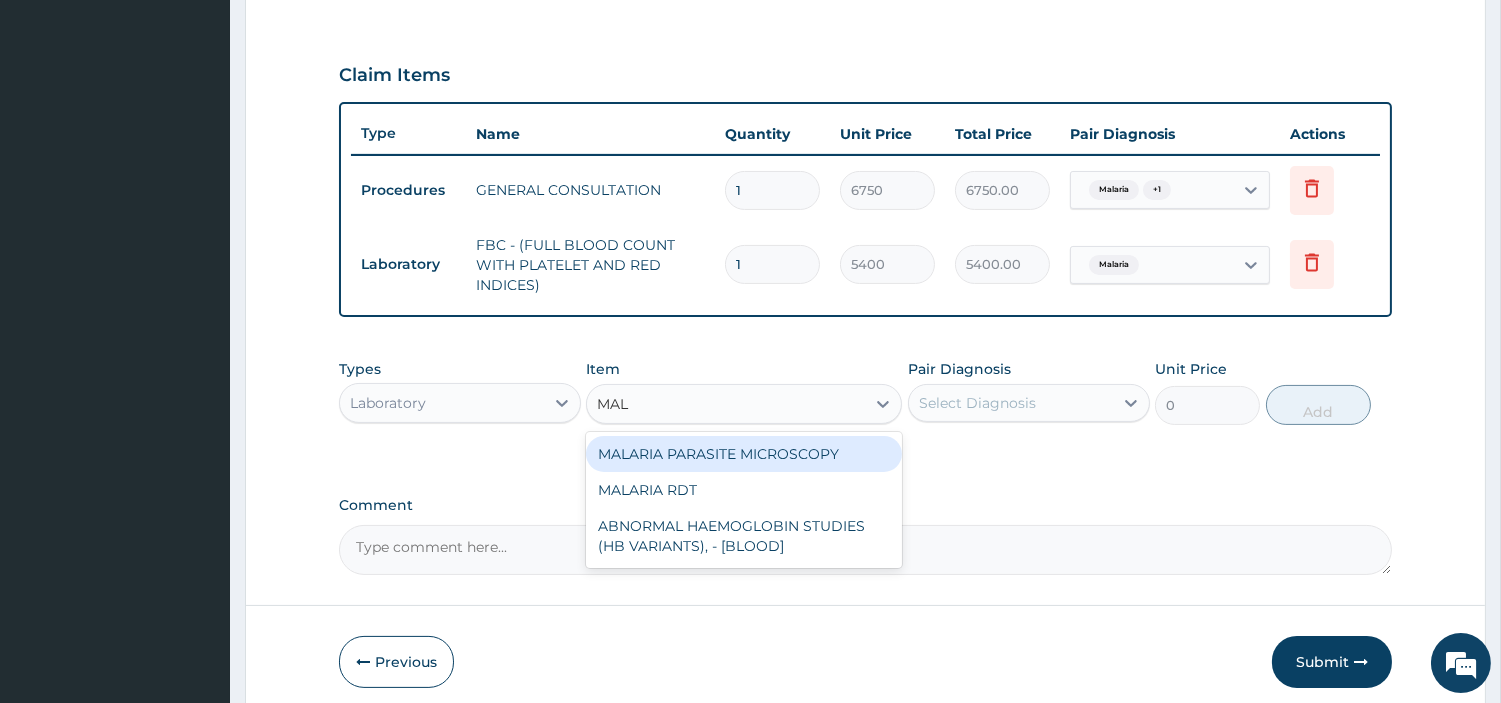 type 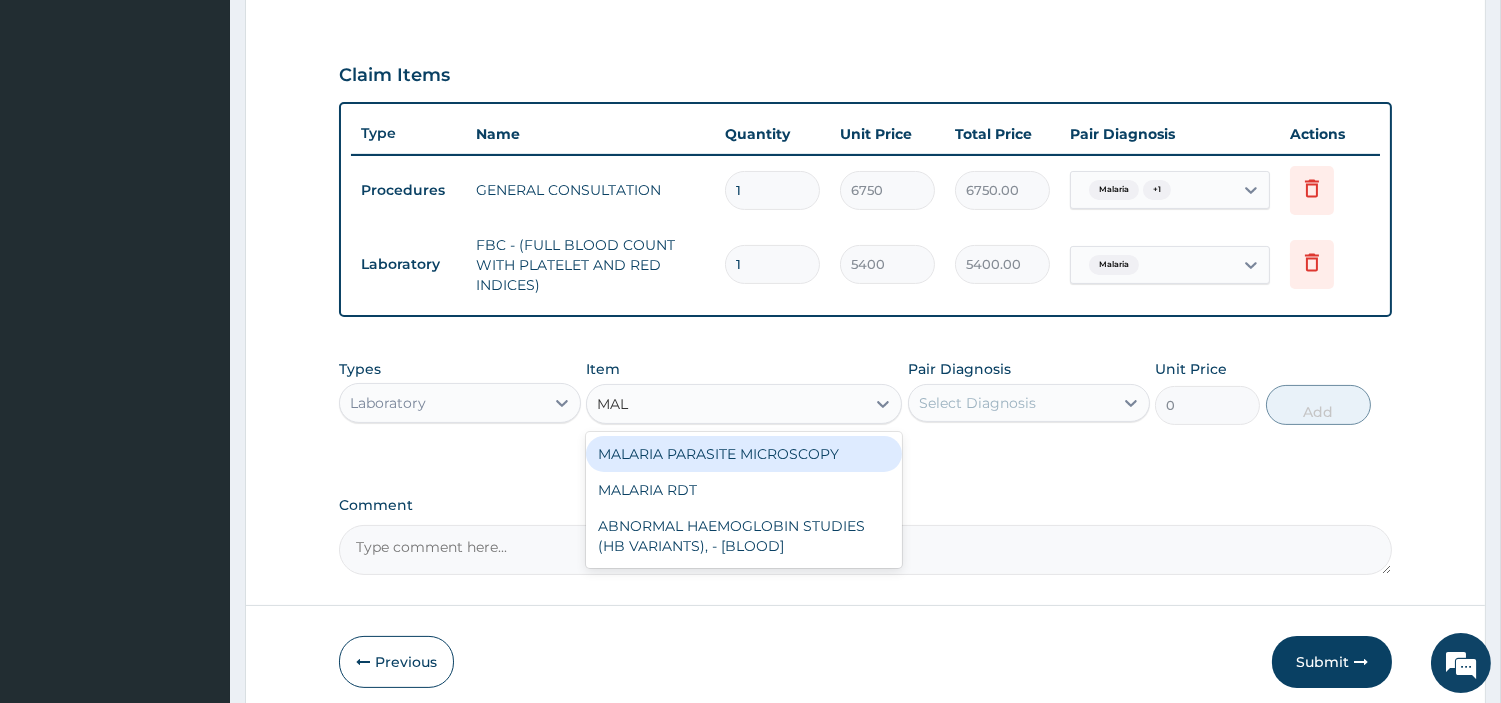 type on "2700" 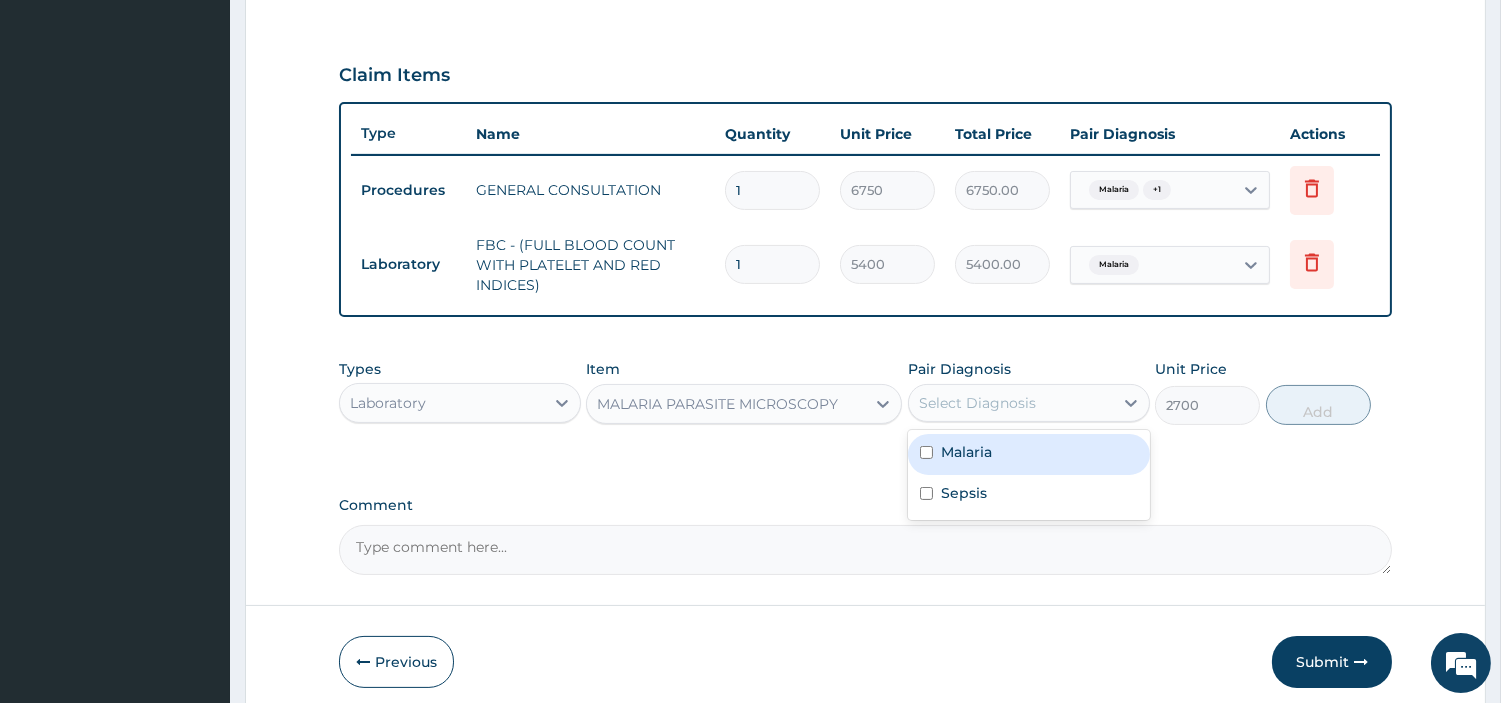 click on "Select Diagnosis" at bounding box center (977, 403) 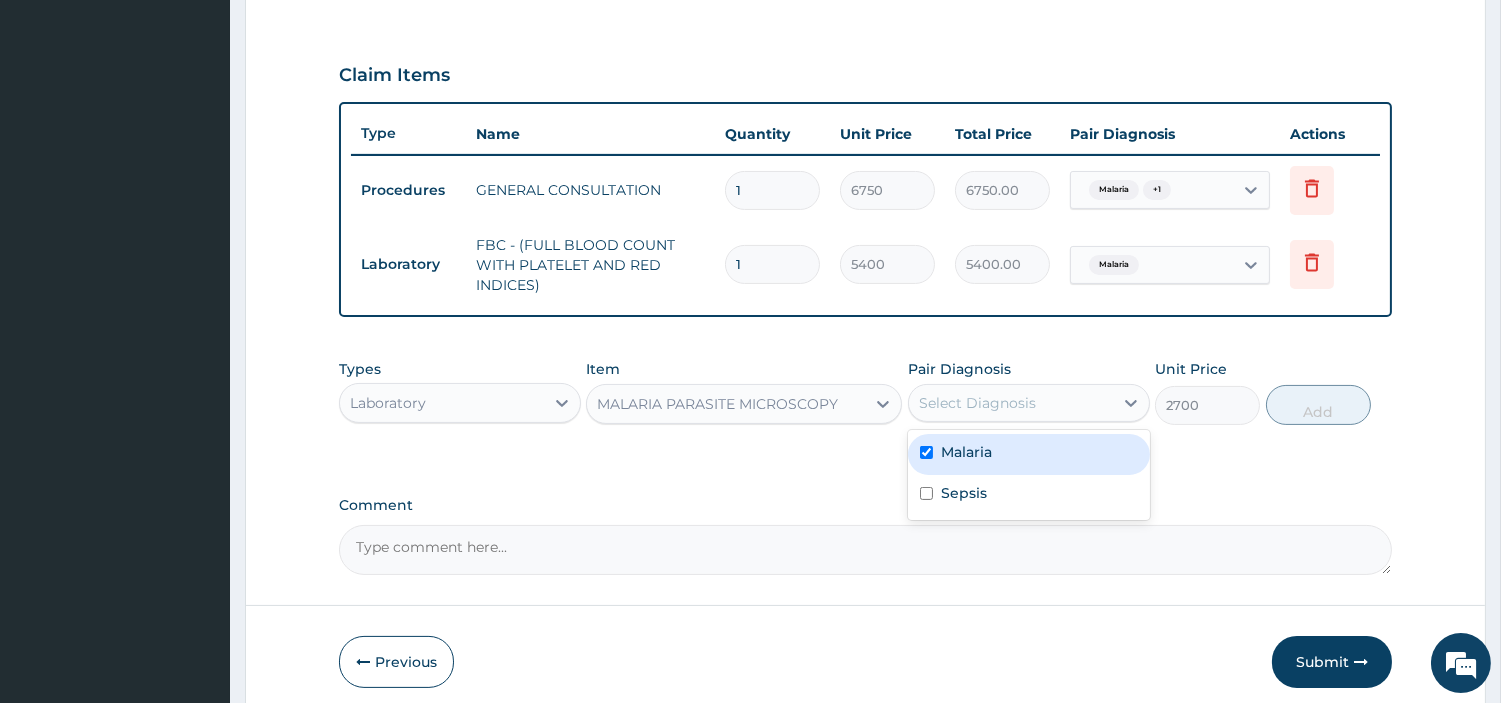 checkbox on "true" 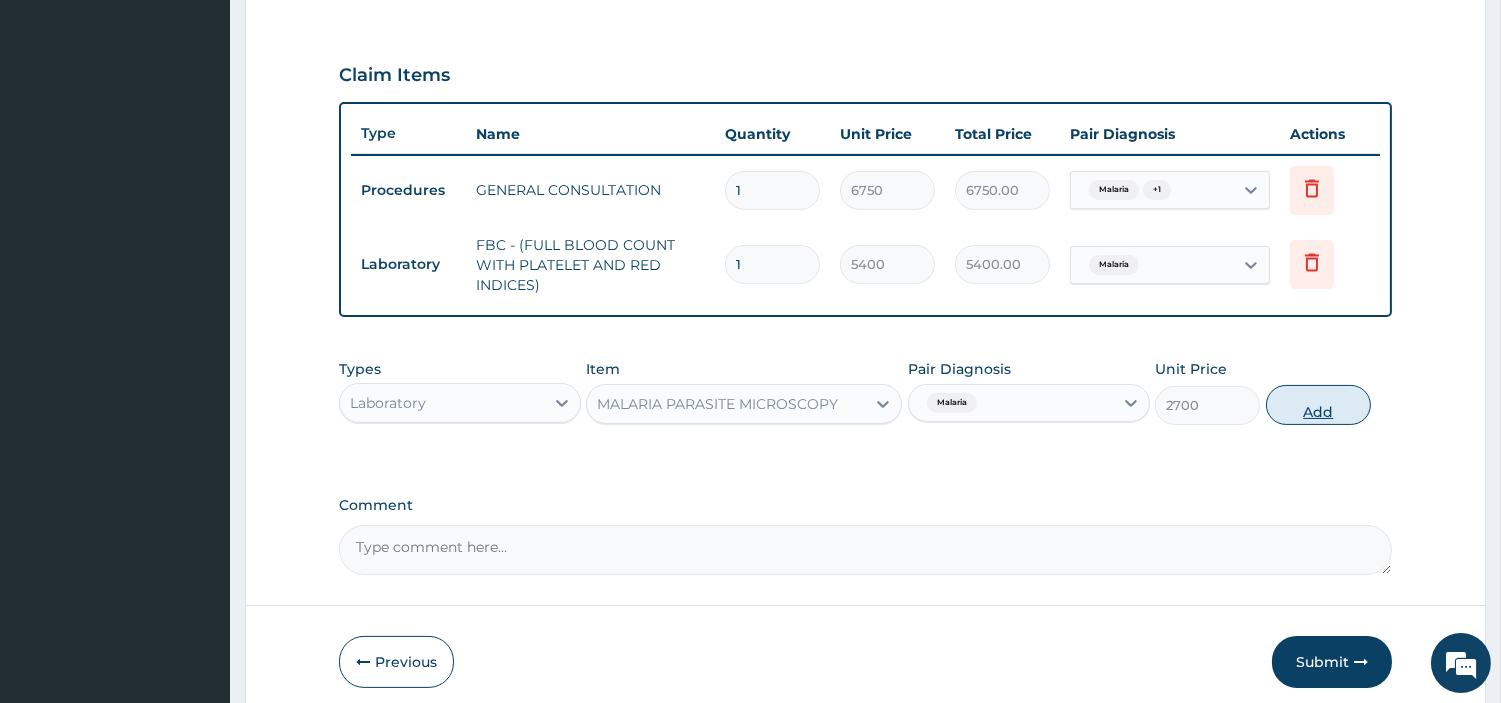 click on "Add" at bounding box center (1318, 405) 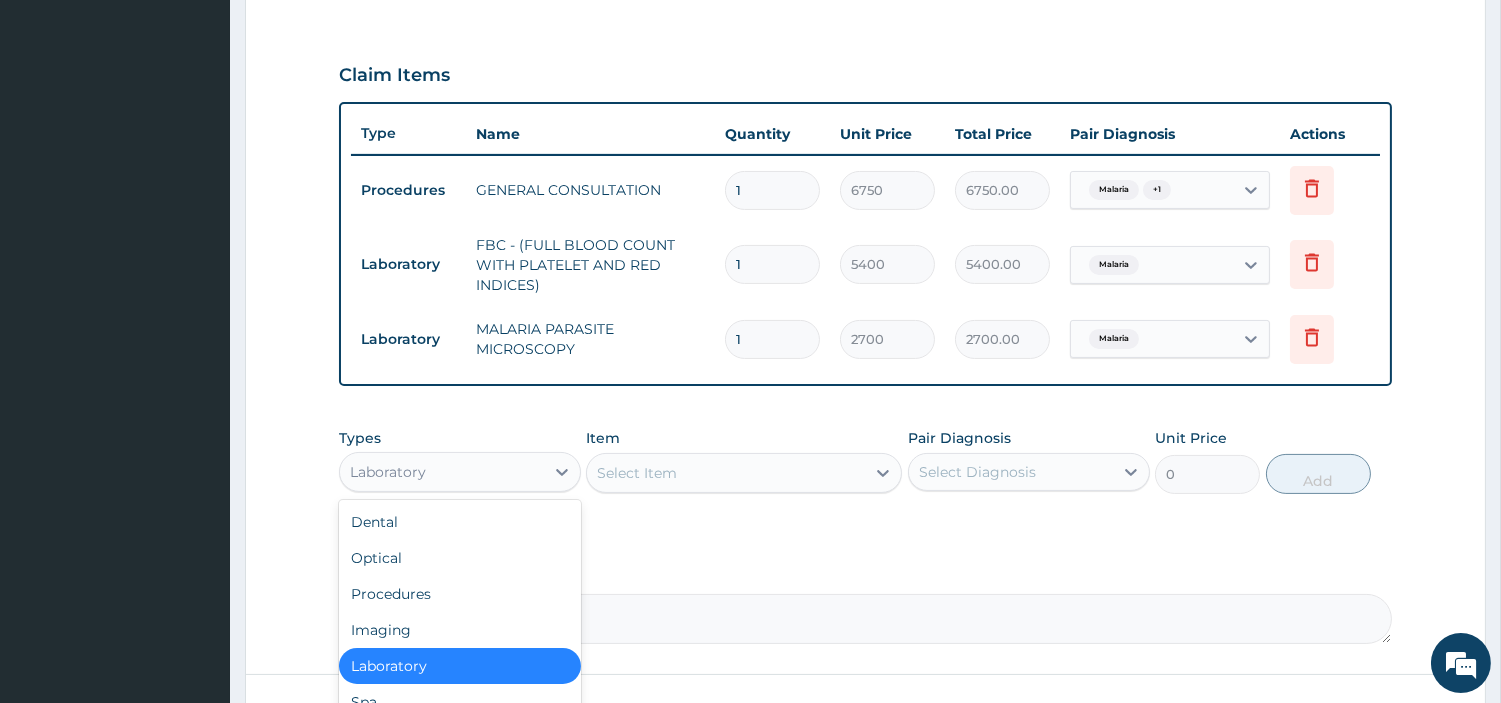 click on "Laboratory" at bounding box center (442, 472) 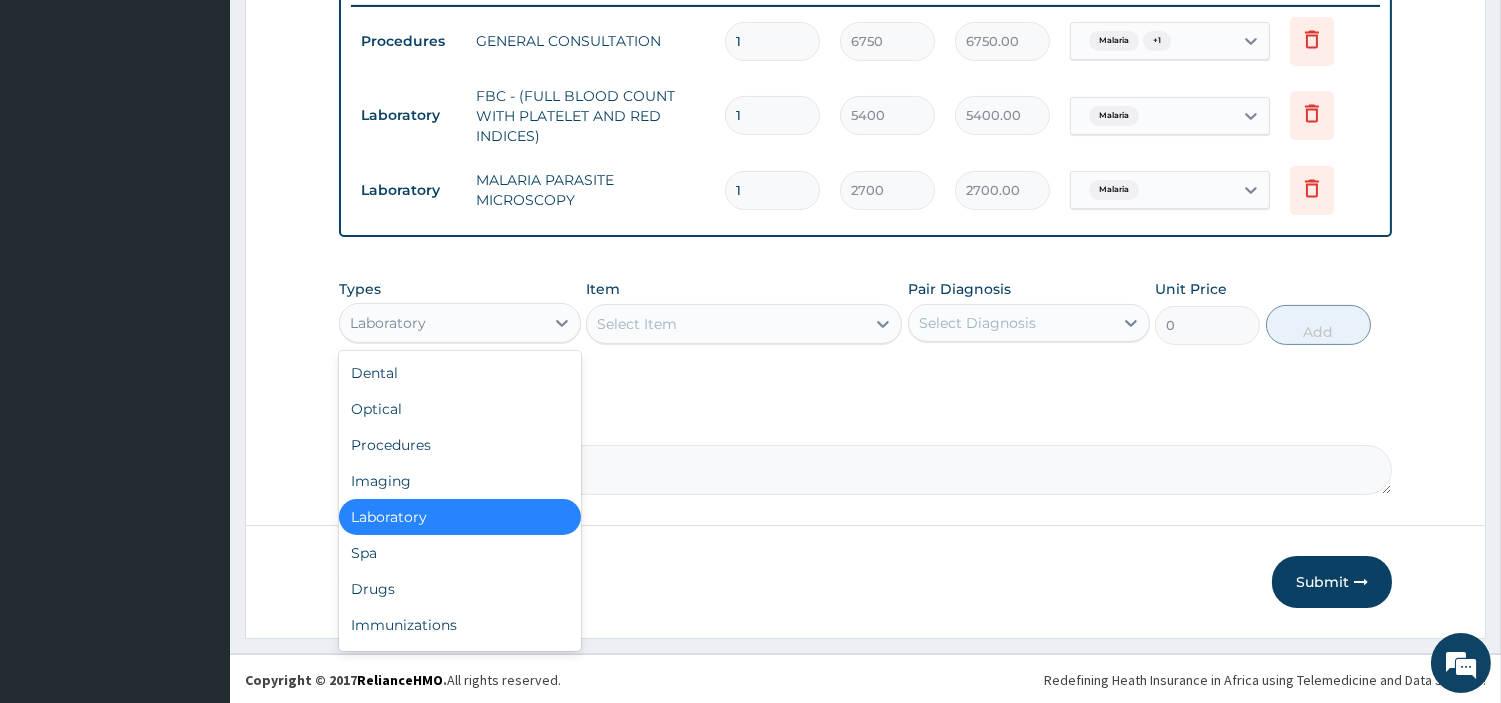 scroll, scrollTop: 67, scrollLeft: 0, axis: vertical 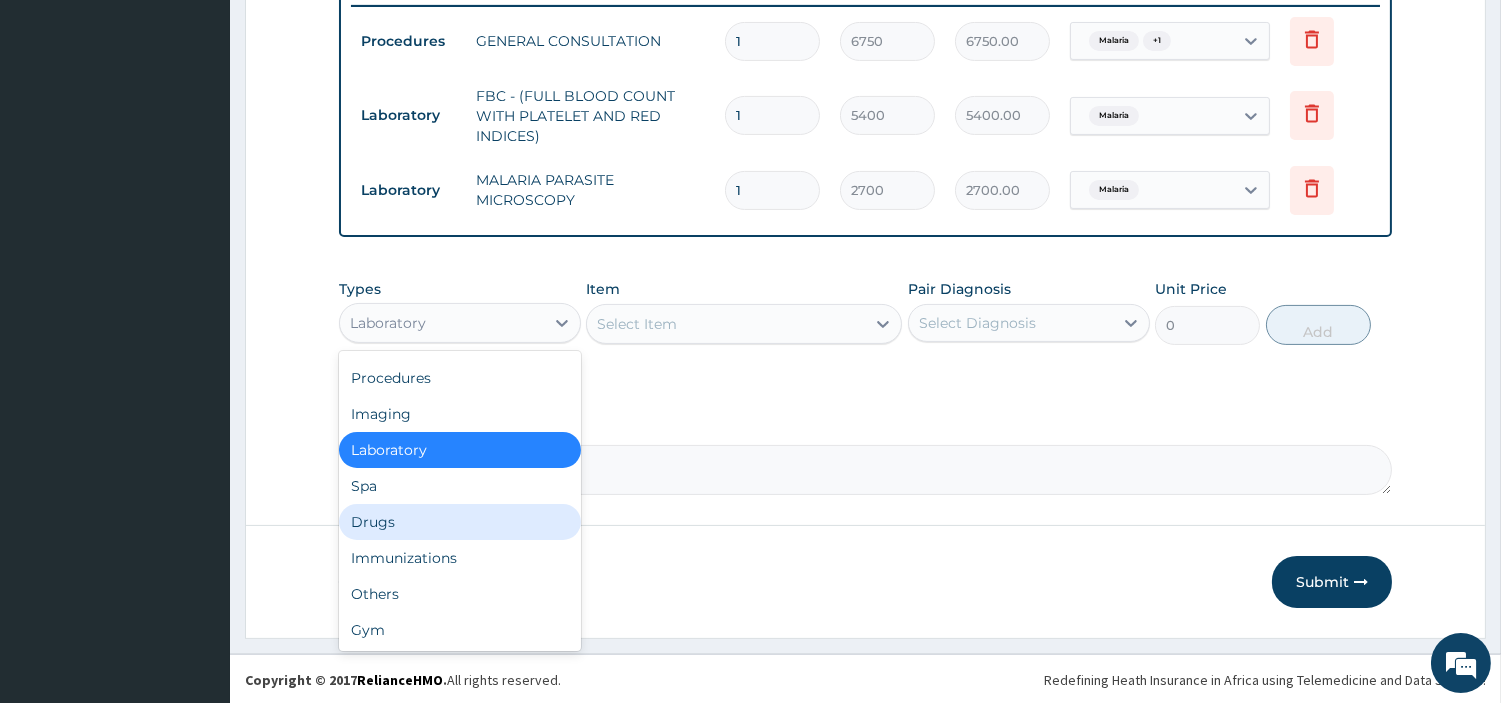 click on "Drugs" at bounding box center [460, 522] 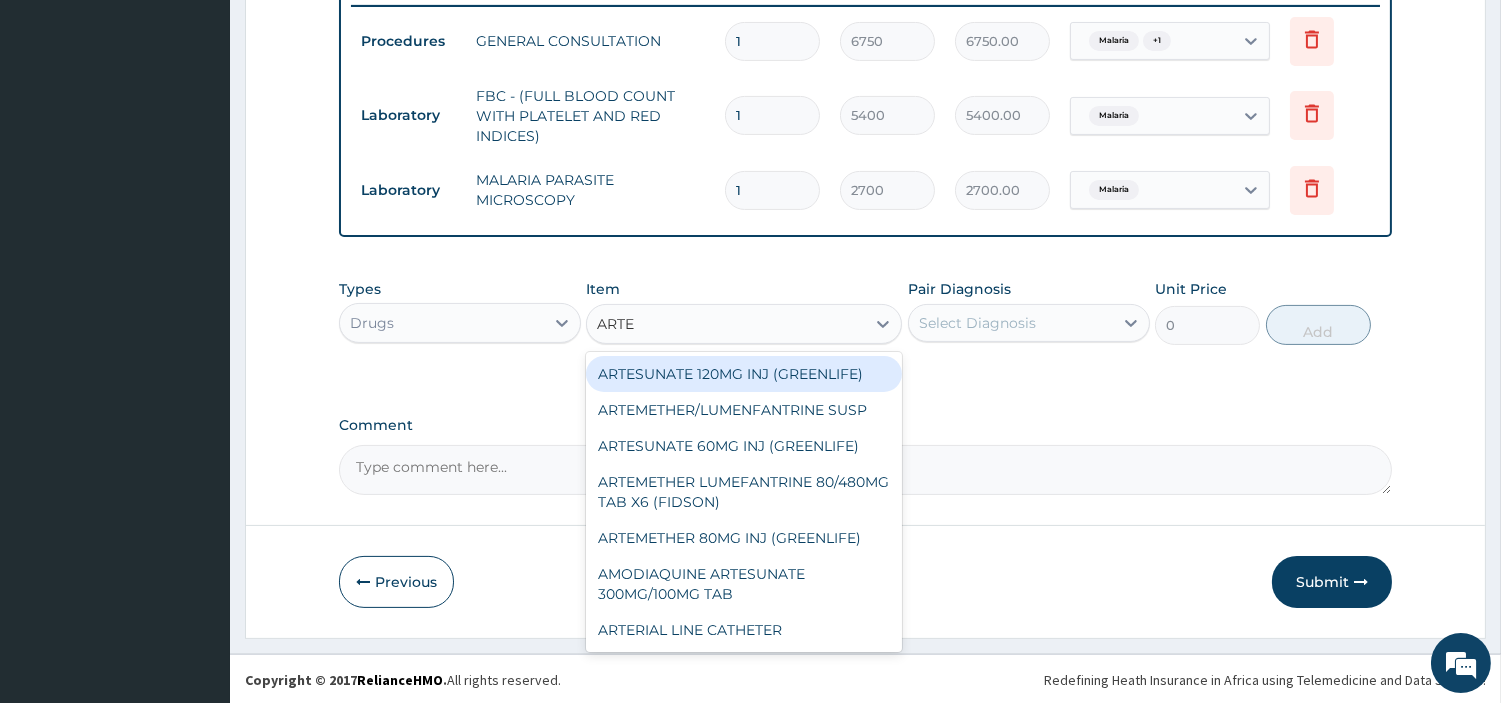 type on "ARTEM" 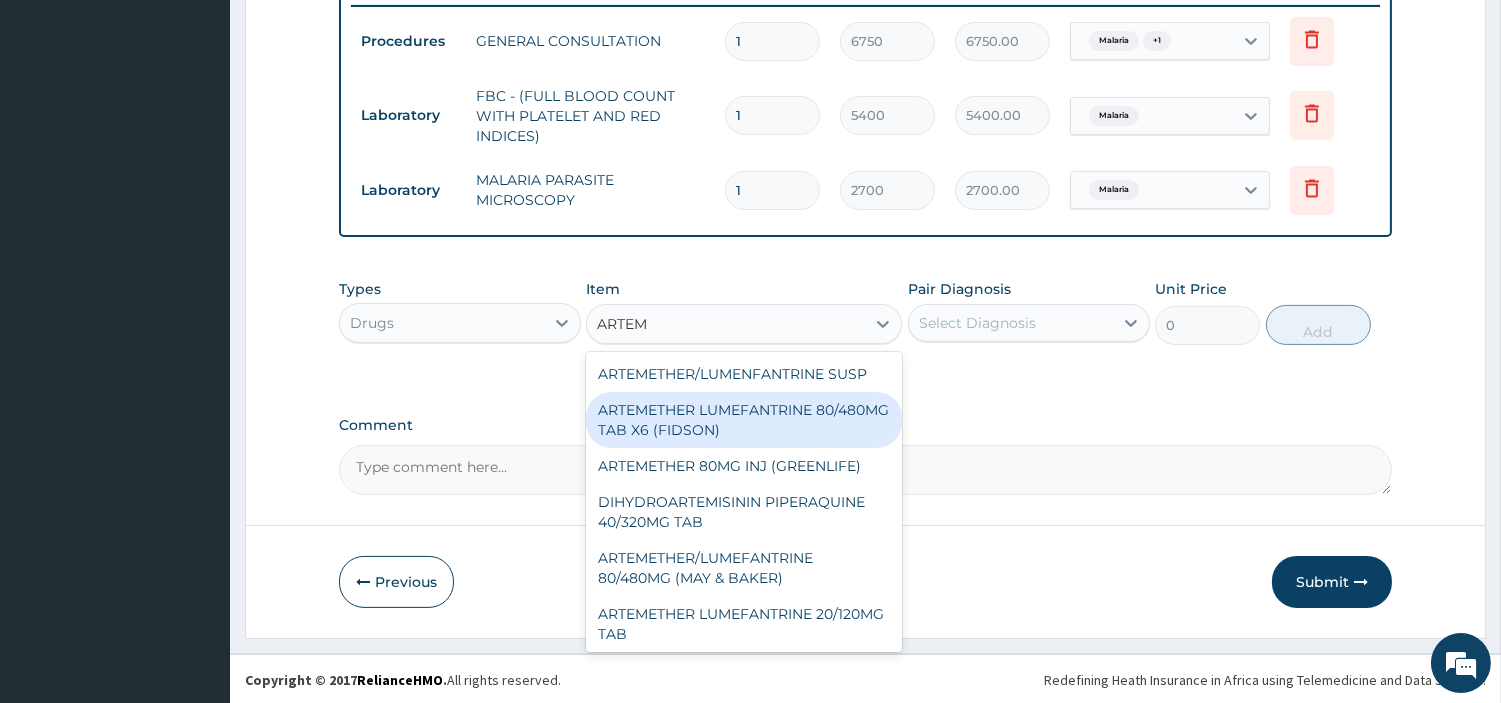 click on "ARTEMETHER LUMEFANTRINE 80/480MG TAB X6 (FIDSON)" at bounding box center [744, 420] 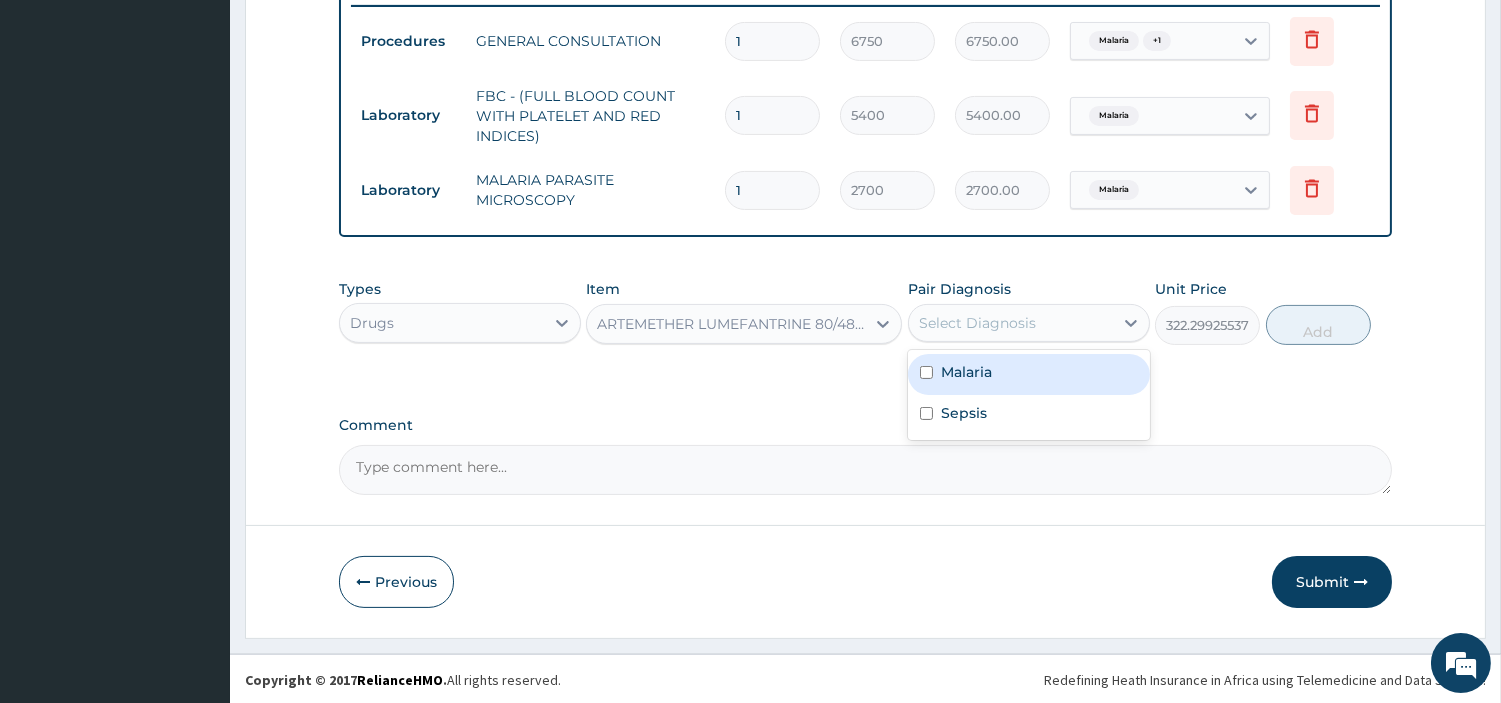click on "Select Diagnosis" at bounding box center (977, 323) 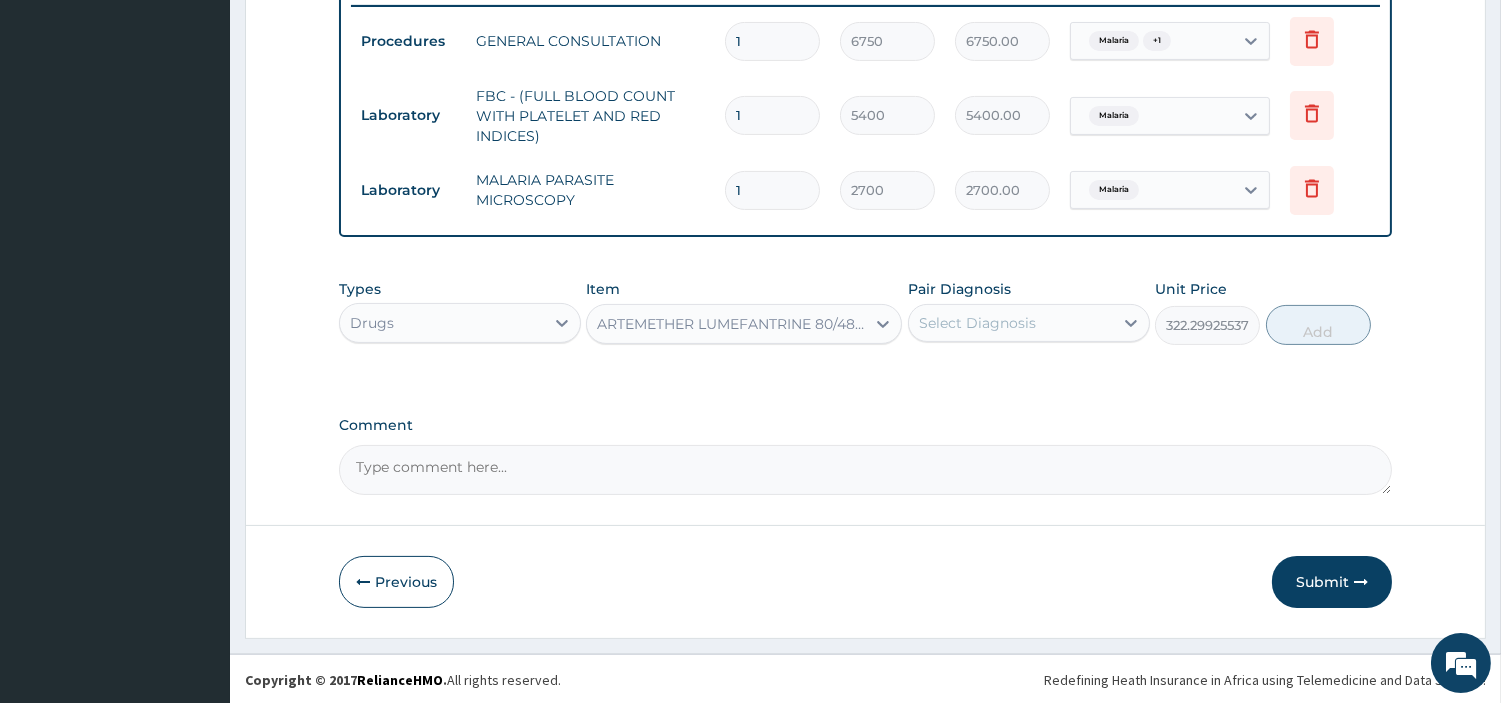 click on "Types Drugs Item ARTEMETHER LUMEFANTRINE 80/480MG TAB X6 (FIDSON) Pair Diagnosis Select Diagnosis Unit Price 322.2992553710938 Add" at bounding box center (865, 312) 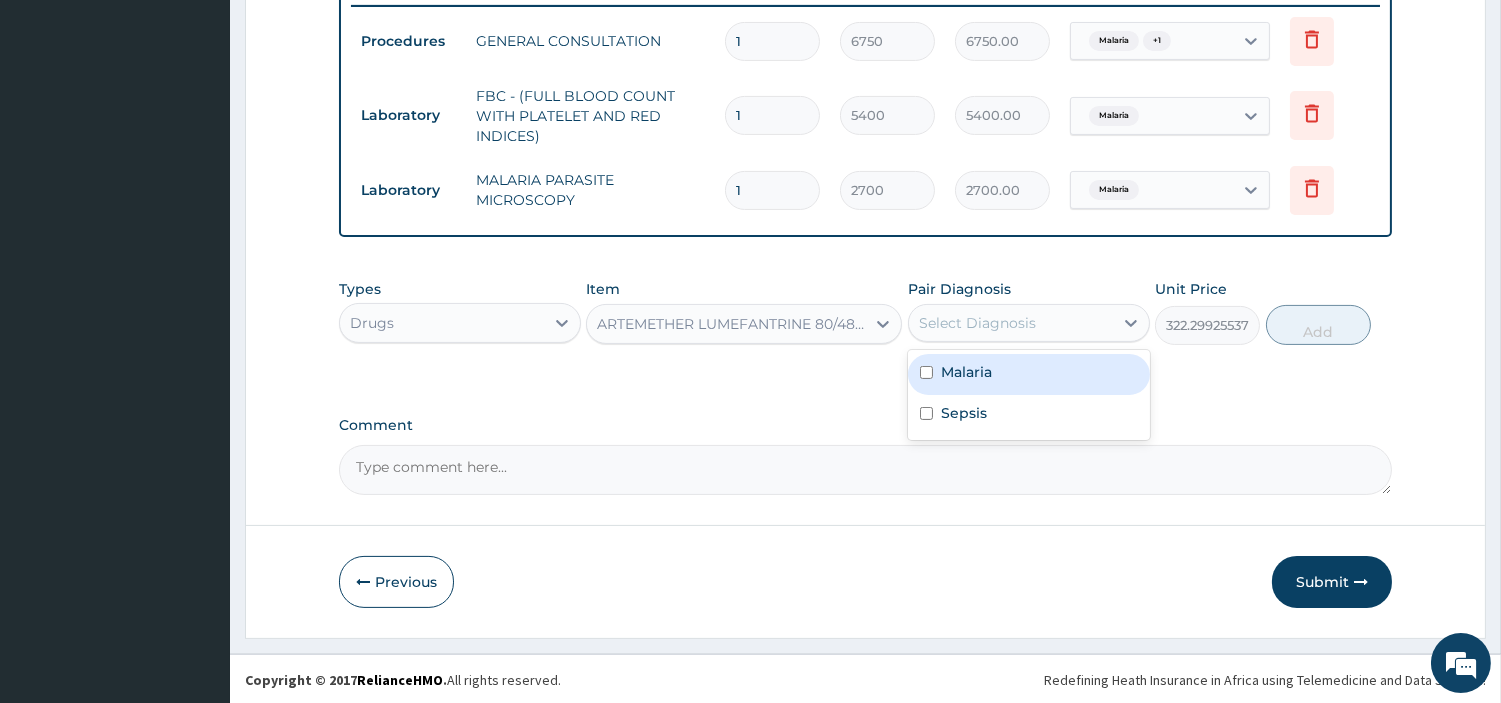 drag, startPoint x: 1008, startPoint y: 321, endPoint x: 1010, endPoint y: 377, distance: 56.0357 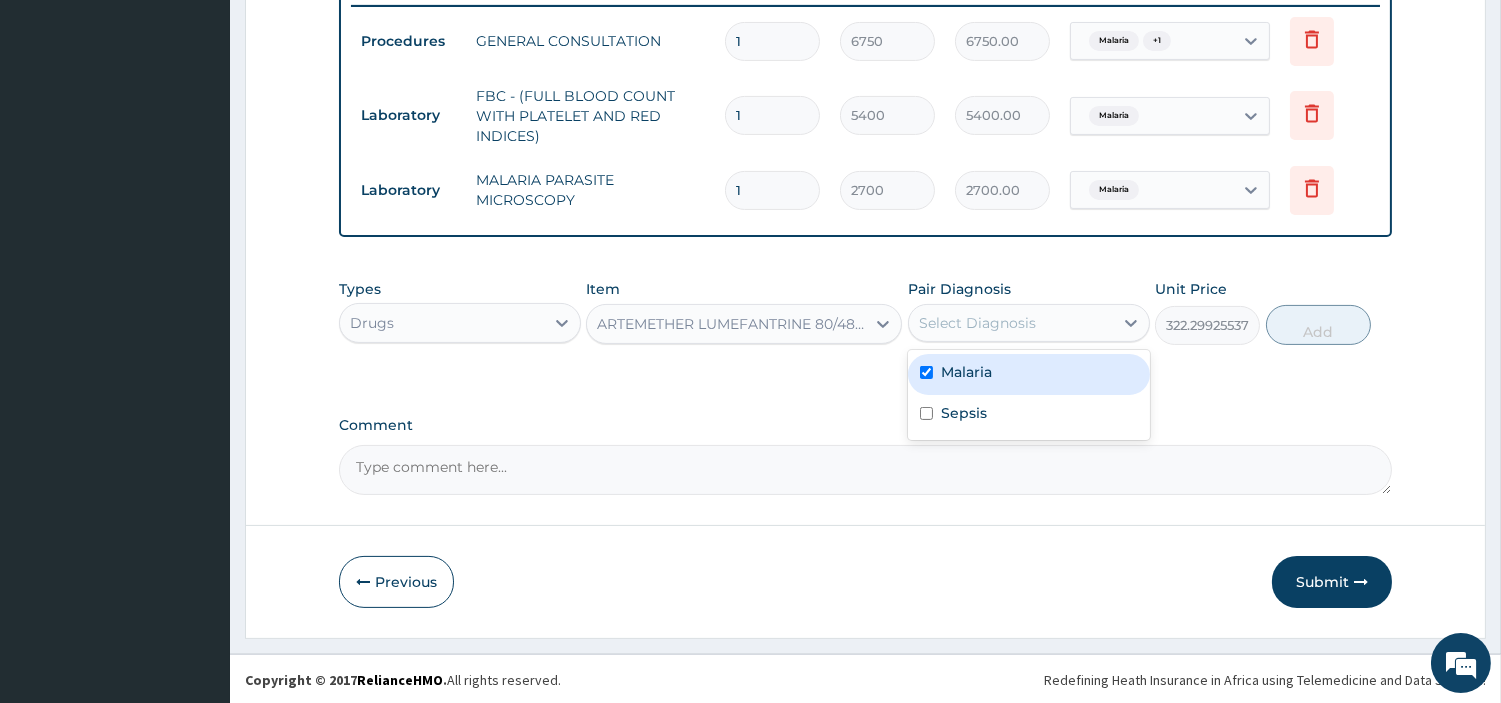 checkbox on "true" 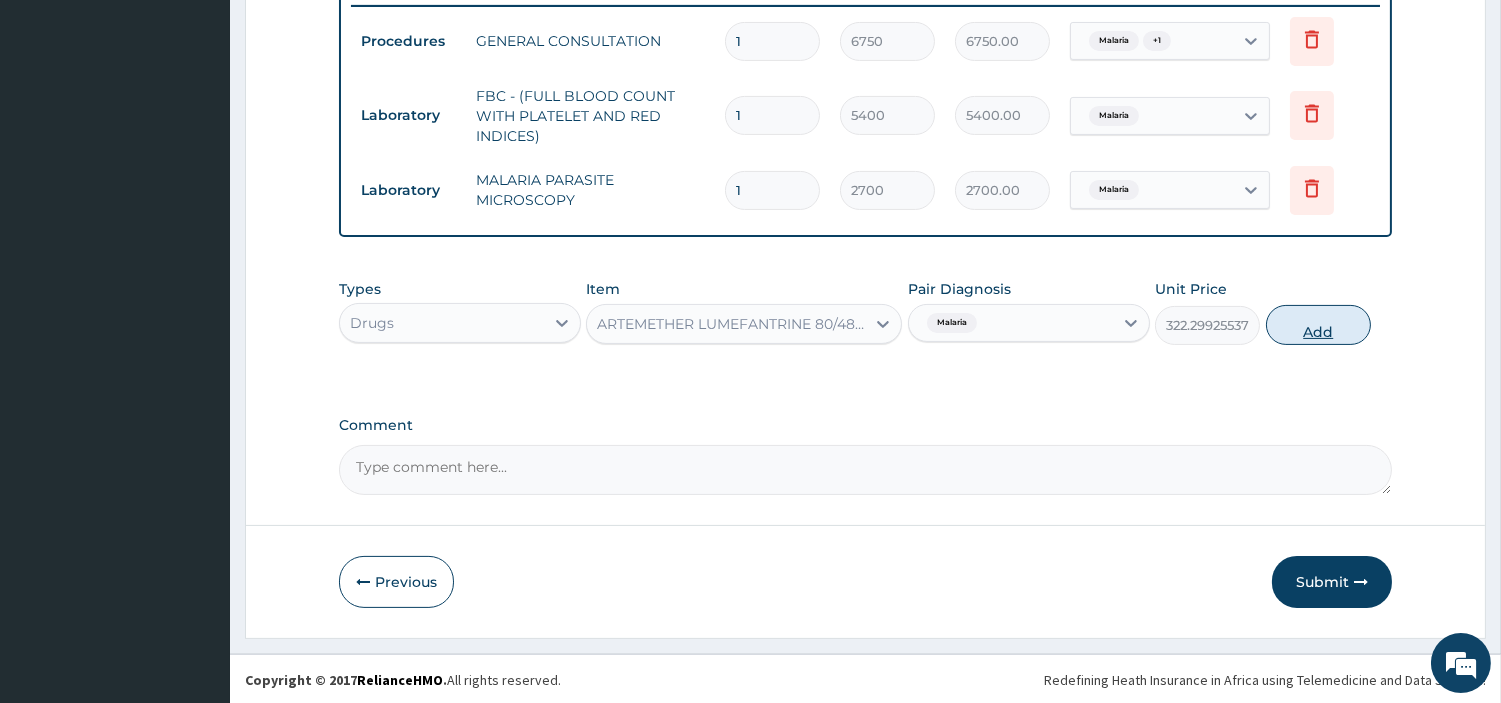 click on "Add" at bounding box center [1318, 325] 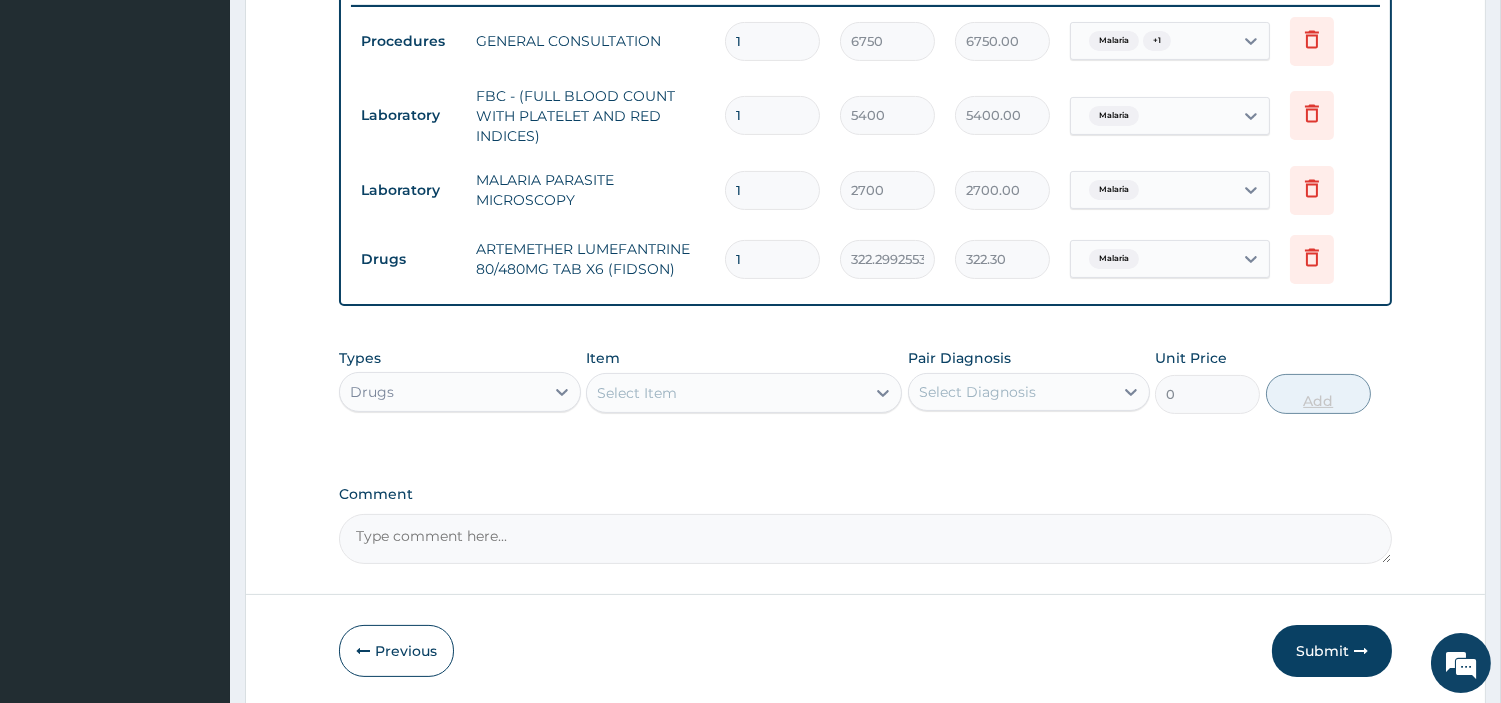 type 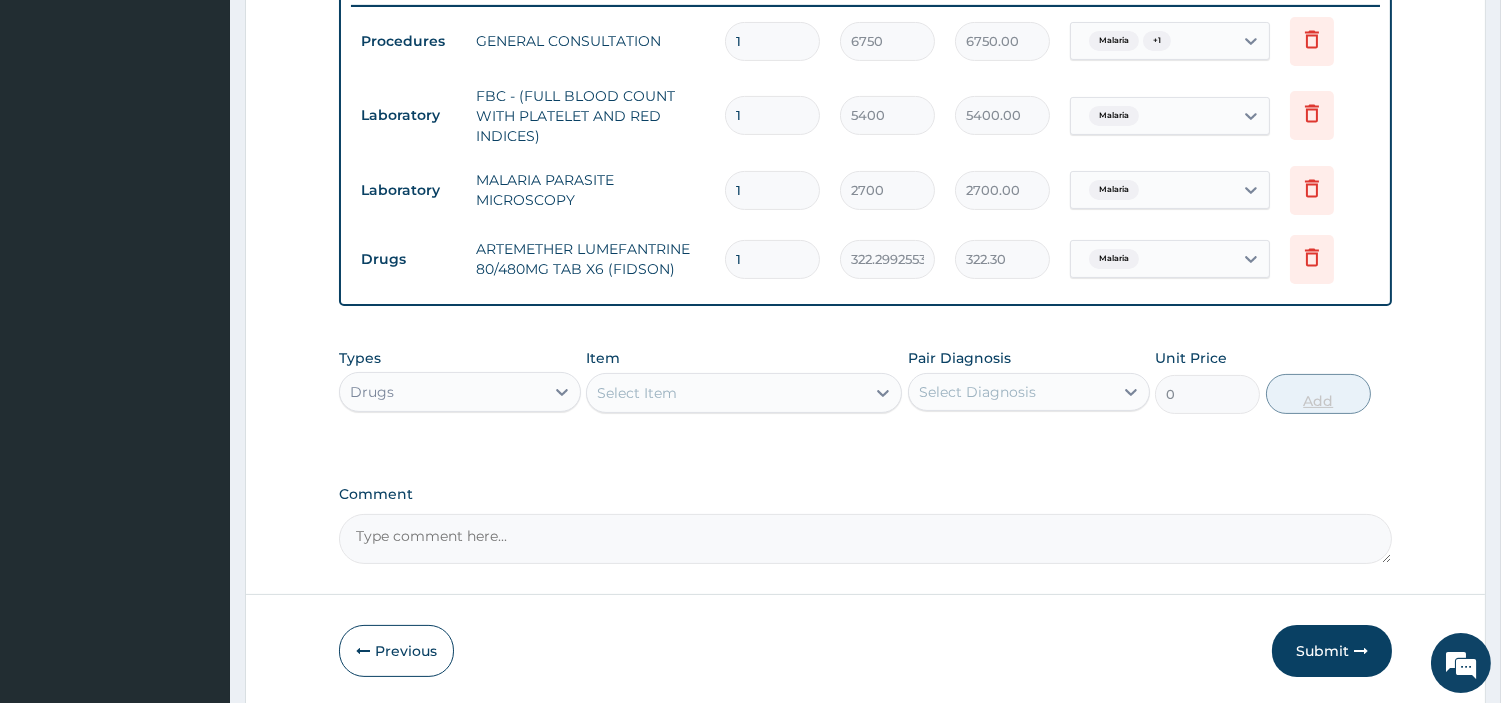 type on "0.00" 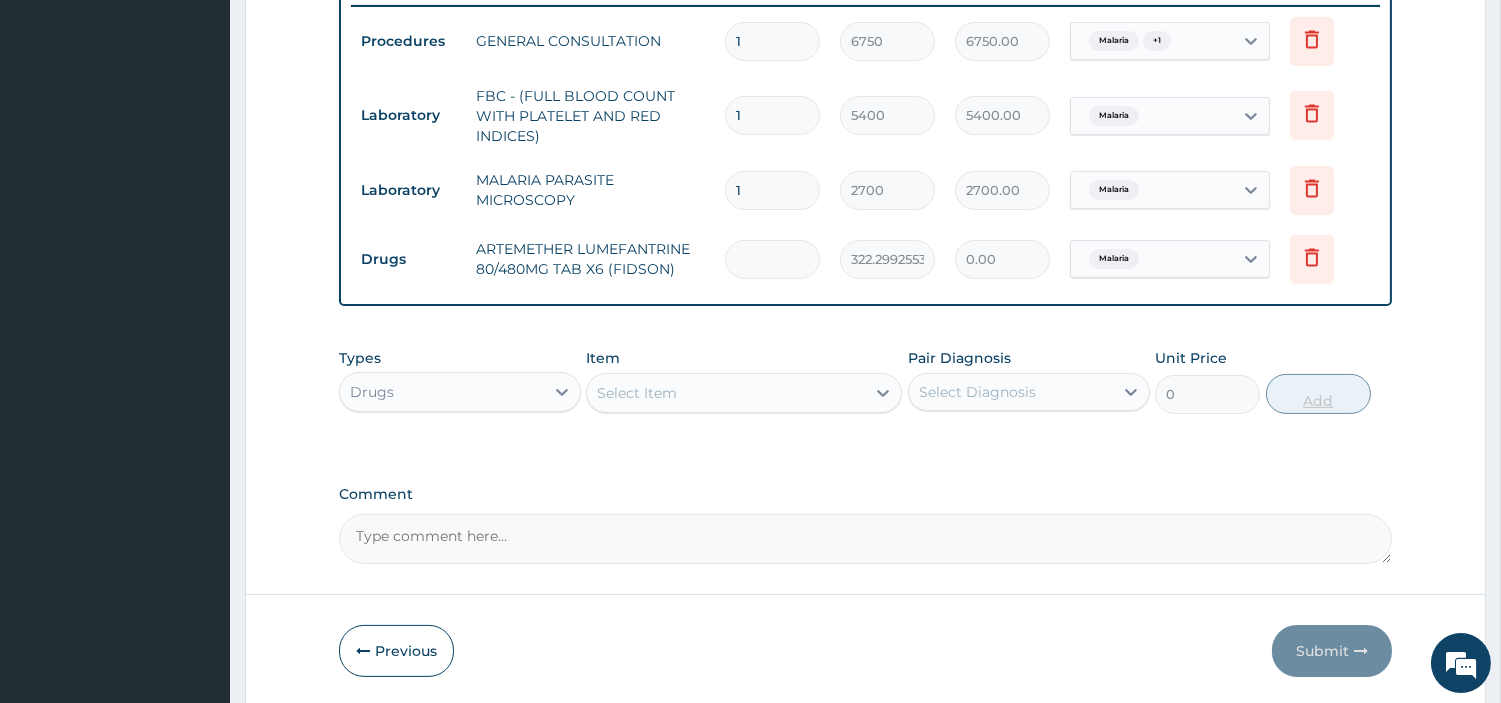 type on "6" 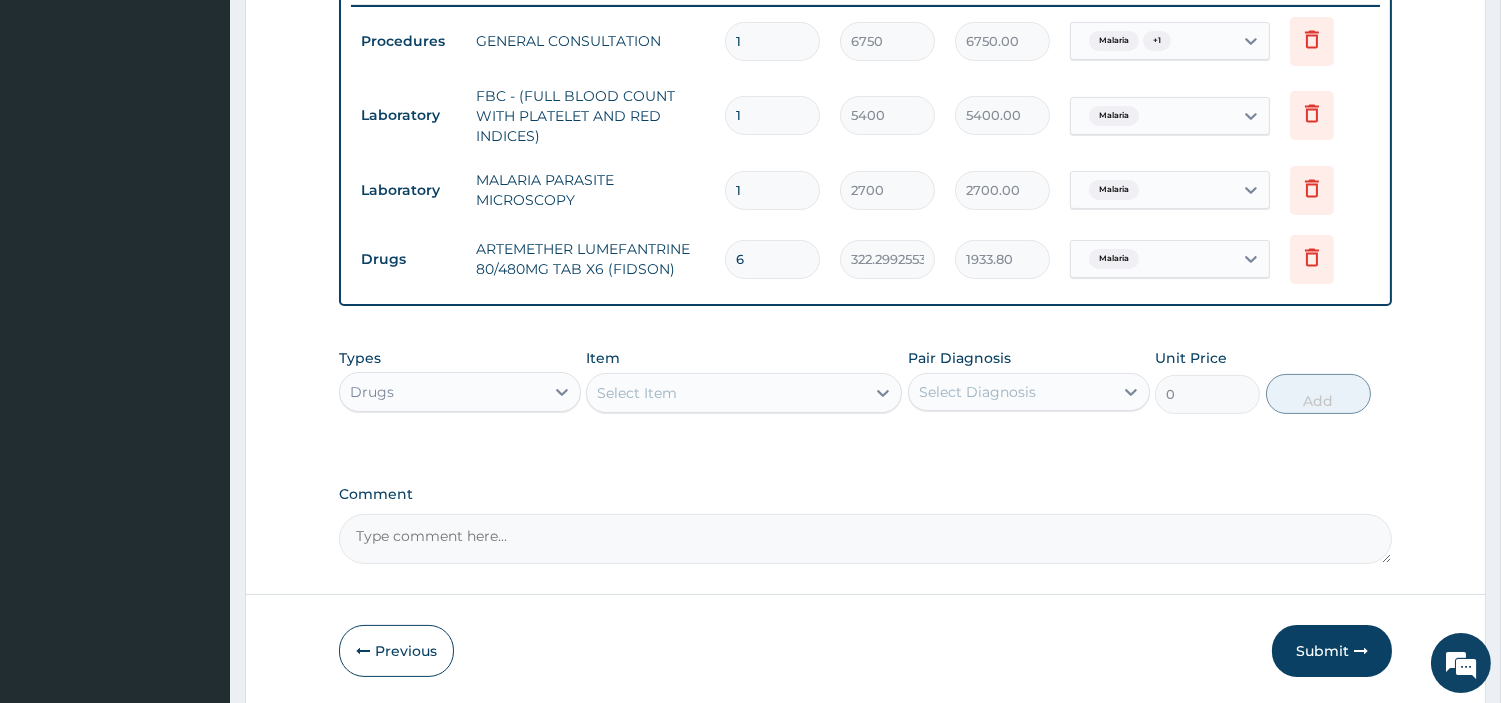 type on "6" 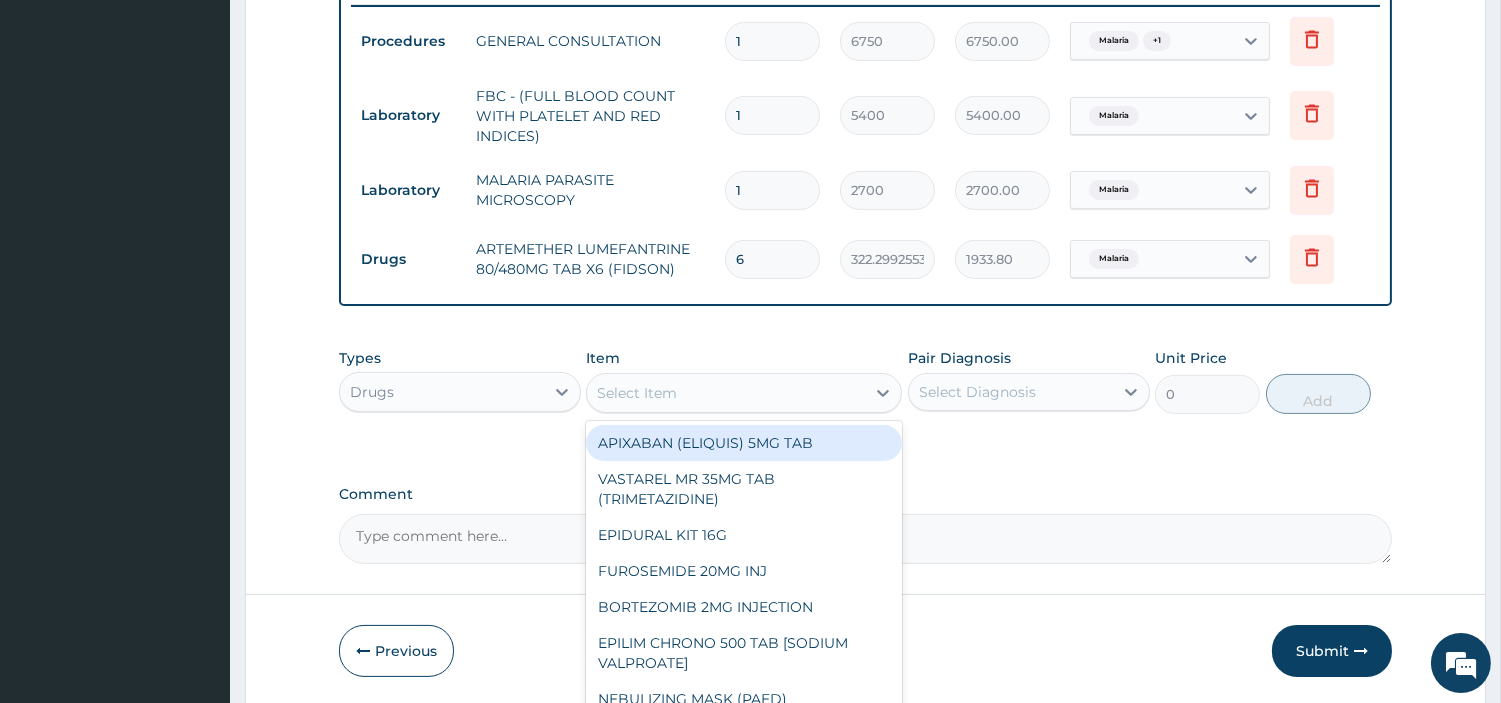 click on "Select Item" at bounding box center (726, 393) 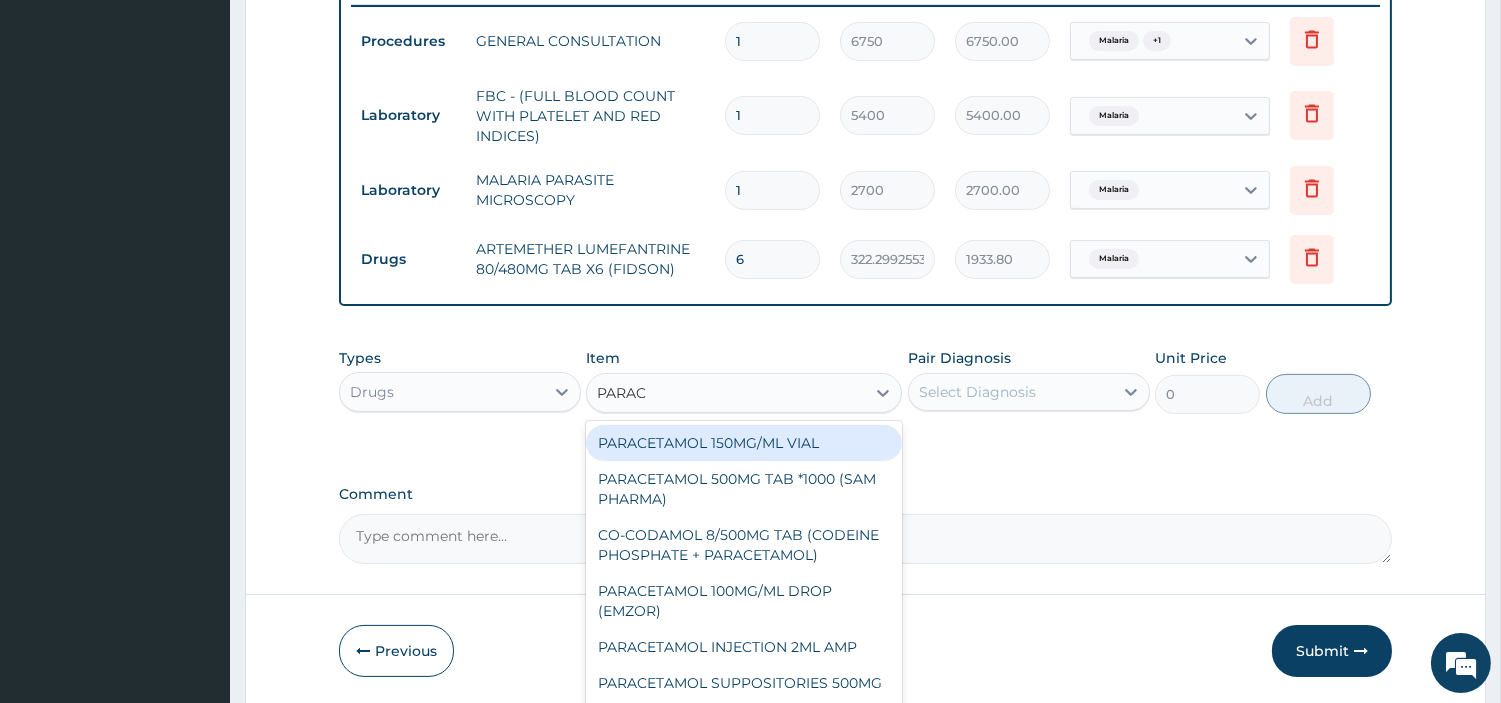 type on "PARACE" 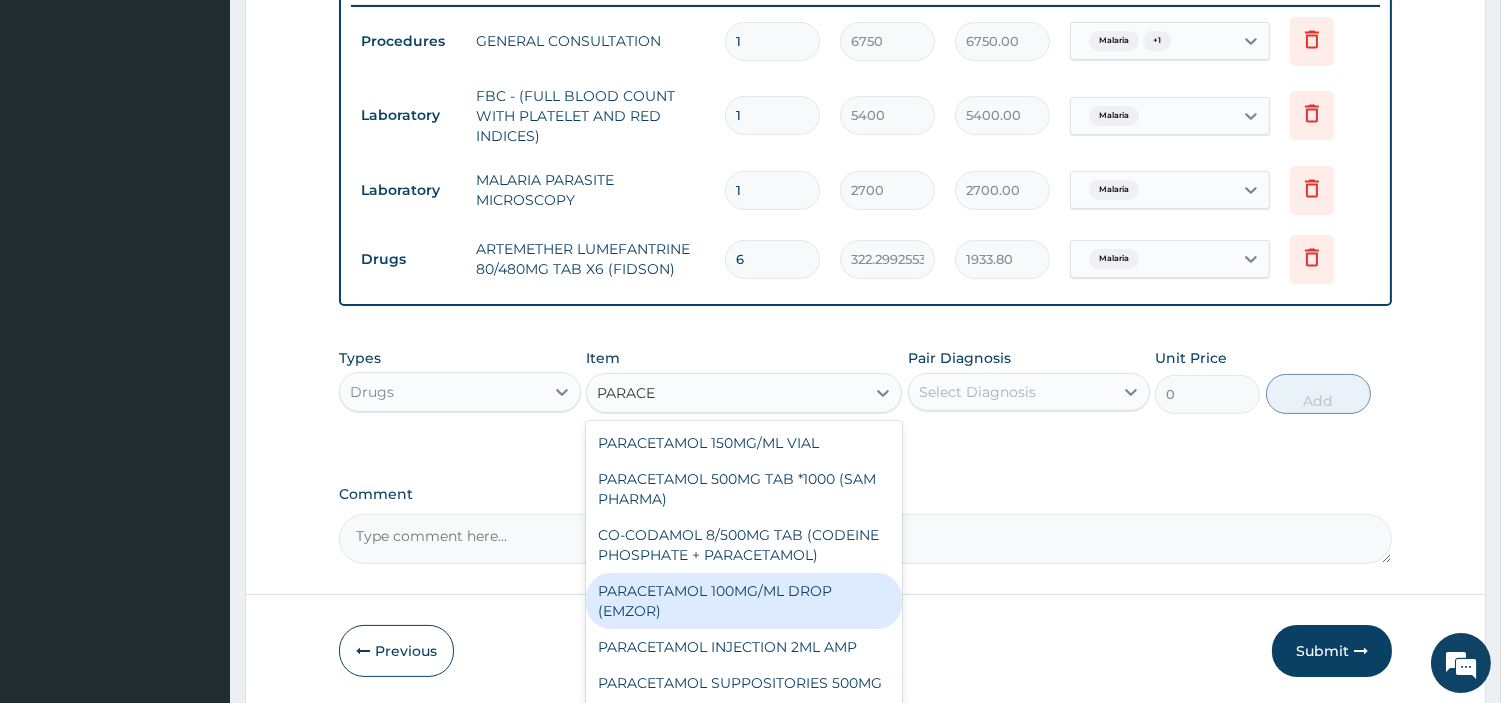 scroll, scrollTop: 263, scrollLeft: 0, axis: vertical 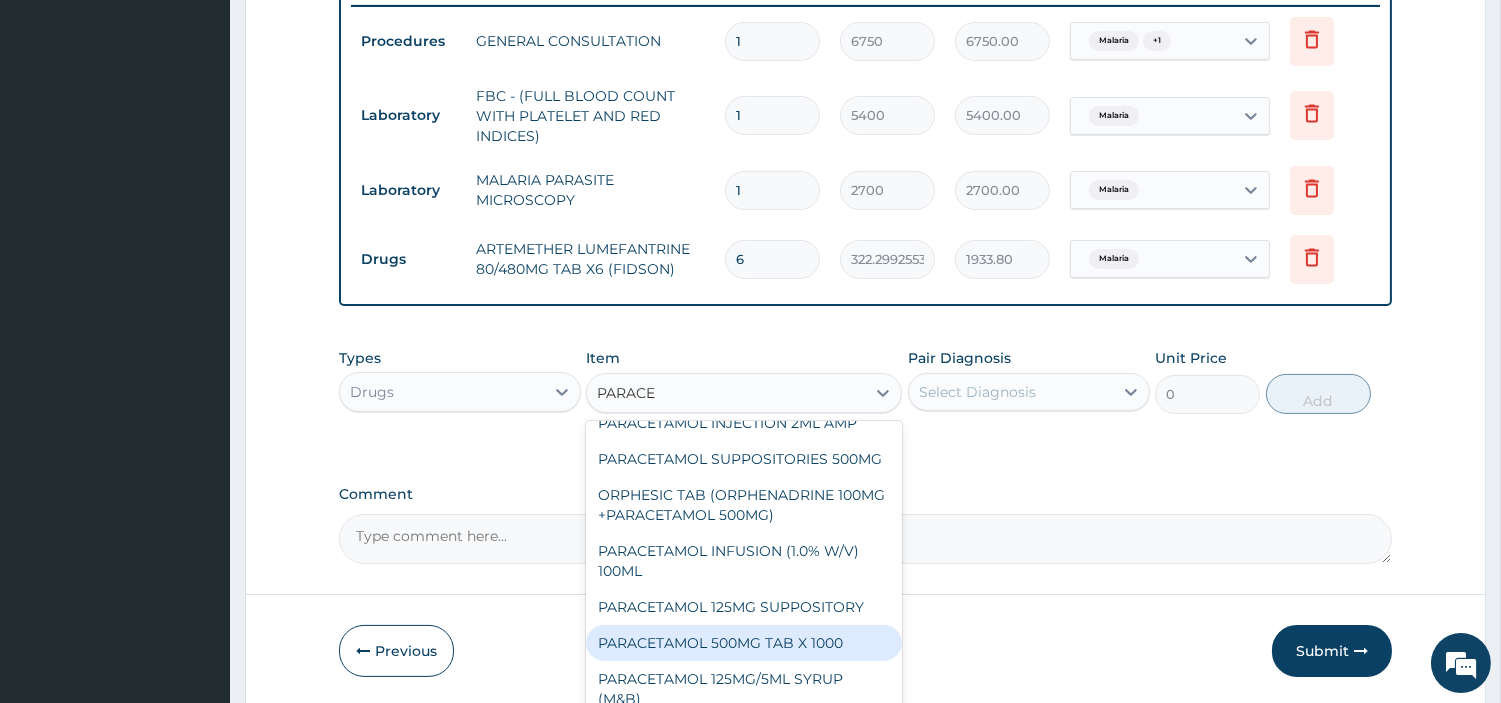 click on "PARACETAMOL 500MG TAB X 1000" at bounding box center (744, 643) 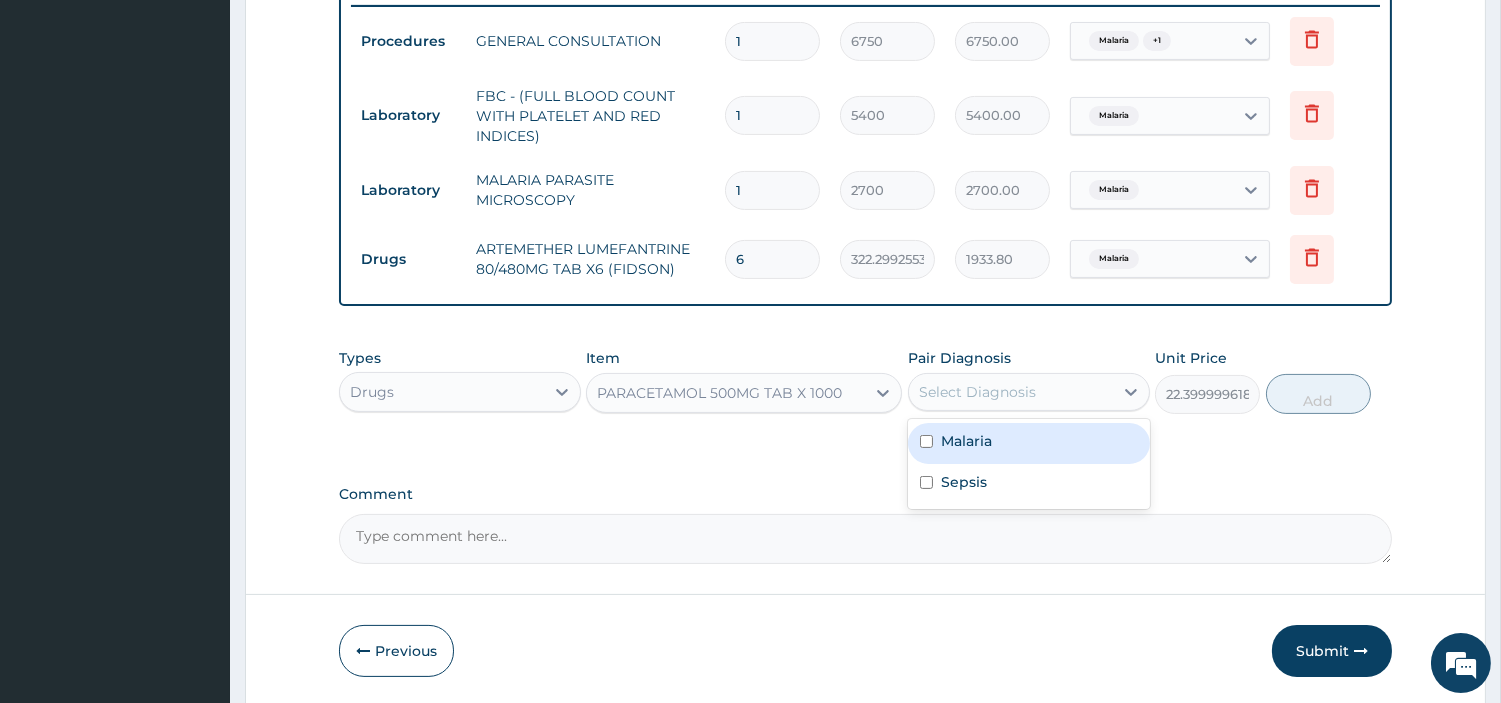 click on "Select Diagnosis" at bounding box center [1011, 392] 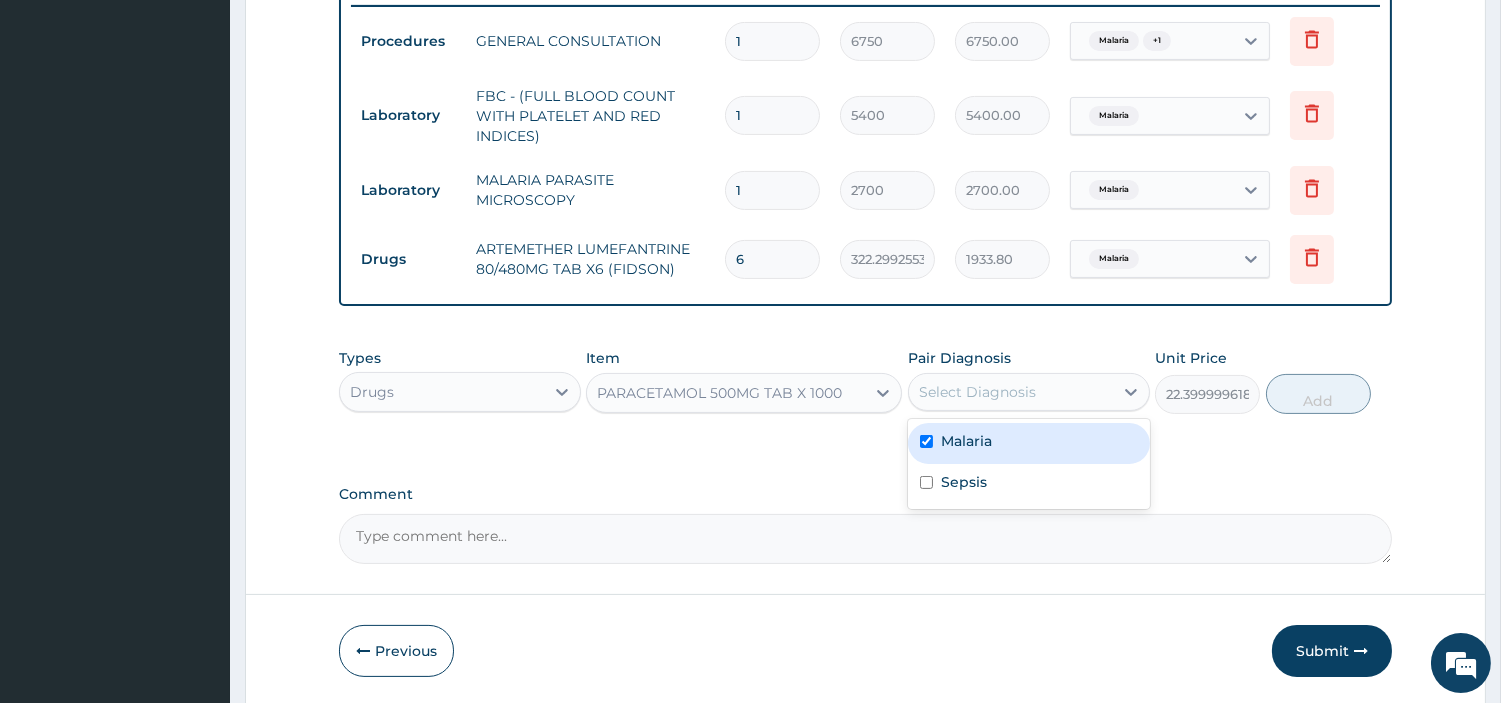 checkbox on "true" 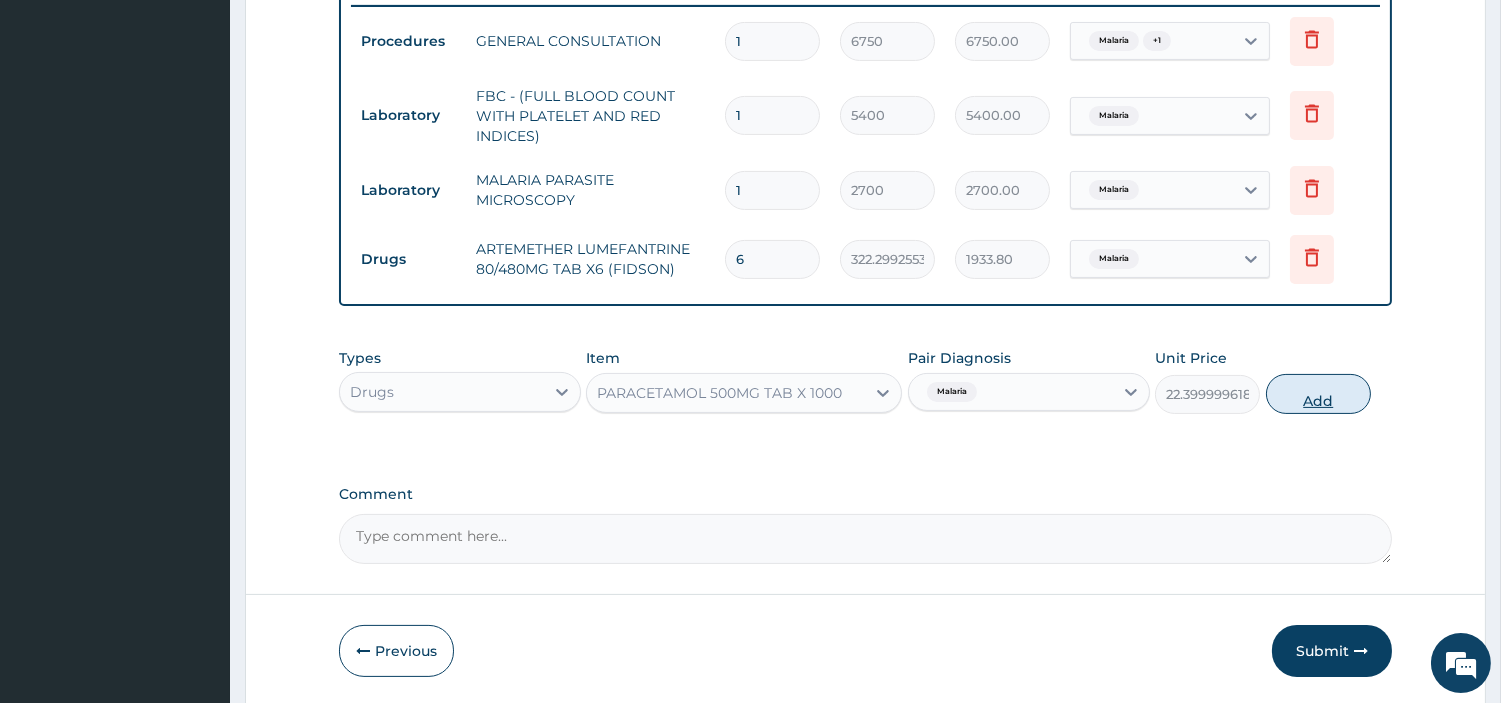 click on "Add" at bounding box center (1318, 394) 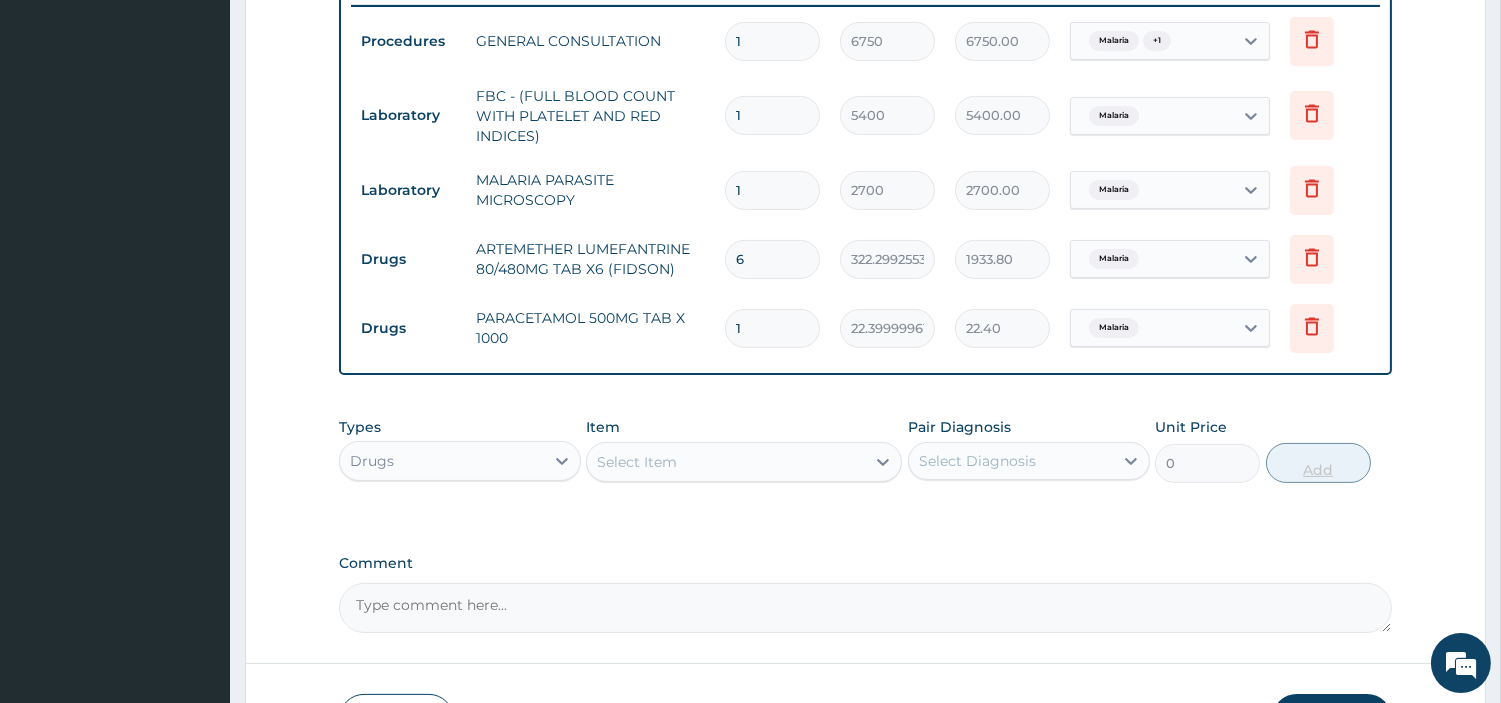 type on "18" 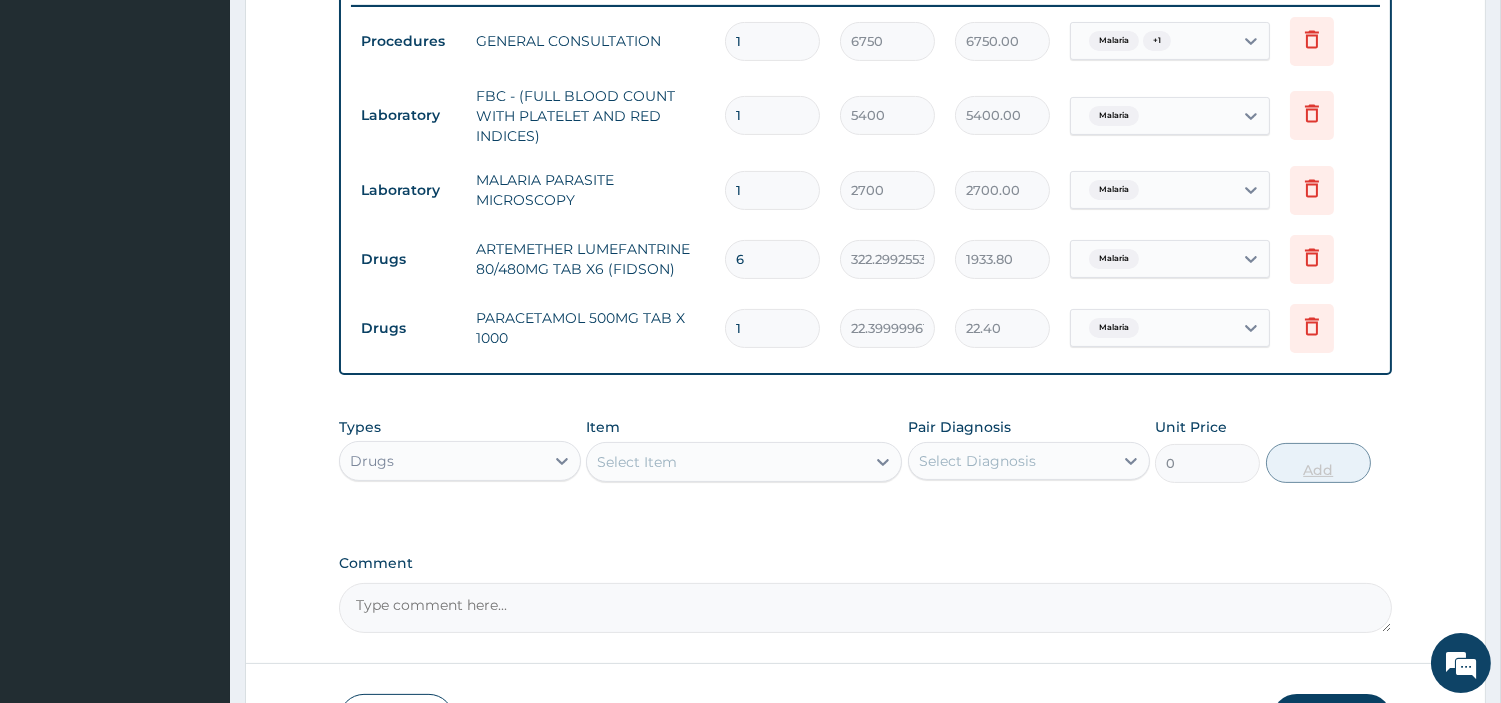 type on "403.20" 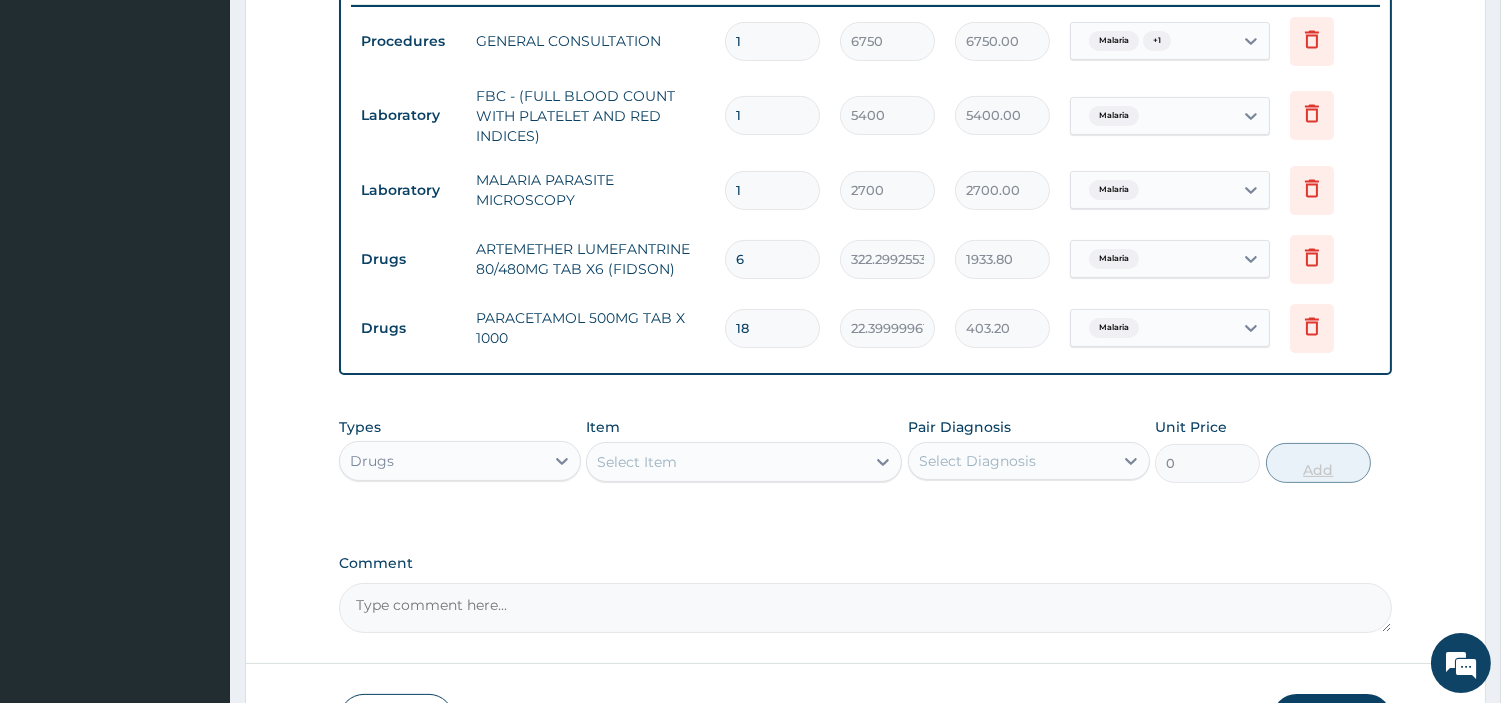 scroll, scrollTop: 931, scrollLeft: 0, axis: vertical 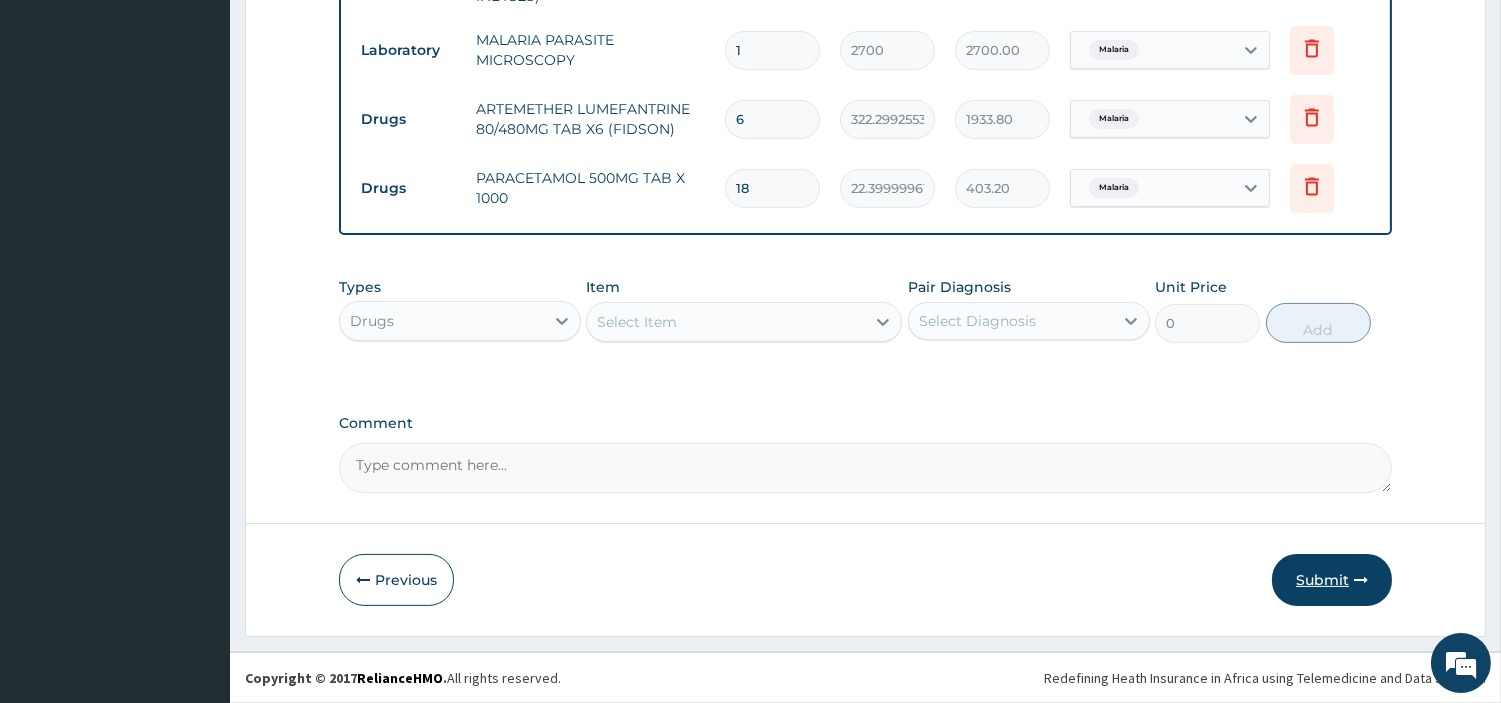 type on "18" 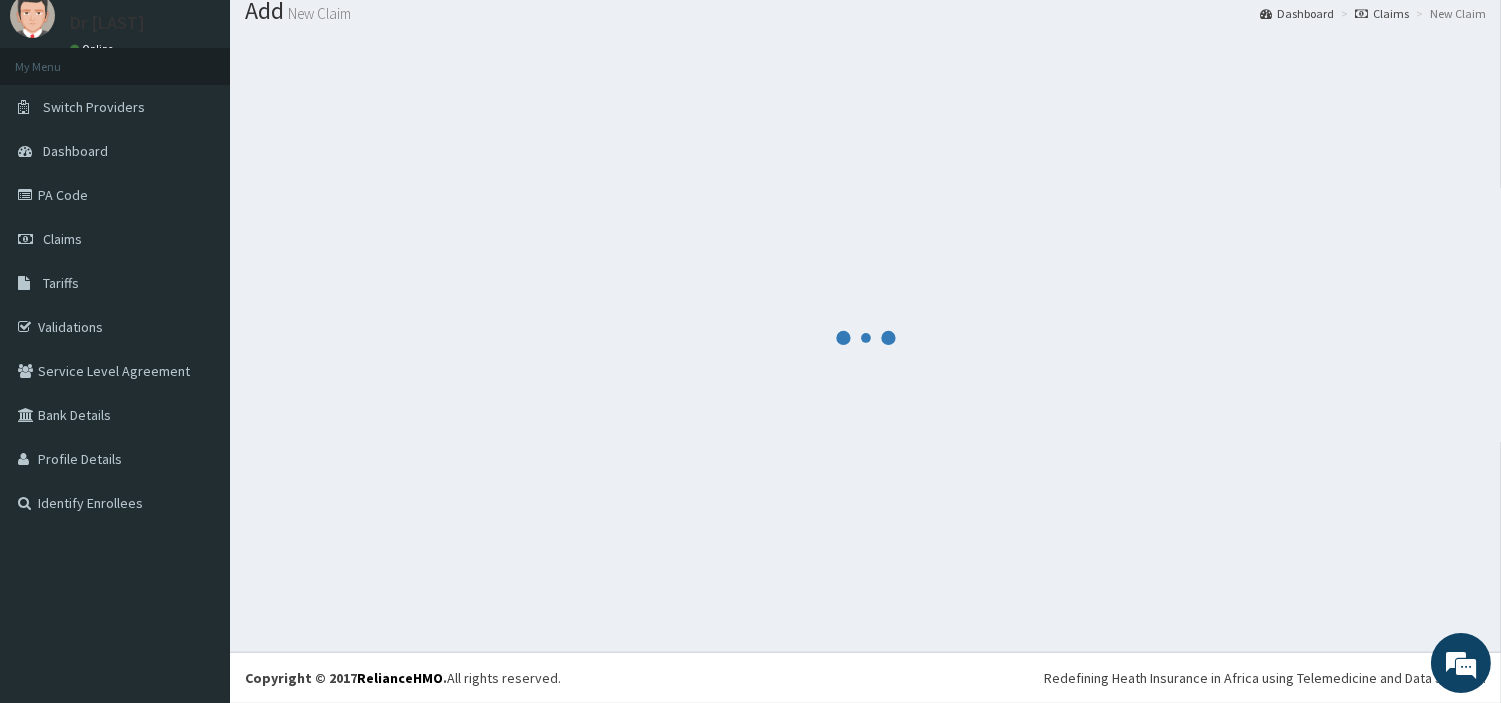 scroll, scrollTop: 66, scrollLeft: 0, axis: vertical 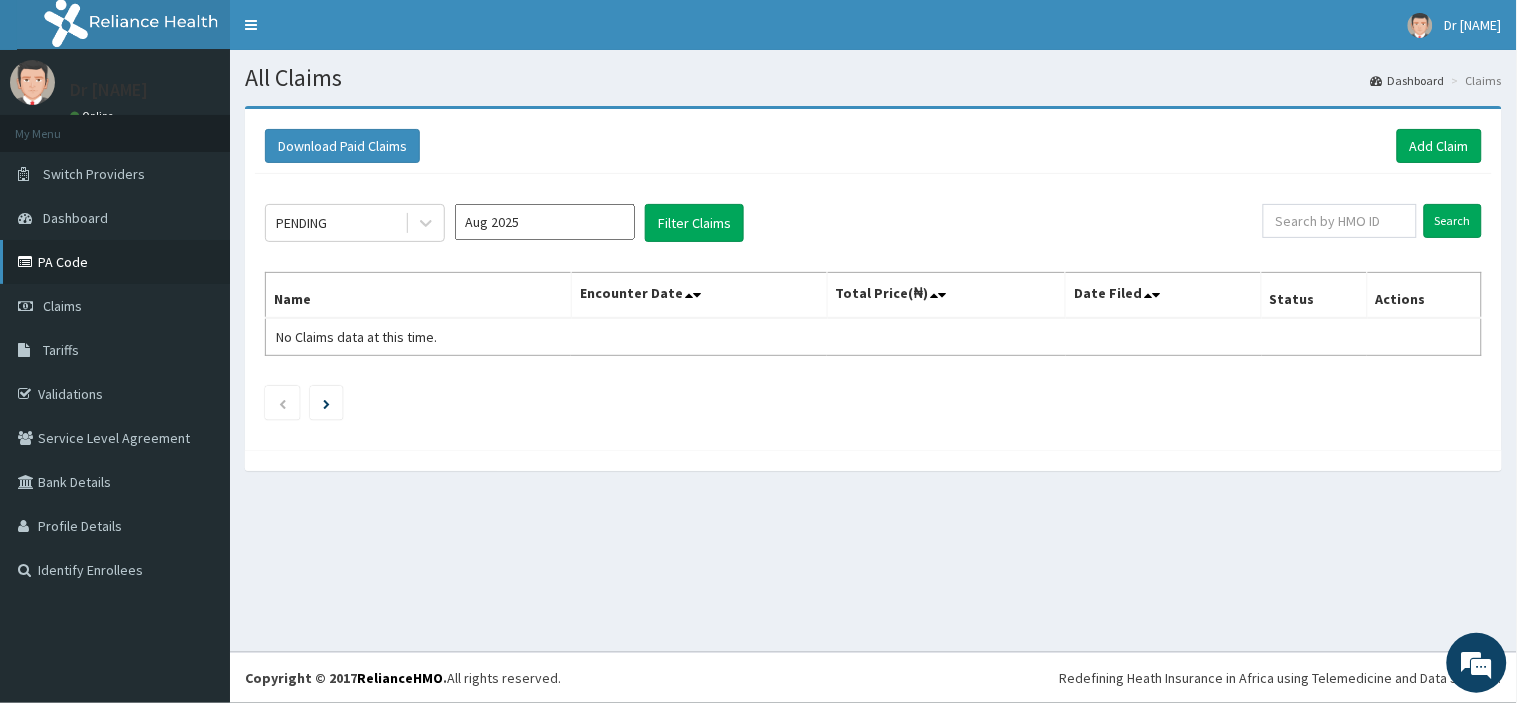 click on "PA Code" at bounding box center [115, 262] 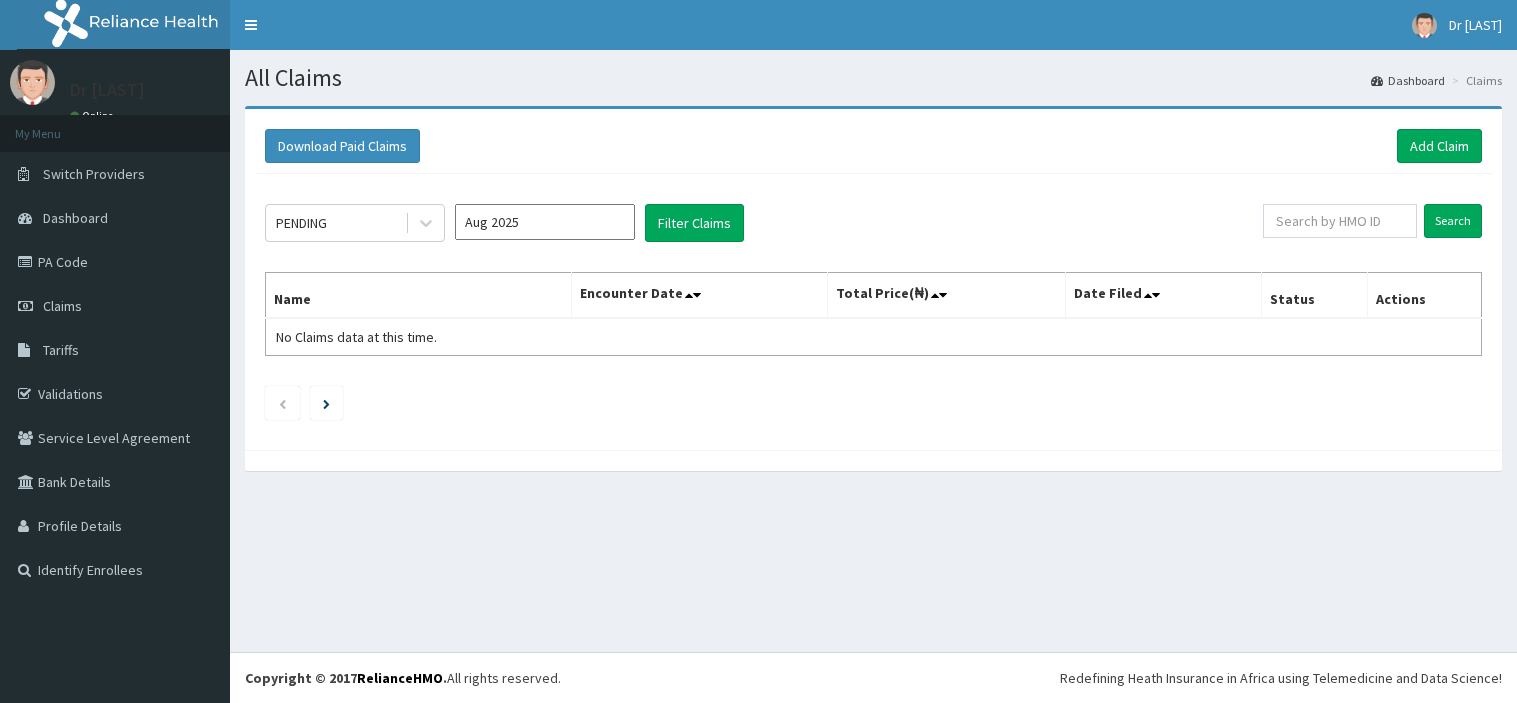 click on "Add Claim" at bounding box center [1439, 146] 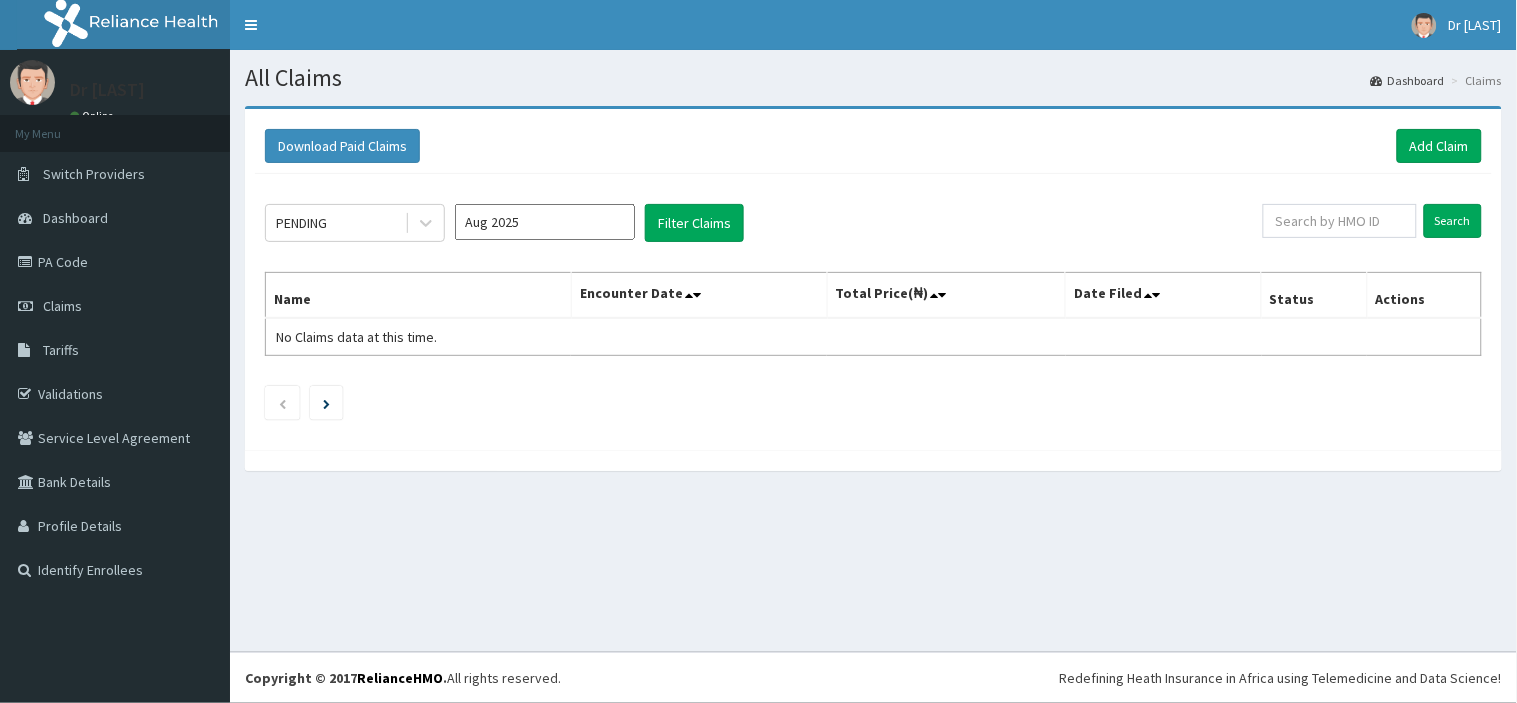 scroll, scrollTop: 0, scrollLeft: 0, axis: both 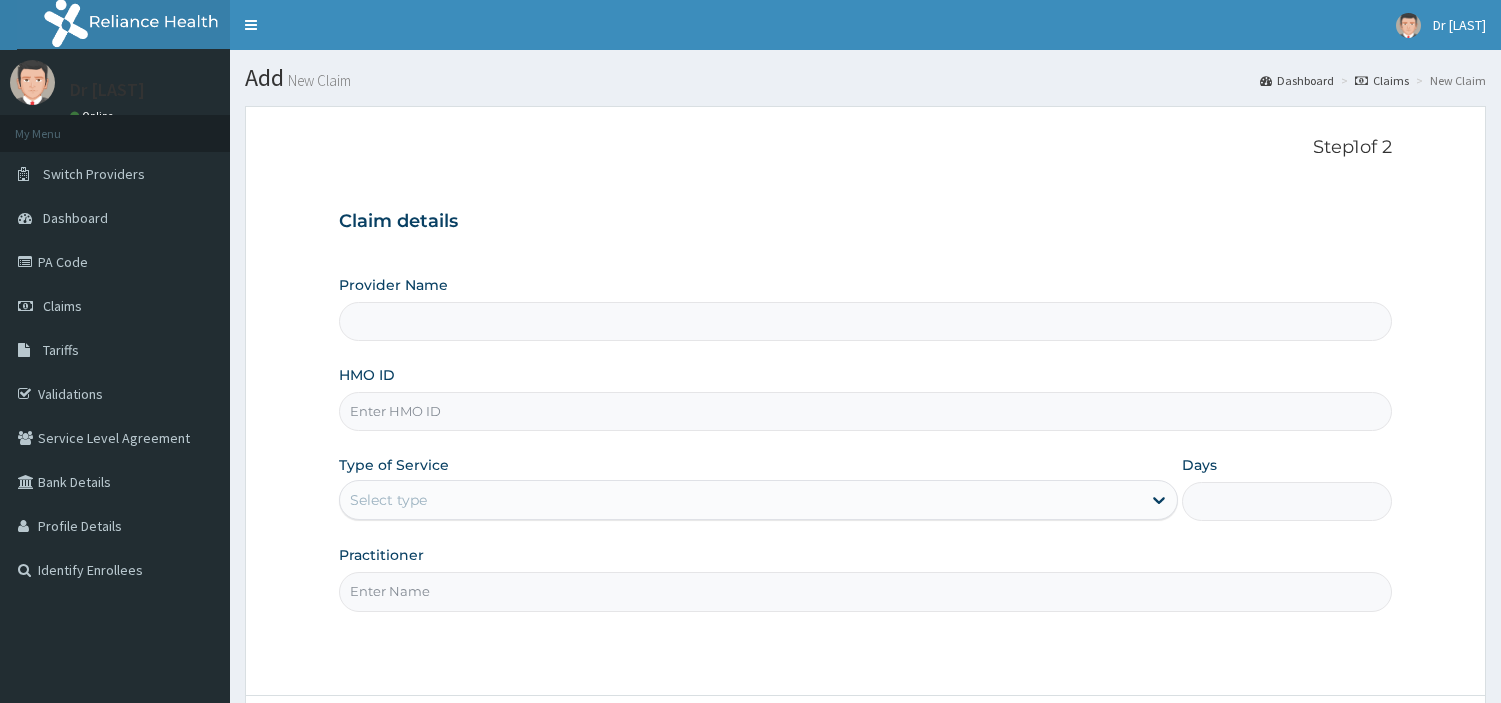 type on "R-Jolad Hospital Nig. Ltd" 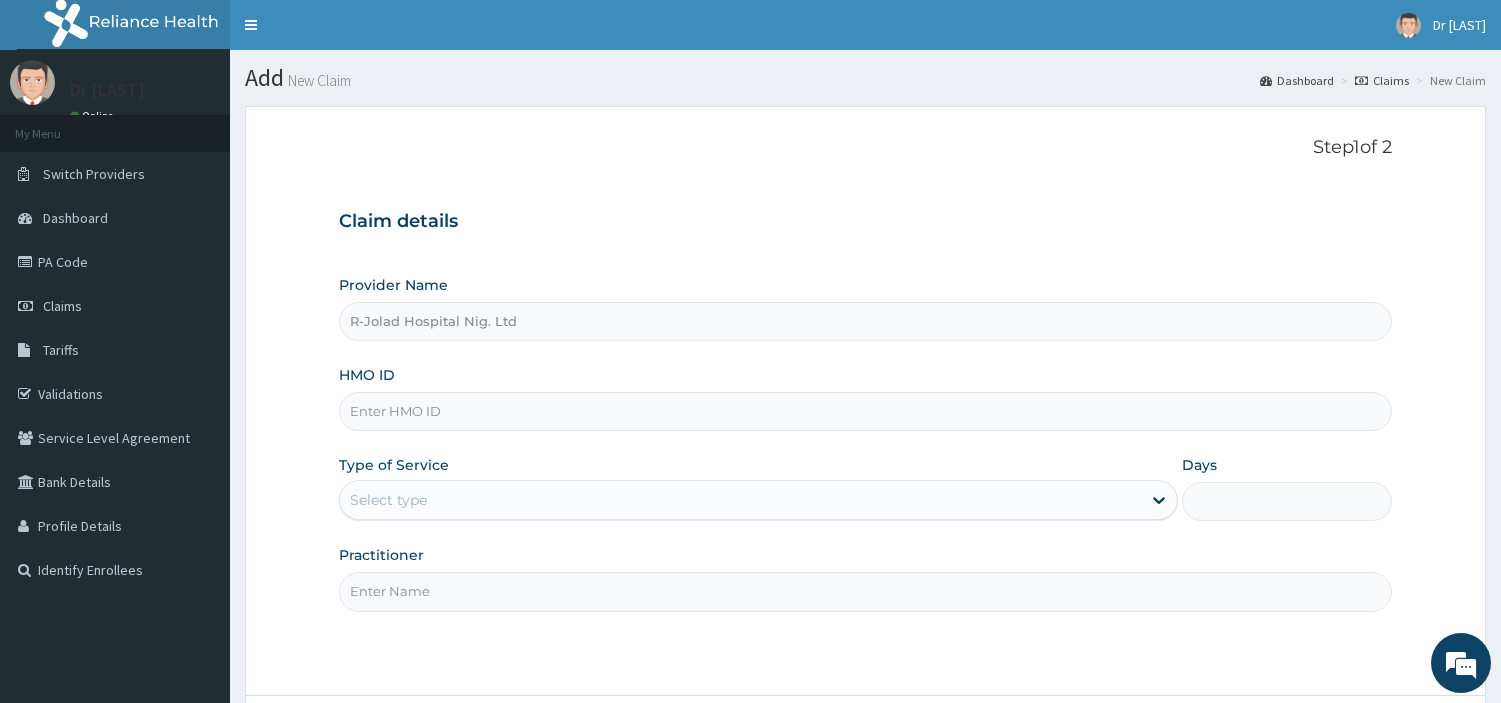 scroll, scrollTop: 0, scrollLeft: 0, axis: both 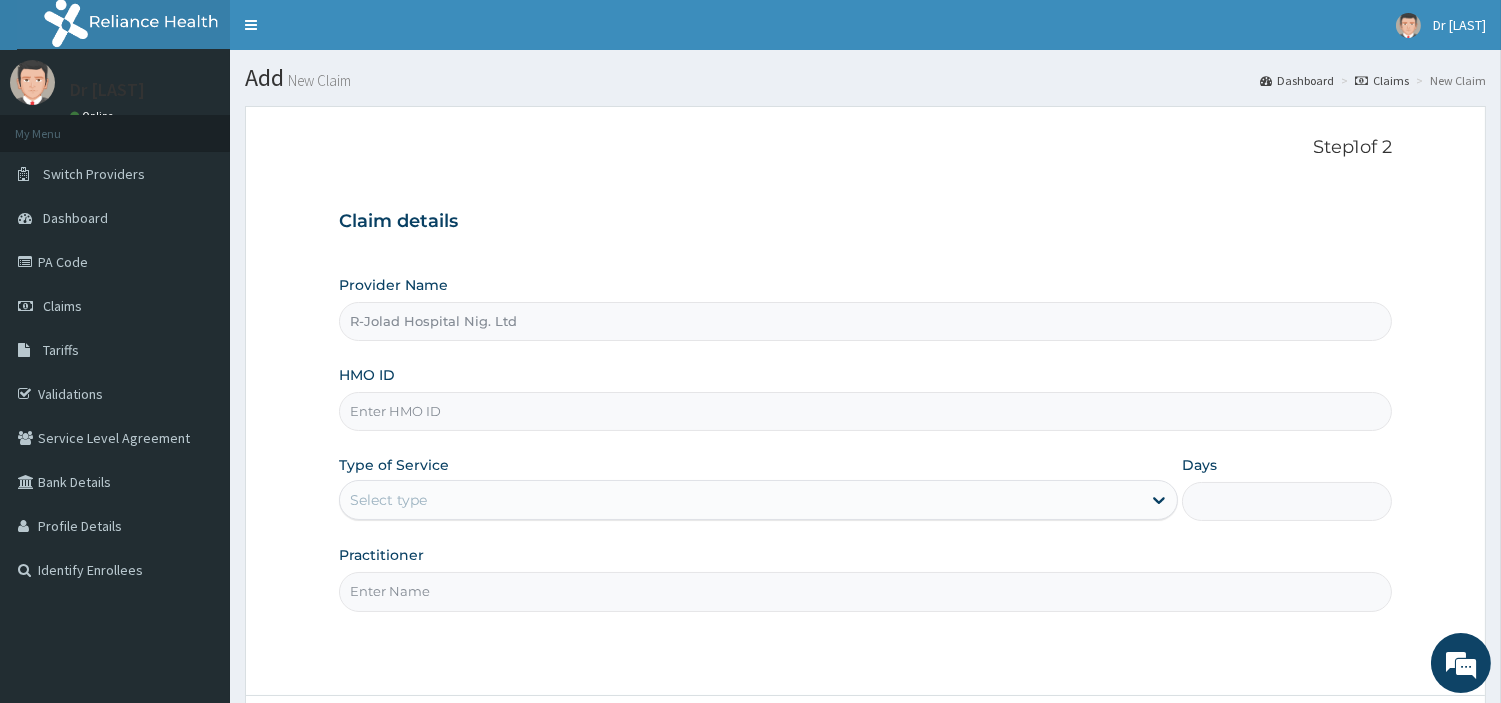 click on "HMO ID" at bounding box center (865, 411) 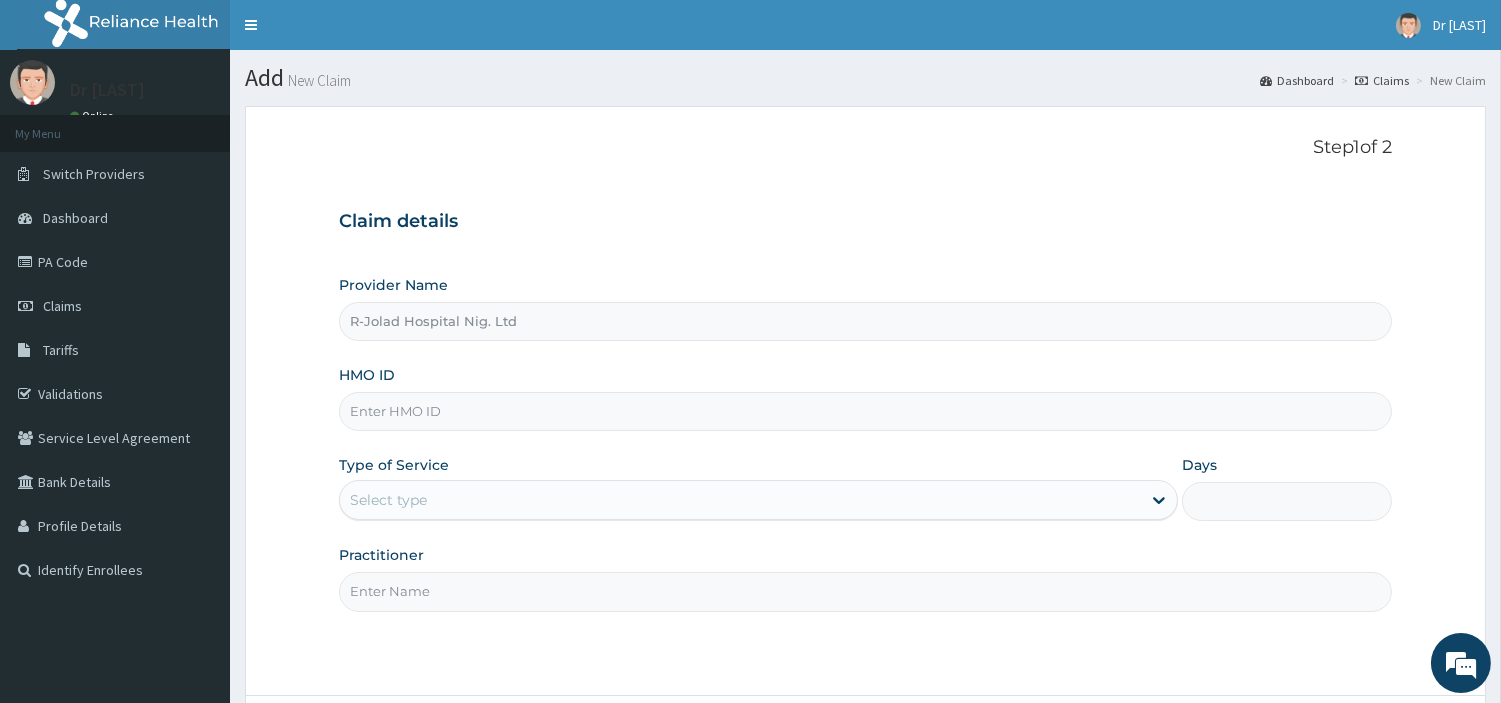 paste on "NBC/11089/B" 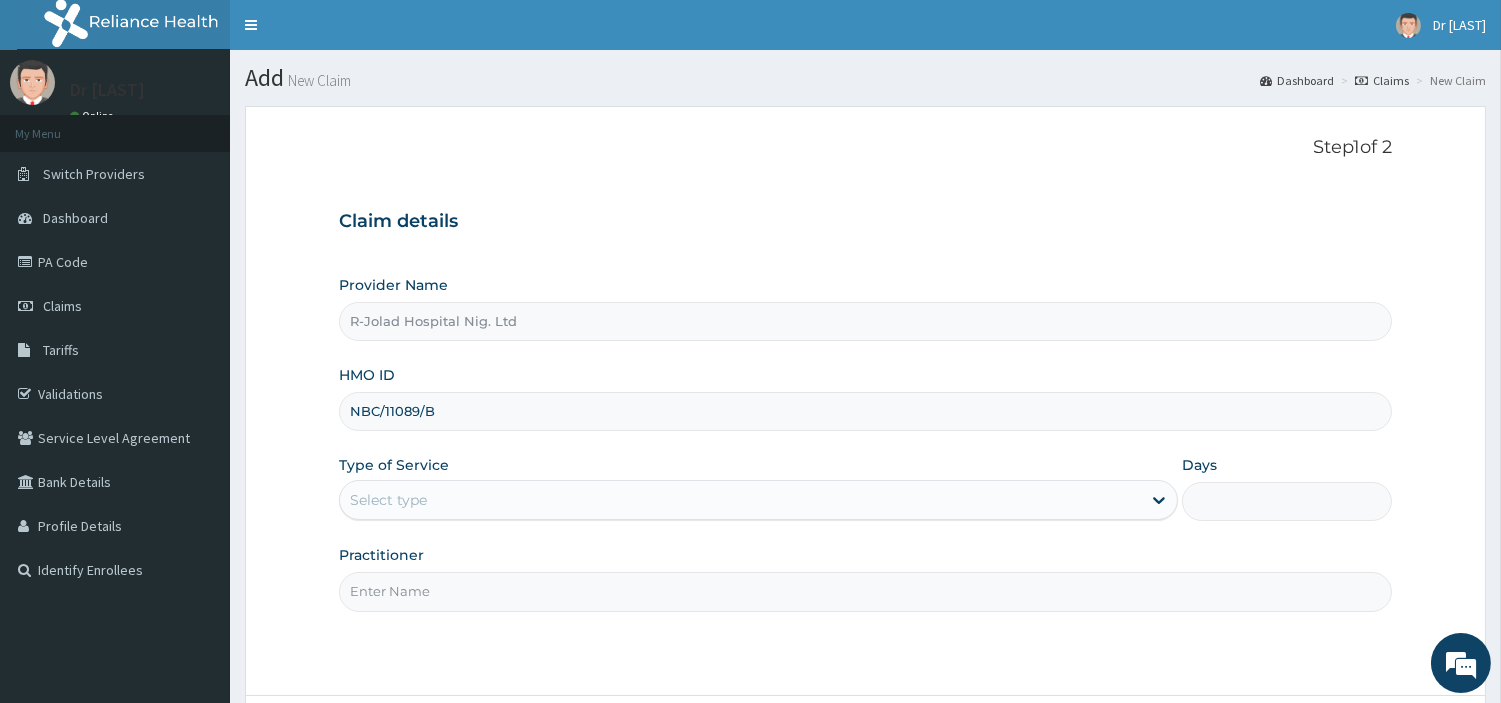 type on "NBC/11089/B" 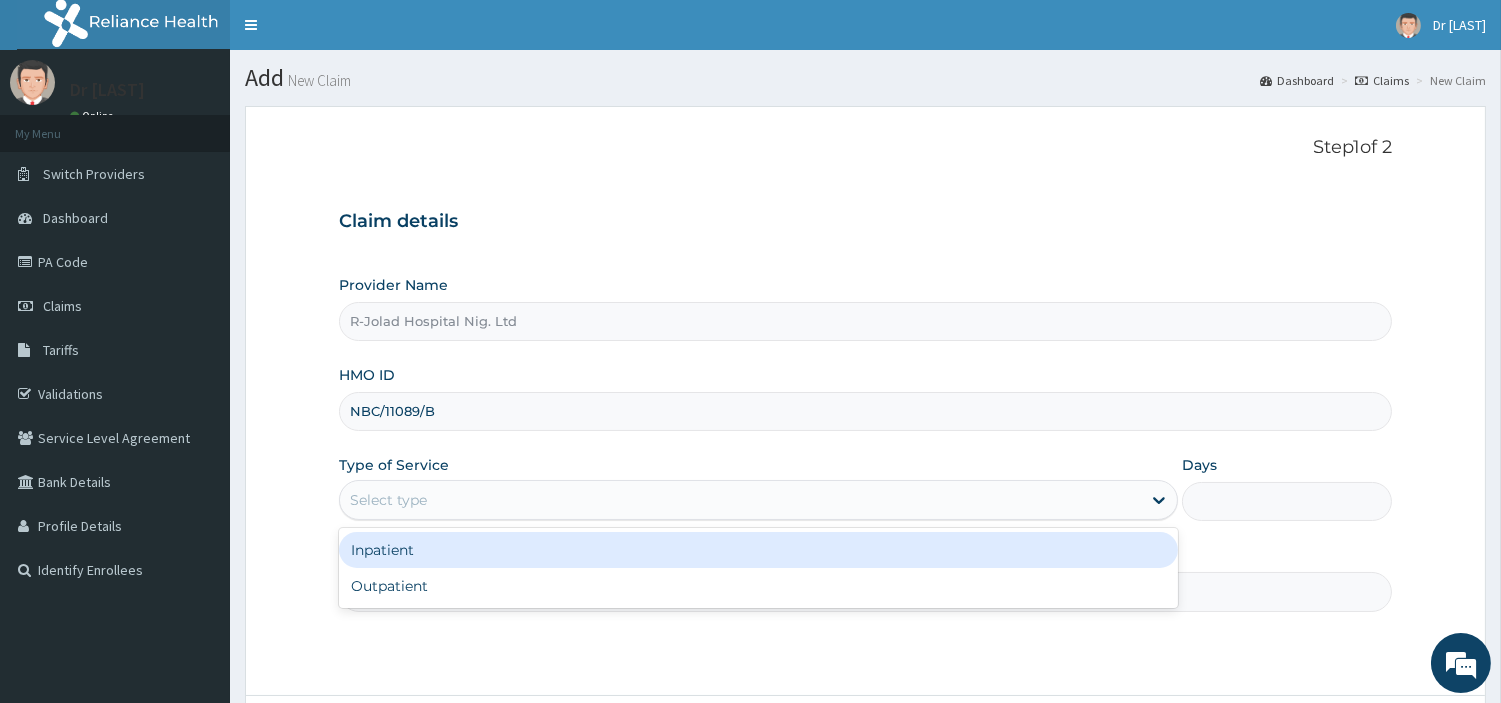 click on "Select type" at bounding box center [758, 500] 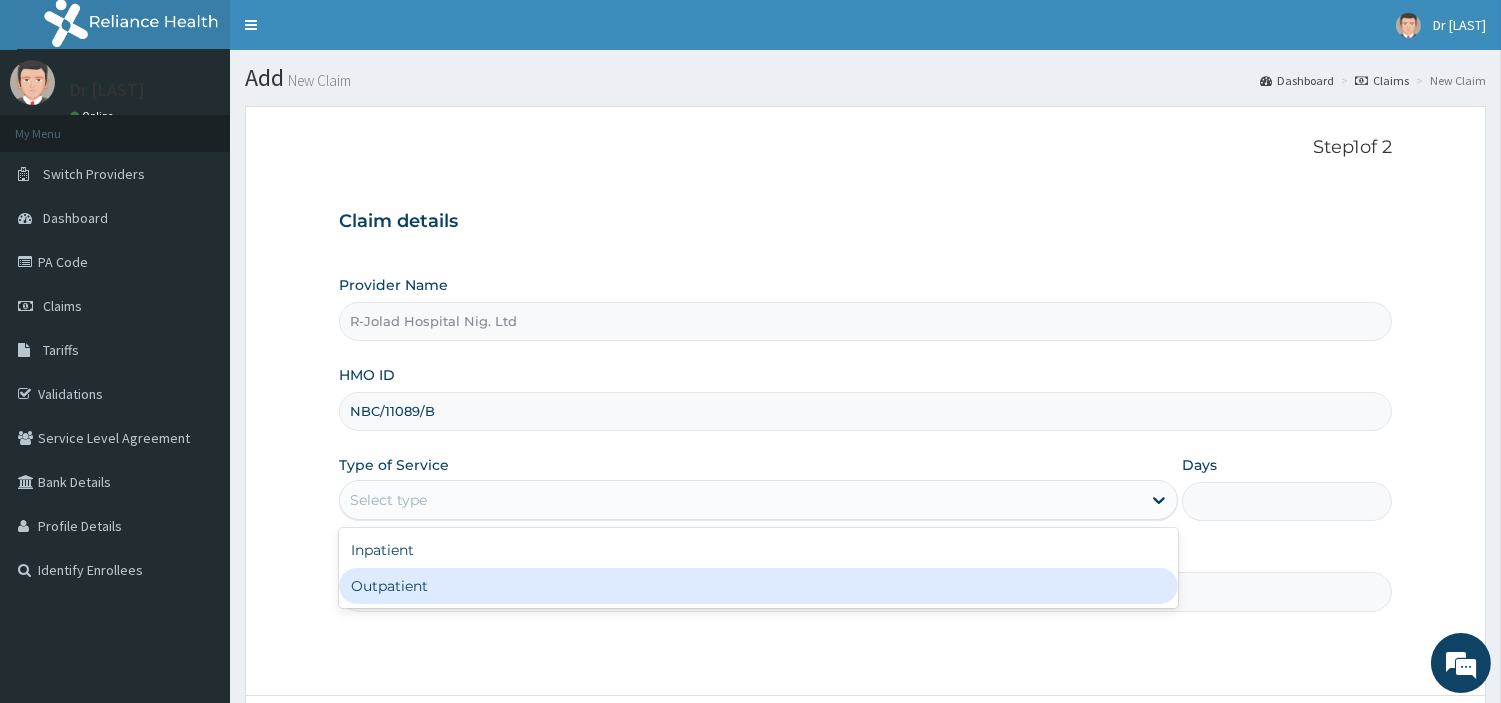 drag, startPoint x: 432, startPoint y: 566, endPoint x: 430, endPoint y: 592, distance: 26.076809 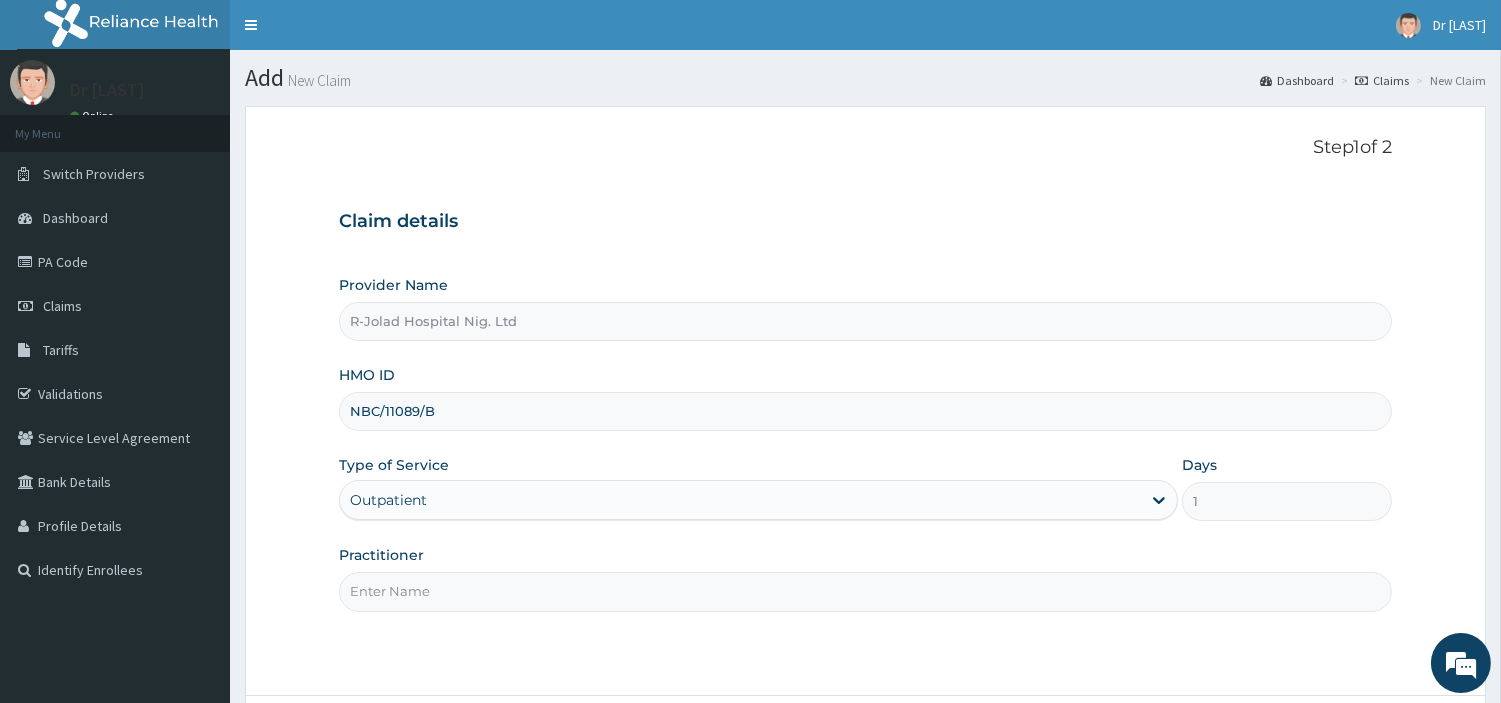 click on "Practitioner" at bounding box center [865, 591] 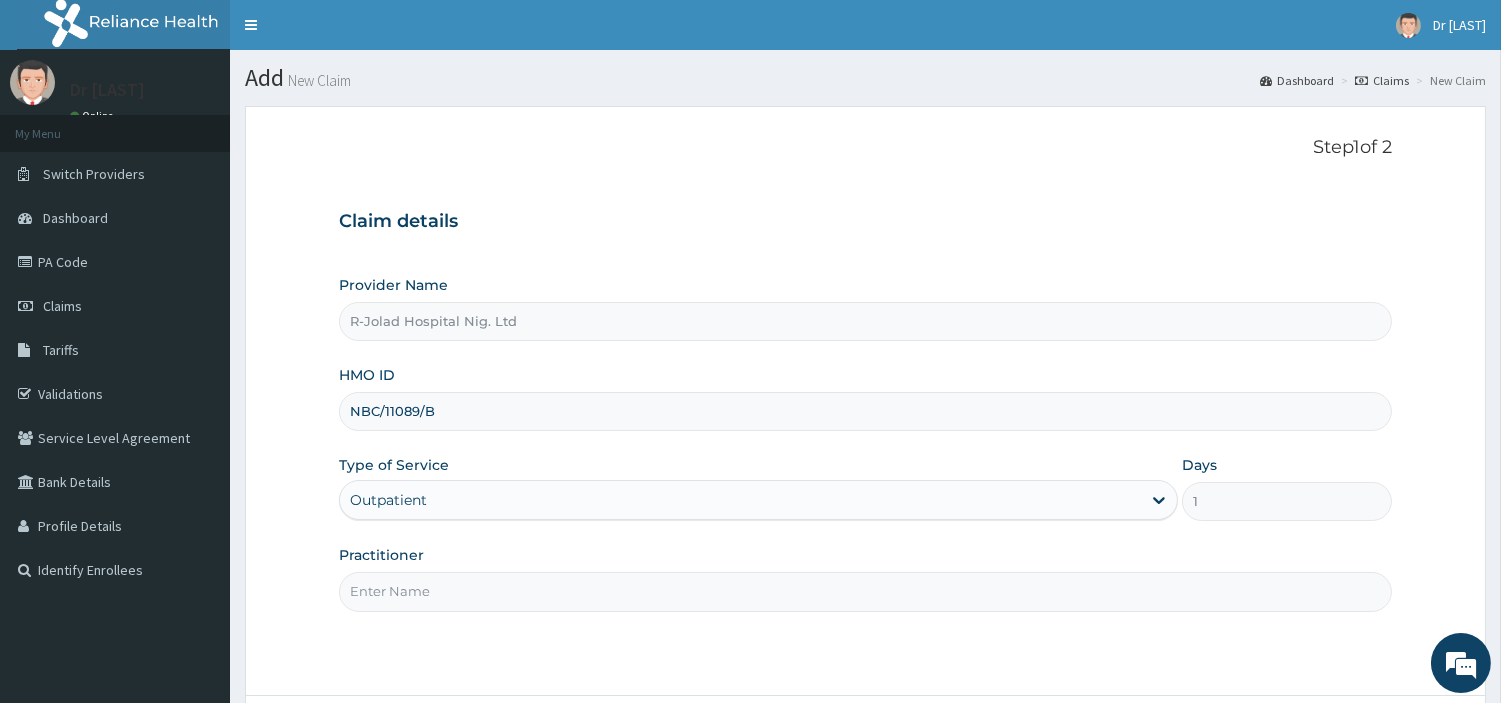 paste on "[FIRST] [LAST]" 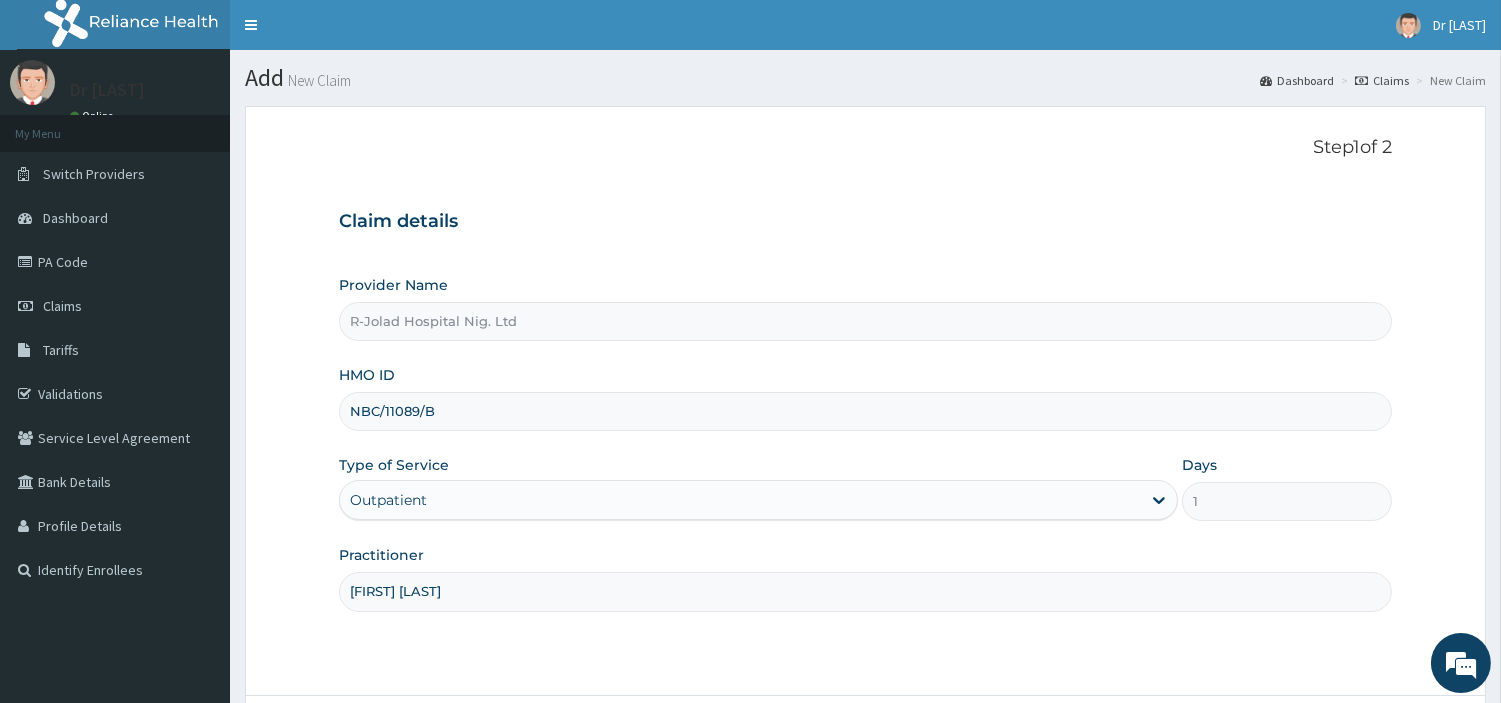 scroll, scrollTop: 172, scrollLeft: 0, axis: vertical 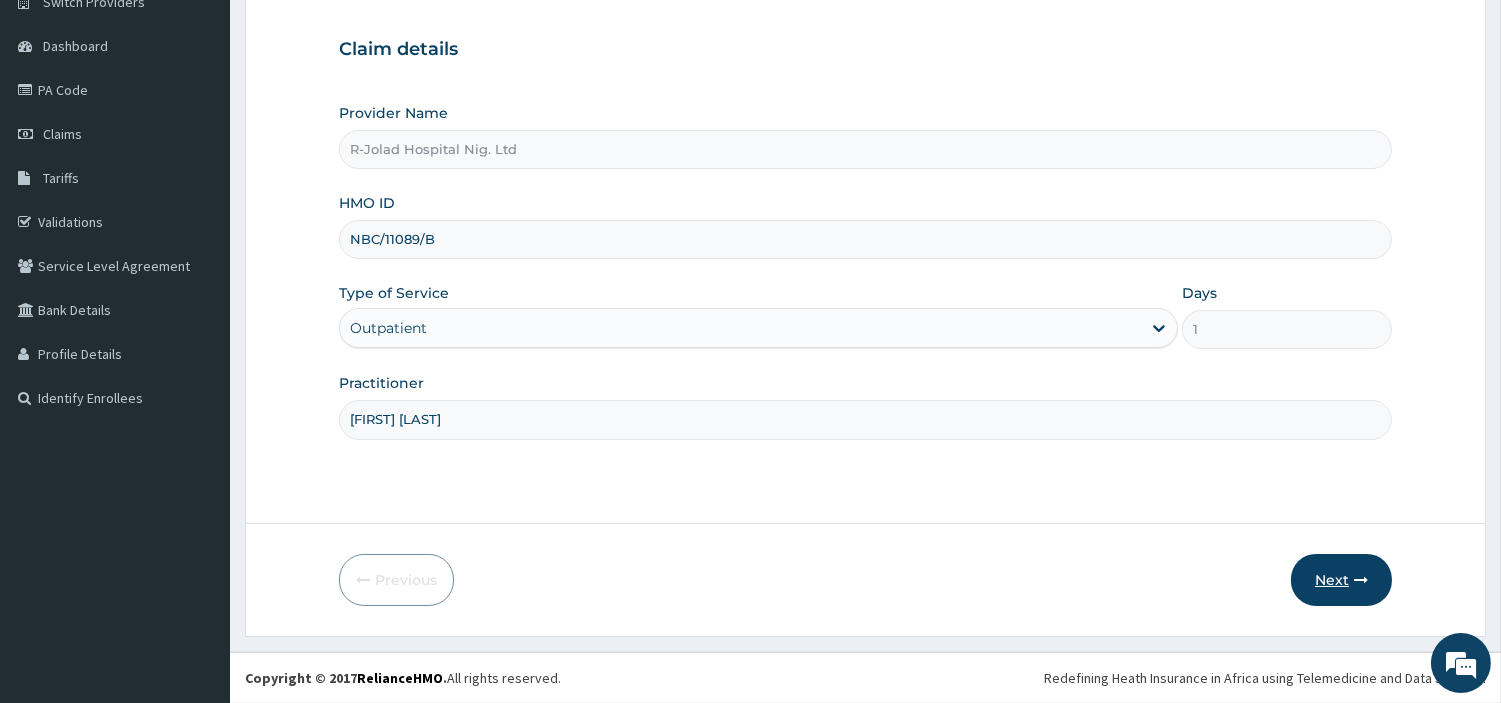type on "[FIRST] [LAST]" 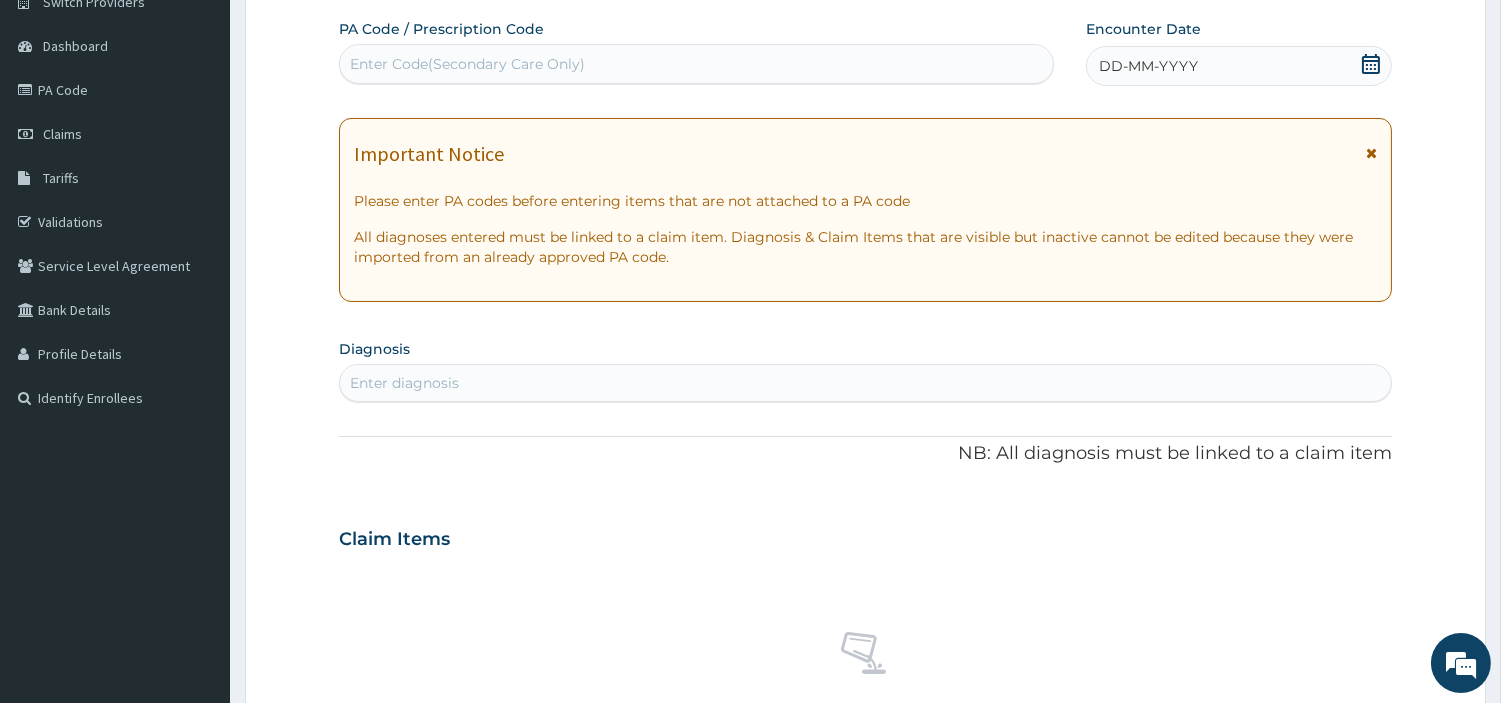 click on "Enter Code(Secondary Care Only)" at bounding box center [696, 64] 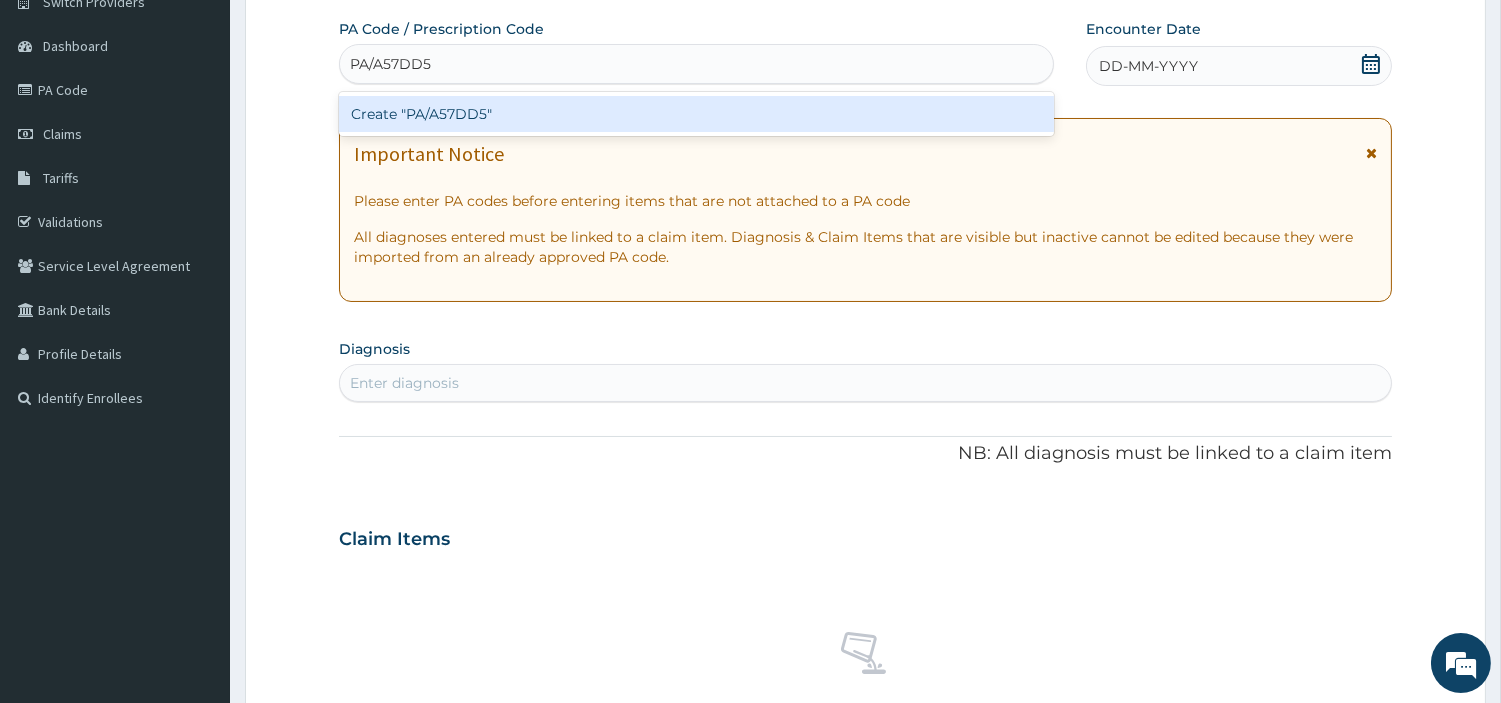 click on "Create "PA/A57DD5"" at bounding box center (696, 114) 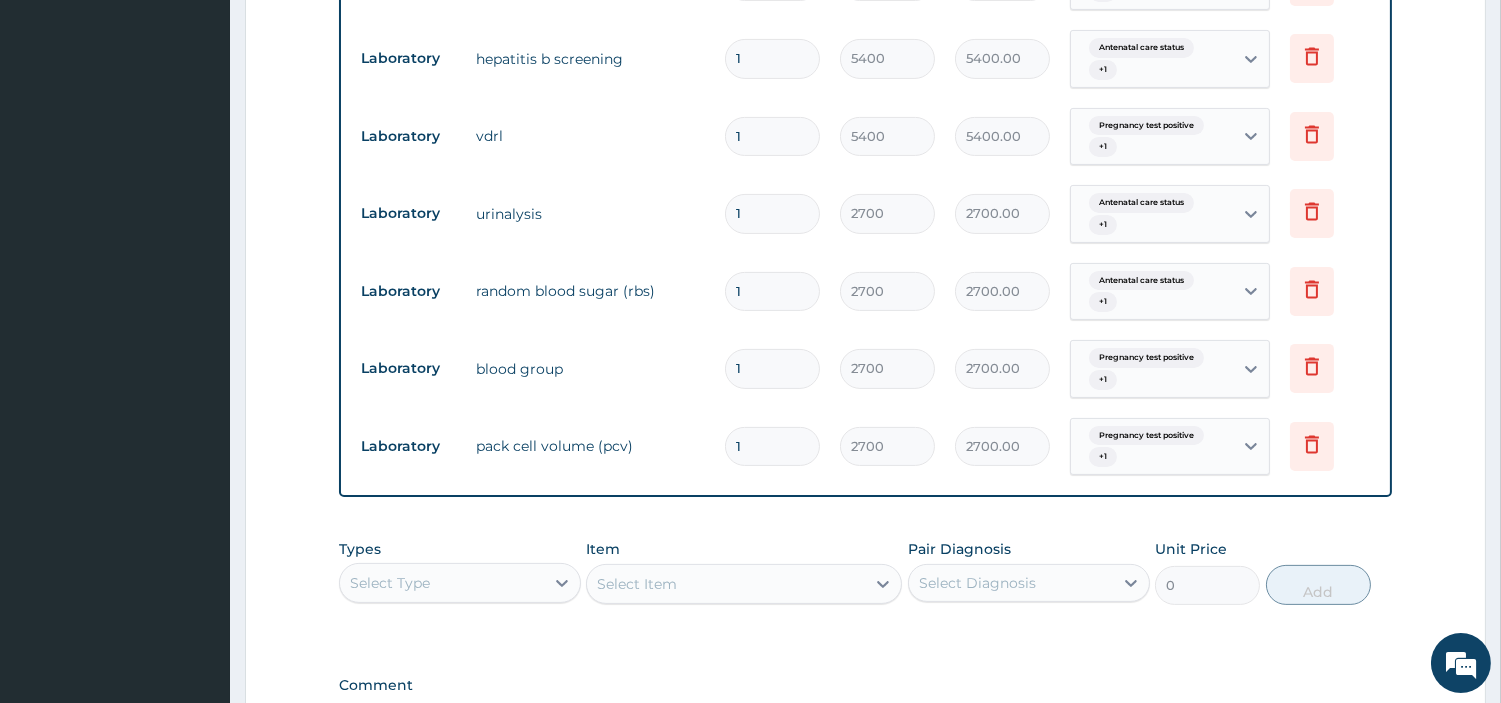 scroll, scrollTop: 1272, scrollLeft: 0, axis: vertical 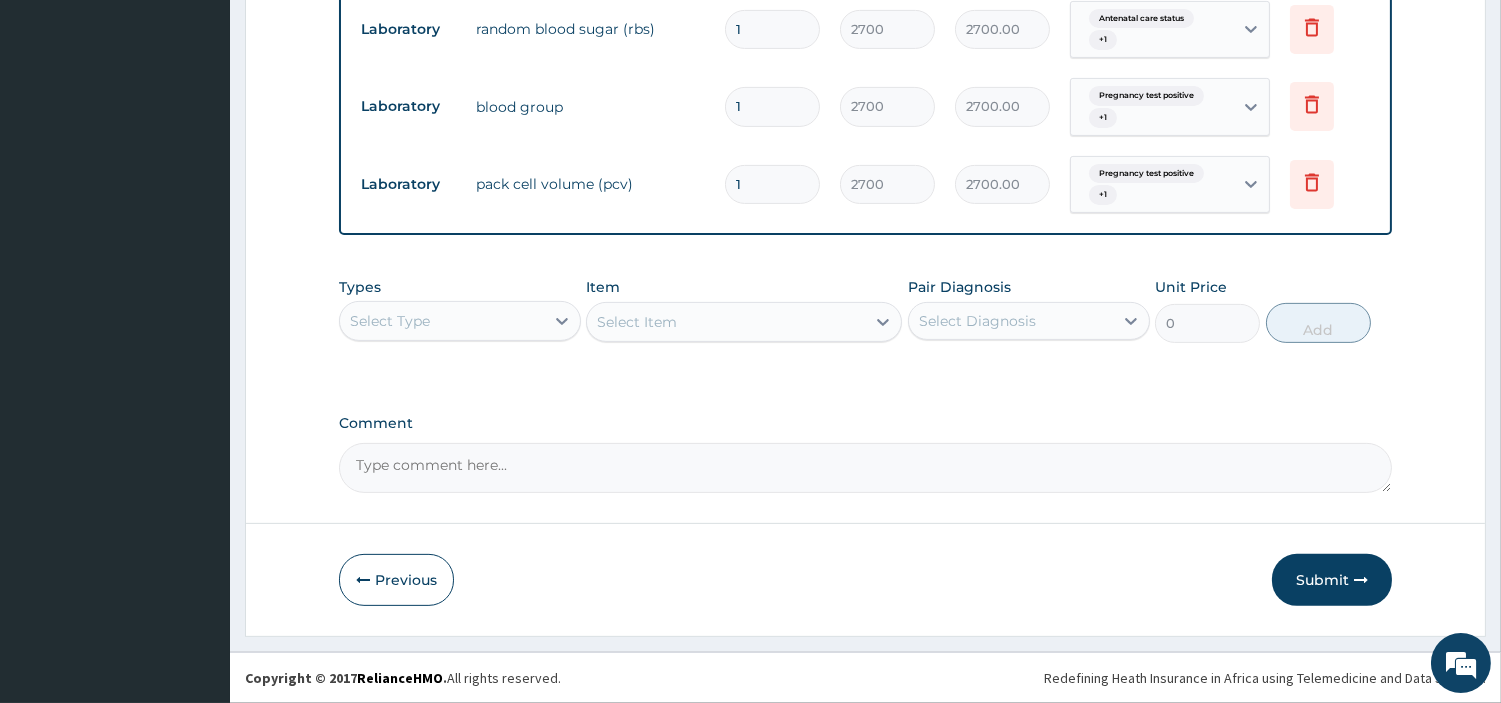 click on "Select Type" at bounding box center (442, 321) 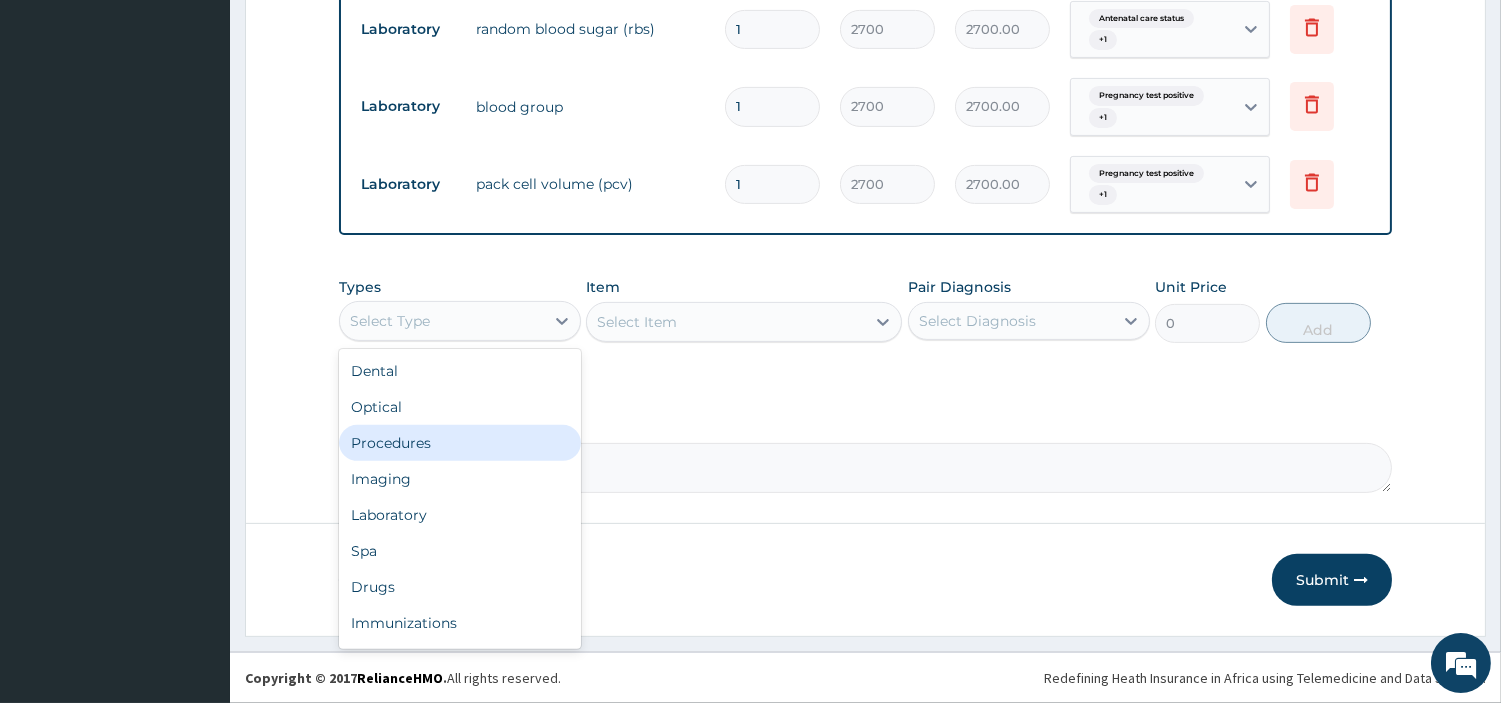 click on "Procedures" at bounding box center [460, 443] 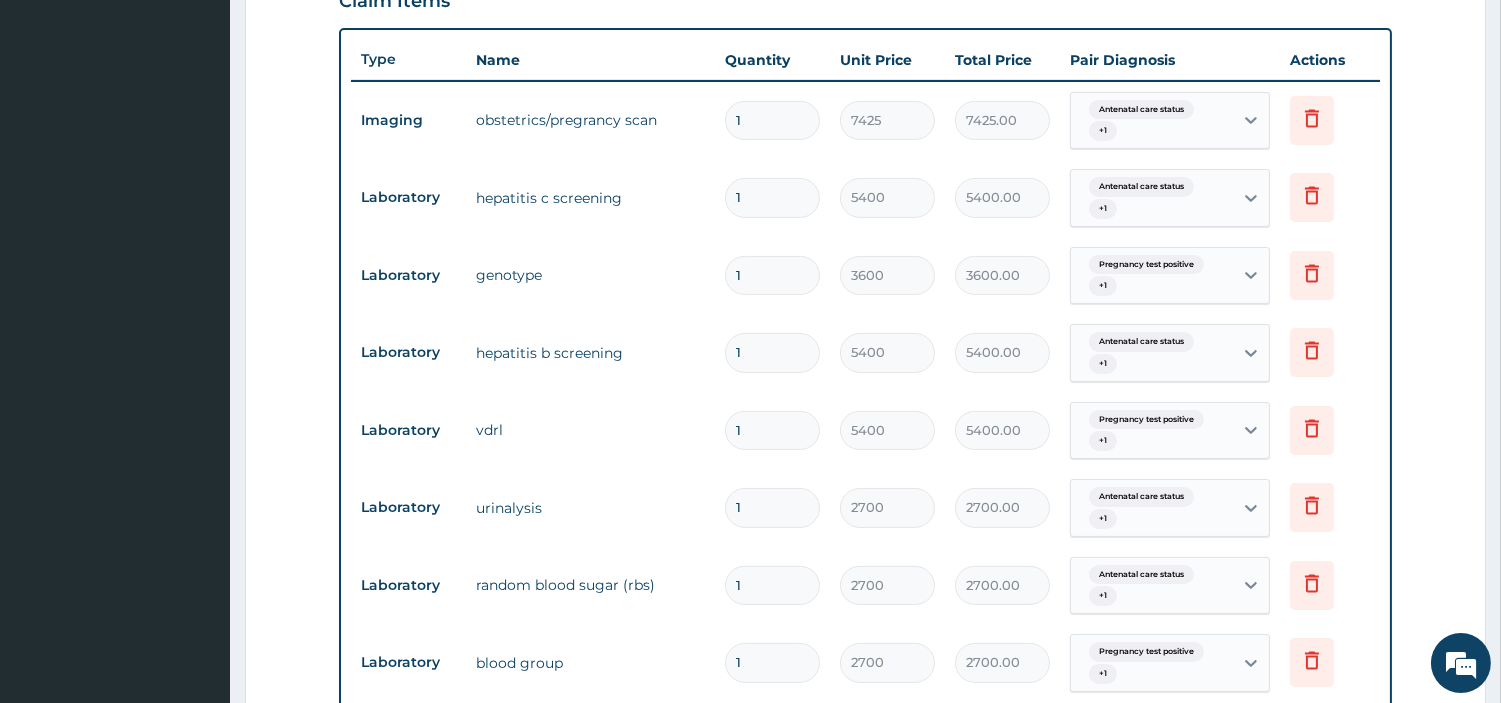scroll, scrollTop: 715, scrollLeft: 0, axis: vertical 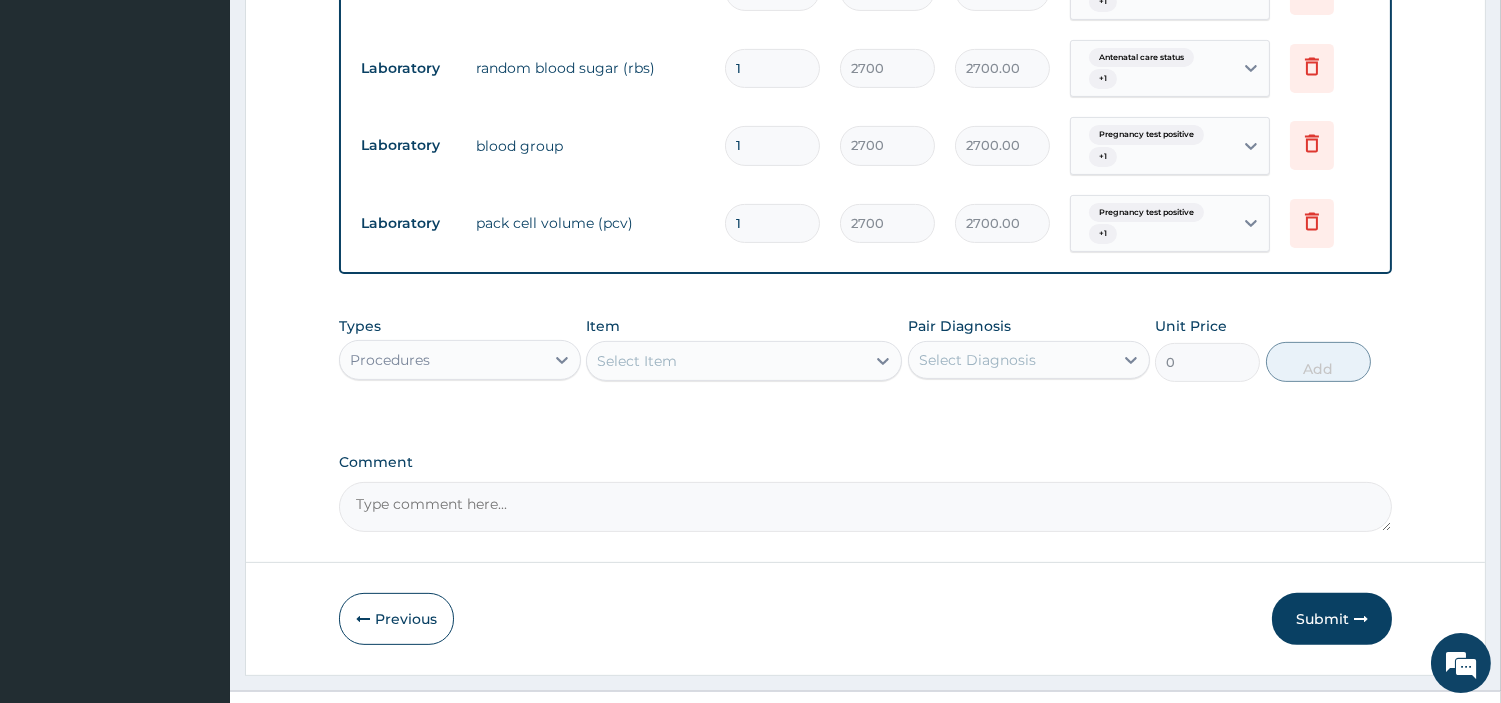 click on "Select Item" at bounding box center (637, 361) 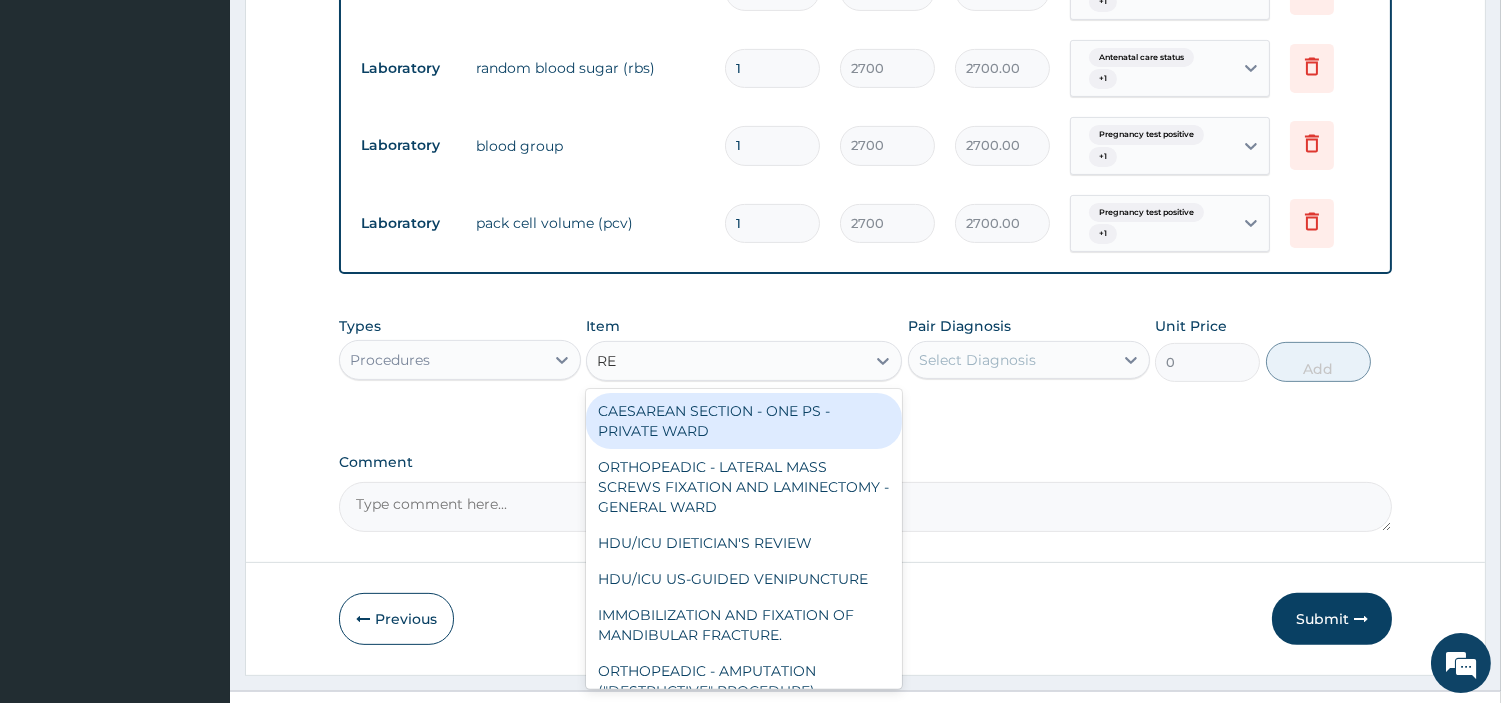type on "REG" 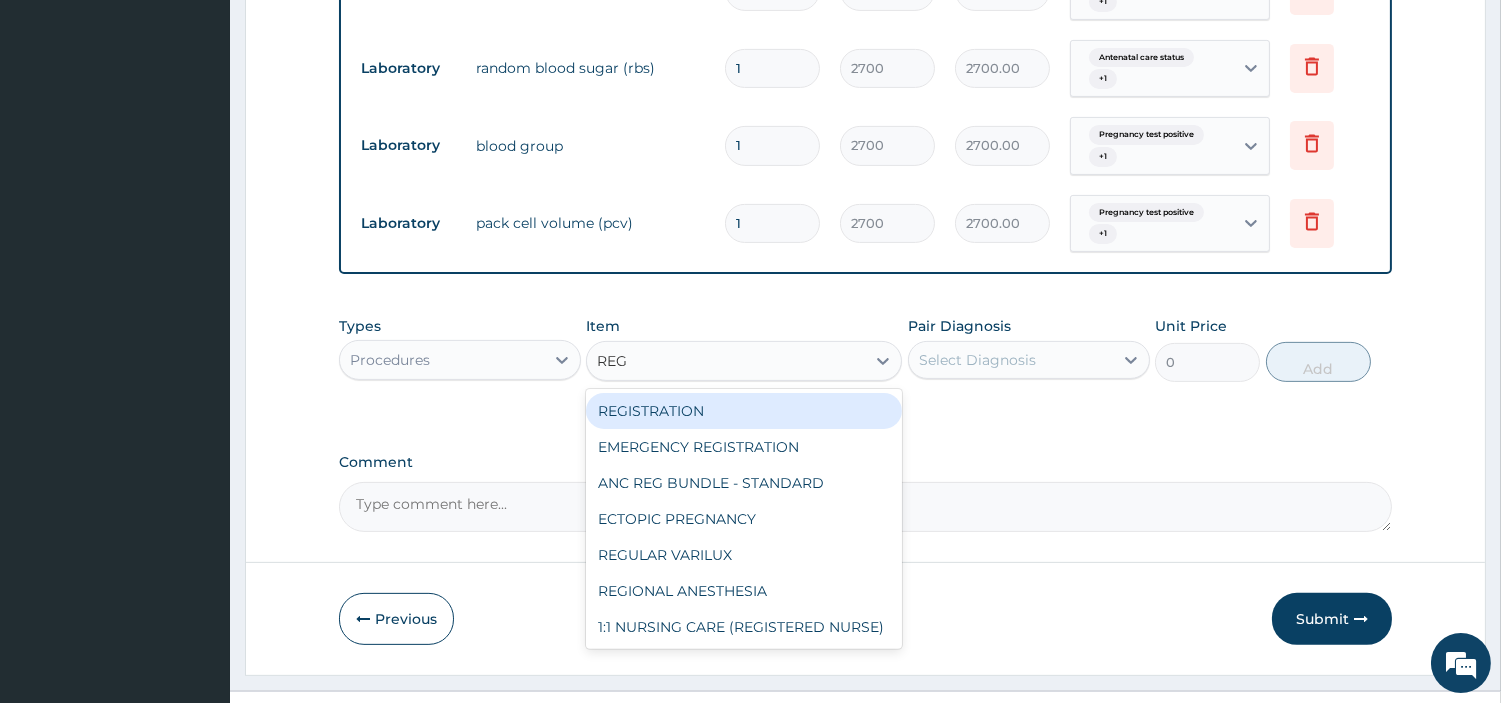 click on "REGISTRATION" at bounding box center [744, 411] 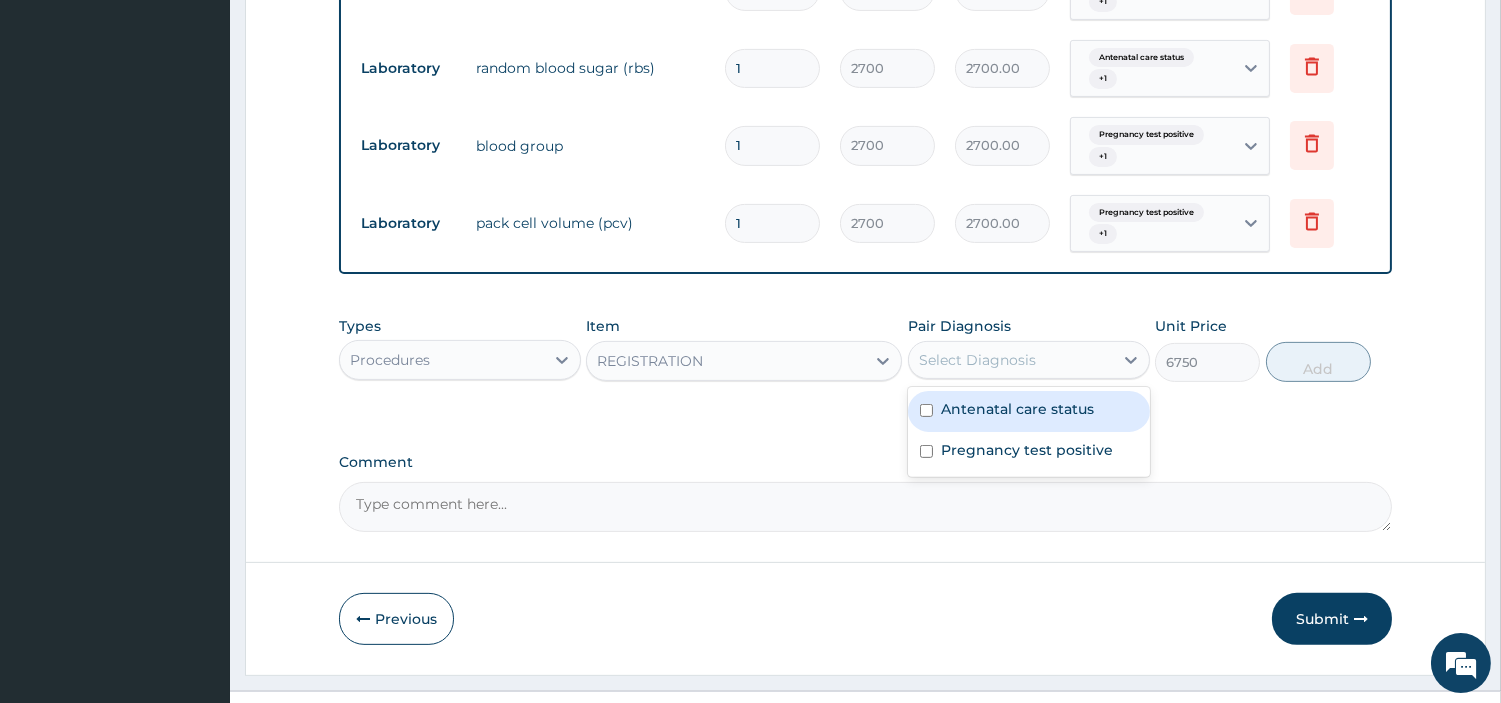 drag, startPoint x: 1003, startPoint y: 363, endPoint x: 996, endPoint y: 405, distance: 42.579338 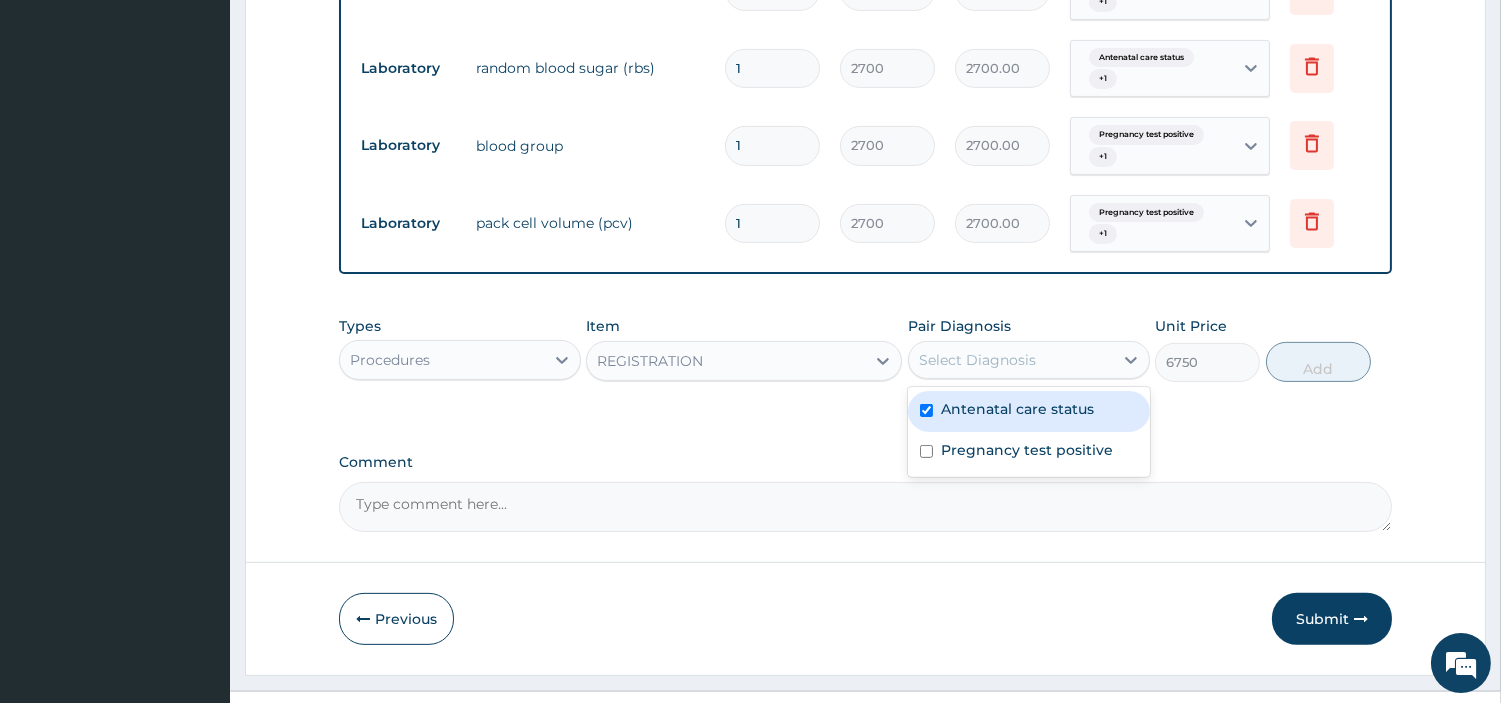 checkbox on "true" 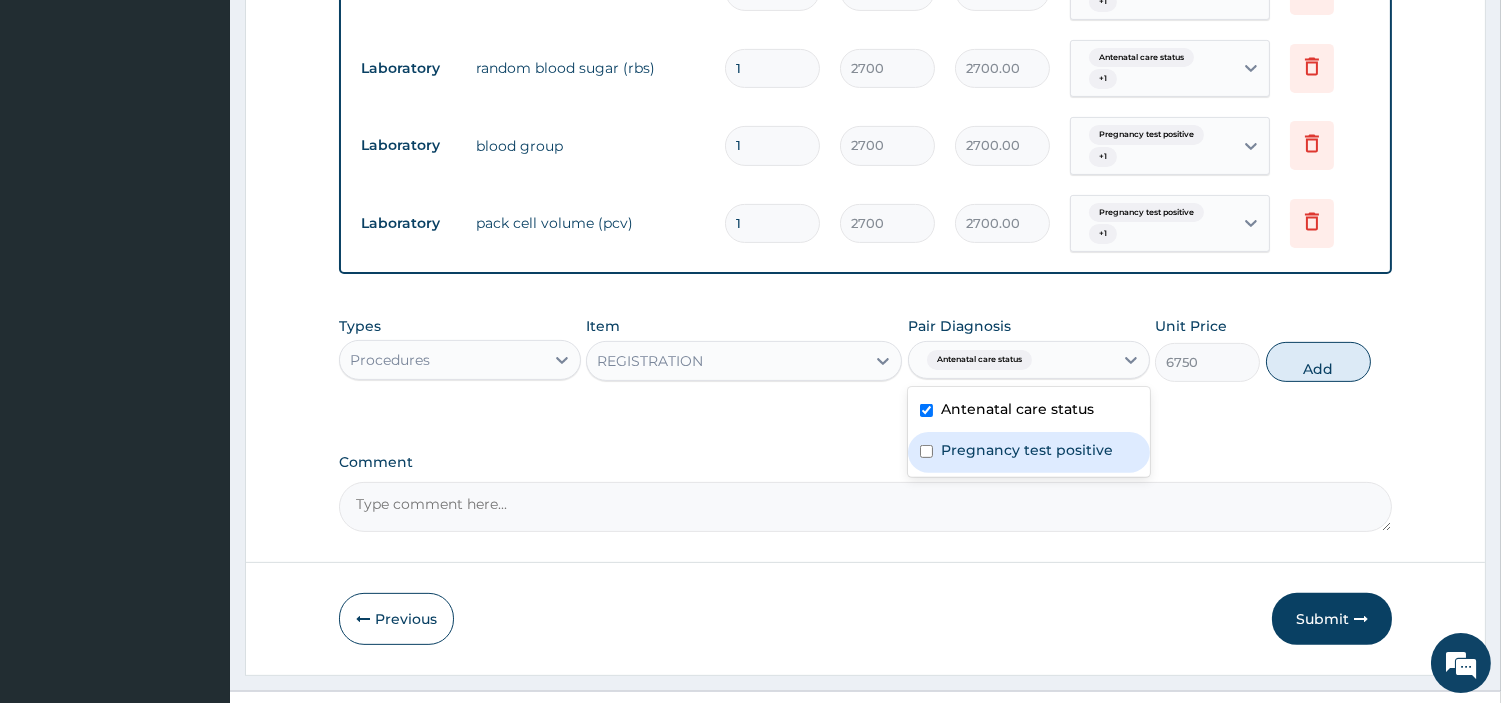 click on "Pregnancy test positive" at bounding box center (1027, 450) 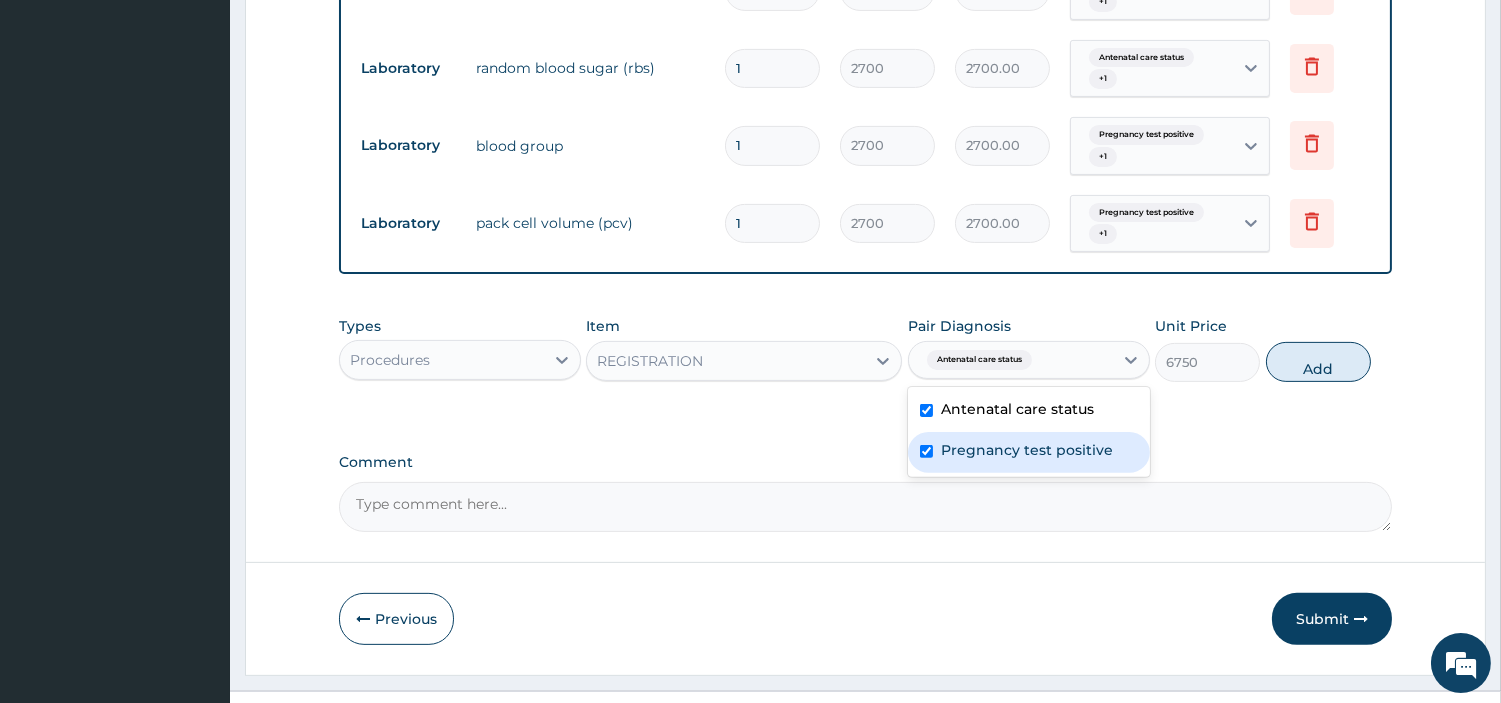 checkbox on "true" 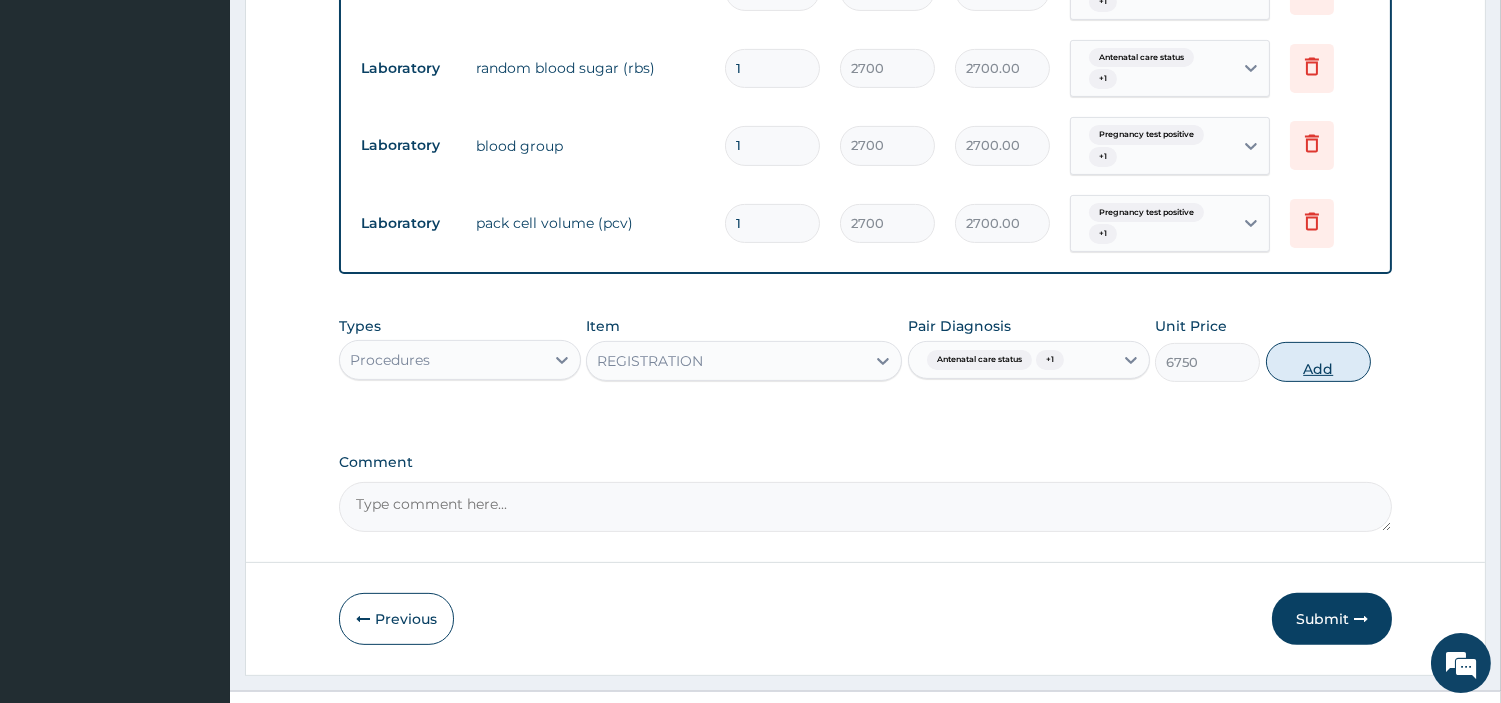 drag, startPoint x: 1263, startPoint y: 371, endPoint x: 1311, endPoint y: 365, distance: 48.373547 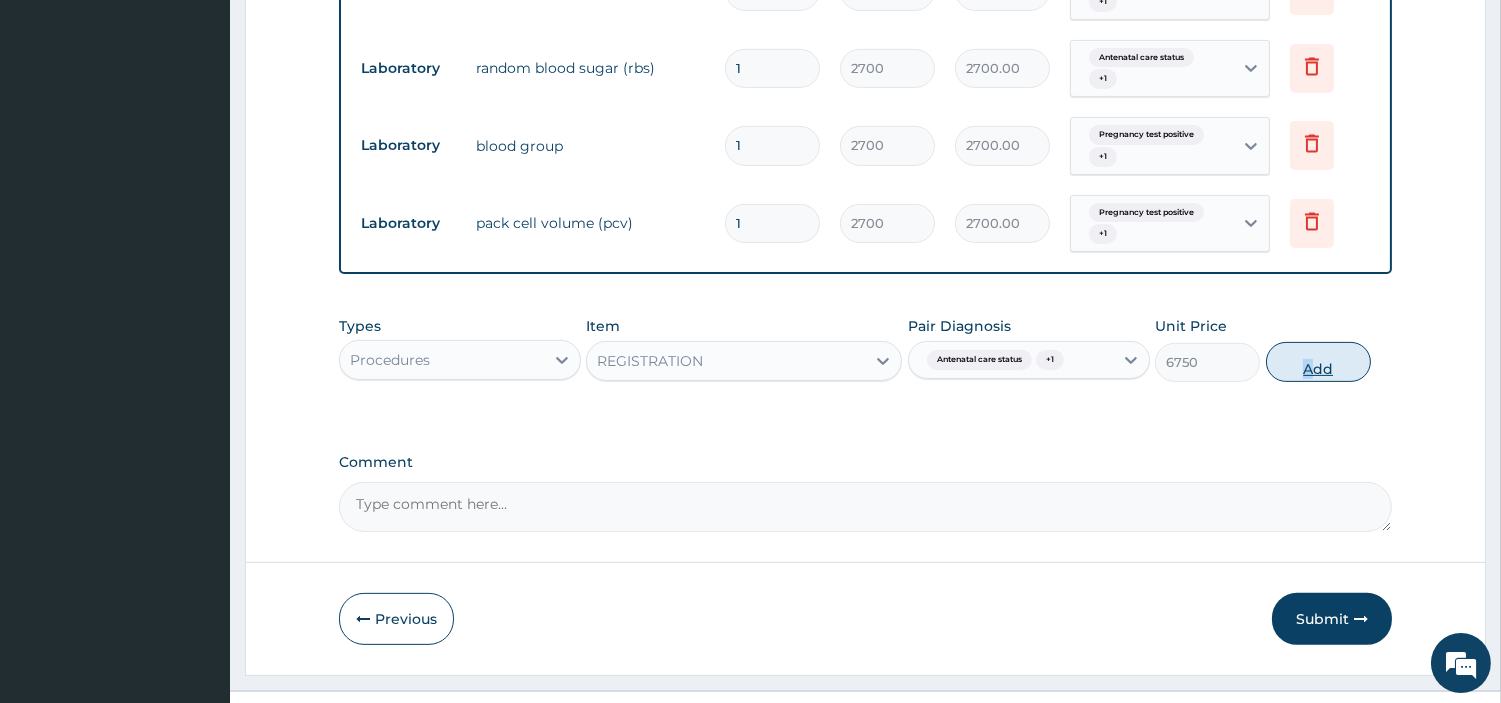 click on "Add" at bounding box center [1318, 362] 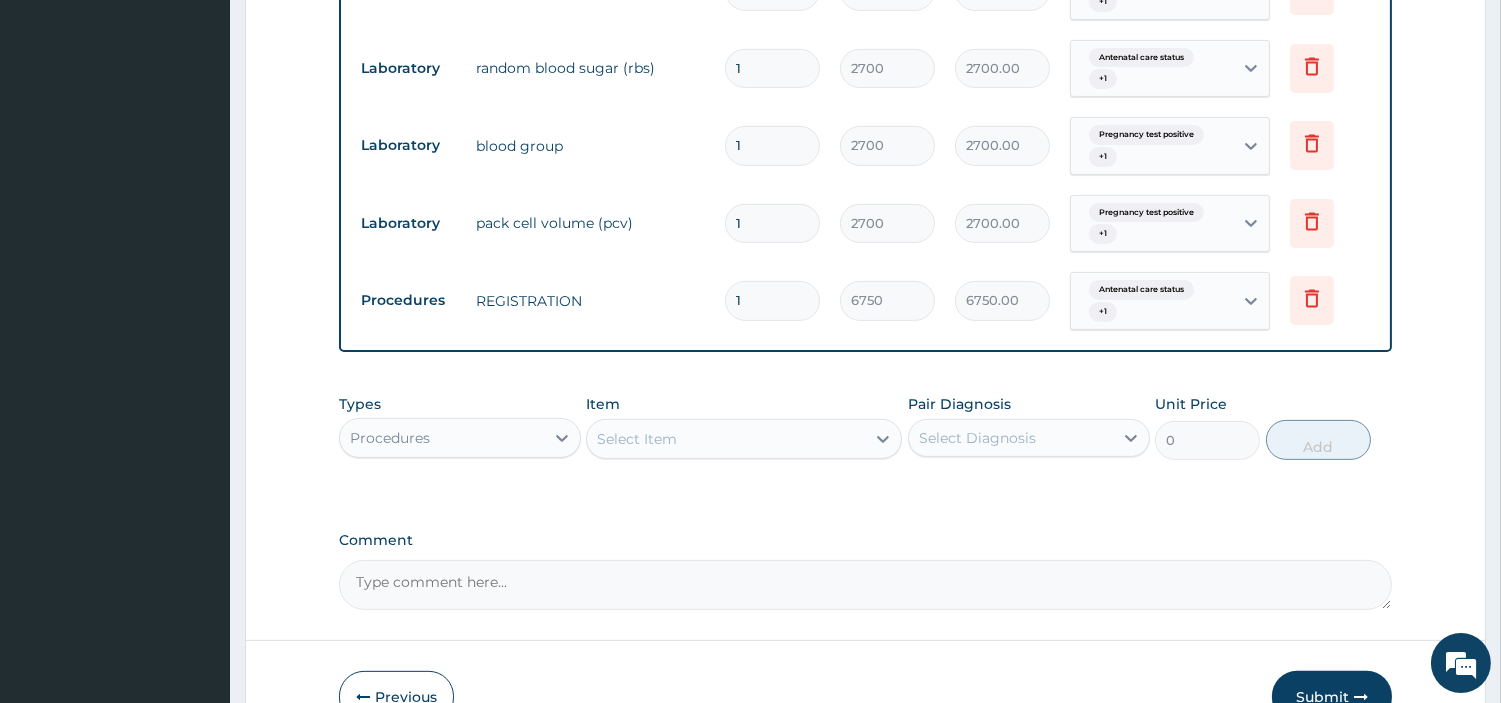 click on "Item Select Item" at bounding box center [744, 427] 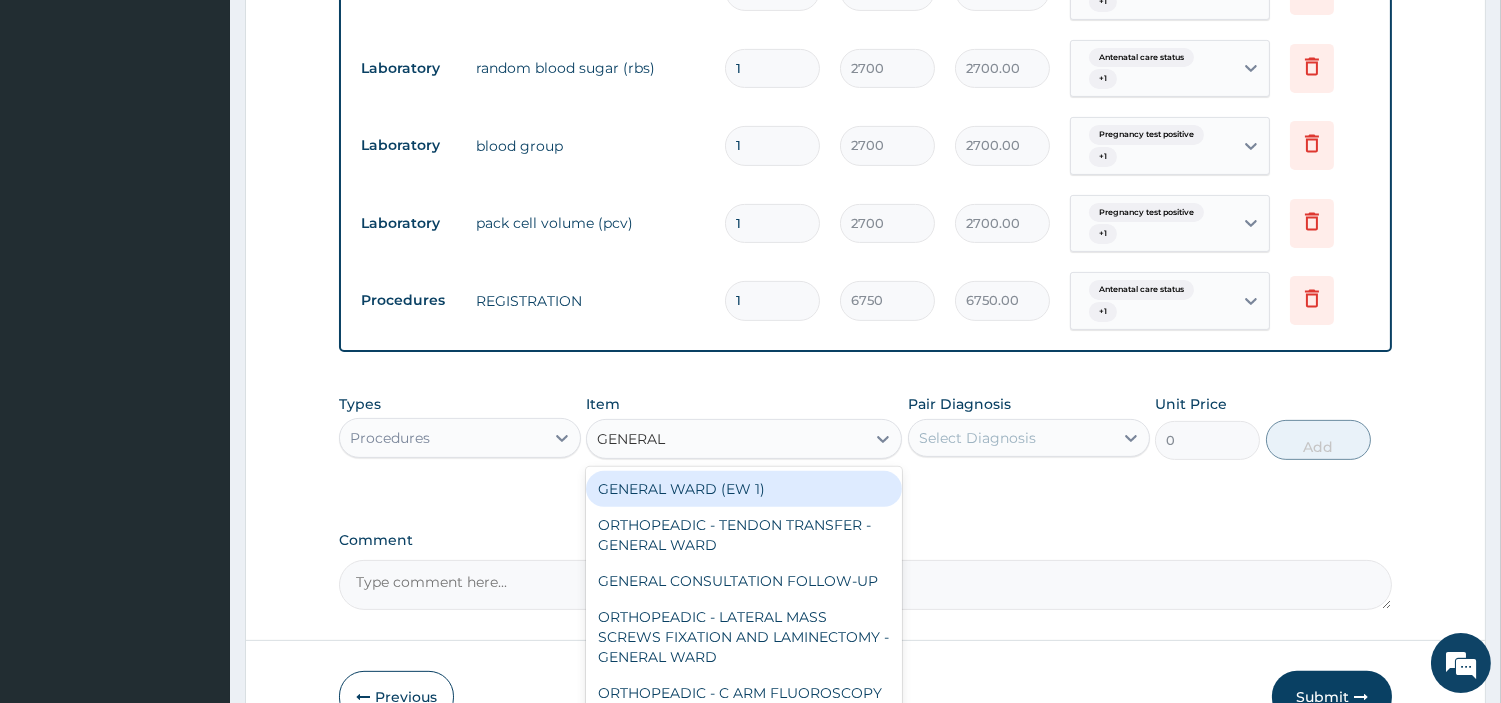 type on "GENERAL C" 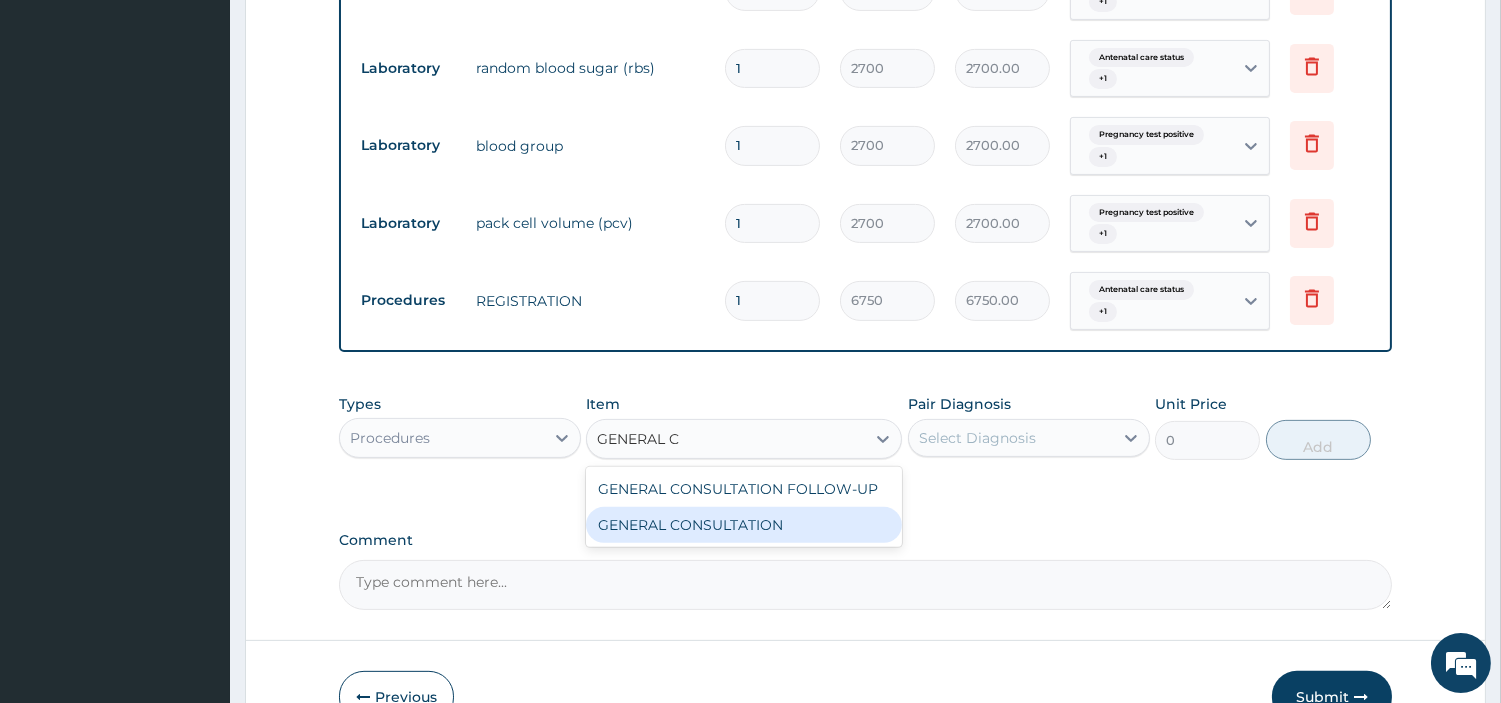 click on "GENERAL CONSULTATION" at bounding box center (744, 525) 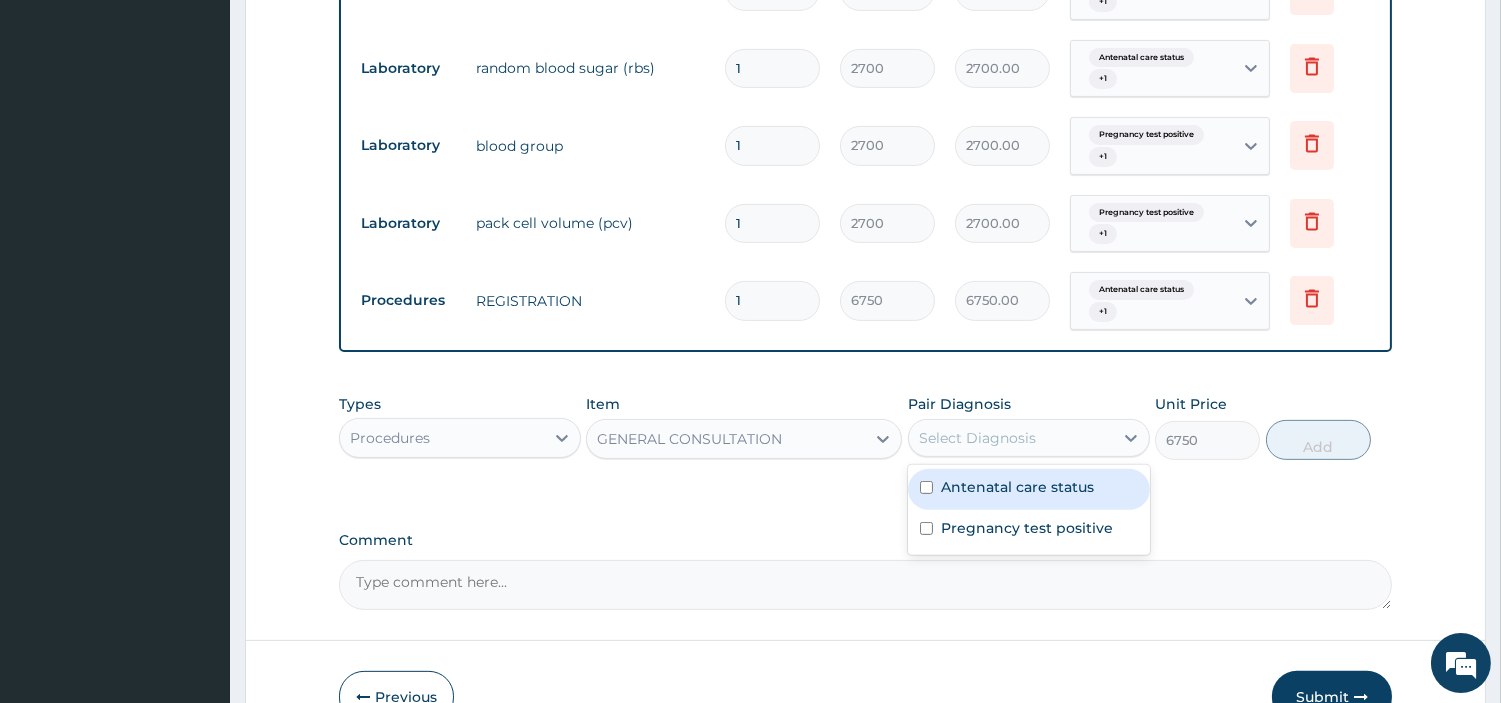 drag, startPoint x: 975, startPoint y: 448, endPoint x: 980, endPoint y: 495, distance: 47.26521 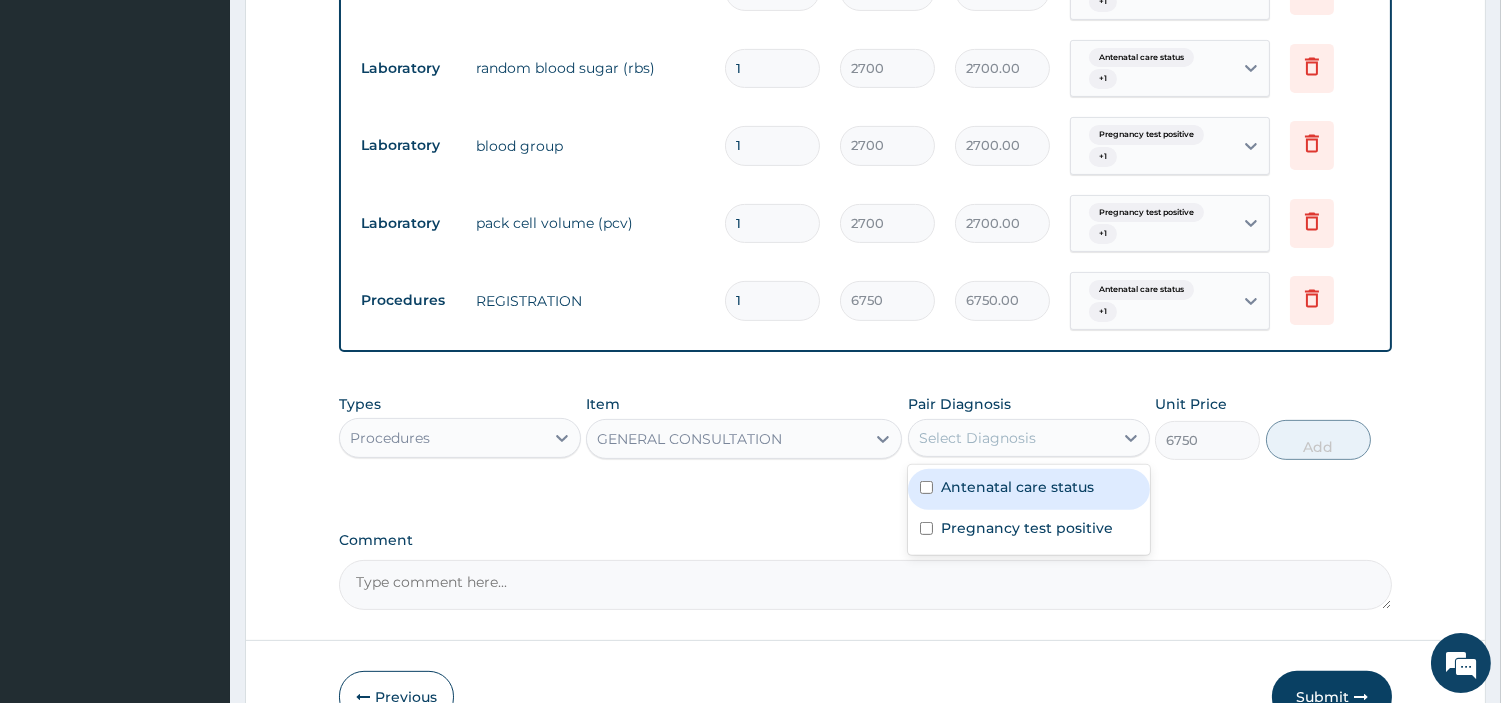 click on "option Pregnancy test positive, selected. option Antenatal care status focused, 1 of 2. 2 results available. Use Up and Down to choose options, press Enter to select the currently focused option, press Escape to exit the menu, press Tab to select the option and exit the menu. Select Diagnosis Antenatal care status Pregnancy test positive" at bounding box center [1029, 438] 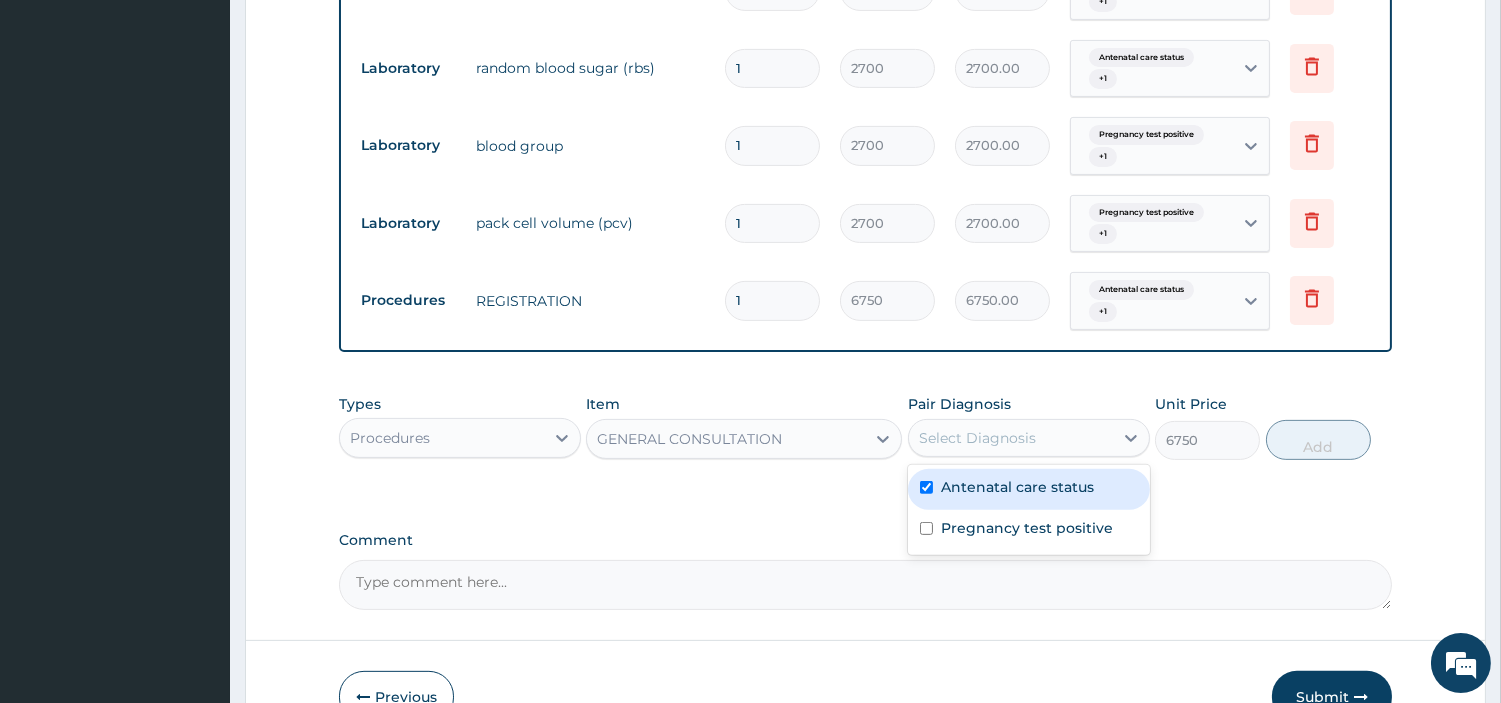 checkbox on "true" 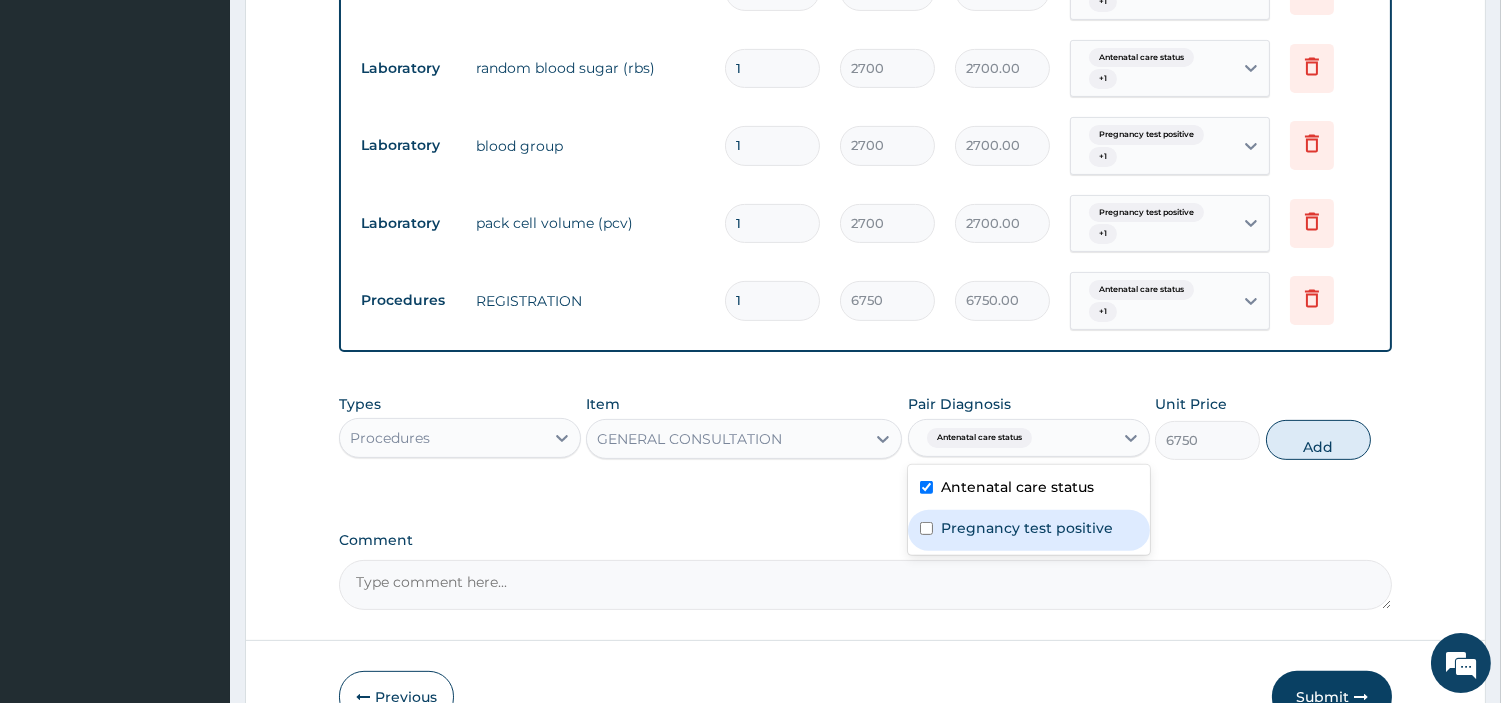 click on "Pregnancy test positive" at bounding box center [1027, 528] 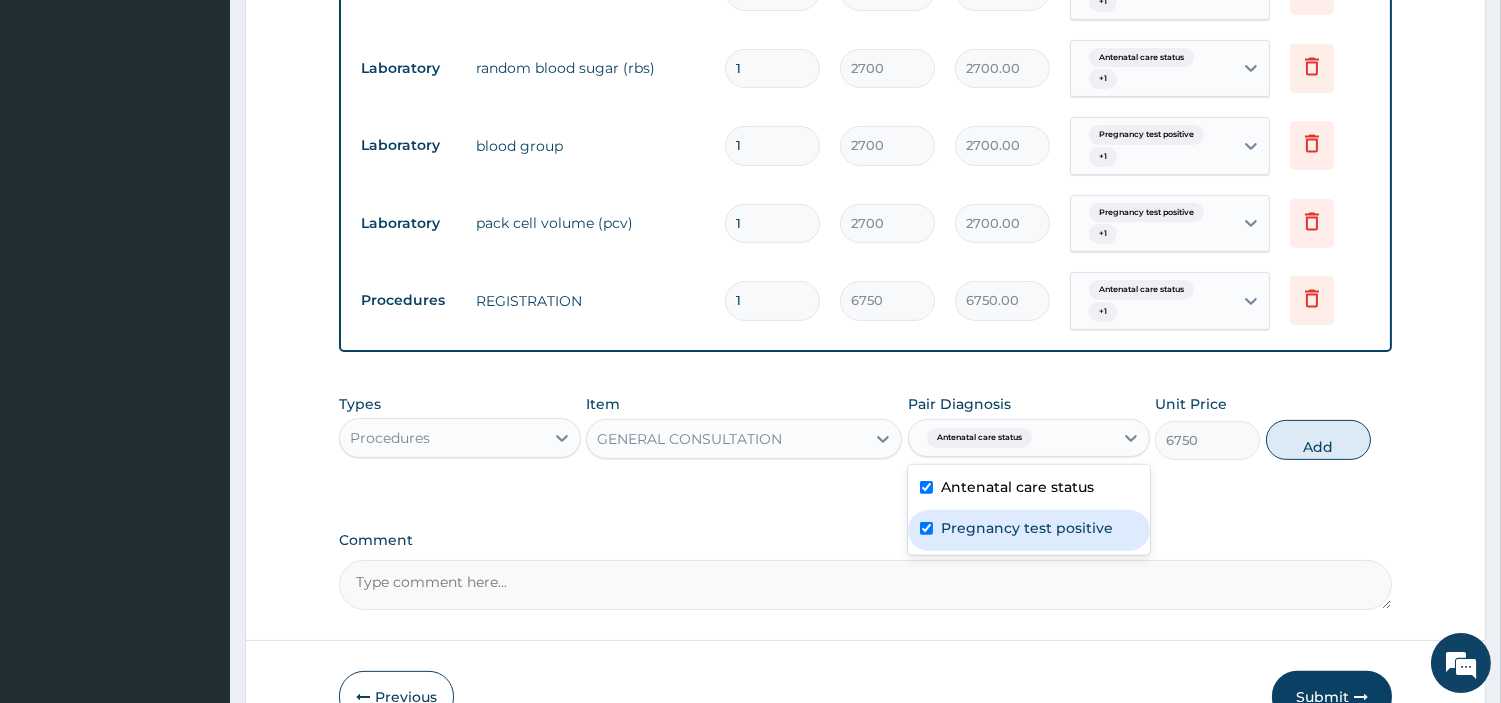 checkbox on "true" 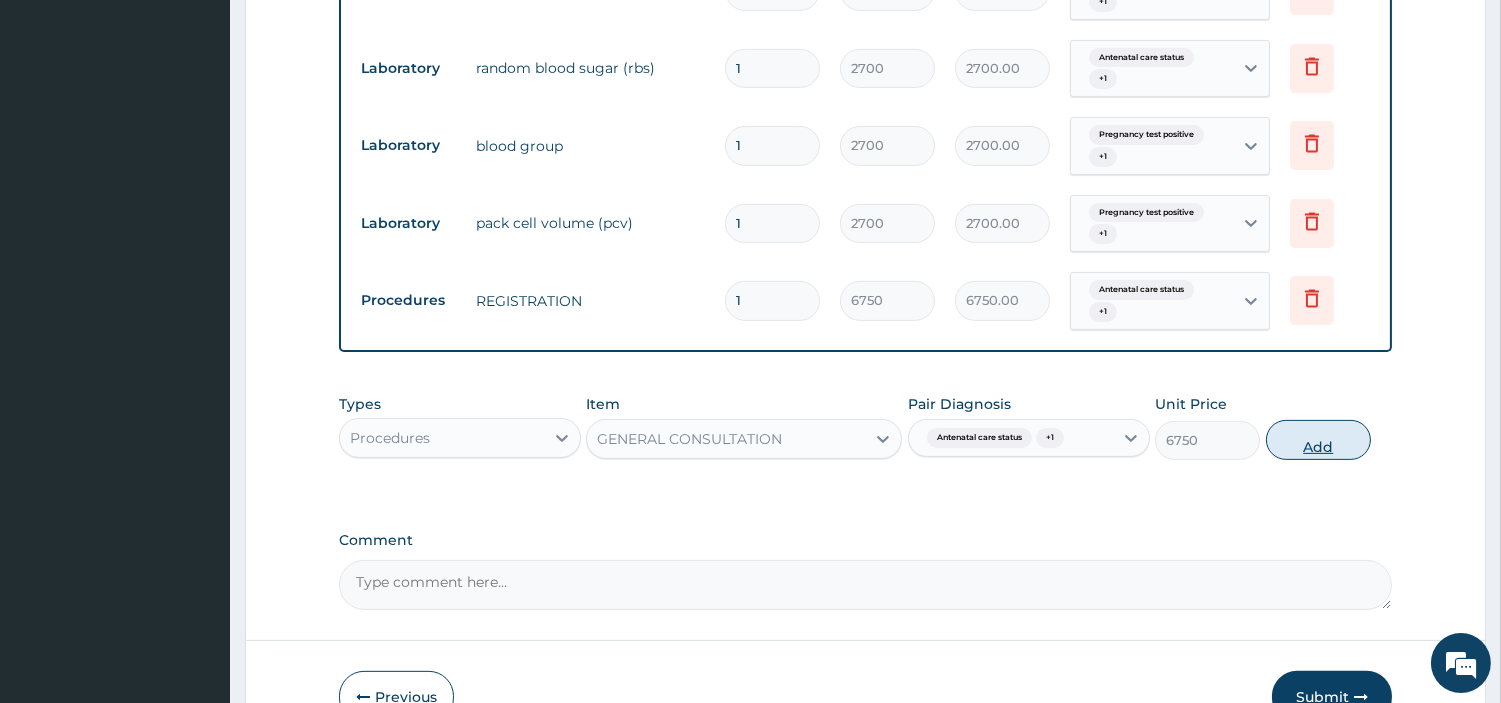 click on "Add" at bounding box center (1318, 440) 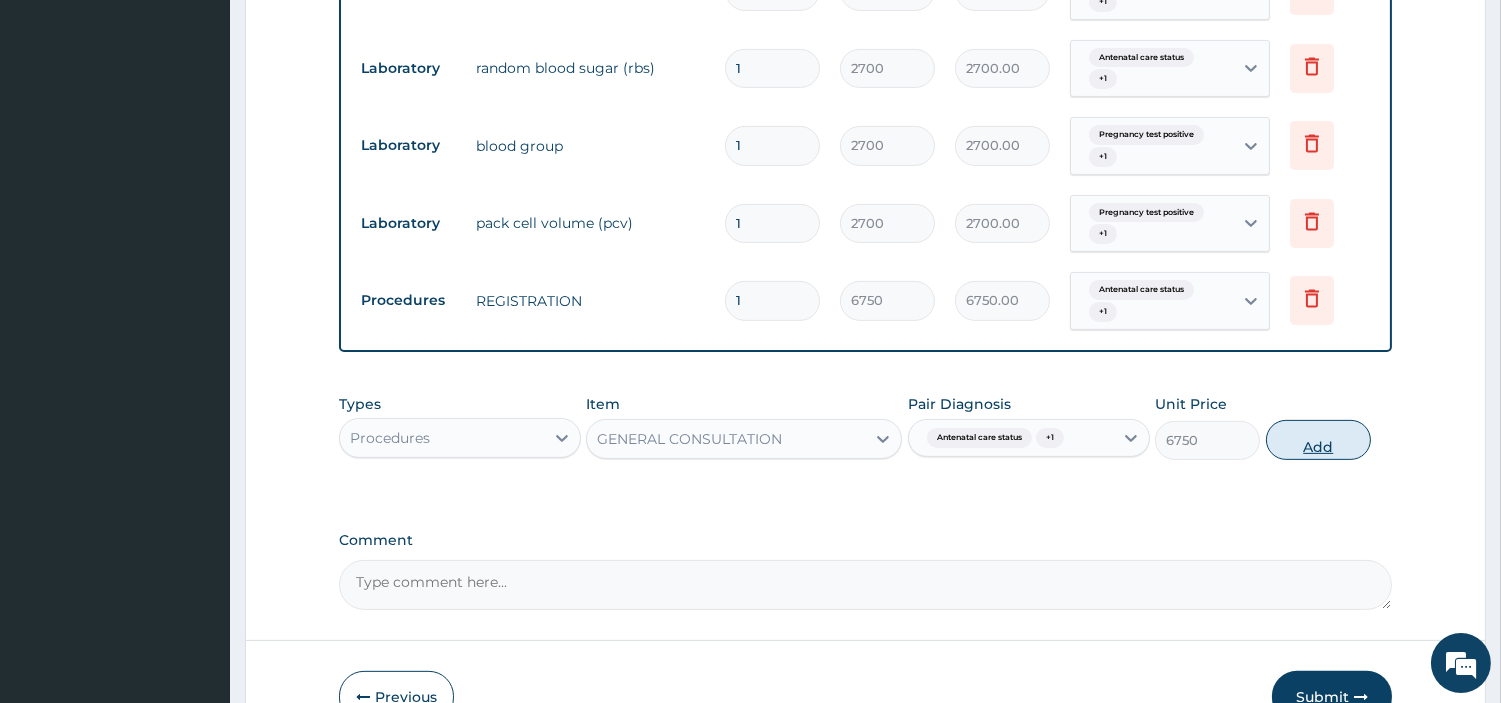 type on "0" 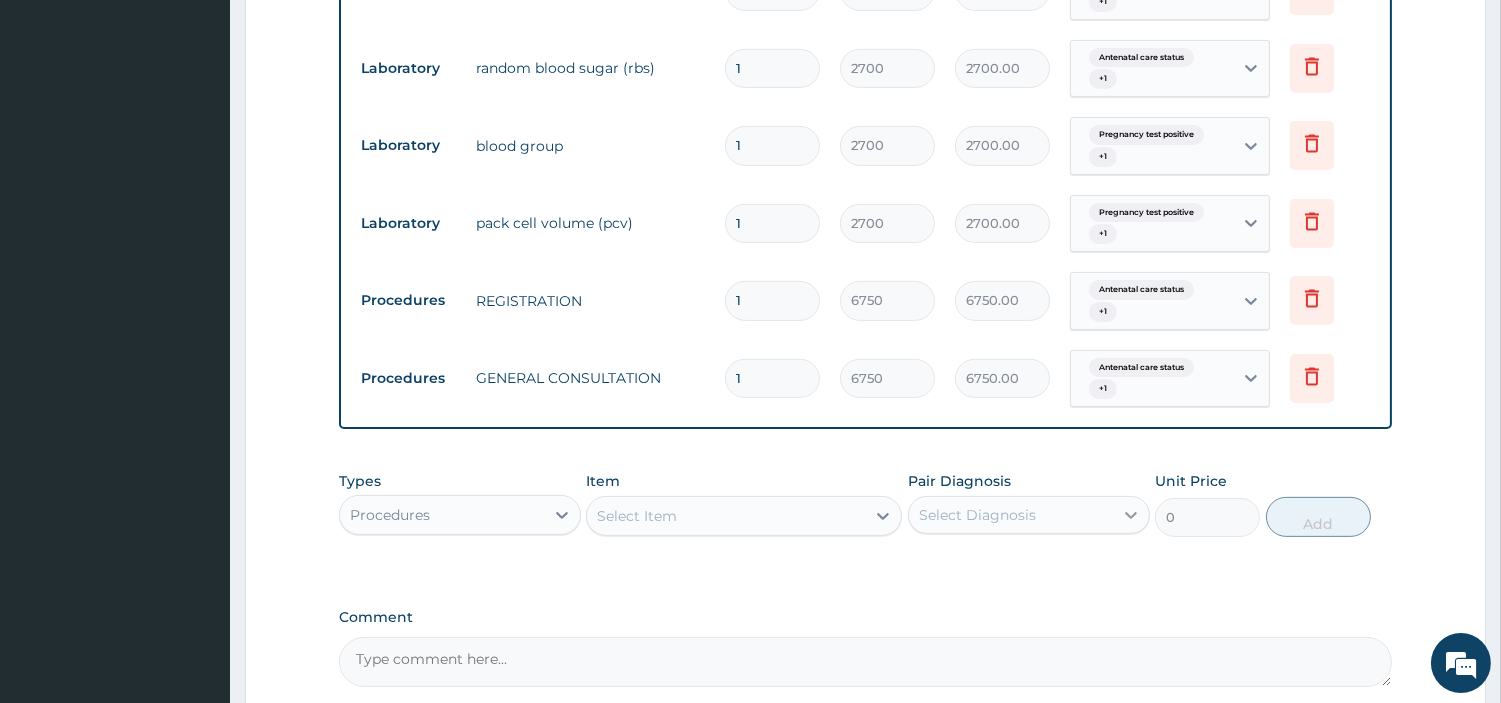 scroll, scrollTop: 1426, scrollLeft: 0, axis: vertical 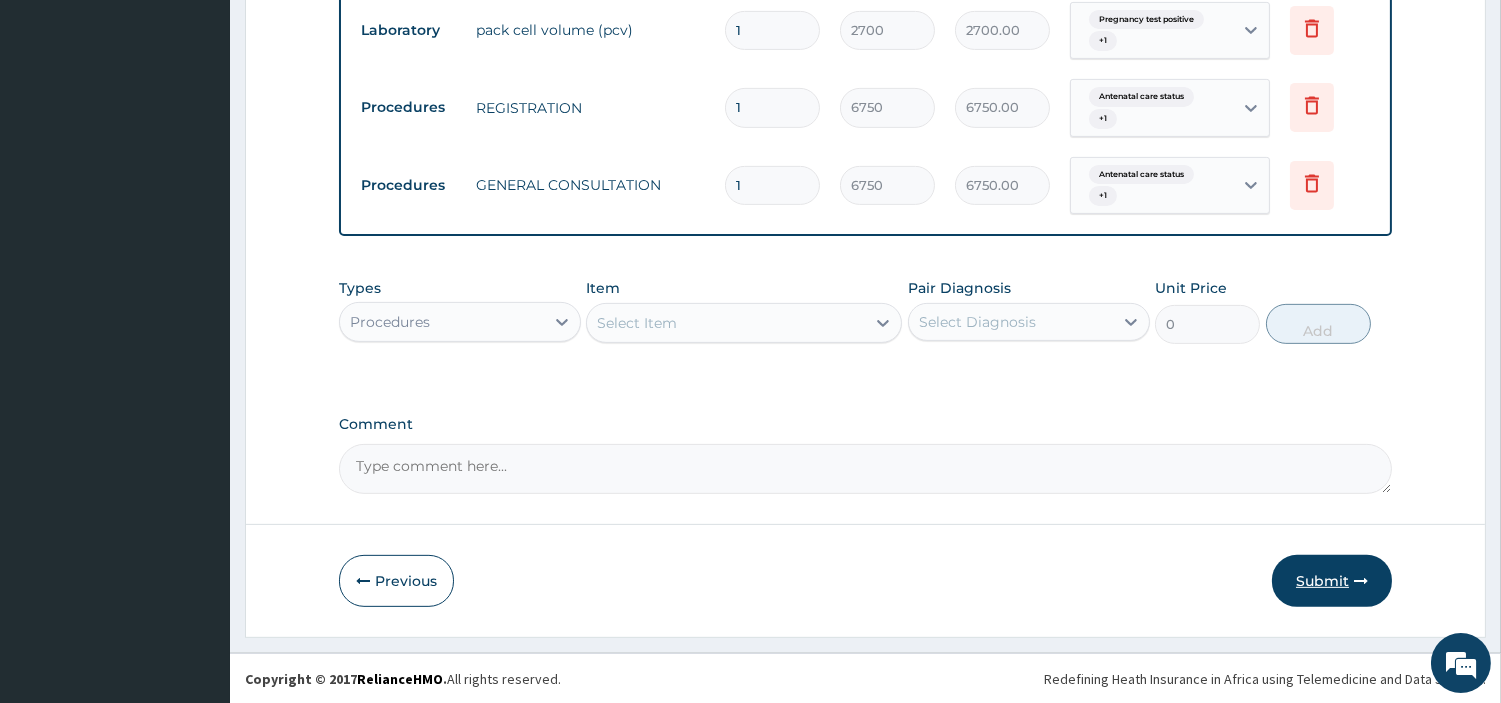 click on "Submit" at bounding box center (1332, 581) 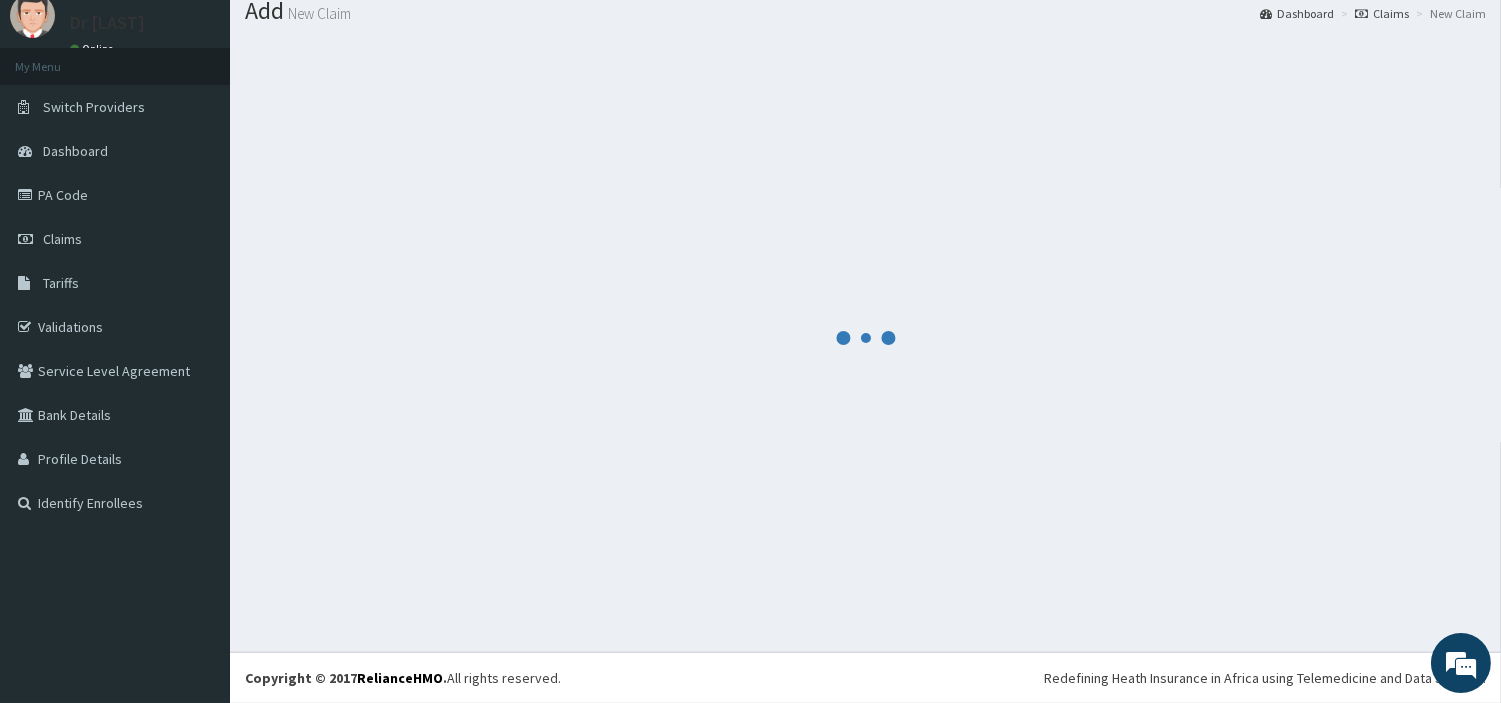 scroll, scrollTop: 66, scrollLeft: 0, axis: vertical 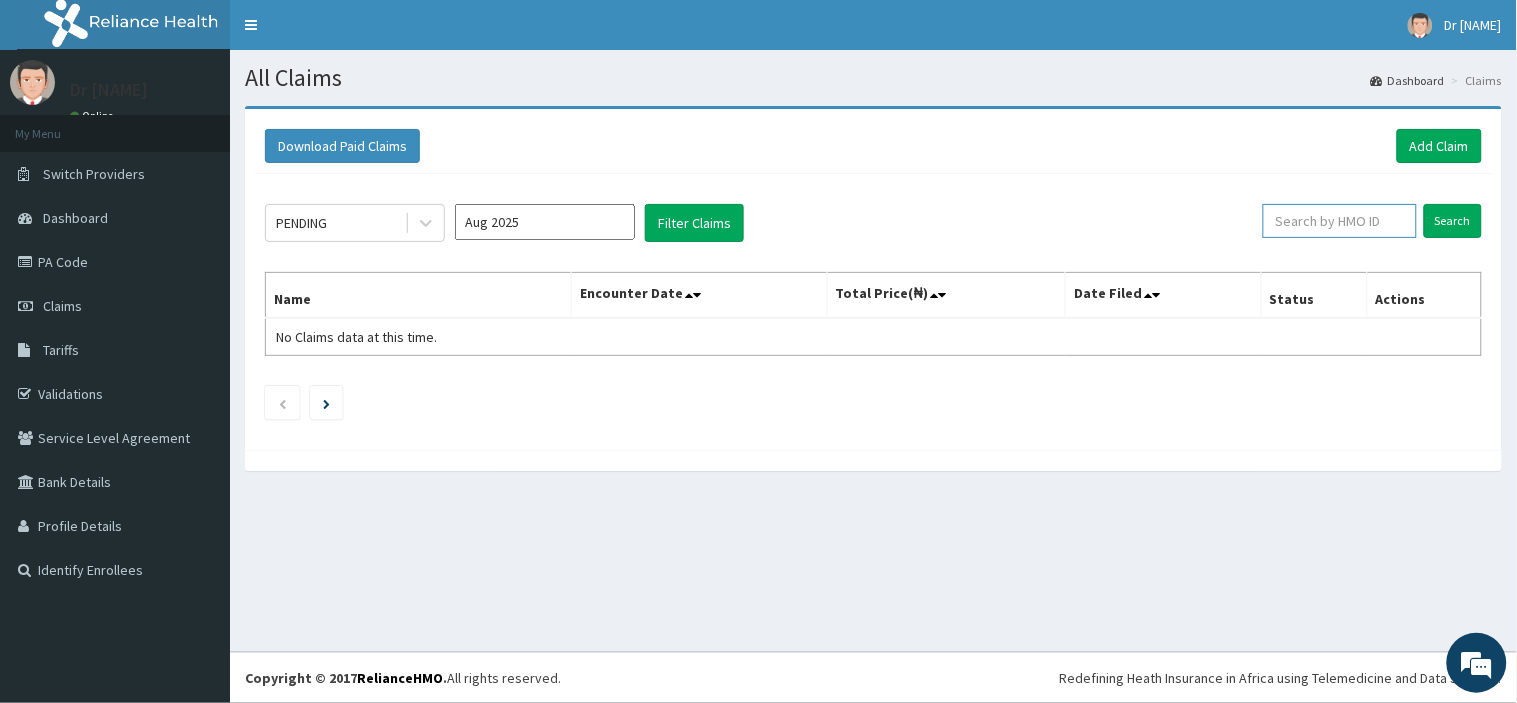 click at bounding box center [1340, 221] 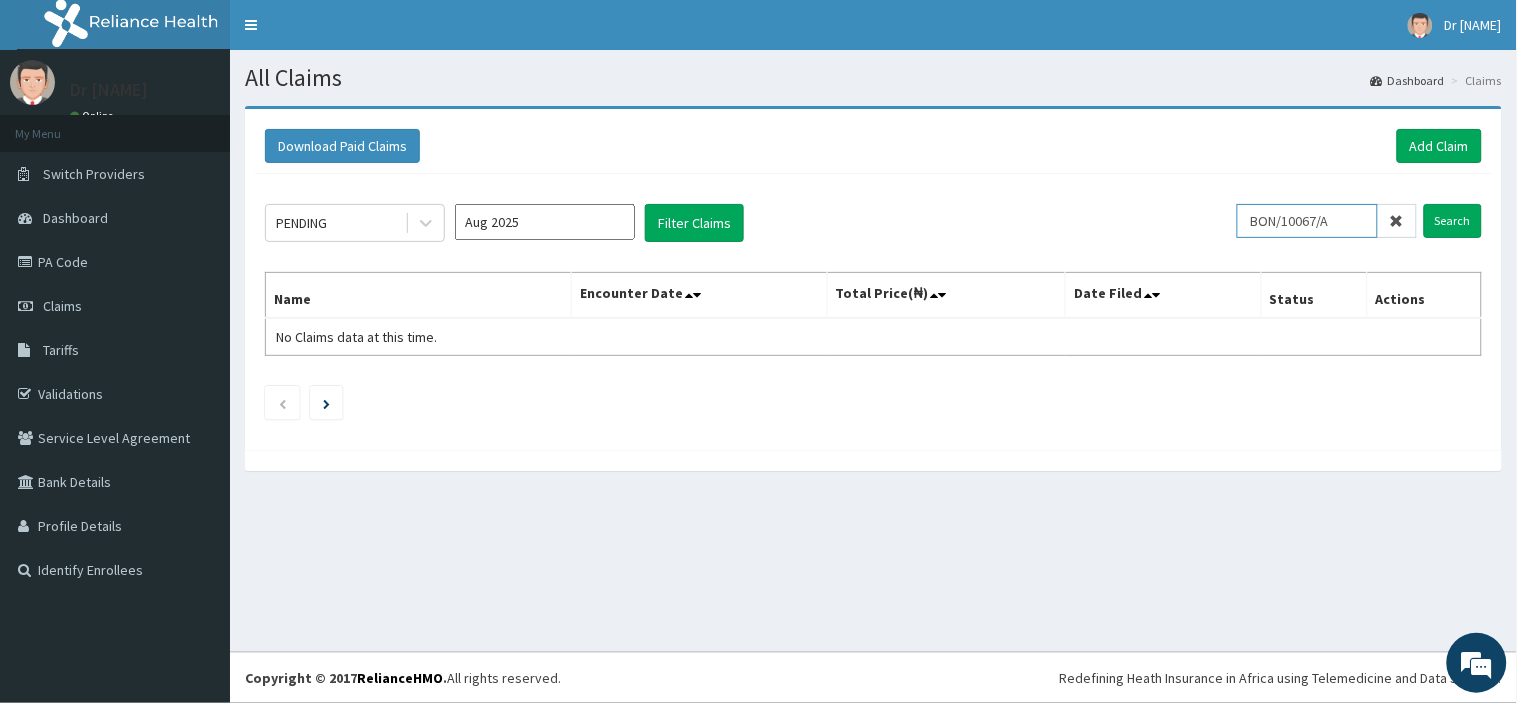 type on "BON/10067/A" 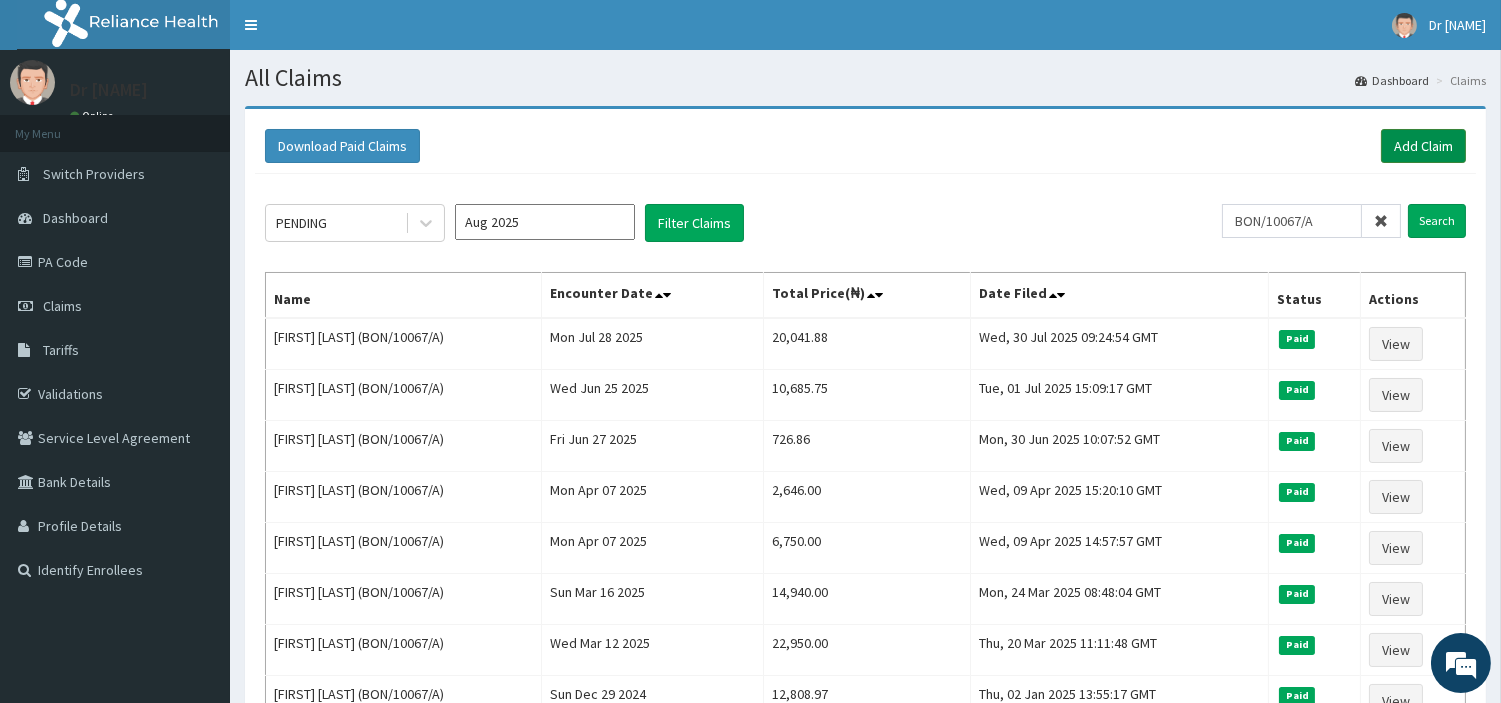 click on "Add Claim" at bounding box center (1423, 146) 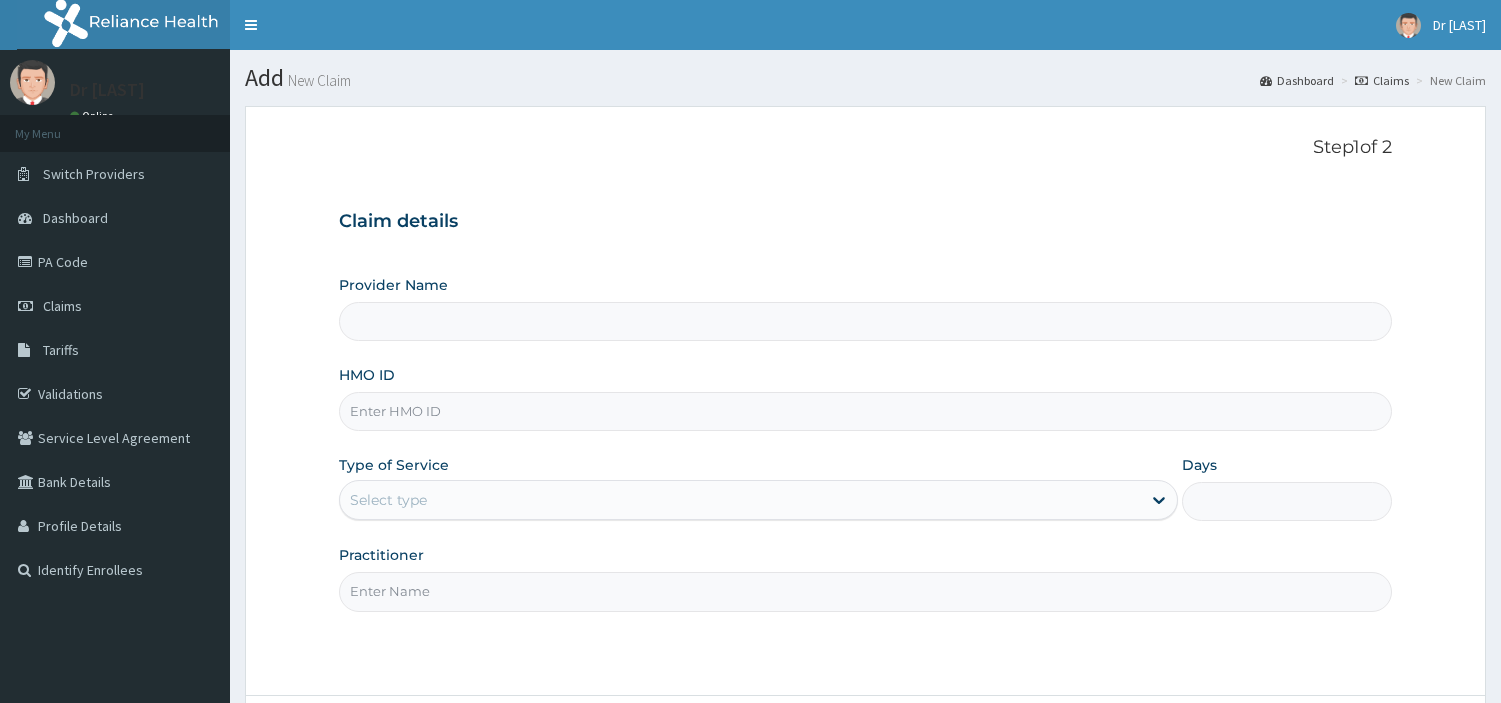 type on "R-Jolad Hospital Nig. Ltd" 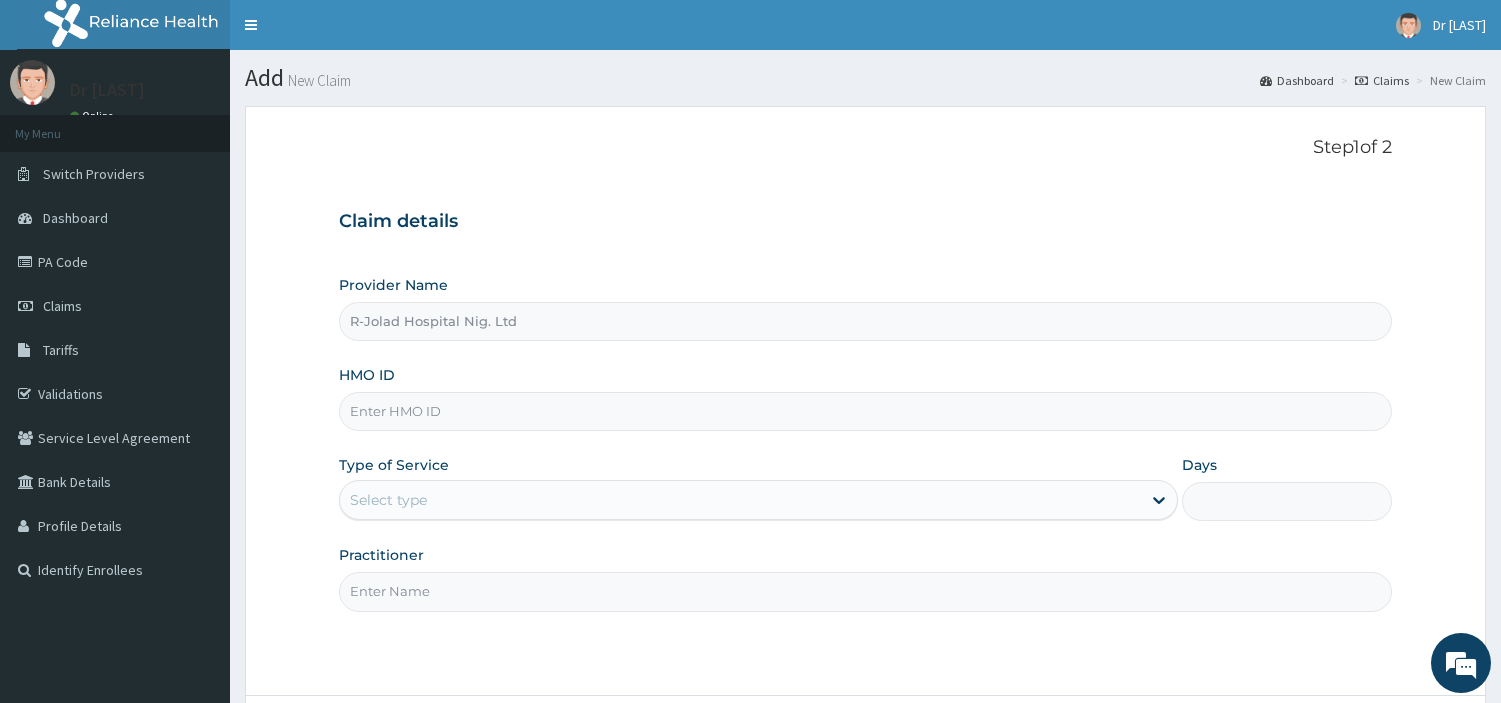 scroll, scrollTop: 0, scrollLeft: 0, axis: both 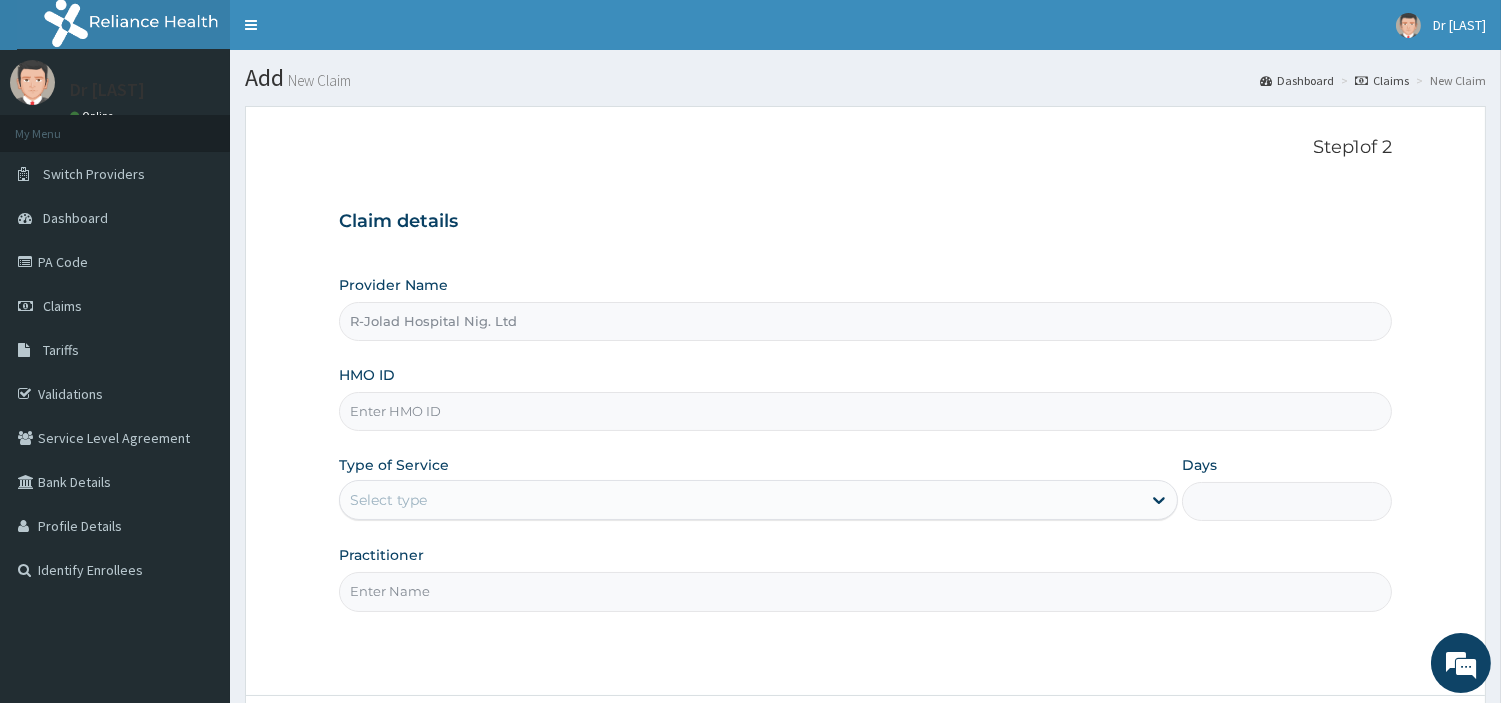 click on "HMO ID" at bounding box center (865, 411) 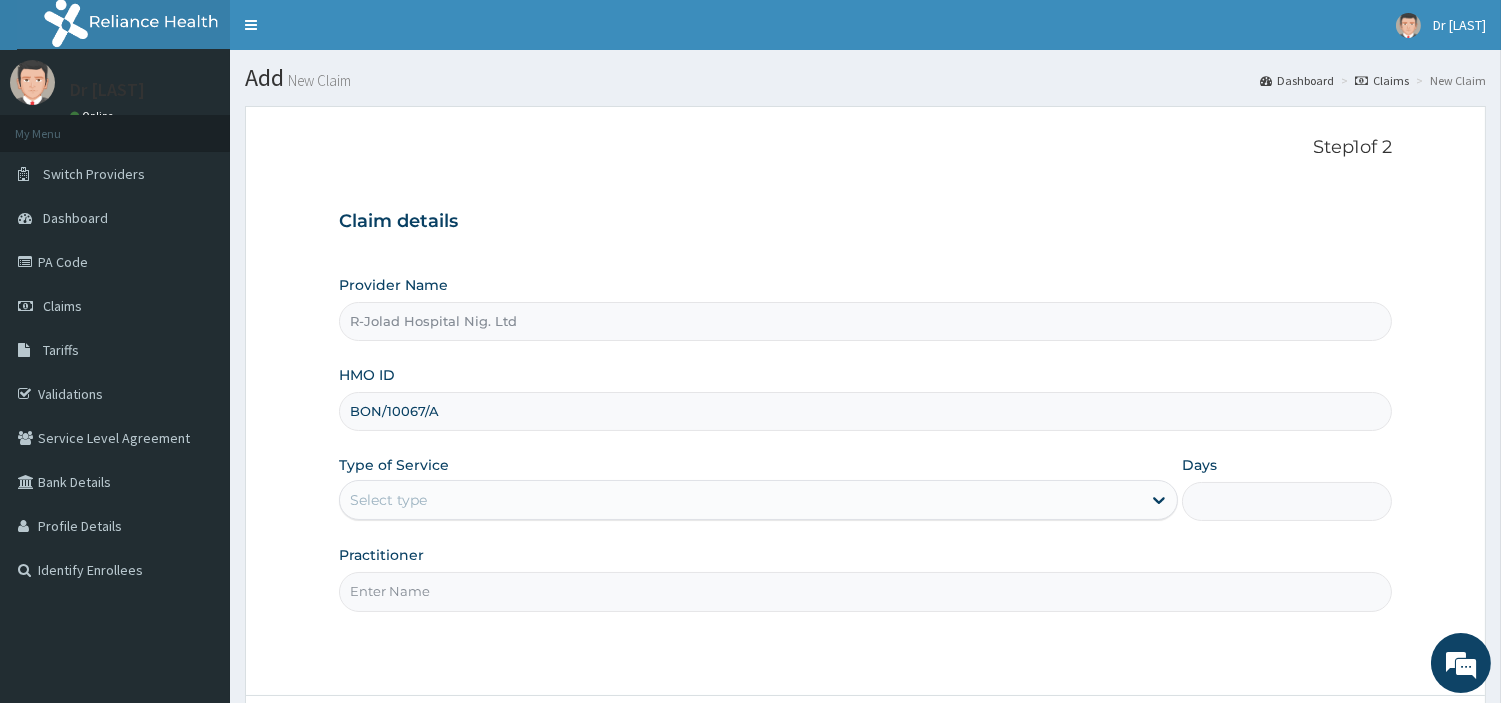 type on "BON/10067/A" 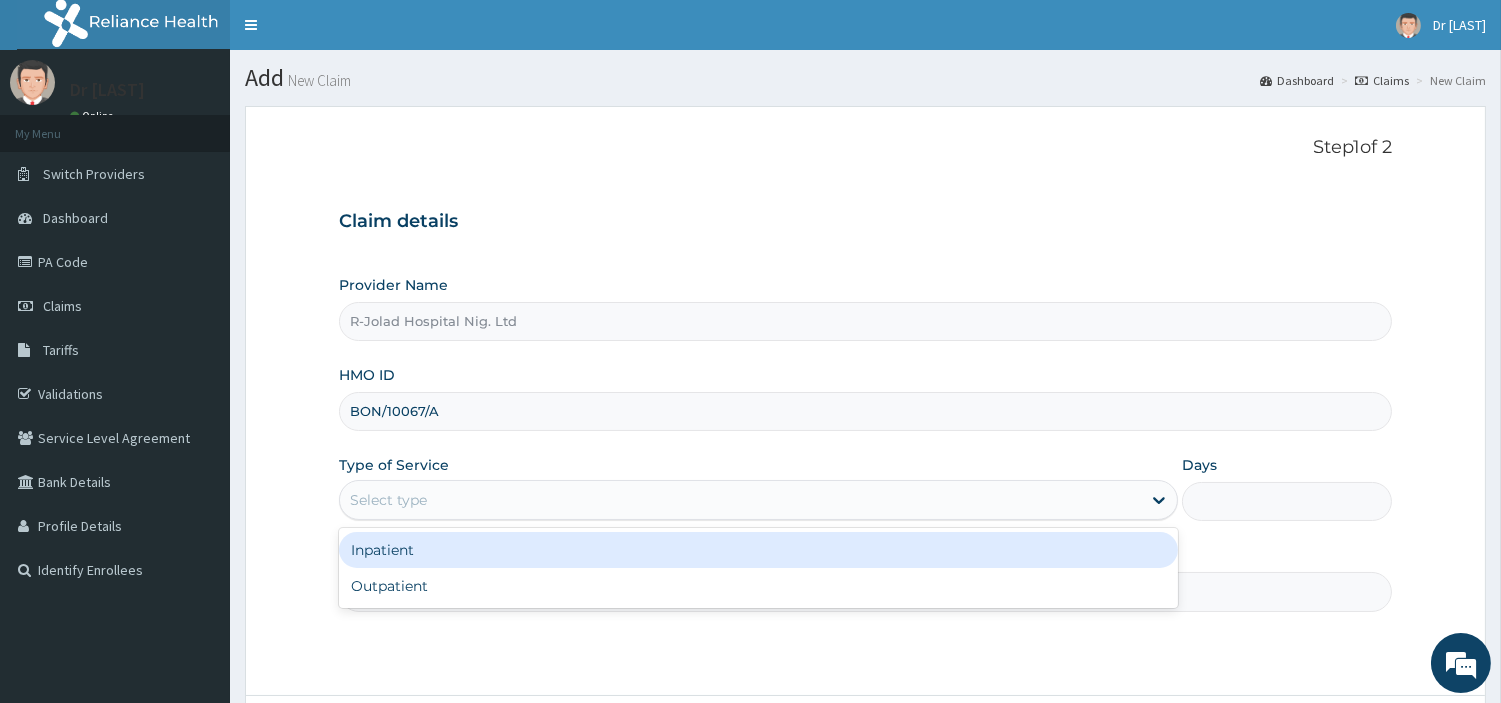 drag, startPoint x: 493, startPoint y: 502, endPoint x: 468, endPoint y: 574, distance: 76.2168 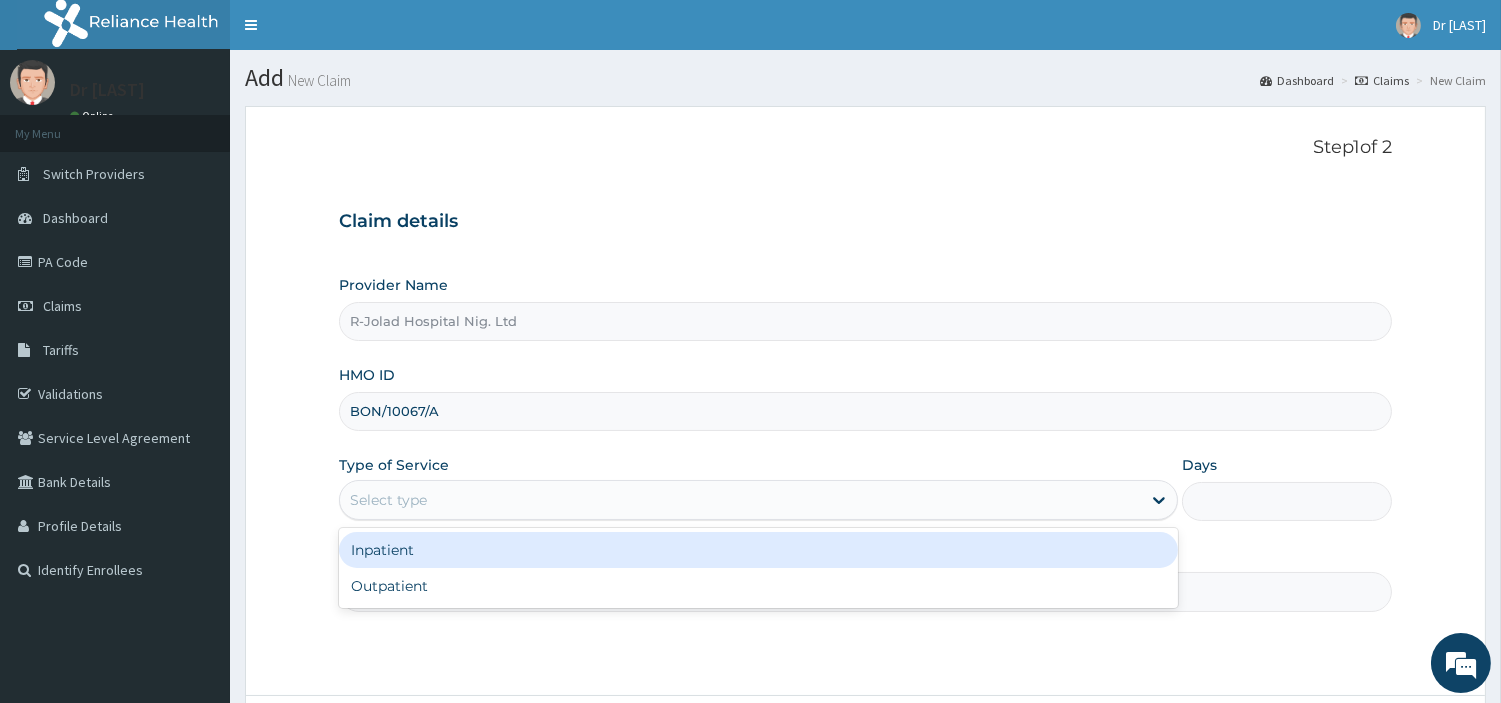 click on "option Inpatient focused, 1 of 2. 2 results available. Use Up and Down to choose options, press Enter to select the currently focused option, press Escape to exit the menu, press Tab to select the option and exit the menu. Select type Inpatient Outpatient" at bounding box center (758, 500) 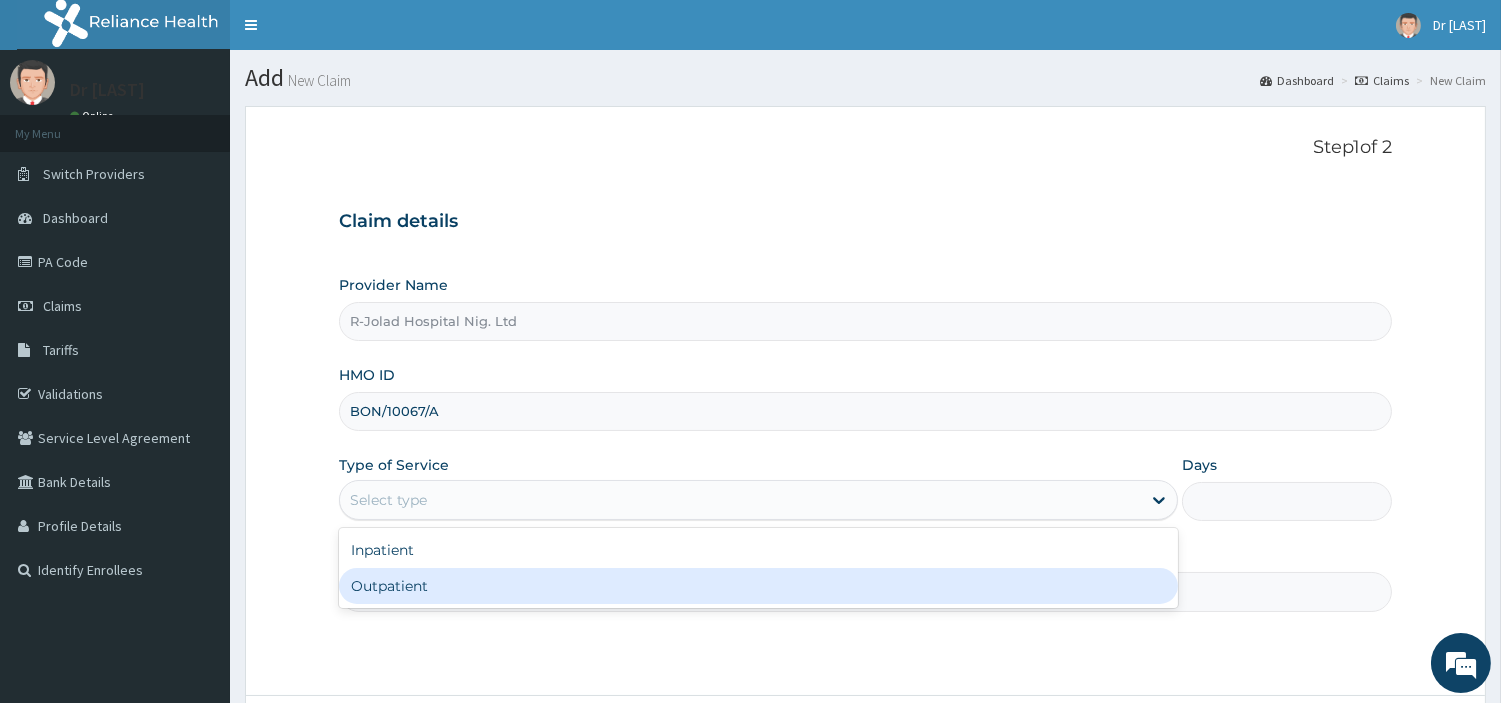 click on "Outpatient" at bounding box center [758, 586] 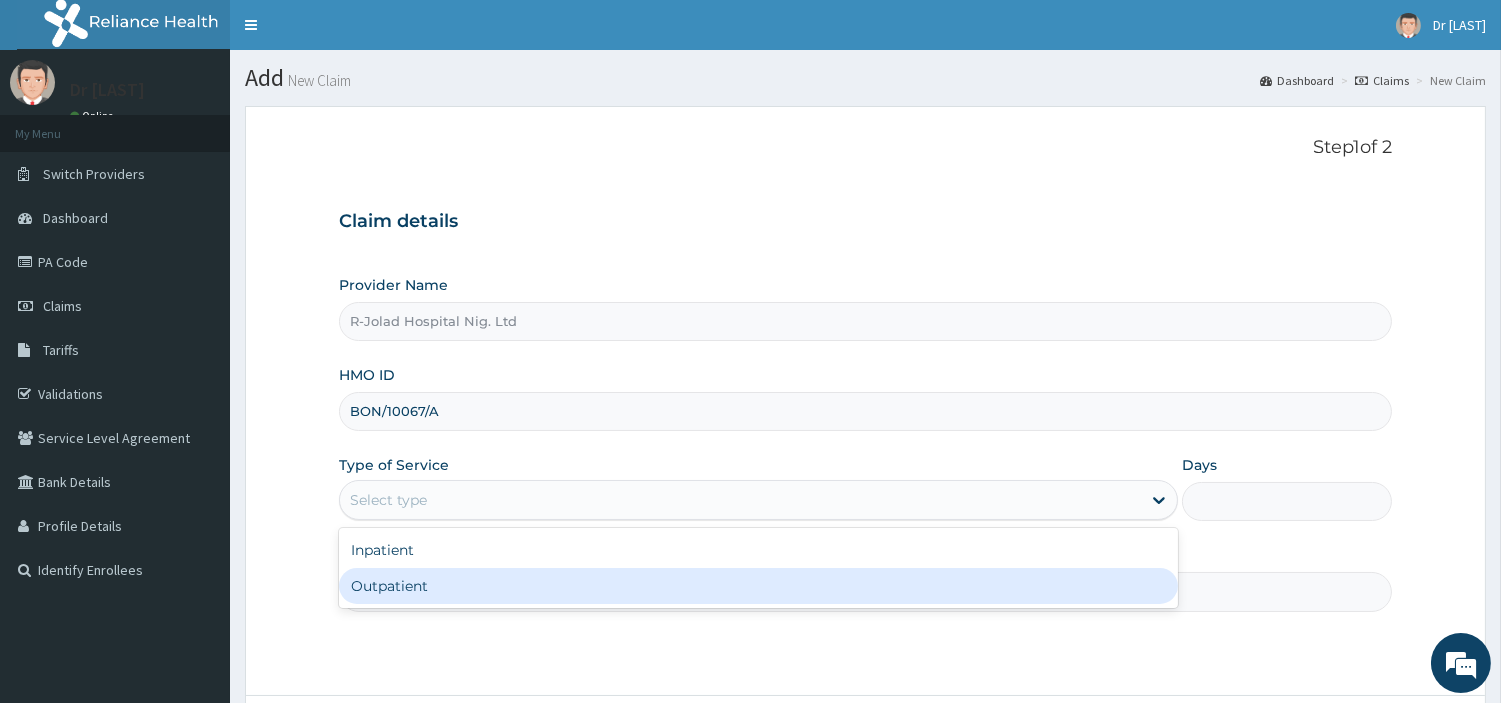 type on "1" 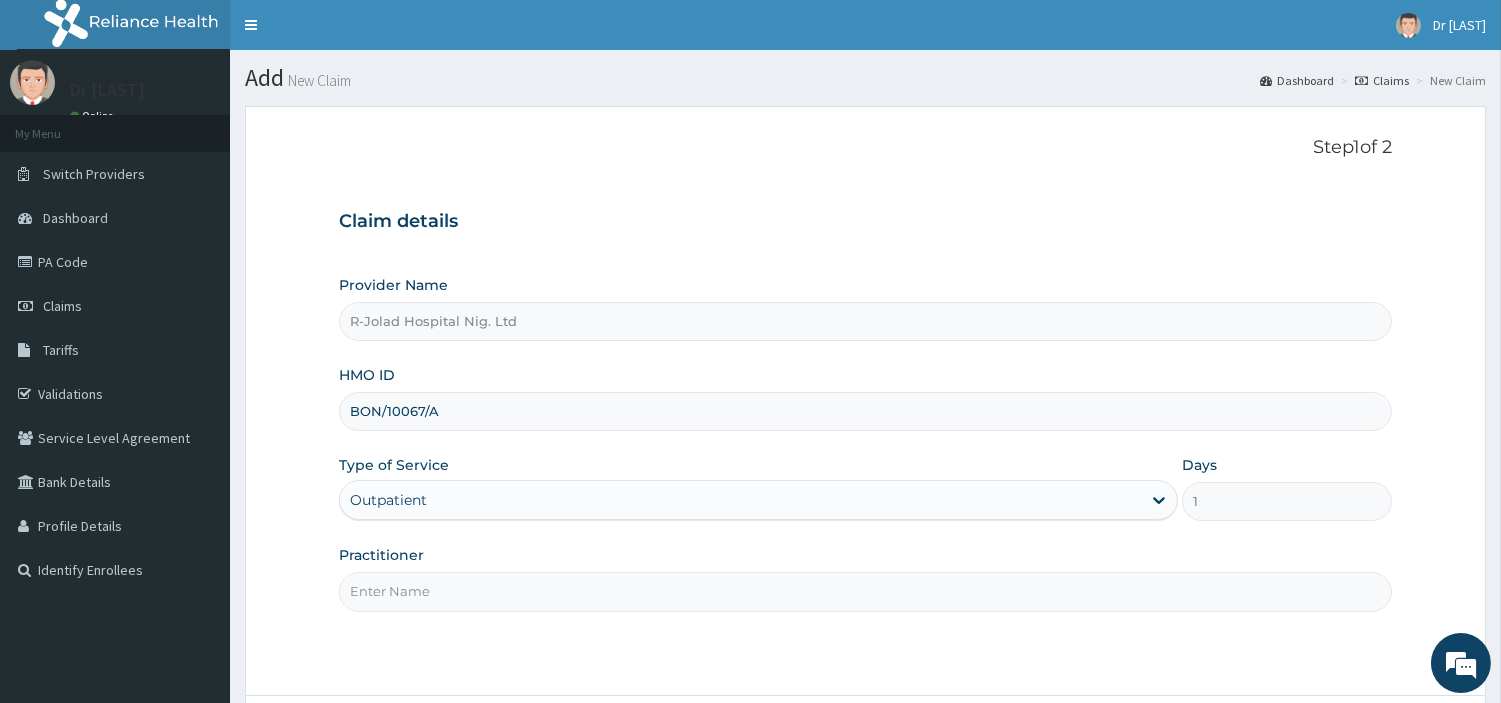 click on "Practitioner" at bounding box center [865, 591] 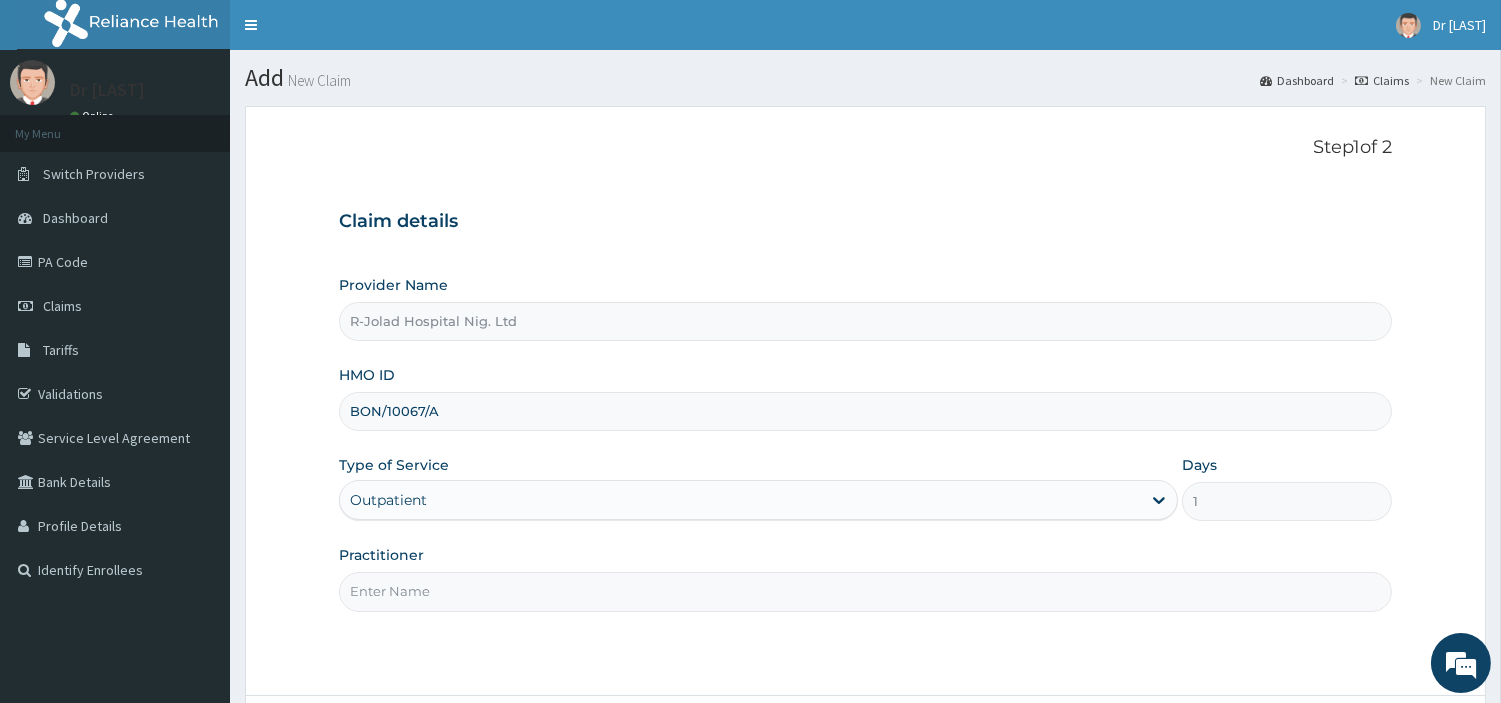 paste on "[FIRST] [LAST]" 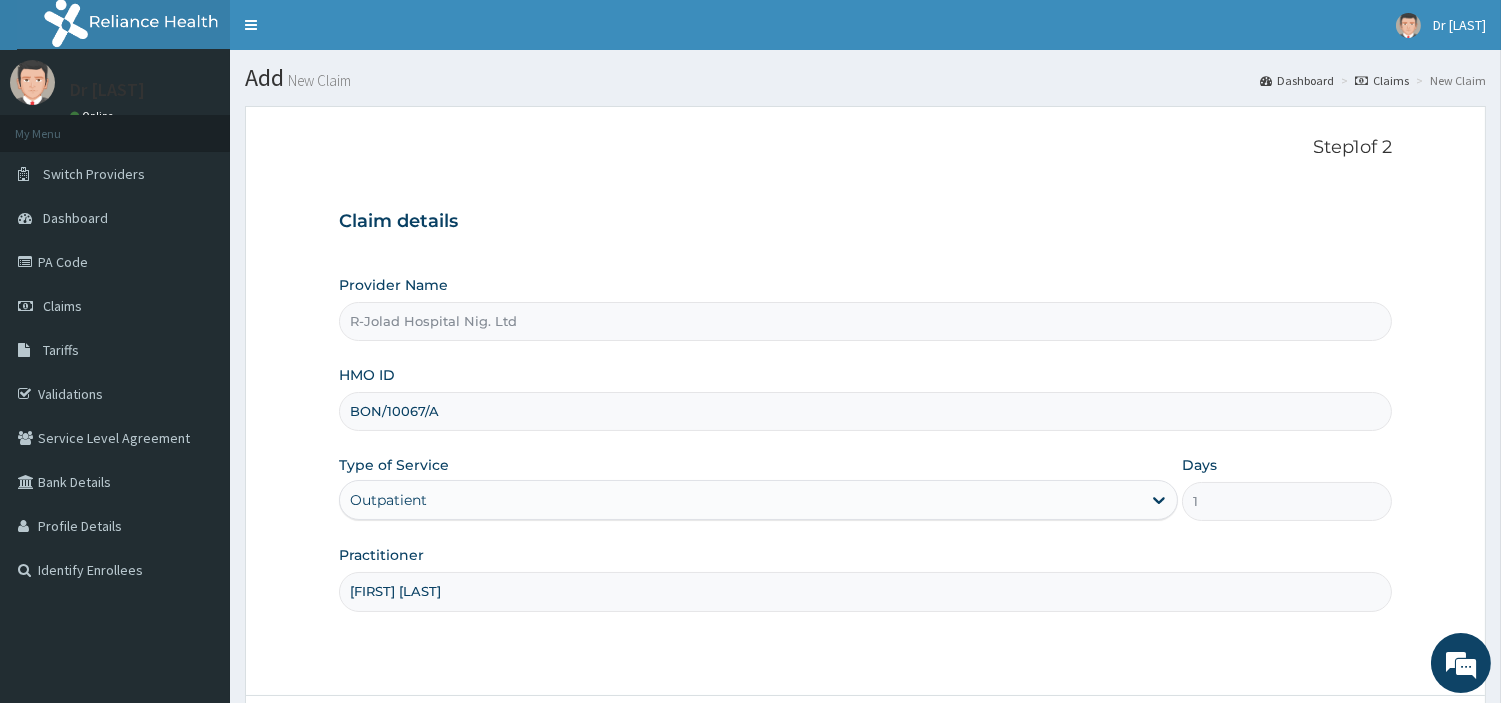 paste on "OBAFEMI OLUSEGUN" 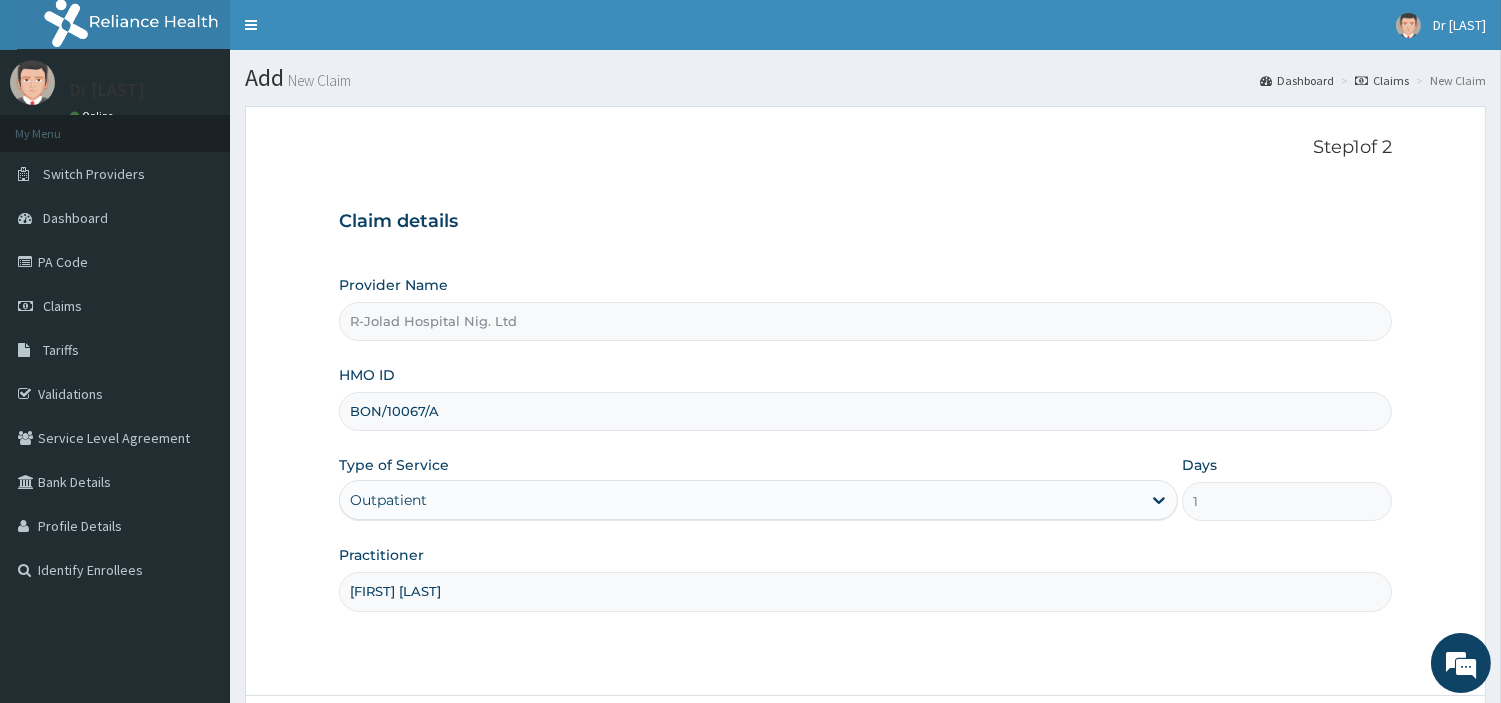 scroll, scrollTop: 172, scrollLeft: 0, axis: vertical 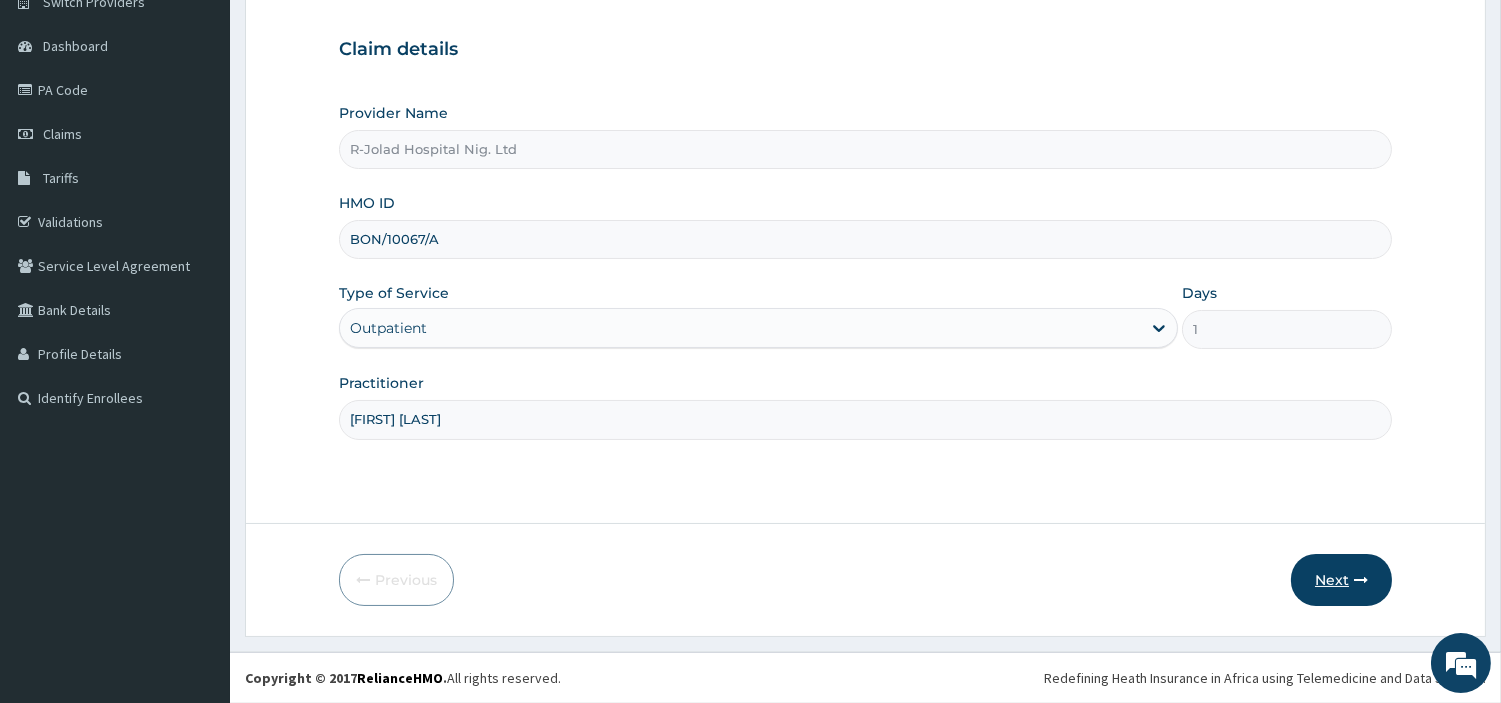 type on "OBAFEMI OLUSEGUNOBAFEMI OLUSEGUN" 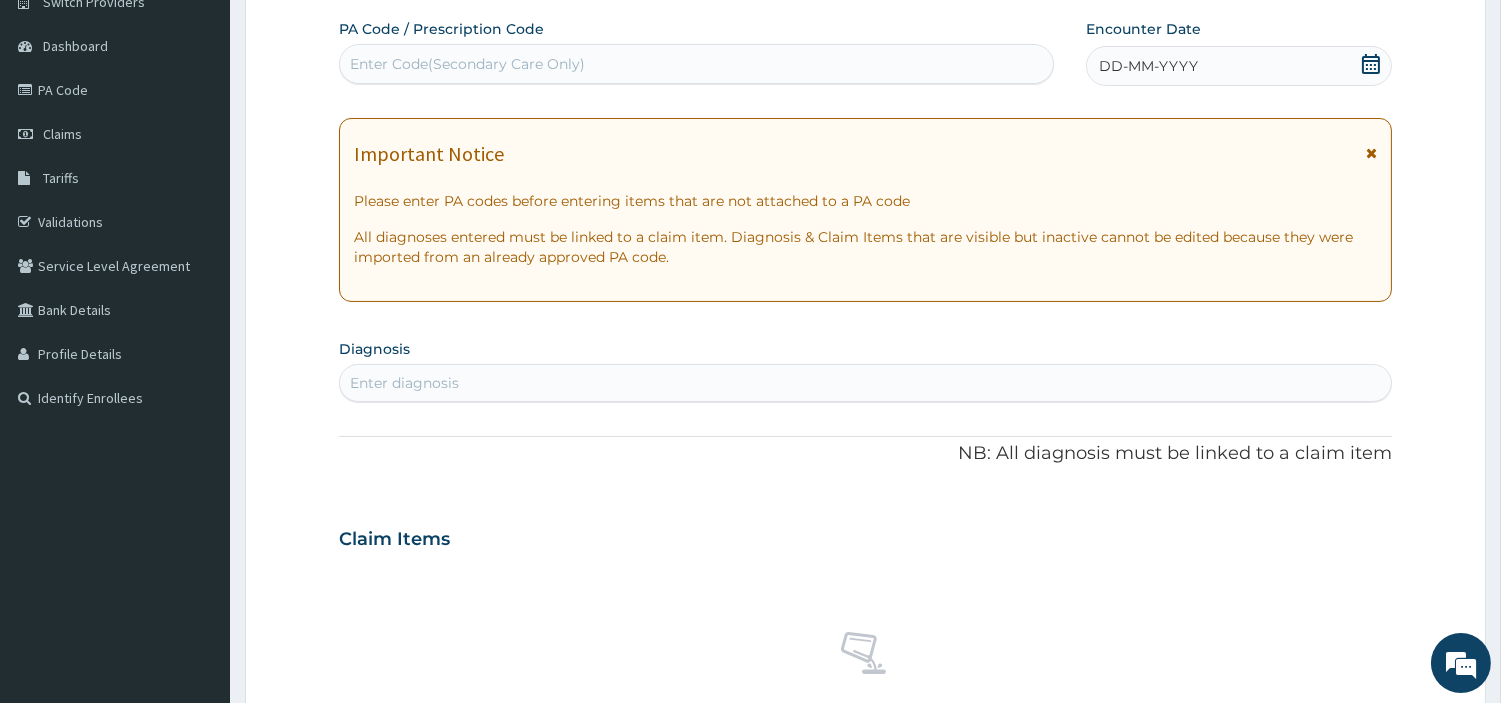 click on "Enter Code(Secondary Care Only)" at bounding box center [696, 64] 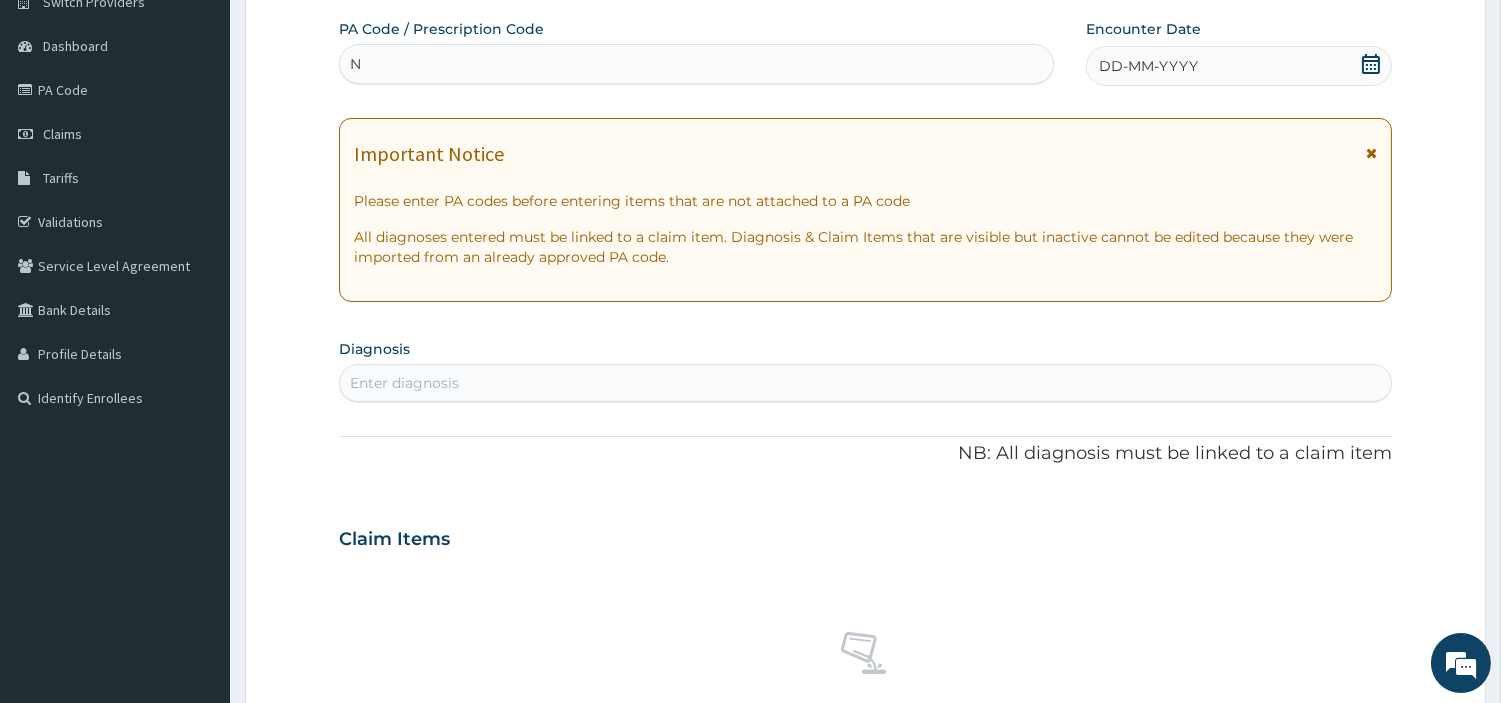 type on "N" 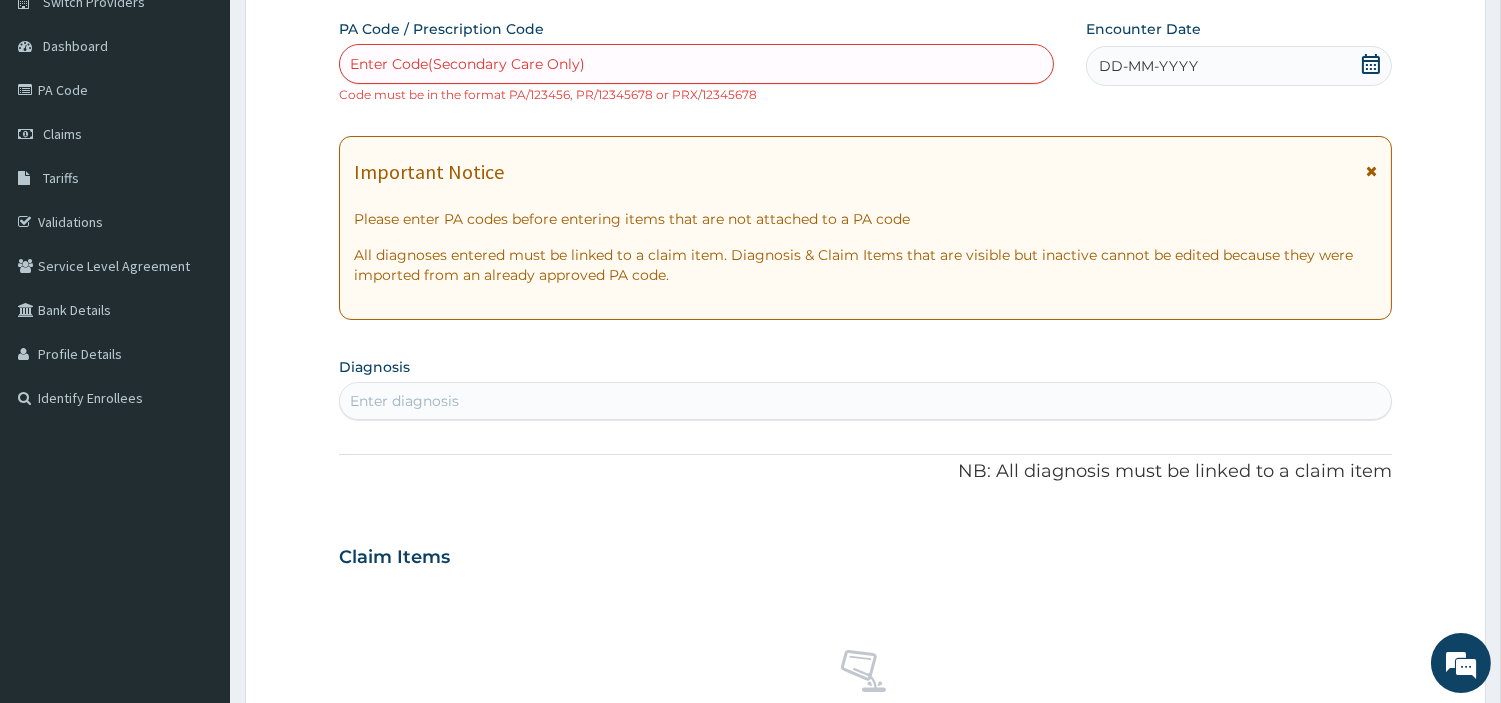 click on "DD-MM-YYYY" at bounding box center (1148, 66) 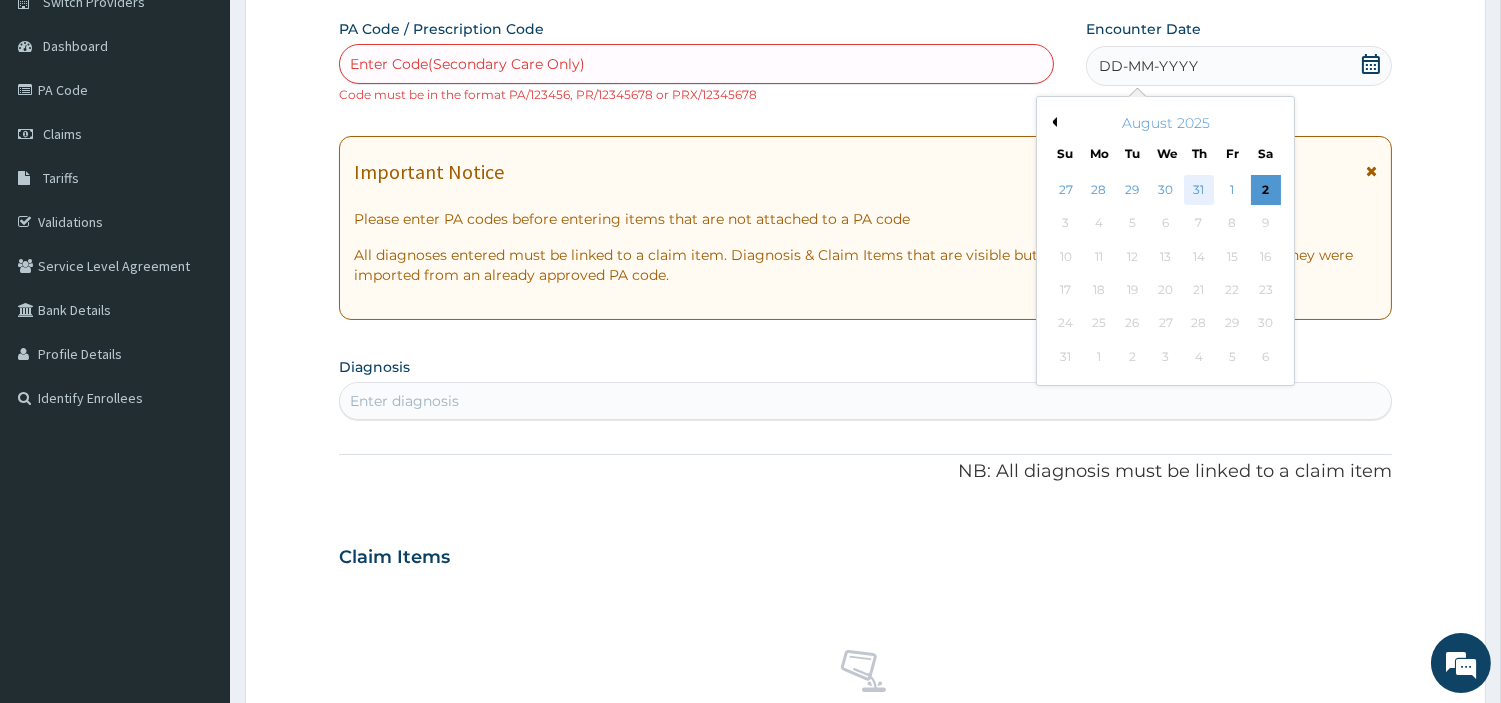 click on "31" at bounding box center [1199, 190] 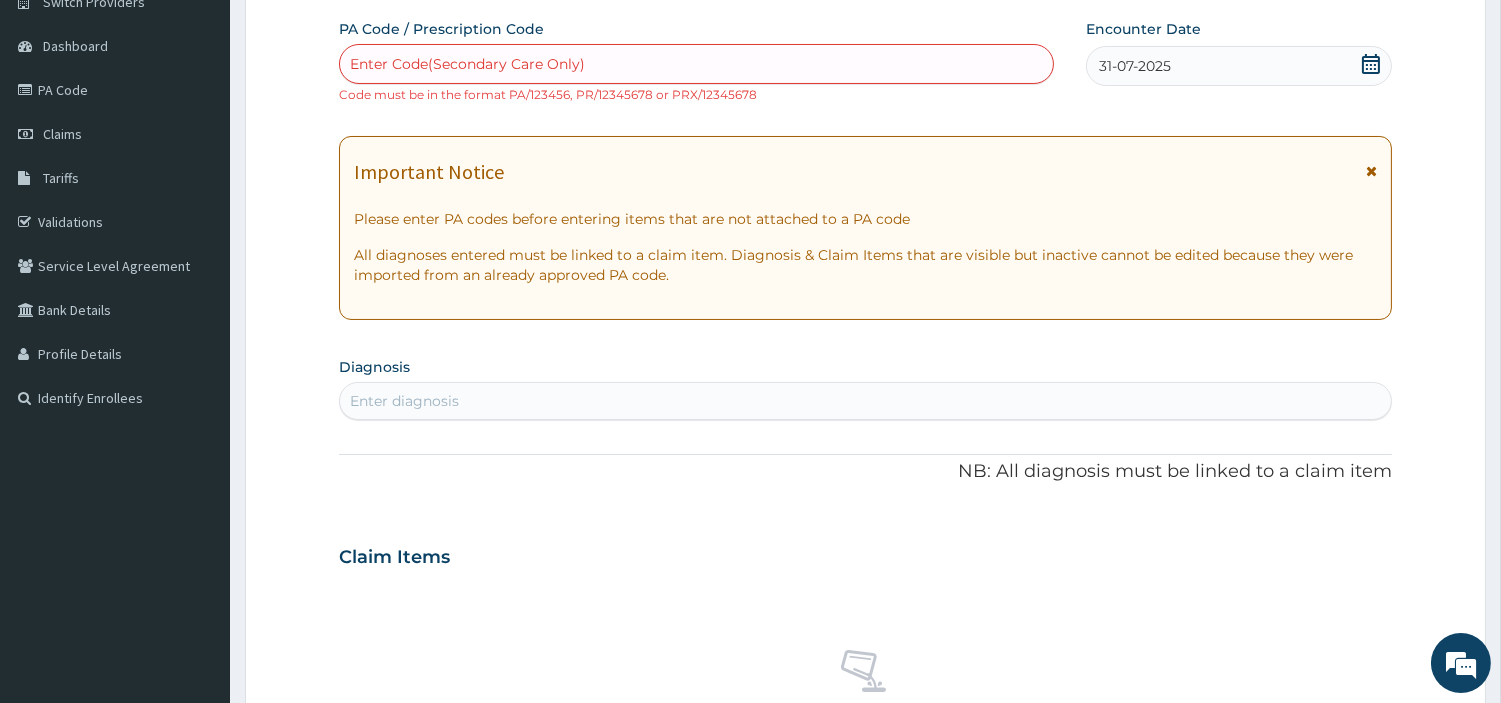 click on "Enter diagnosis" at bounding box center [865, 401] 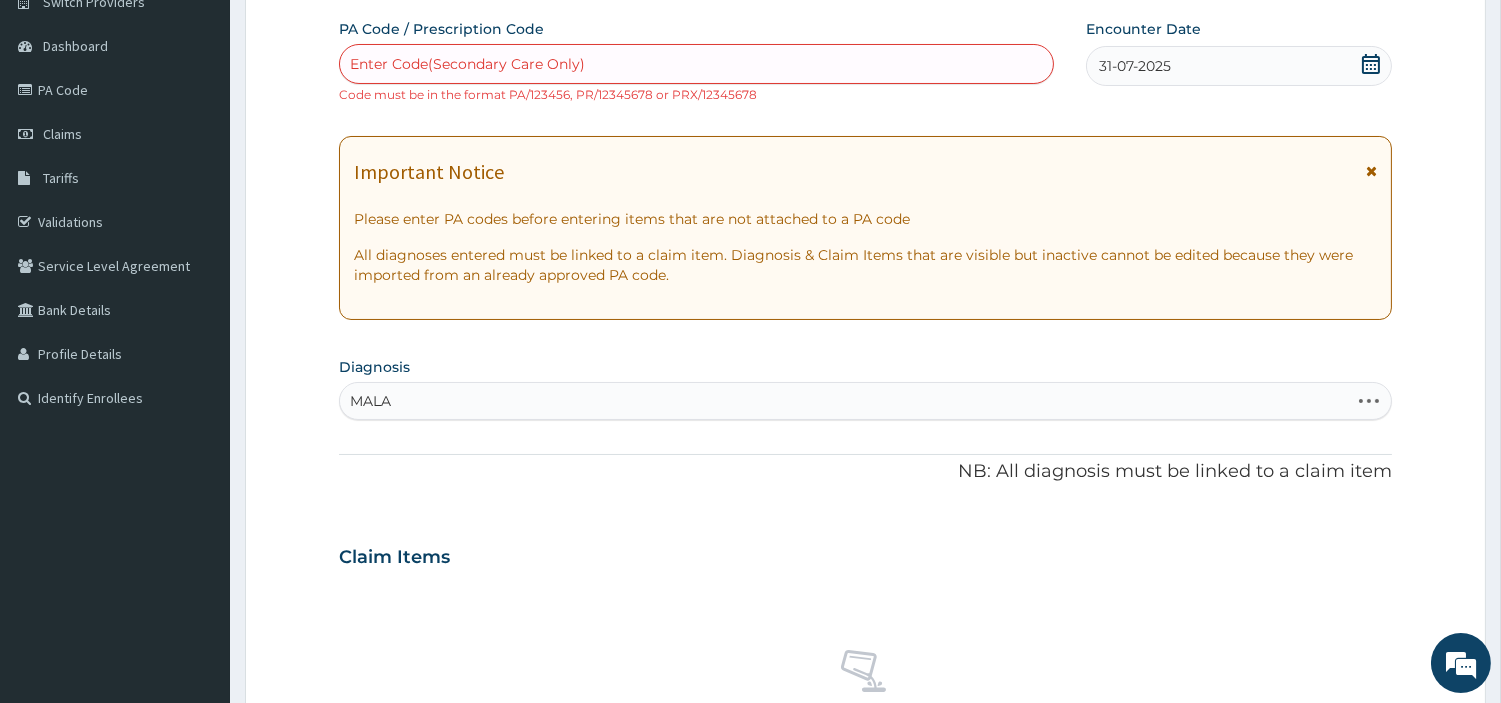 type on "MALAR" 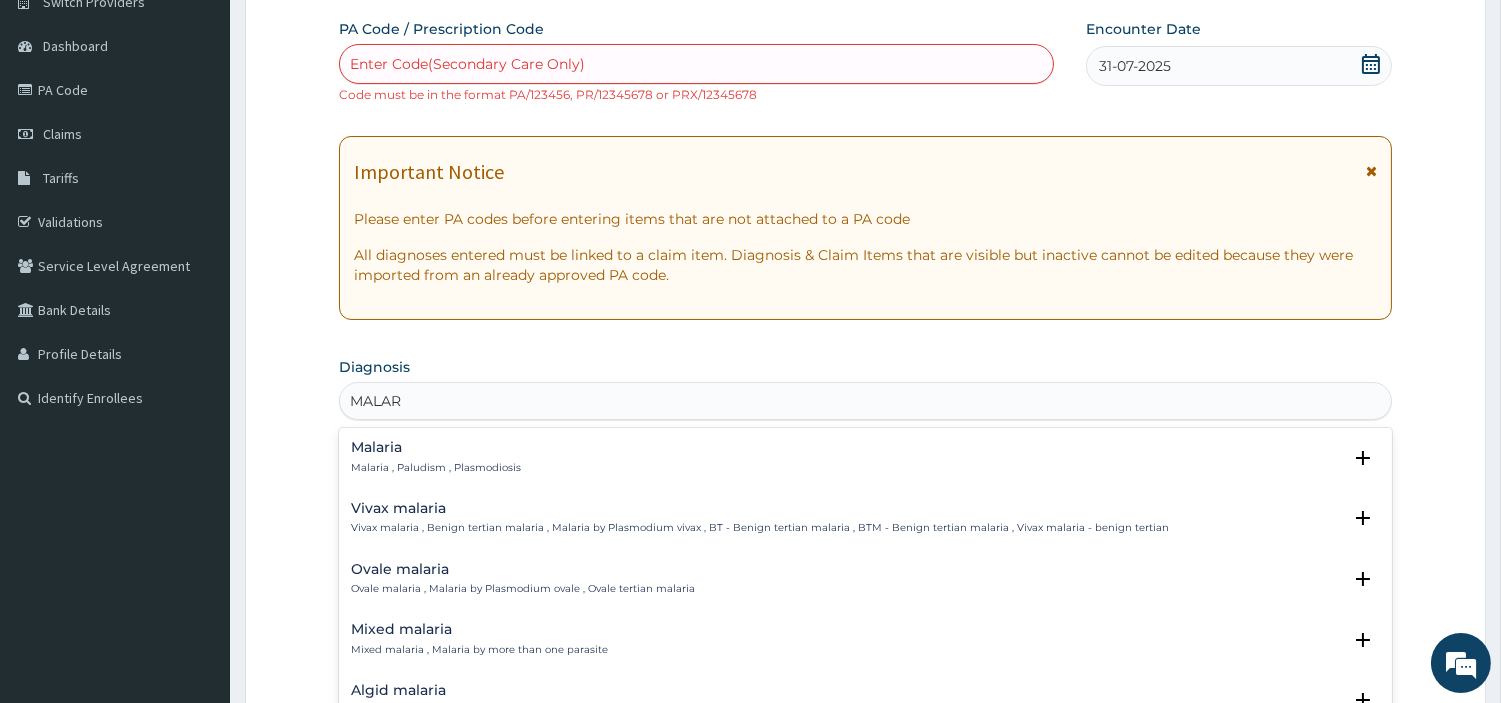 click on "Malaria Malaria , Paludism , Plasmodiosis" at bounding box center (436, 457) 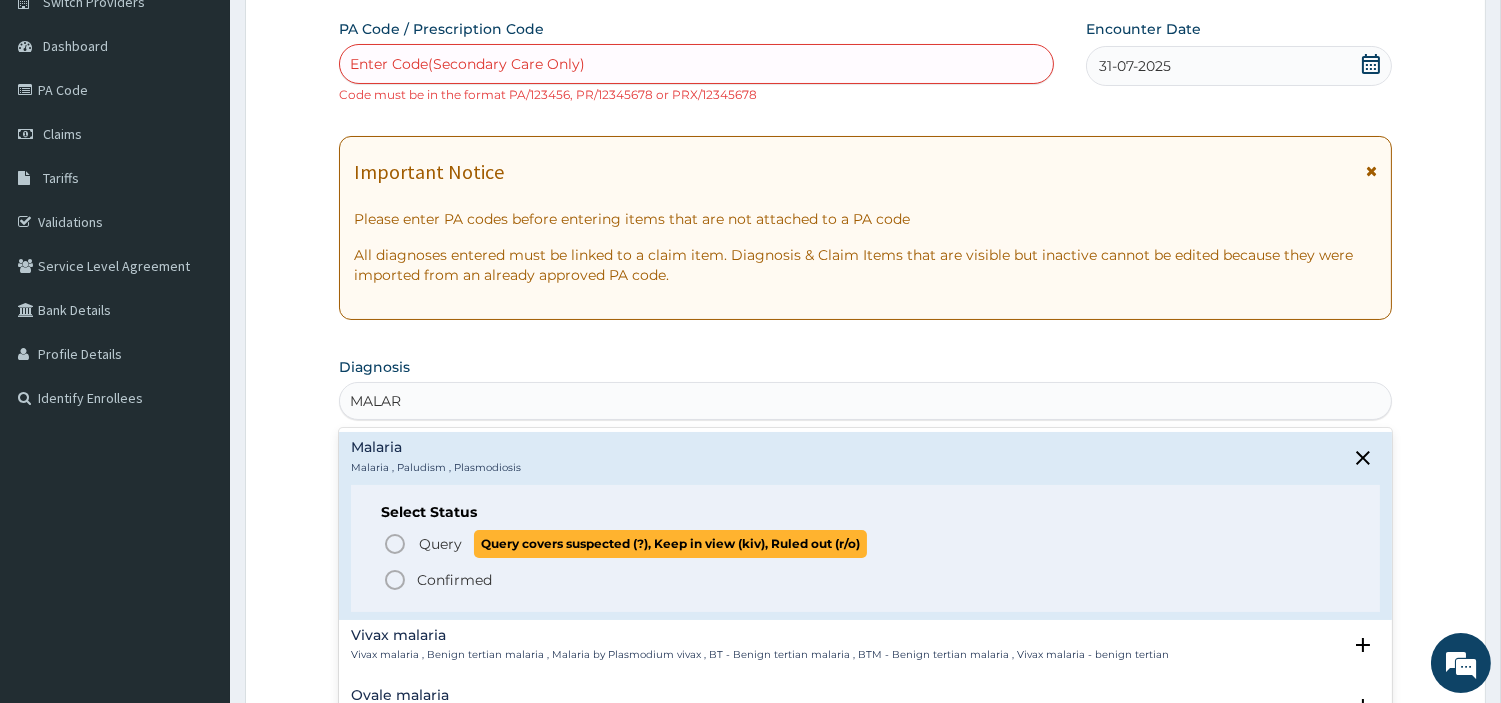 click 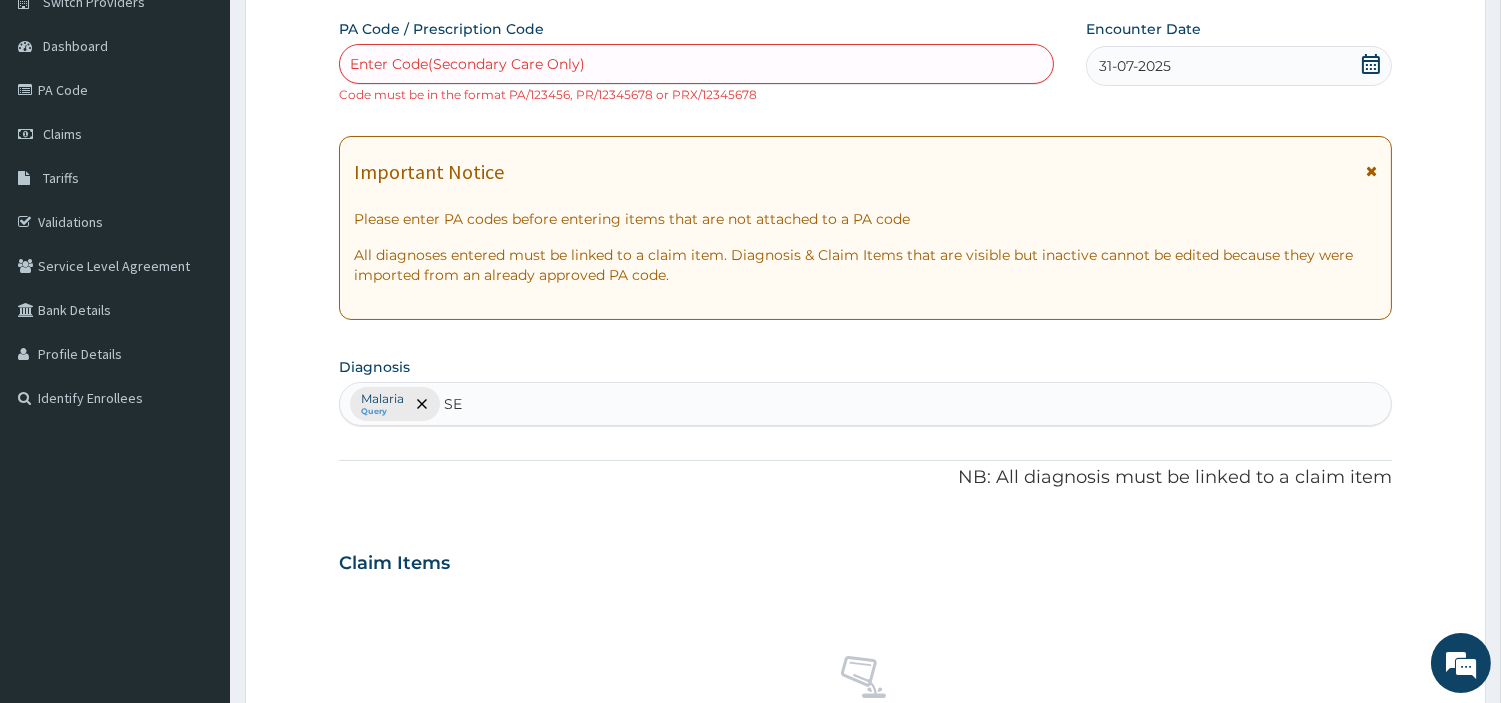 type on "SEP" 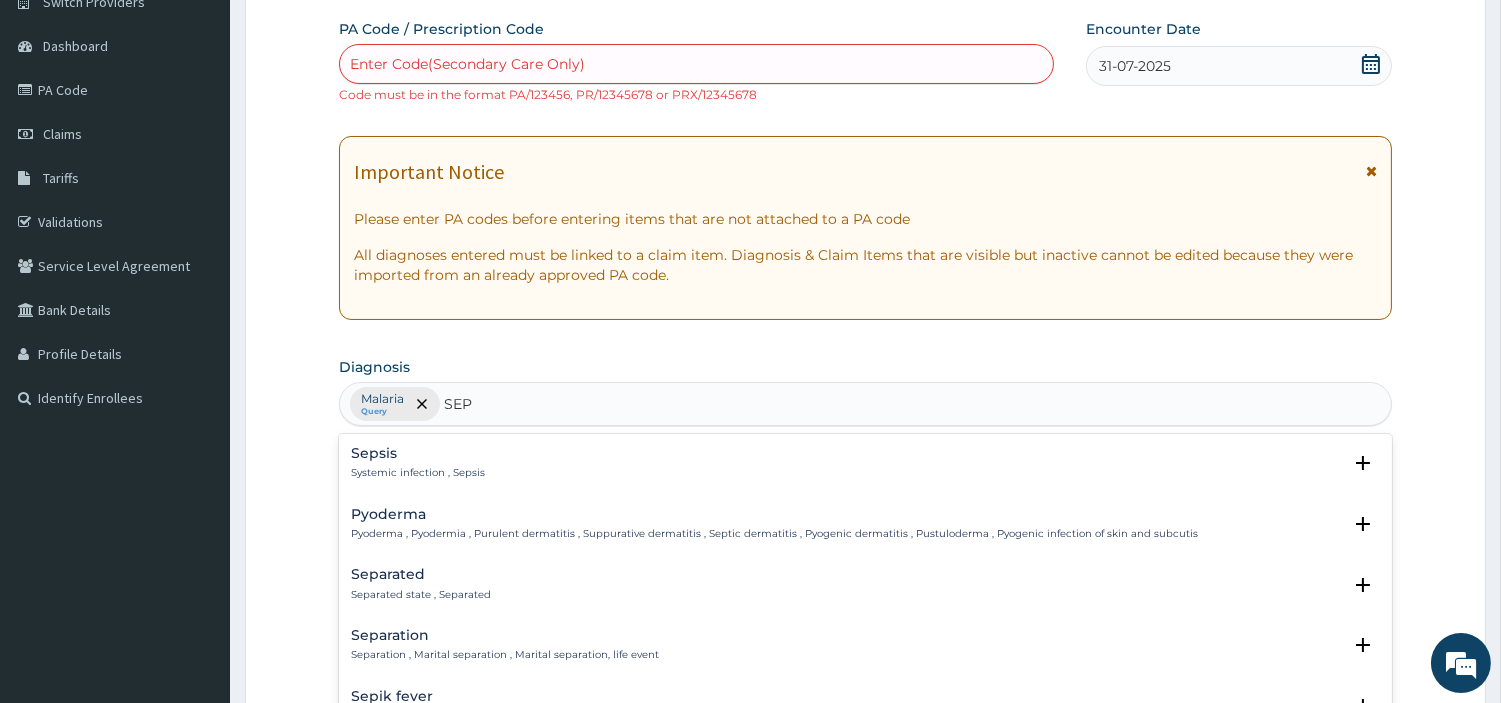 click on "Systemic infection , Sepsis" at bounding box center [418, 473] 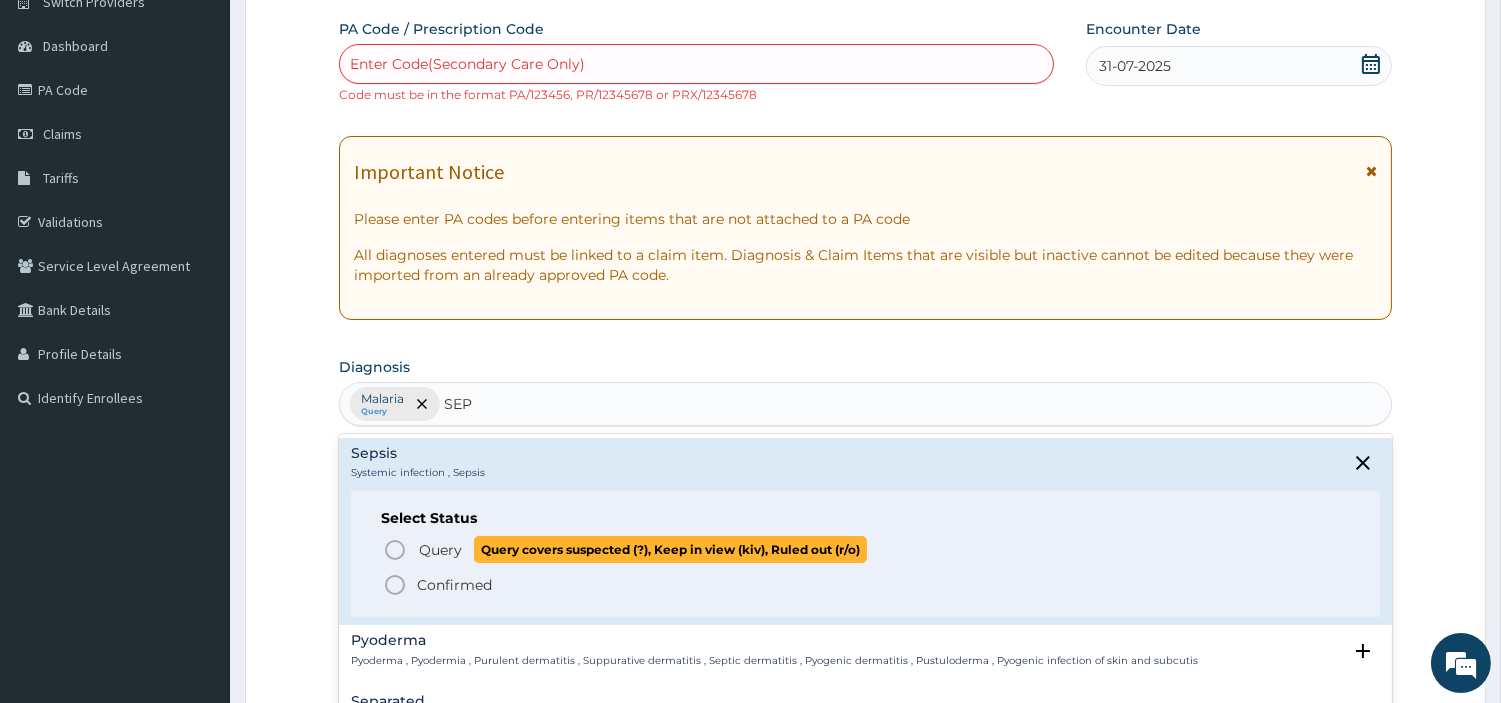 click 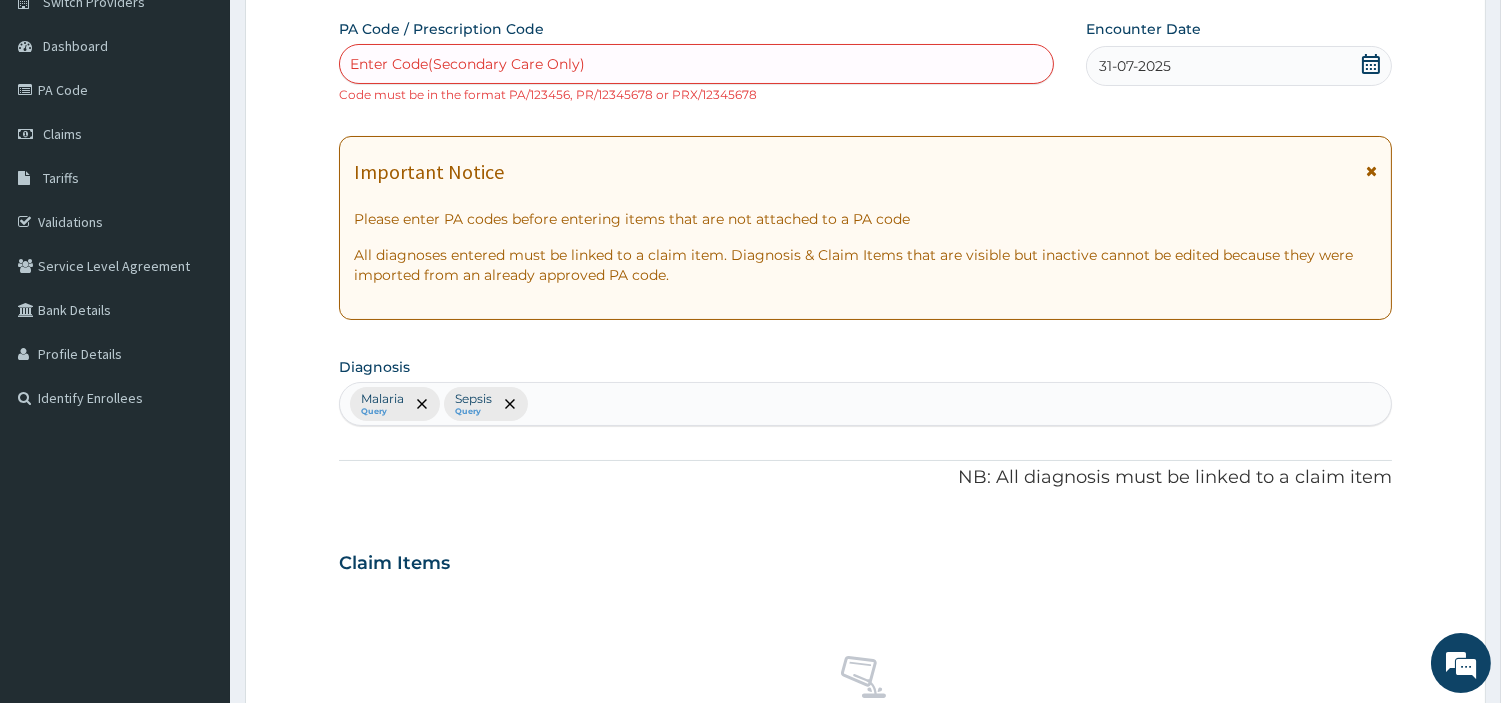 scroll, scrollTop: 756, scrollLeft: 0, axis: vertical 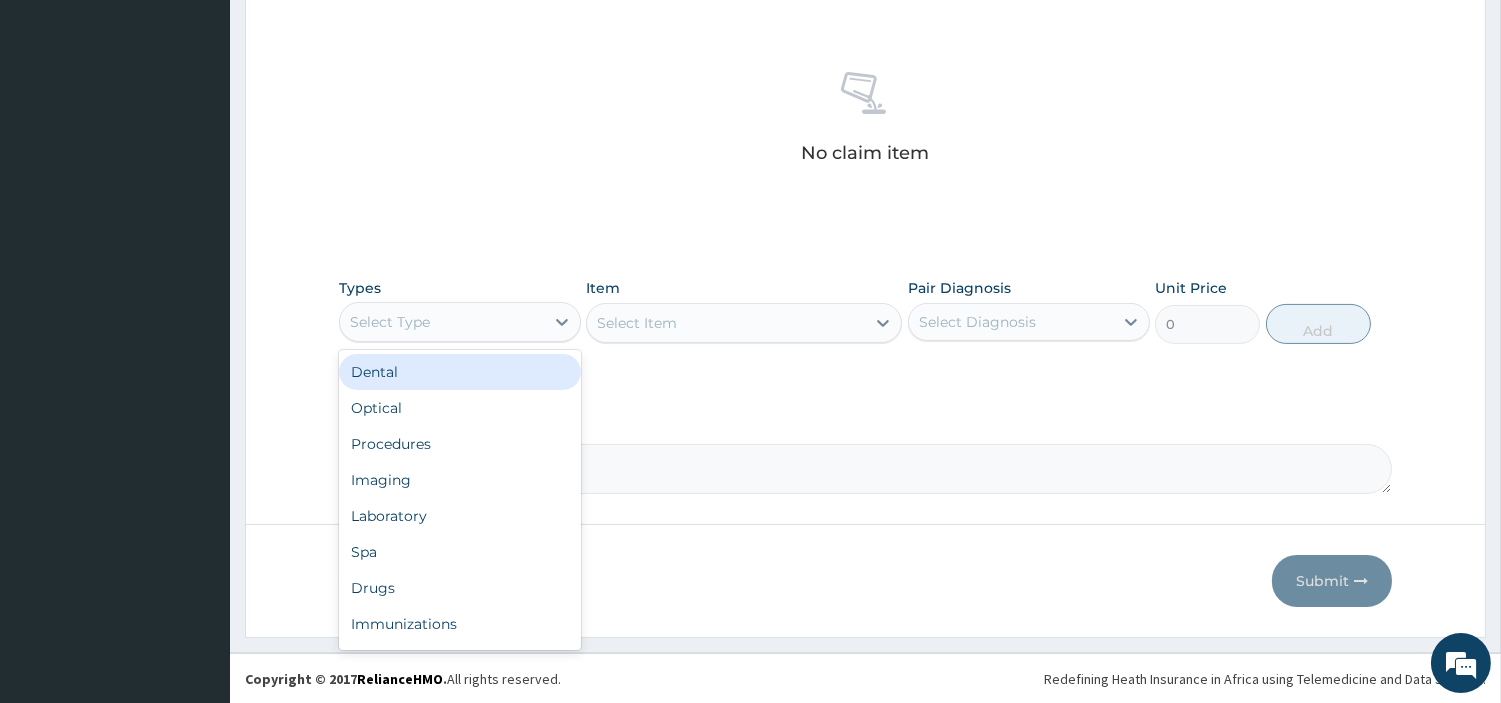 click on "Select Type" at bounding box center [390, 322] 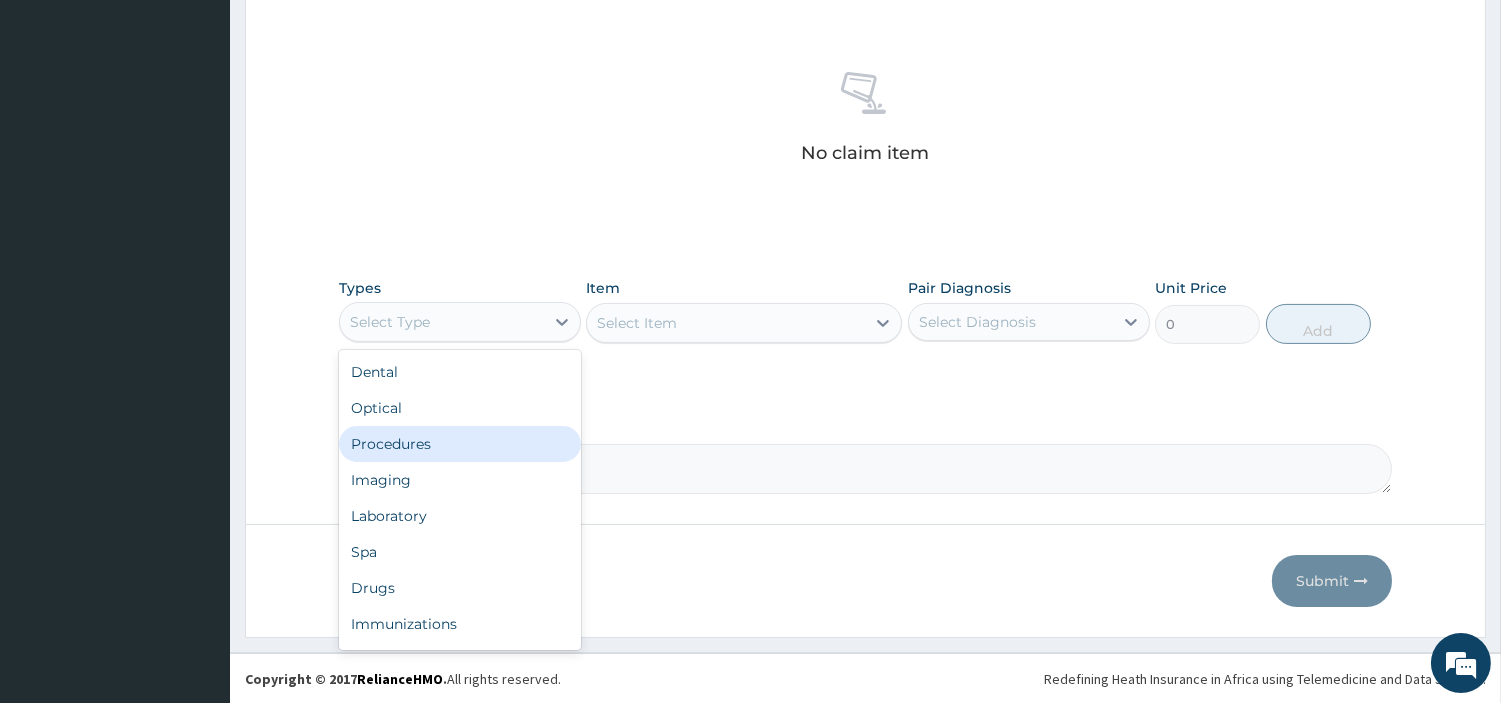 click on "Procedures" at bounding box center [460, 444] 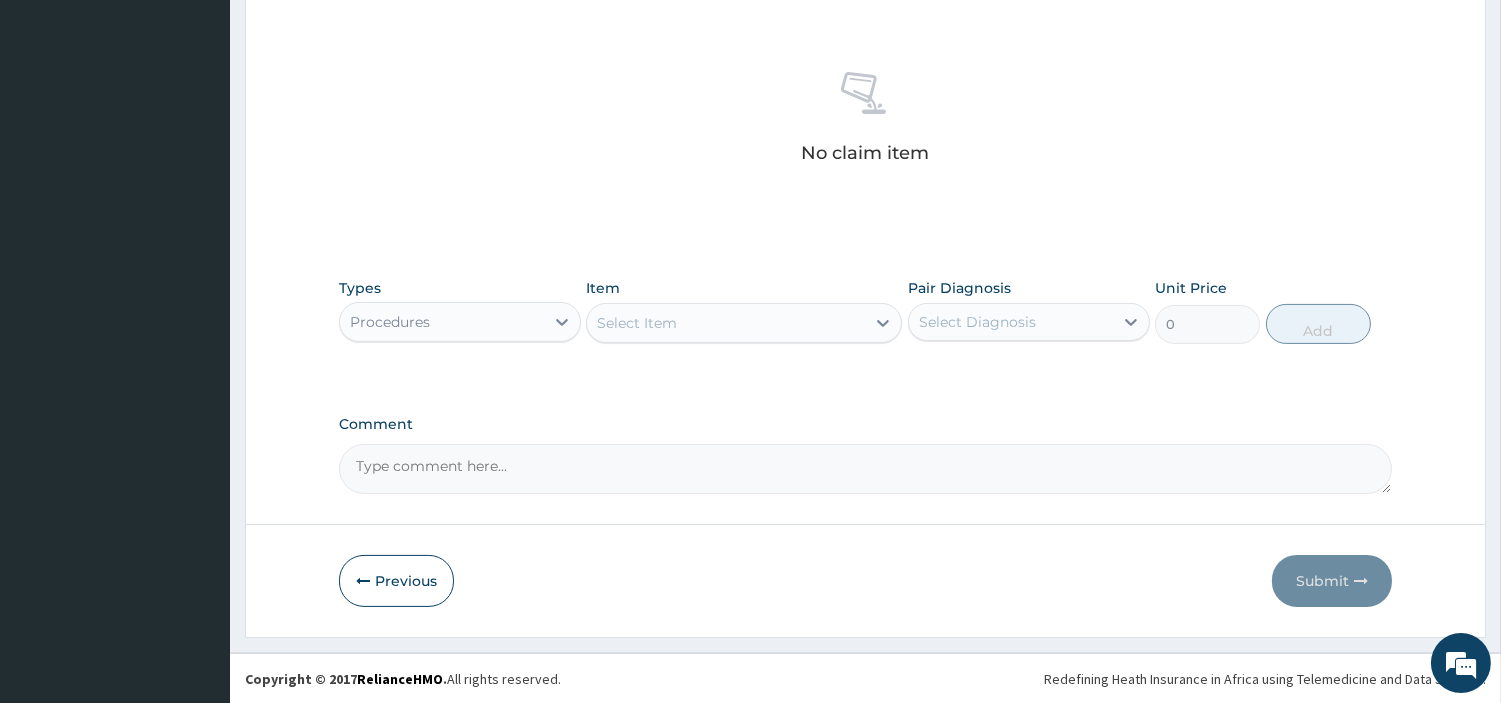 click on "Select Item" at bounding box center (744, 323) 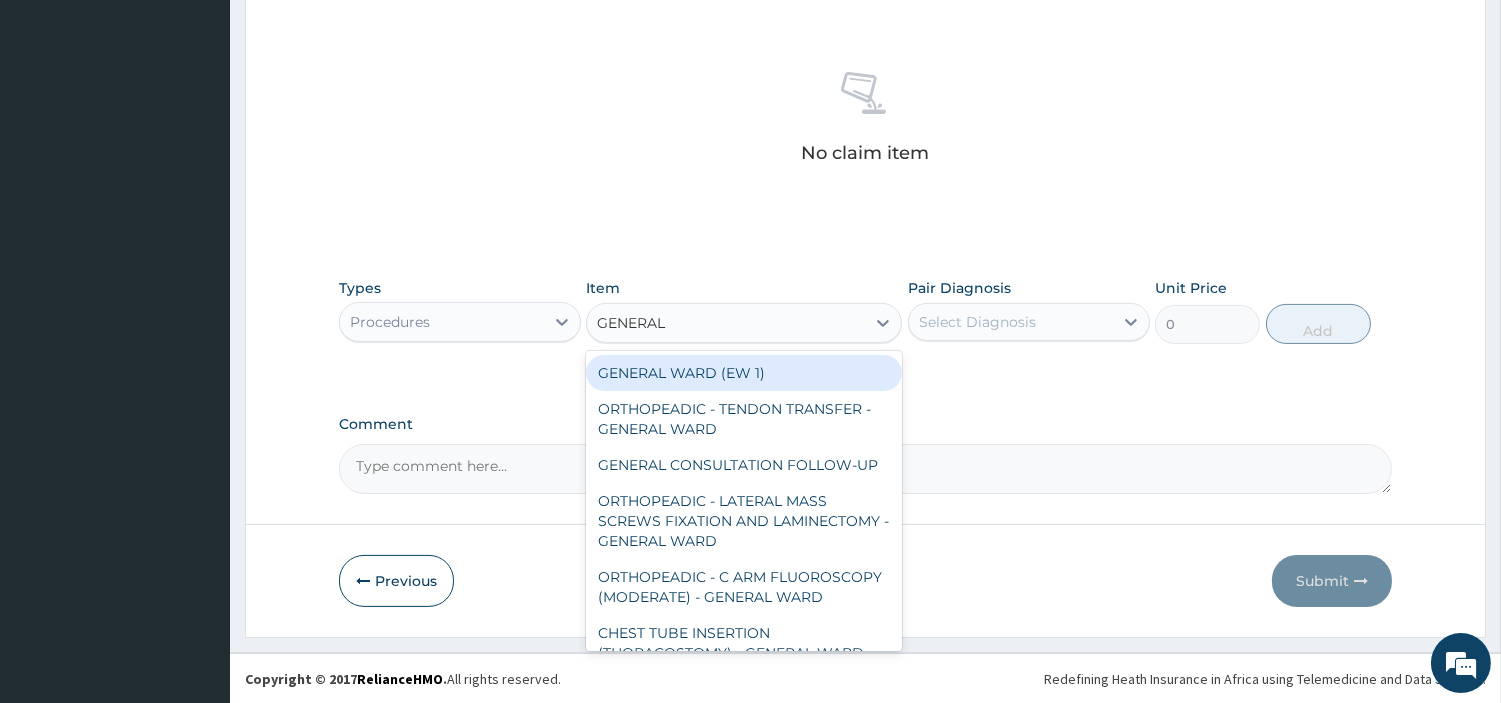type on "GENERAL C" 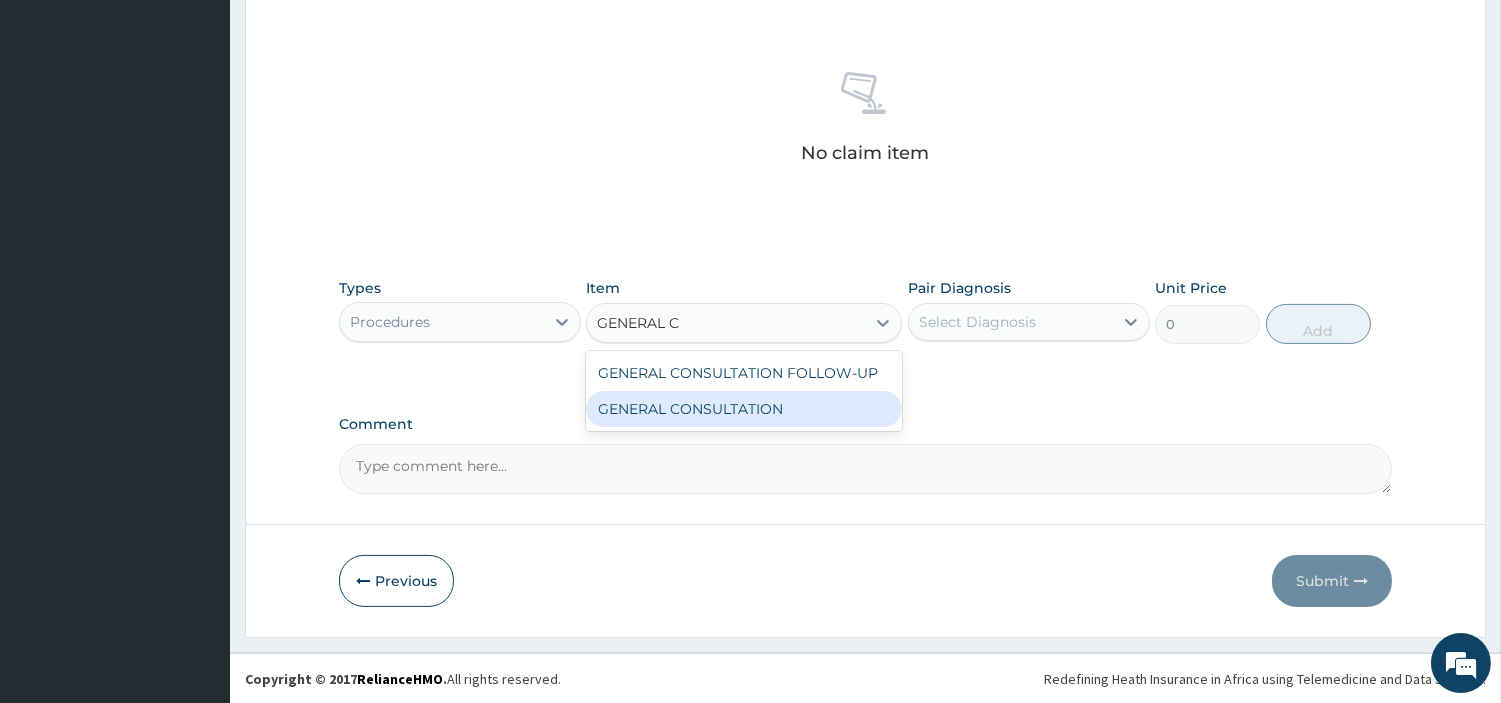 click on "GENERAL CONSULTATION" at bounding box center [744, 409] 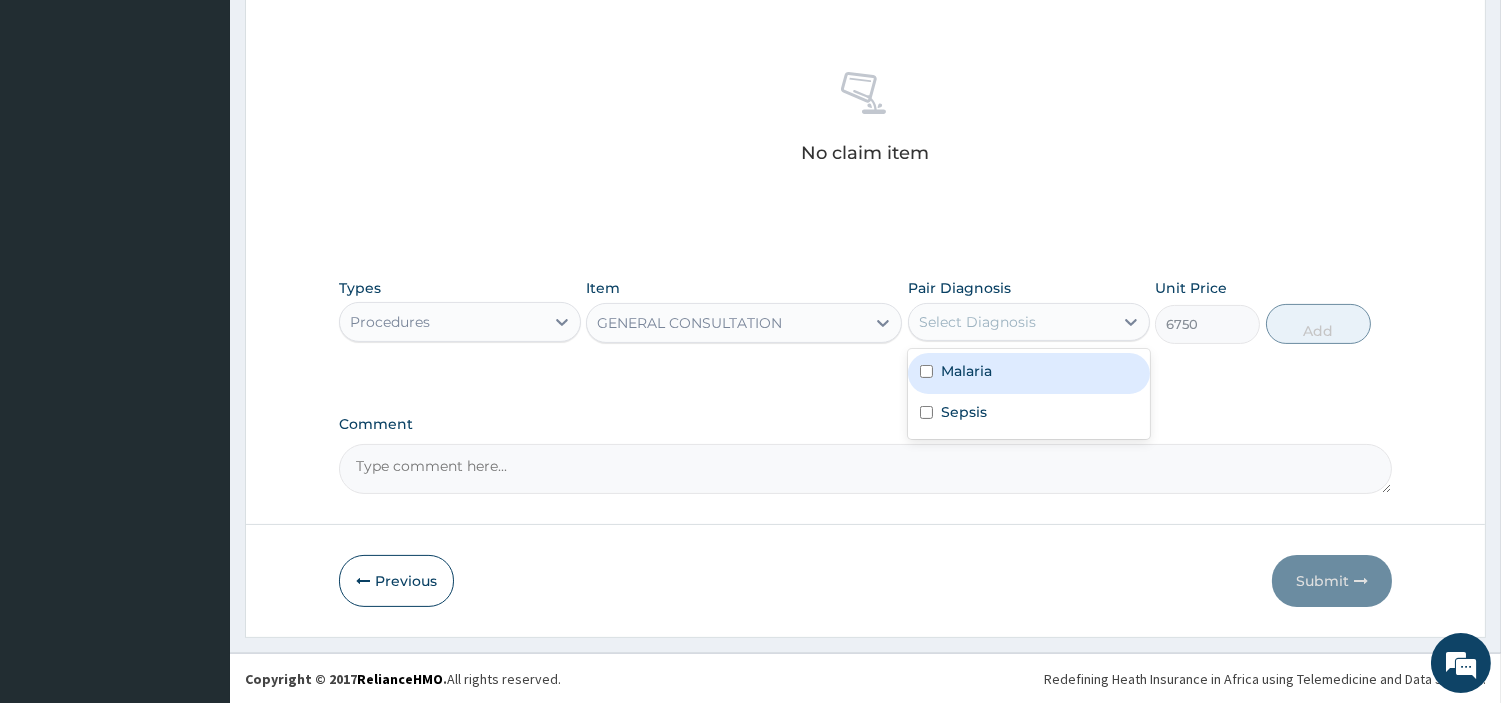 drag, startPoint x: 1006, startPoint y: 308, endPoint x: 987, endPoint y: 365, distance: 60.083275 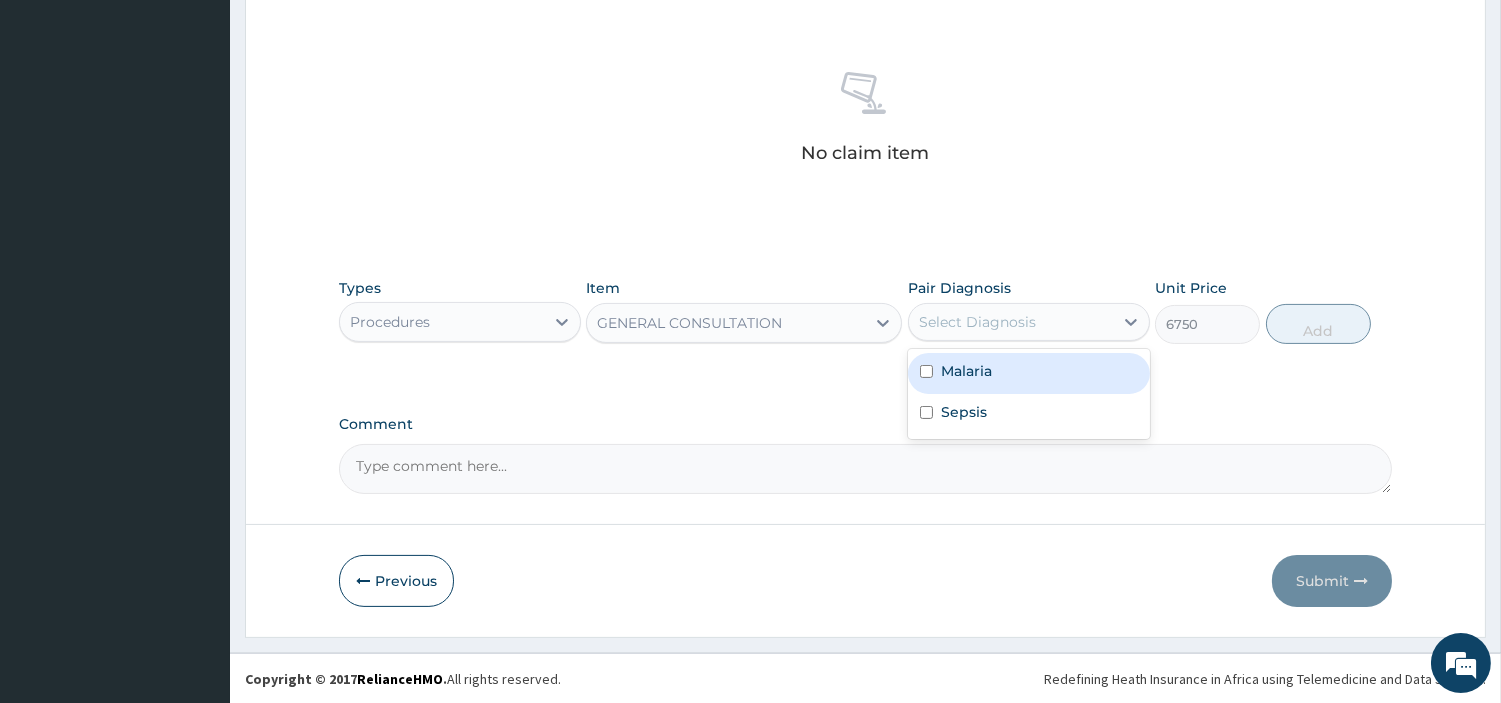 click on "option Malaria focused, 1 of 2. 2 results available. Use Up and Down to choose options, press Enter to select the currently focused option, press Escape to exit the menu, press Tab to select the option and exit the menu. Select Diagnosis Malaria Sepsis" at bounding box center (1029, 322) 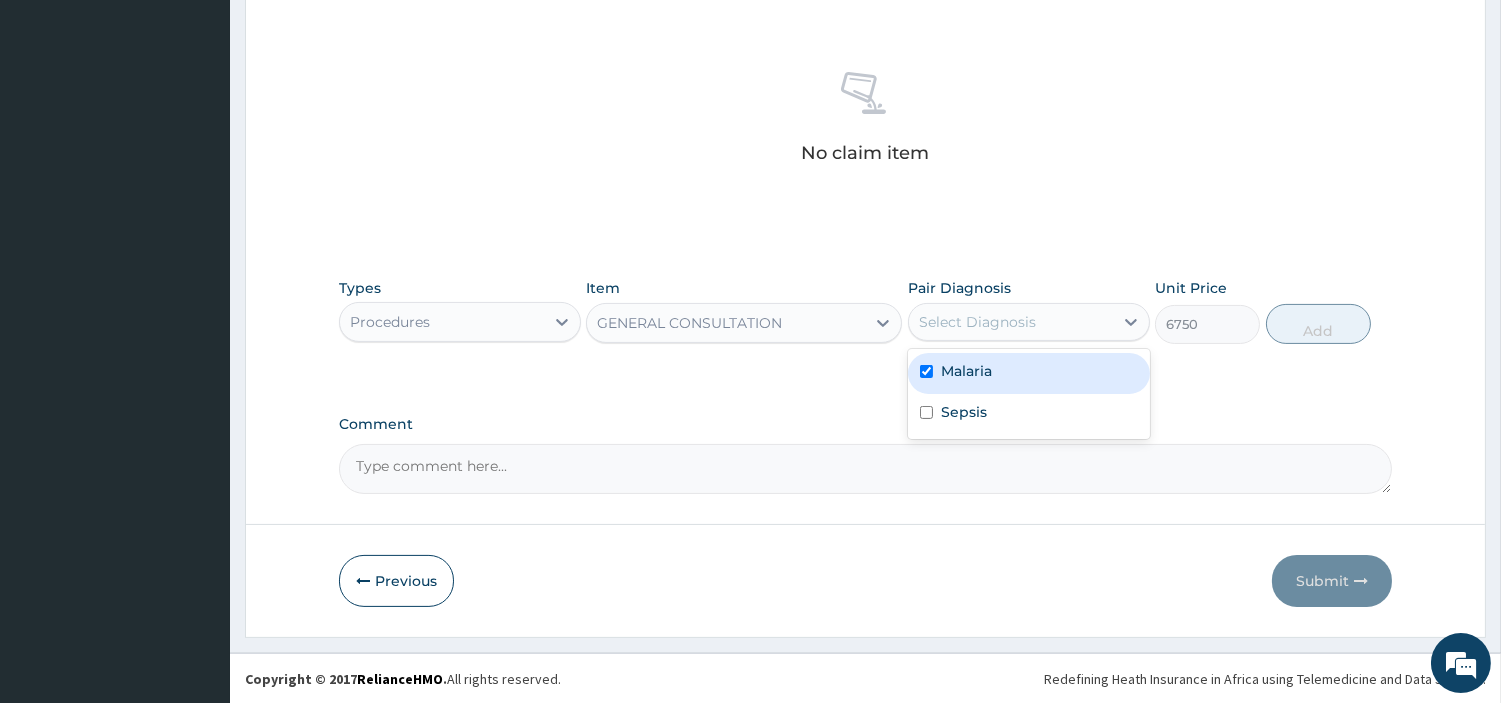 checkbox on "true" 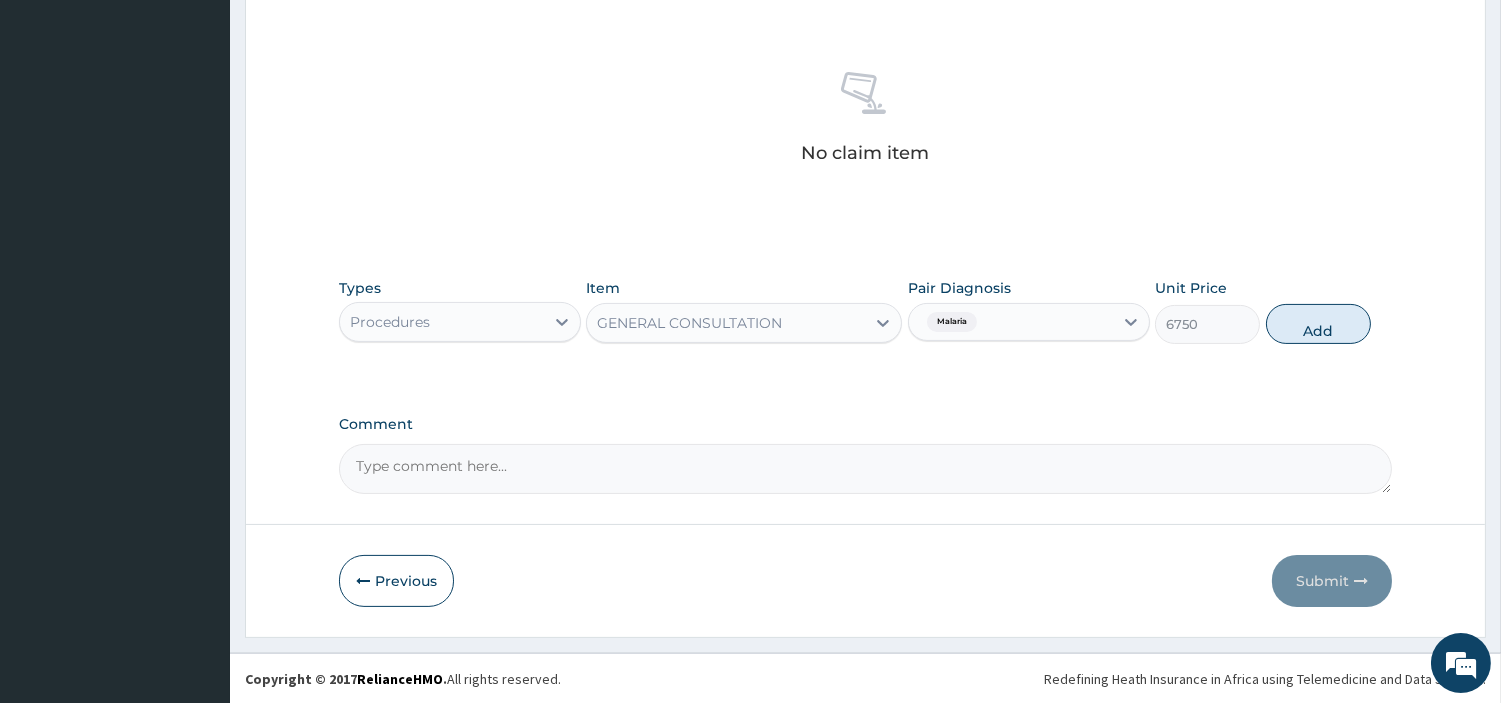 drag, startPoint x: 971, startPoint y: 443, endPoint x: 953, endPoint y: 281, distance: 162.99693 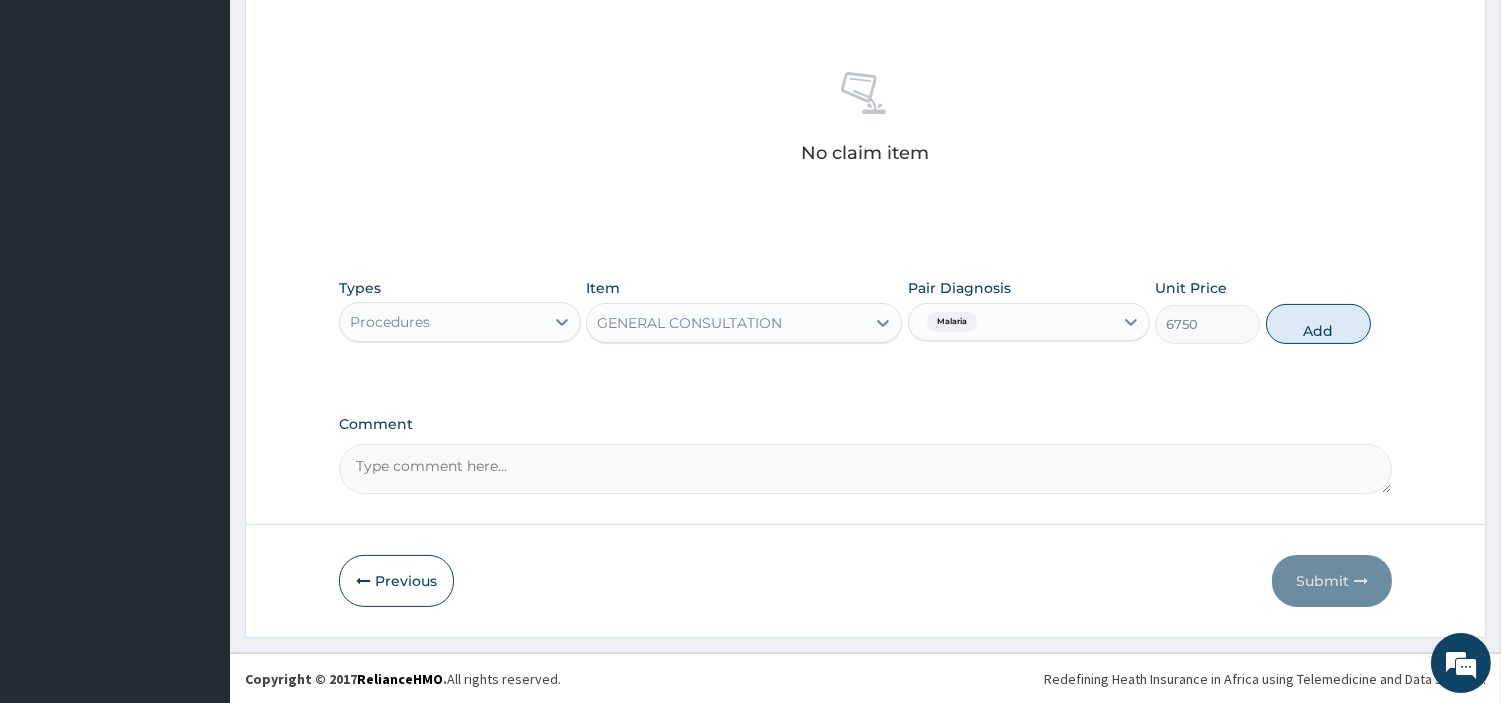 click on "PA Code / Prescription Code Enter Code(Secondary Care Only) Code must be in the format PA/123456, PR/12345678 or PRX/12345678 Encounter Date 31-07-2025 Important Notice Please enter PA codes before entering items that are not attached to a PA code   All diagnoses entered must be linked to a claim item. Diagnosis & Claim Items that are visible but inactive cannot be edited because they were imported from an already approved PA code. Diagnosis Malaria Query Sepsis Query NB: All diagnosis must be linked to a claim item Claim Items No claim item Types Procedures Item GENERAL CONSULTATION Pair Diagnosis Malaria Unit Price 6750 Add Comment" at bounding box center [865, -36] 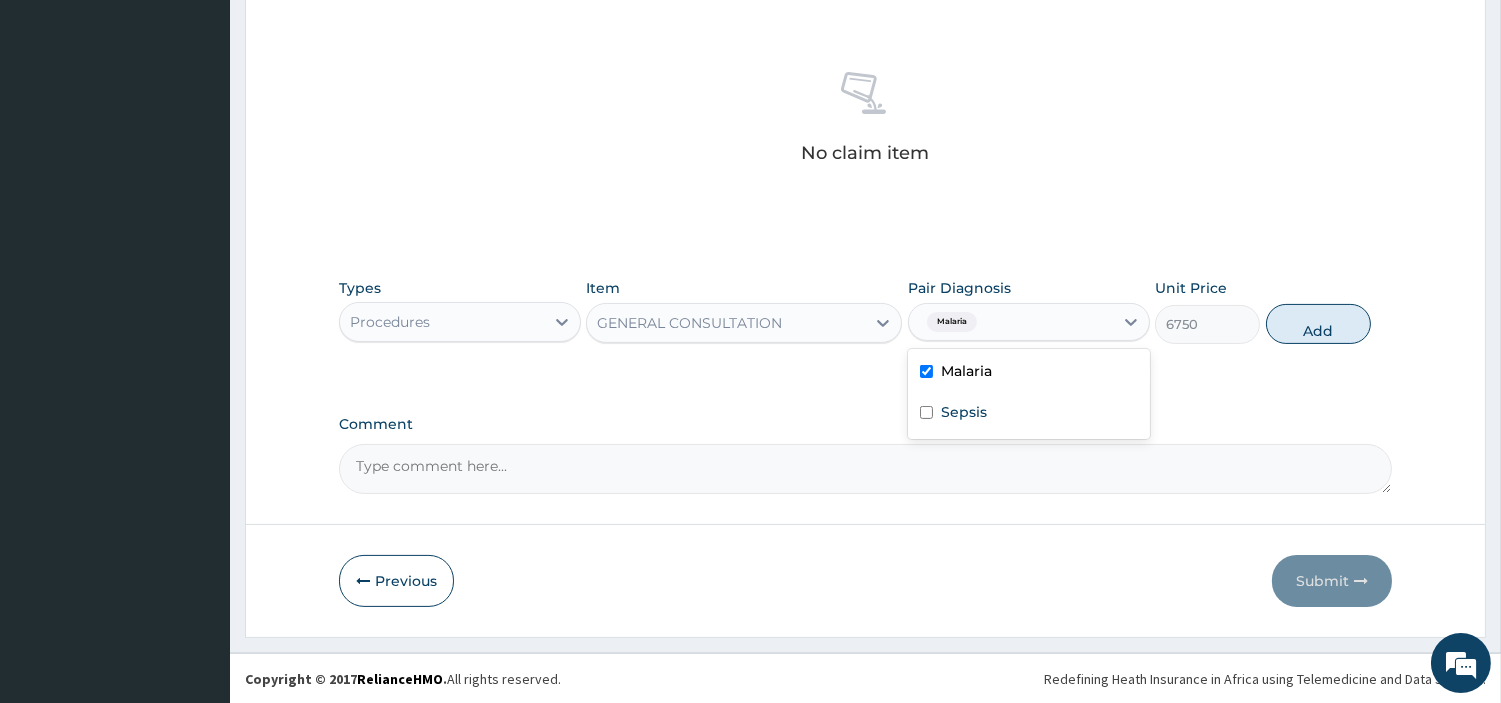 click on "Malaria" at bounding box center [1011, 322] 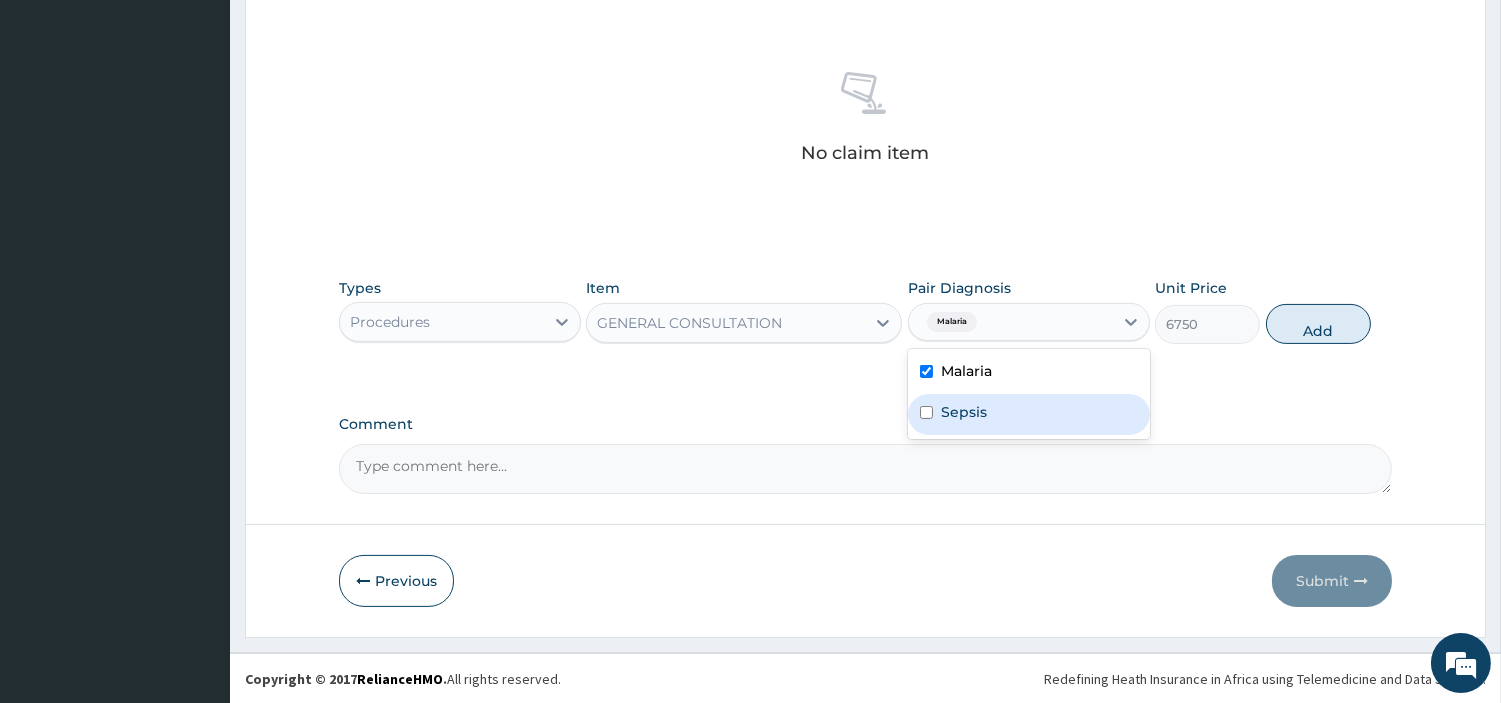 click on "Sepsis" at bounding box center (1029, 414) 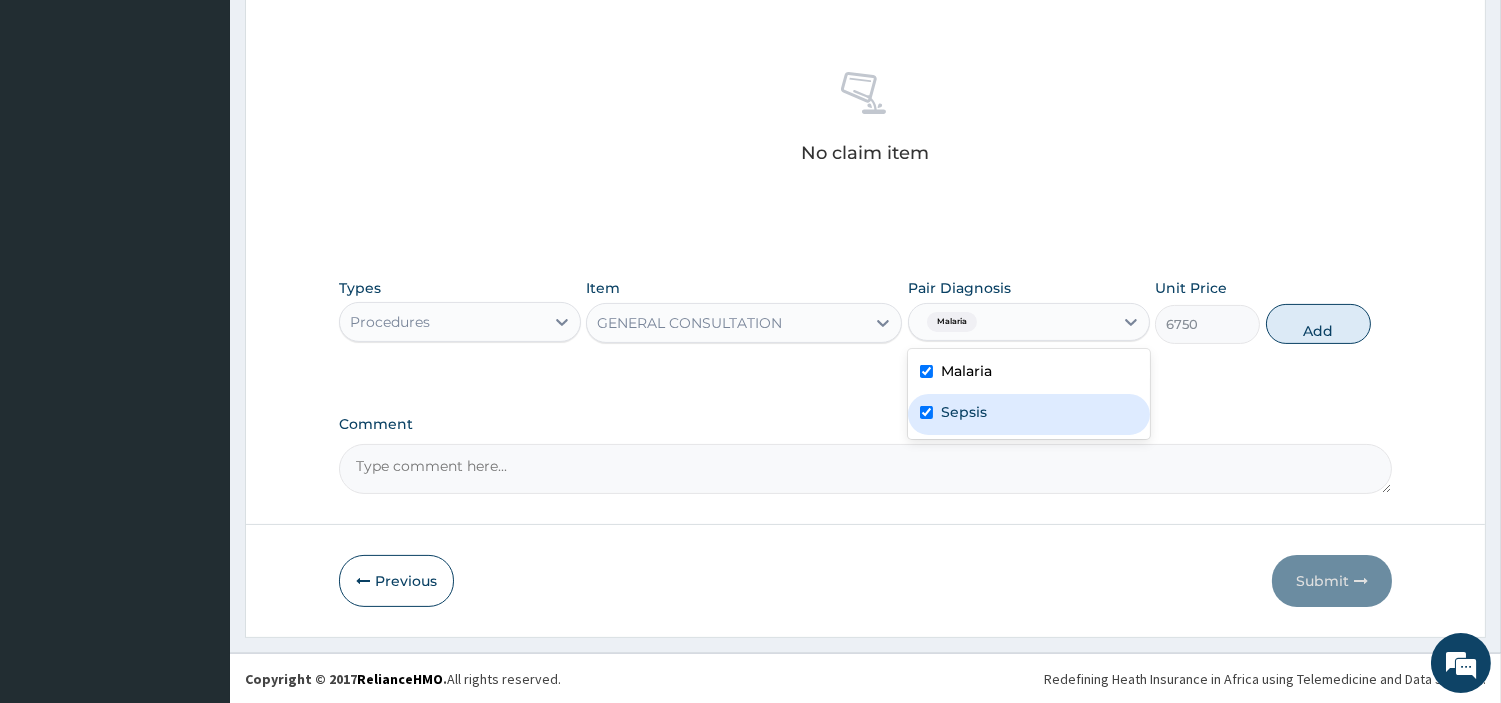 checkbox on "true" 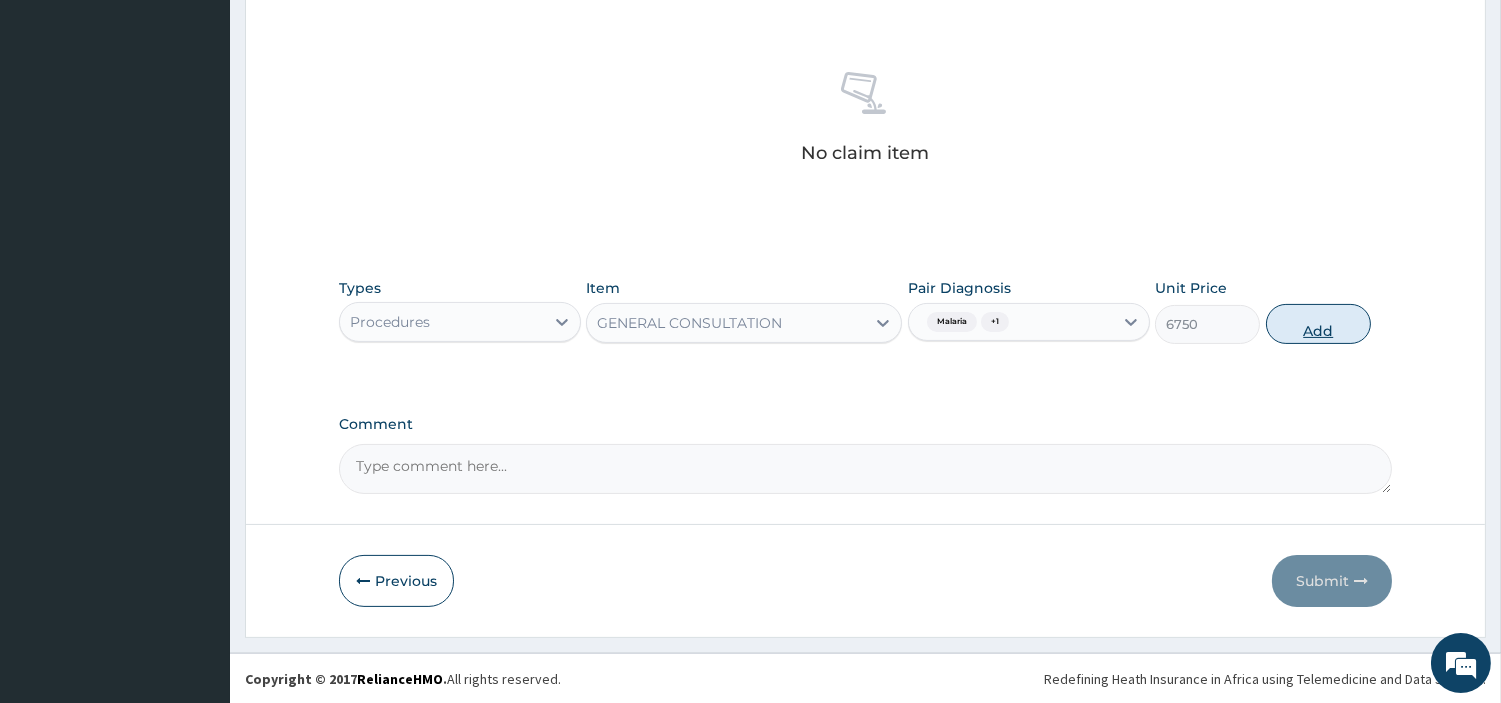click on "Add" at bounding box center [1318, 324] 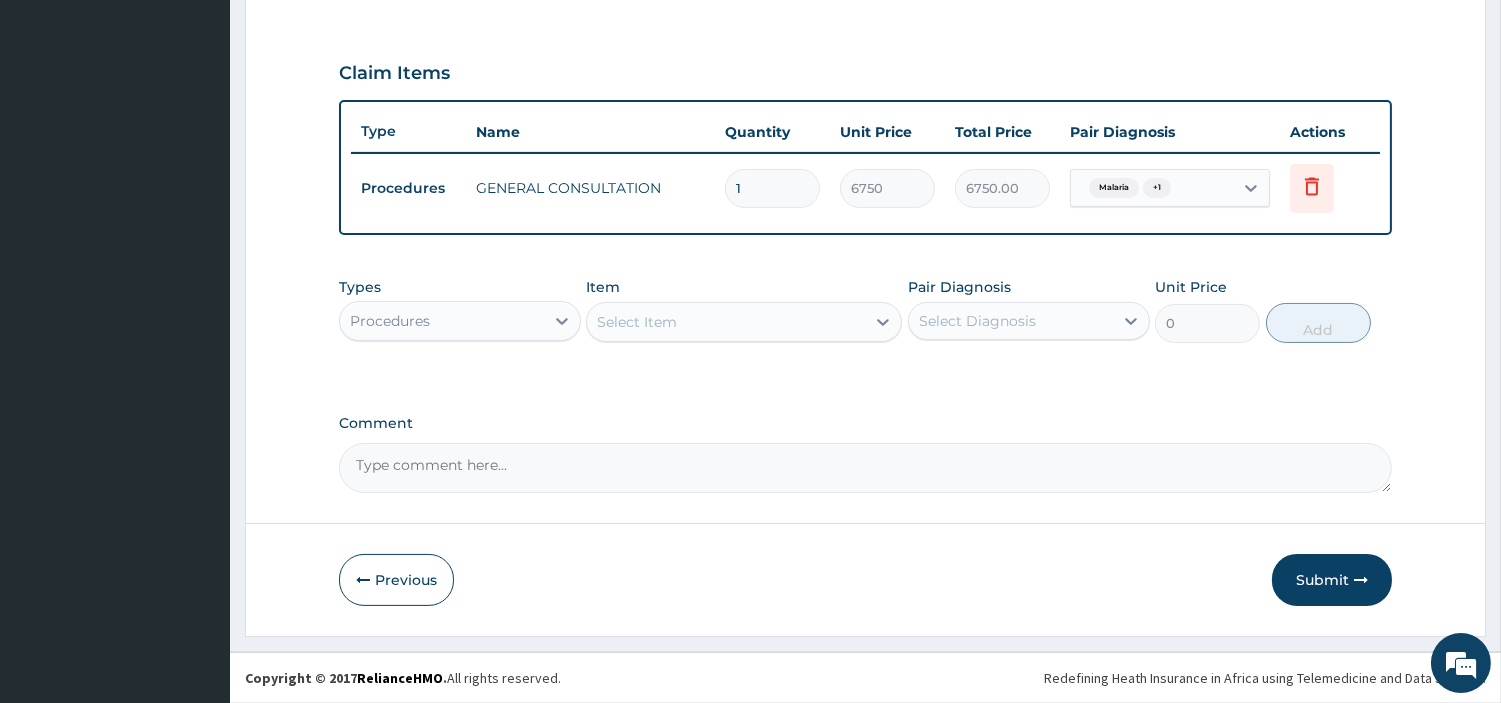 scroll, scrollTop: 660, scrollLeft: 0, axis: vertical 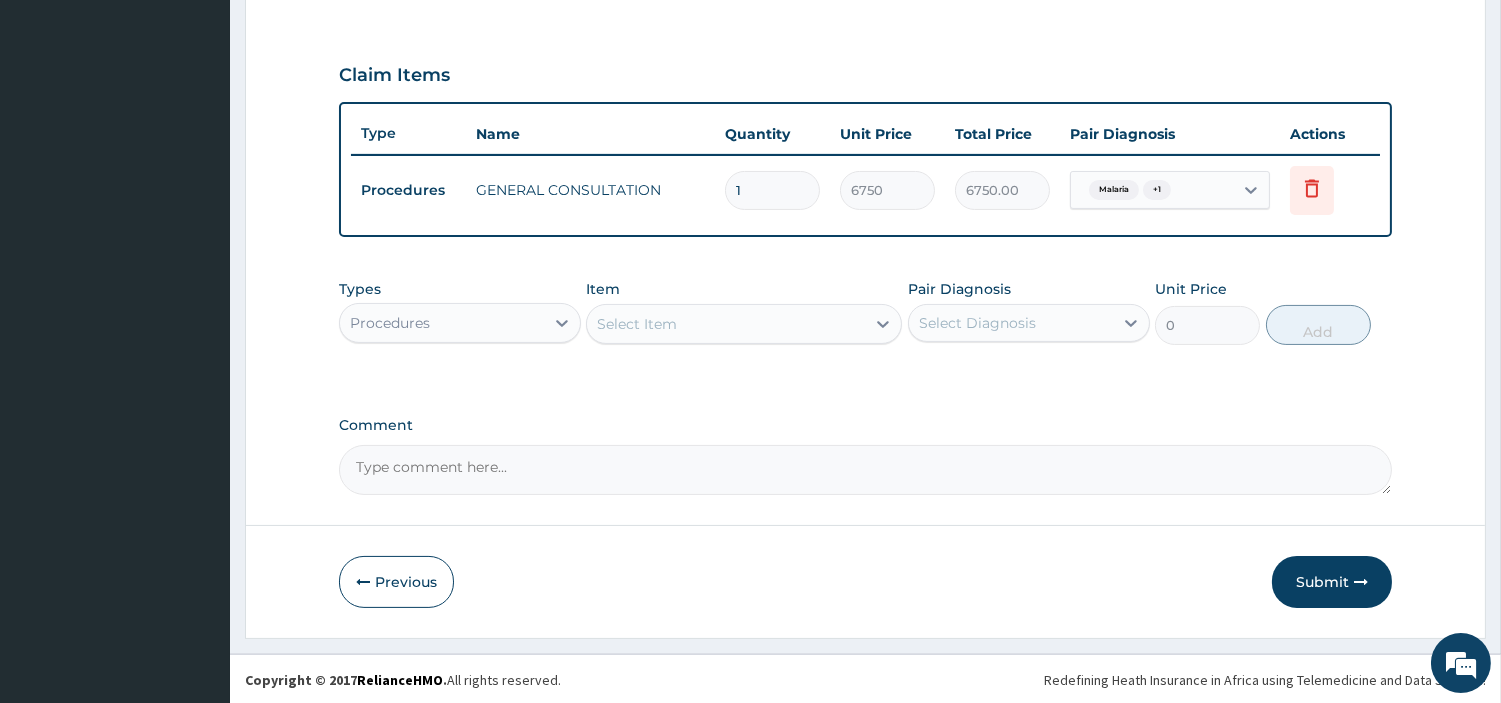 click on "Procedures" at bounding box center (442, 323) 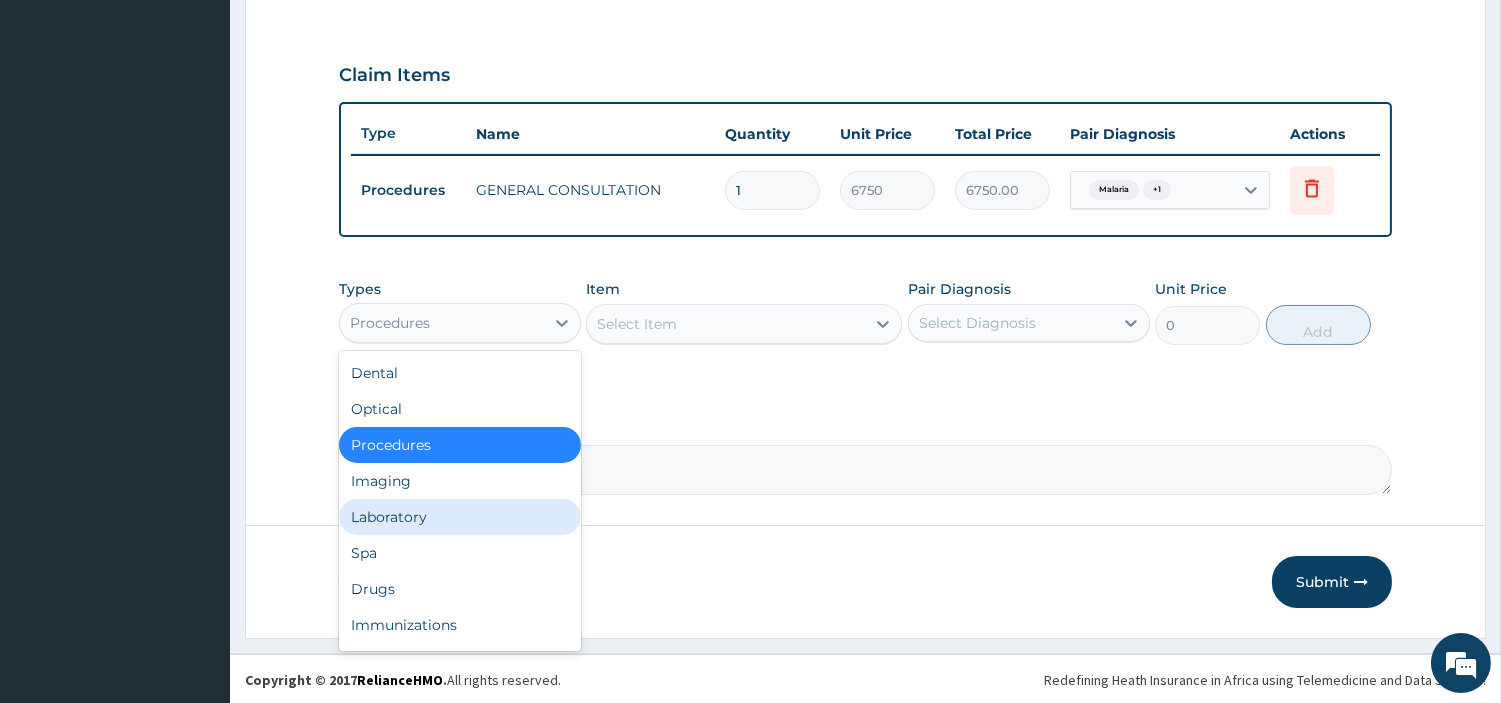click on "Laboratory" at bounding box center (460, 517) 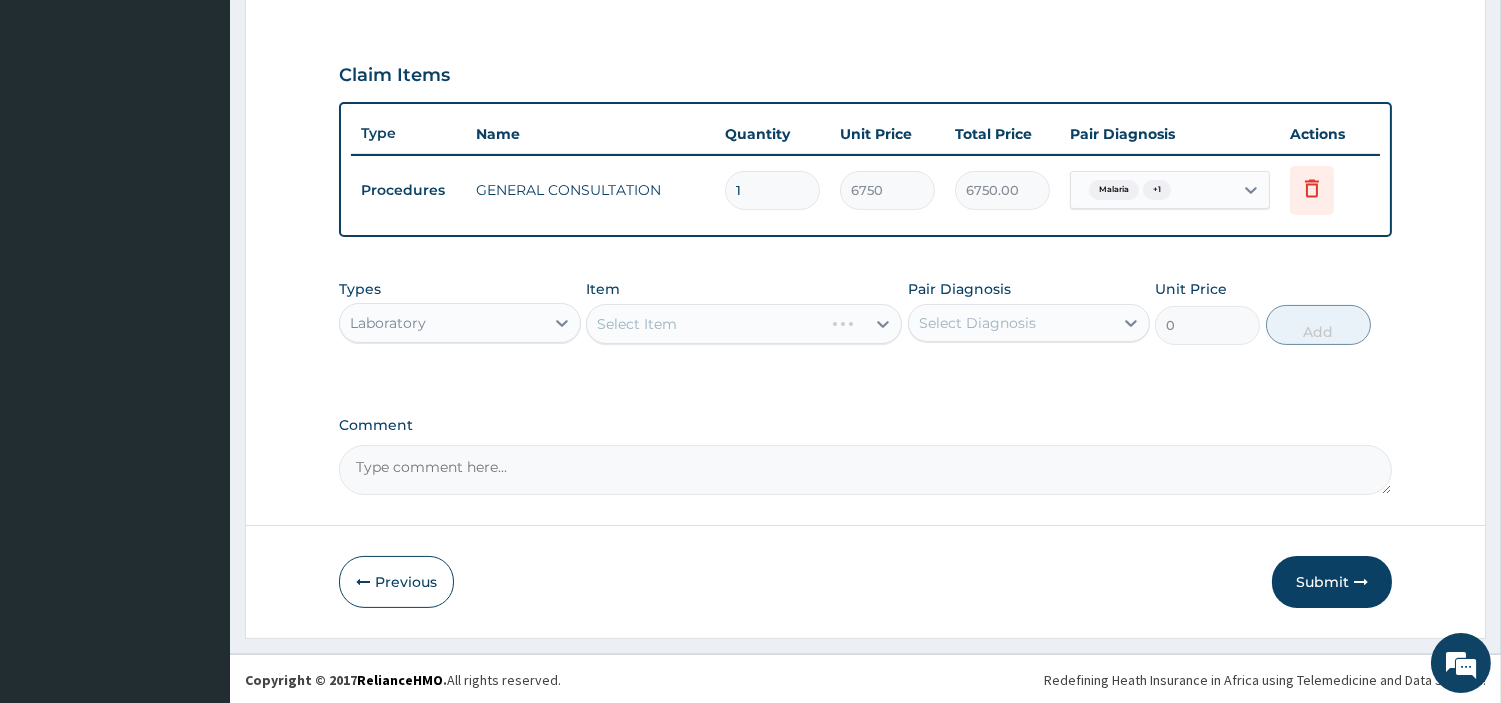 click on "Select Item" at bounding box center (744, 324) 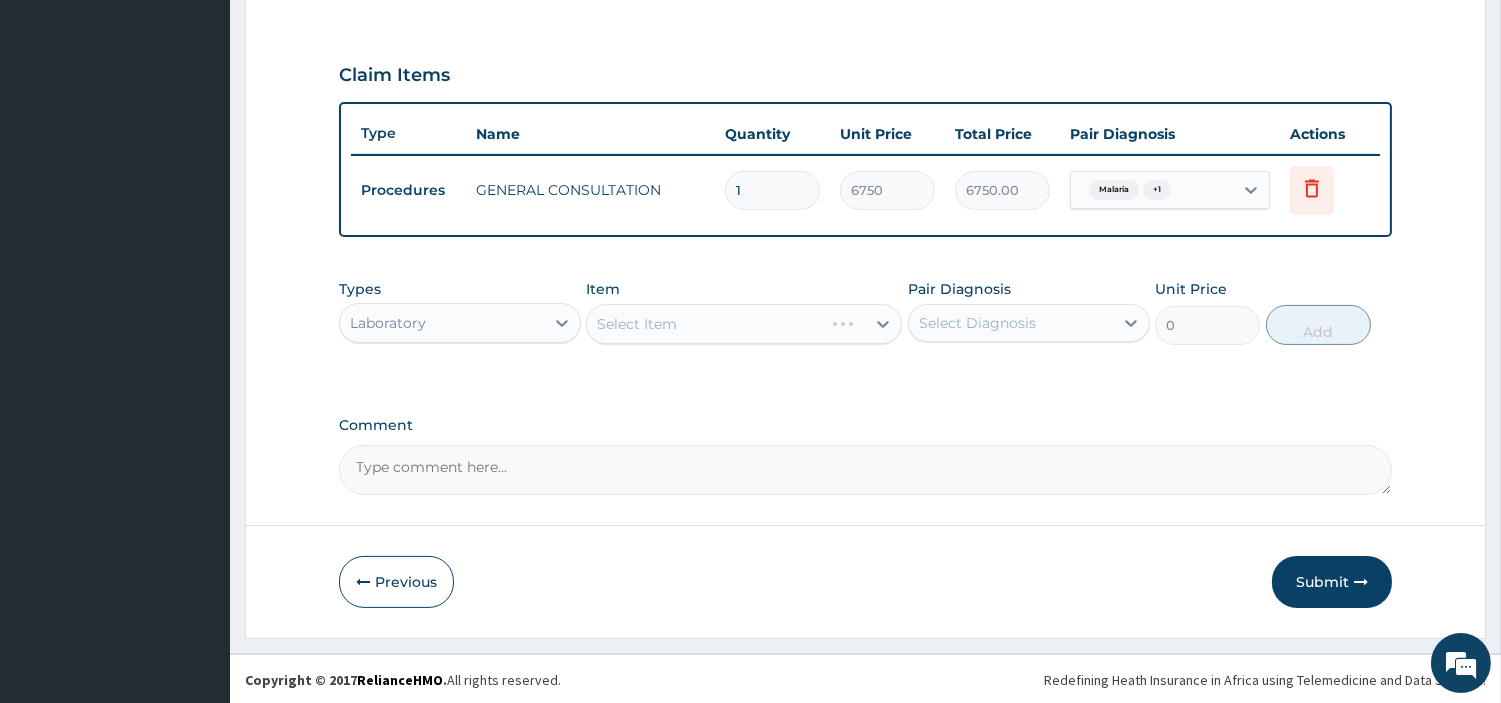 click on "Select Item" at bounding box center (744, 324) 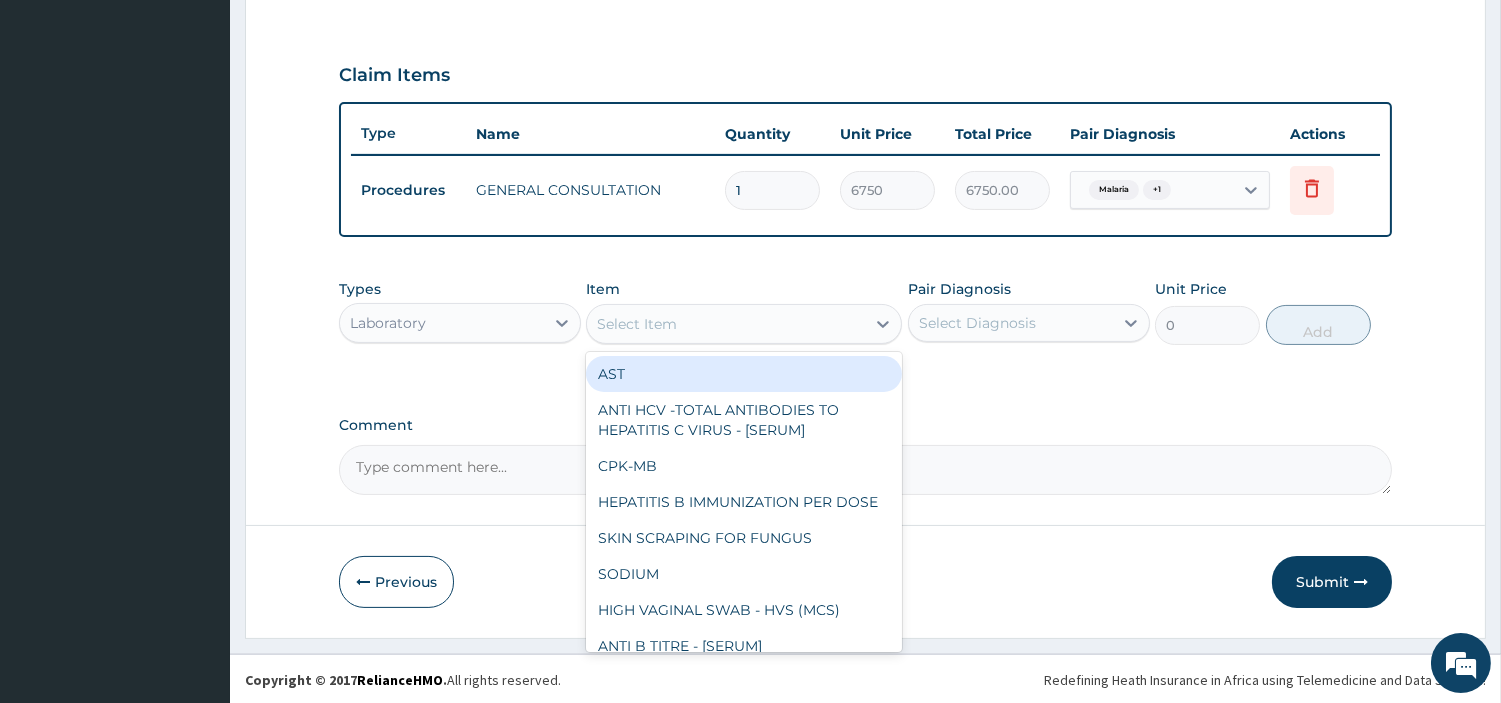 click on "Select Item" at bounding box center (726, 324) 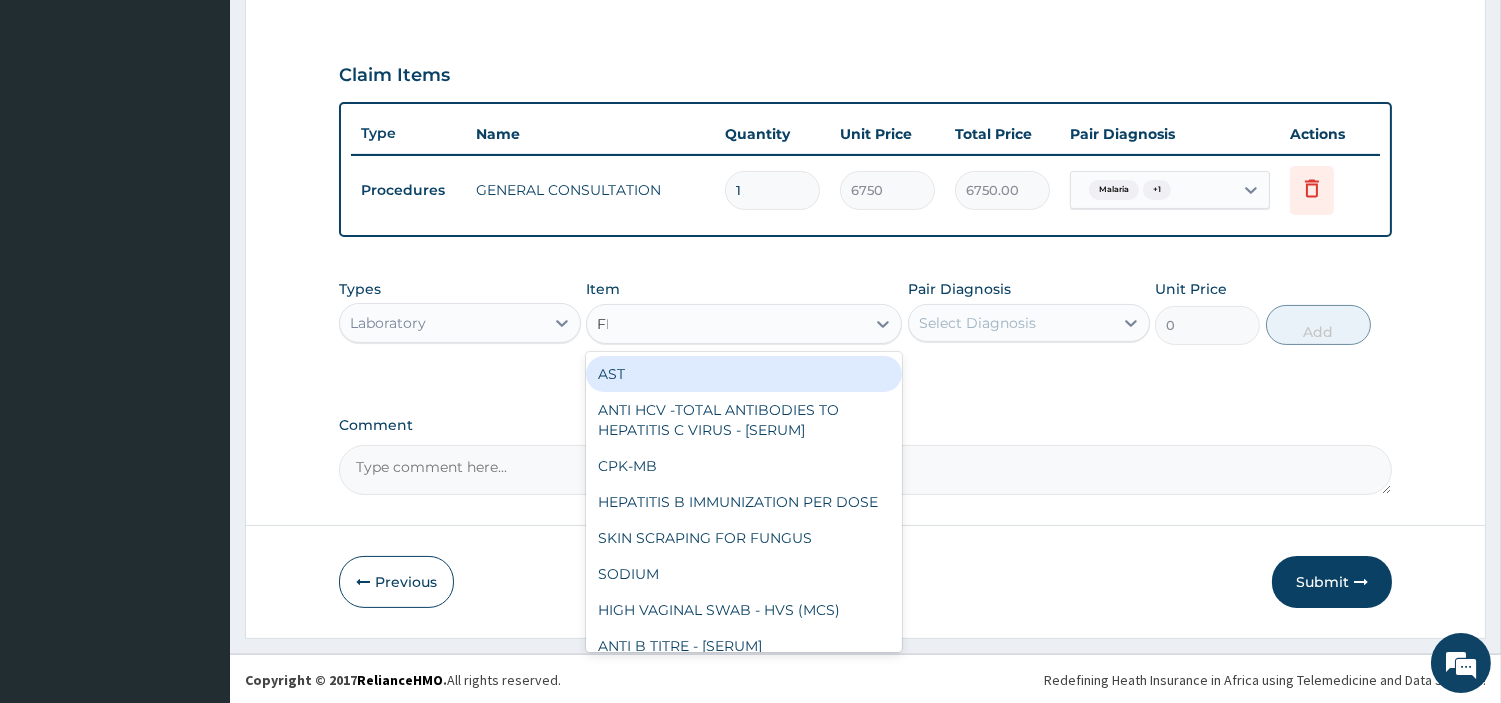 type on "FBC" 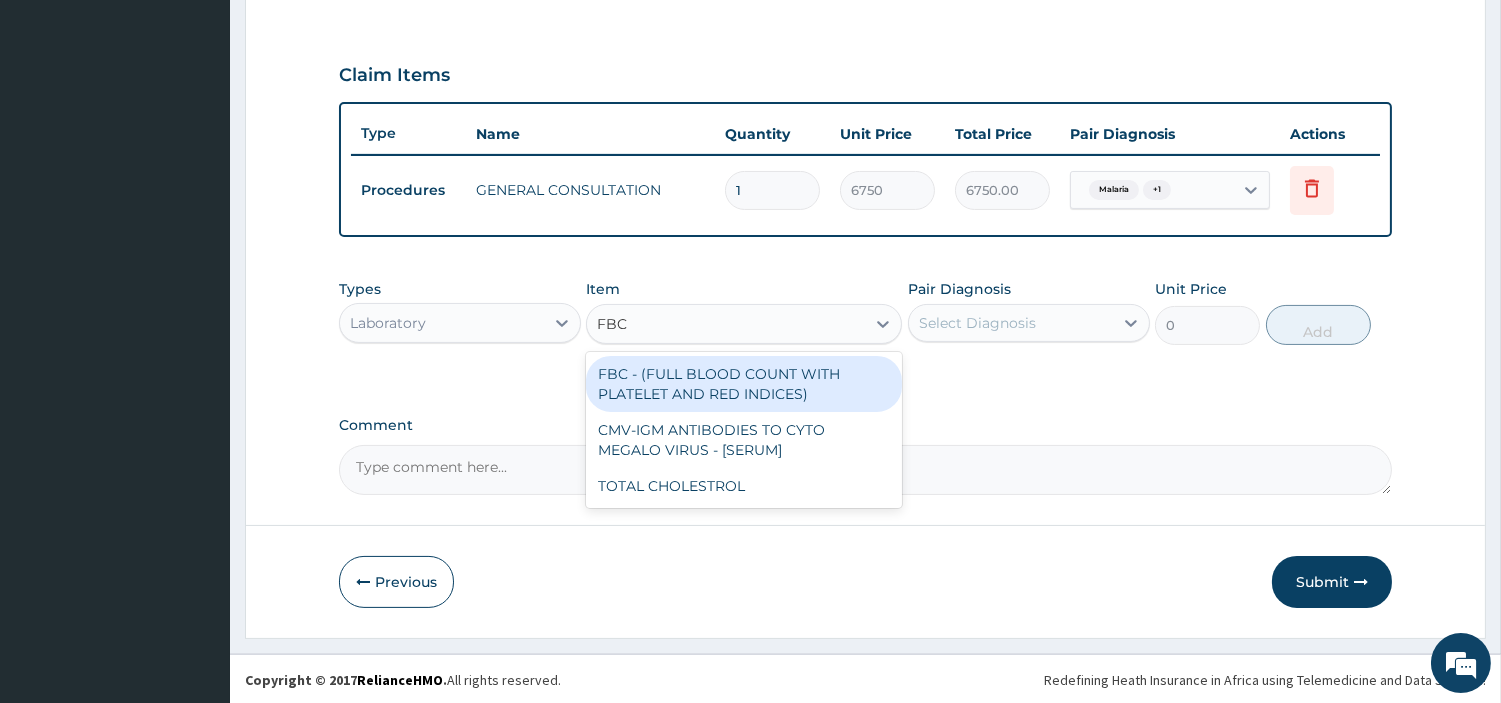 click on "FBC - (FULL BLOOD COUNT WITH PLATELET AND RED INDICES)" at bounding box center (744, 384) 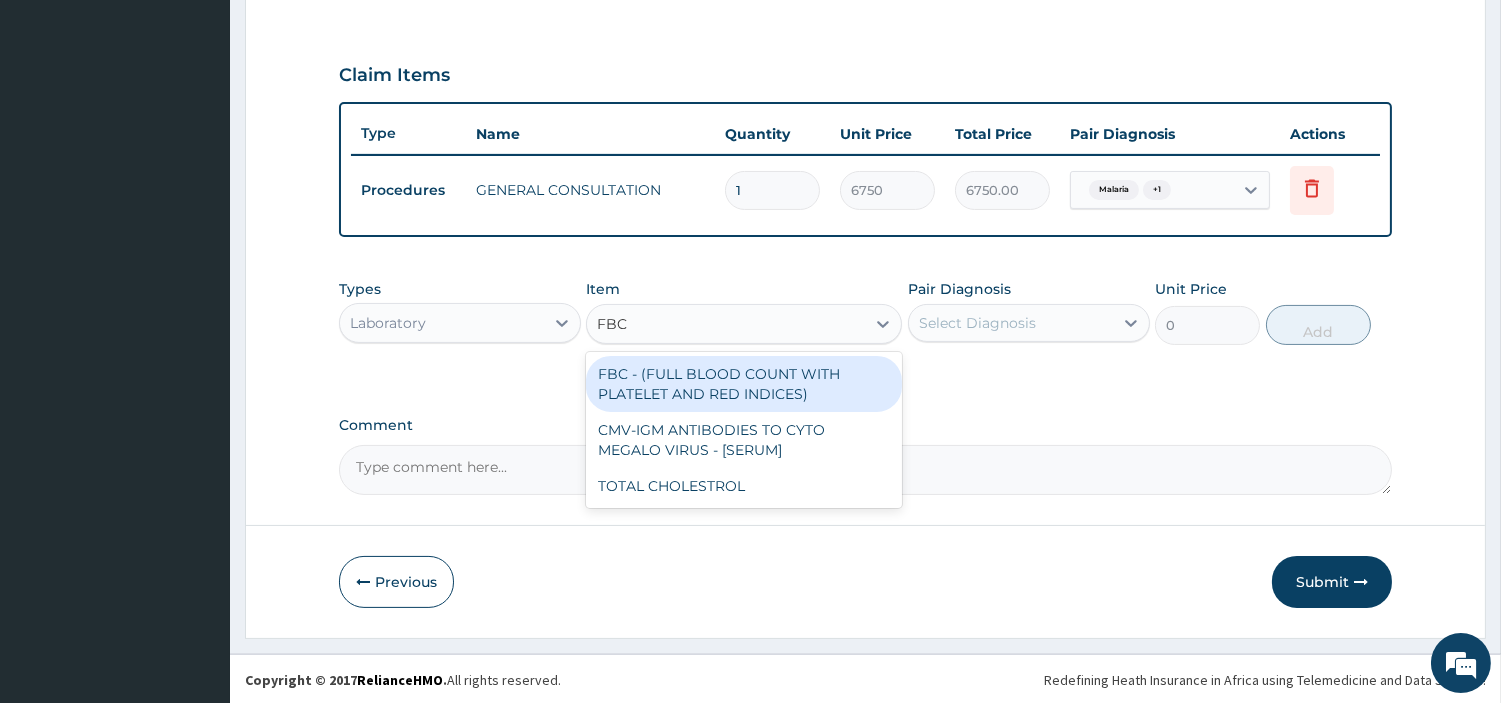 type 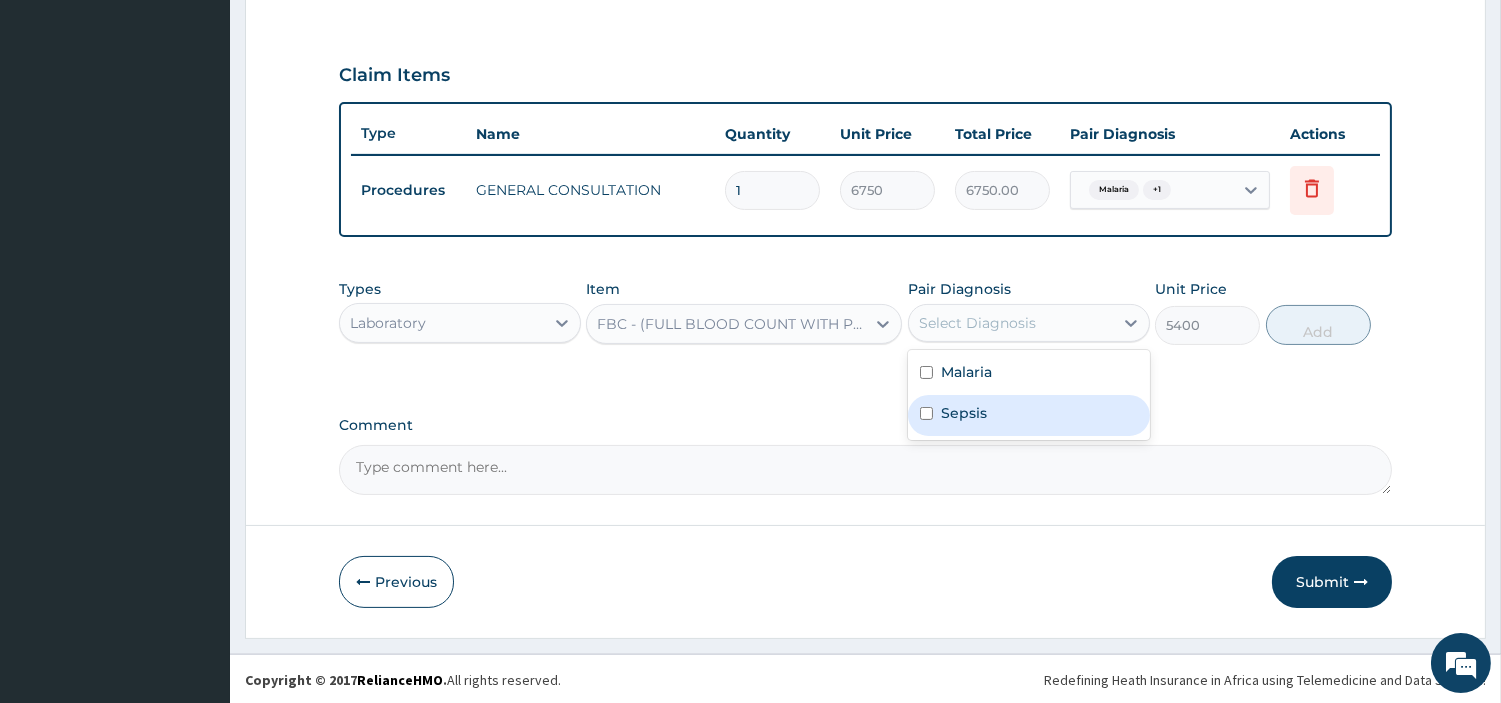 drag, startPoint x: 993, startPoint y: 307, endPoint x: 975, endPoint y: 407, distance: 101.607086 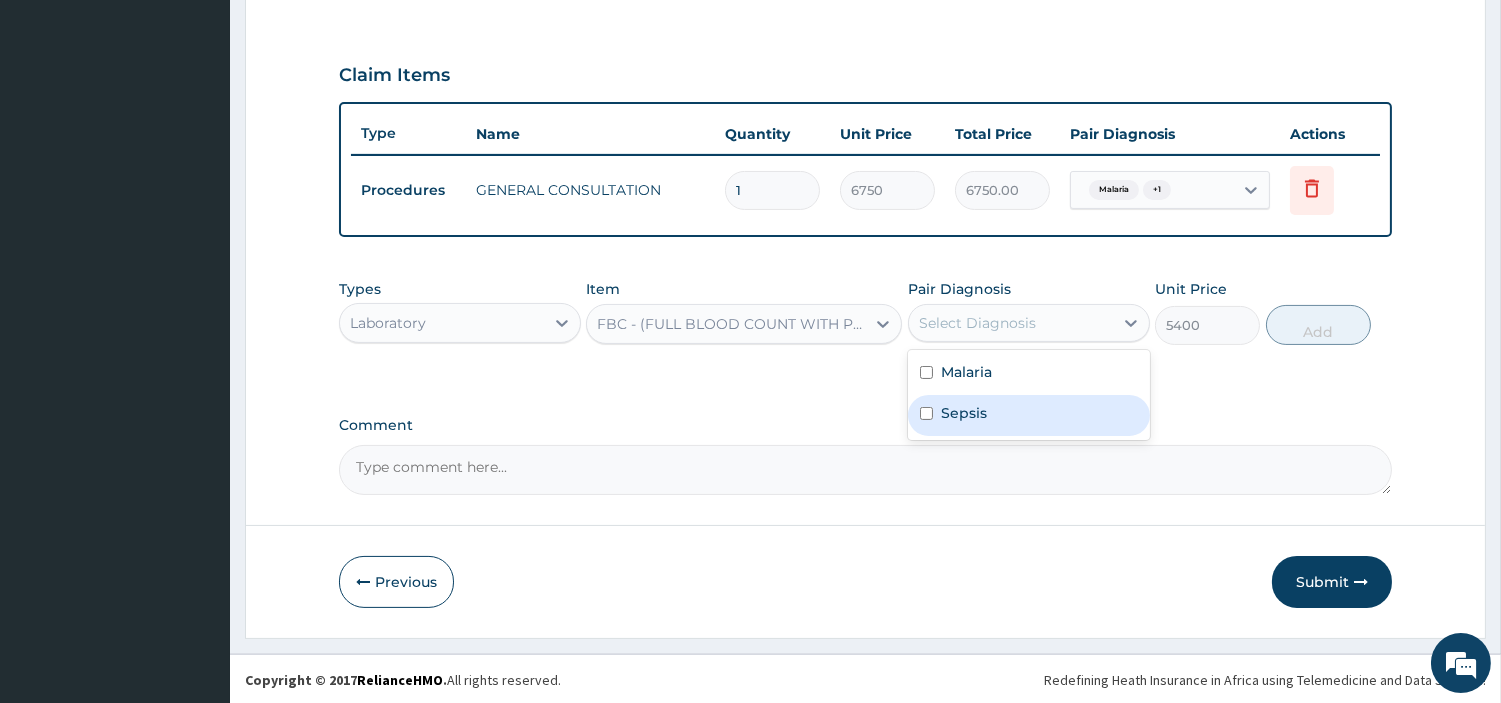 click on "option Sepsis, selected. option Sepsis focused, 2 of 2. 2 results available. Use Up and Down to choose options, press Enter to select the currently focused option, press Escape to exit the menu, press Tab to select the option and exit the menu. Select Diagnosis Malaria Sepsis" at bounding box center (1029, 323) 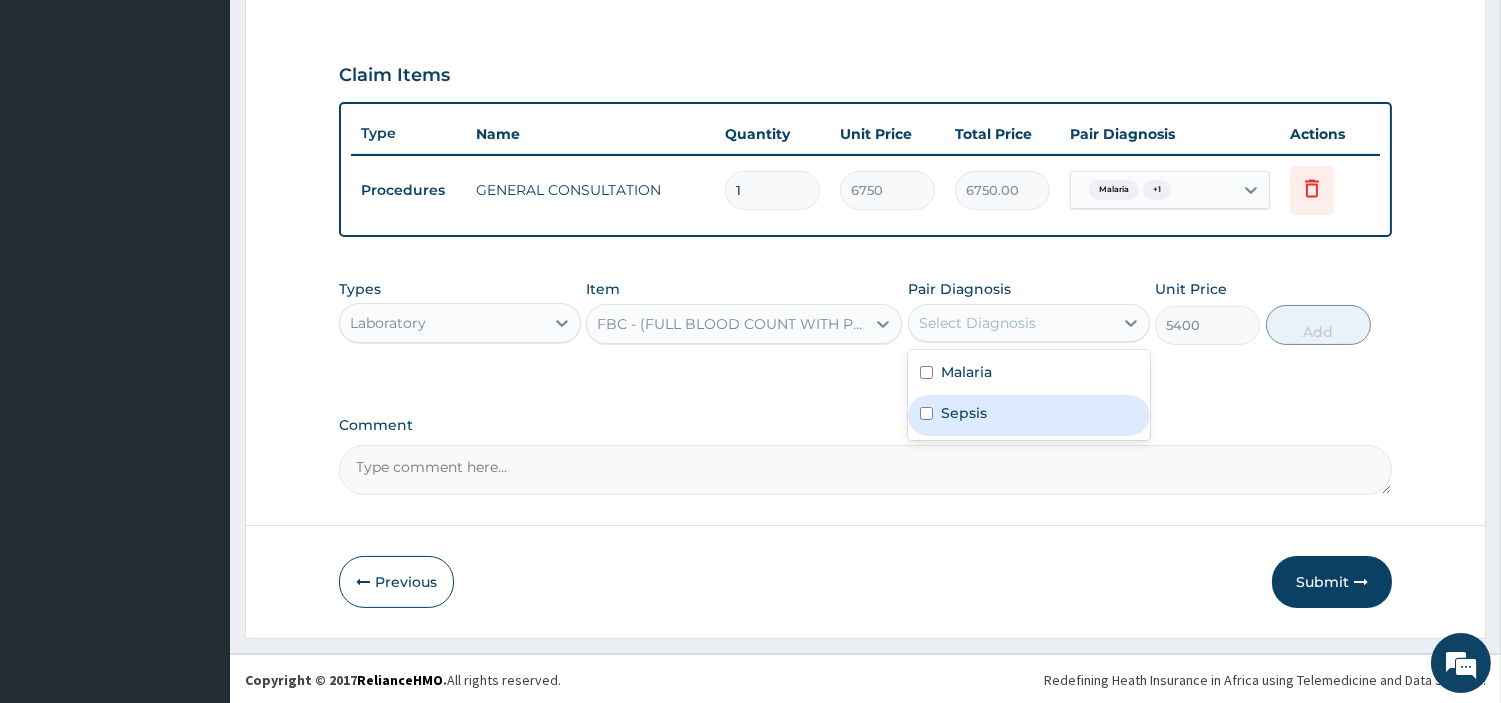 click on "Sepsis" at bounding box center (964, 413) 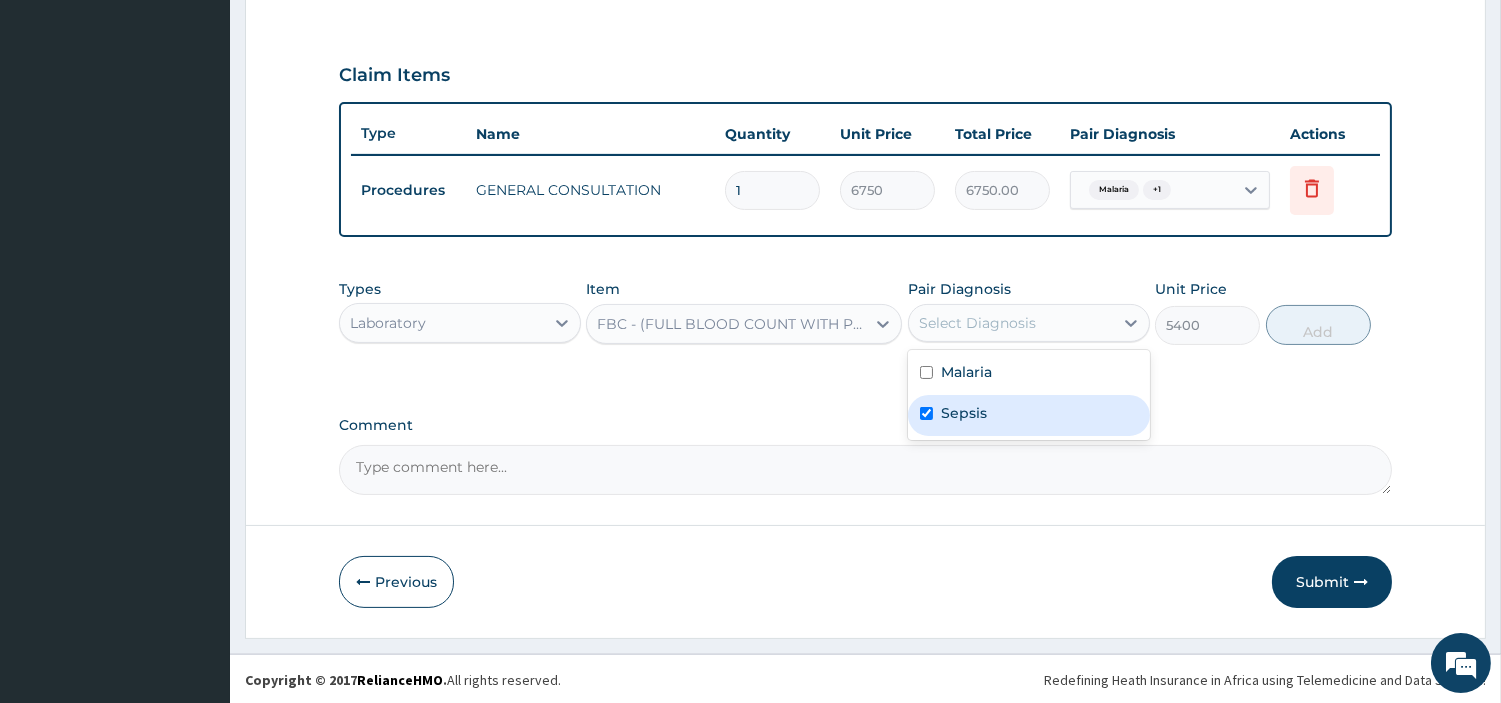 checkbox on "true" 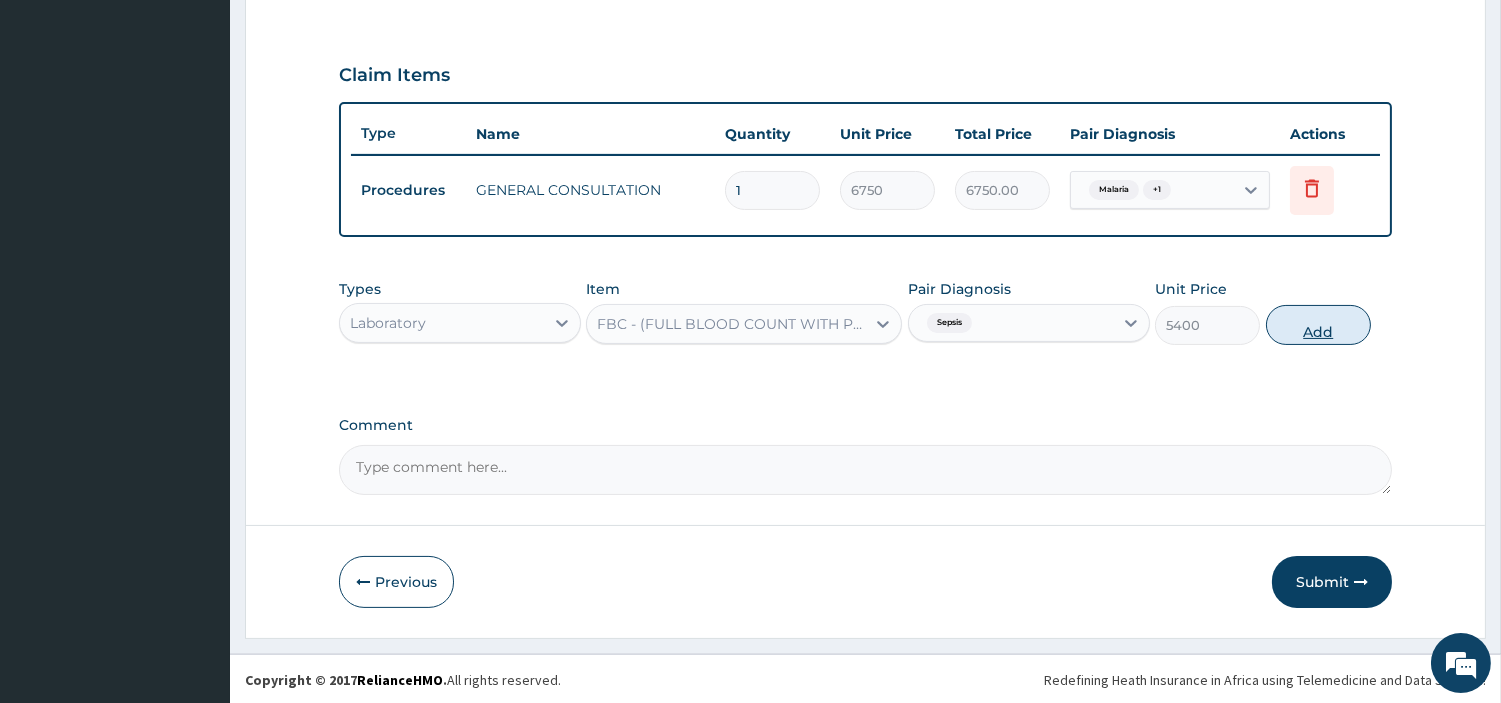 click on "Add" at bounding box center [1318, 325] 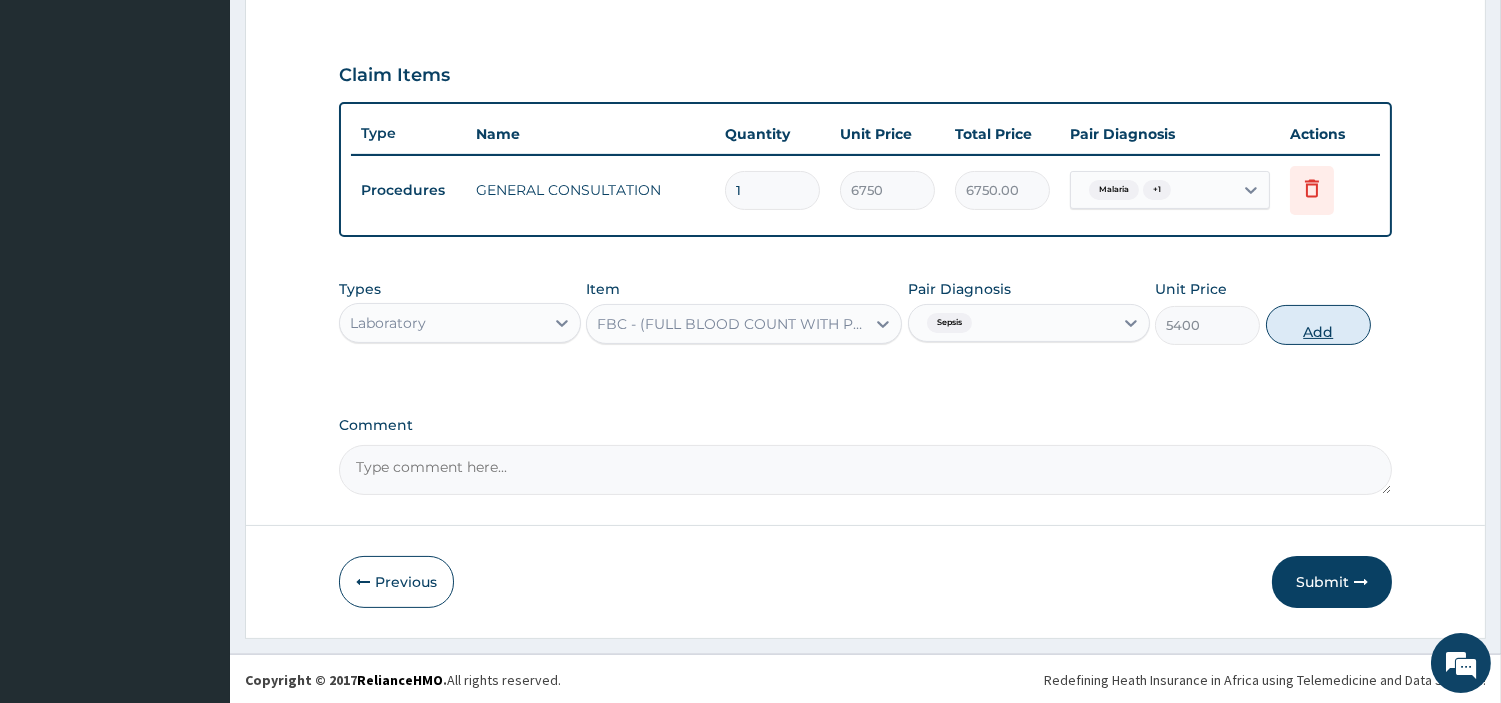 type on "0" 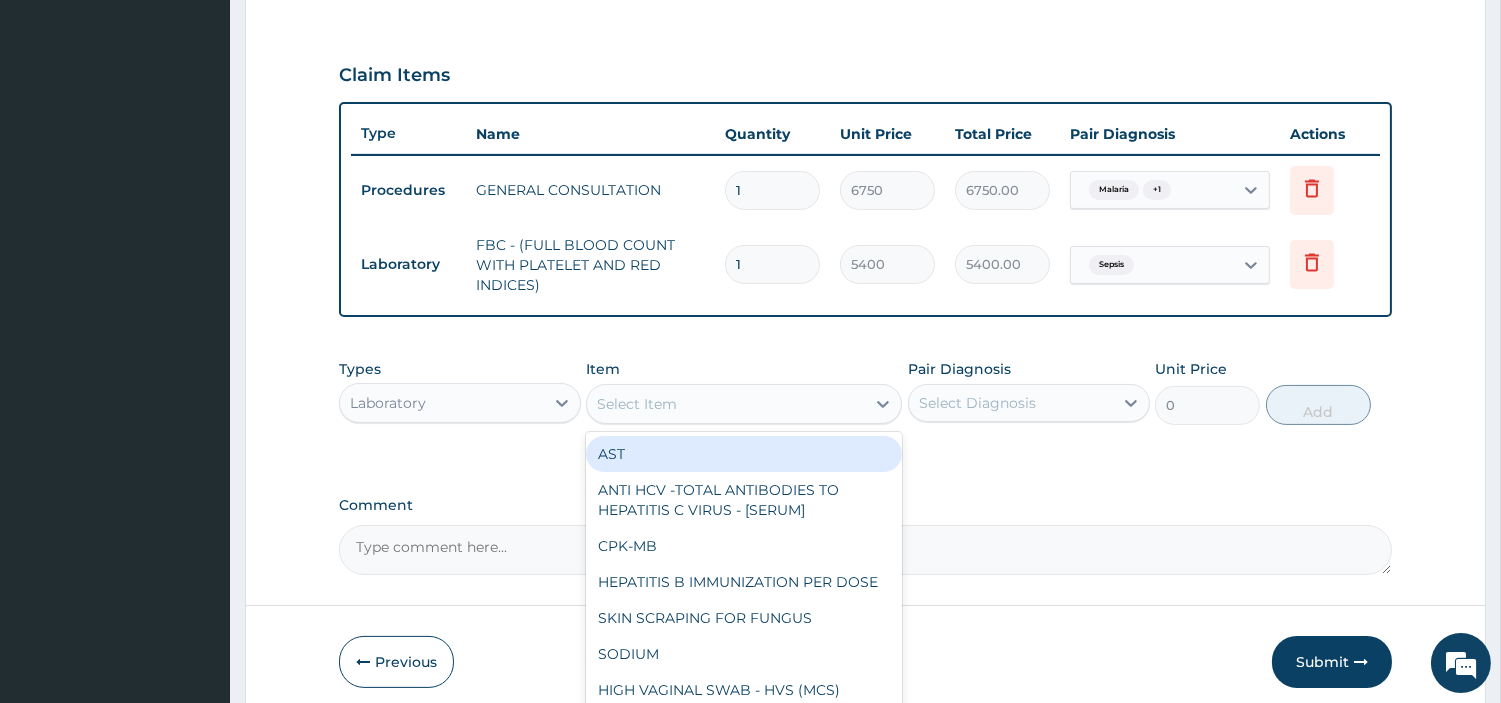 click on "Select Item" at bounding box center [726, 404] 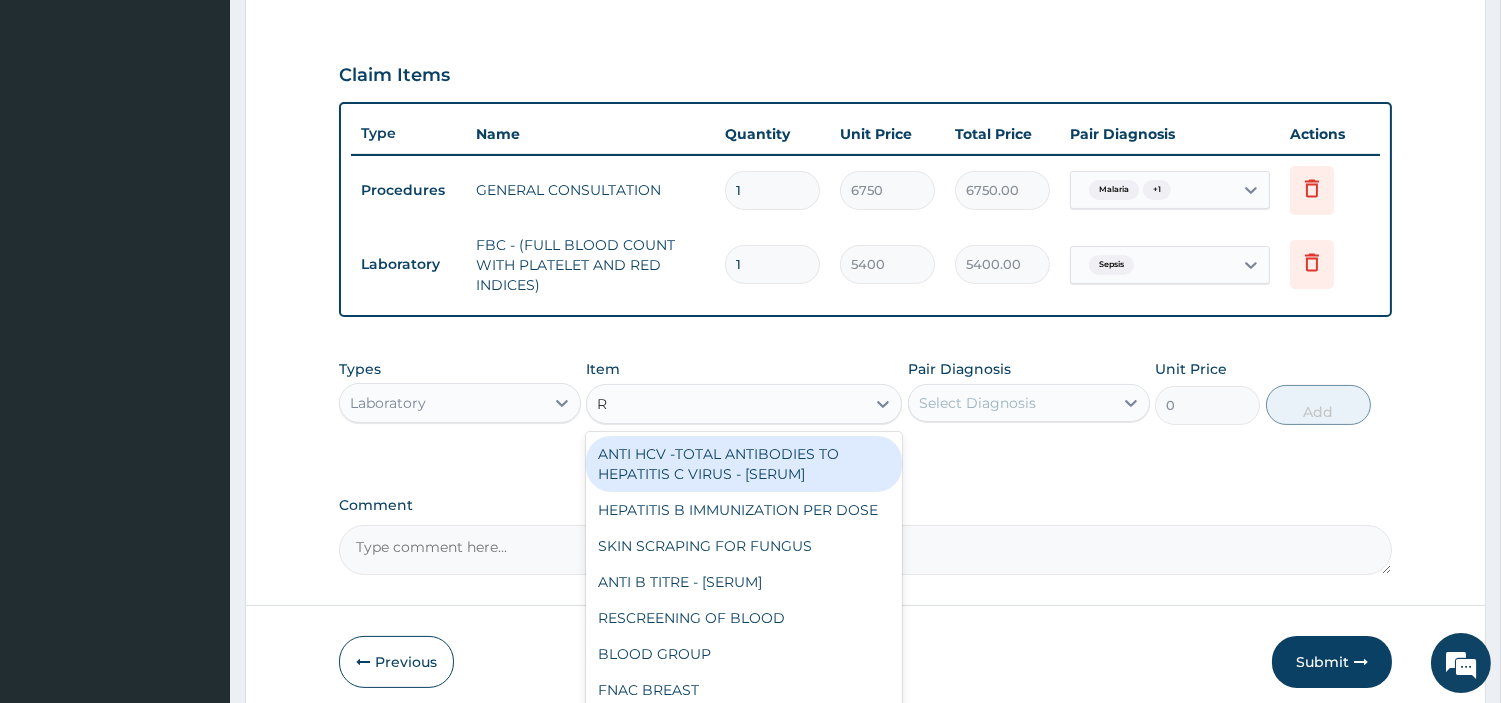 type on "RD" 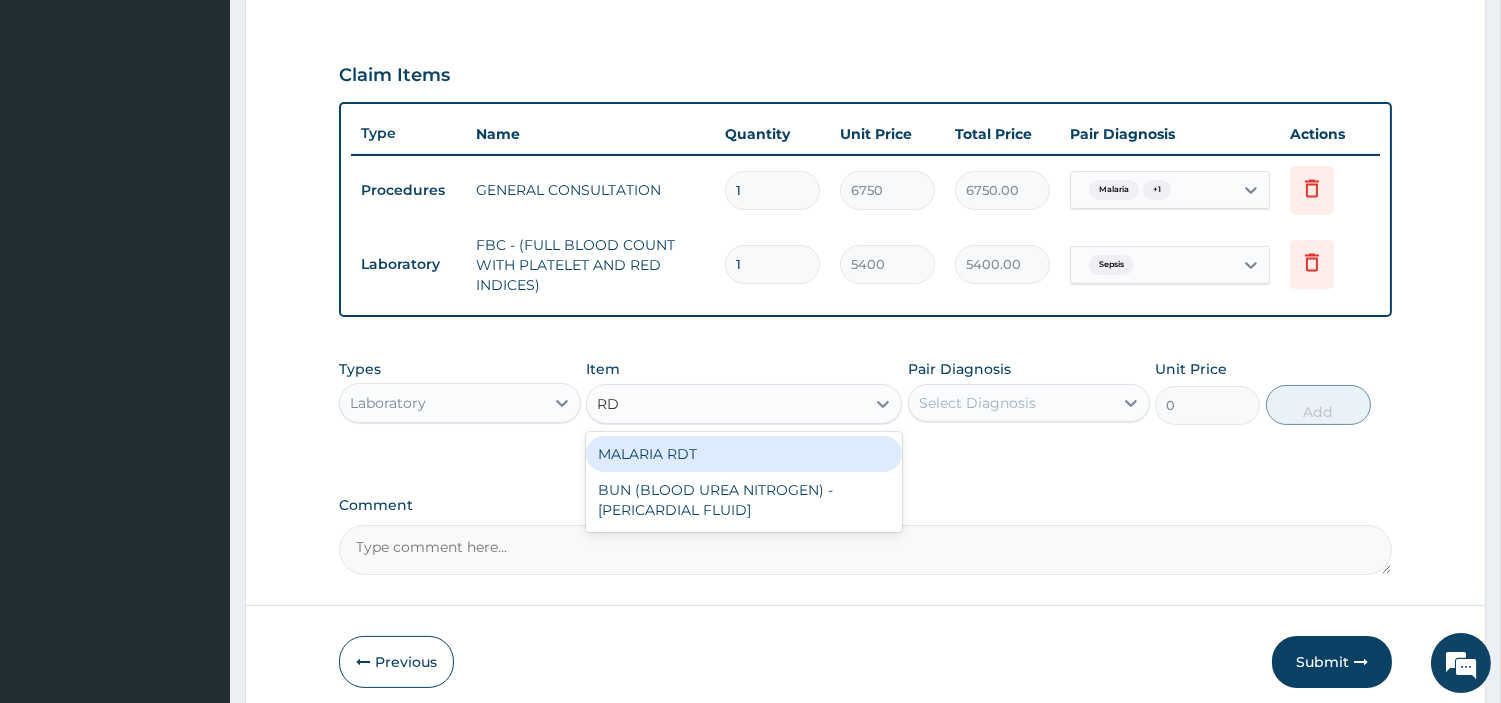 click on "MALARIA RDT" at bounding box center [744, 454] 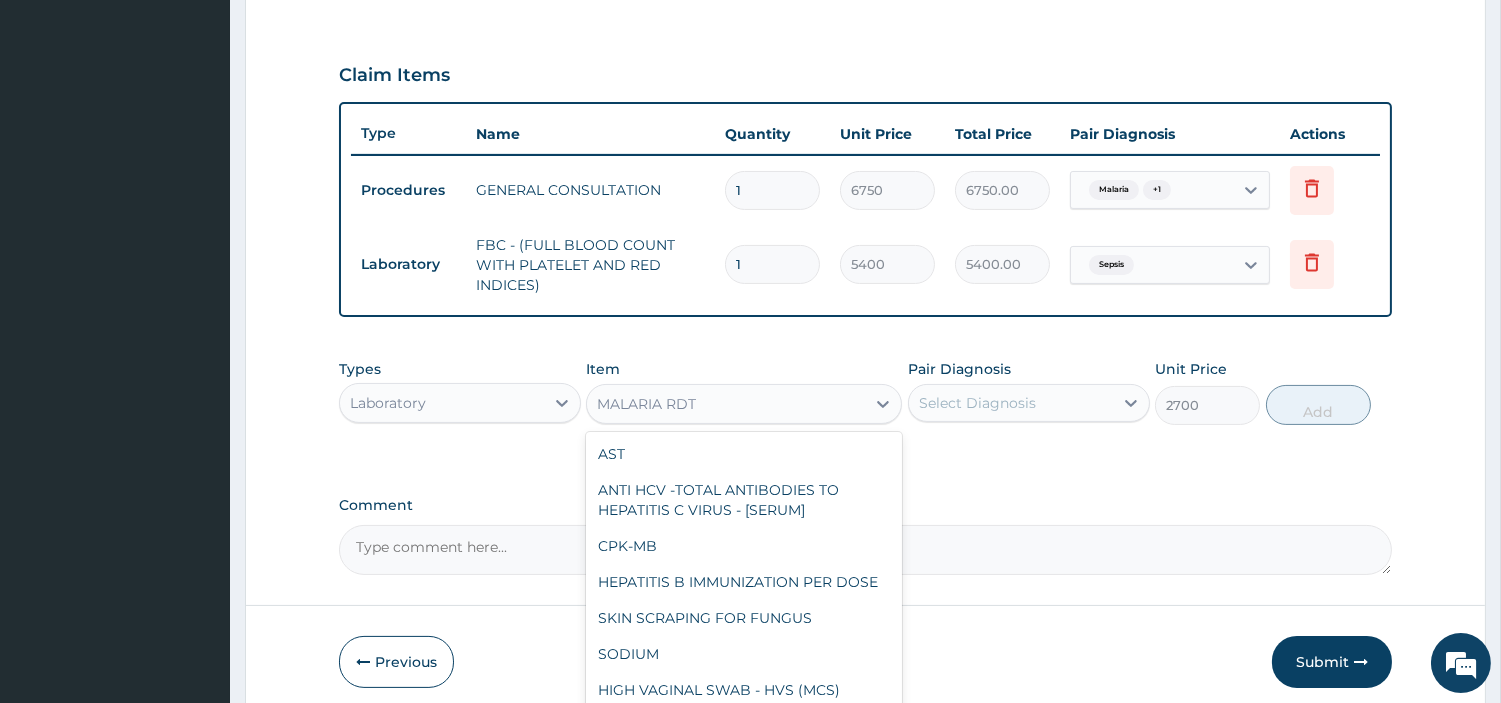 click on "MALARIA RDT" at bounding box center [726, 404] 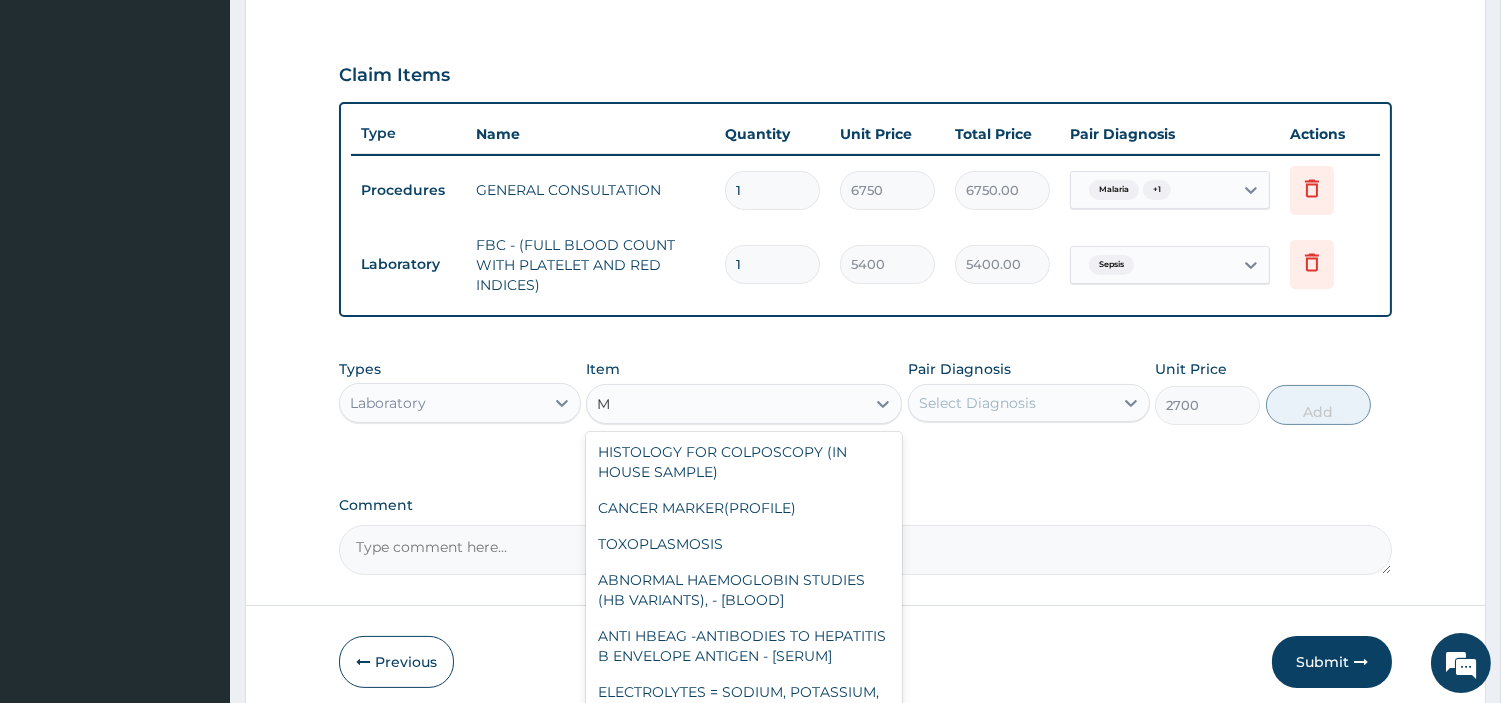 scroll, scrollTop: 2301, scrollLeft: 0, axis: vertical 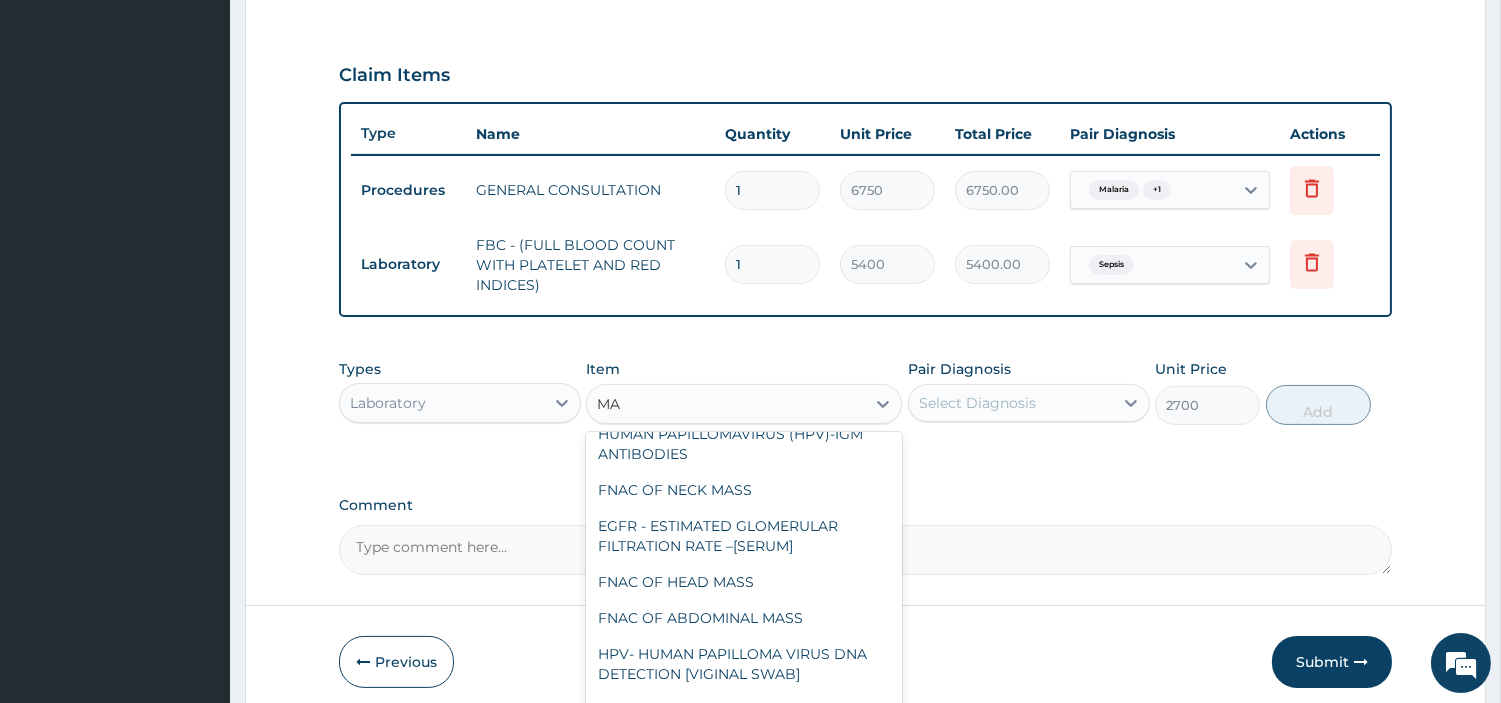 type on "MAL" 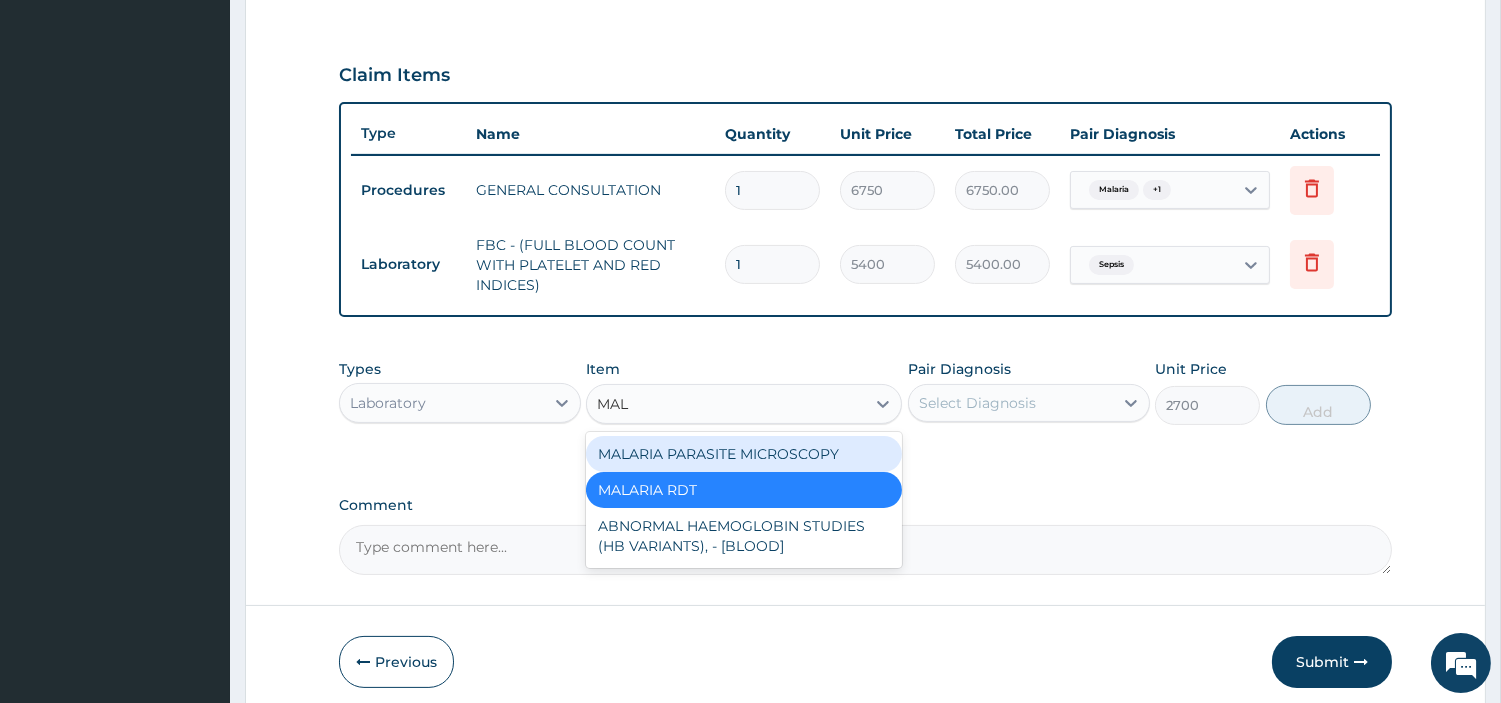 click on "MALARIA PARASITE MICROSCOPY" at bounding box center [744, 454] 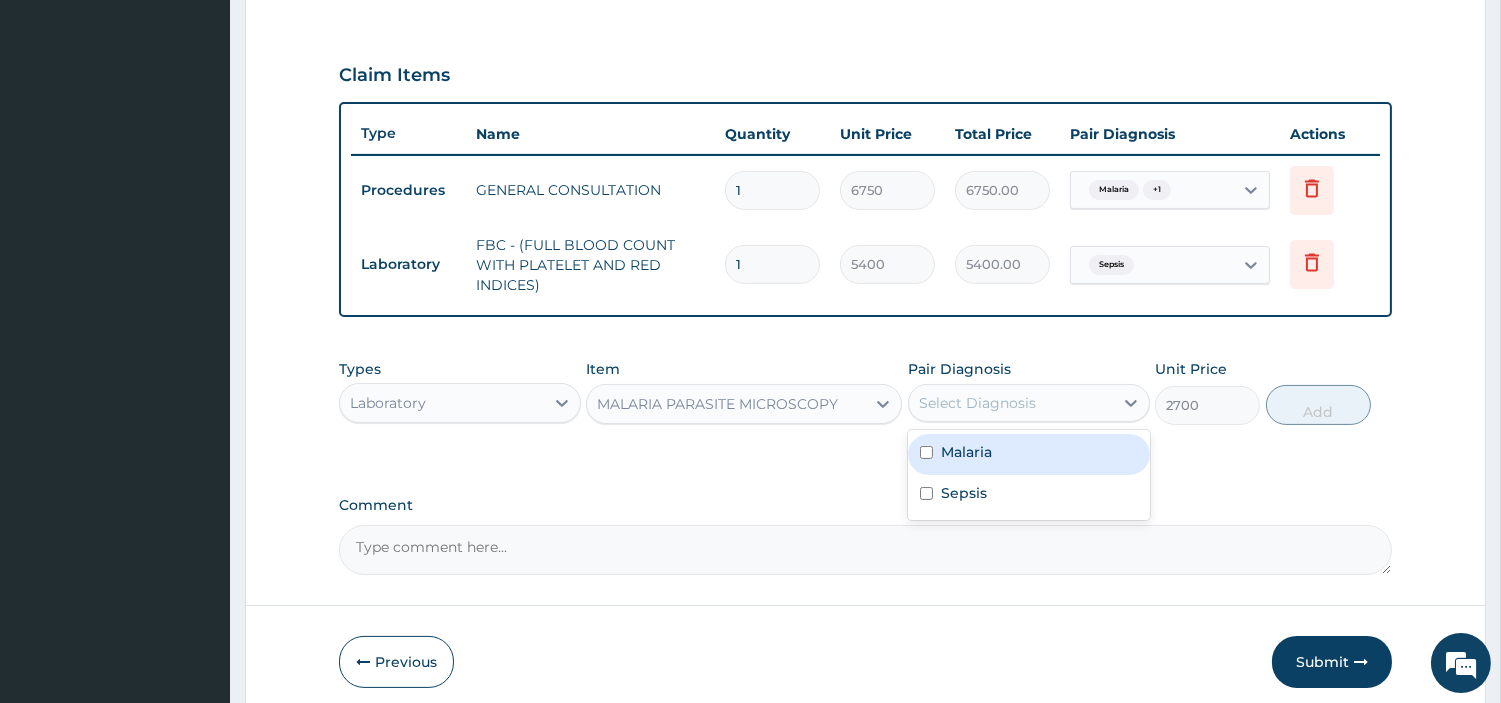 click on "Select Diagnosis" at bounding box center [977, 403] 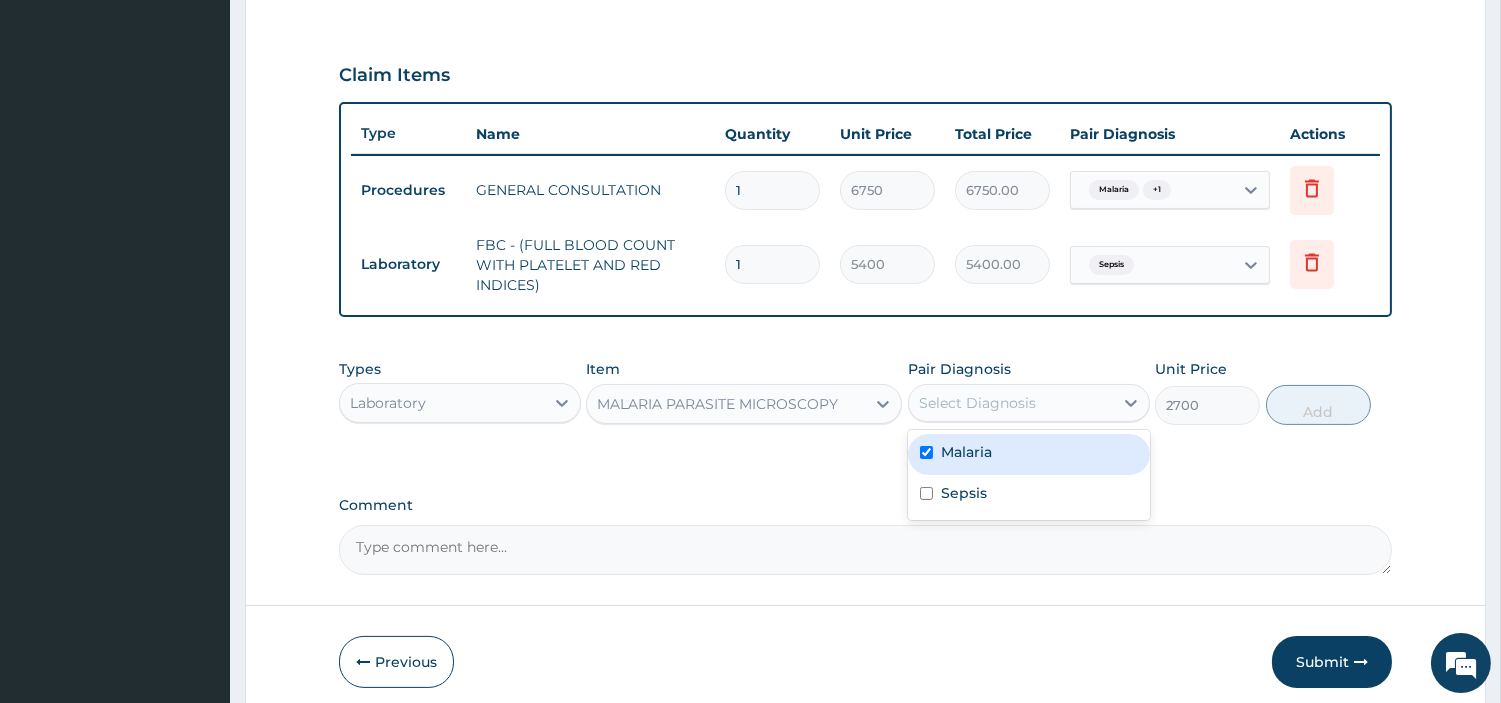 checkbox on "true" 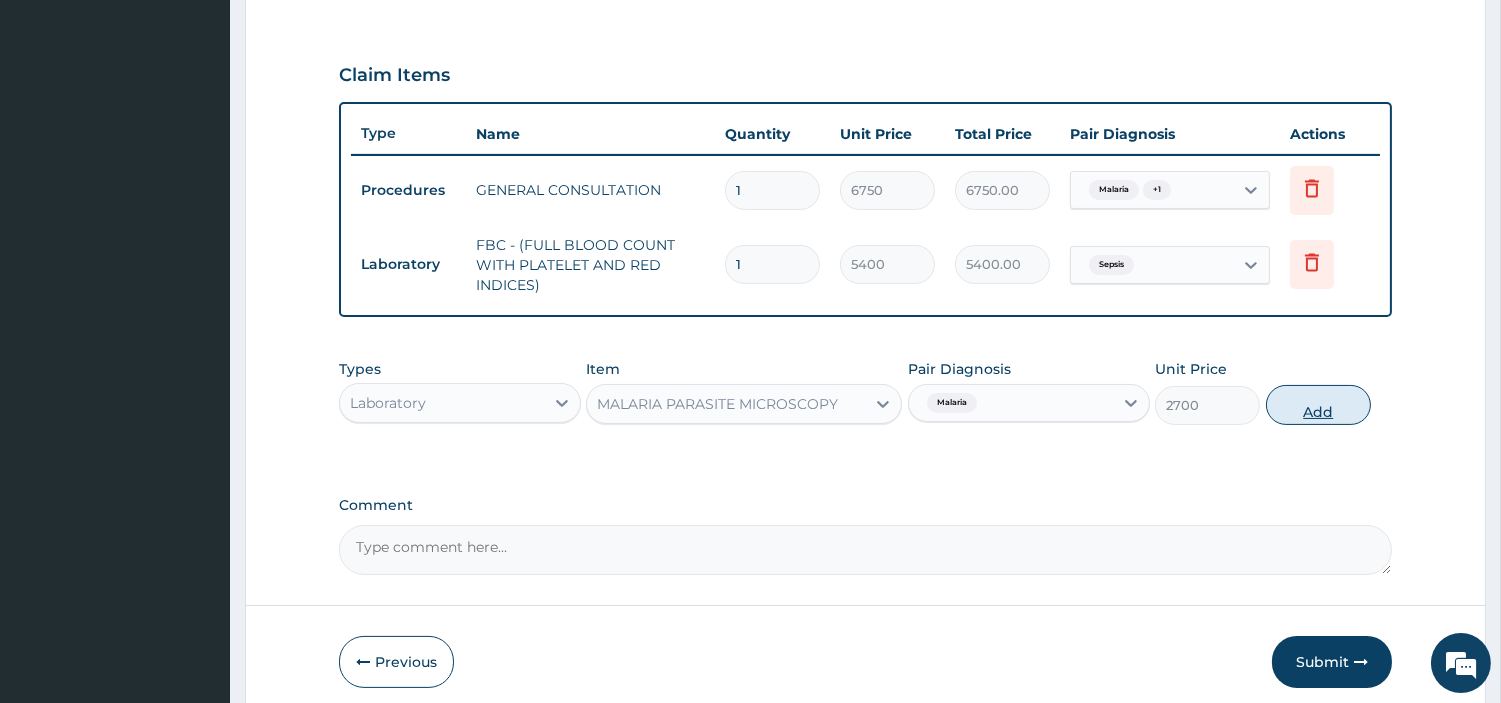 click on "Add" at bounding box center [1318, 405] 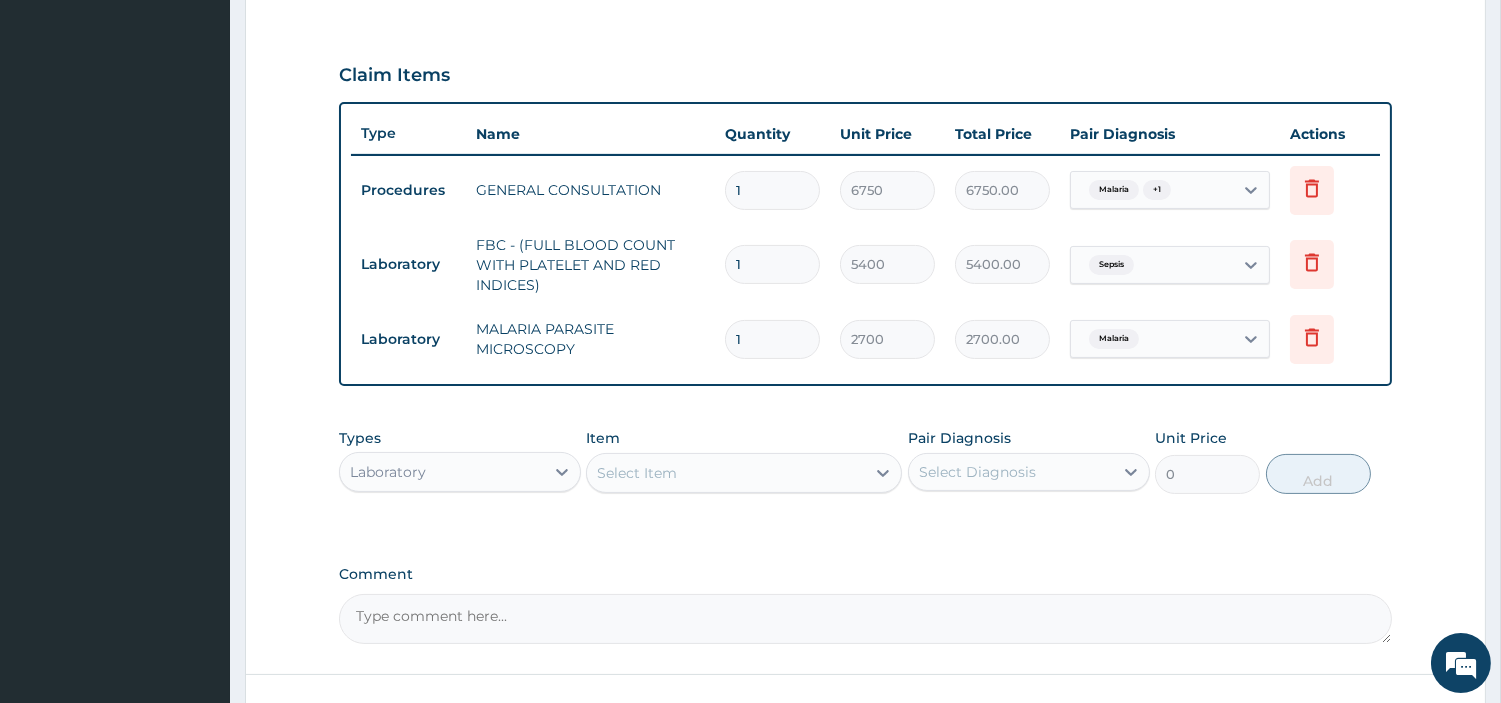 scroll, scrollTop: 810, scrollLeft: 0, axis: vertical 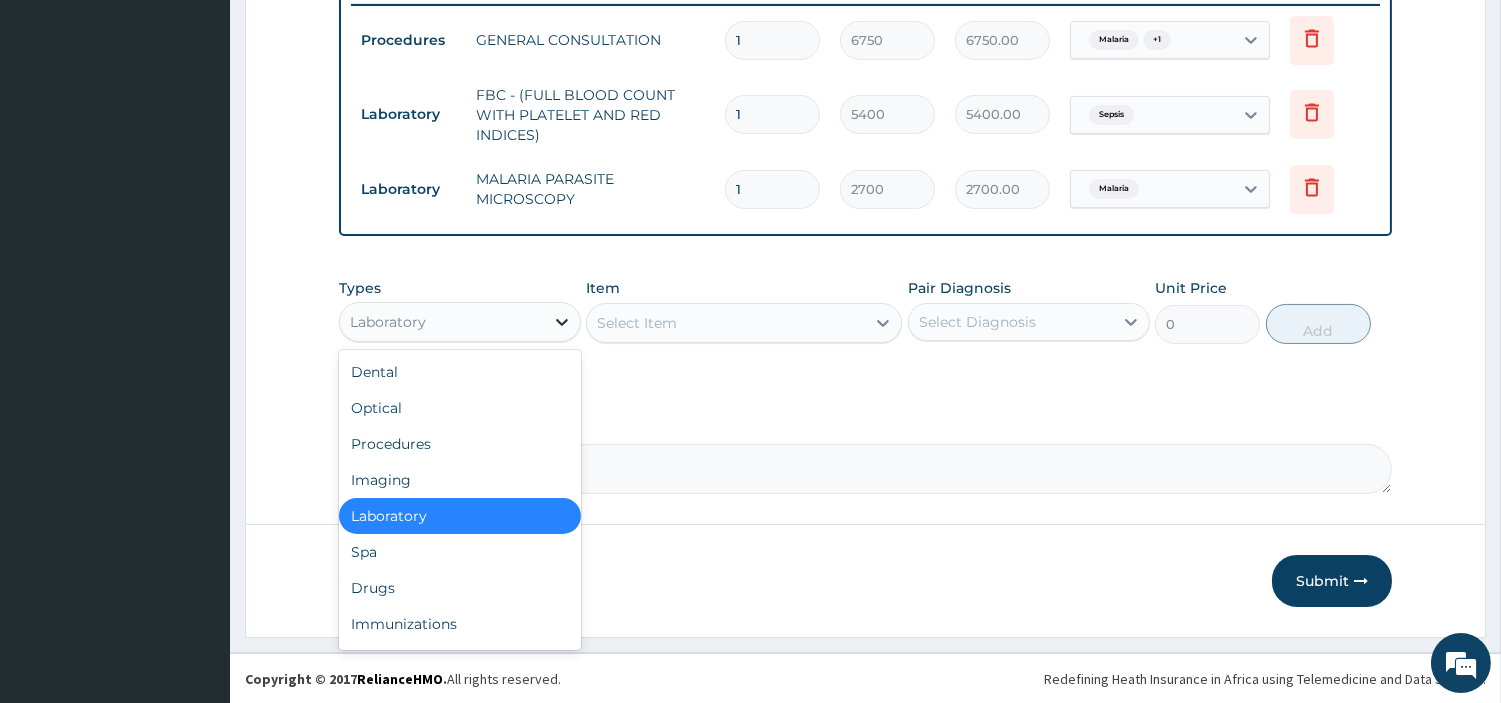 click 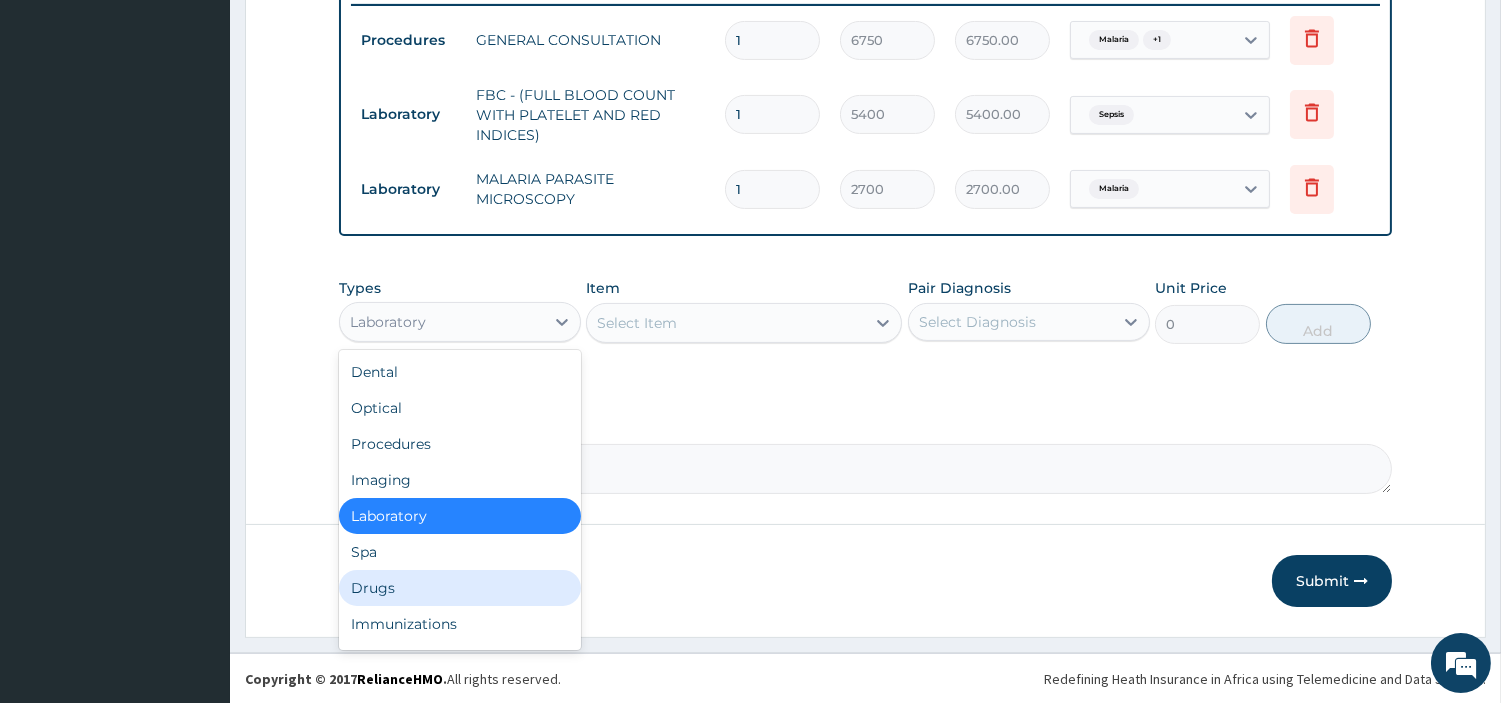 click on "Drugs" at bounding box center [460, 588] 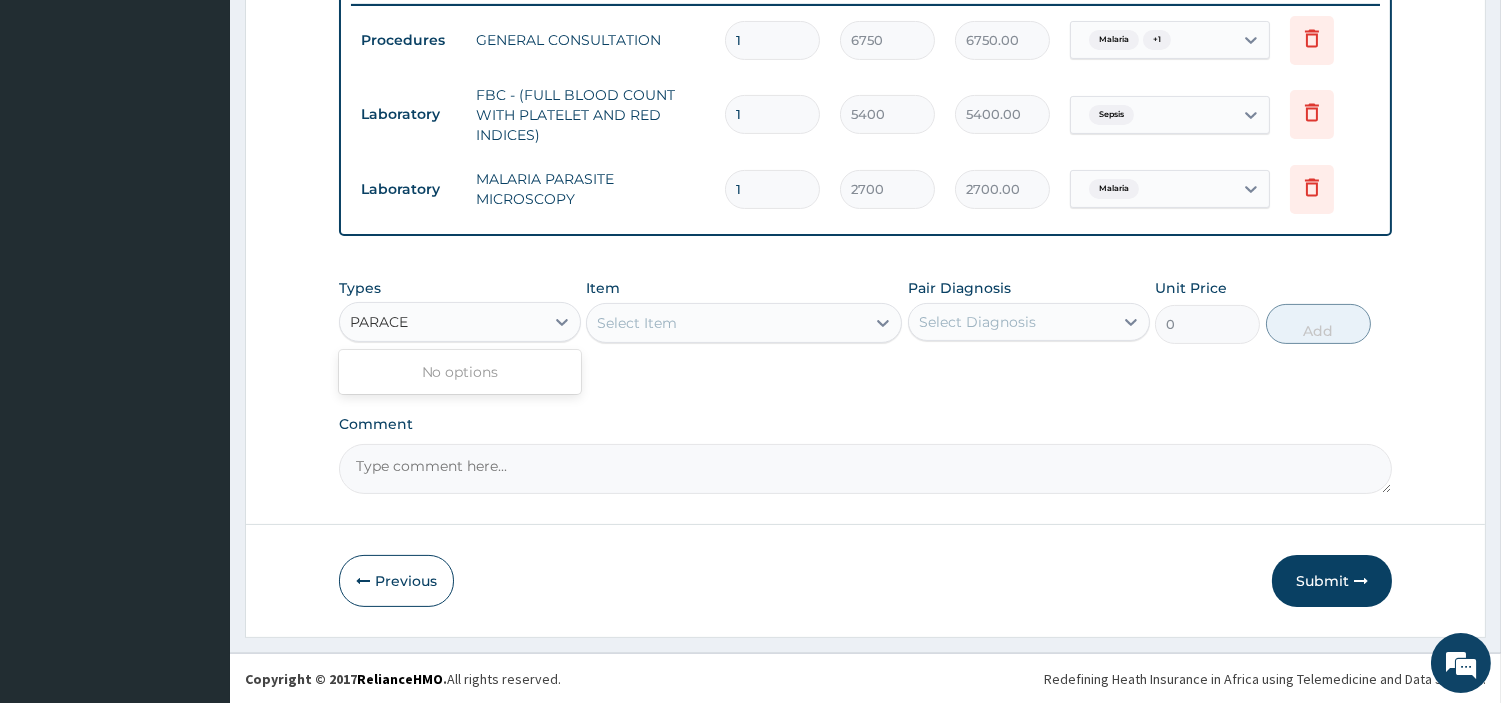 type on "PARACE" 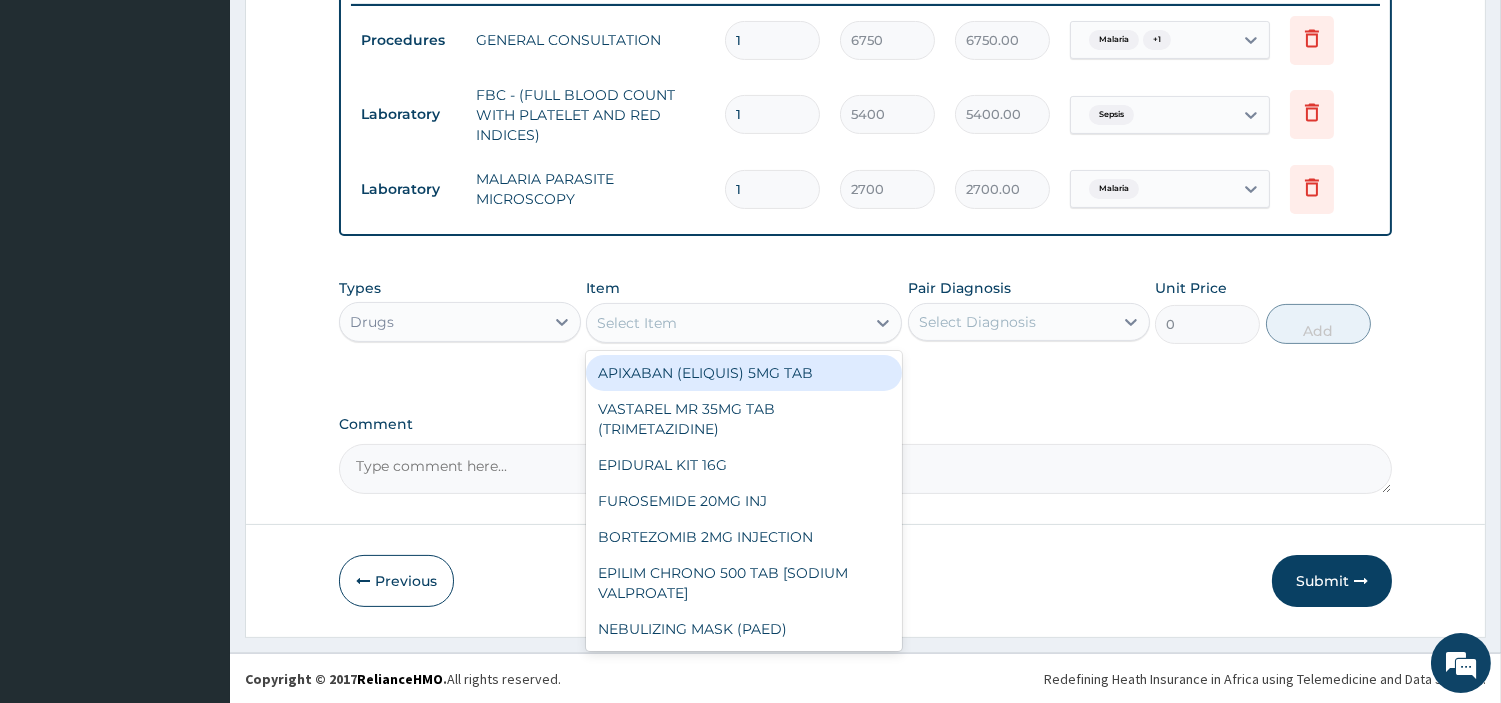 click on "Select Item" at bounding box center [726, 323] 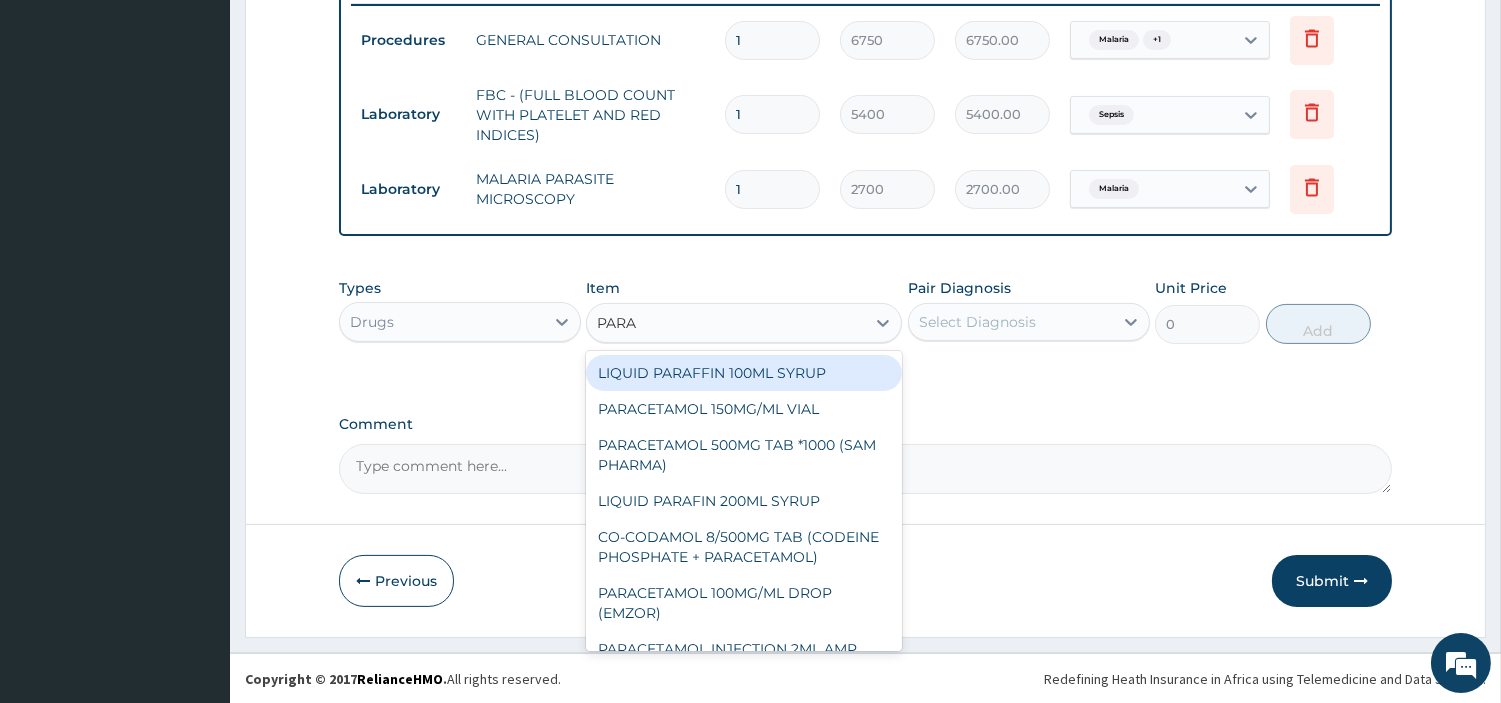 type on "PARAC" 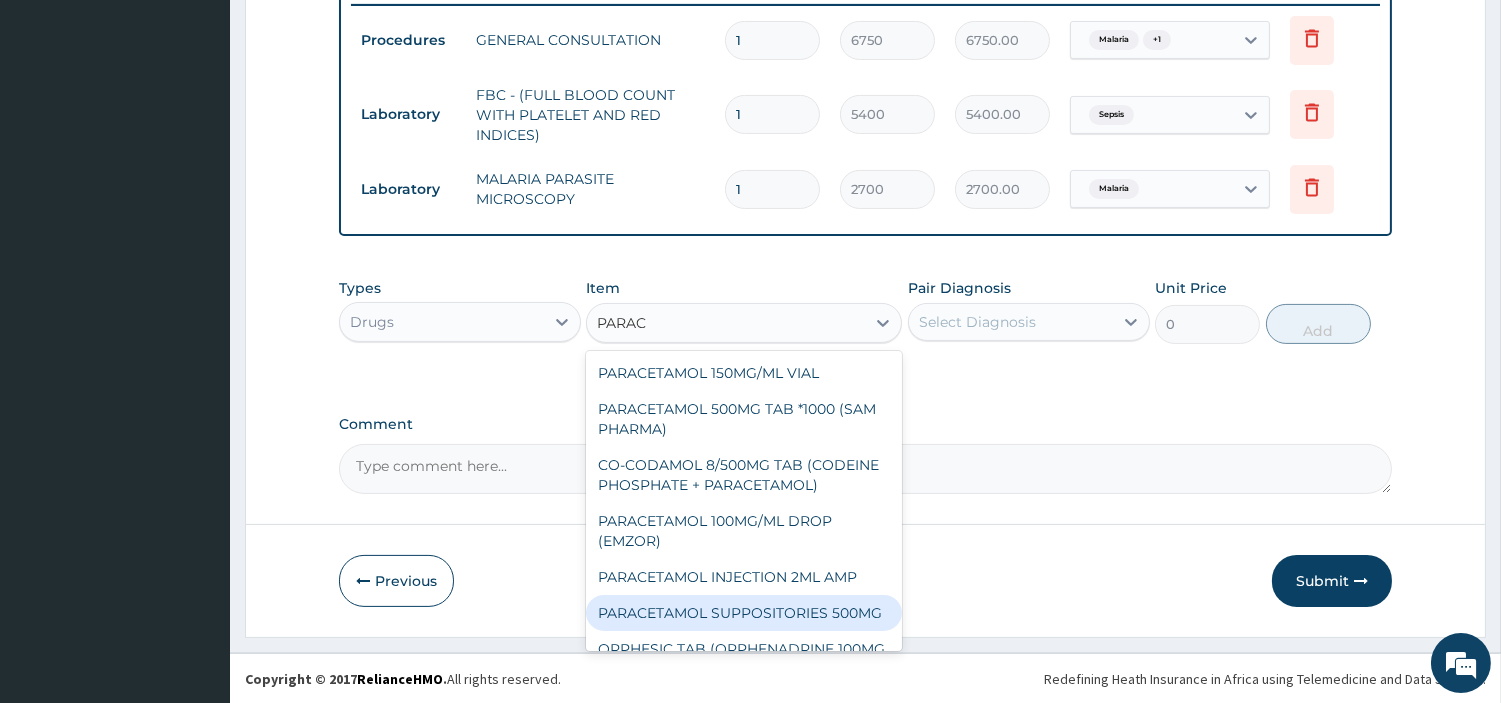 scroll, scrollTop: 263, scrollLeft: 0, axis: vertical 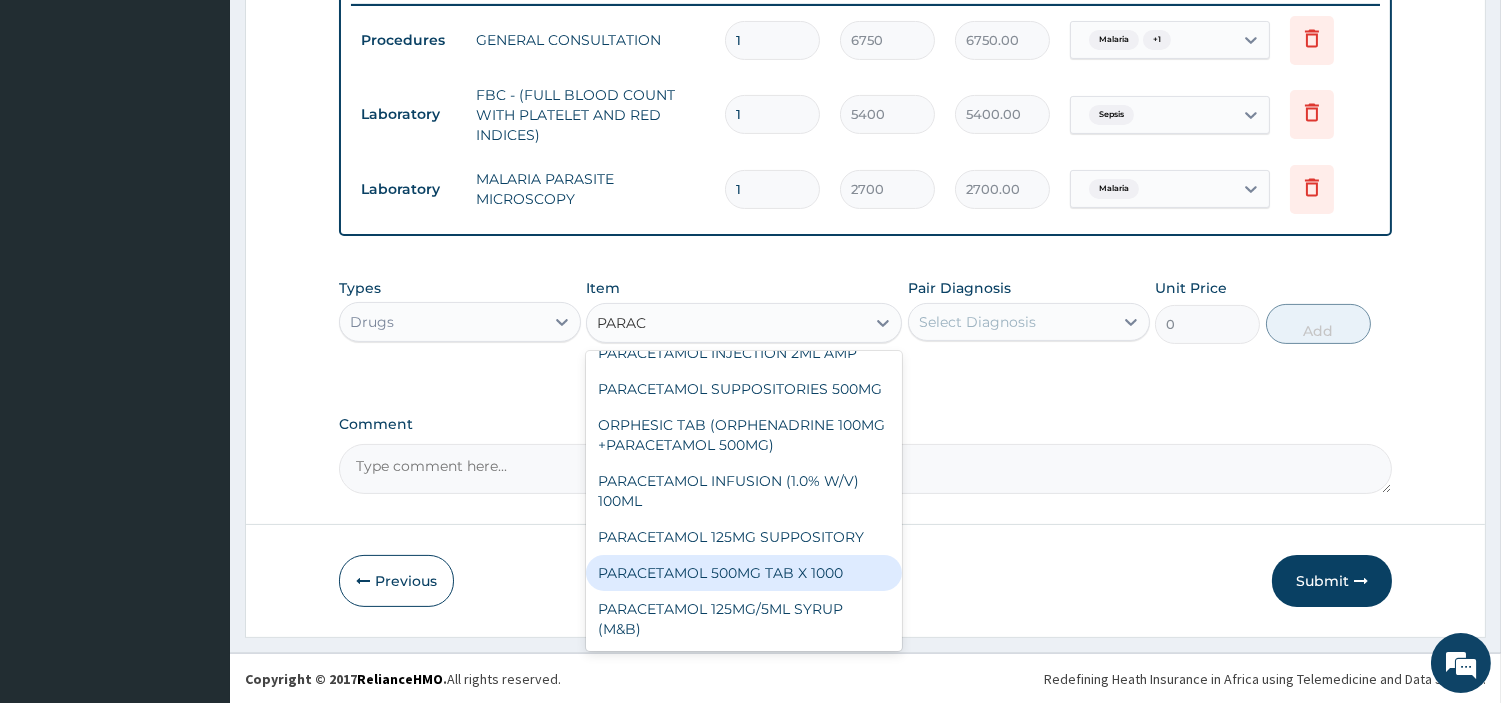 click on "PARACETAMOL 500MG TAB X 1000" at bounding box center (744, 573) 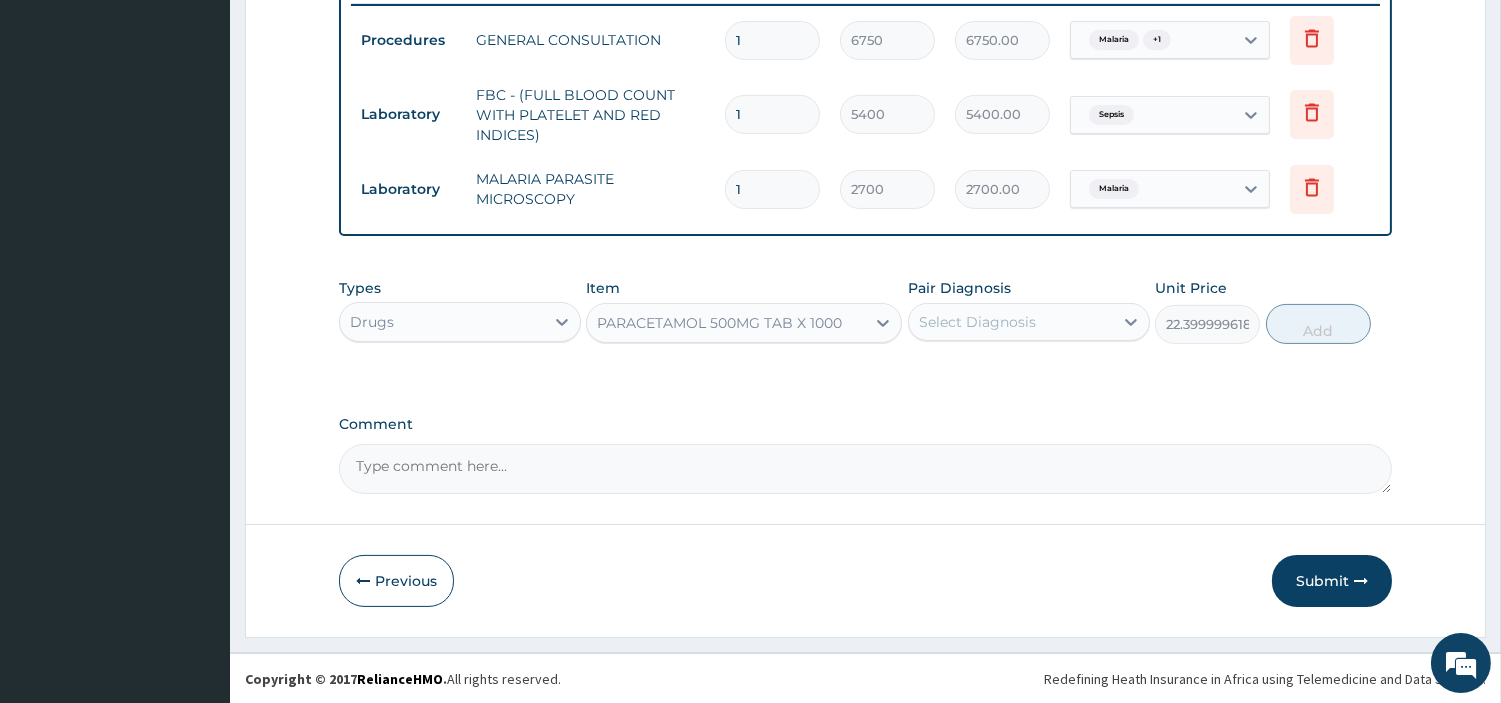 click on "Types Drugs Item PARACETAMOL 500MG TAB X 1000 Pair Diagnosis Select Diagnosis Unit Price 22.39999961853027 Add" at bounding box center [865, 311] 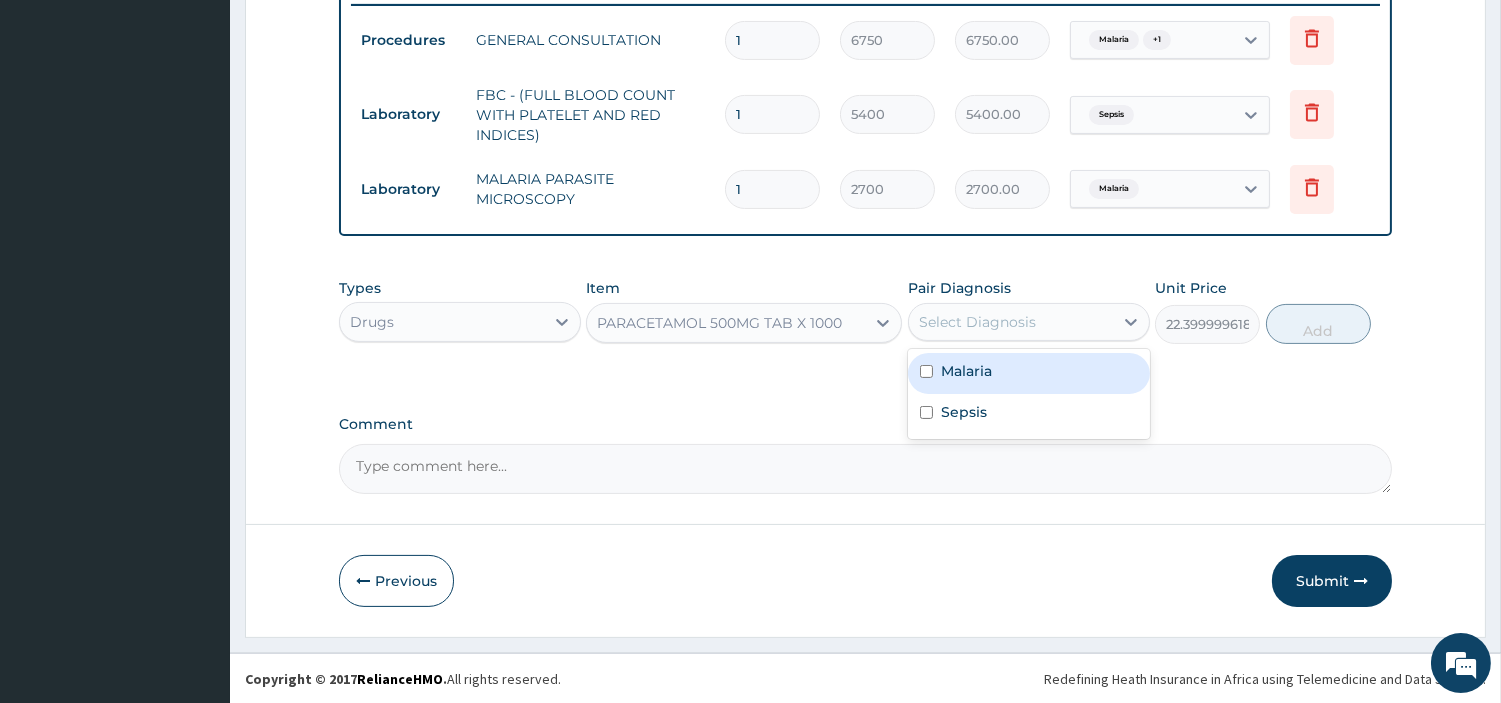 drag, startPoint x: 1036, startPoint y: 312, endPoint x: 985, endPoint y: 376, distance: 81.8352 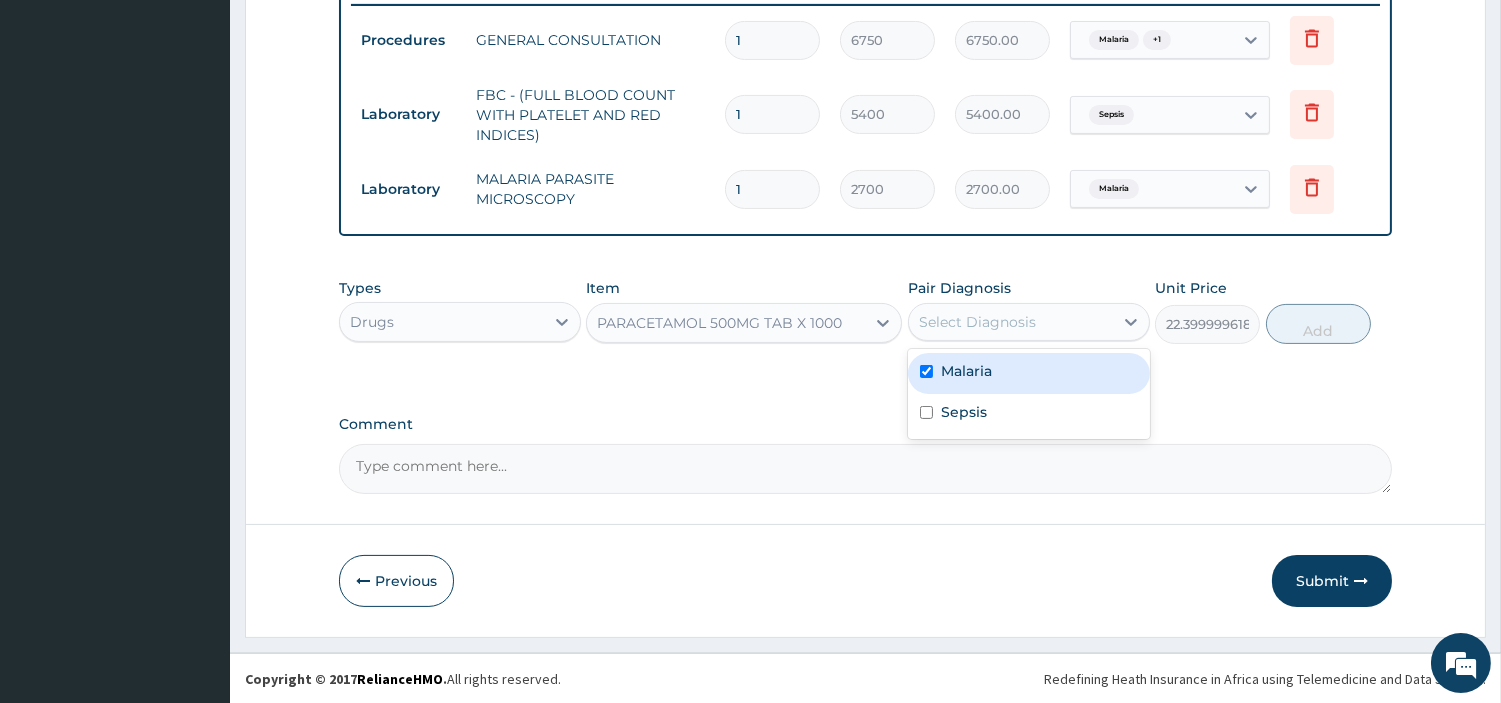 checkbox on "true" 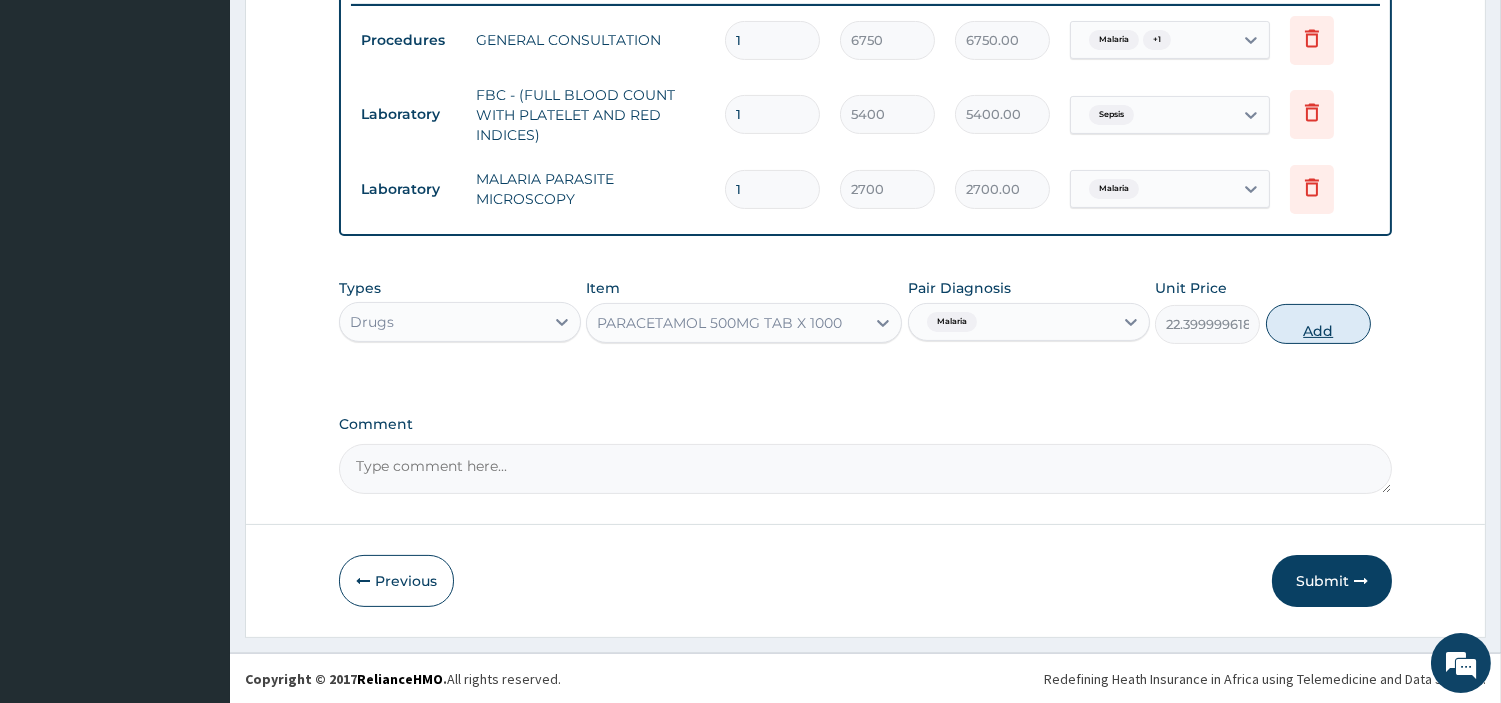 click on "Add" at bounding box center [1318, 324] 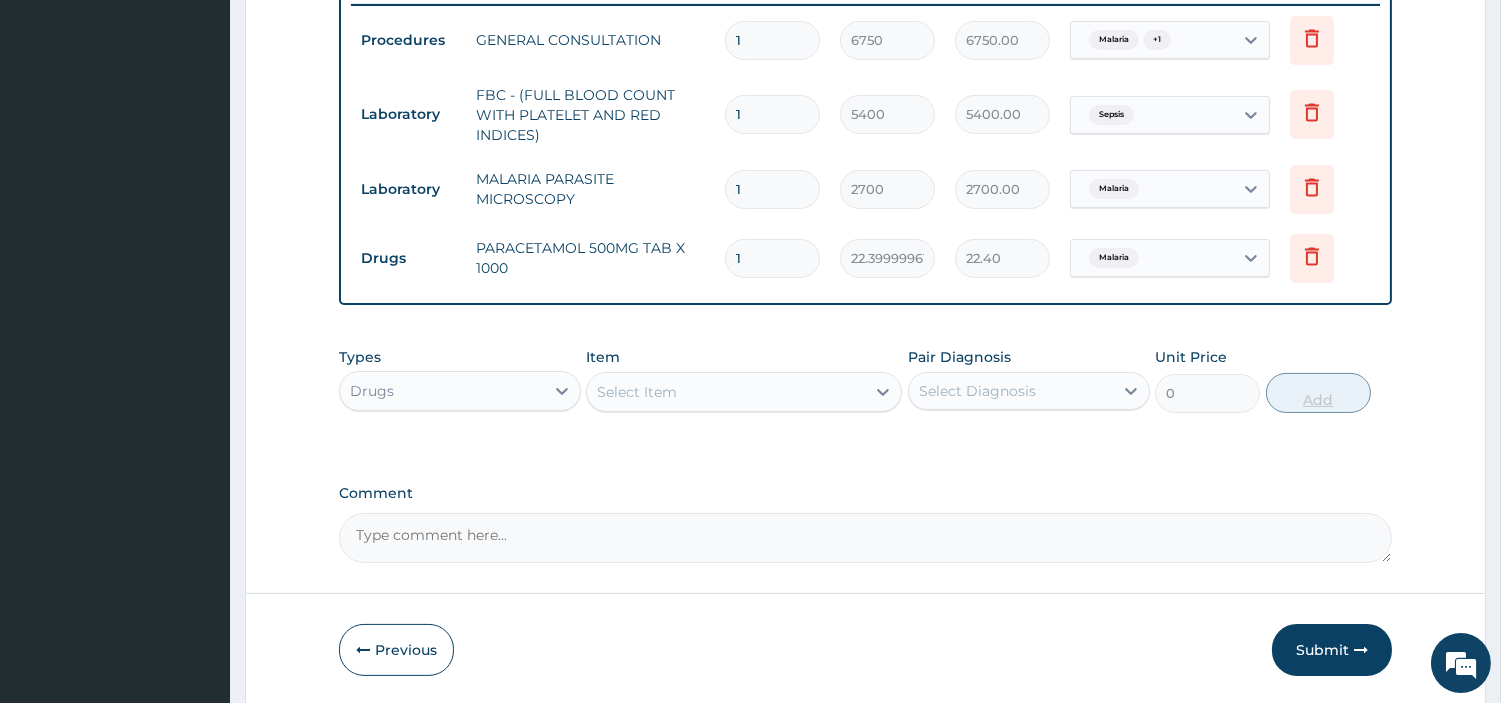 type on "18" 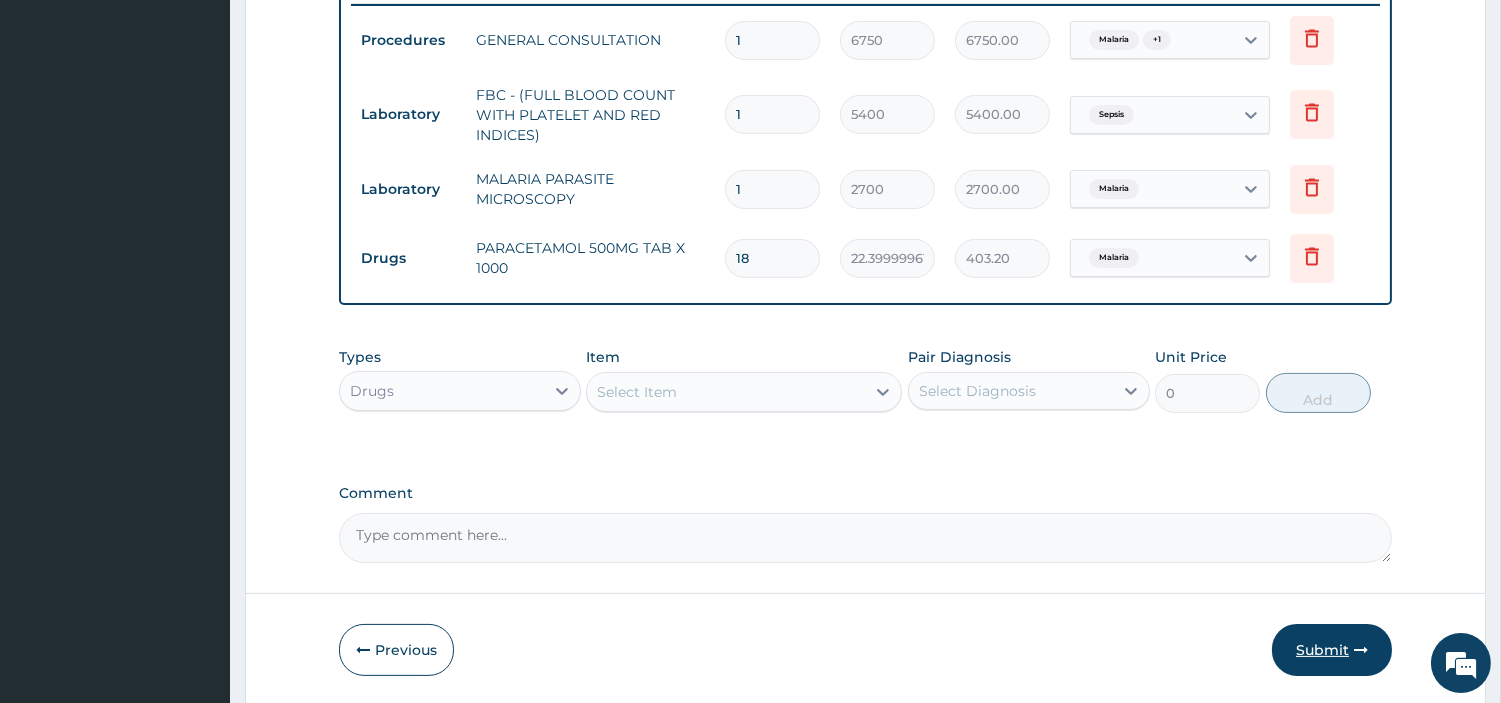 type on "18" 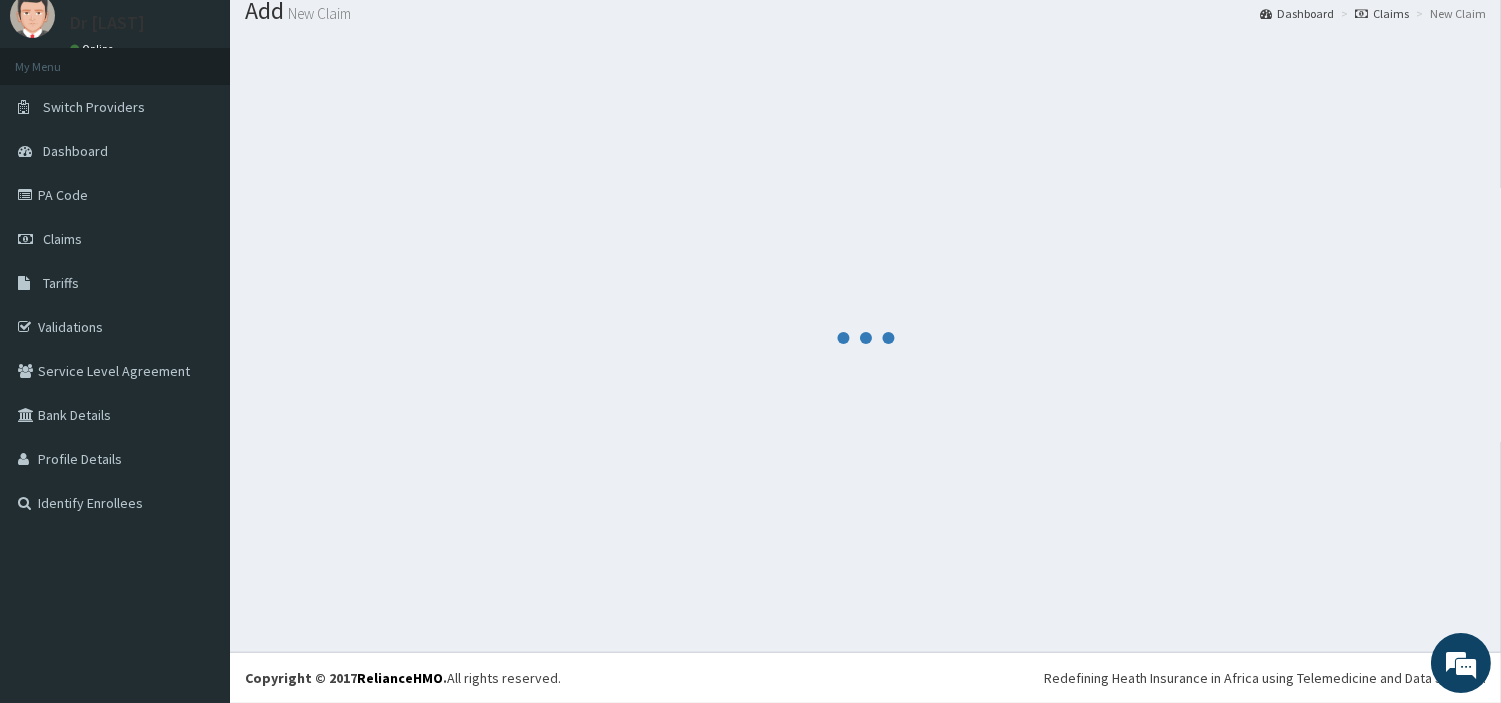 scroll, scrollTop: 66, scrollLeft: 0, axis: vertical 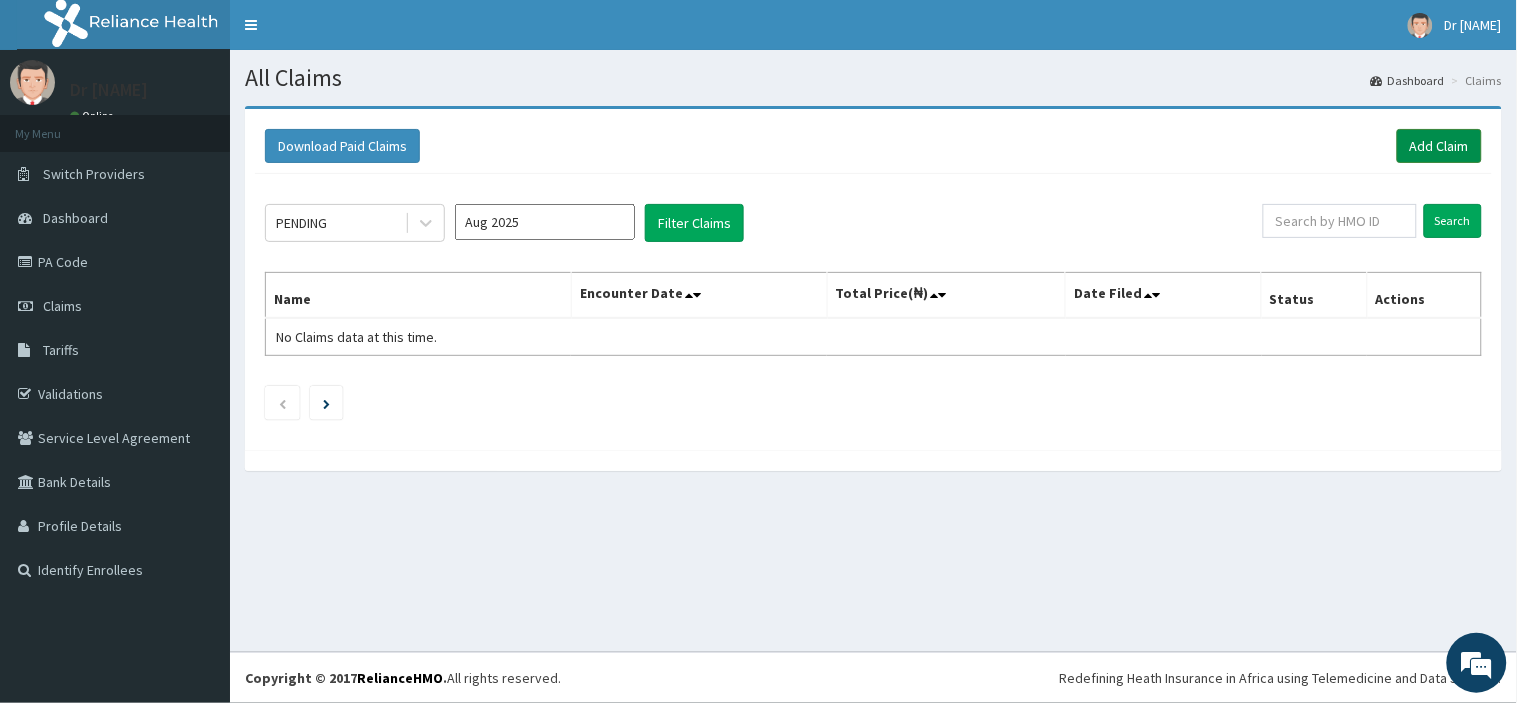 click on "Add Claim" at bounding box center (1439, 146) 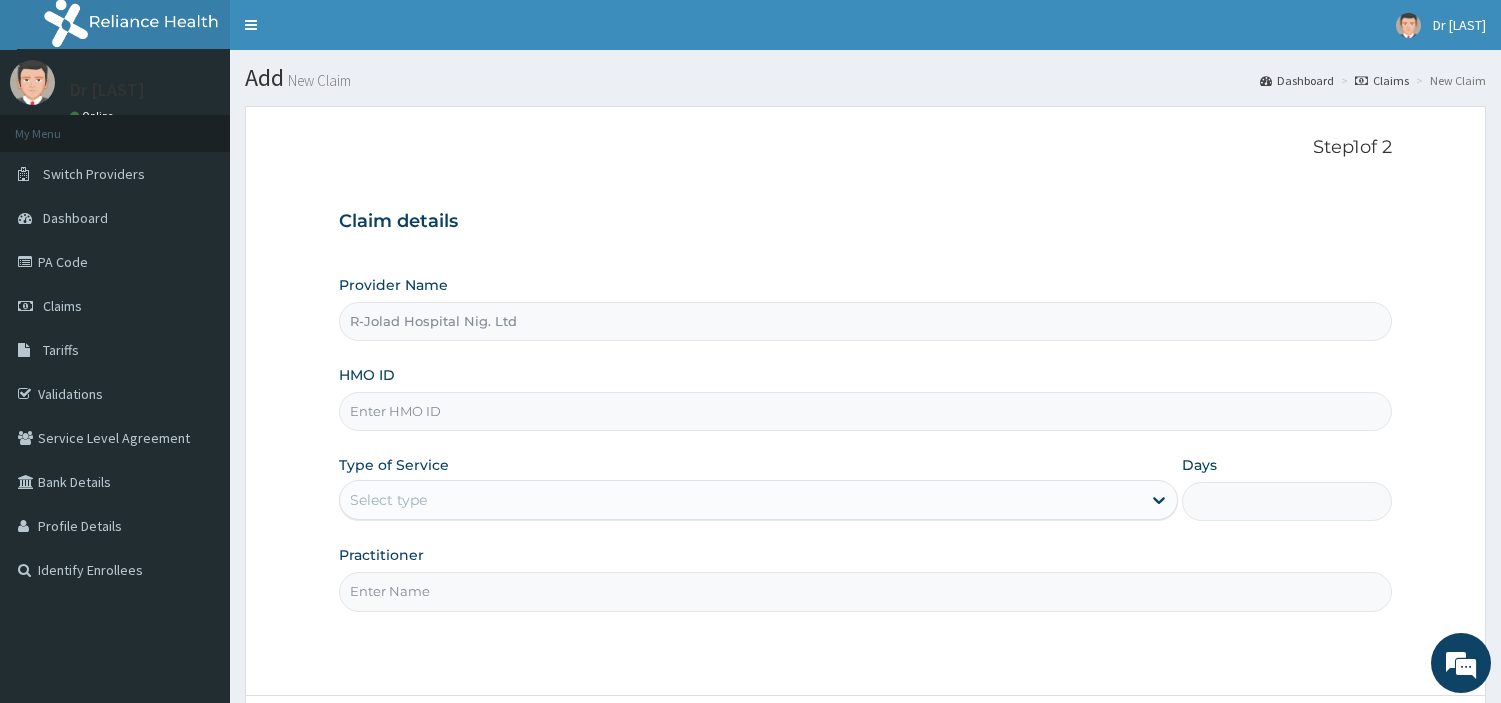 scroll, scrollTop: 0, scrollLeft: 0, axis: both 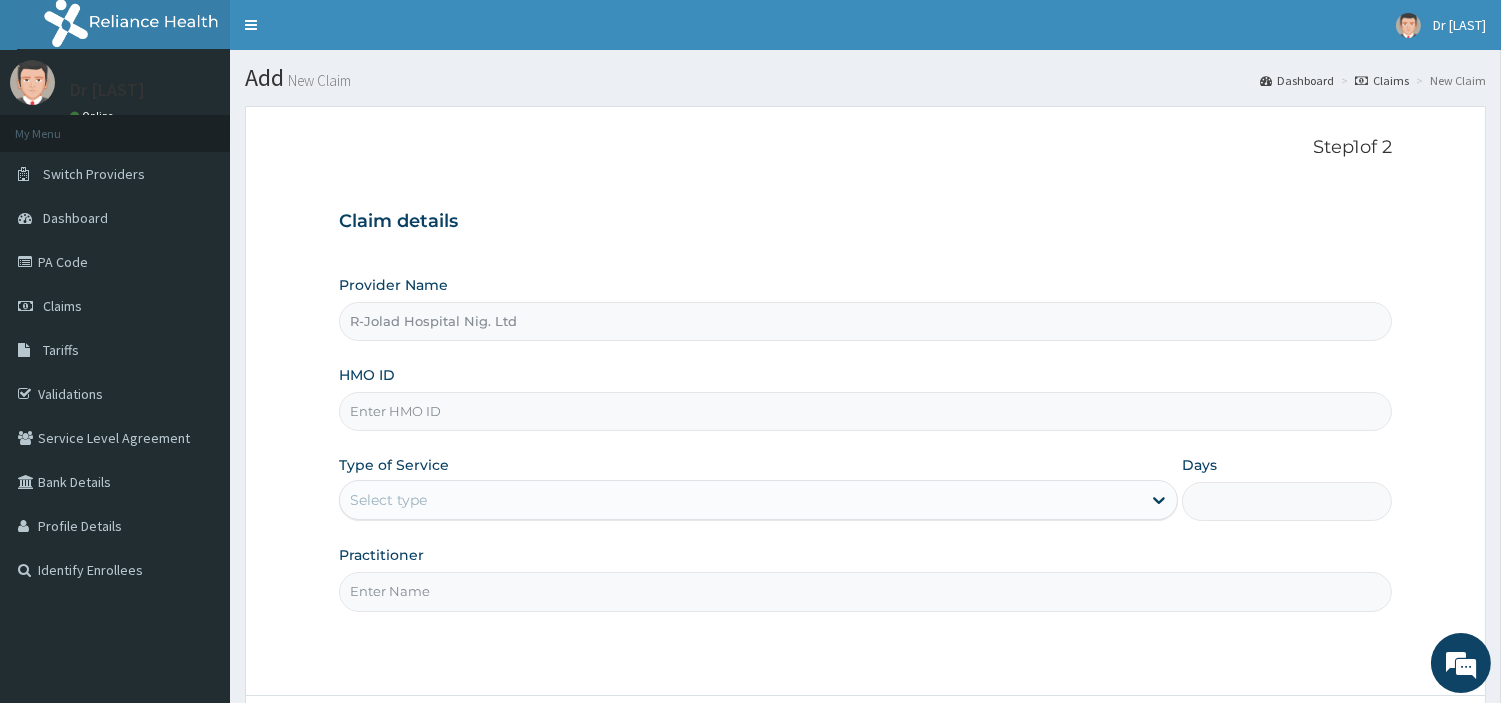 click on "HMO ID" at bounding box center (865, 411) 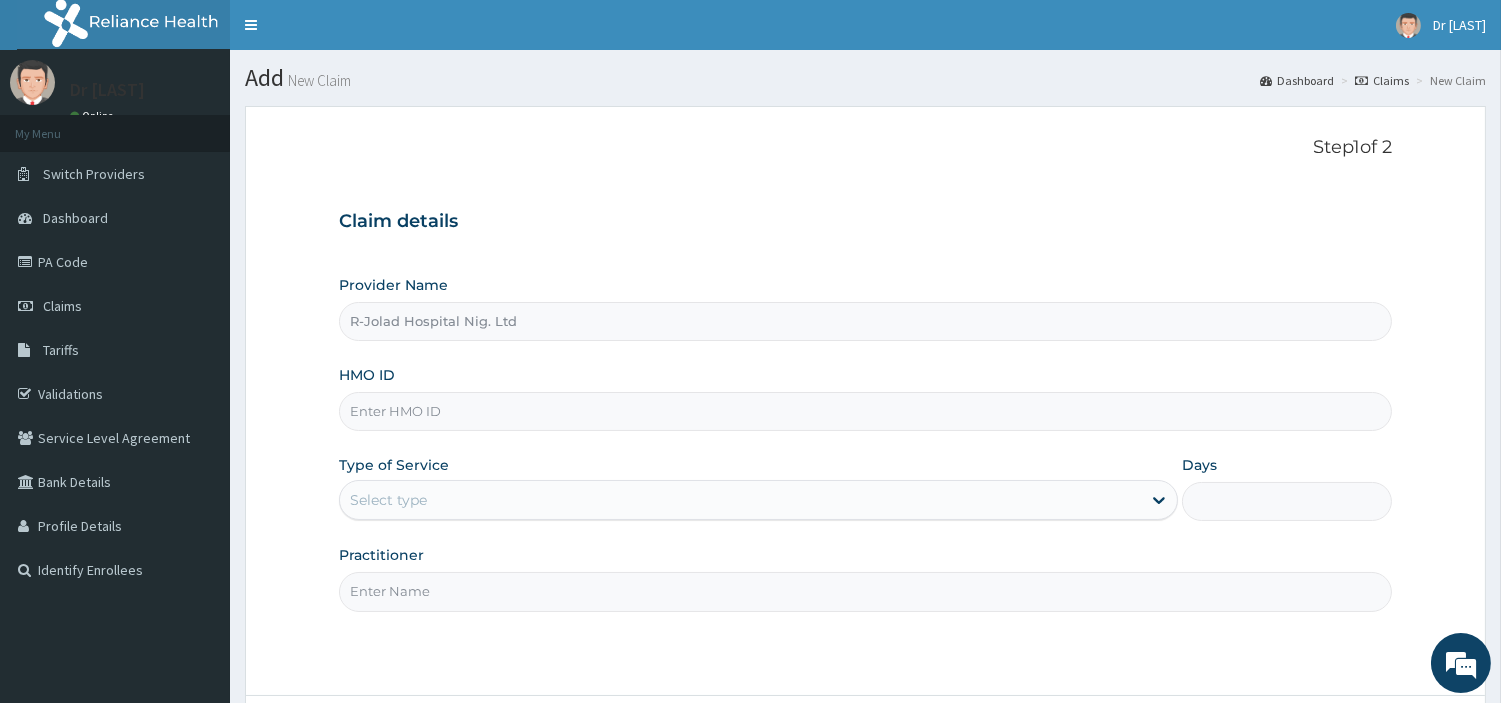 paste on "TSM/10054/C" 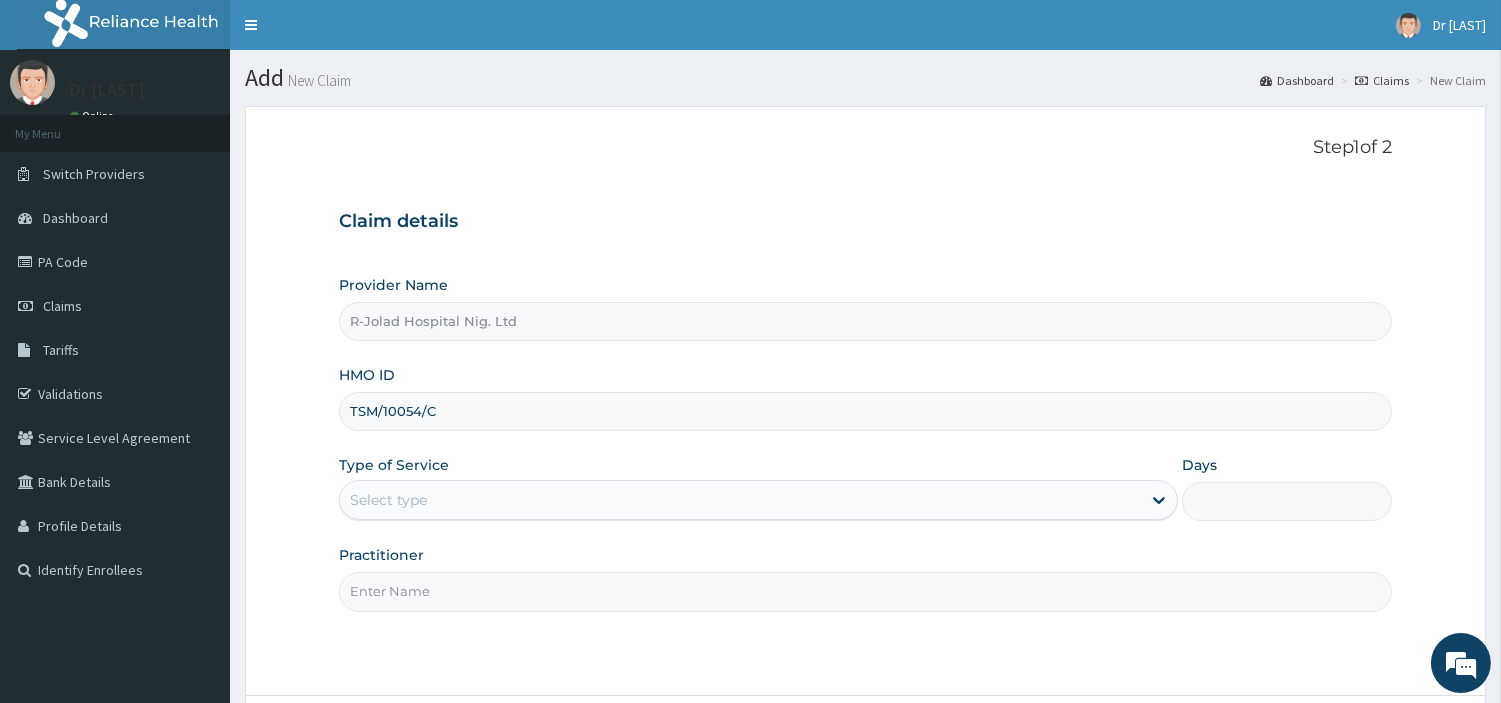 type on "TSM/10054/C" 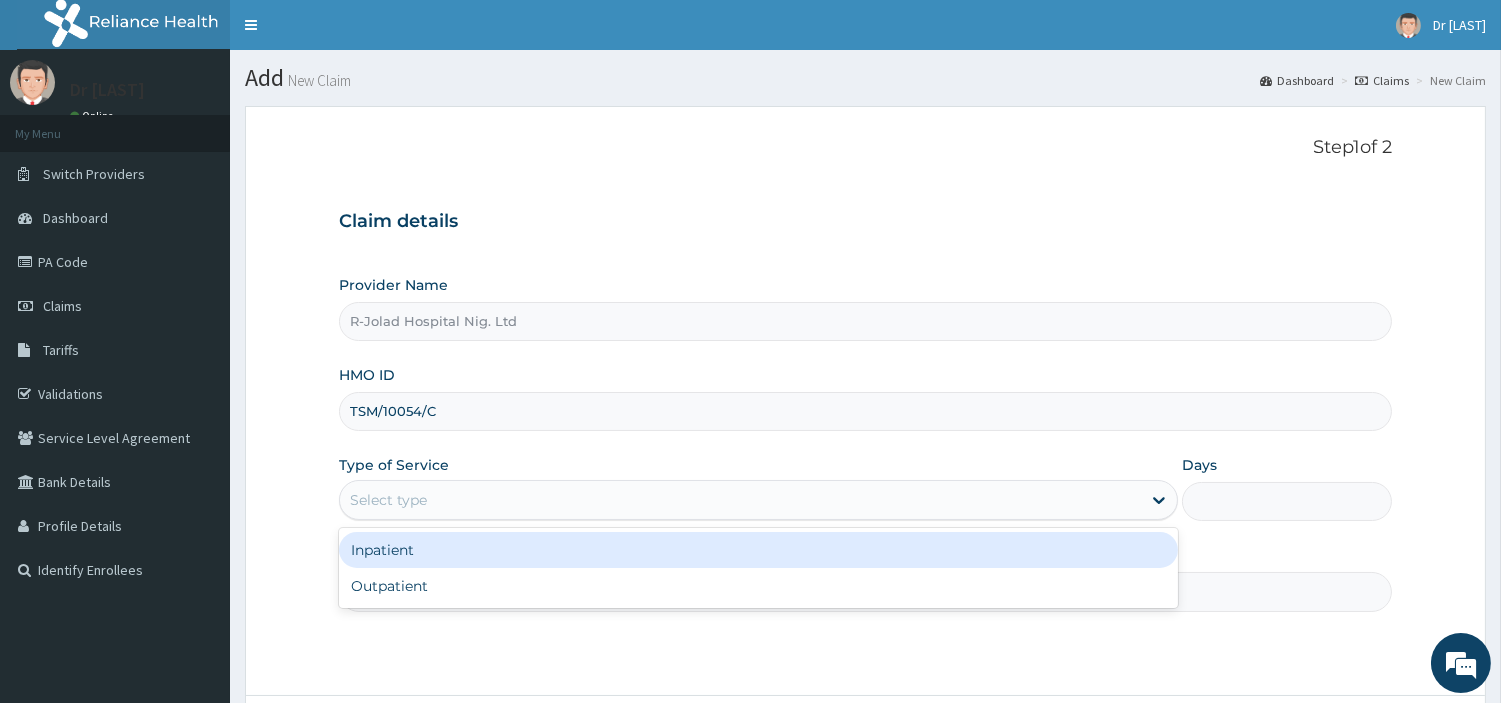 click on "Select type" at bounding box center (740, 500) 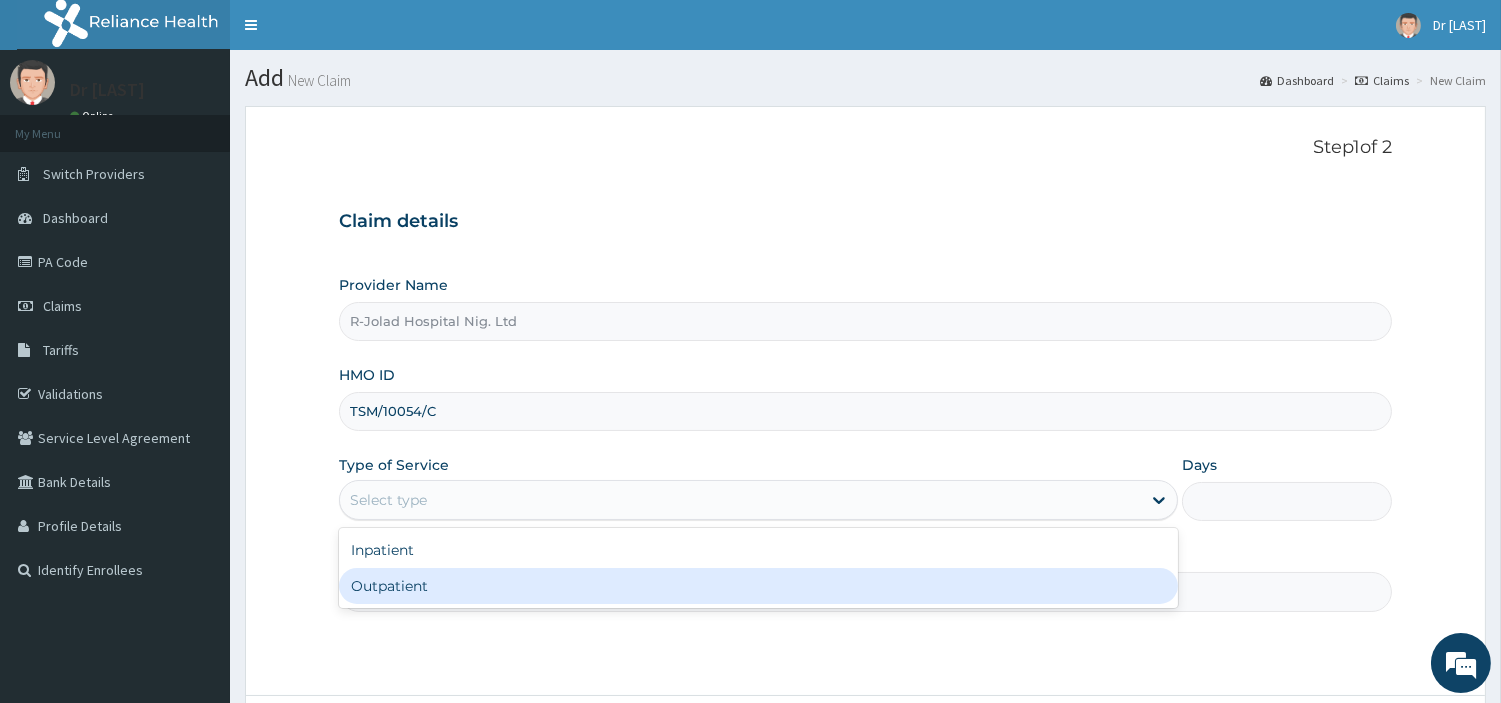 click on "Outpatient" at bounding box center [758, 586] 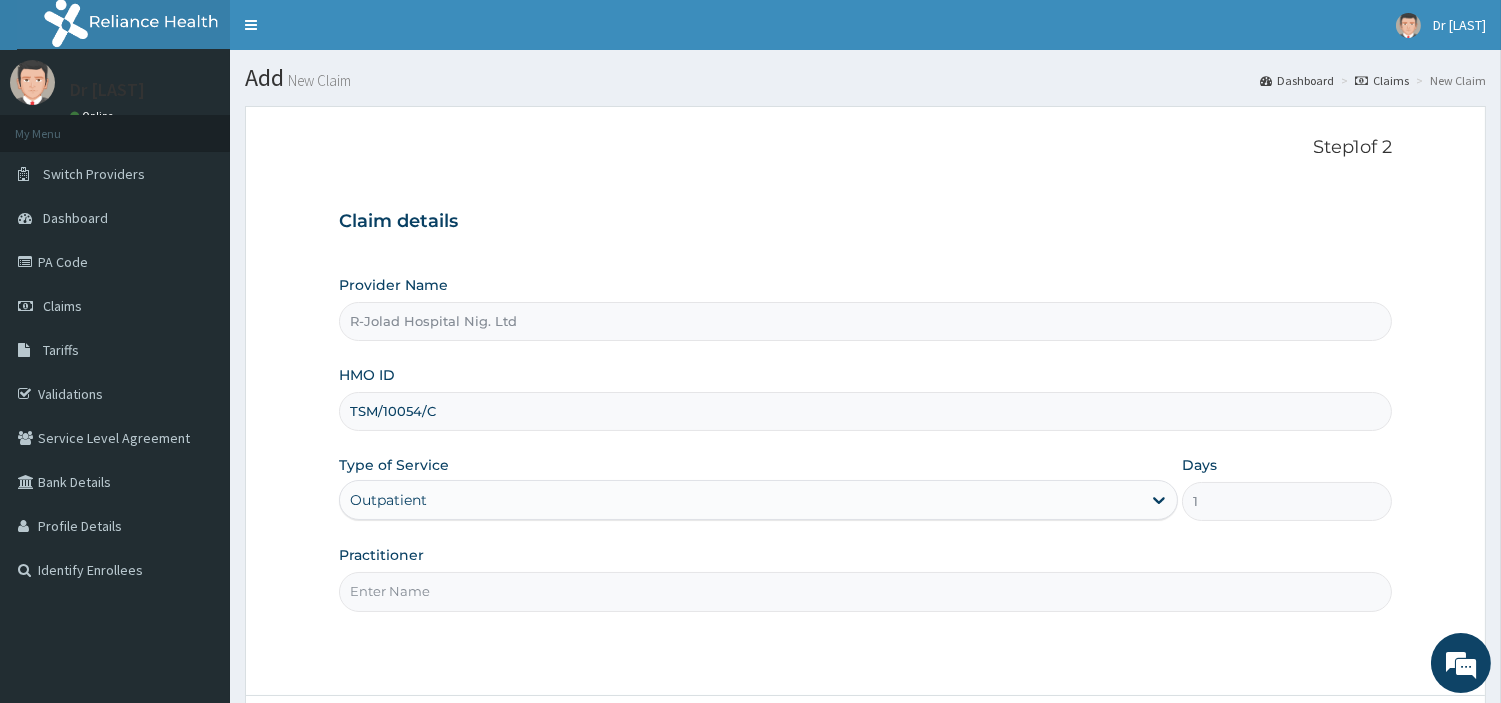 click on "Practitioner" at bounding box center (865, 591) 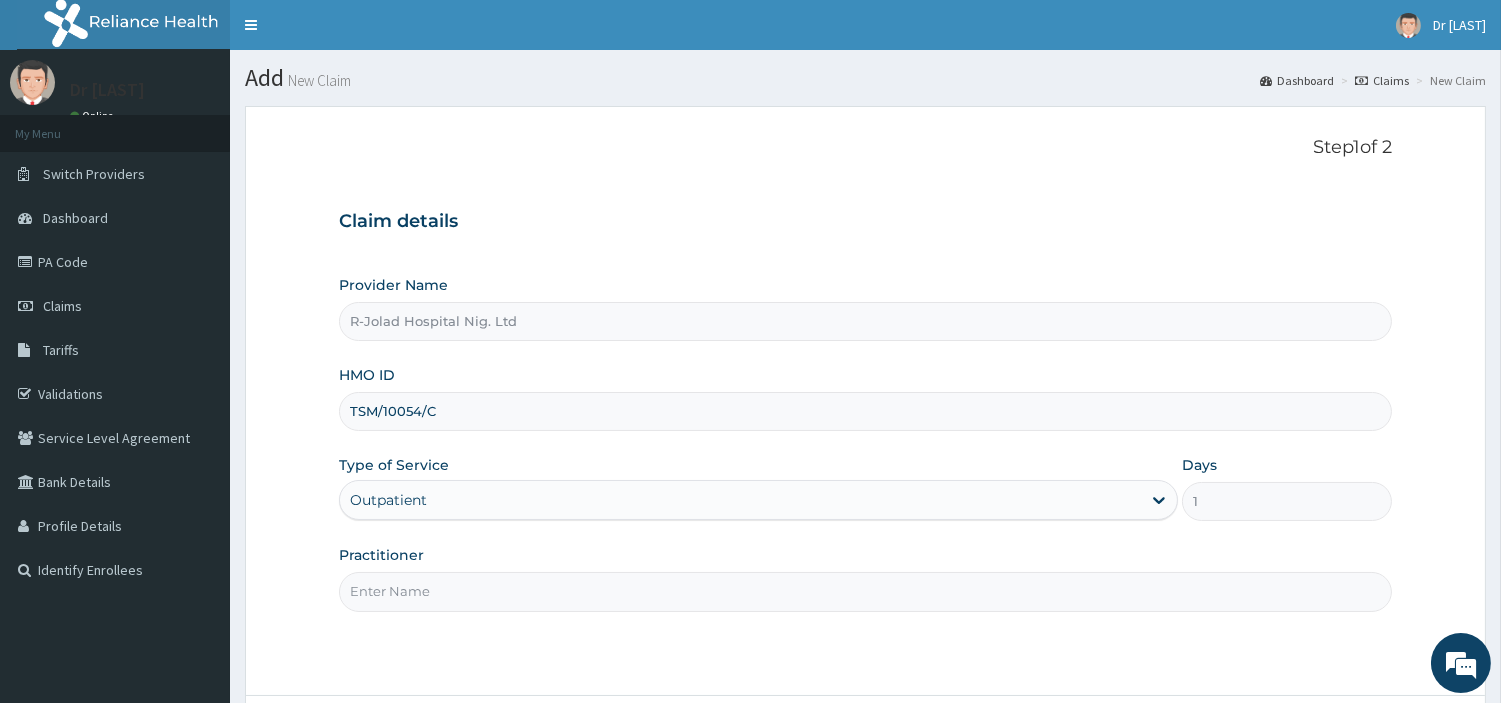 paste on "[FIRST] [LAST]" 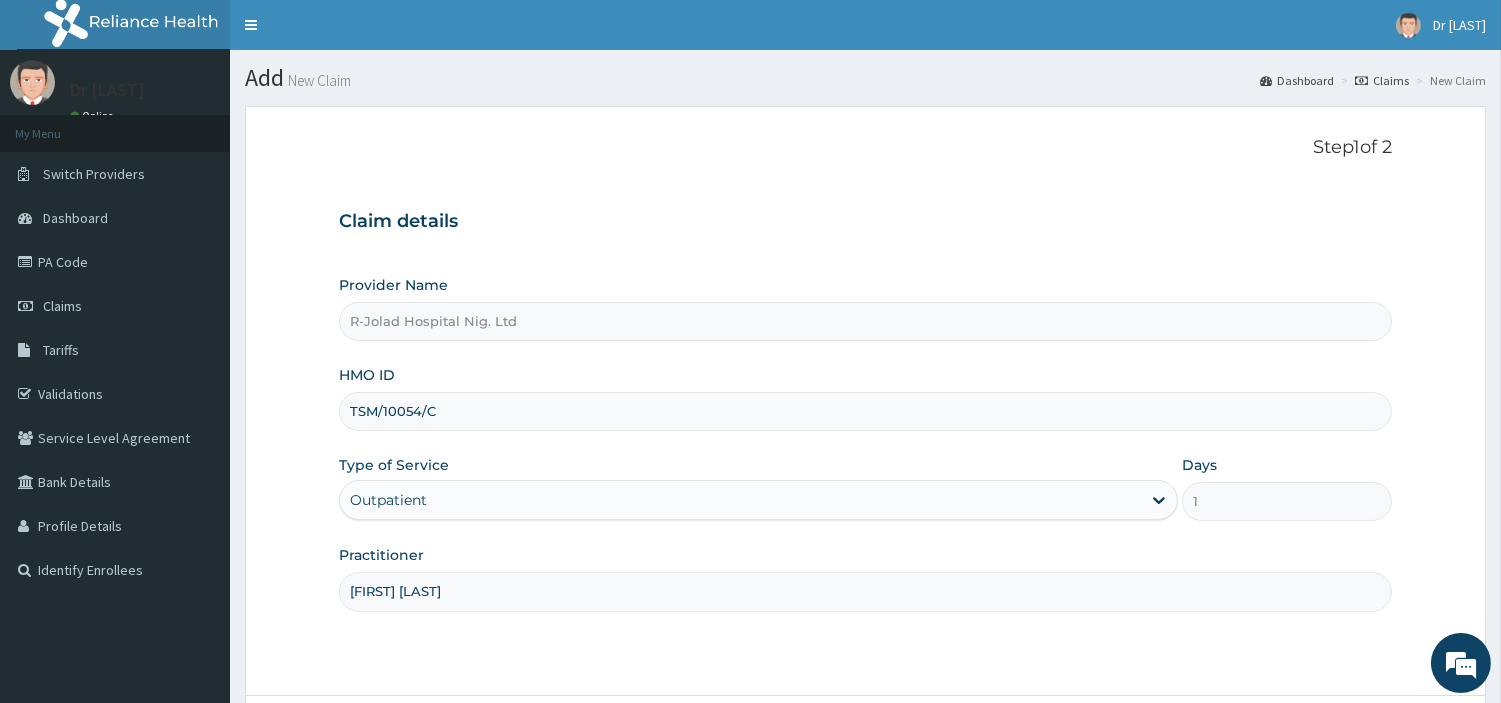 scroll, scrollTop: 172, scrollLeft: 0, axis: vertical 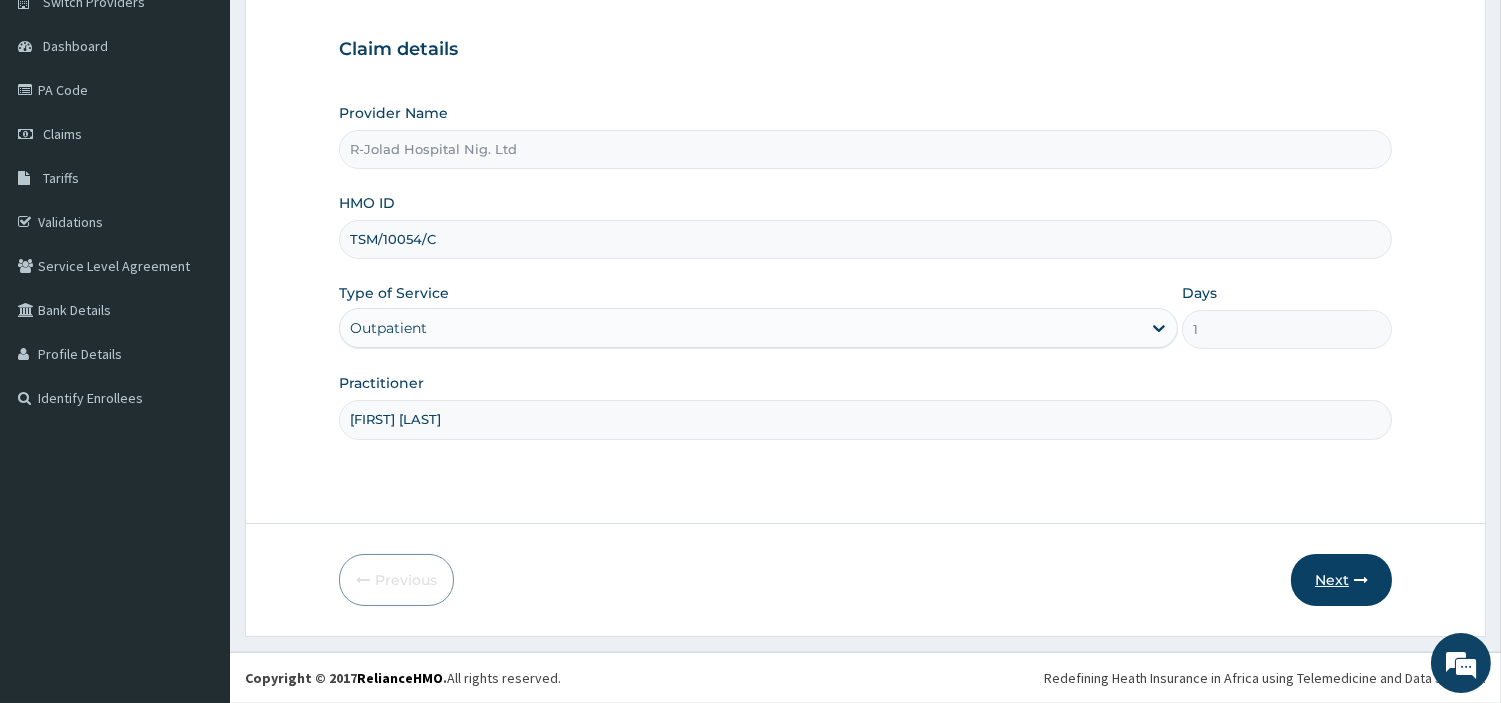 type on "[FIRST] [LAST]" 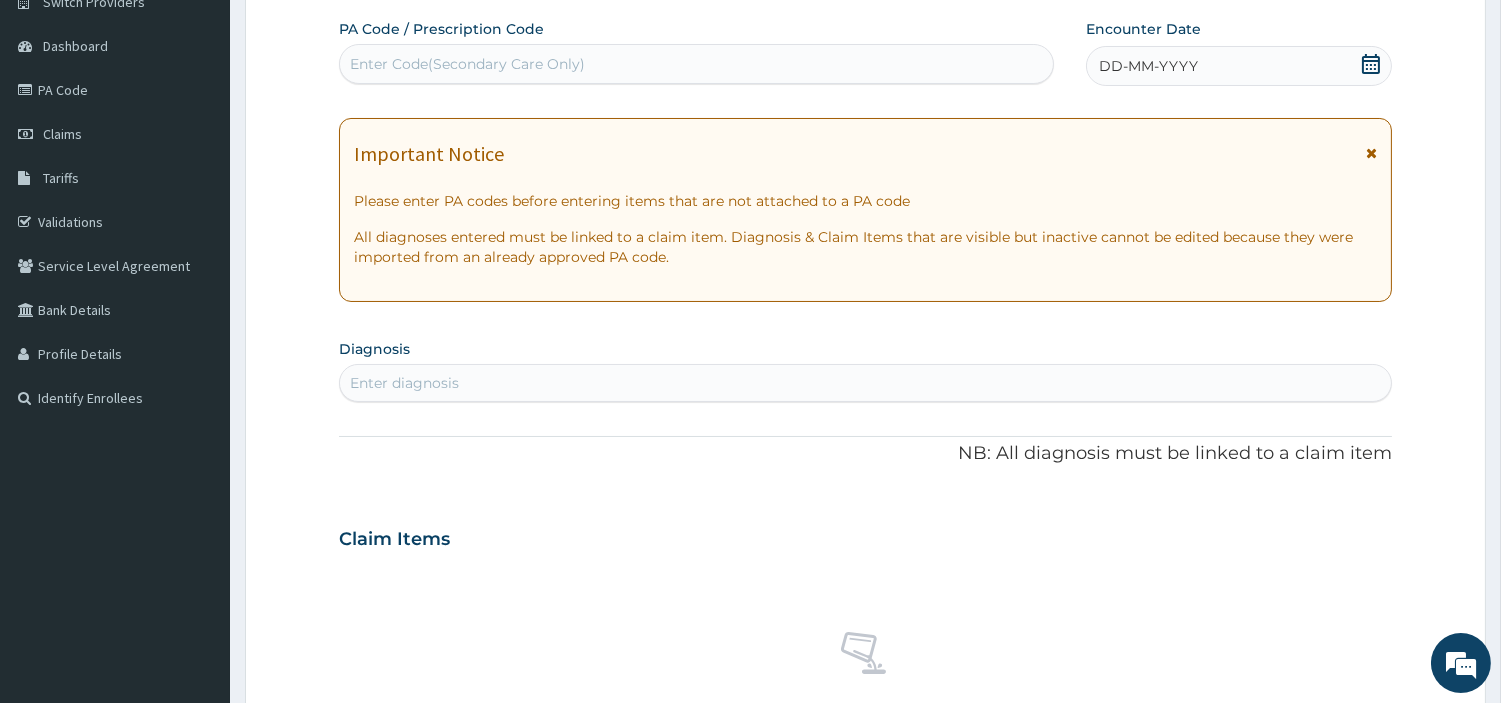 click on "Enter Code(Secondary Care Only)" at bounding box center (696, 64) 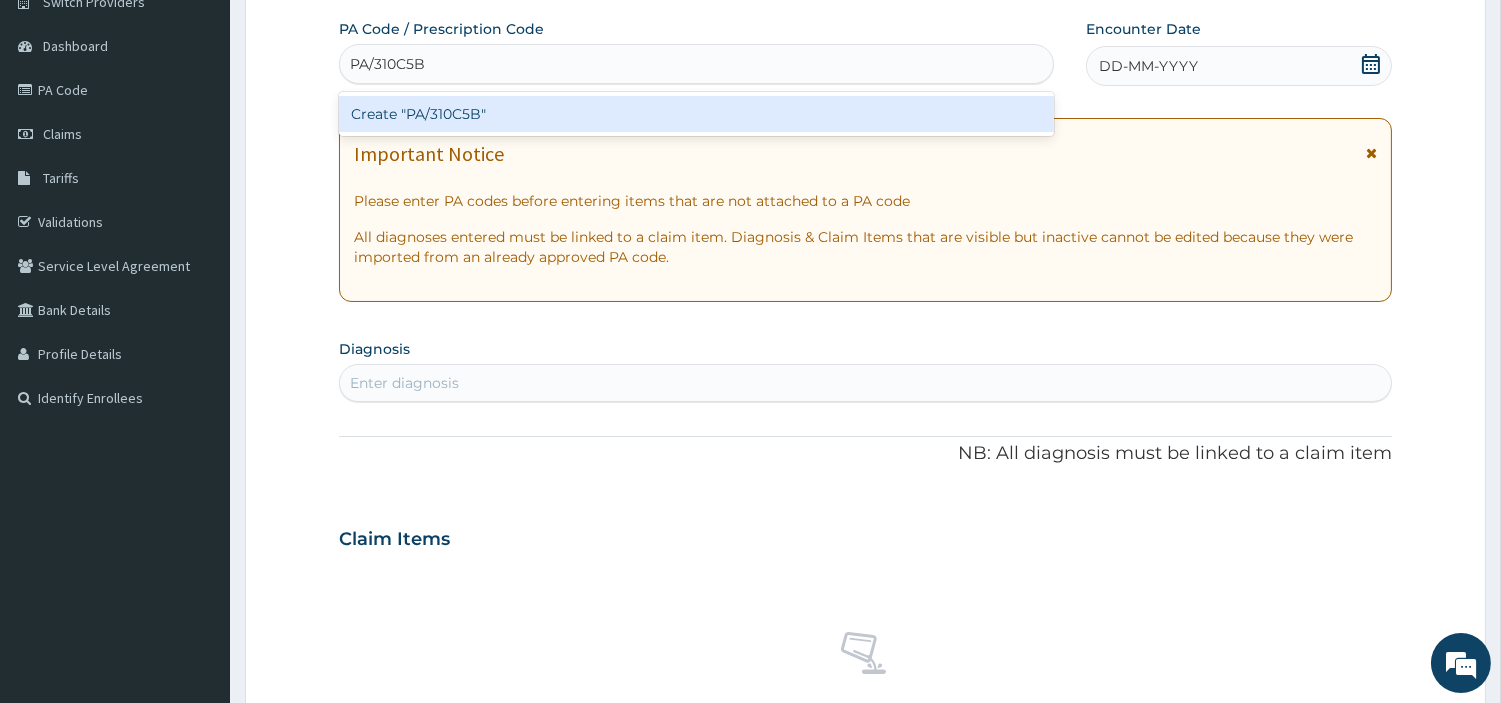 click on "Create "PA/310C5B"" at bounding box center (696, 114) 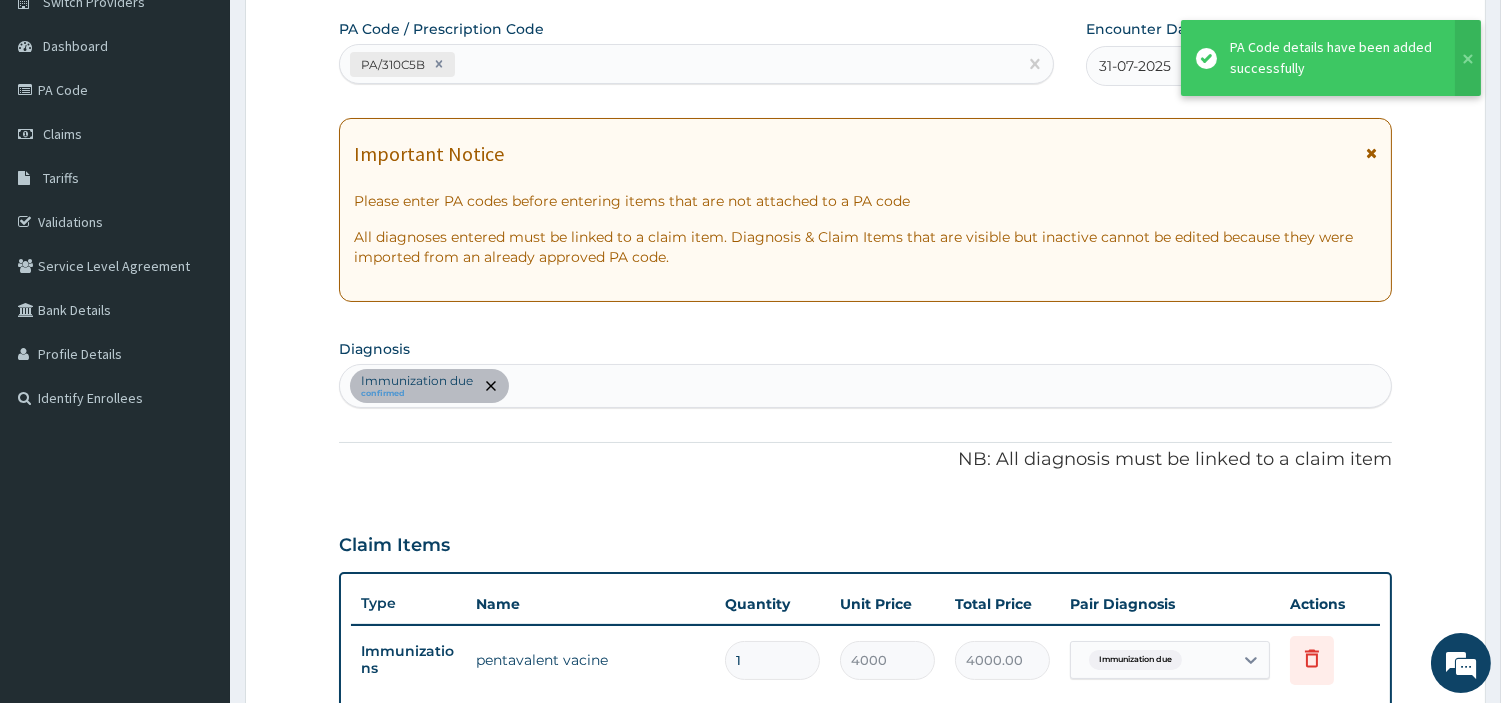scroll, scrollTop: 687, scrollLeft: 0, axis: vertical 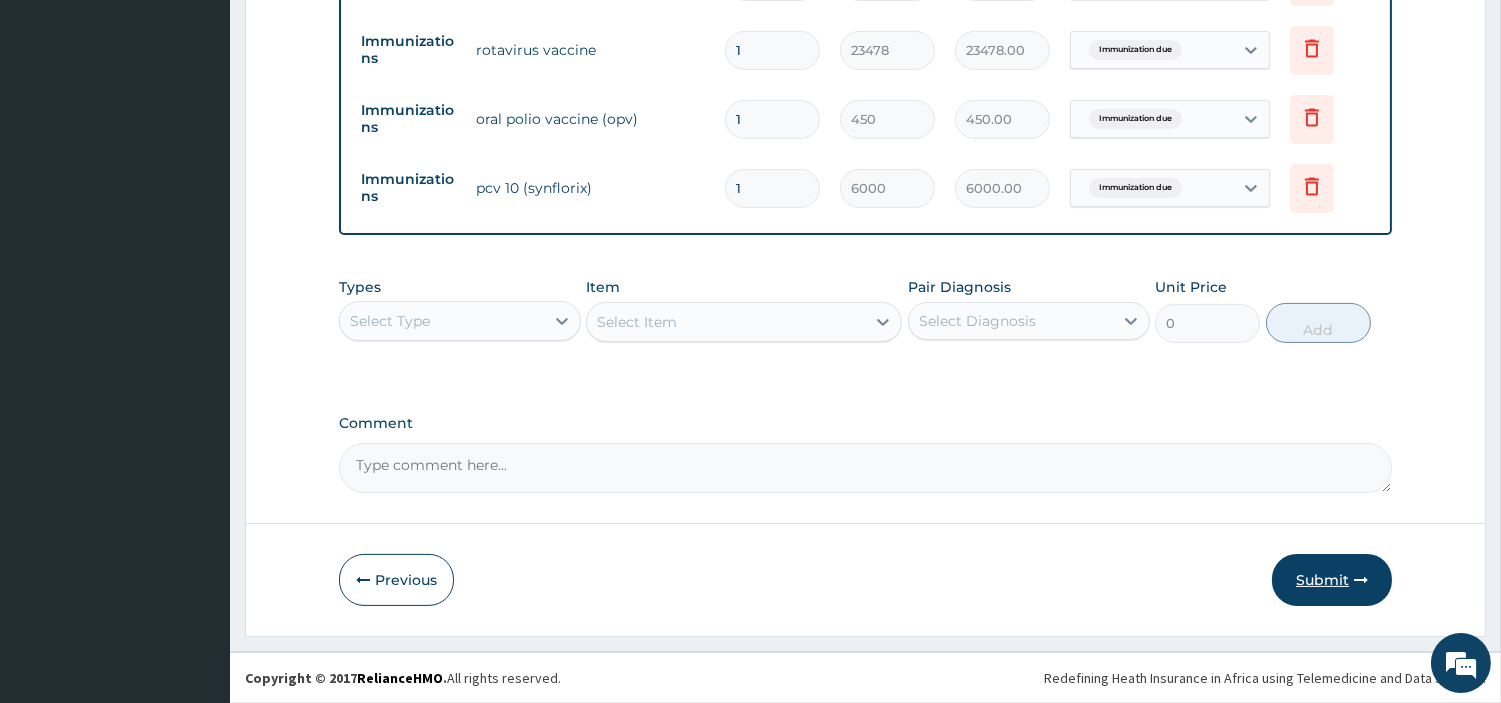 click on "Submit" at bounding box center (1332, 580) 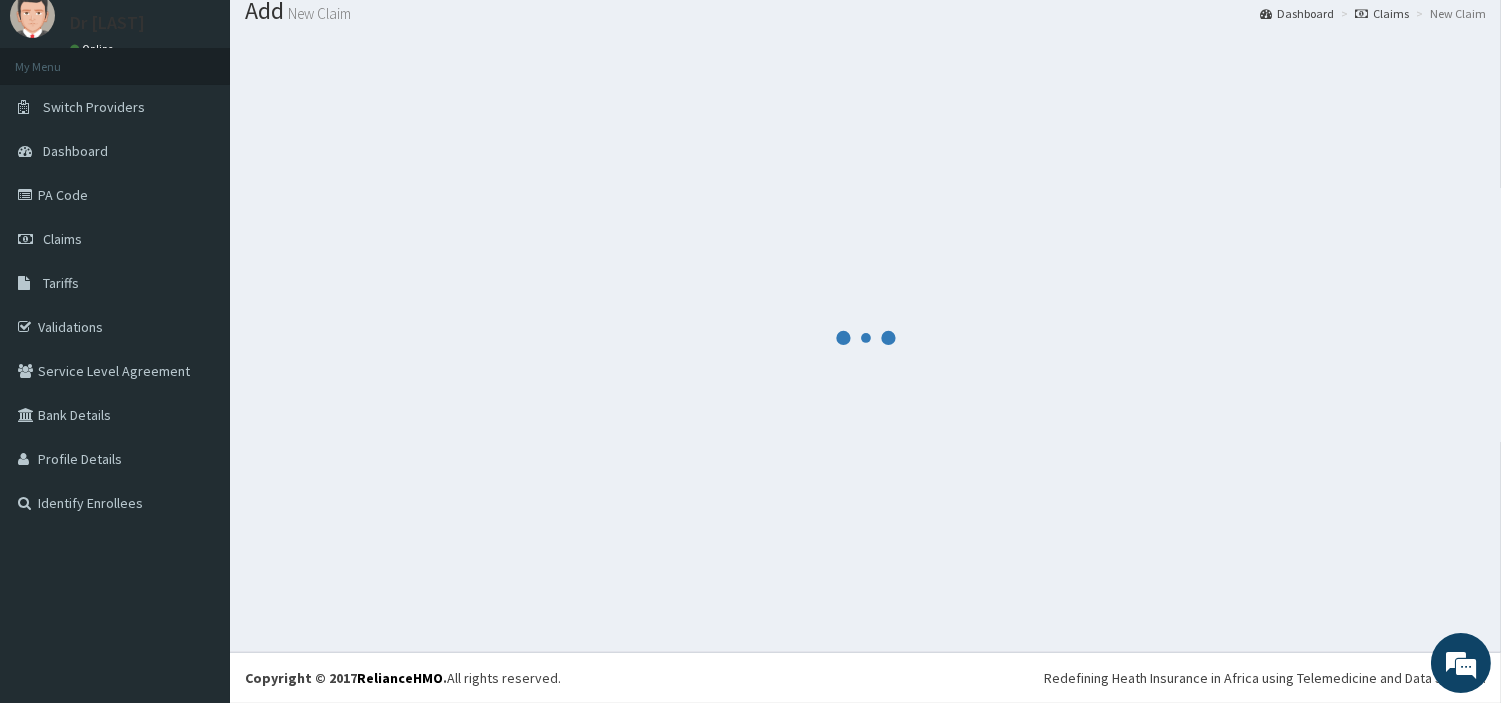 scroll, scrollTop: 66, scrollLeft: 0, axis: vertical 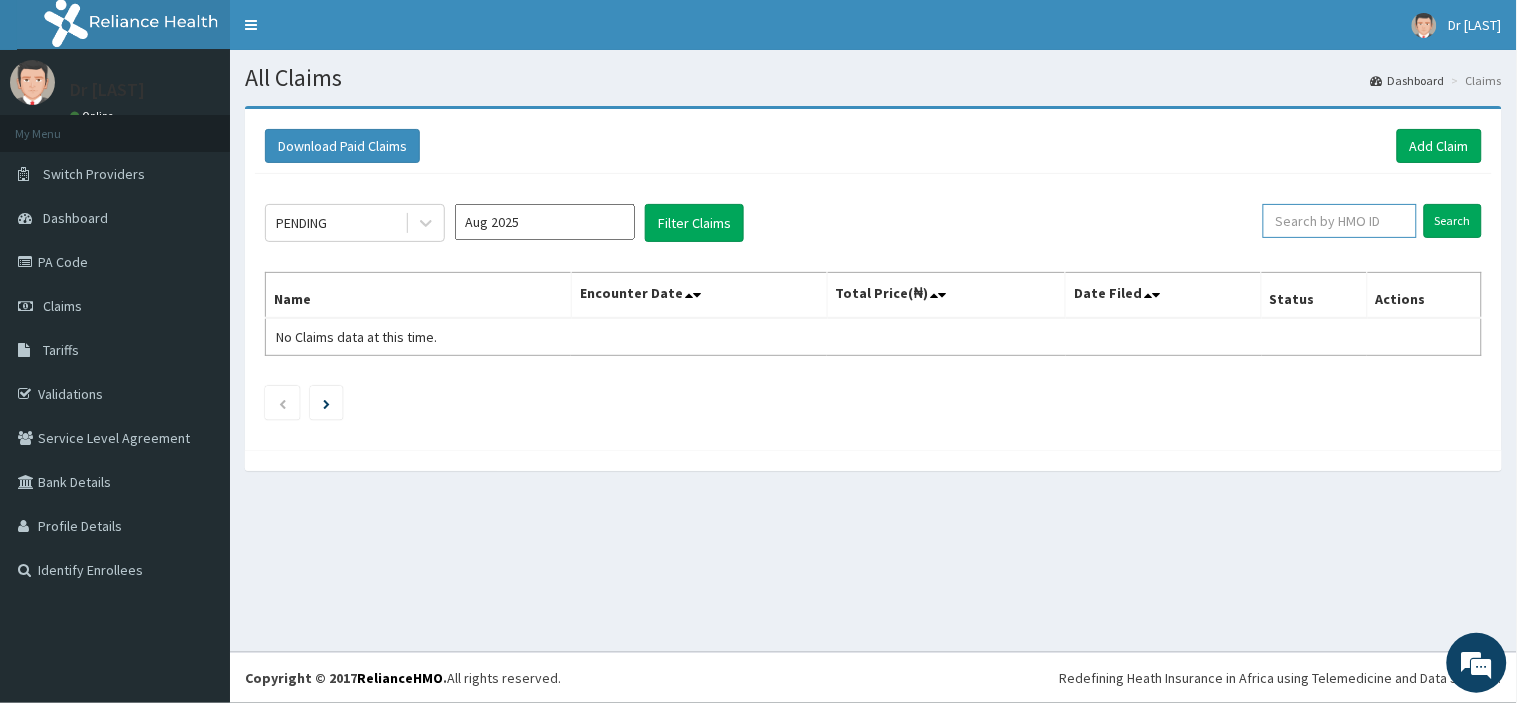 click at bounding box center (1340, 221) 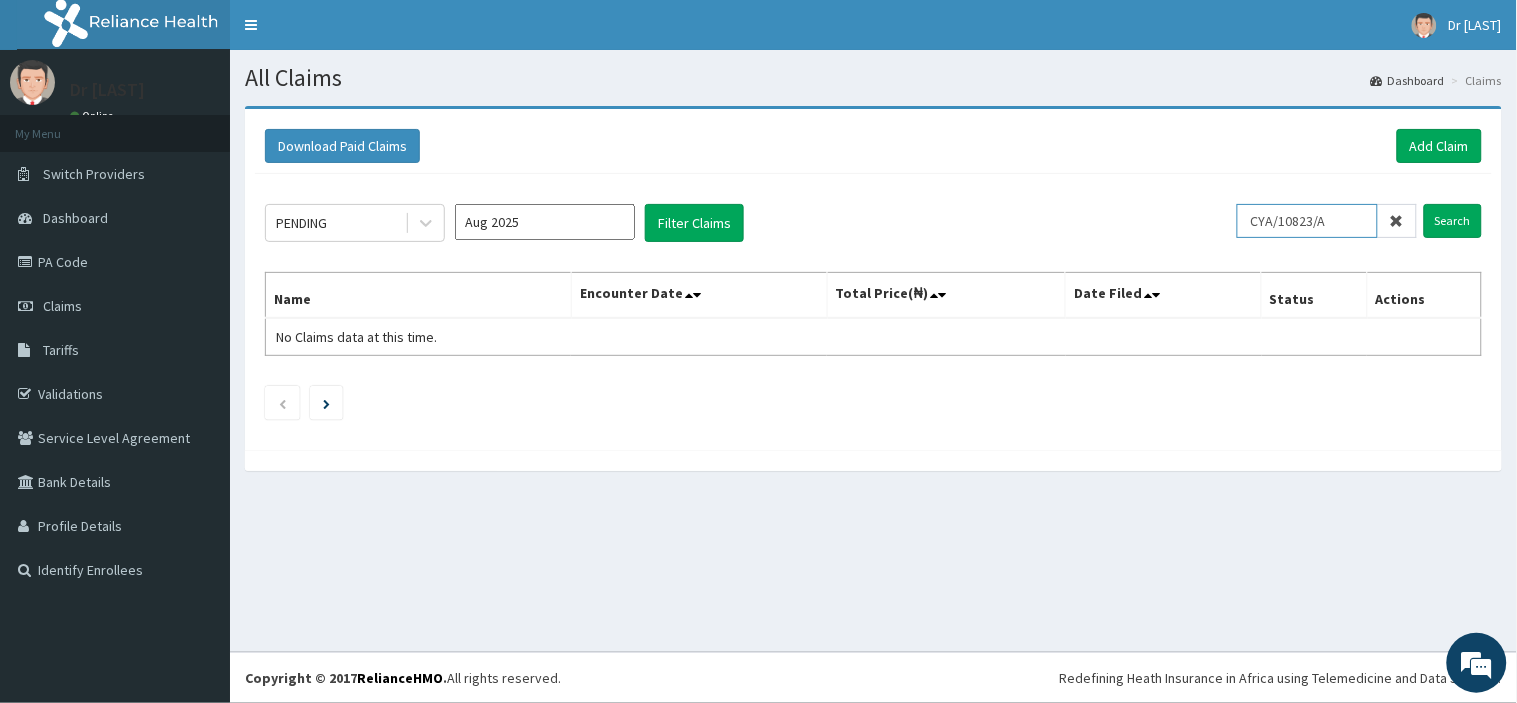 type on "CYA/10823/A" 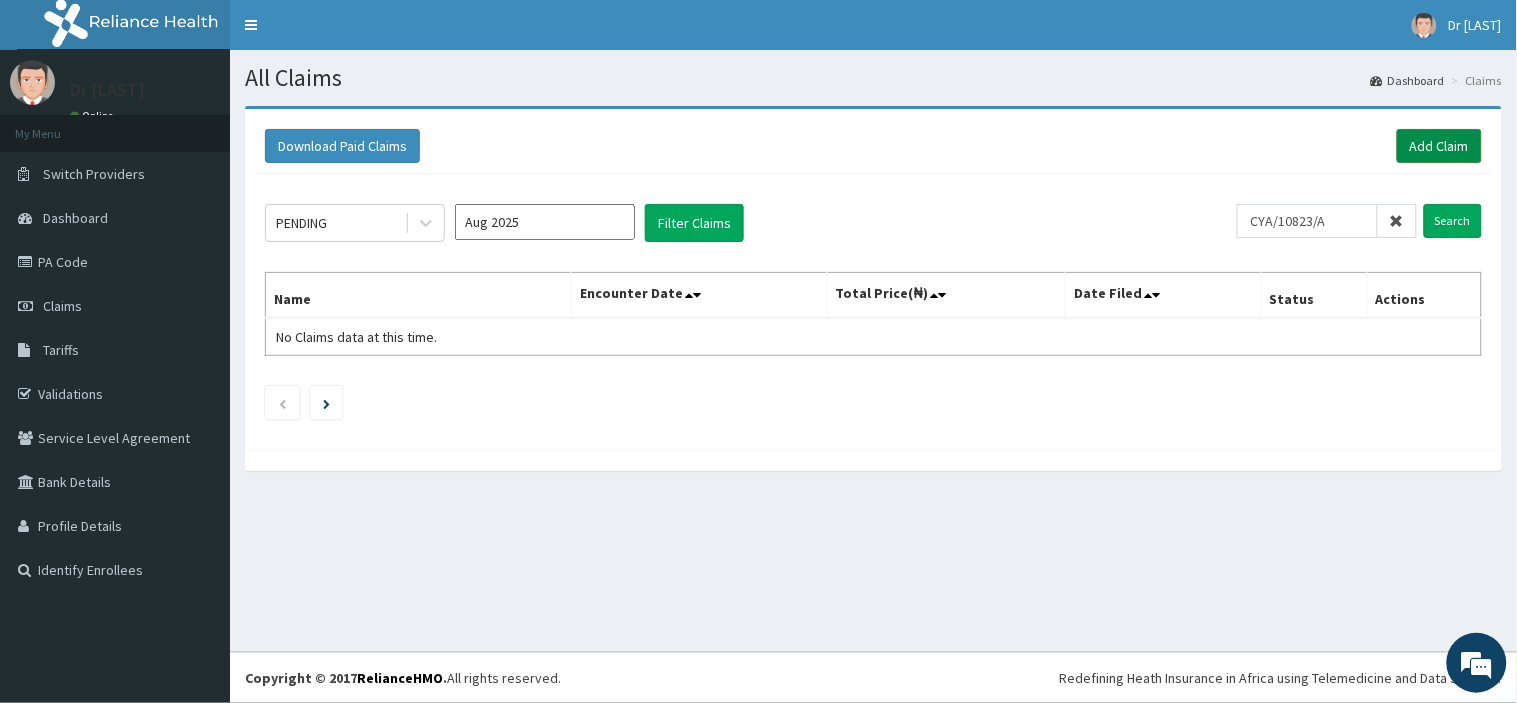 click on "Add Claim" at bounding box center (1439, 146) 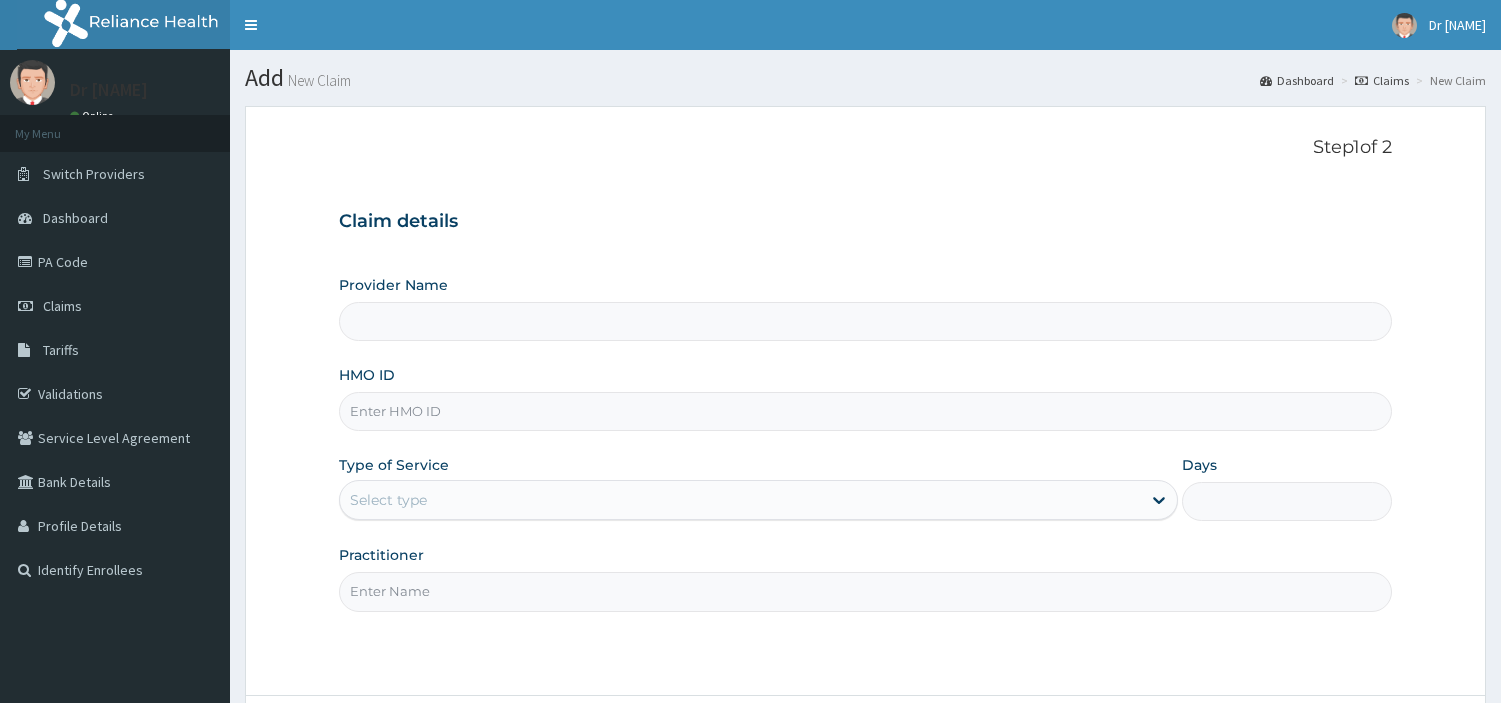 scroll, scrollTop: 0, scrollLeft: 0, axis: both 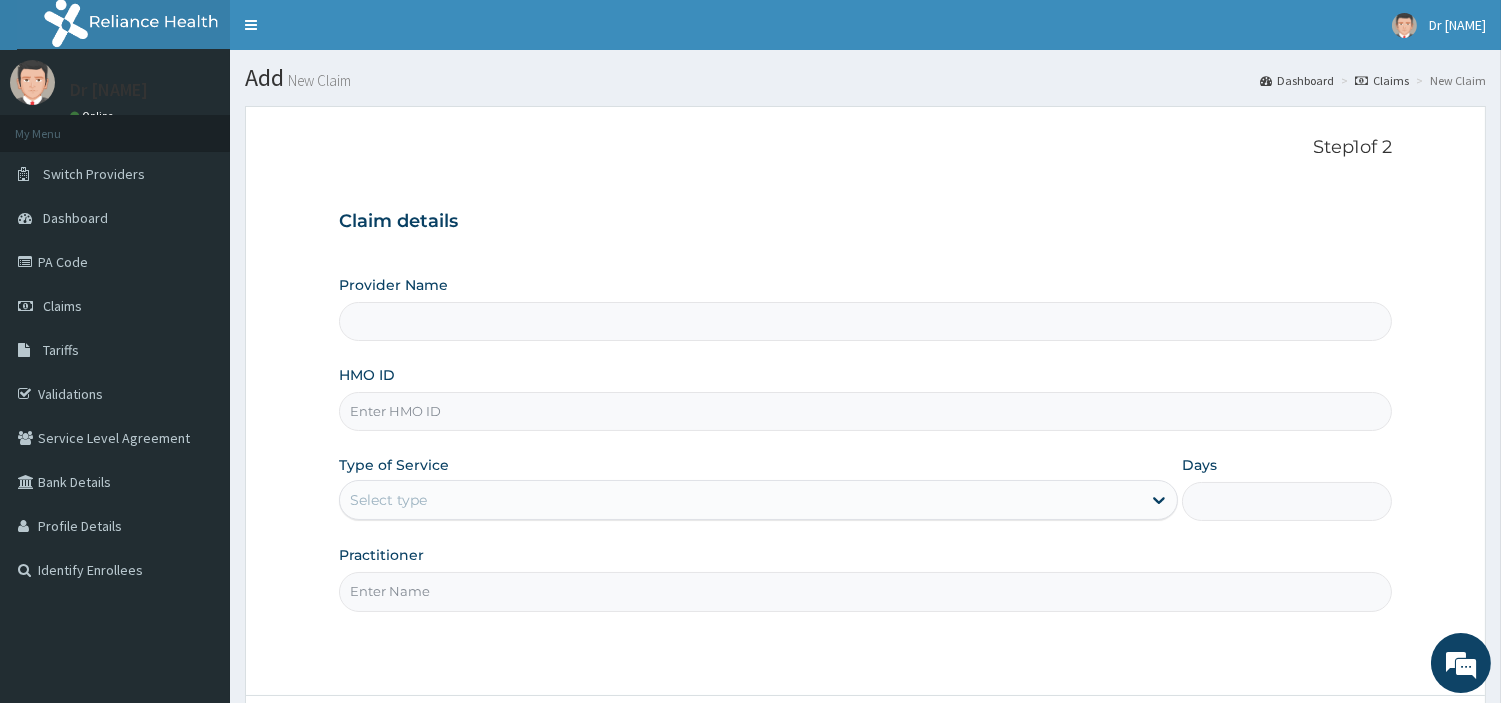 type on "R-Jolad Hospital Nig. Ltd" 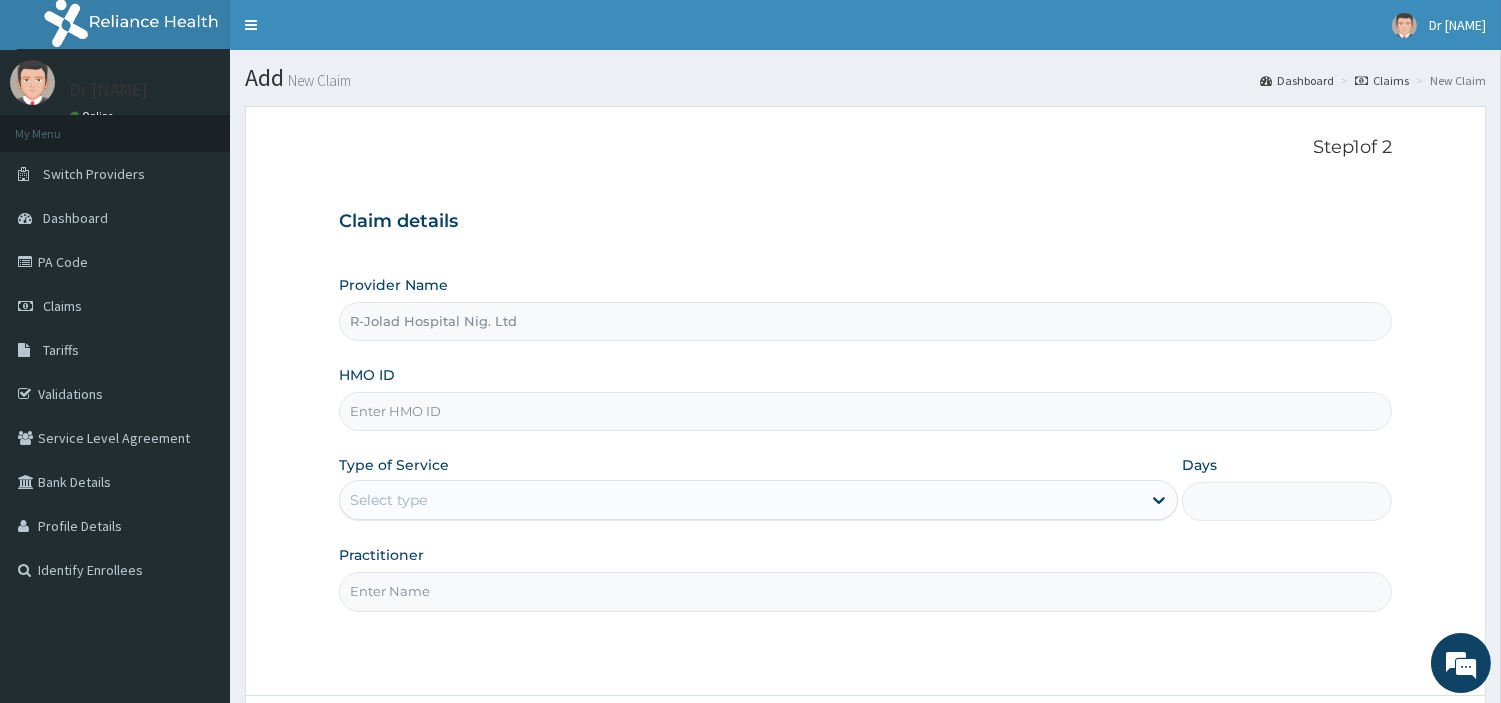 scroll, scrollTop: 0, scrollLeft: 0, axis: both 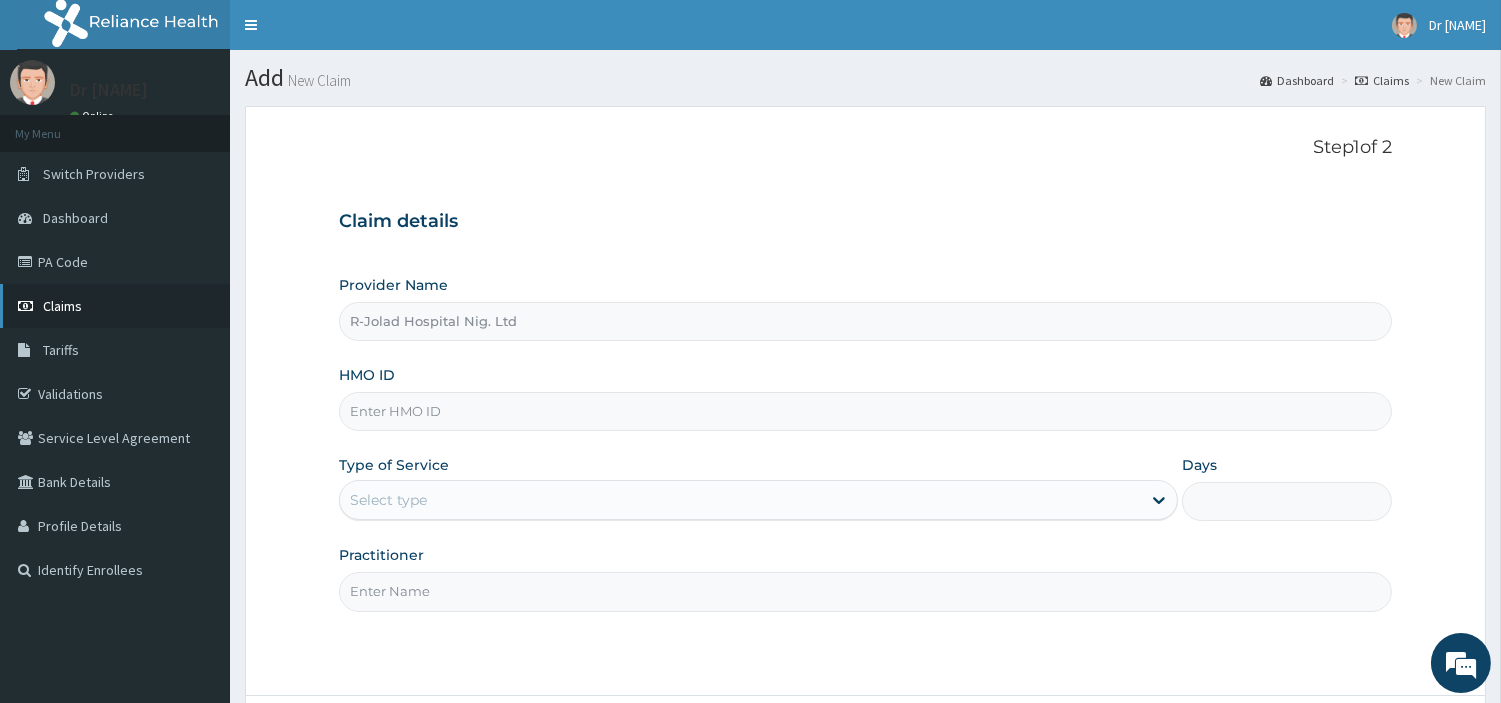 click on "Claims" at bounding box center (62, 306) 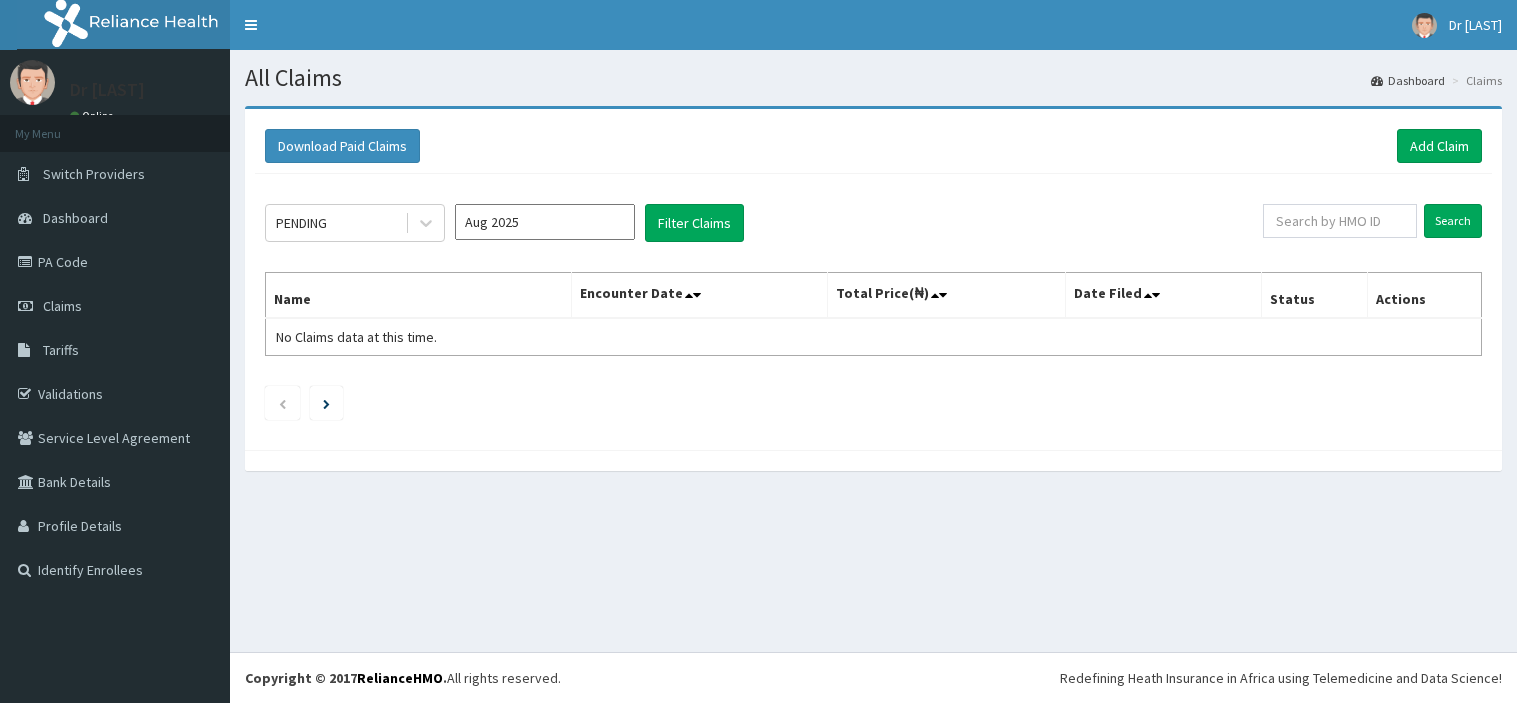 scroll, scrollTop: 0, scrollLeft: 0, axis: both 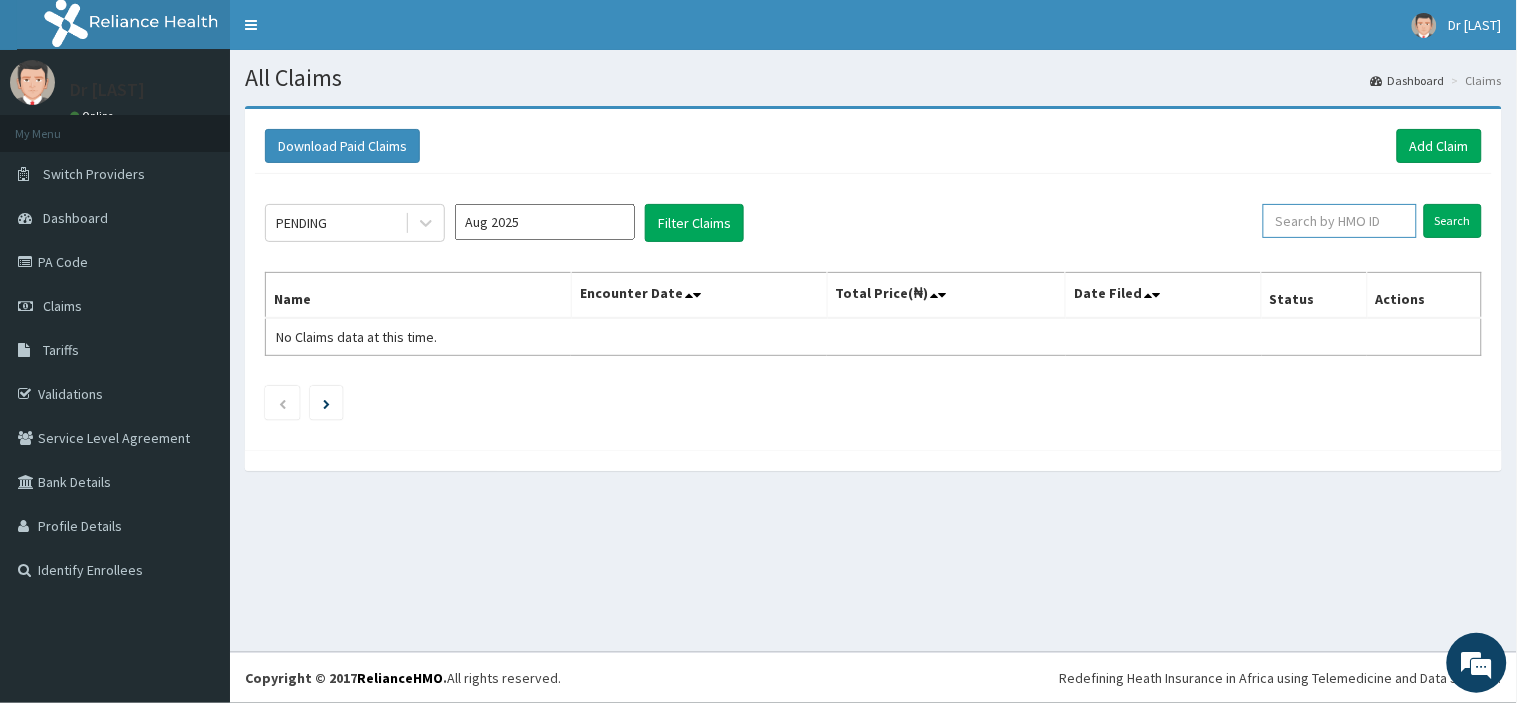 click at bounding box center [1340, 221] 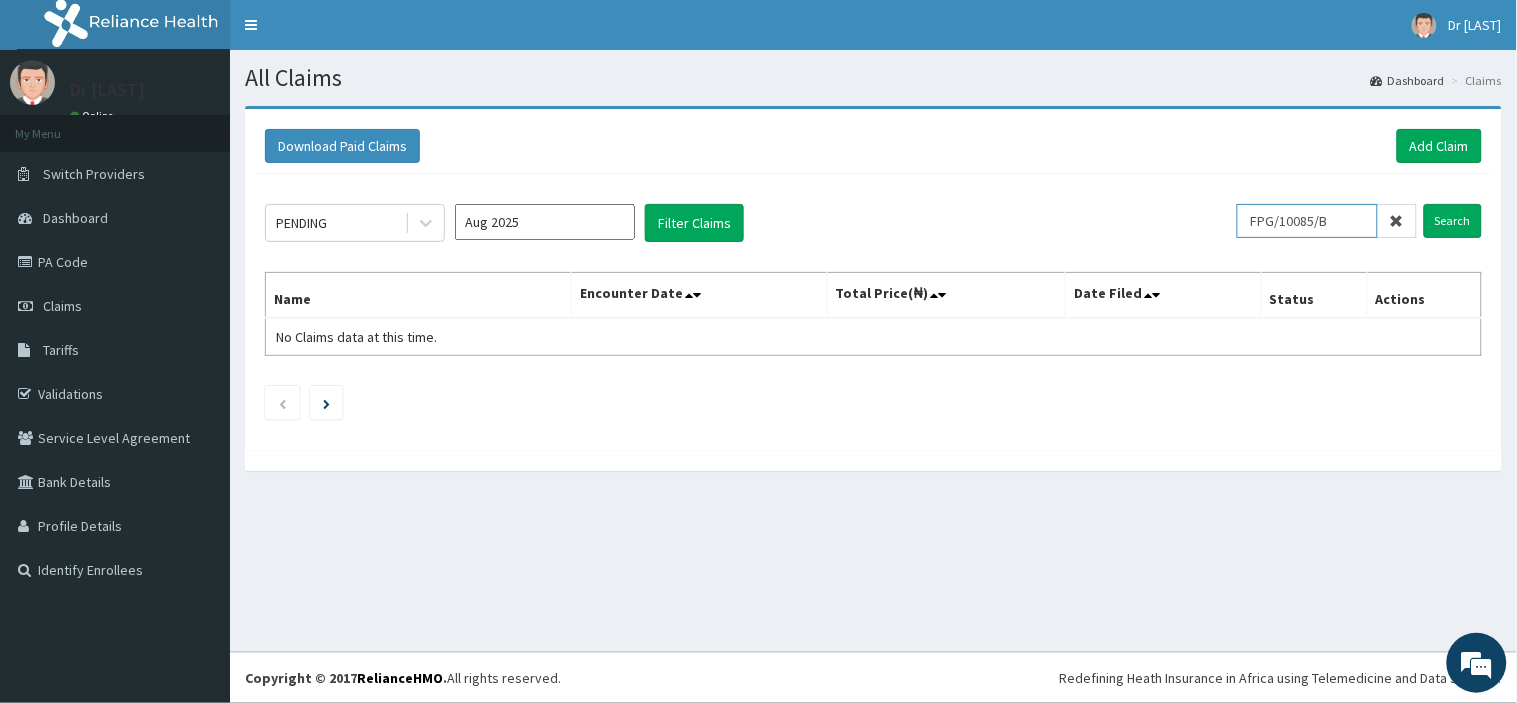 type on "FPG/10085/B" 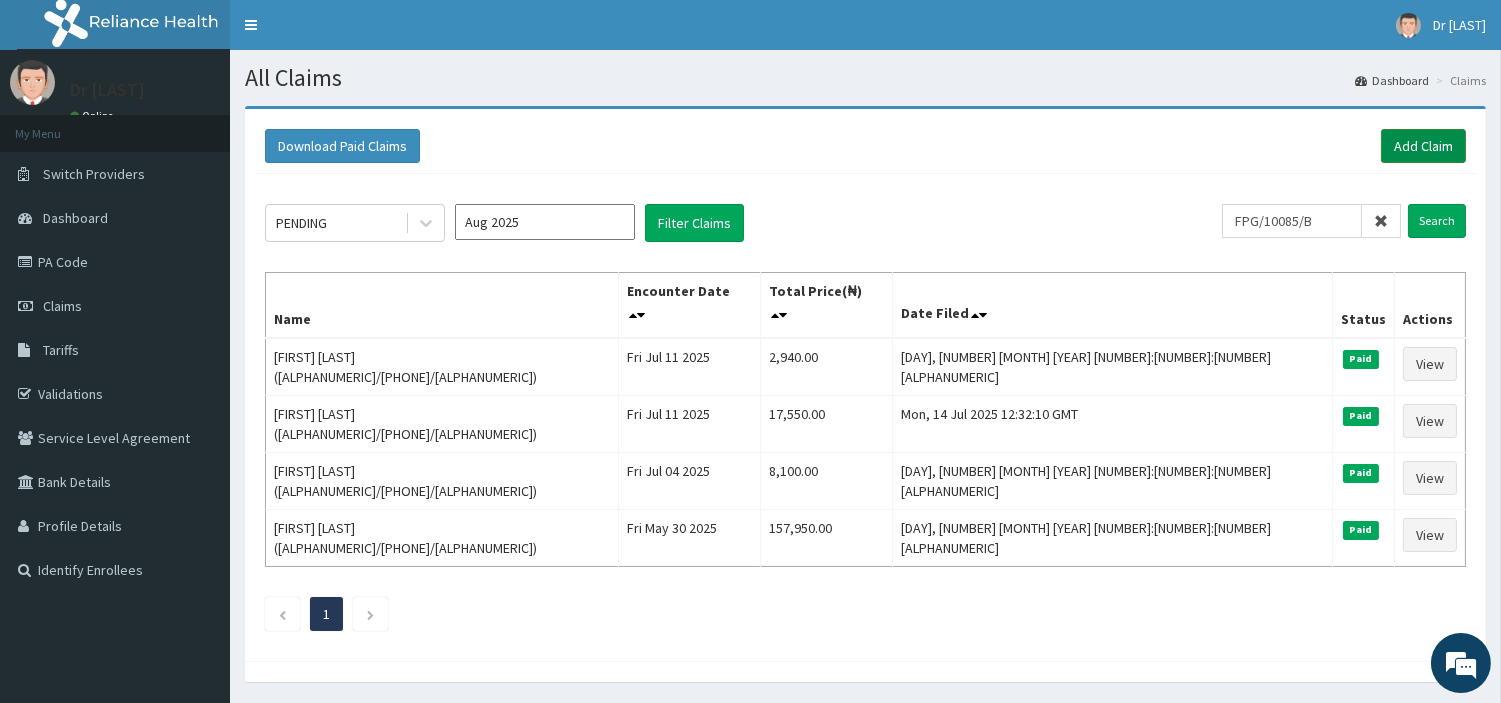 click on "Add Claim" at bounding box center [1423, 146] 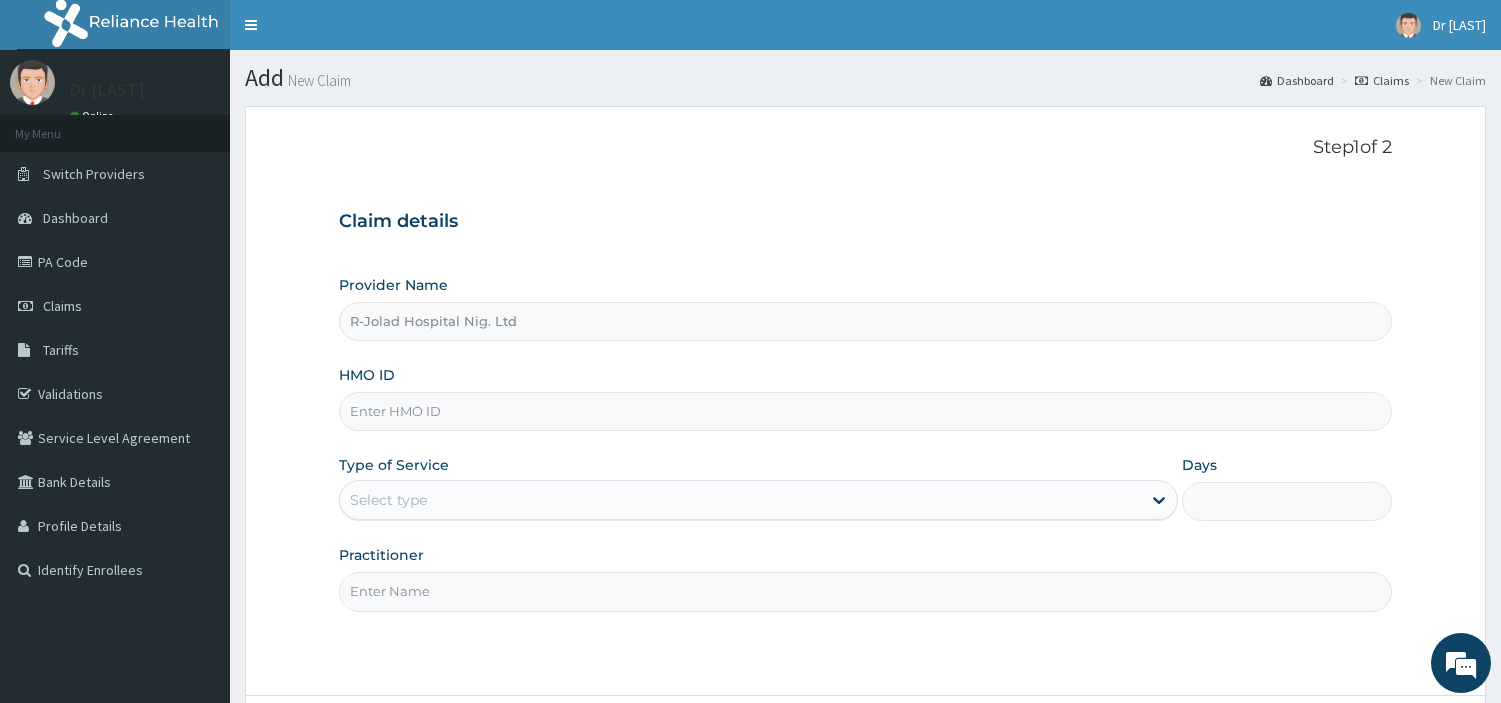 scroll, scrollTop: 0, scrollLeft: 0, axis: both 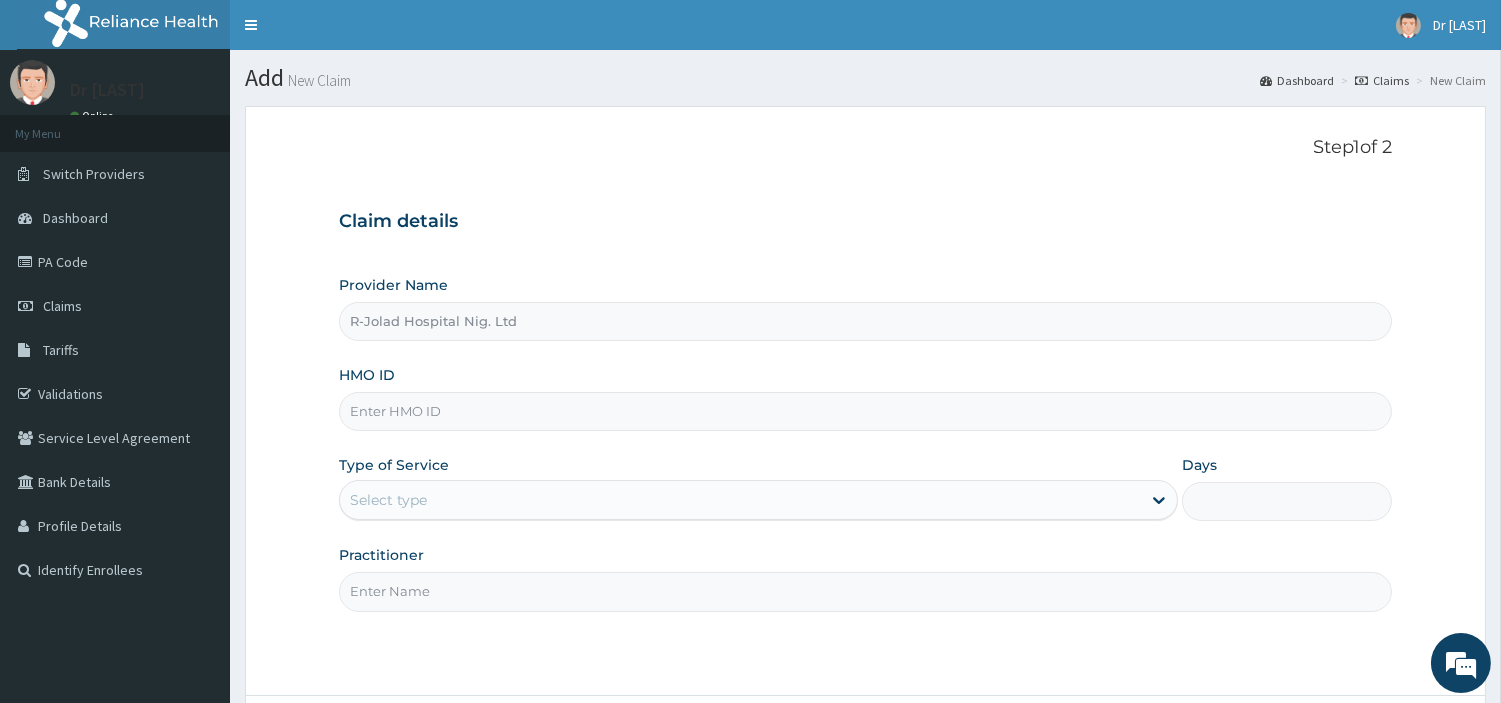 click on "HMO ID" at bounding box center [865, 411] 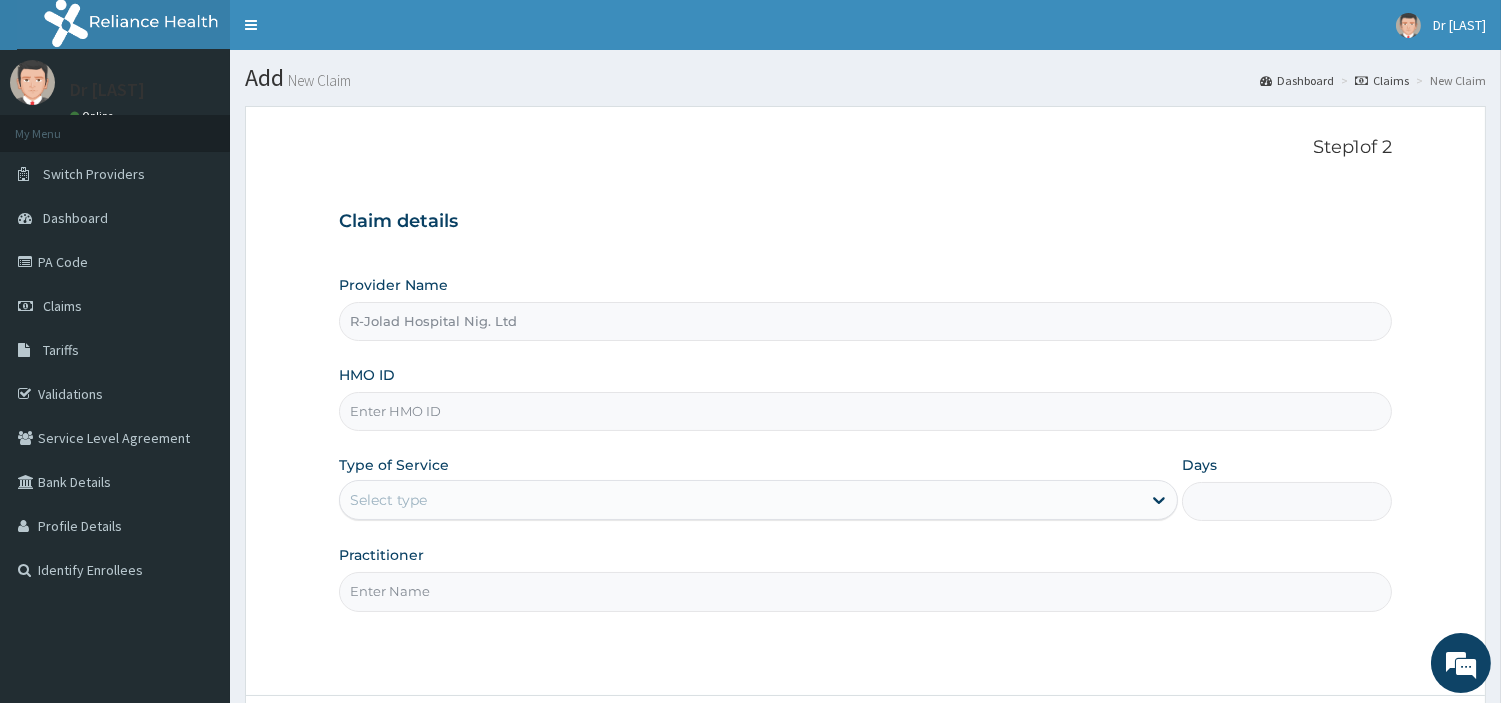 paste on "CYA/10823/A" 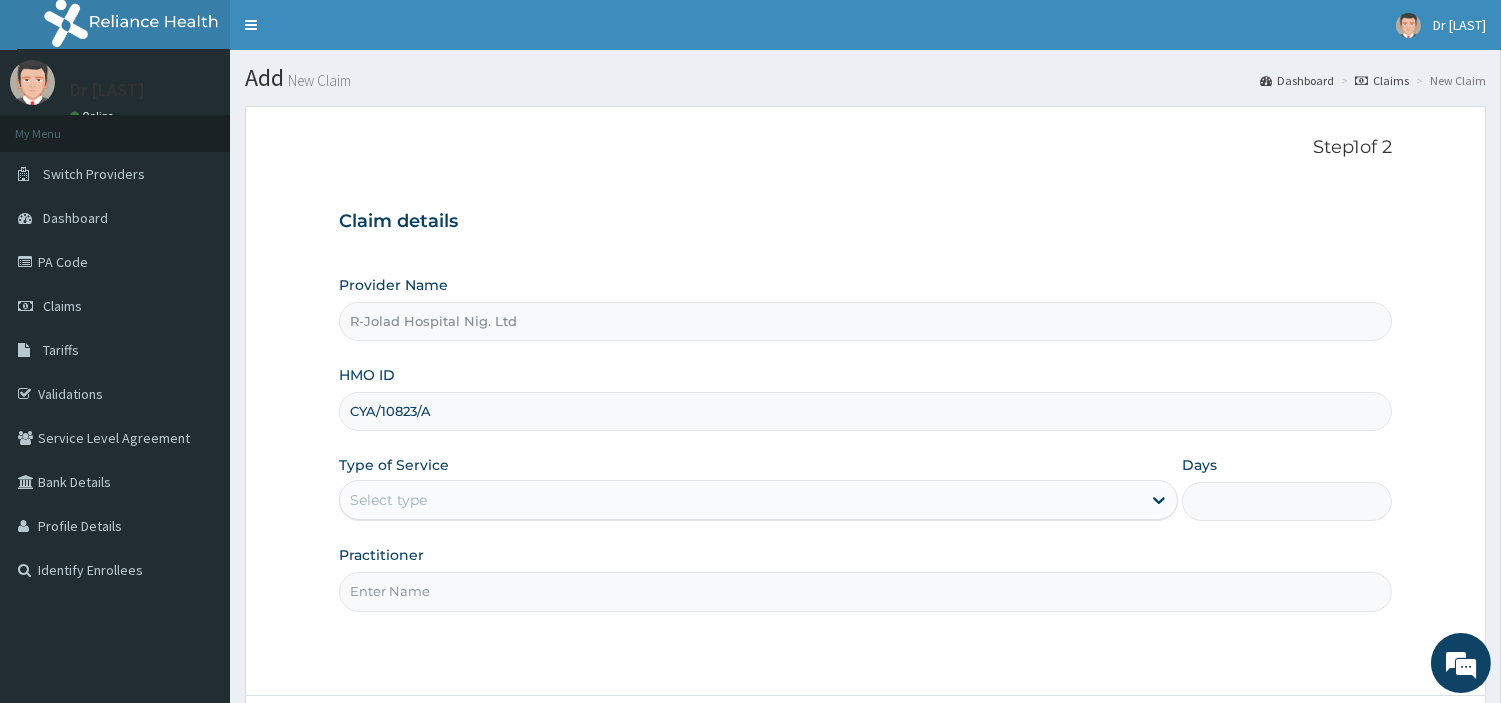 type on "CYA/10823/A" 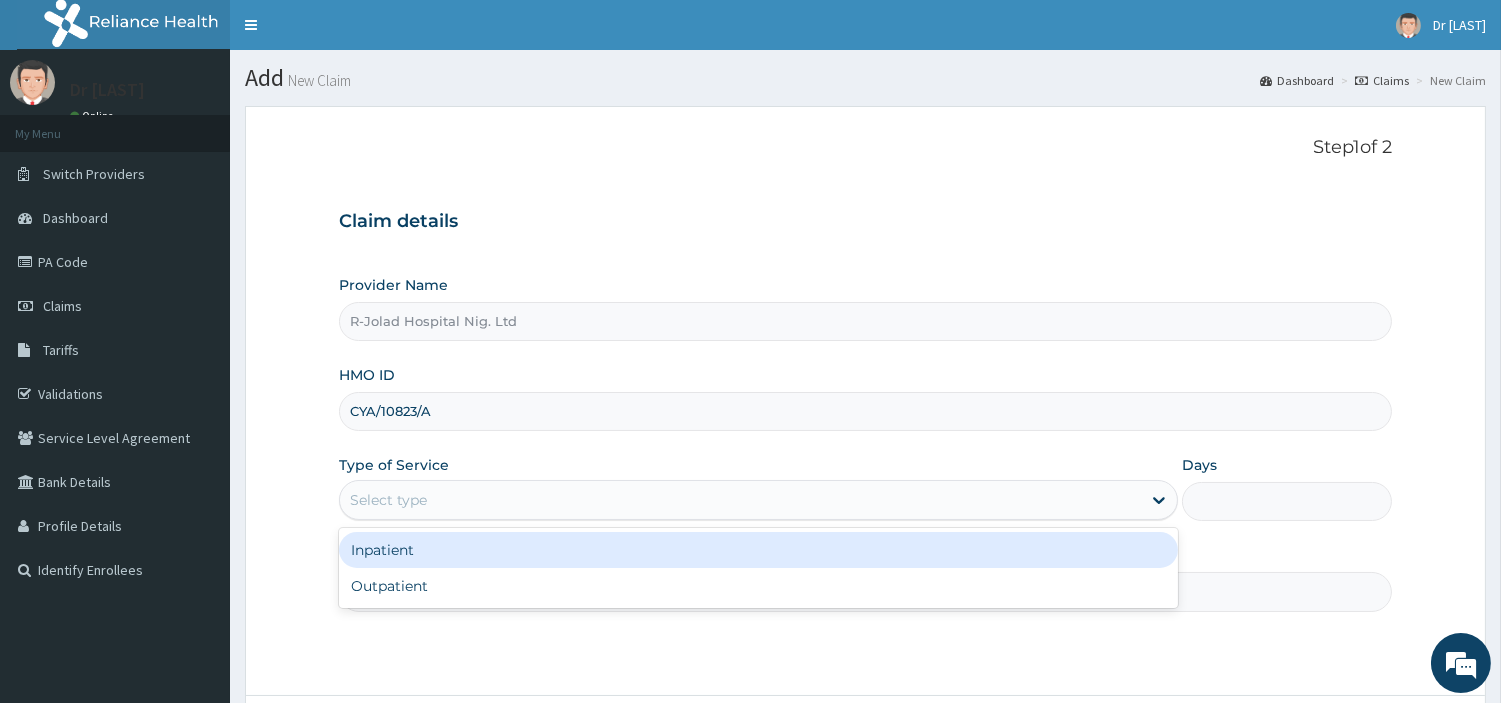drag, startPoint x: 473, startPoint y: 508, endPoint x: 456, endPoint y: 586, distance: 79.83107 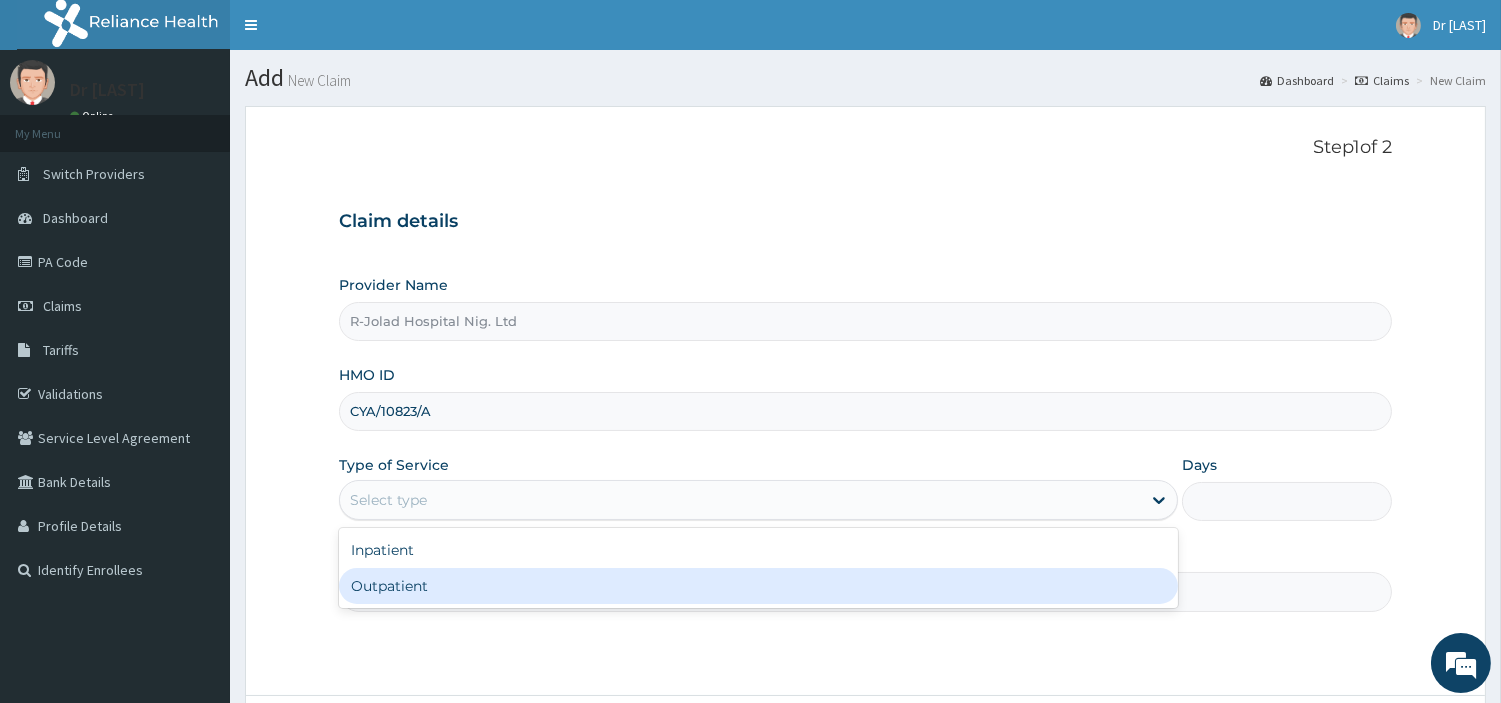 click on "Outpatient" at bounding box center (758, 586) 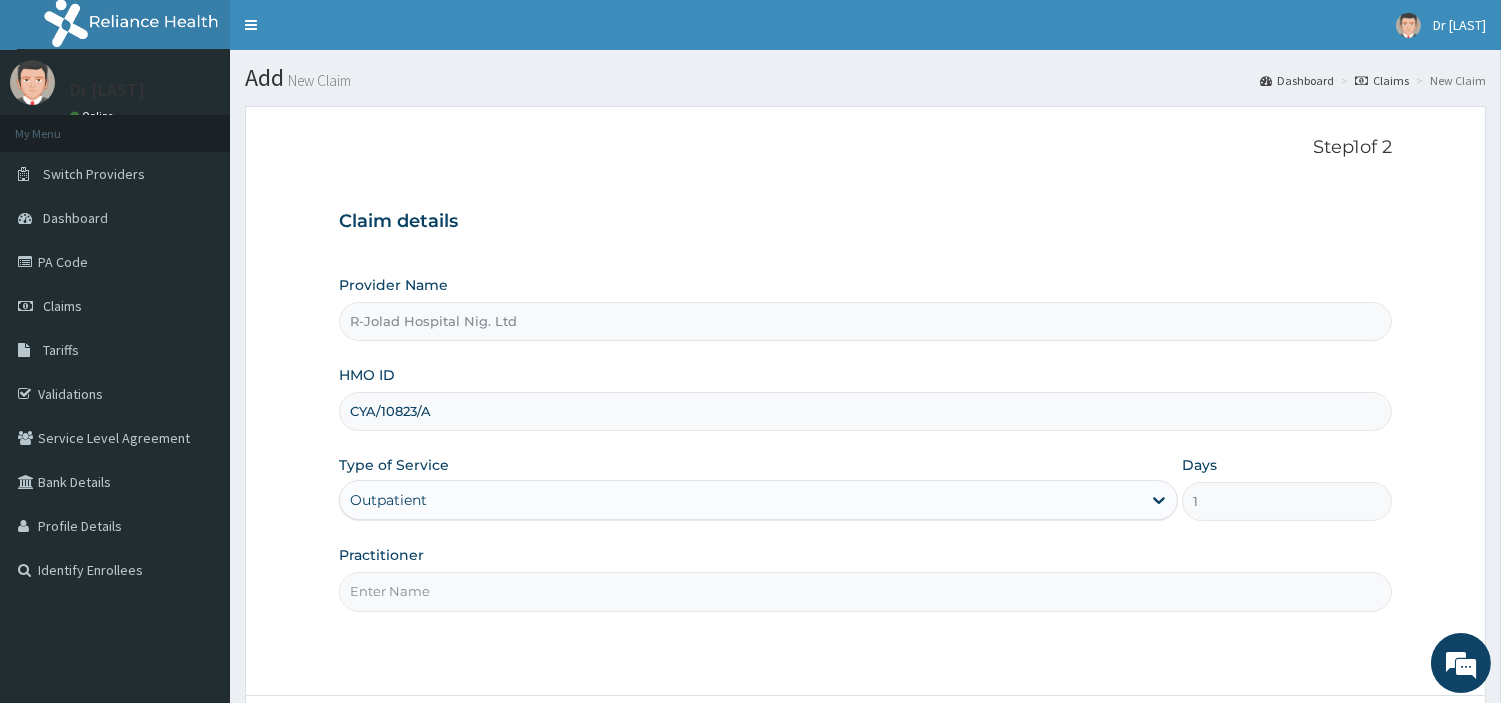 click on "Practitioner" at bounding box center (865, 591) 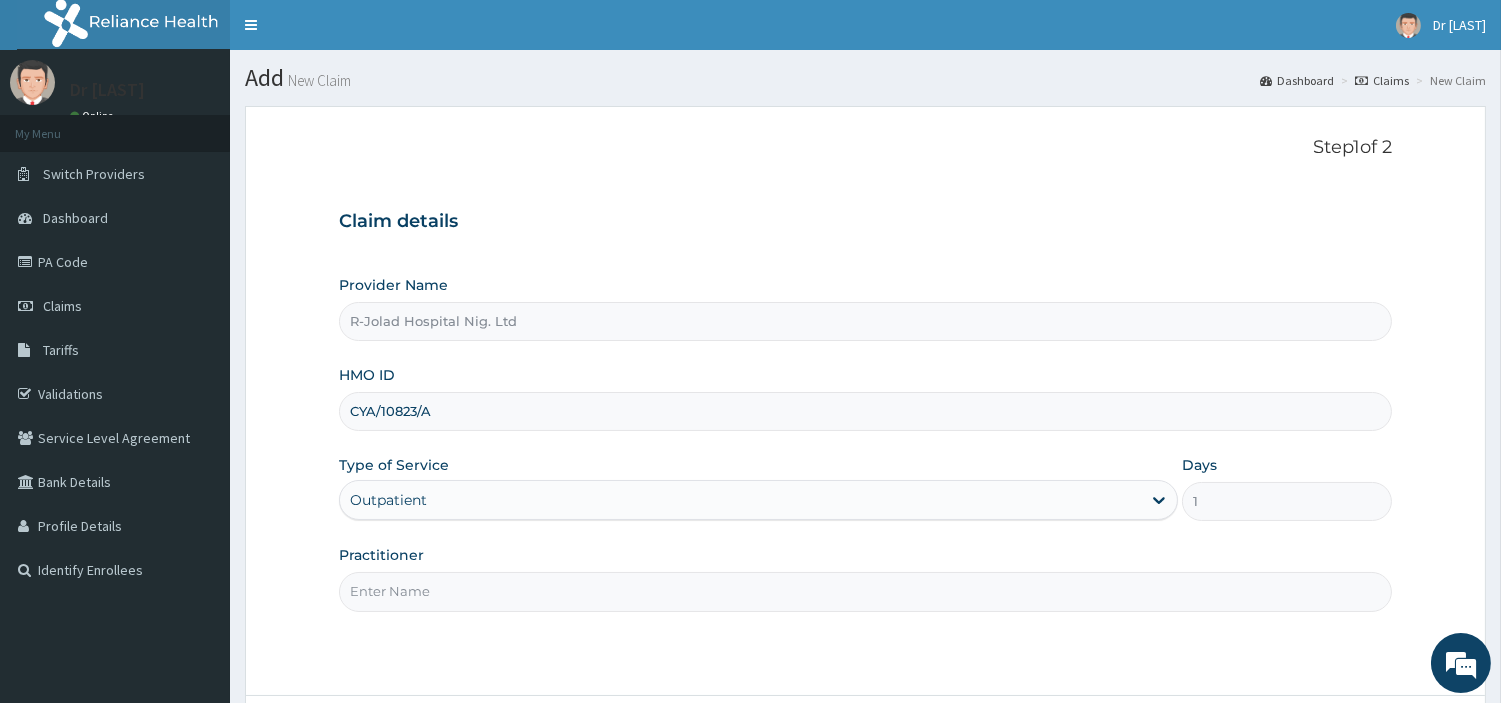 paste on "[FIRST] [LAST]" 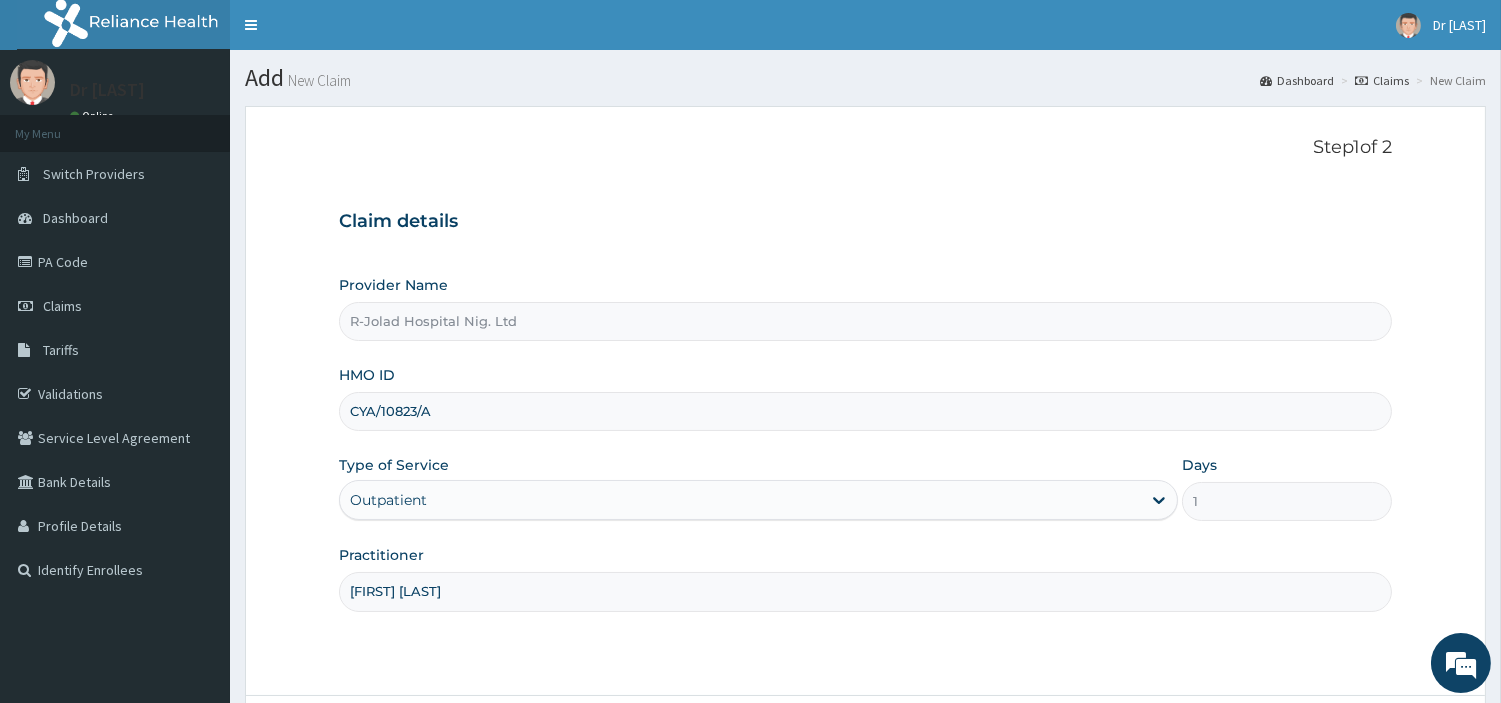 scroll, scrollTop: 172, scrollLeft: 0, axis: vertical 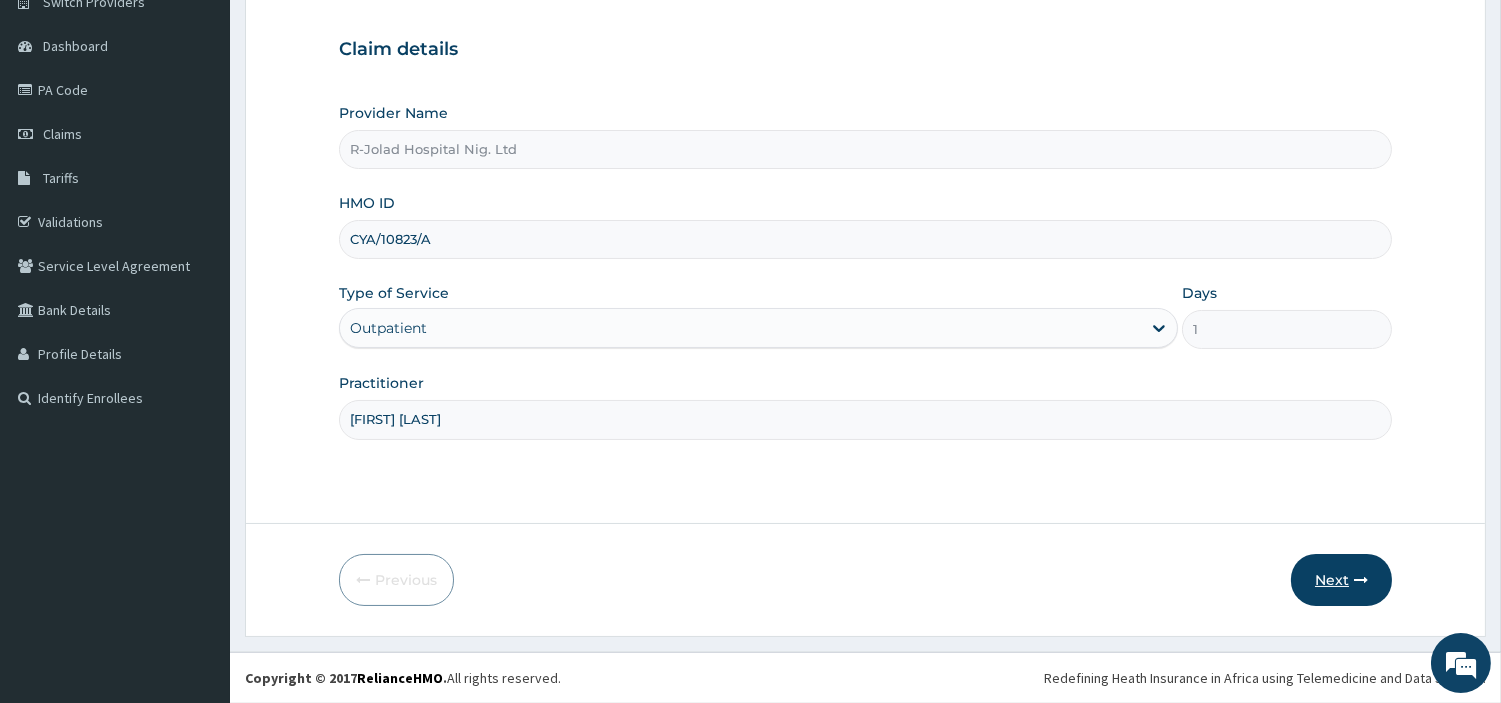 type on "[FIRST] [LAST]" 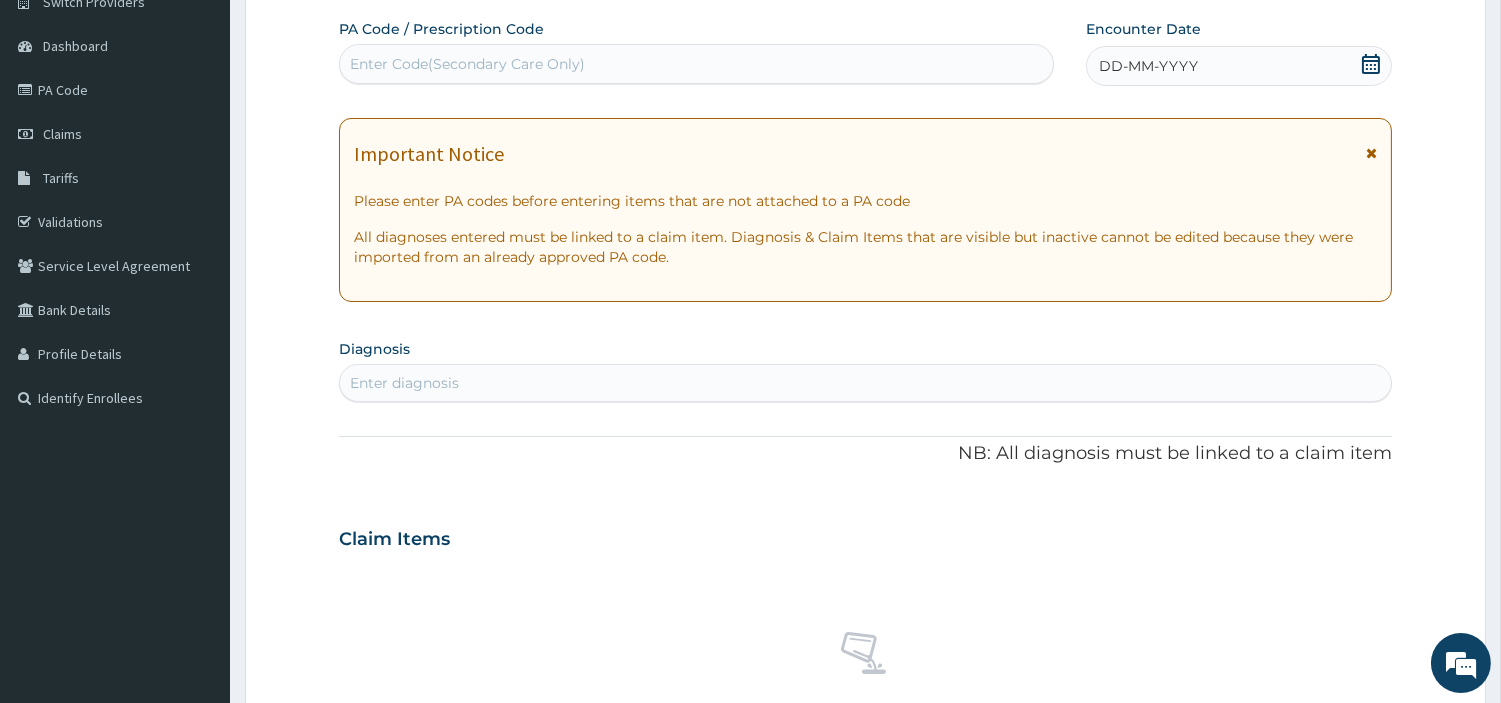 click on "DD-MM-YYYY" at bounding box center (1239, 66) 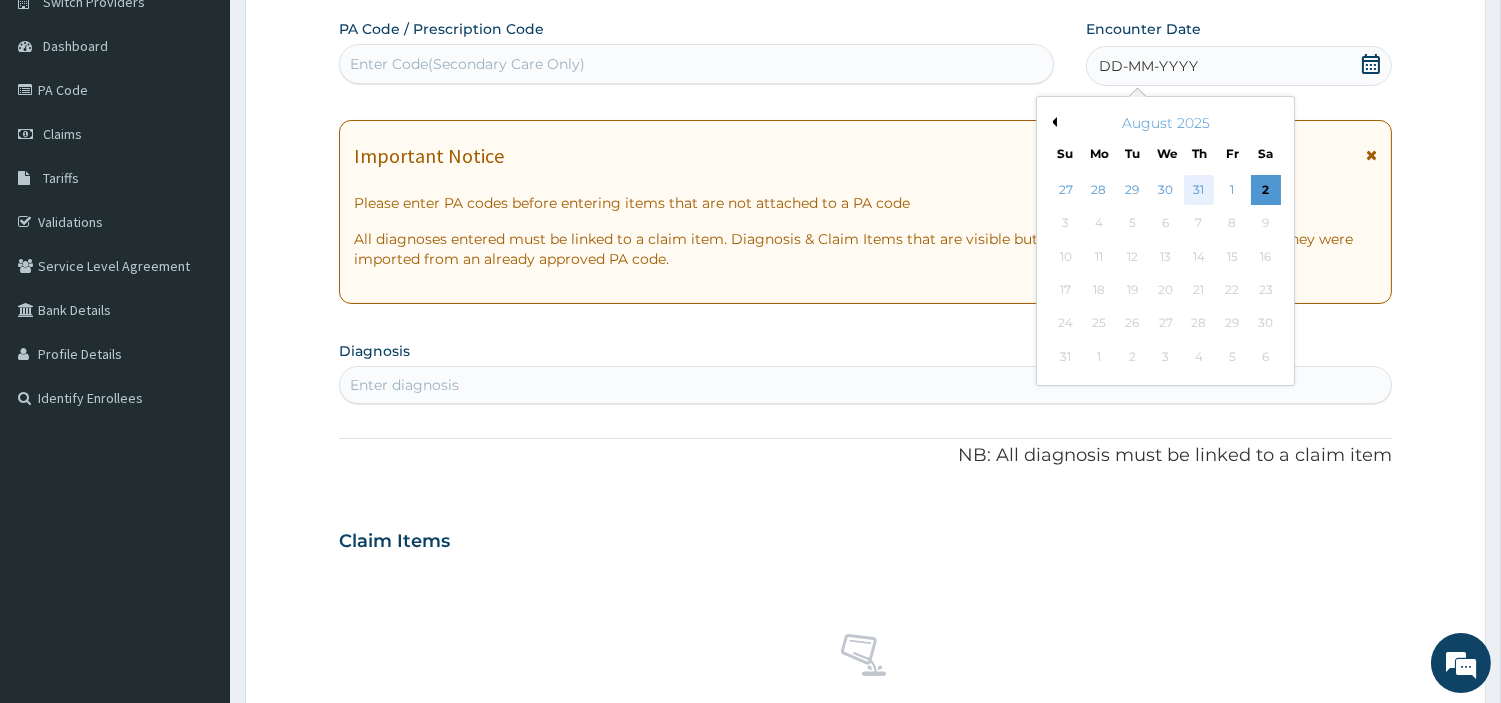 click on "31" at bounding box center [1199, 190] 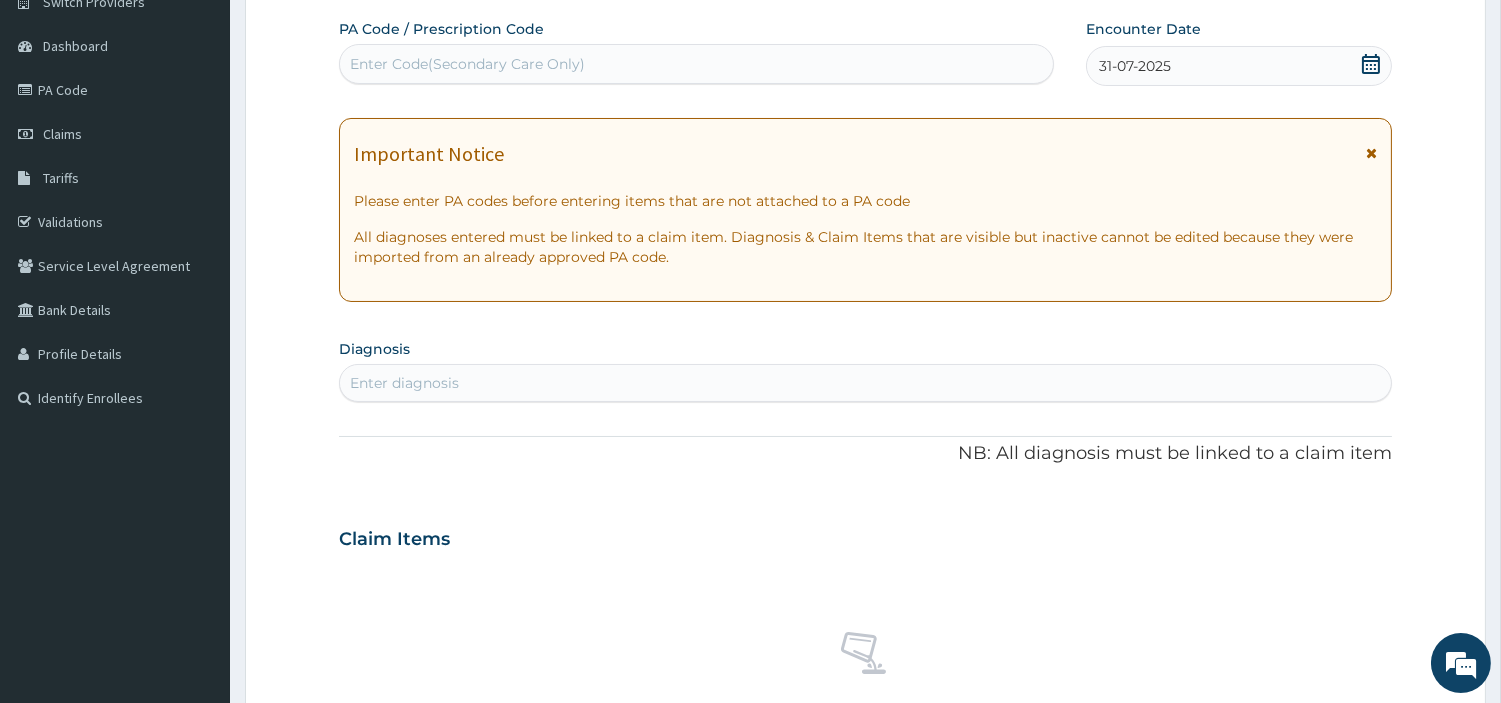 click on "Enter diagnosis" at bounding box center [865, 383] 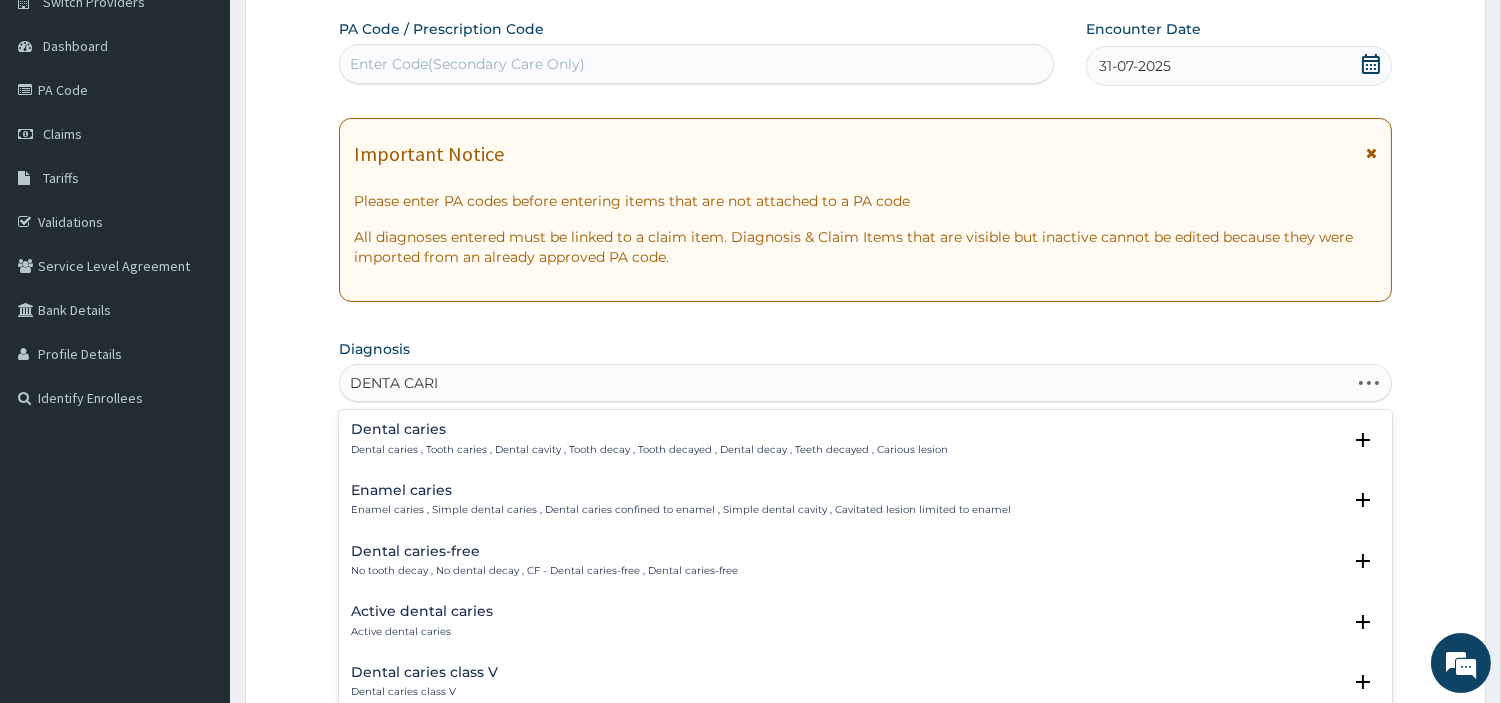 type on "DENTA CARIE" 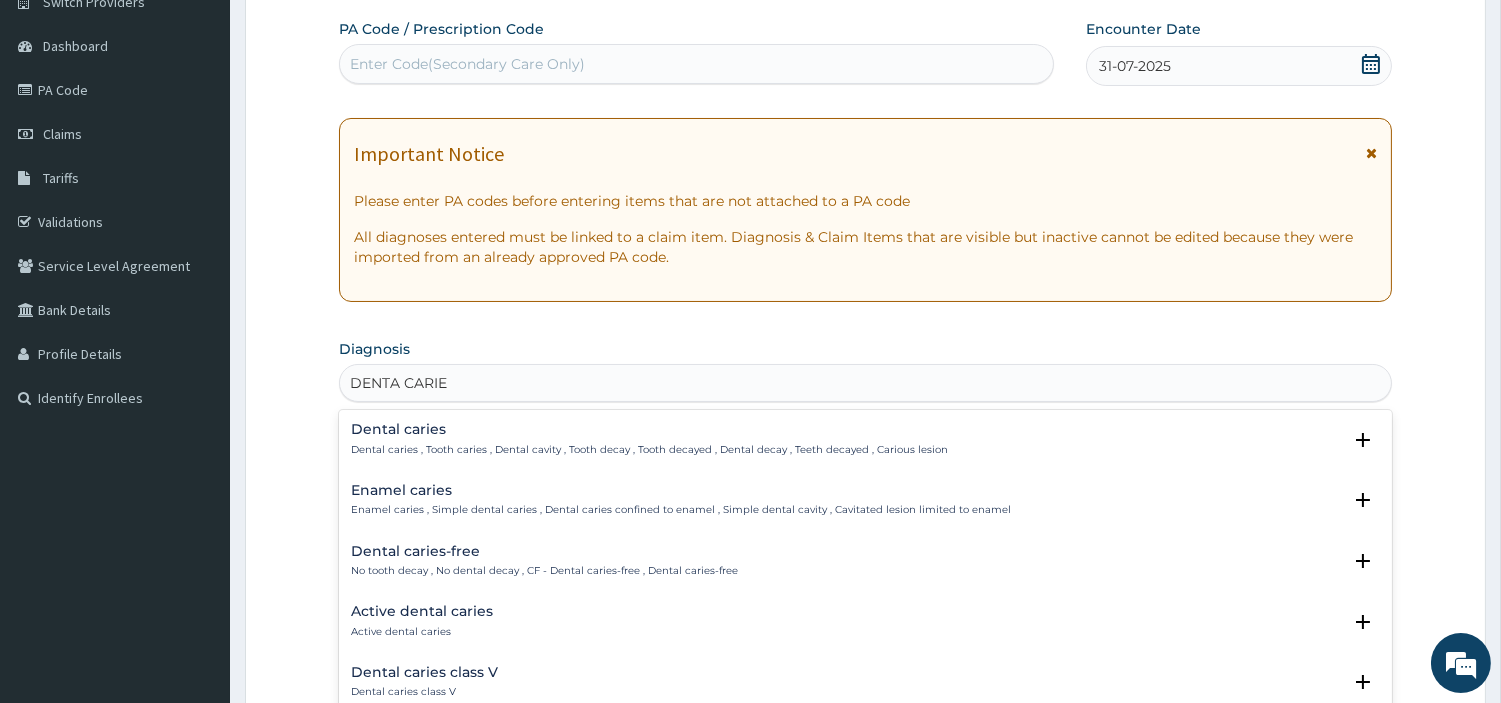 click on "Dental caries , Tooth caries , Dental cavity , Tooth decay , Tooth decayed , Dental decay , Teeth decayed , Carious lesion" at bounding box center [649, 450] 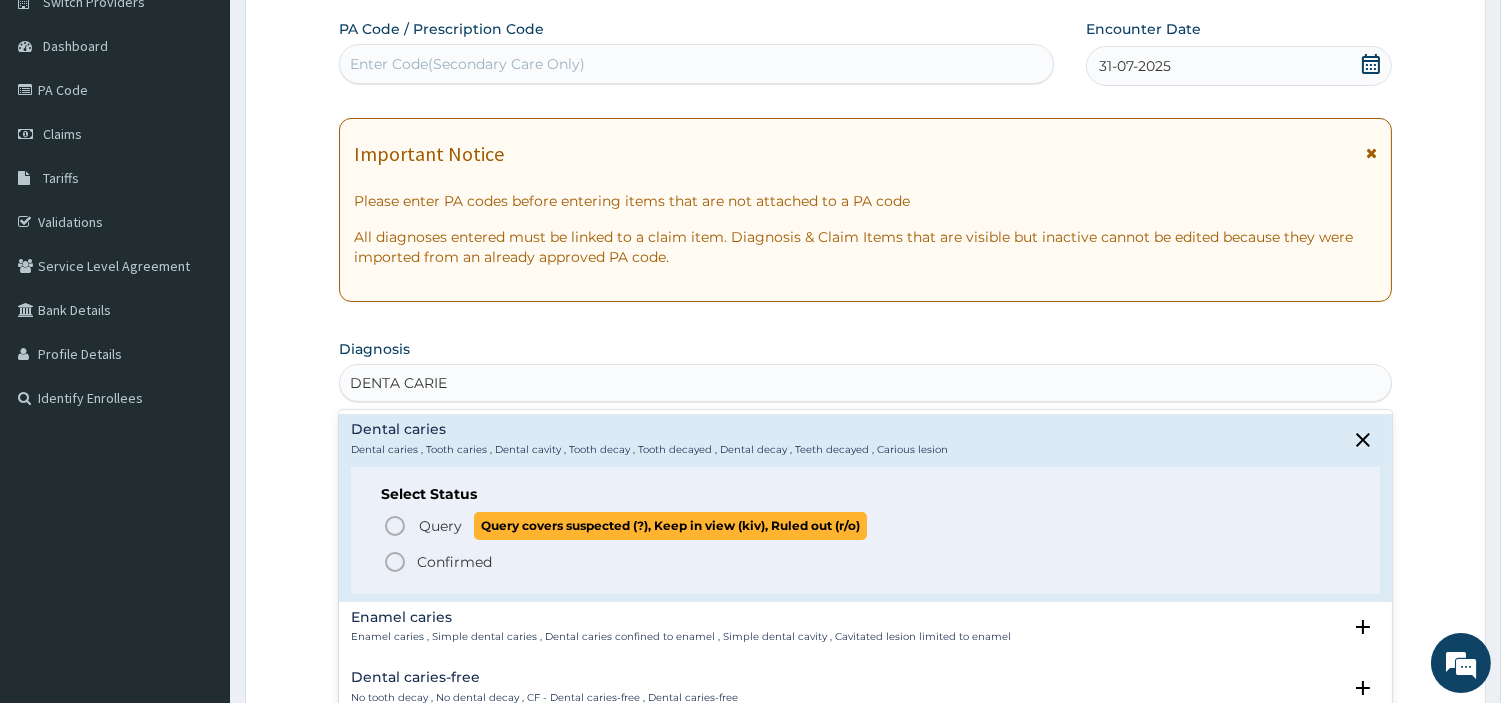 click 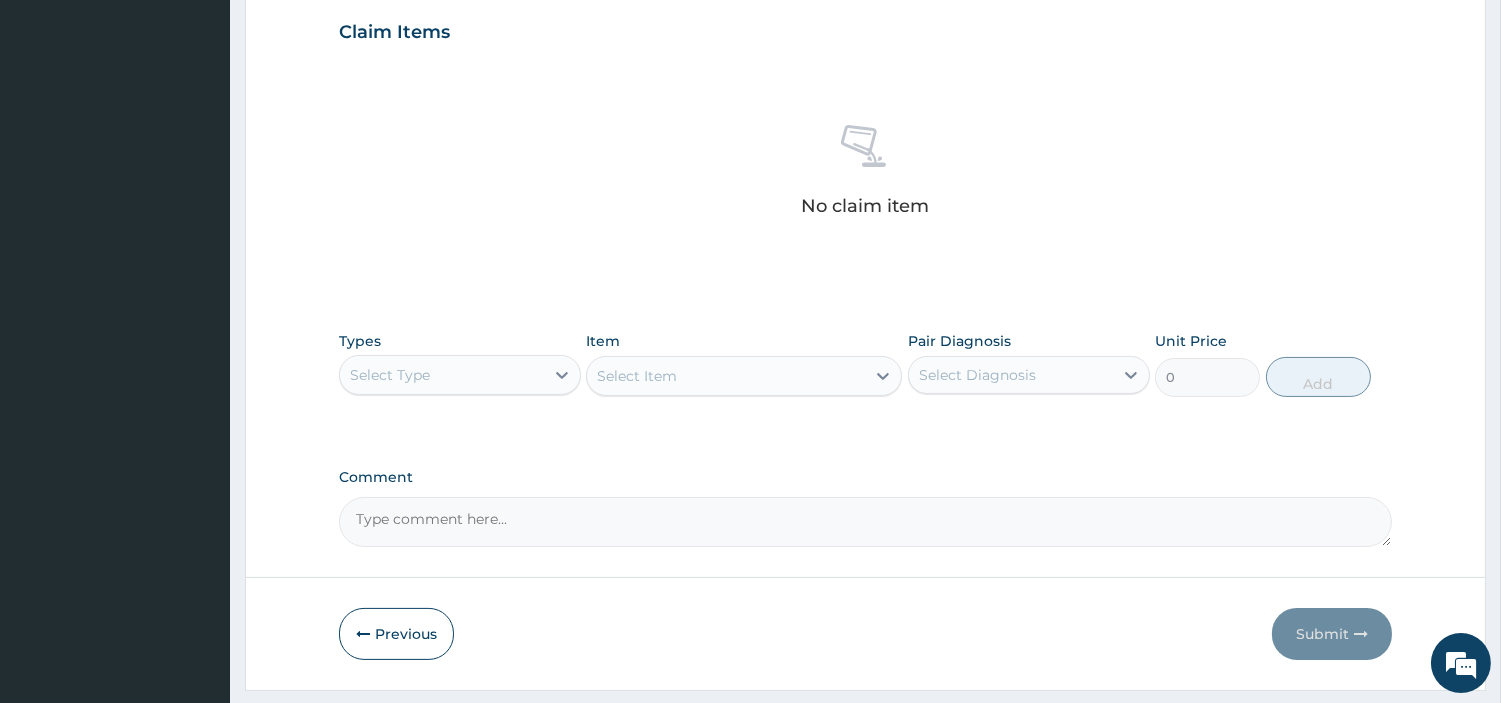 scroll, scrollTop: 738, scrollLeft: 0, axis: vertical 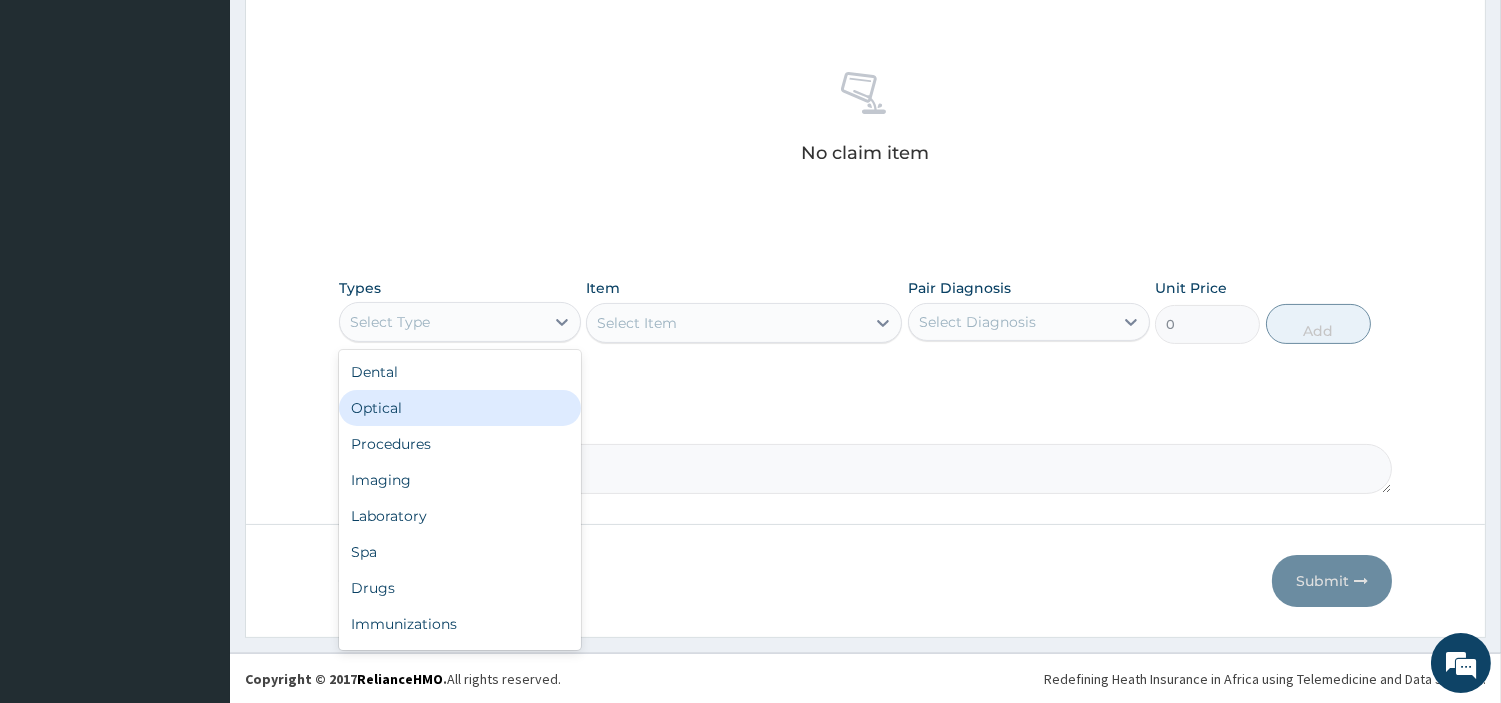 drag, startPoint x: 442, startPoint y: 313, endPoint x: 432, endPoint y: 431, distance: 118.42297 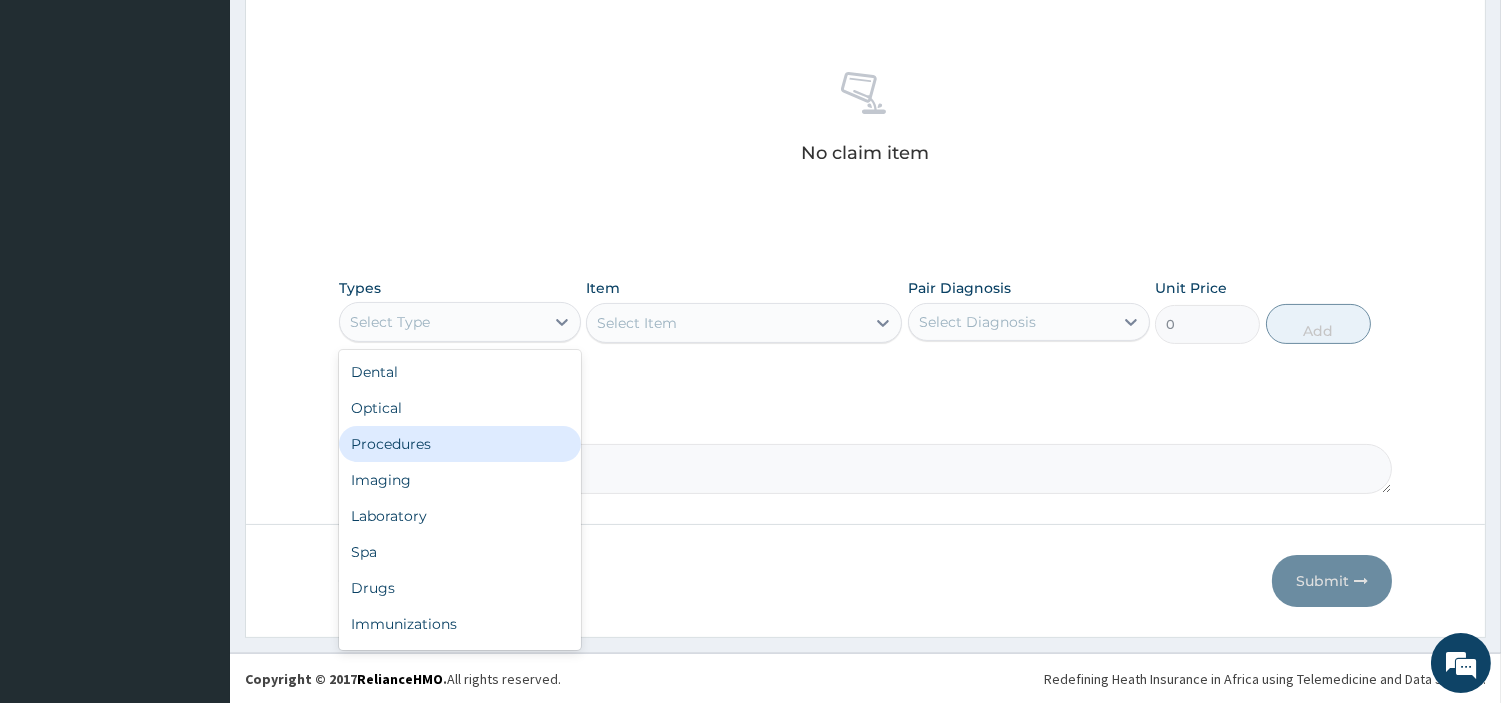click on "Procedures" at bounding box center (460, 444) 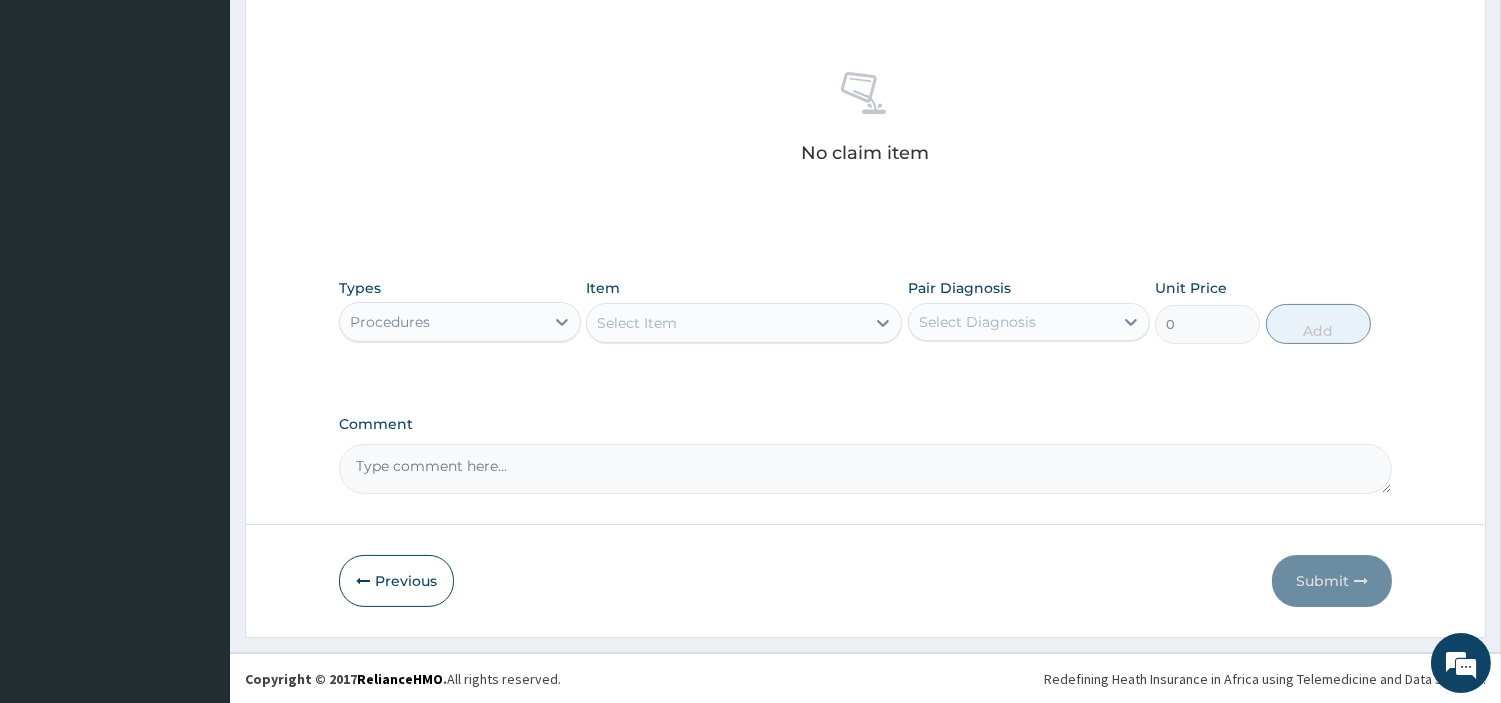 click on "Select Item" at bounding box center [726, 323] 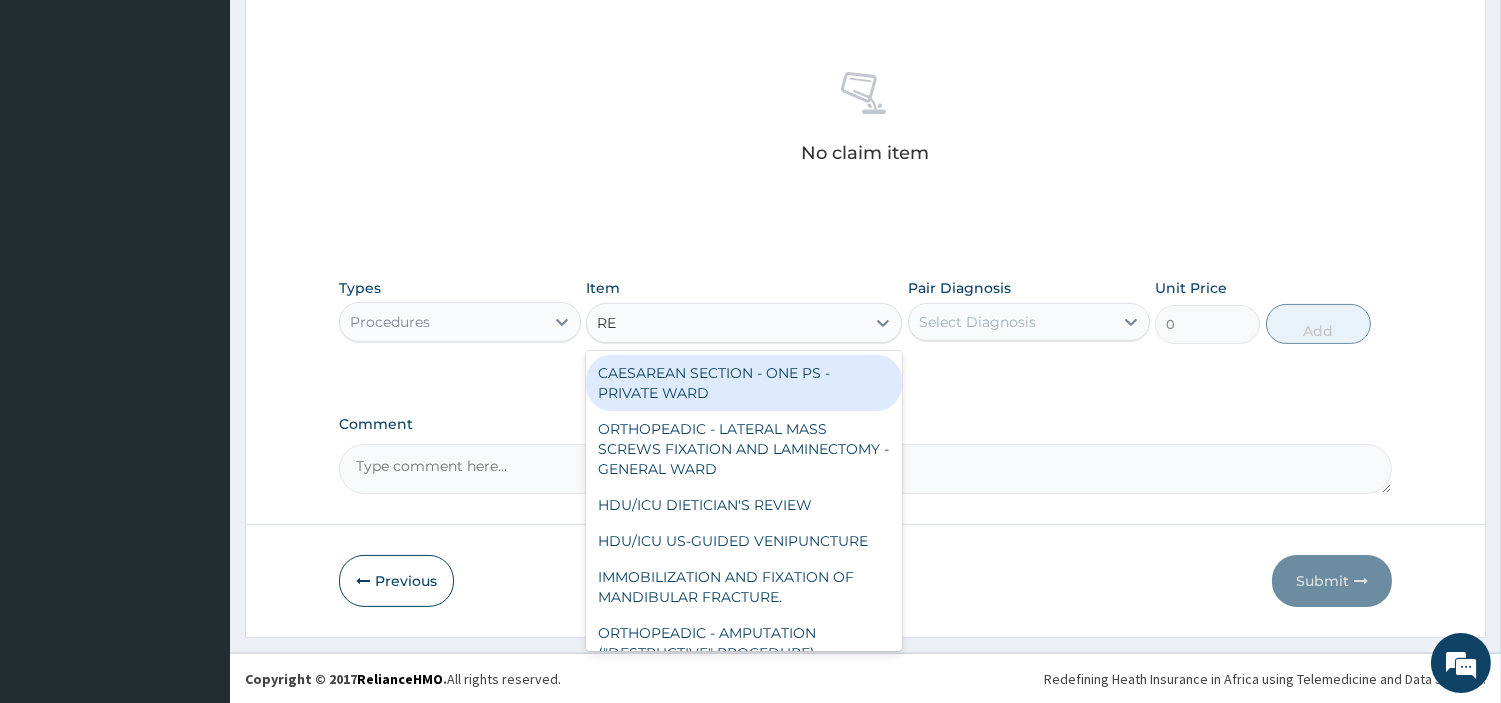 type on "REG" 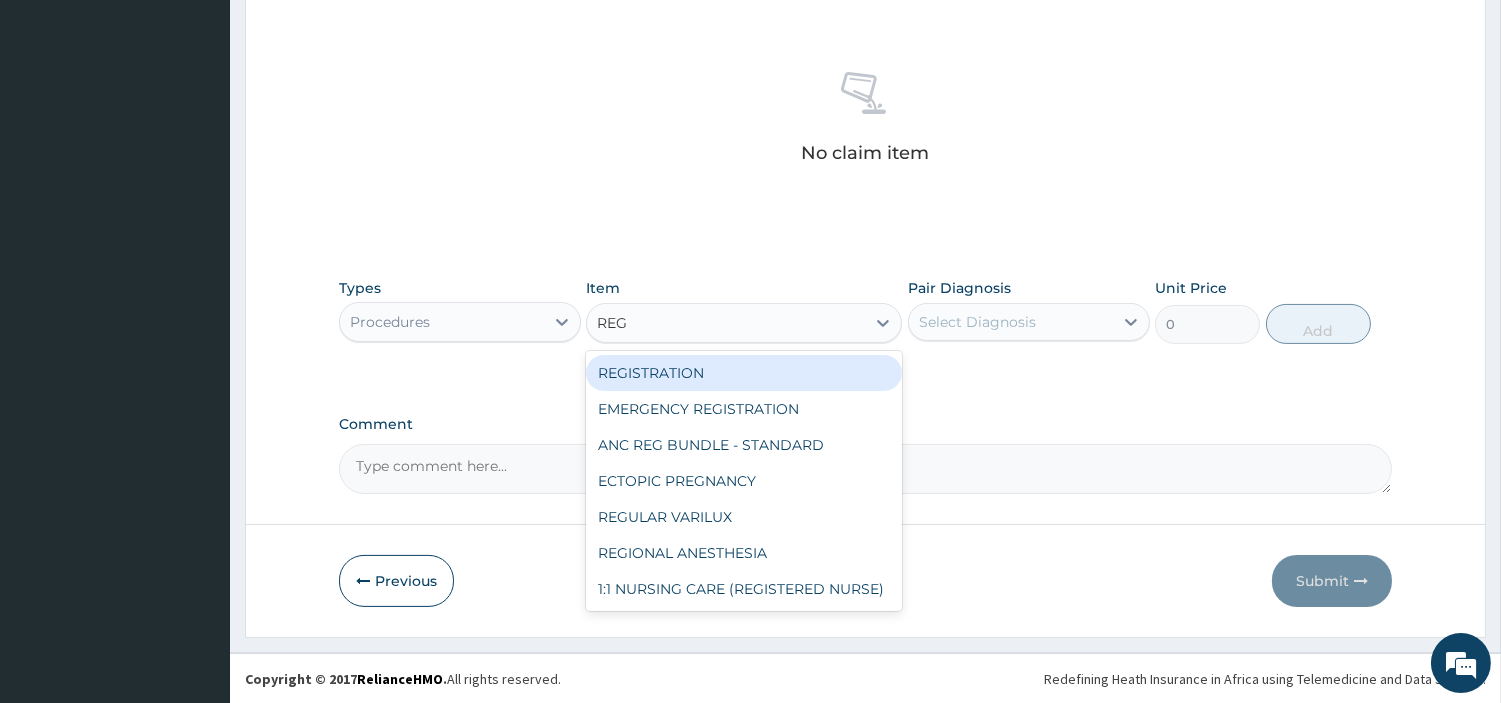 click on "REGISTRATION" at bounding box center (744, 373) 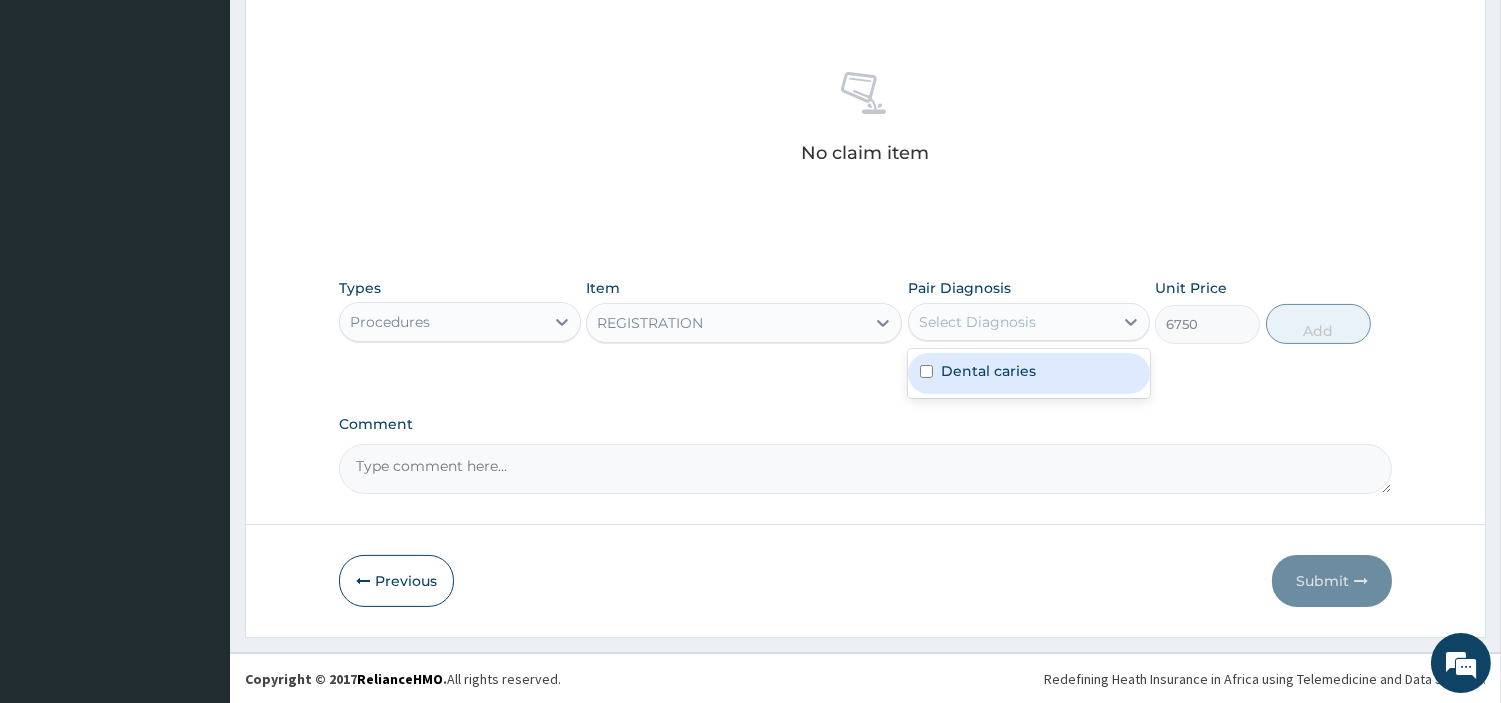 drag, startPoint x: 983, startPoint y: 325, endPoint x: 986, endPoint y: 344, distance: 19.235384 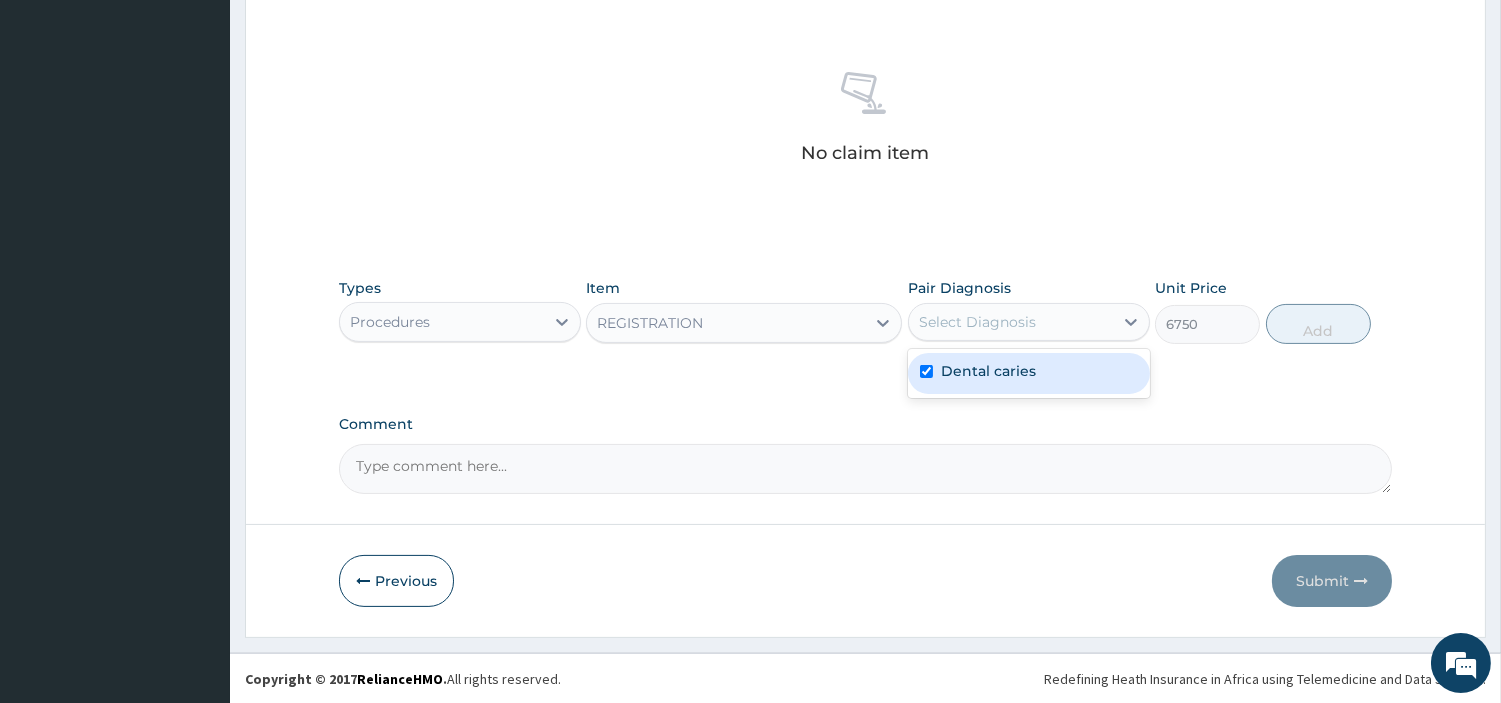 checkbox on "true" 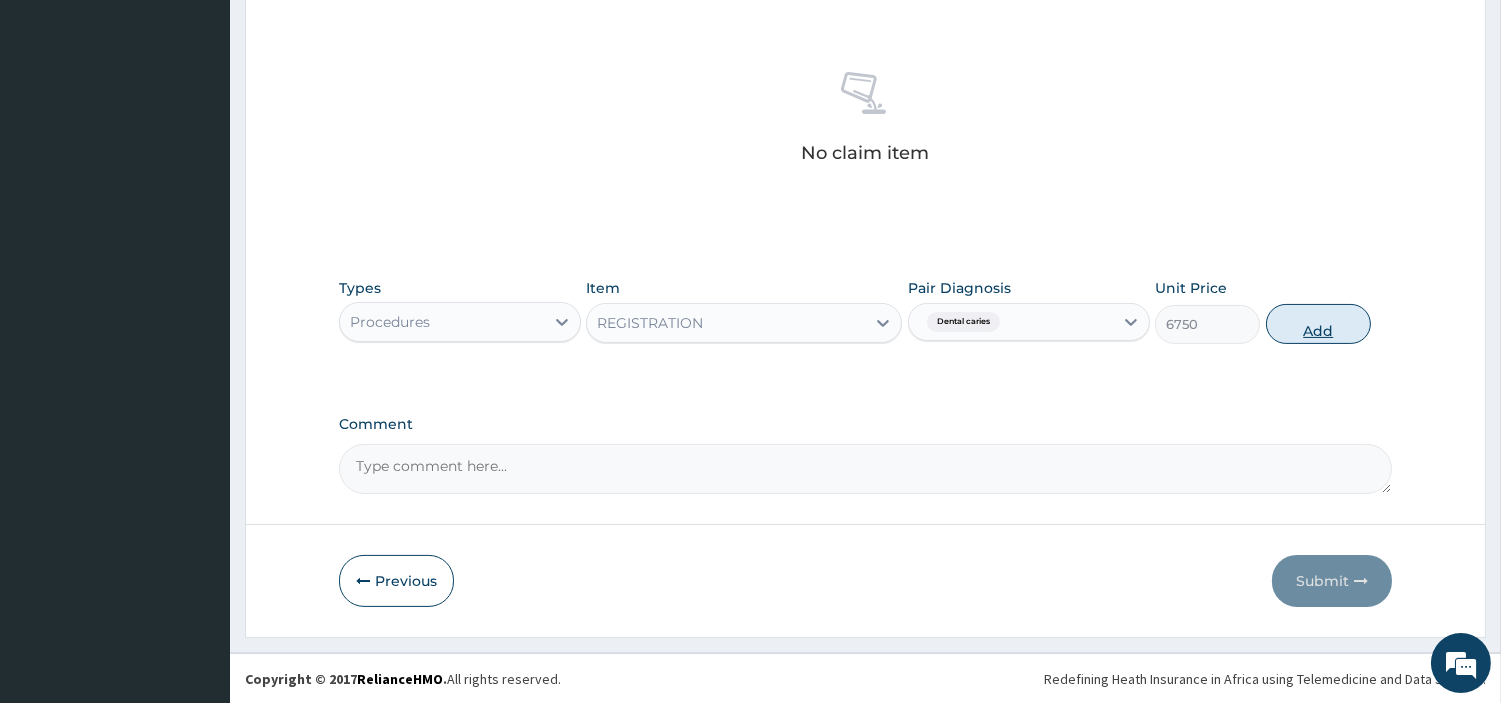 click on "Add" at bounding box center (1318, 324) 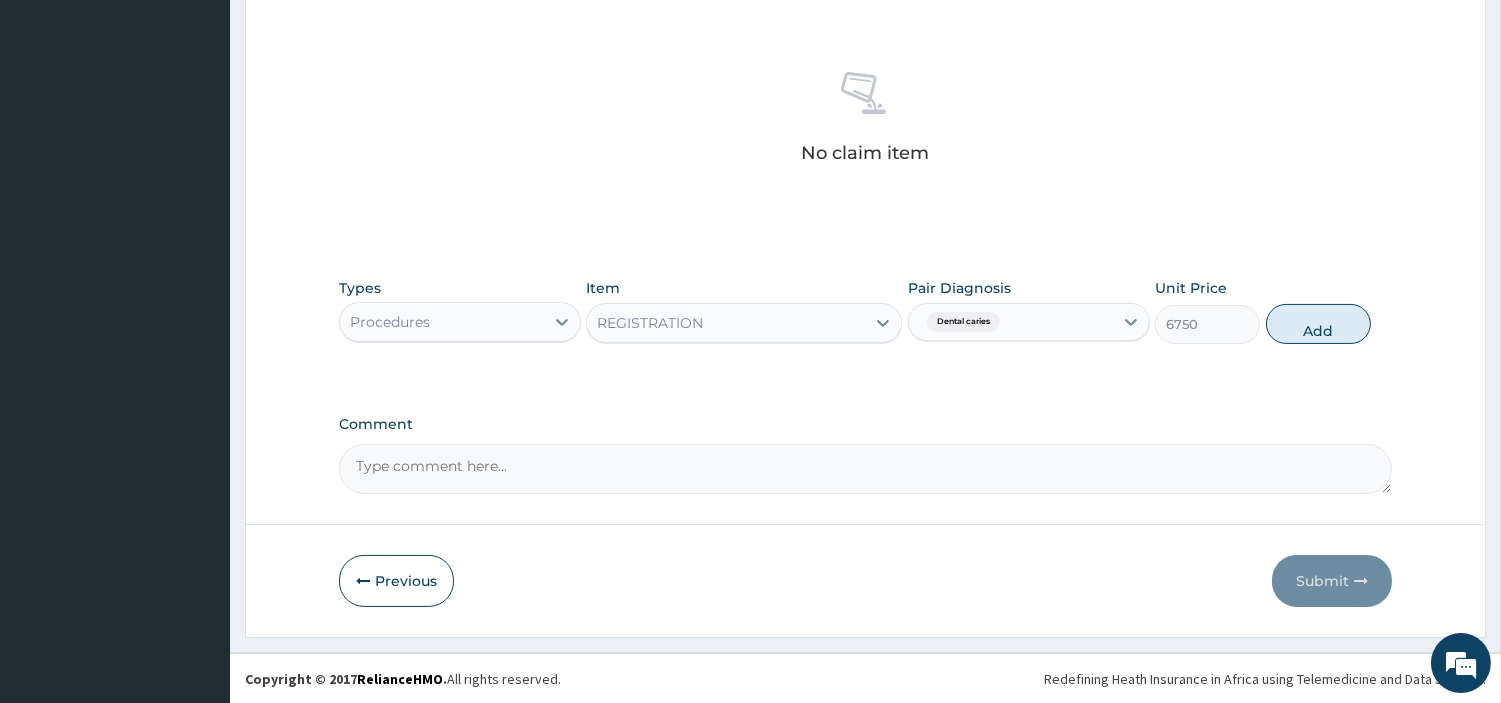 type on "0" 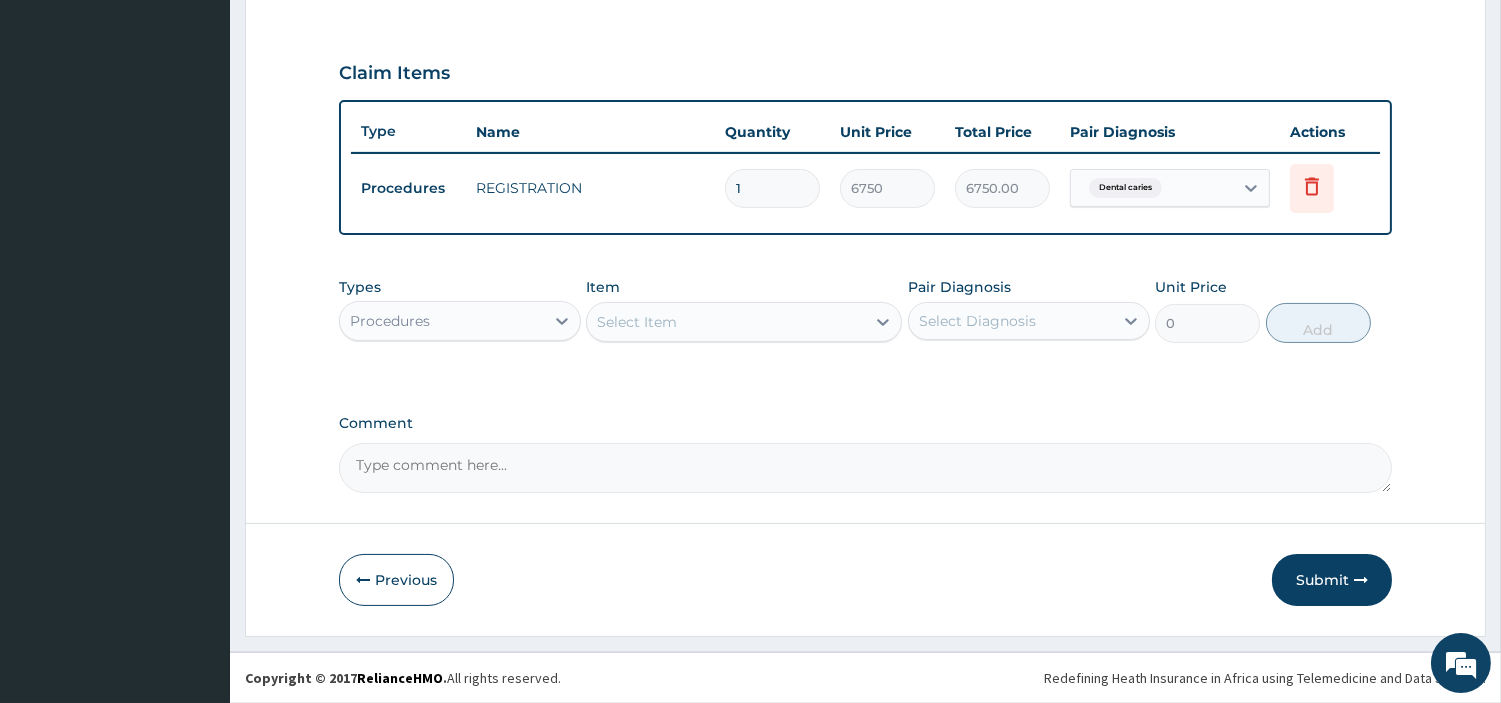 scroll, scrollTop: 642, scrollLeft: 0, axis: vertical 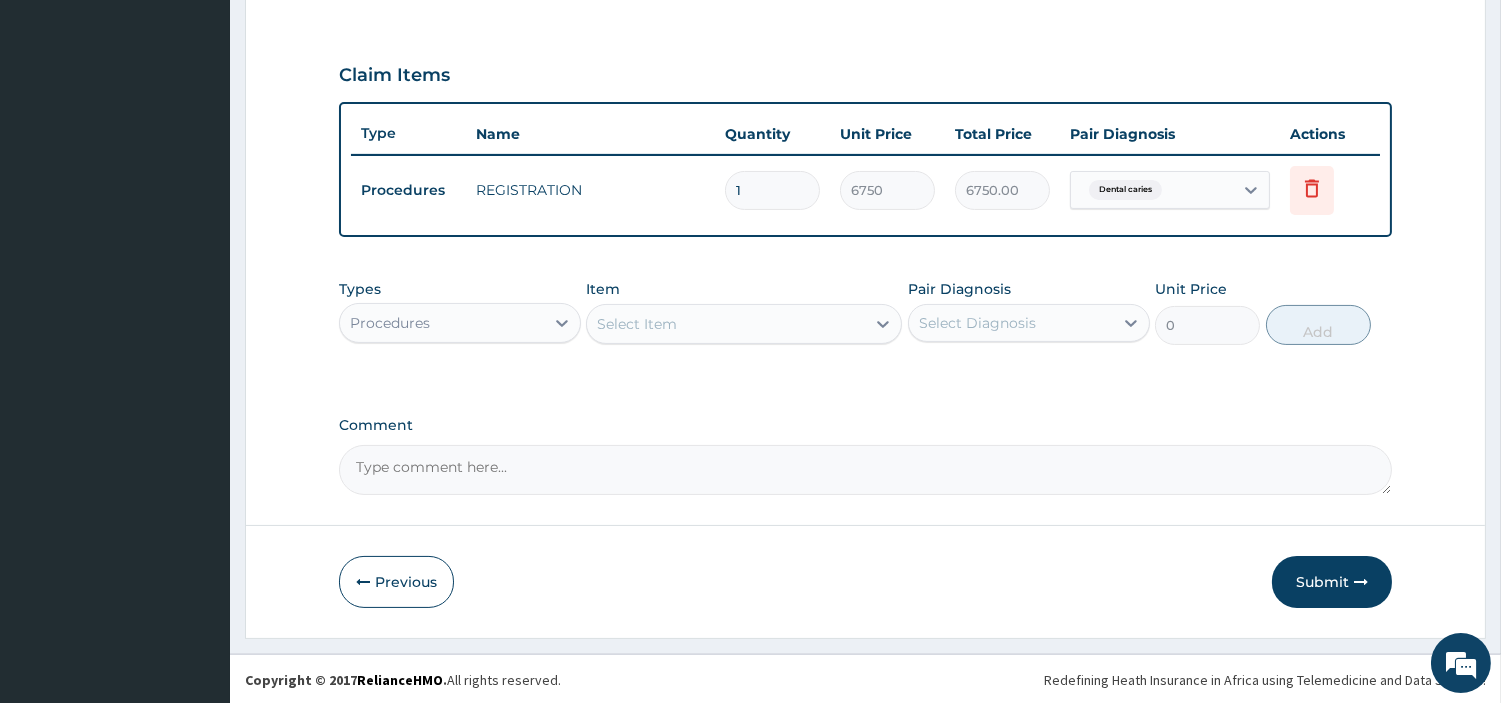 click on "Select Item" at bounding box center [726, 324] 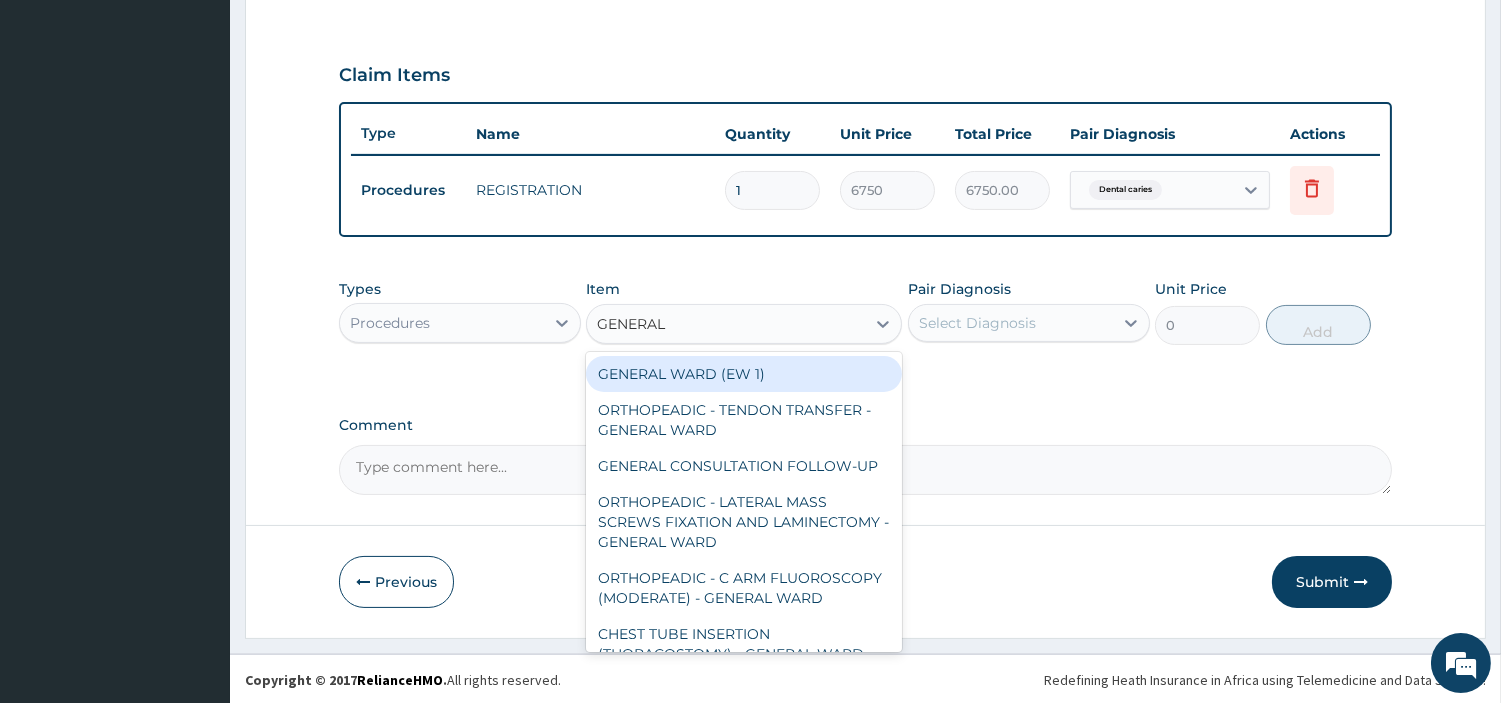 type on "GENERAL" 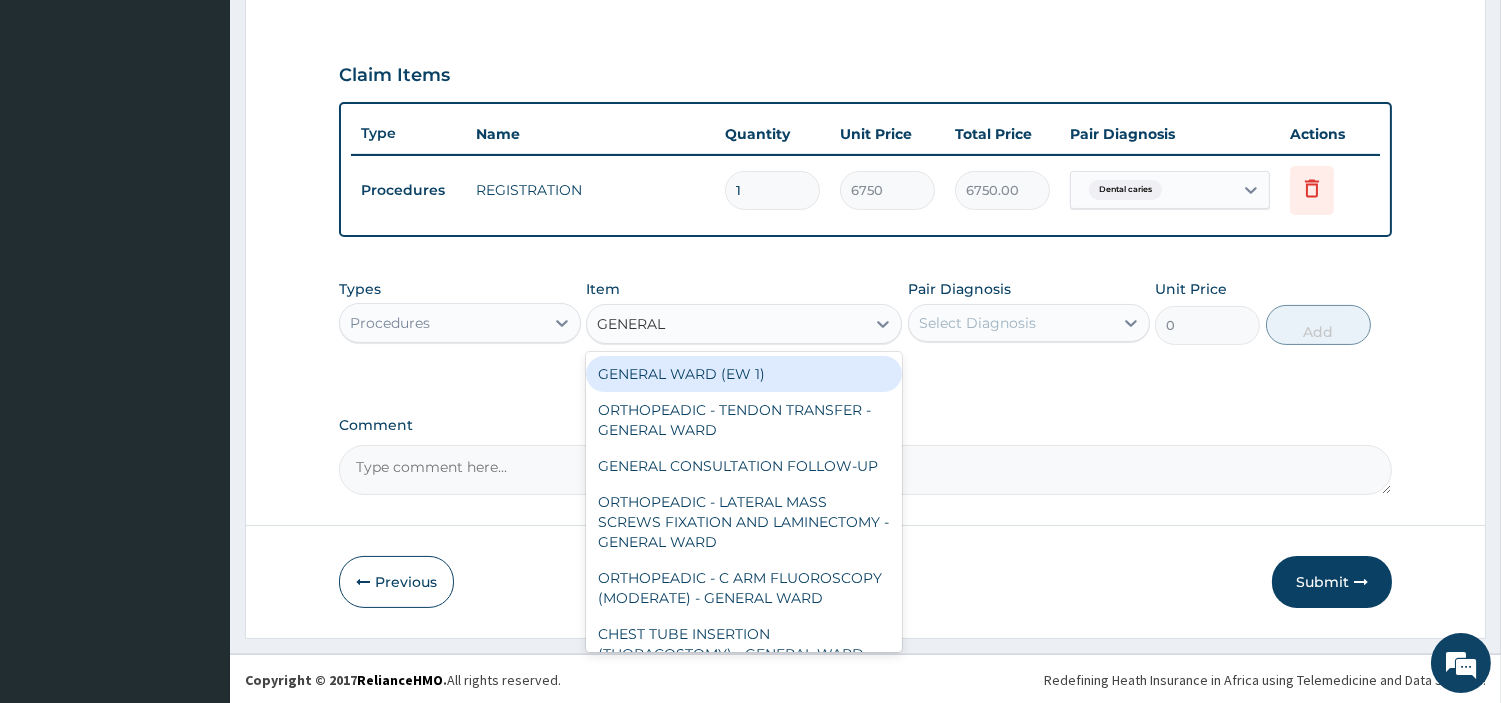 click on "GENERAL WARD (EW 1)" at bounding box center (744, 374) 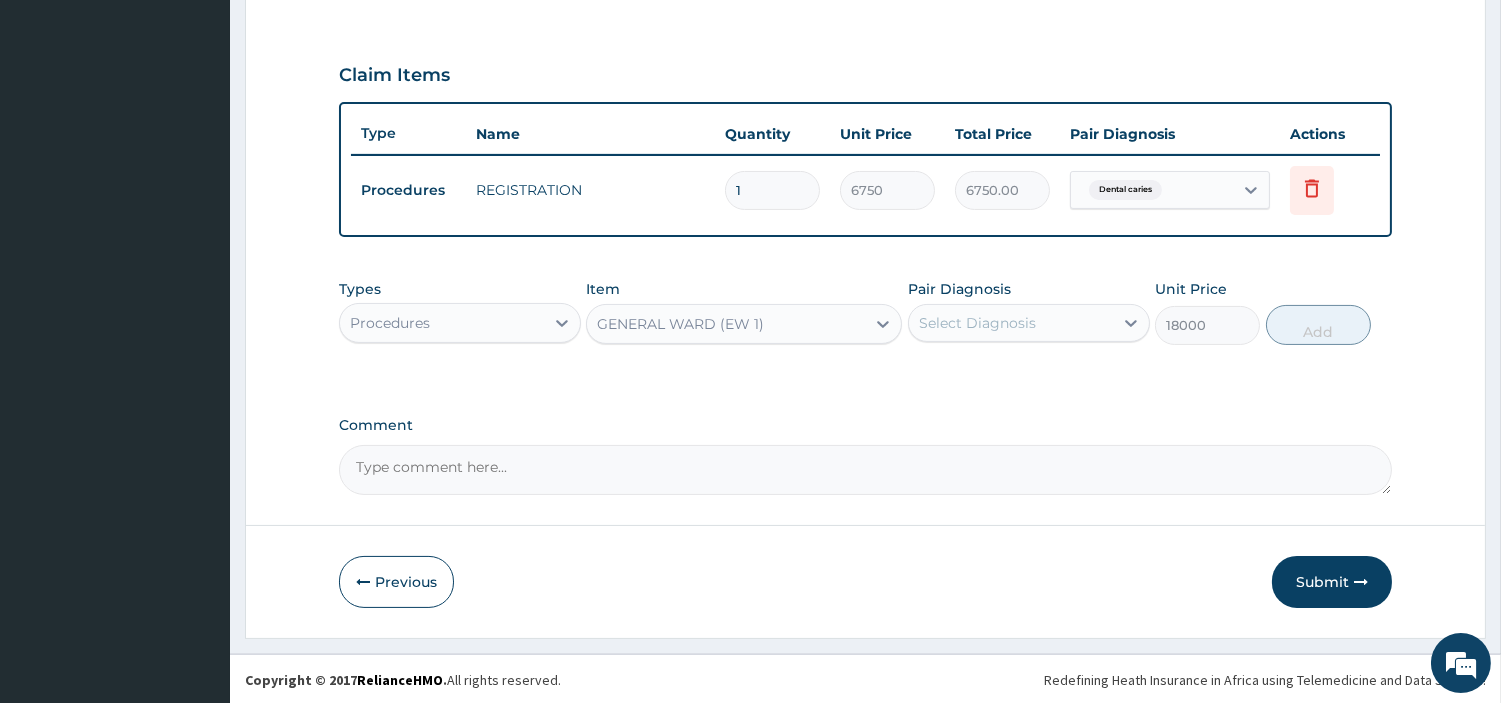 click on "GENERAL WARD (EW 1)" at bounding box center (680, 324) 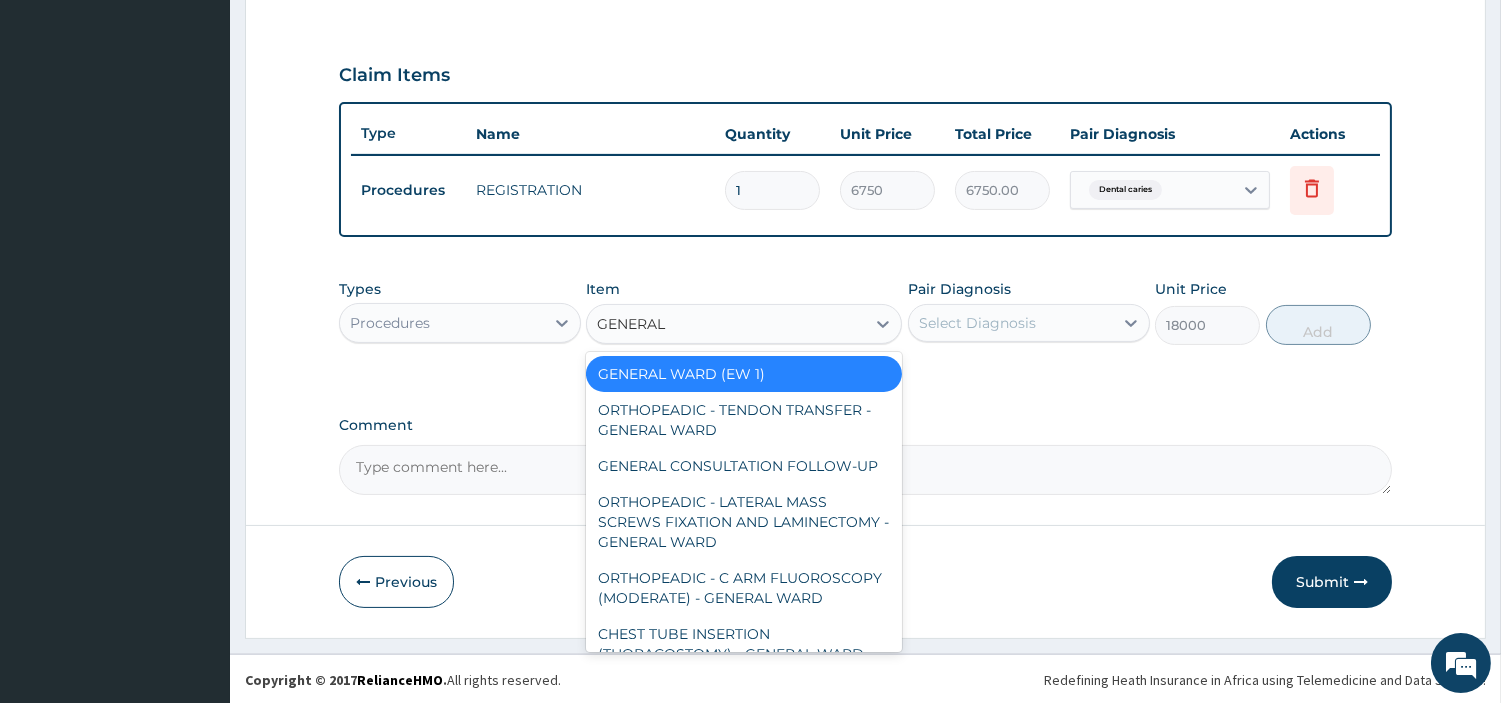 type on "GENERAL C" 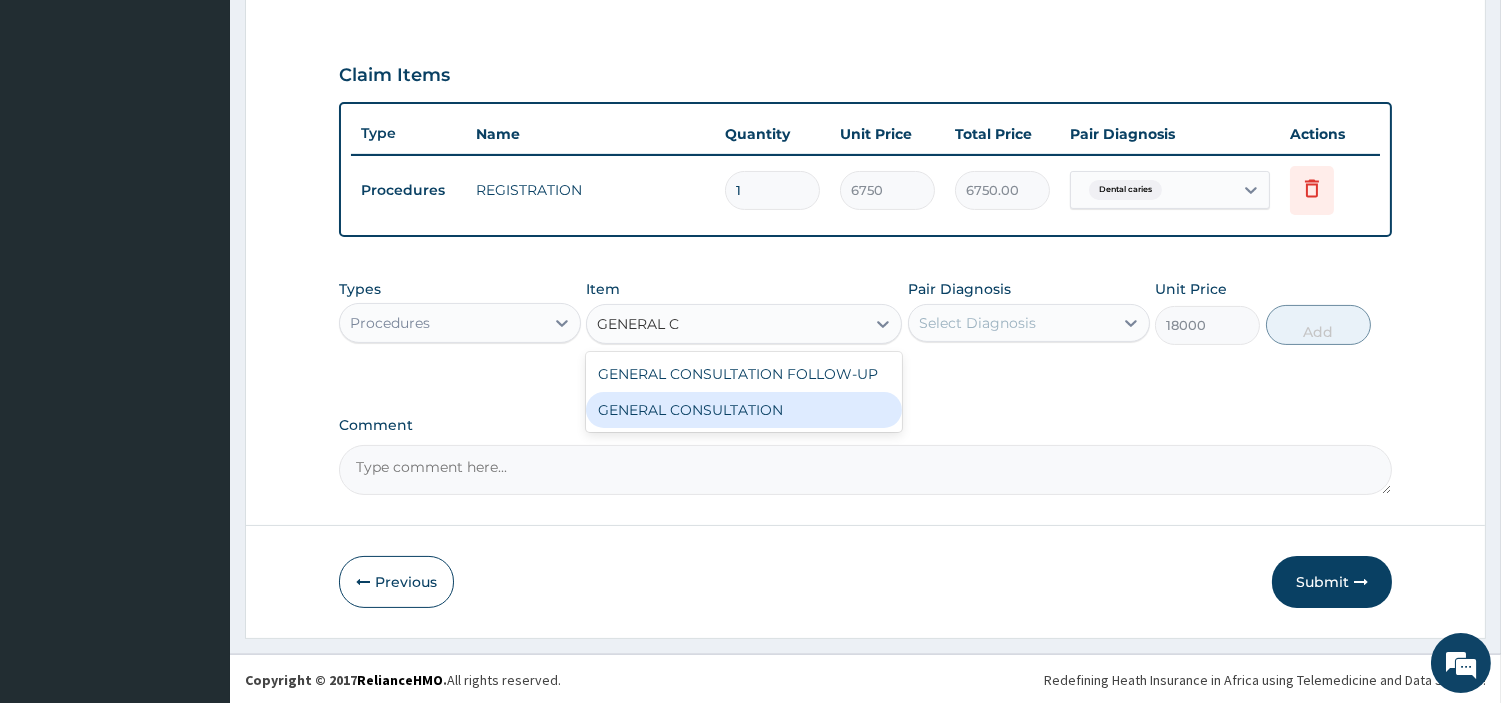 click on "GENERAL CONSULTATION" at bounding box center (744, 410) 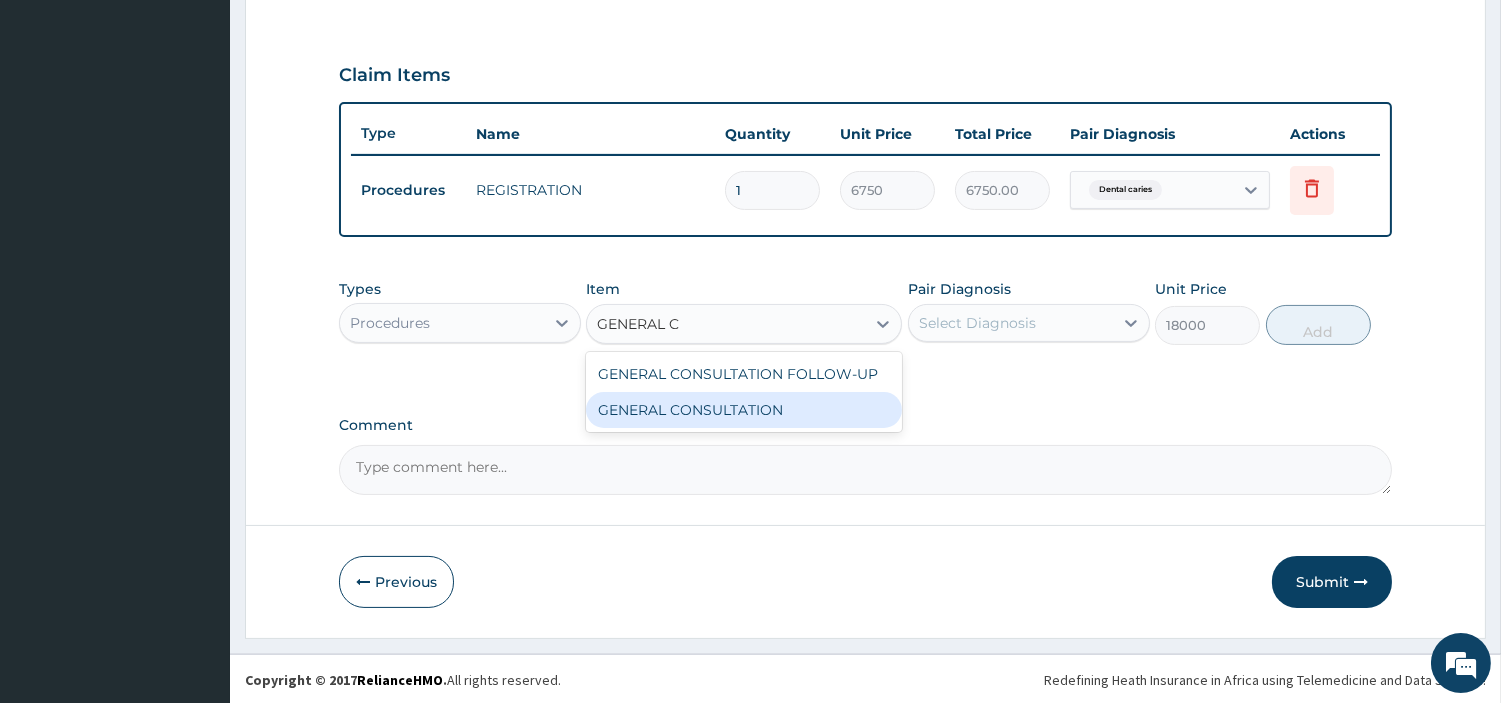 type 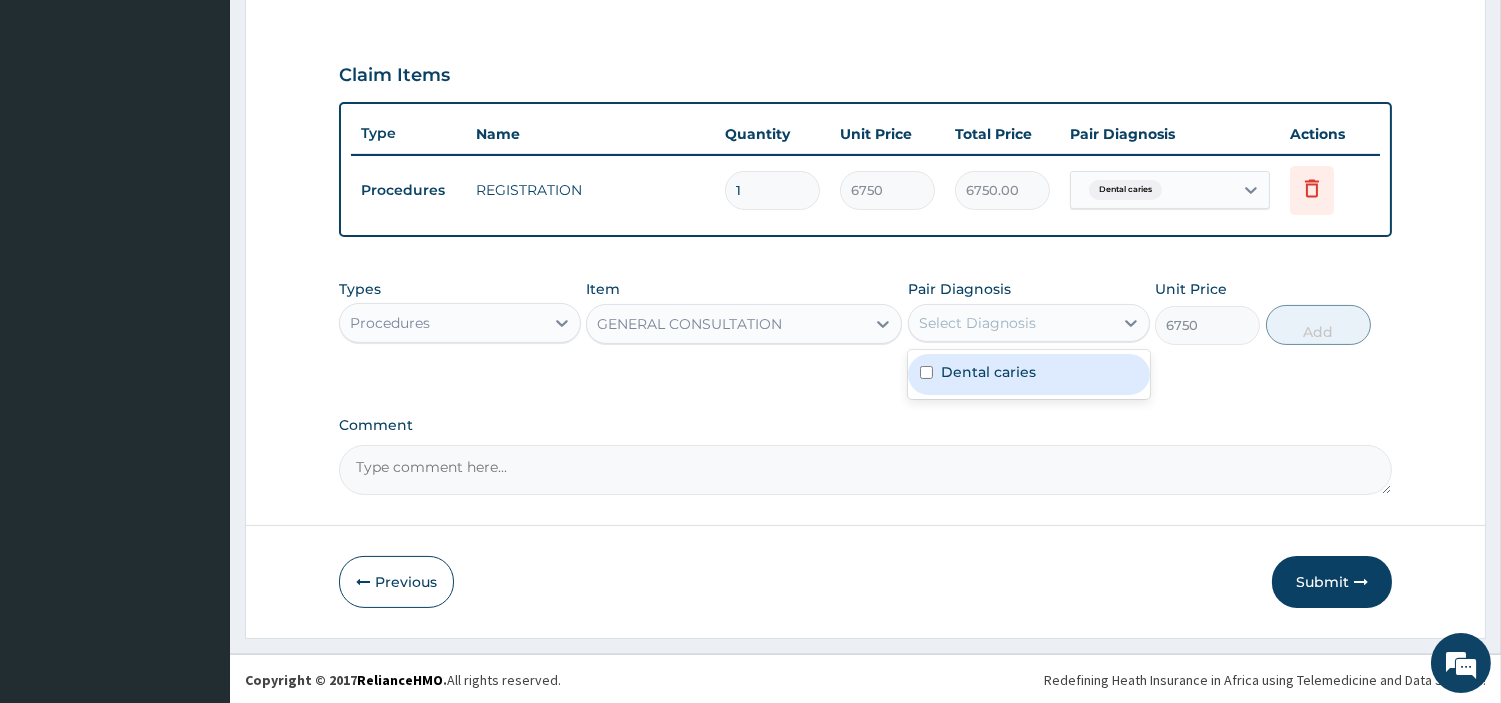 drag, startPoint x: 1024, startPoint y: 314, endPoint x: 1016, endPoint y: 356, distance: 42.755116 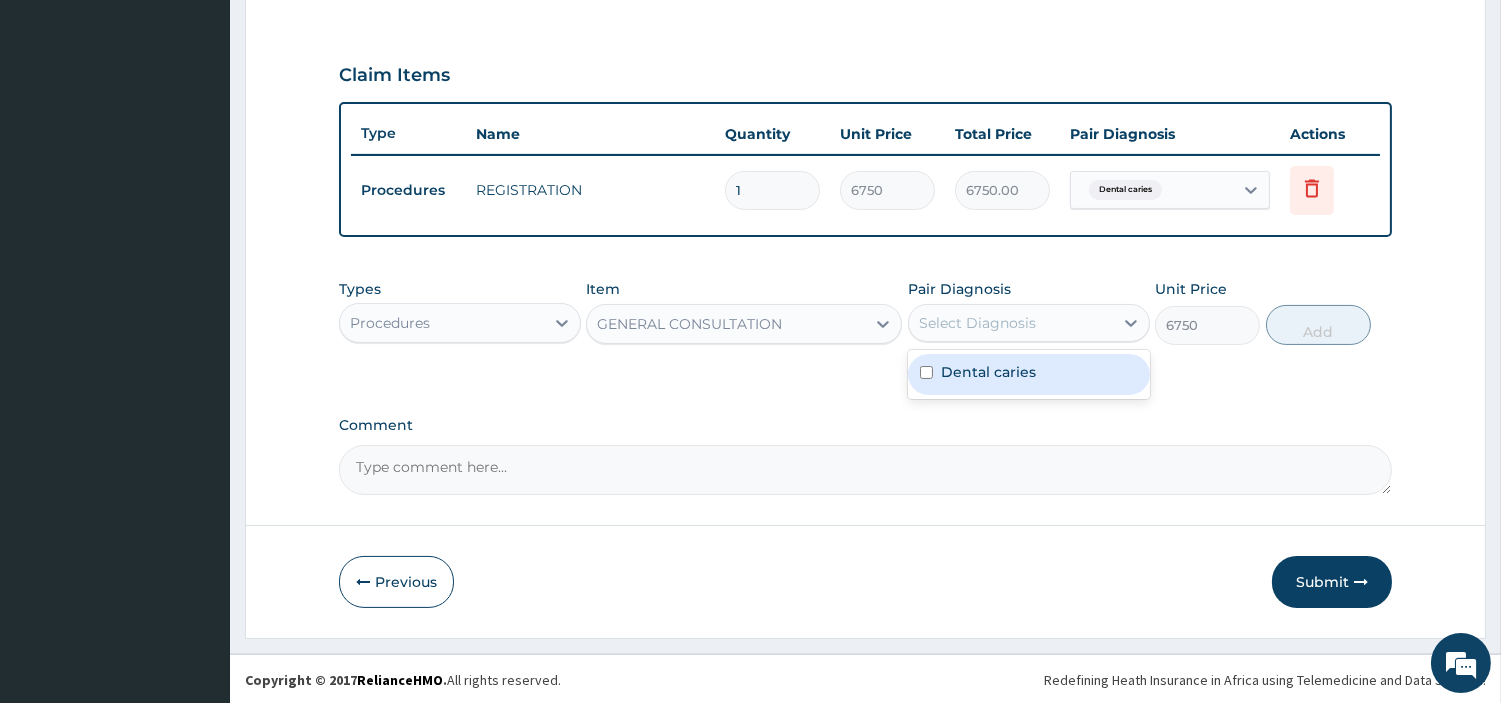 click on "option Dental caries, selected. option Dental caries focused, 1 of 1. 1 result available. Use Up and Down to choose options, press Enter to select the currently focused option, press Escape to exit the menu, press Tab to select the option and exit the menu. Select Diagnosis Dental caries" at bounding box center [1029, 323] 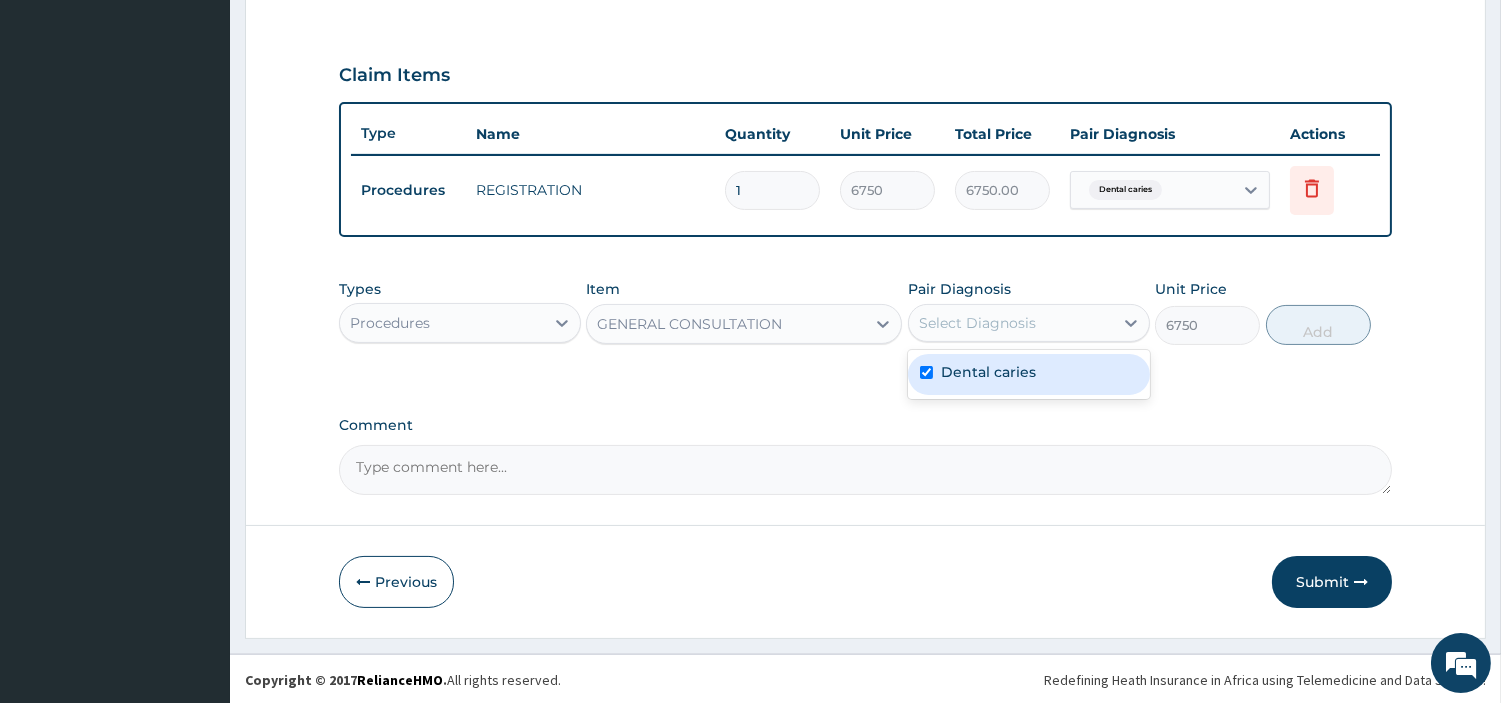 checkbox on "true" 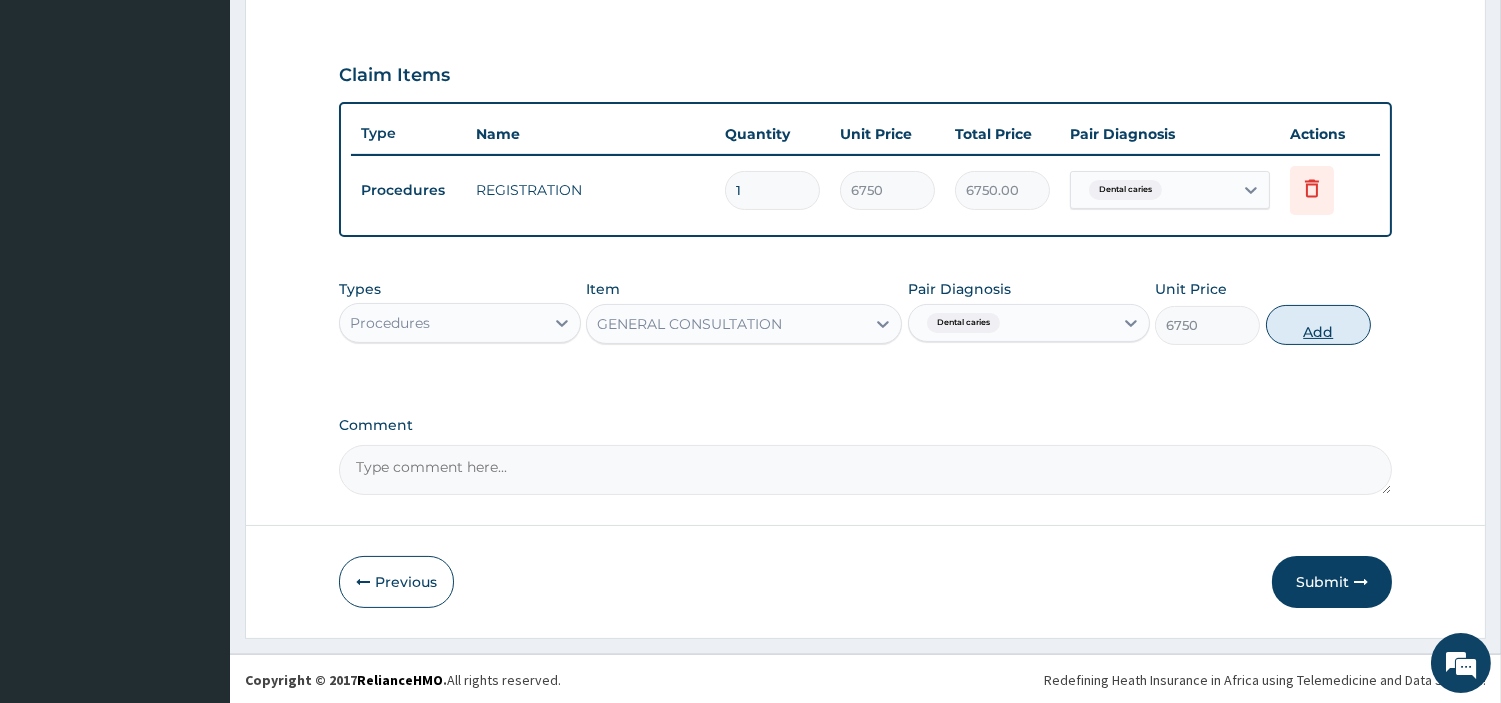 click on "Add" at bounding box center (1318, 325) 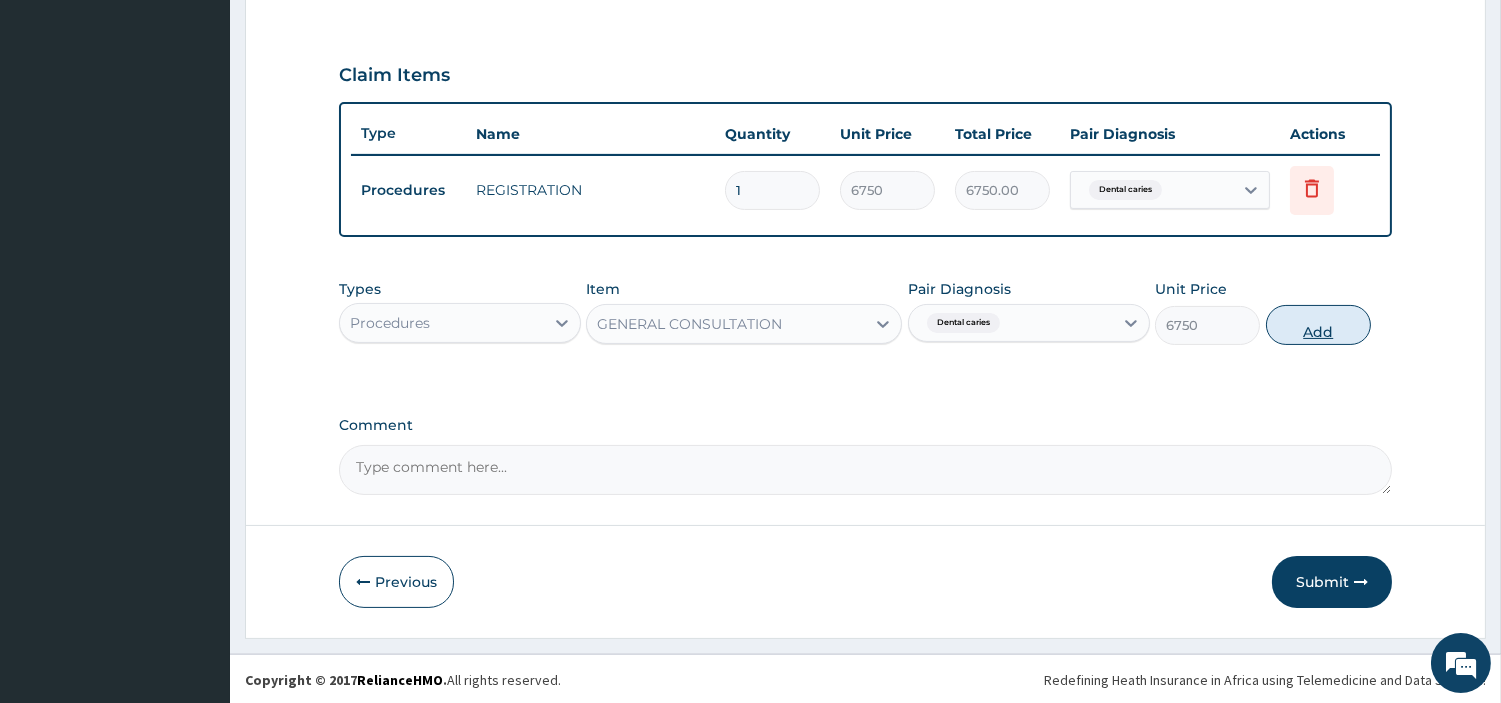 type on "0" 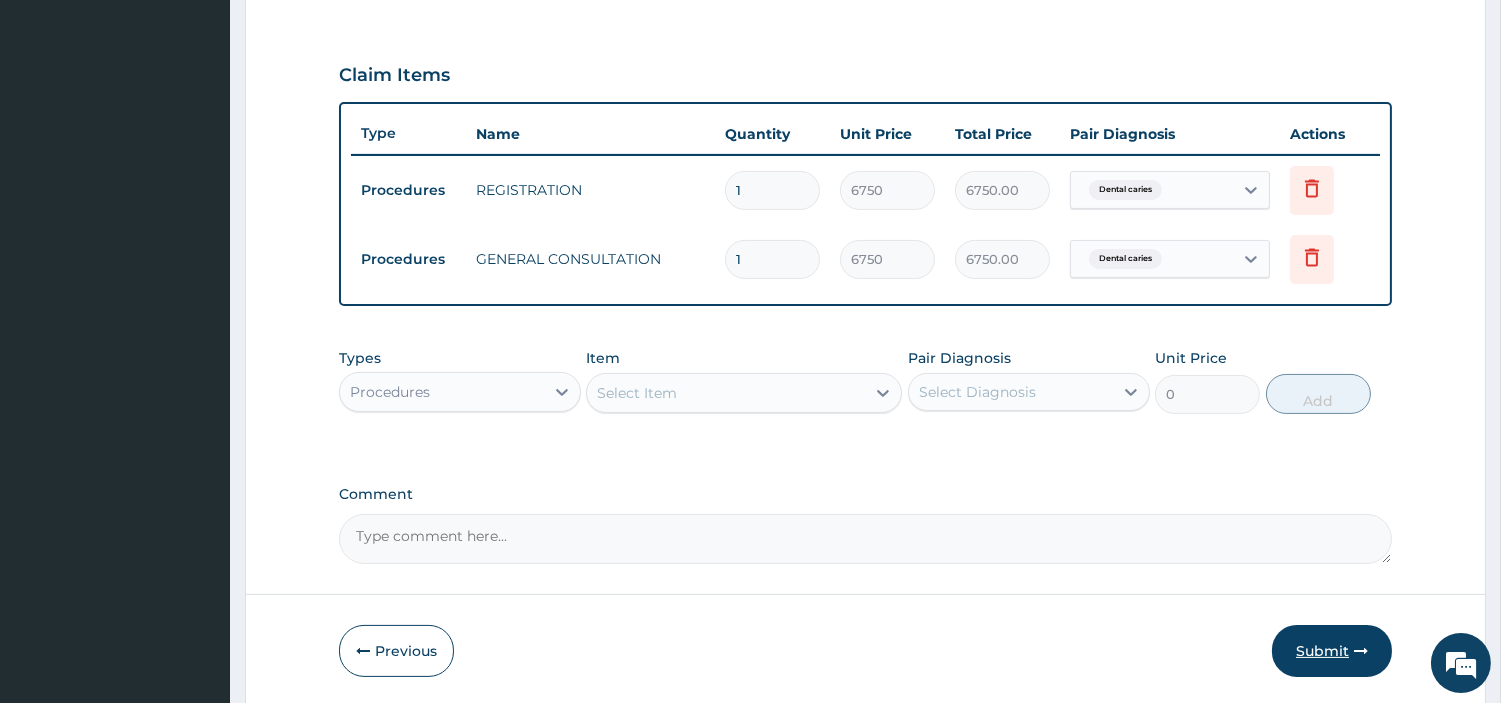 click on "Submit" at bounding box center (1332, 651) 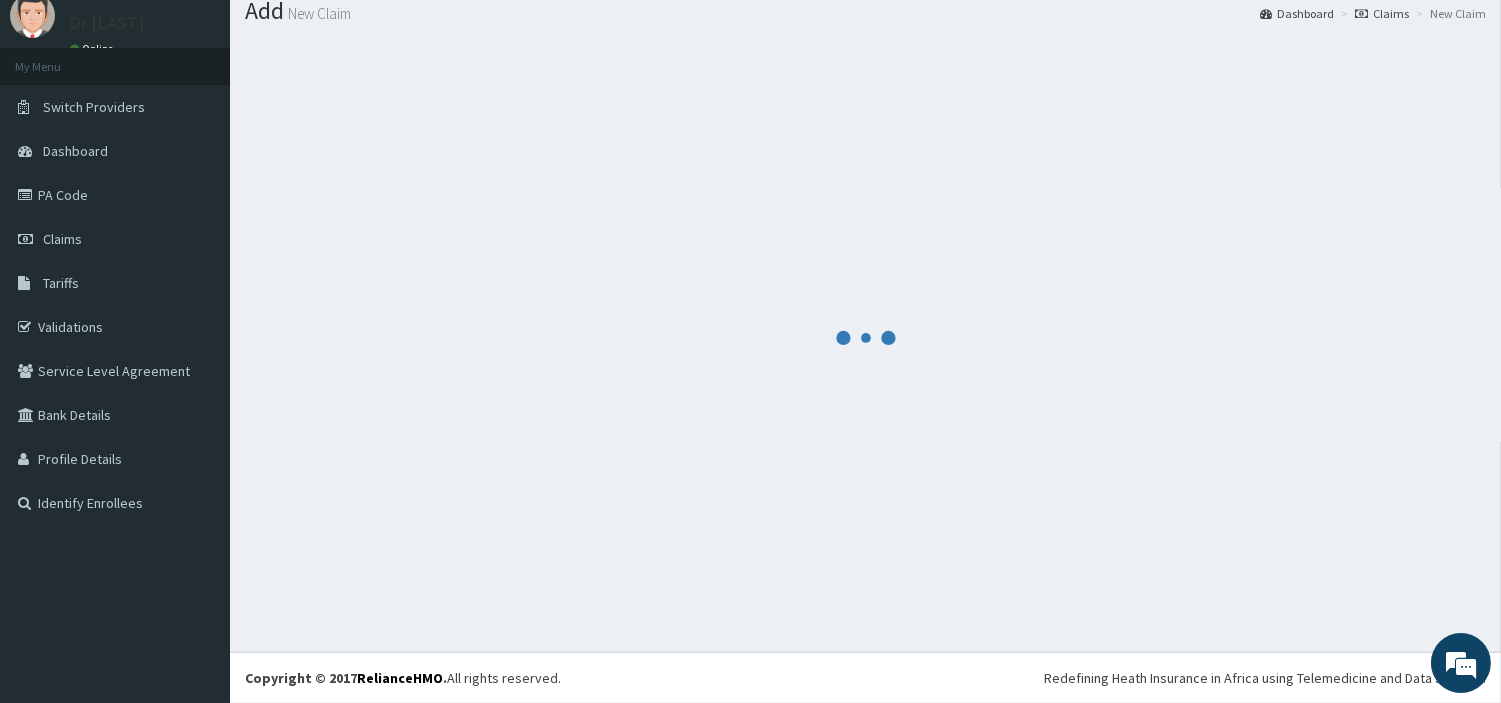 scroll, scrollTop: 66, scrollLeft: 0, axis: vertical 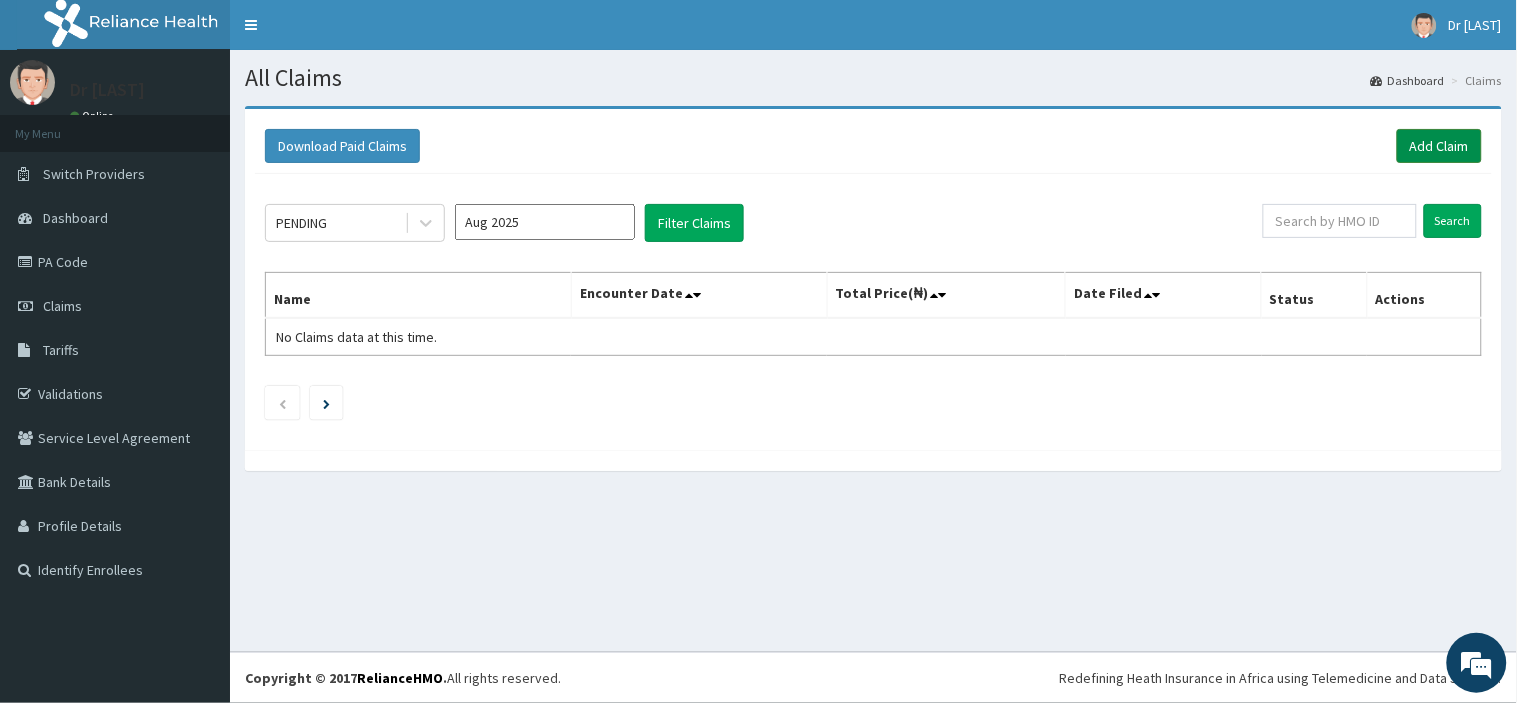 click on "Add Claim" at bounding box center (1439, 146) 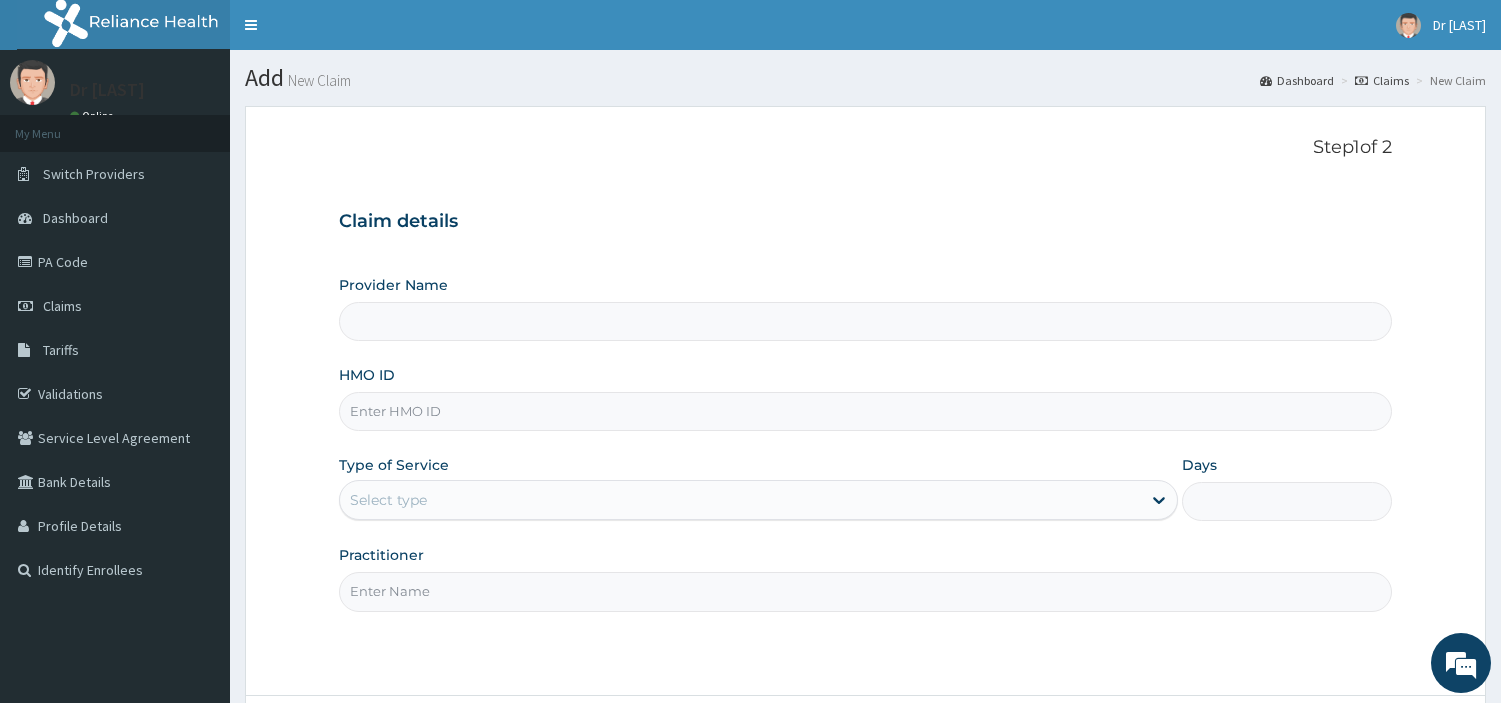 type on "R-Jolad Hospital Nig. Ltd" 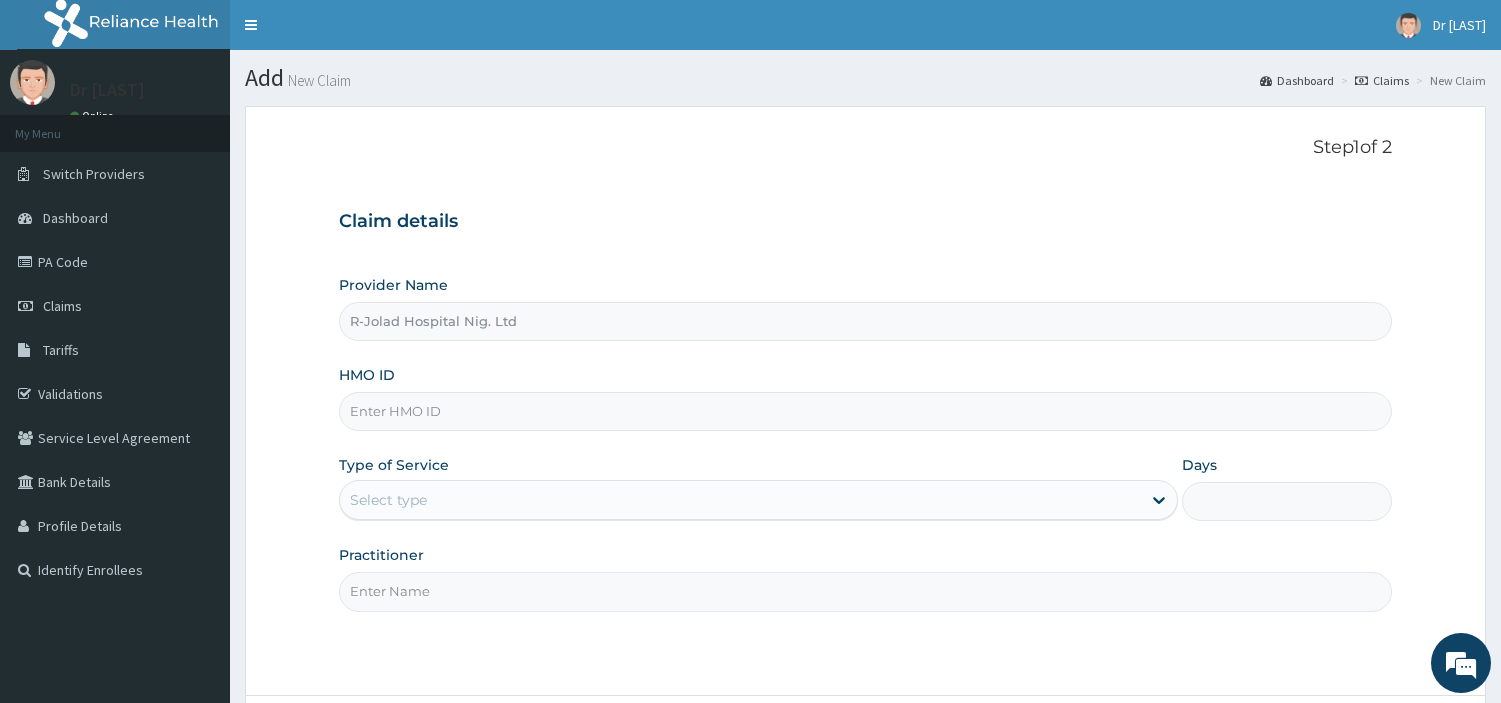 scroll, scrollTop: 0, scrollLeft: 0, axis: both 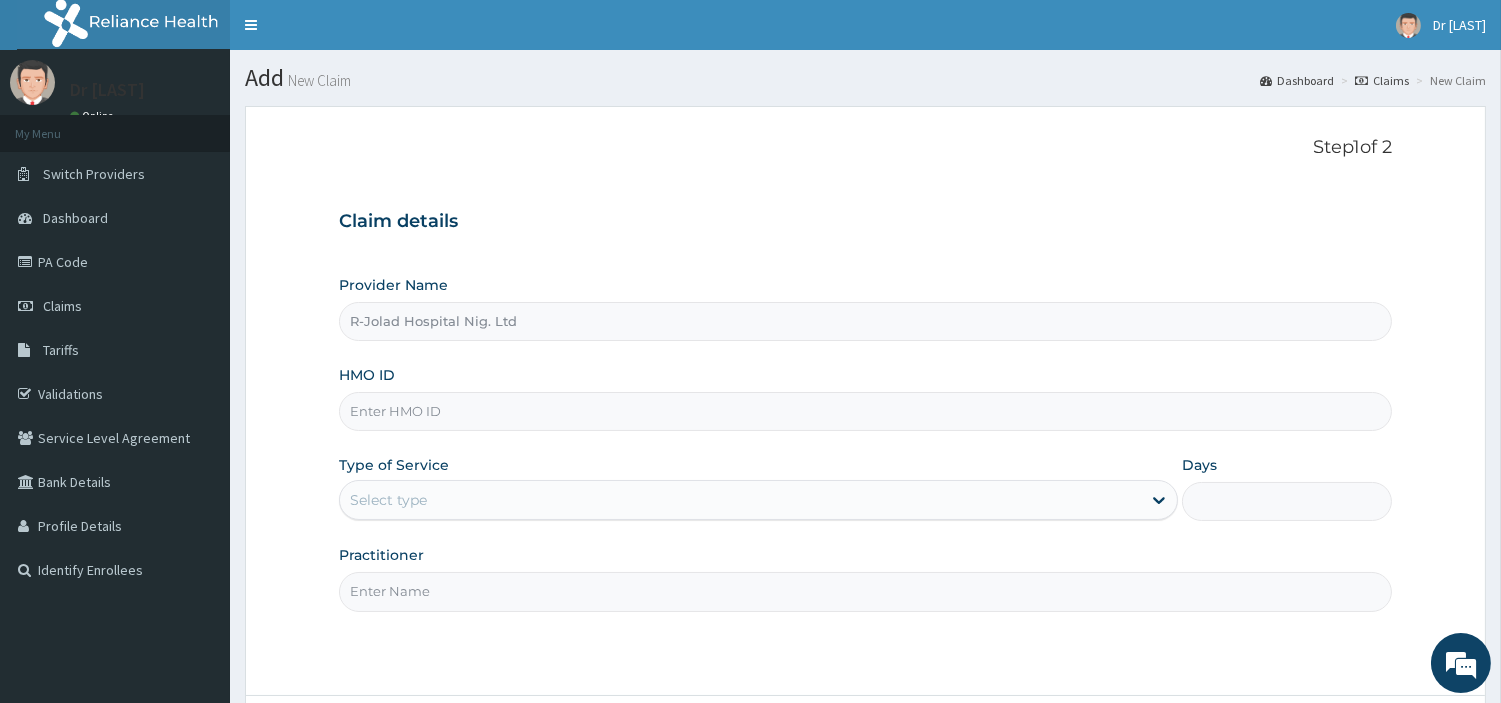 click on "HMO ID" at bounding box center [865, 411] 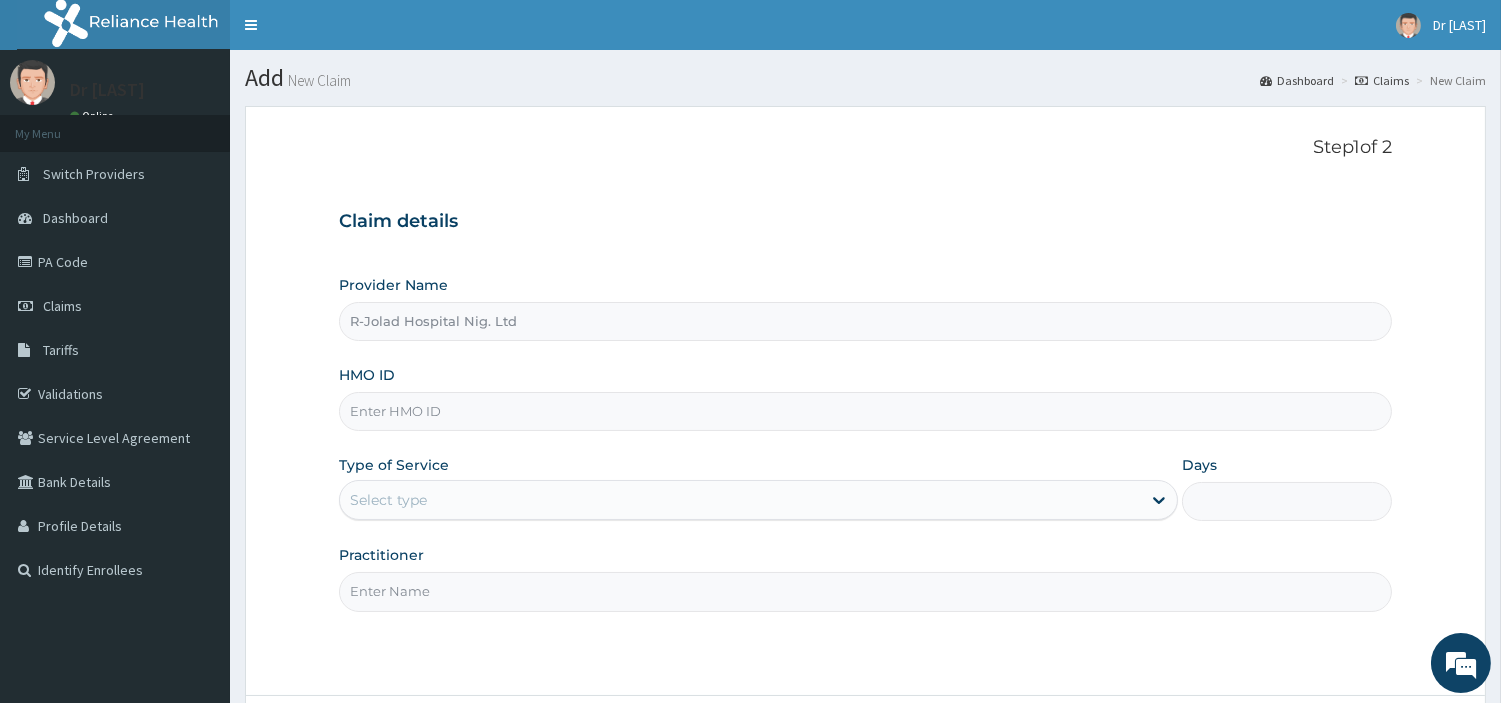 paste on "KSB/10418/C" 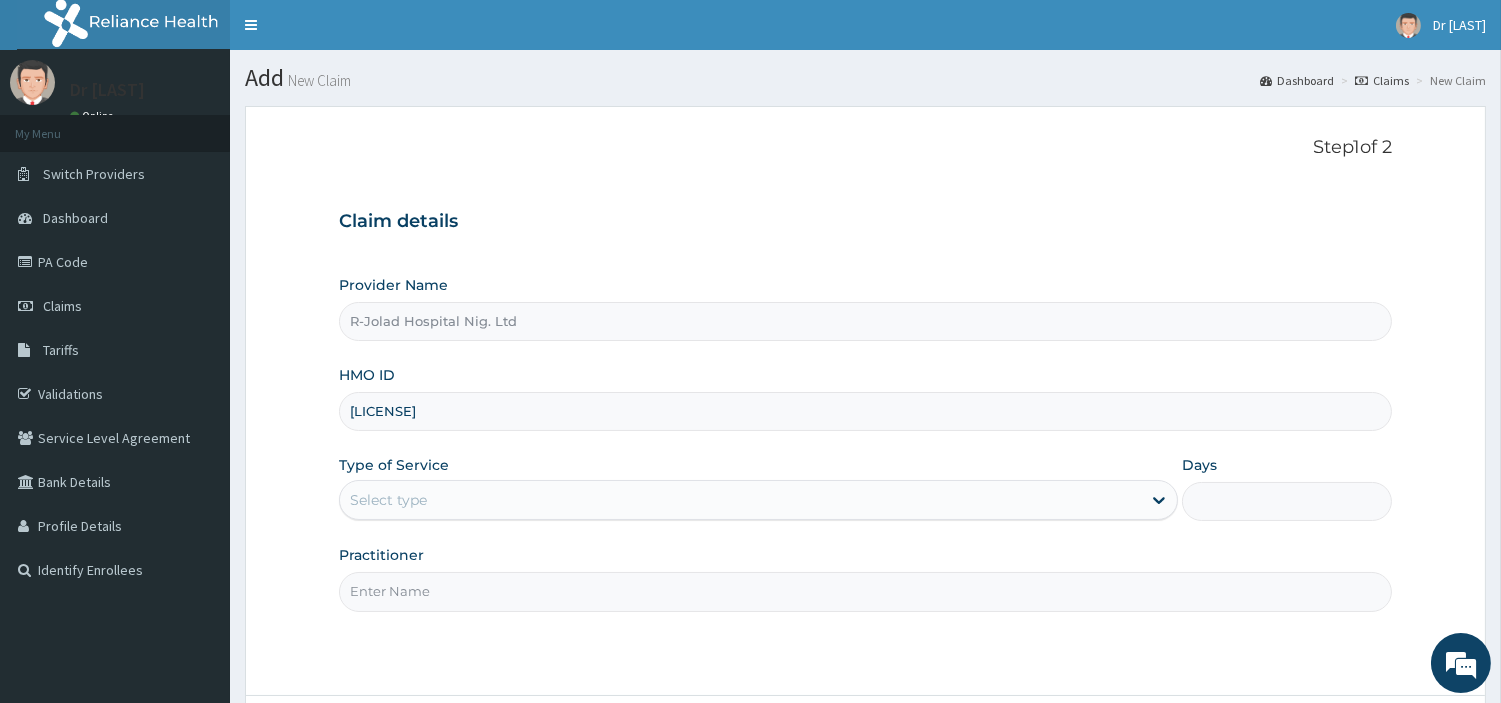 type on "KSB/10418/C" 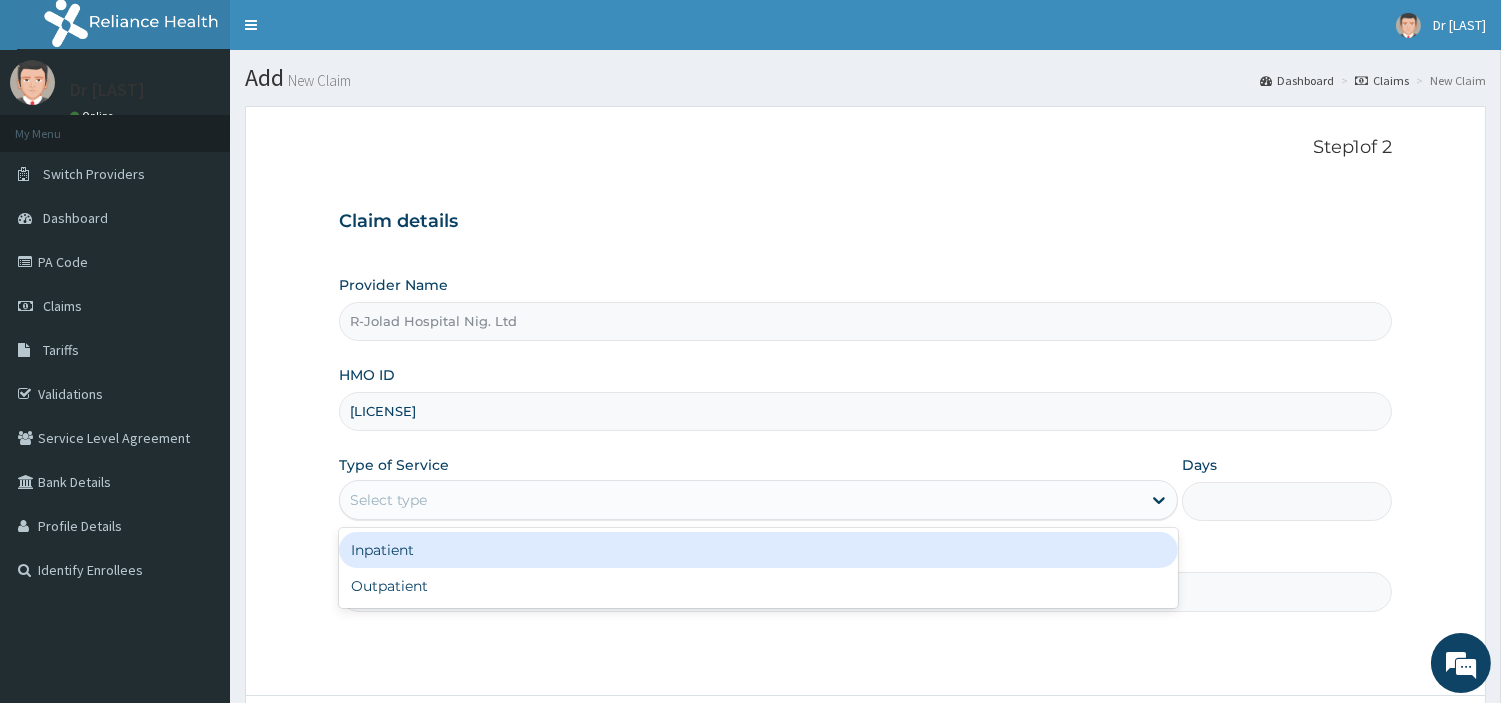 click on "Select type" at bounding box center [740, 500] 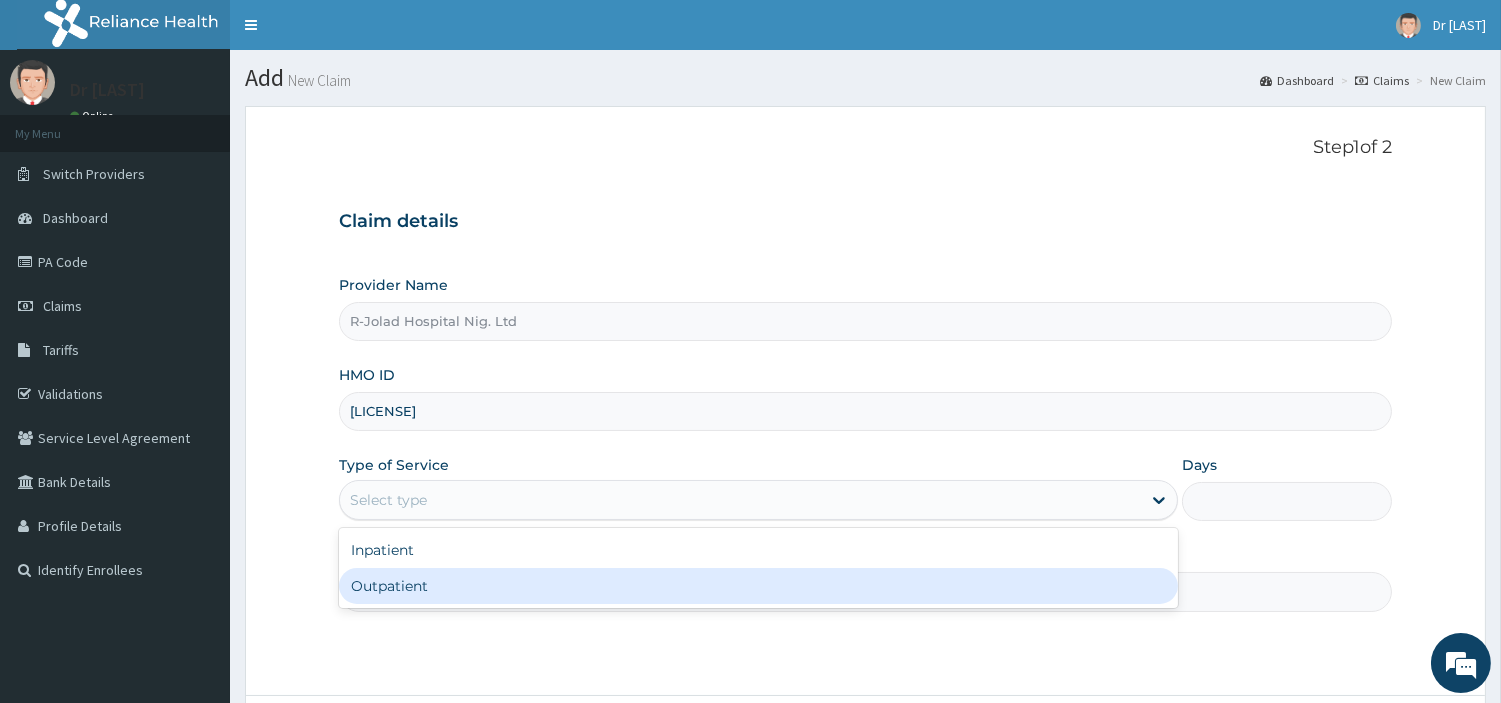 click on "Outpatient" at bounding box center [758, 586] 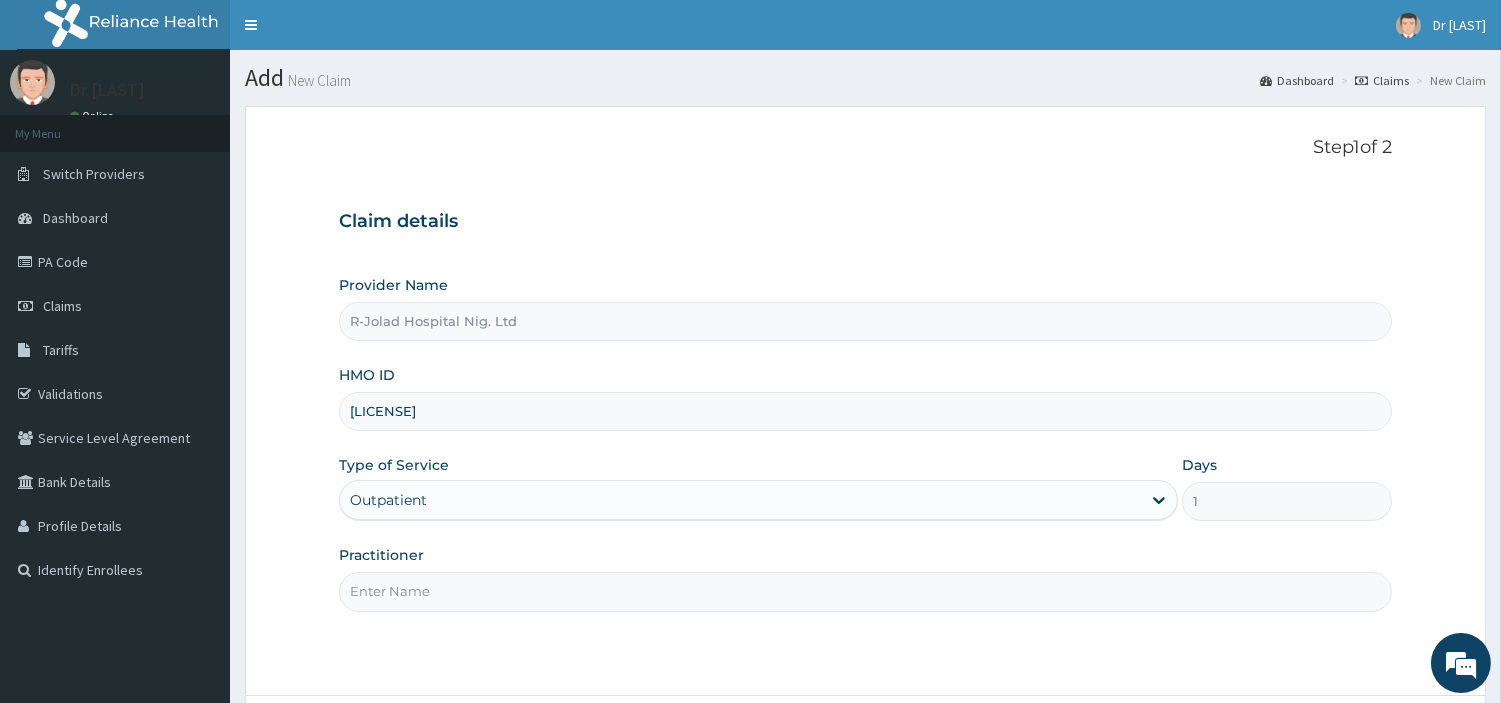 click on "Practitioner" at bounding box center (865, 591) 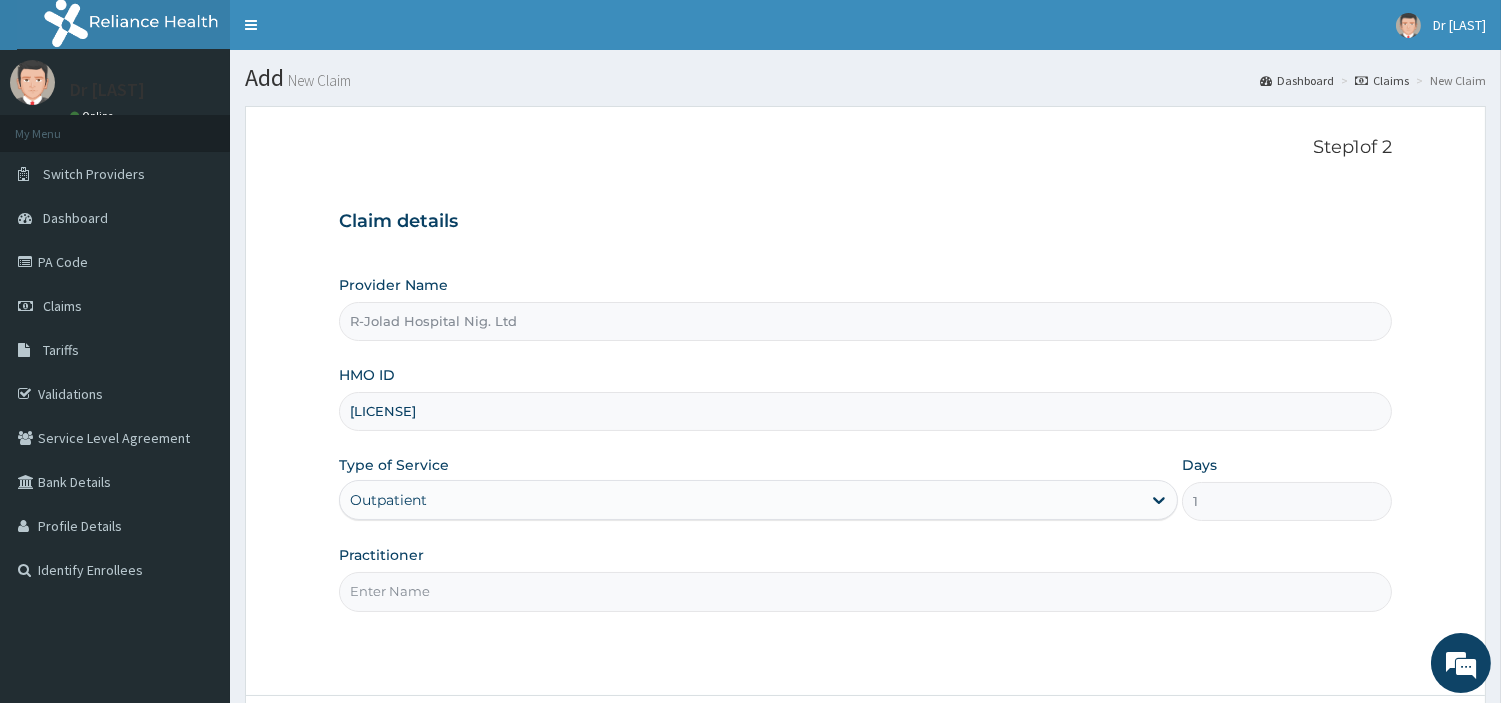 paste on "OBAFEMI OLUSEGUN" 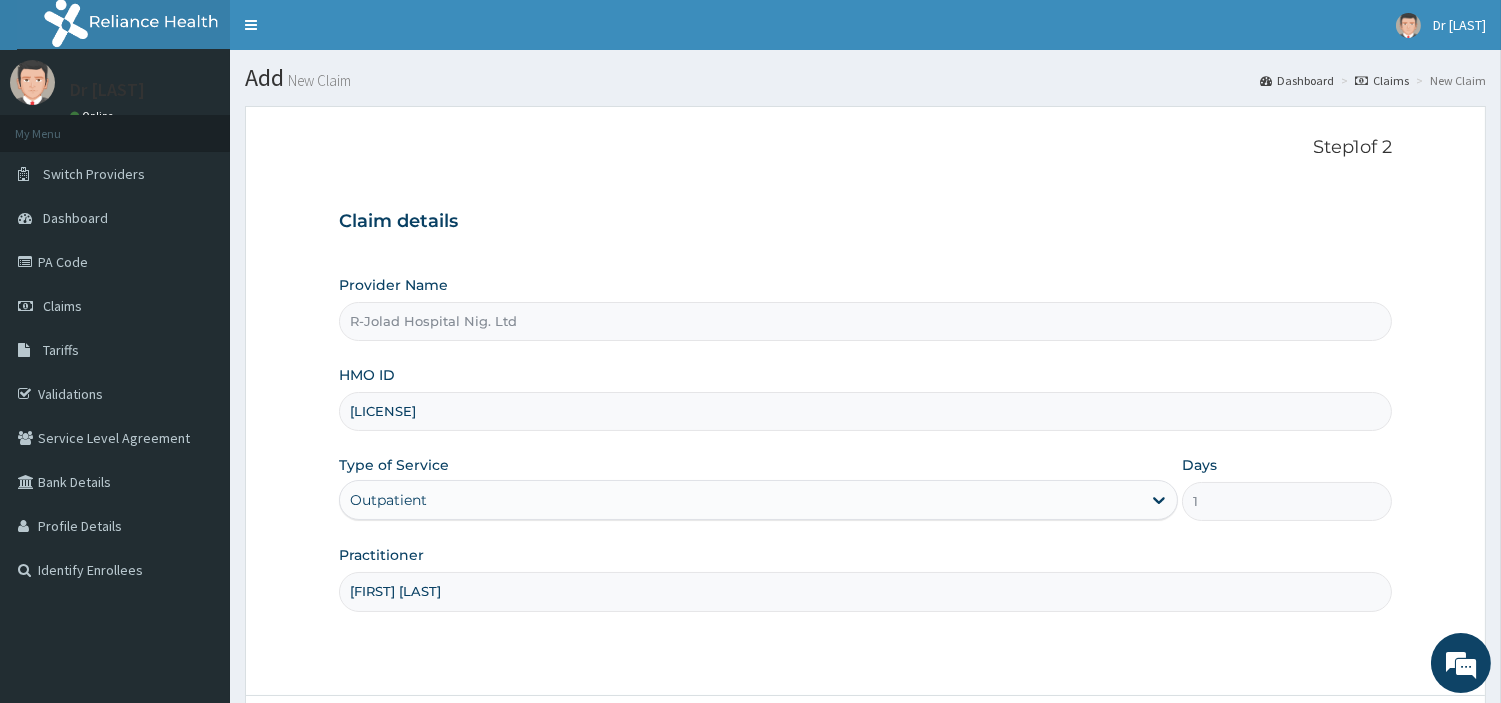 type on "OBAFEMI OLUSEGUN" 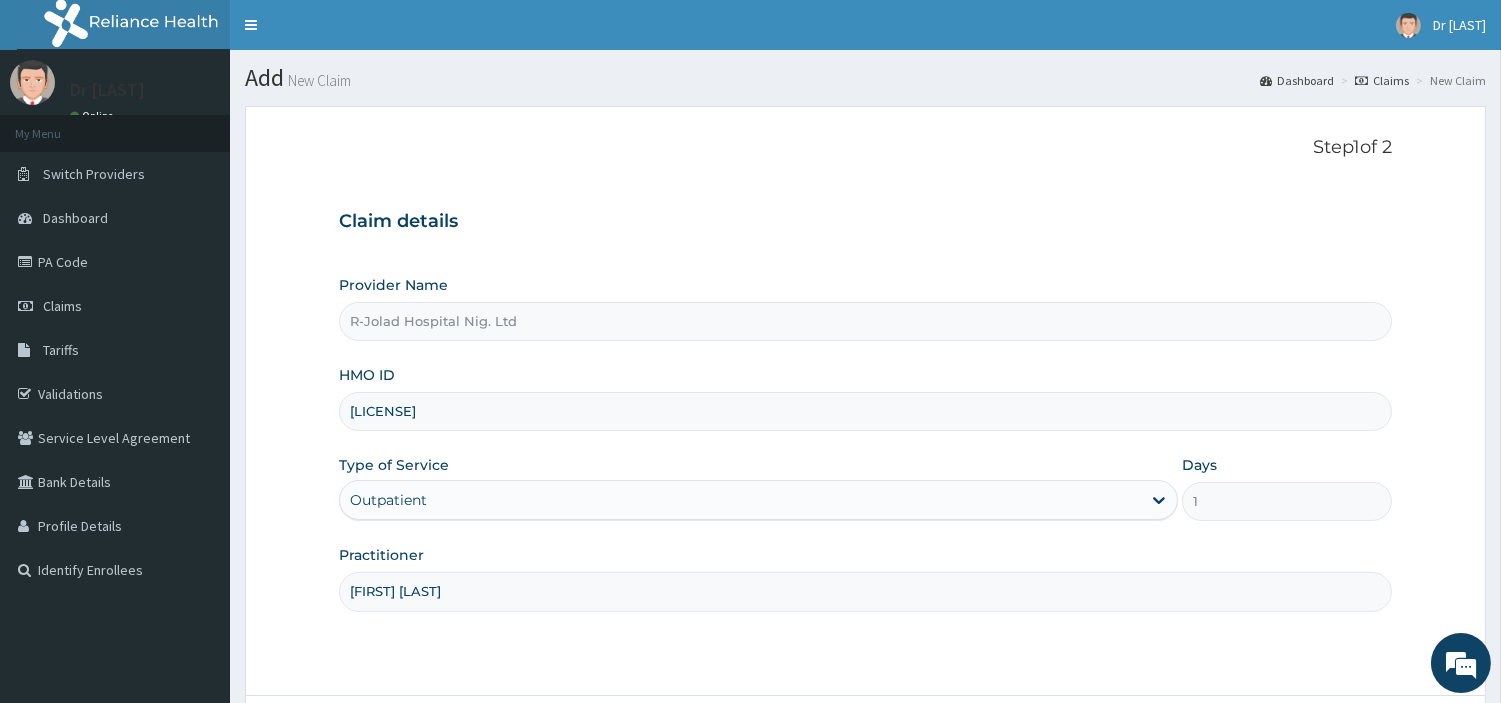 scroll, scrollTop: 172, scrollLeft: 0, axis: vertical 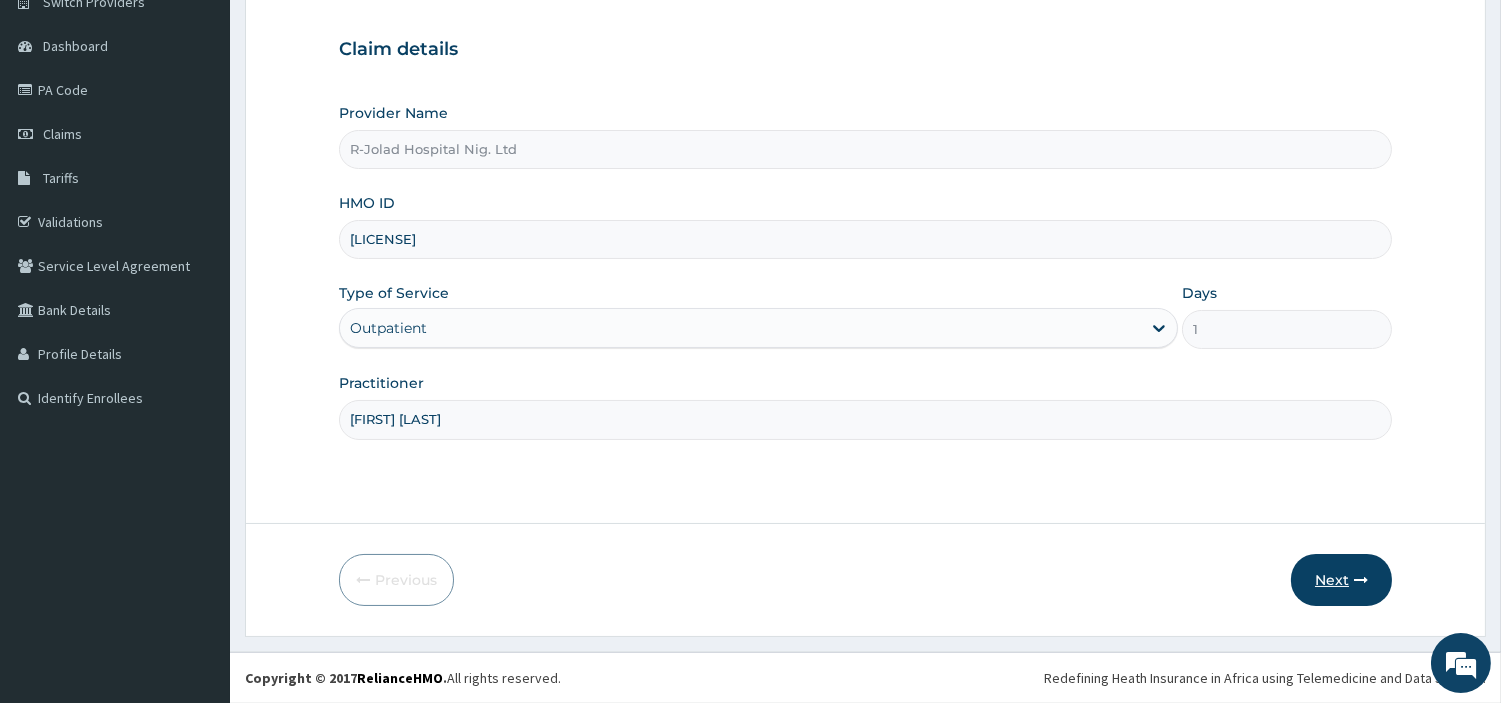 click on "Next" at bounding box center [1341, 580] 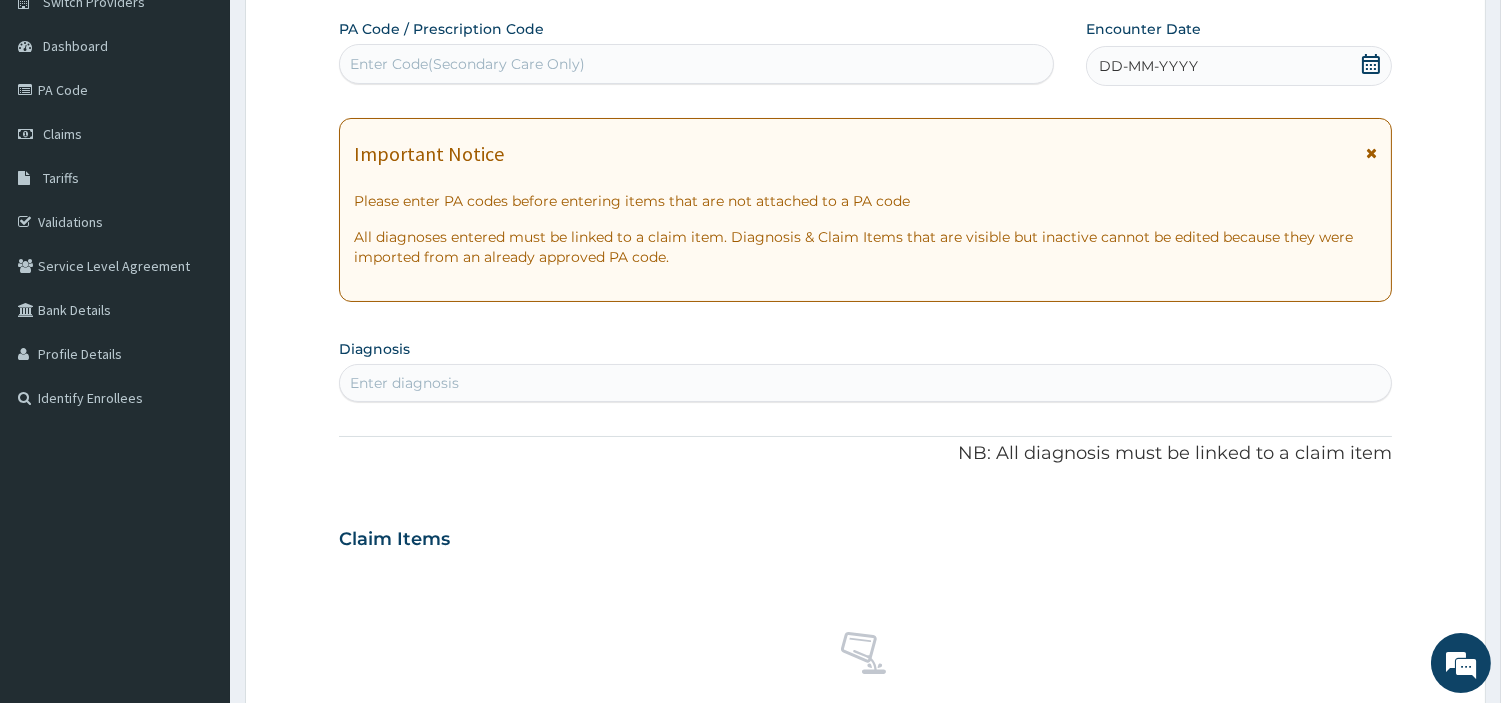 click on "DD-MM-YYYY" at bounding box center [1148, 66] 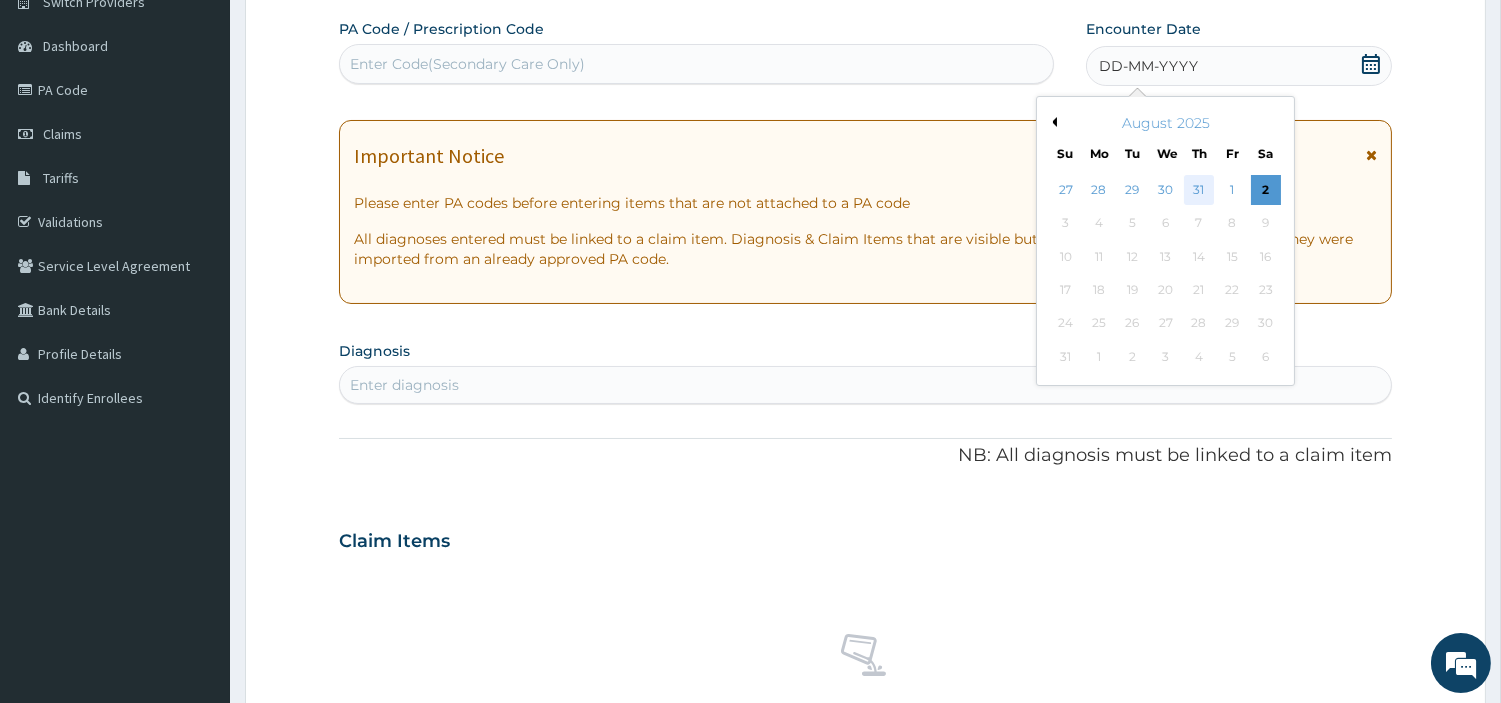 click on "31" at bounding box center (1199, 190) 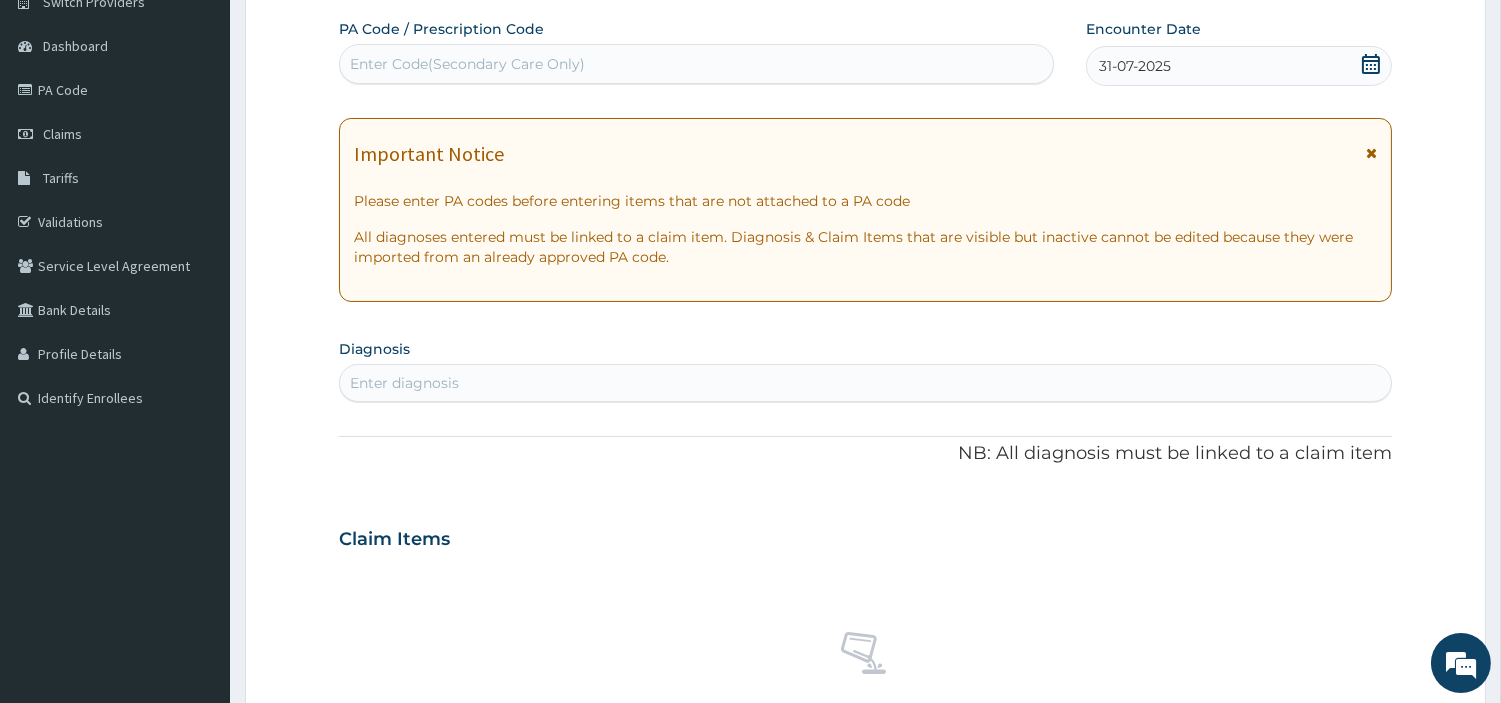 click on "Enter diagnosis" at bounding box center [865, 383] 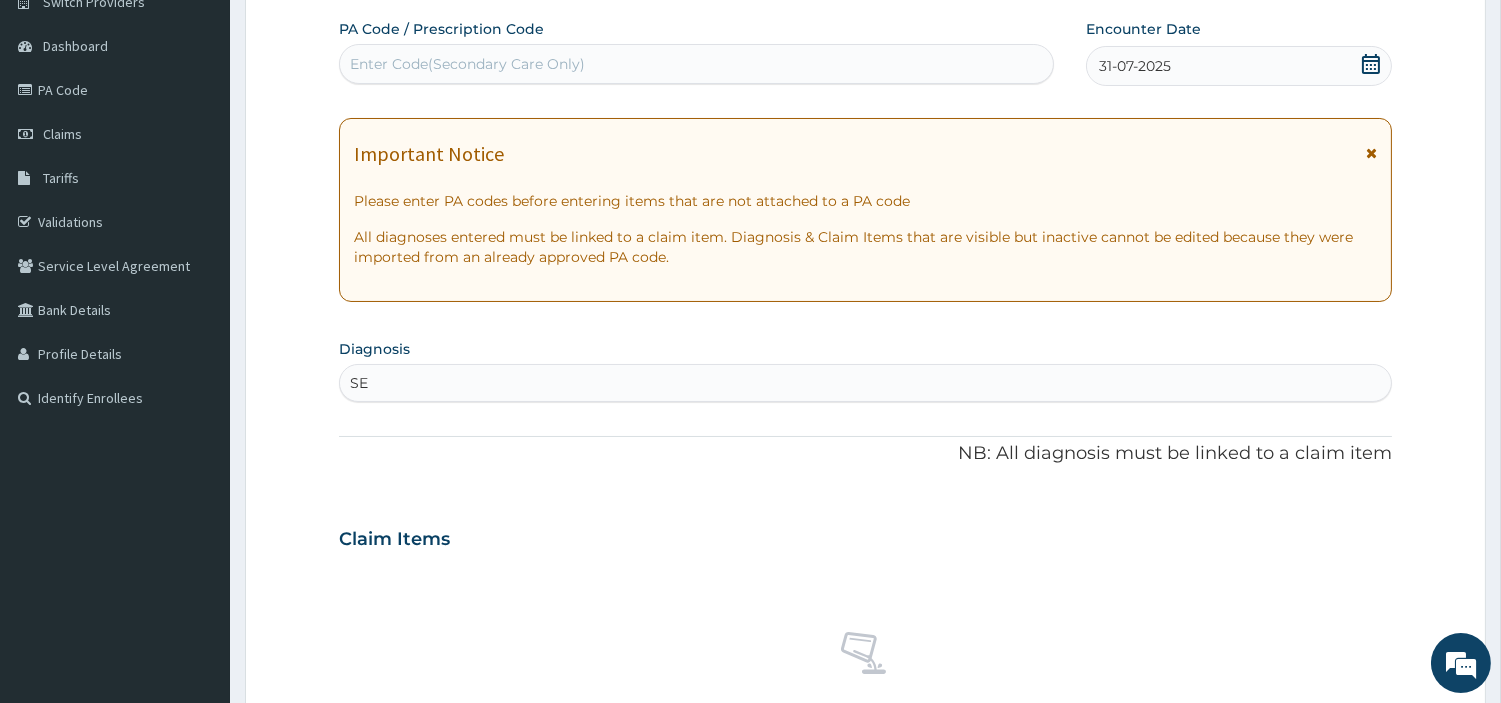 type on "SEP" 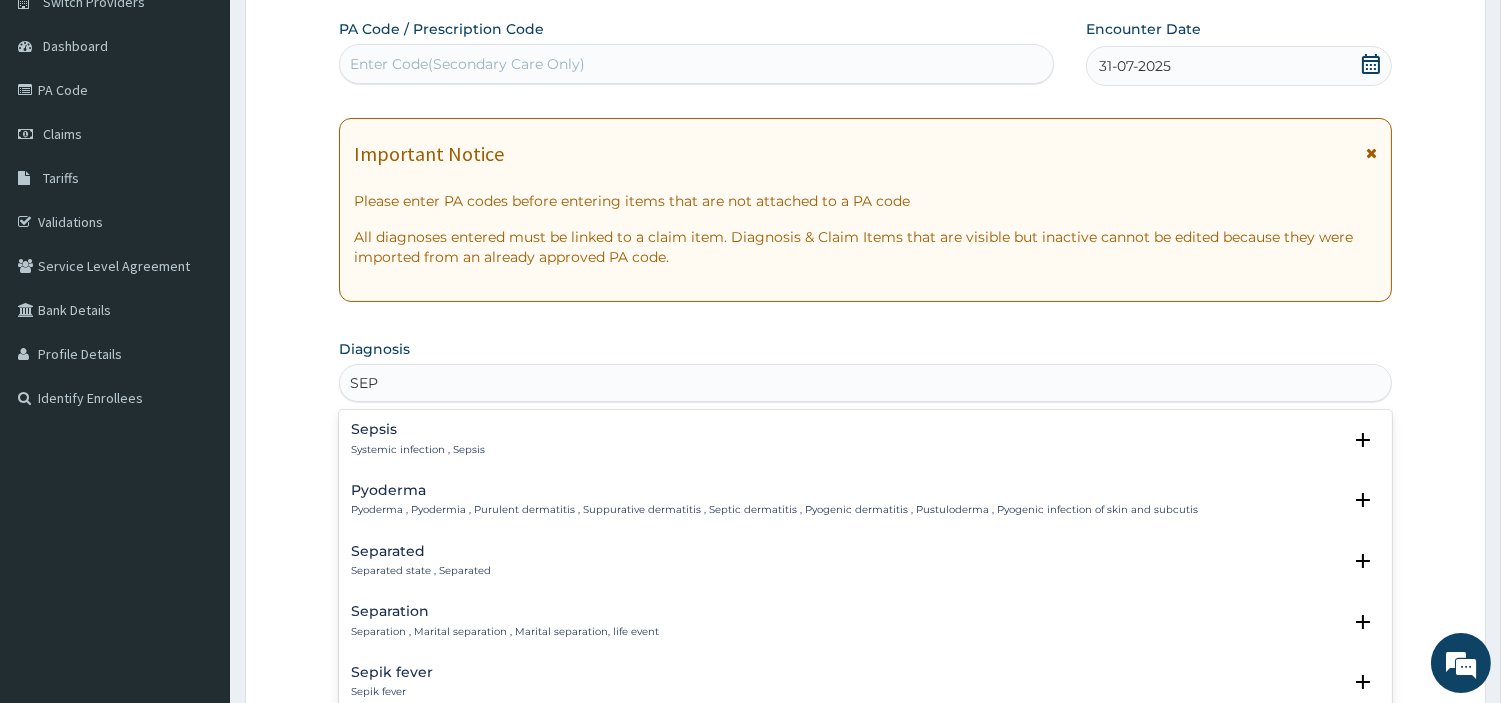 click on "Systemic infection , Sepsis" at bounding box center [418, 450] 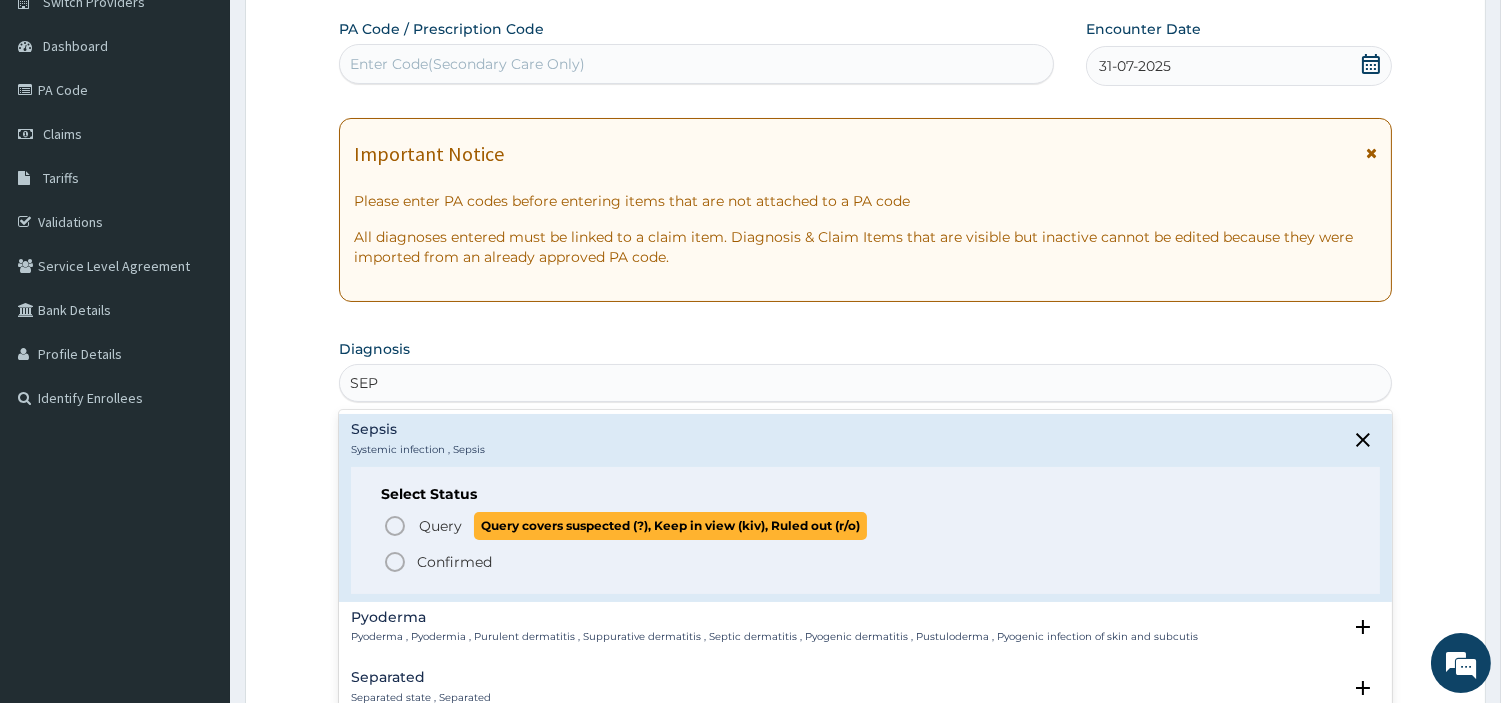 click on "Query Query covers suspected (?), Keep in view (kiv), Ruled out (r/o)" at bounding box center [866, 525] 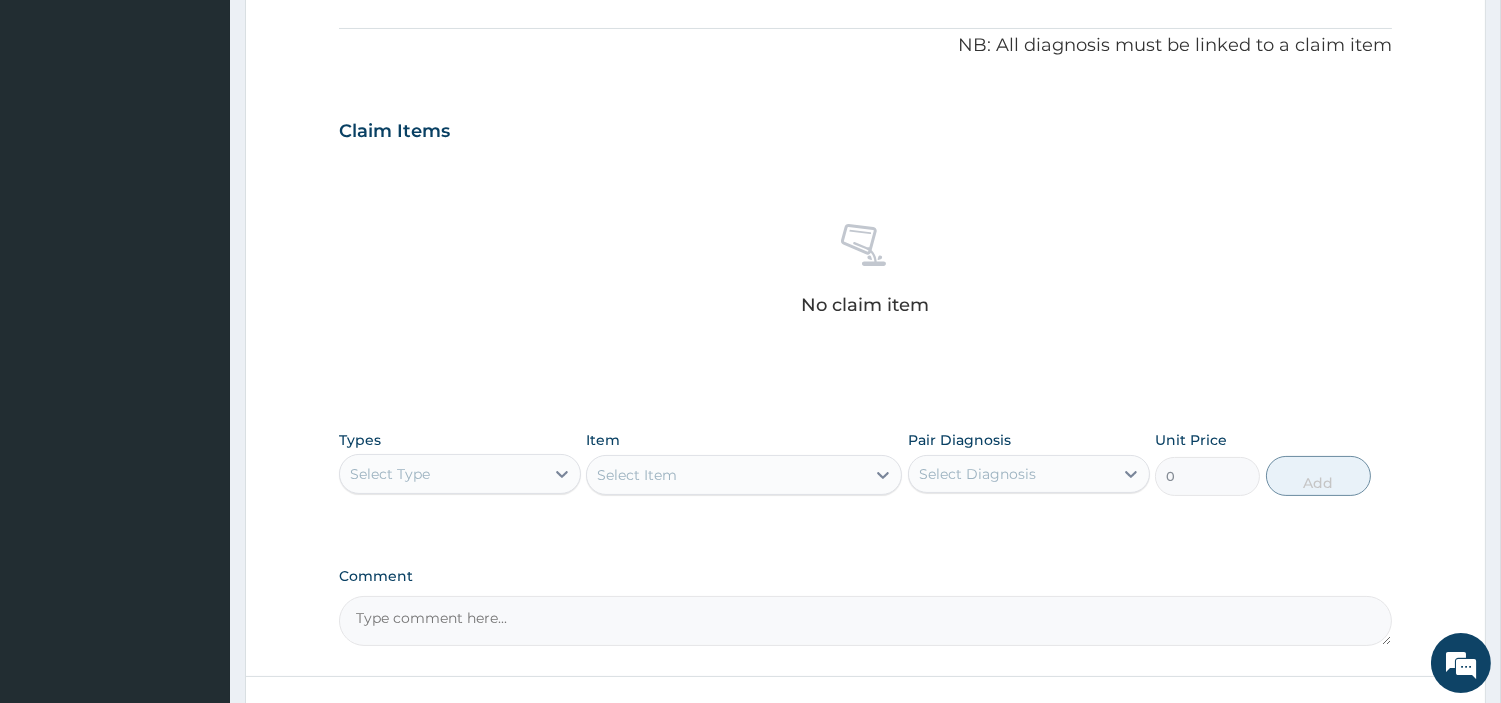scroll, scrollTop: 738, scrollLeft: 0, axis: vertical 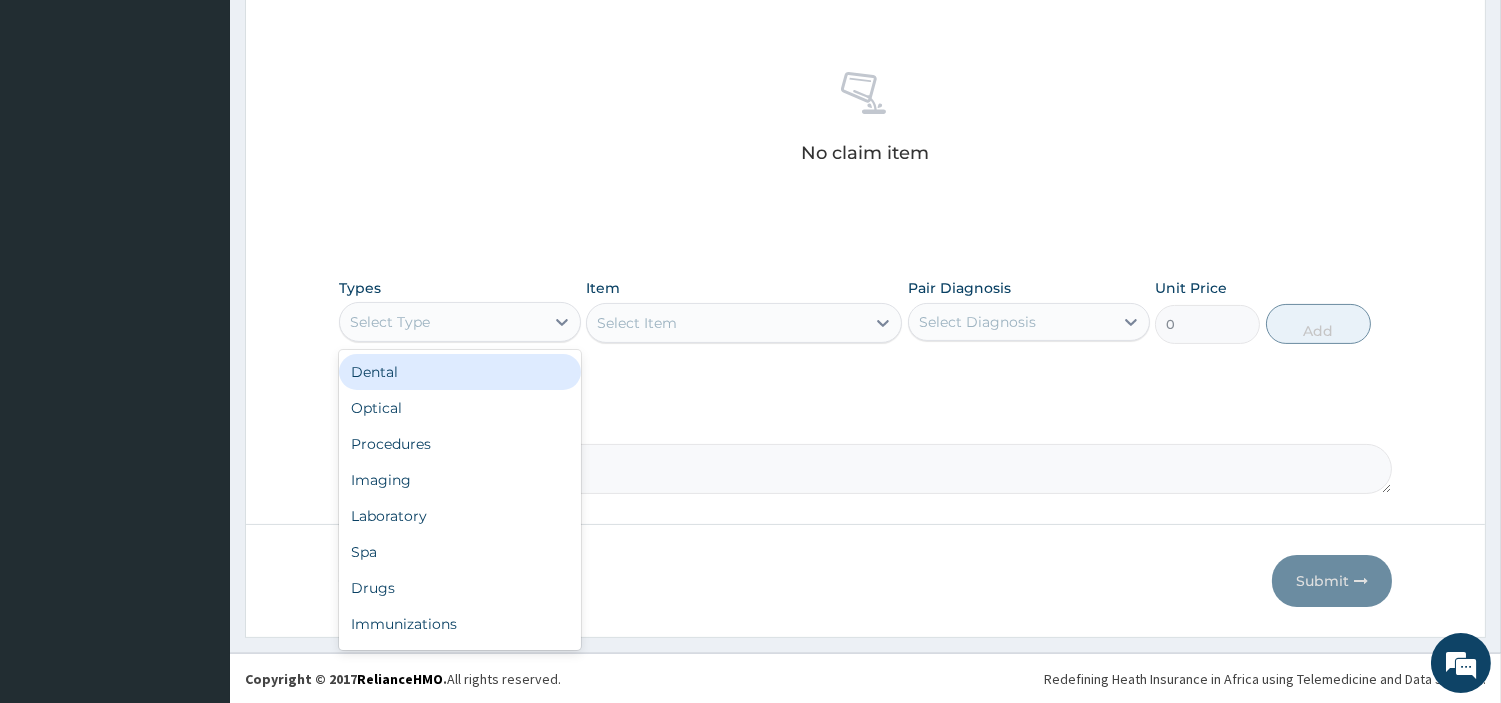 click on "Select Type" at bounding box center [442, 322] 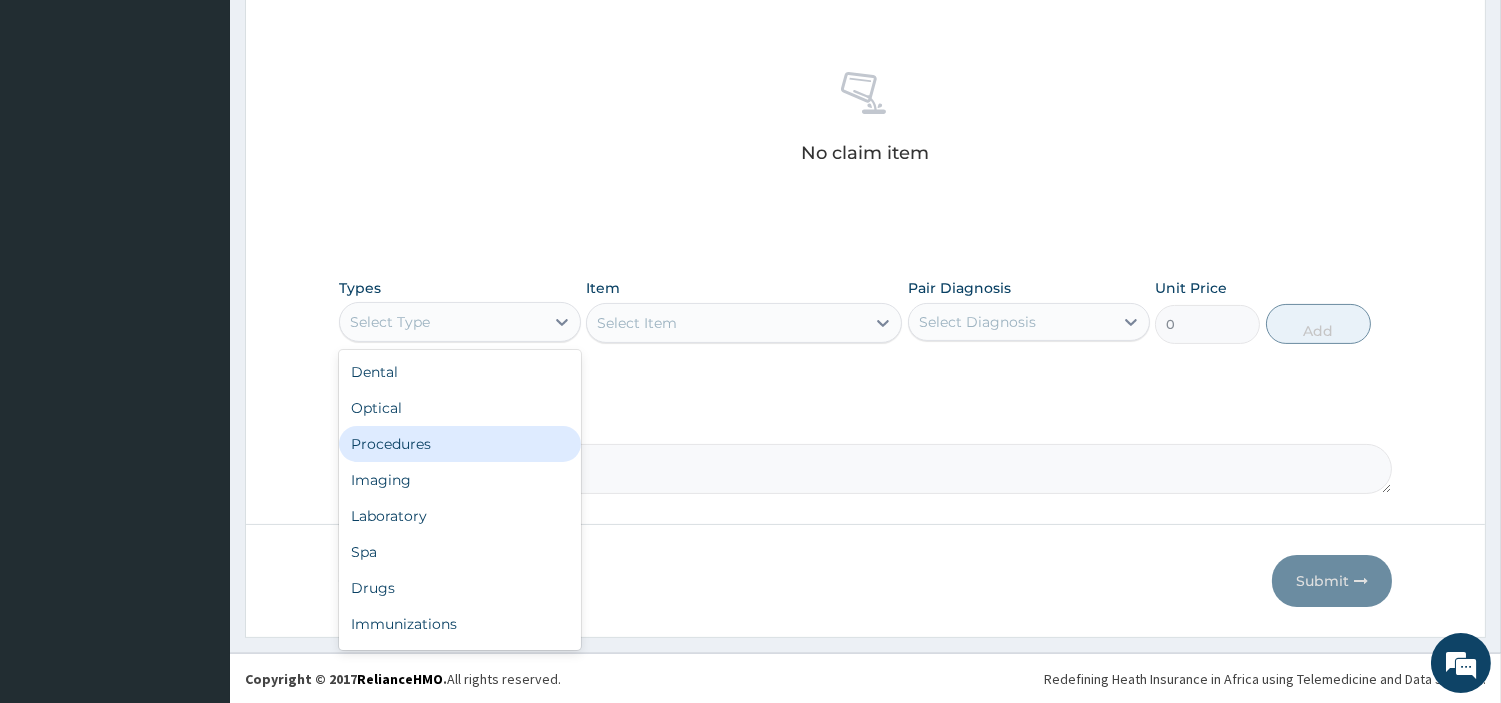 click on "Procedures" at bounding box center [460, 444] 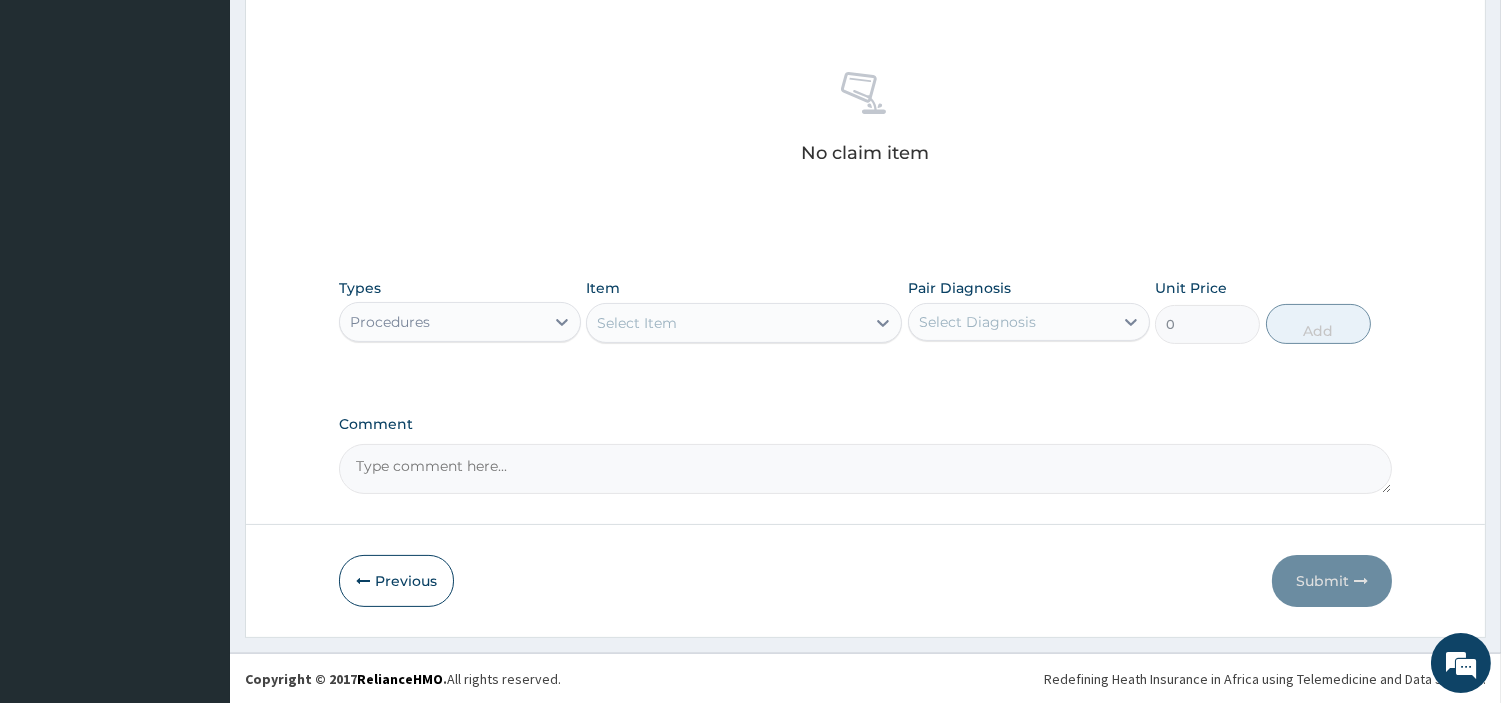 click on "Select Item" at bounding box center [726, 323] 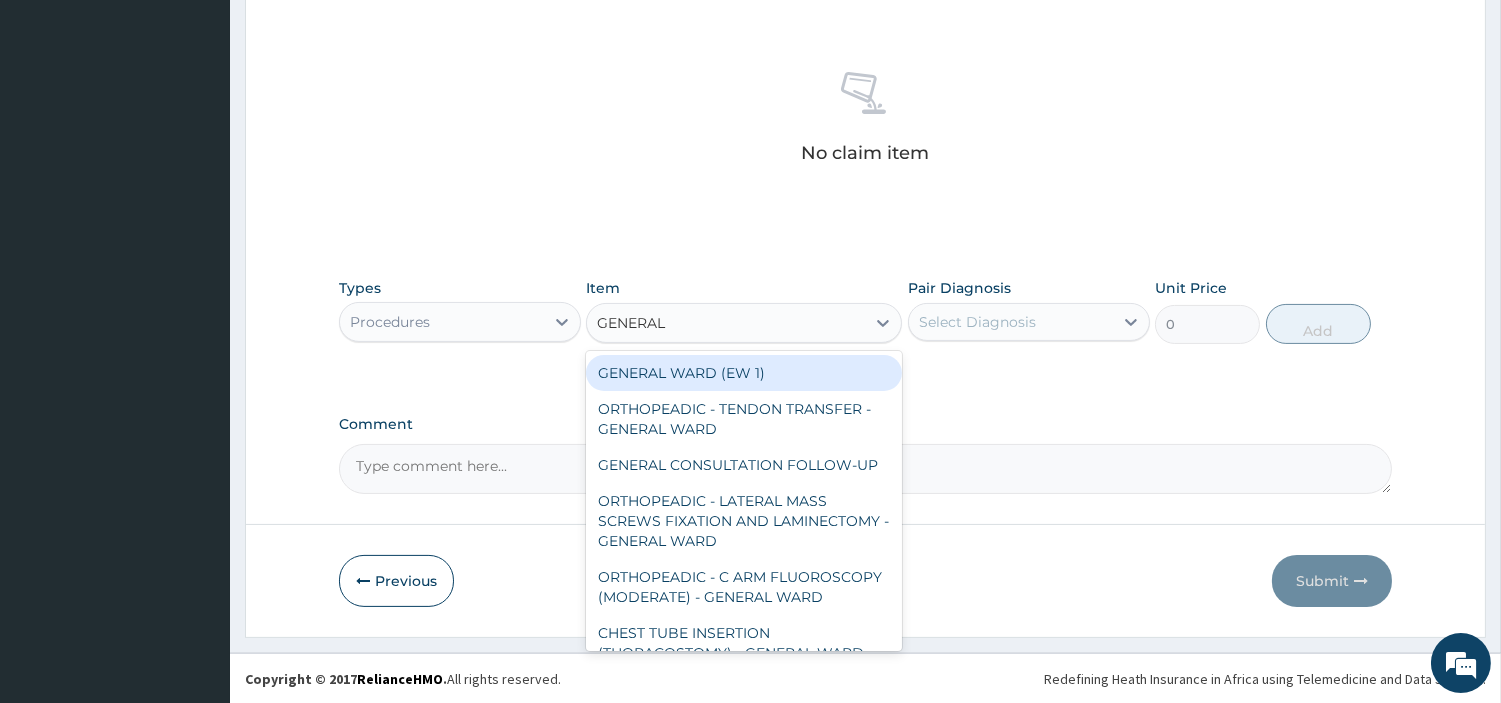type on "GENERAL C" 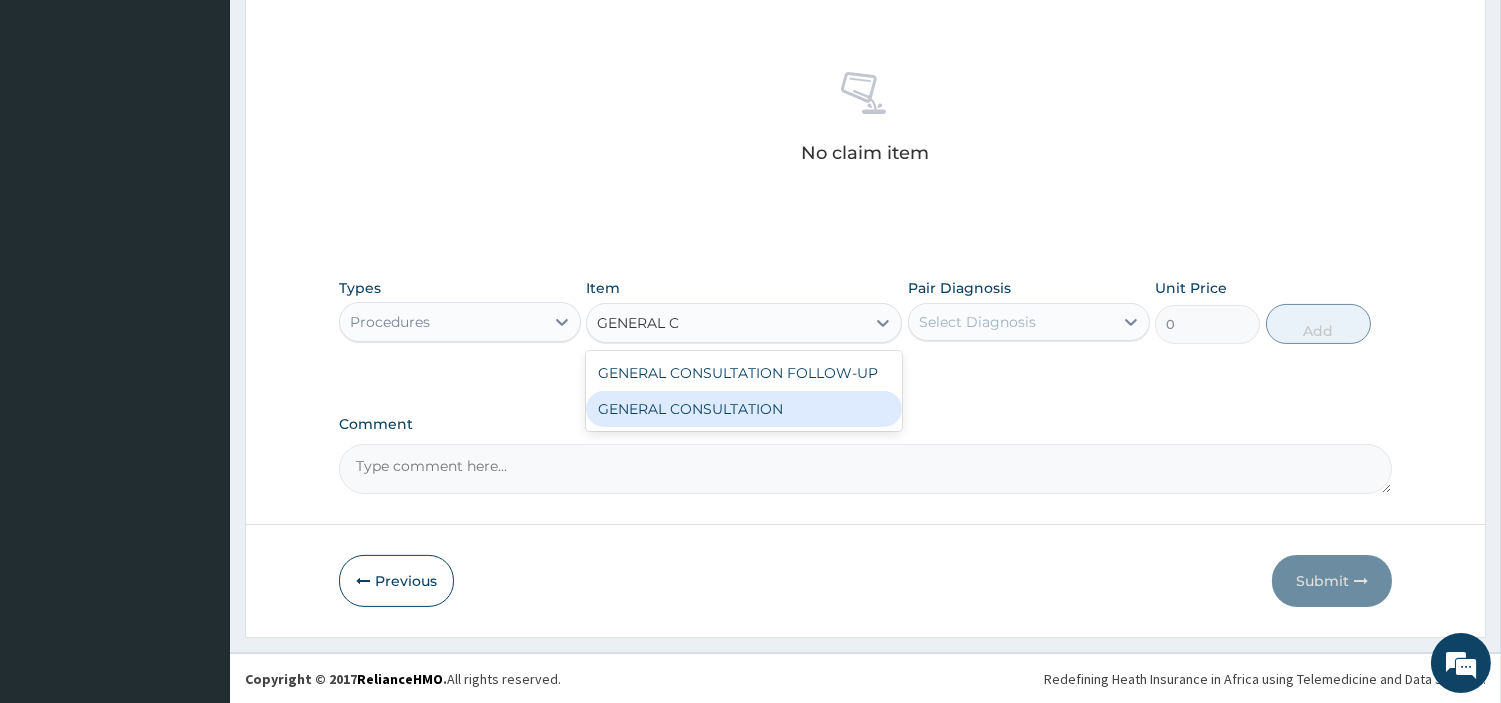 click on "GENERAL CONSULTATION" at bounding box center (744, 409) 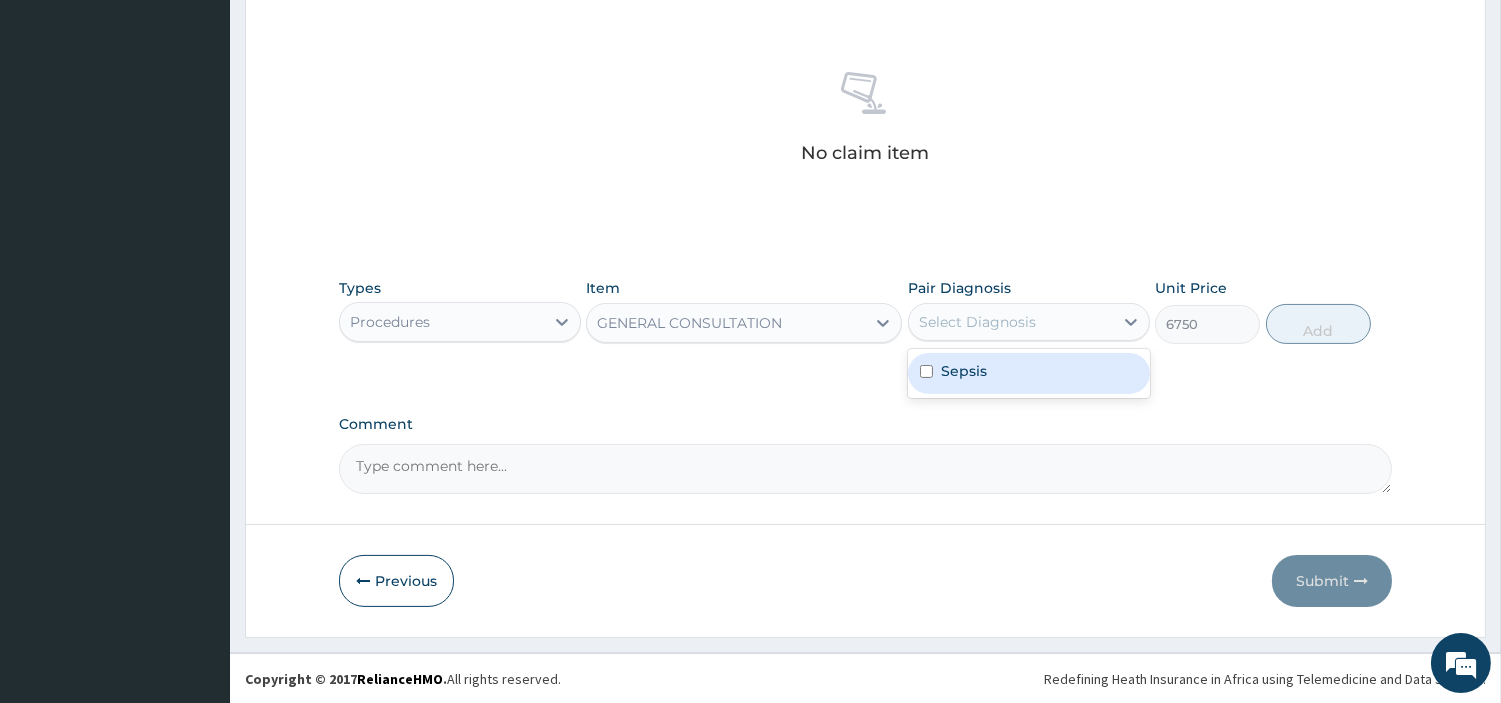 click on "Select Diagnosis" at bounding box center [1011, 322] 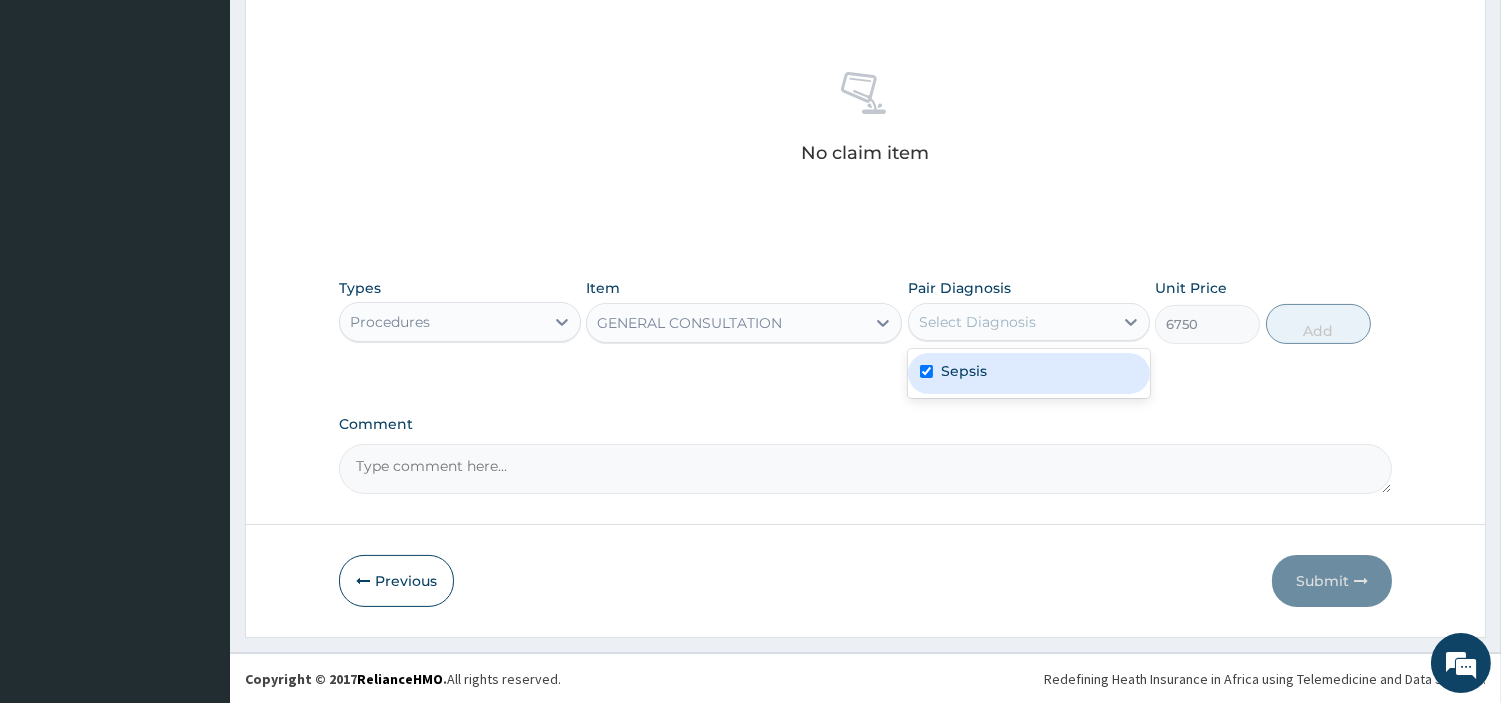 checkbox on "true" 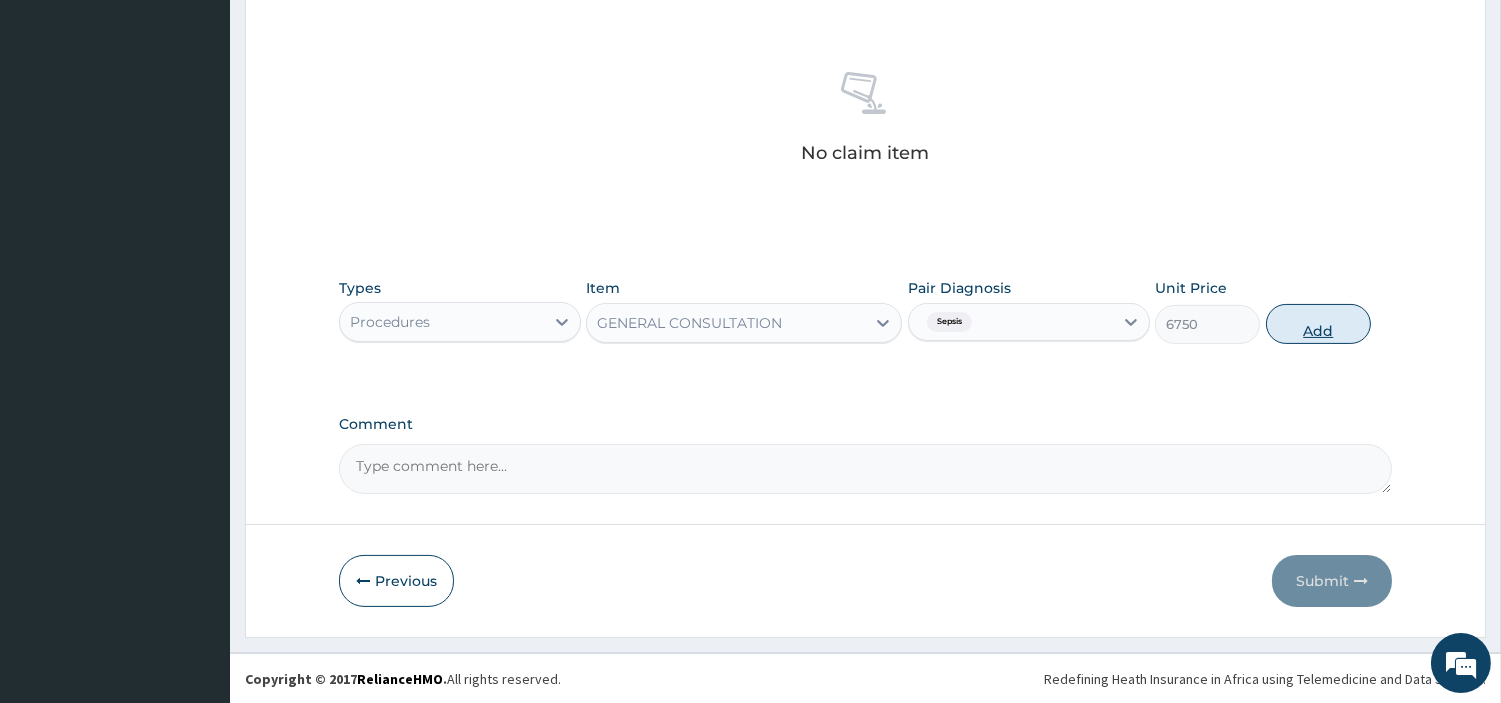 click on "Add" at bounding box center (1318, 324) 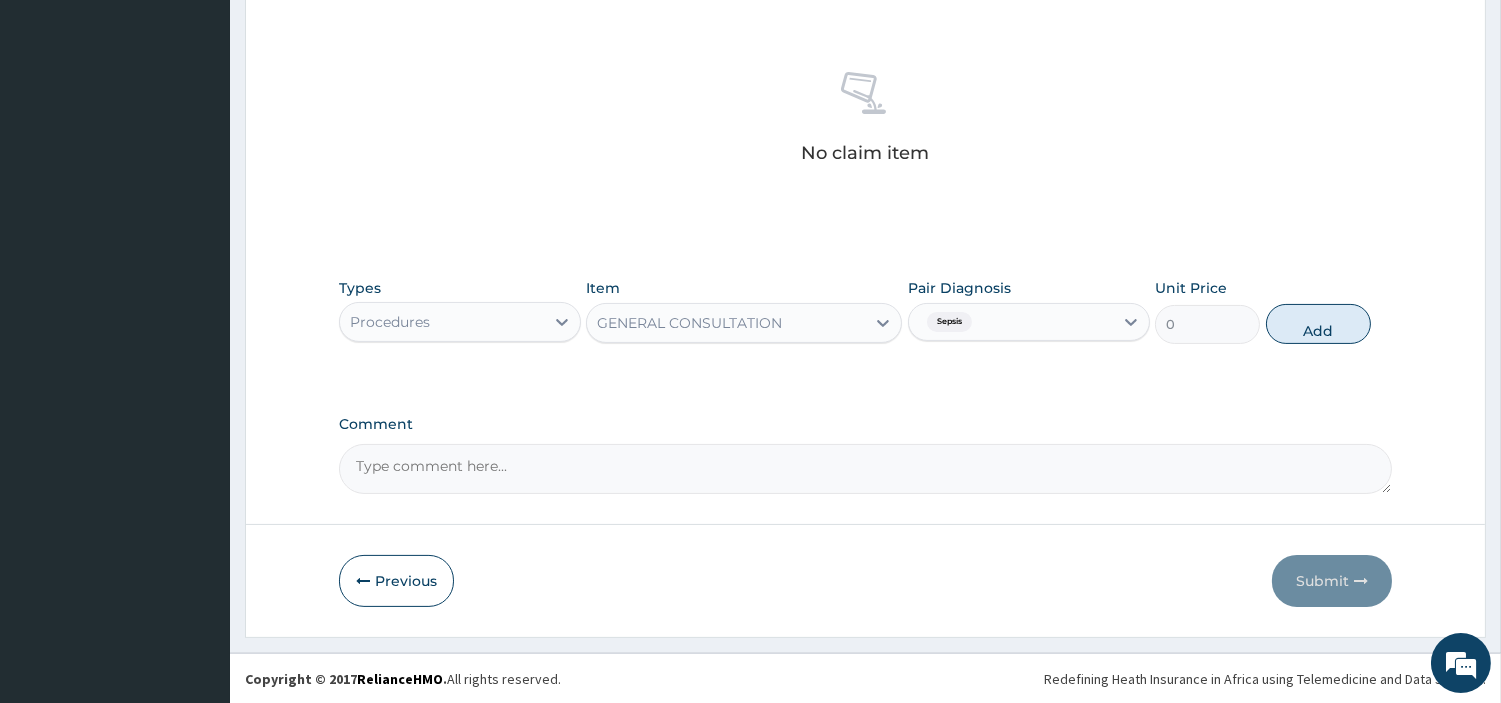 scroll, scrollTop: 642, scrollLeft: 0, axis: vertical 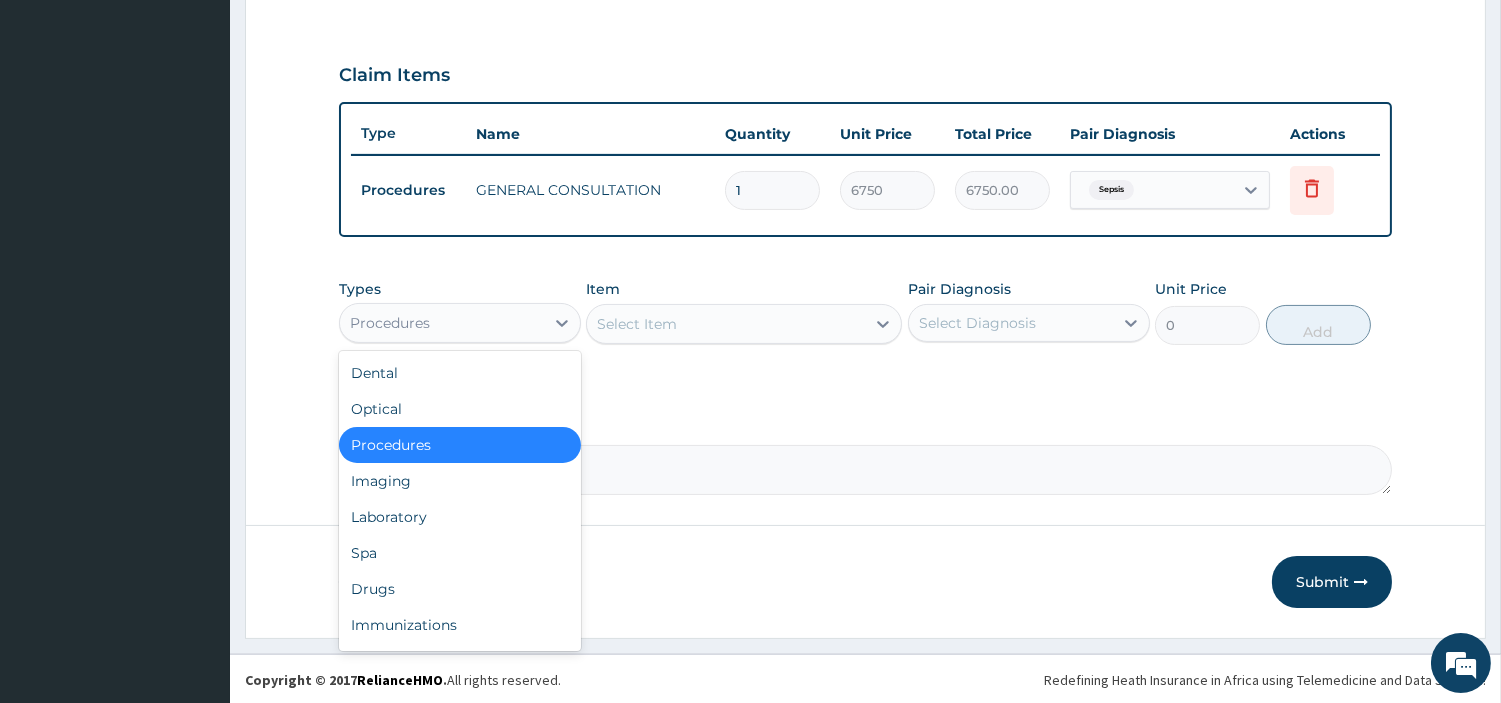 click on "Procedures" at bounding box center [442, 323] 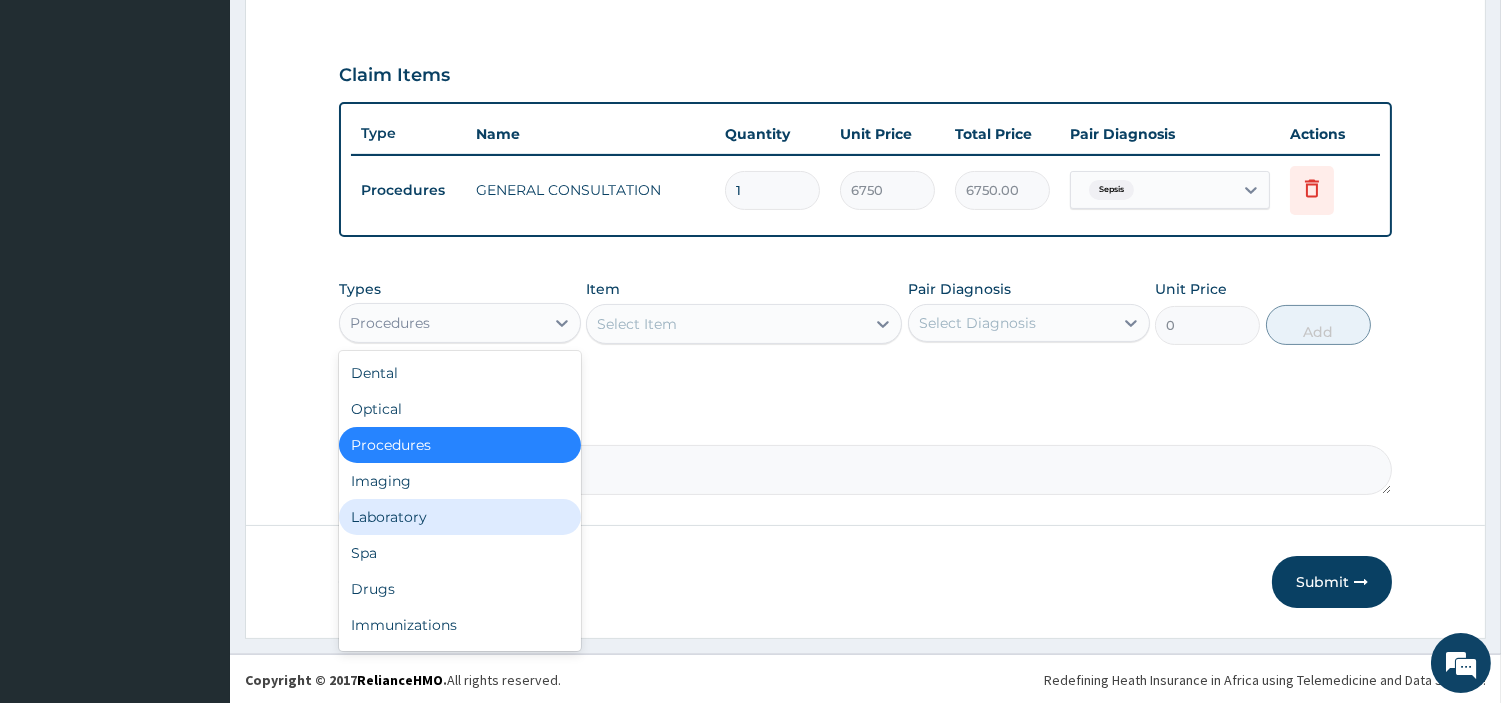 click on "Laboratory" at bounding box center [460, 517] 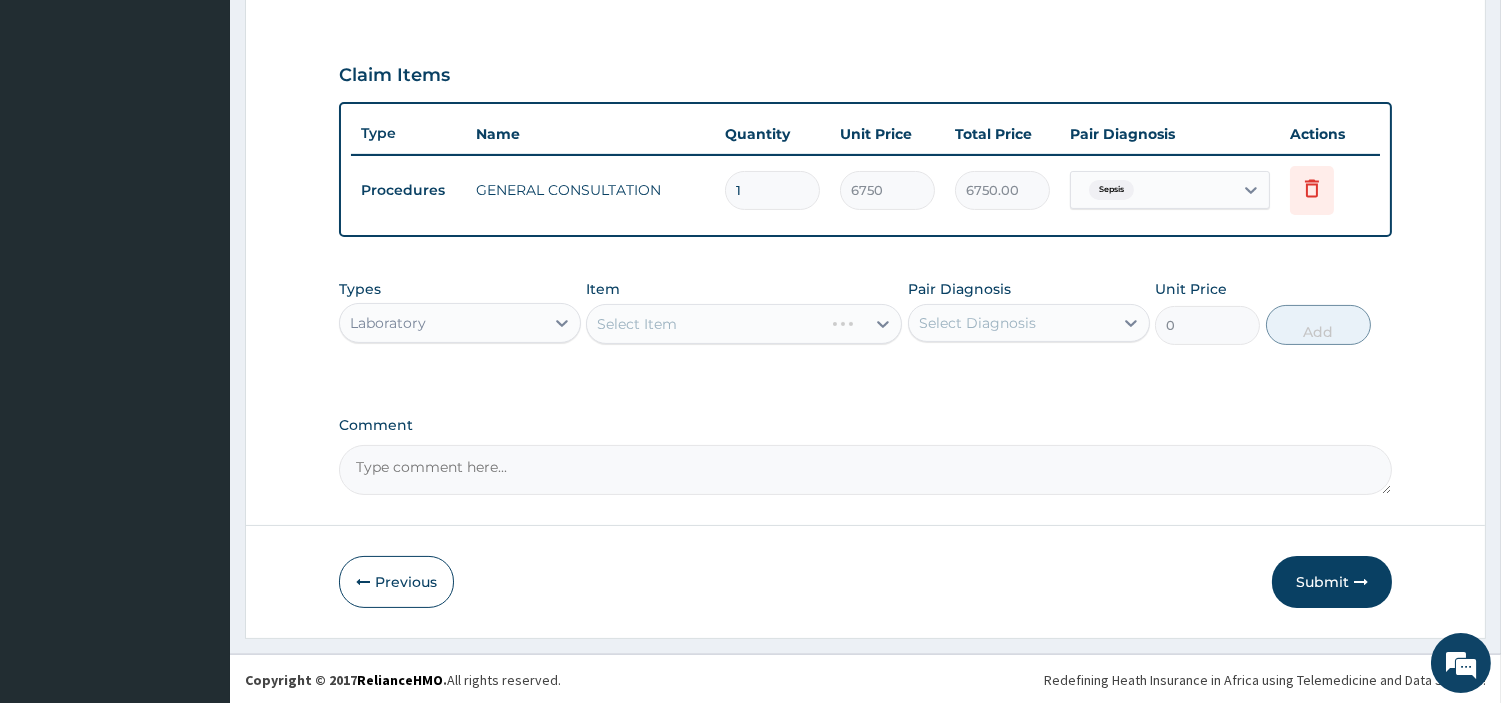 click on "Select Item" at bounding box center (744, 324) 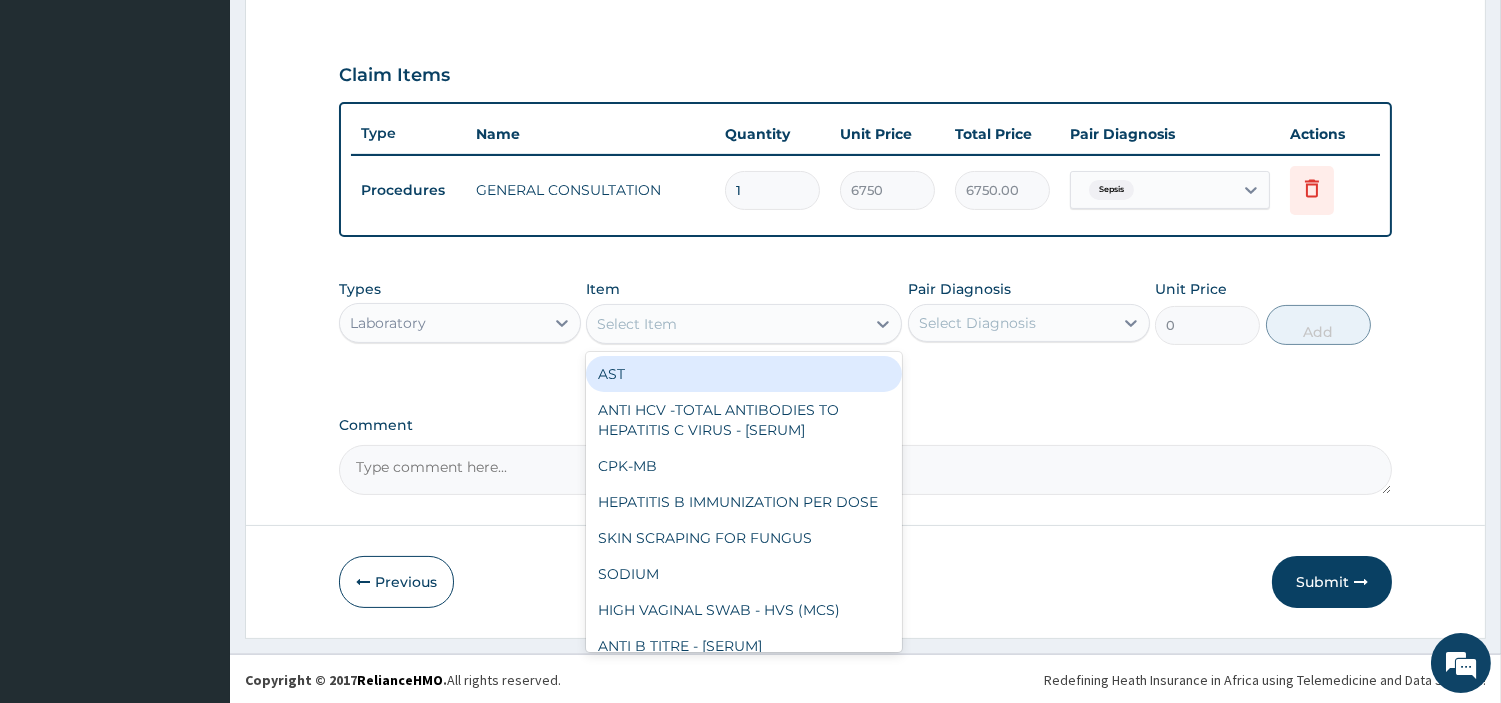 click on "Select Item" at bounding box center [726, 324] 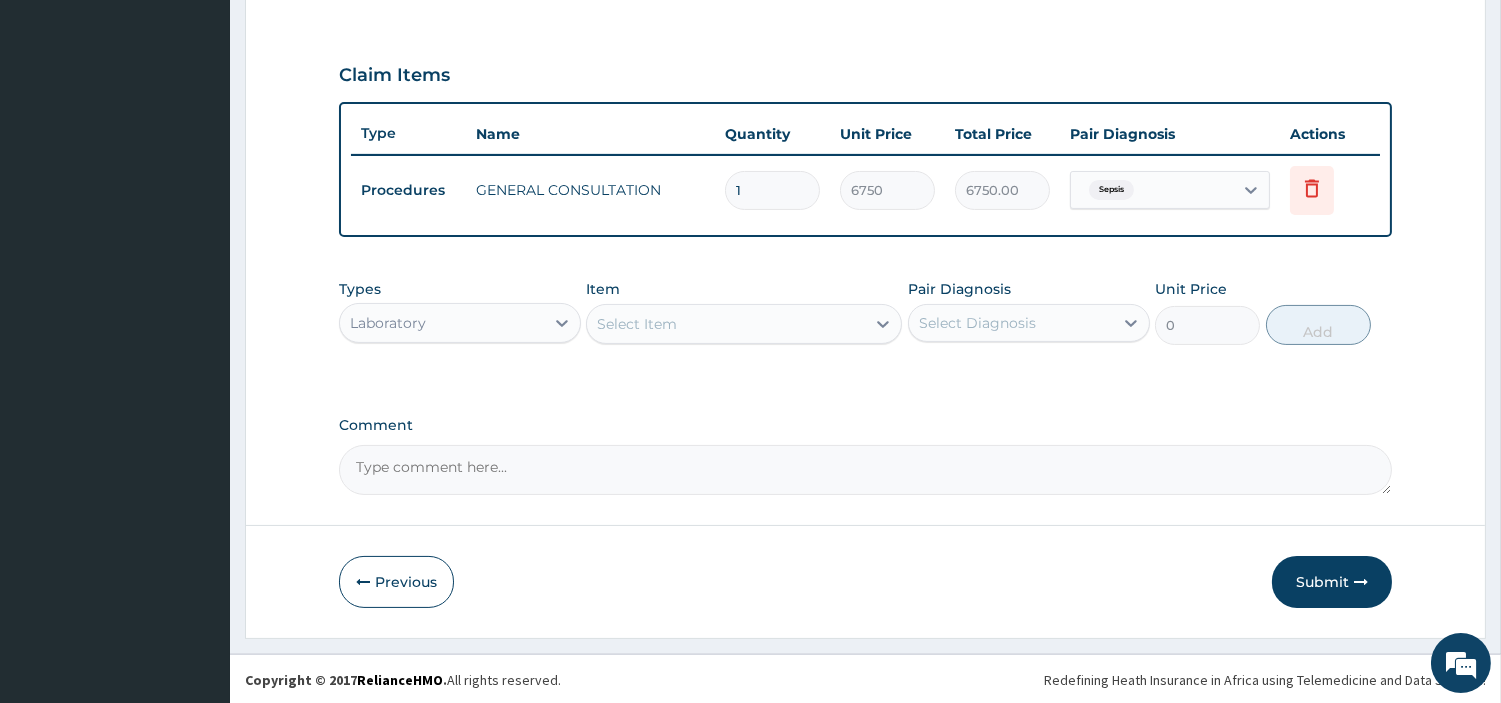 click on "Select Item" at bounding box center (726, 324) 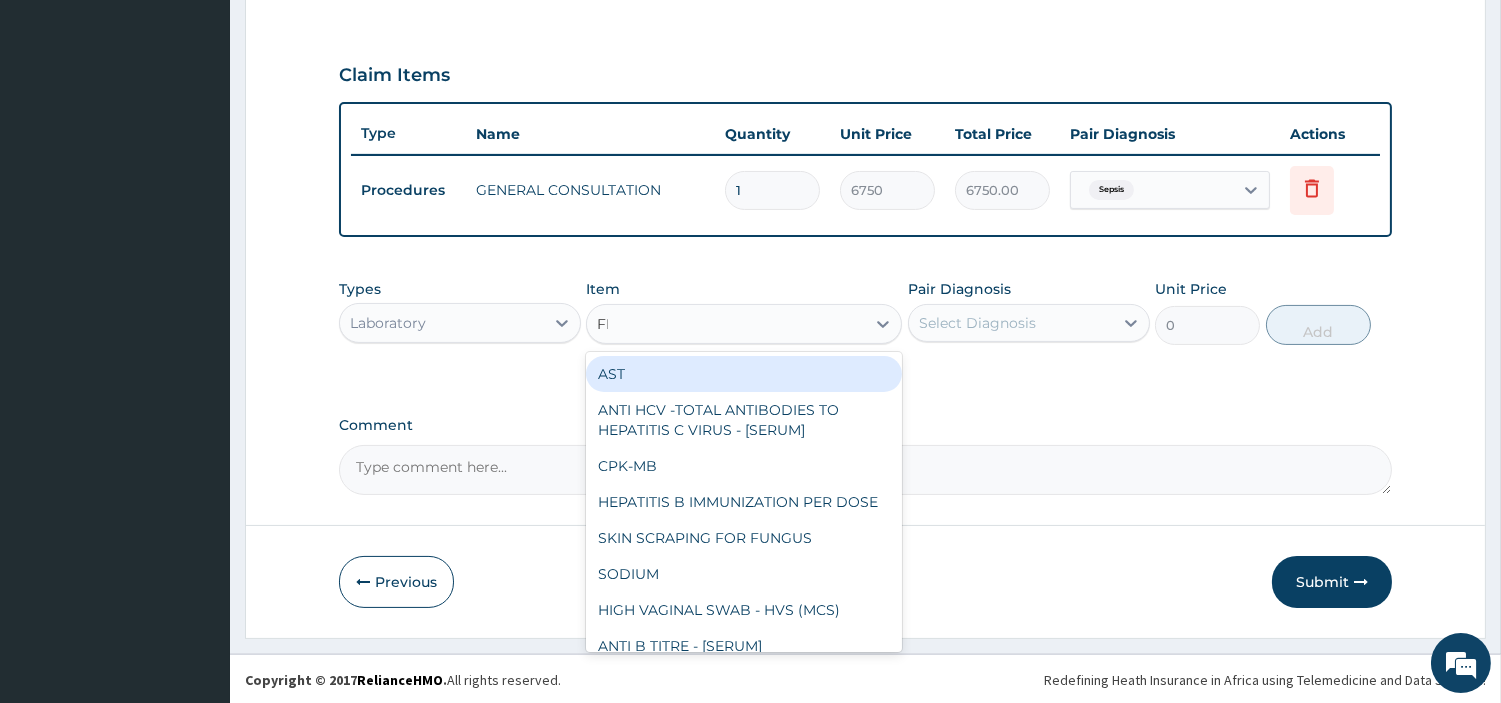 type on "FBC" 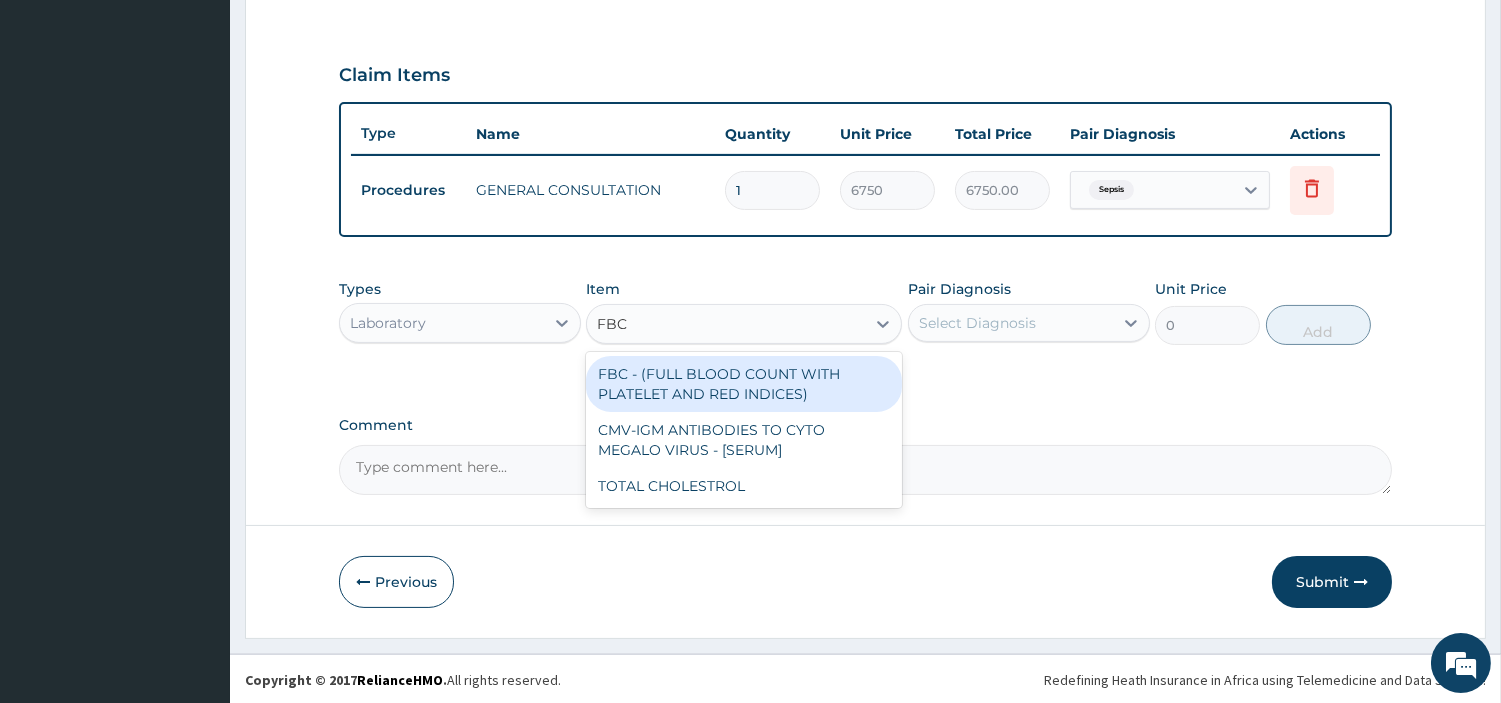 click on "FBC - (FULL BLOOD COUNT WITH PLATELET AND RED INDICES)" at bounding box center [744, 384] 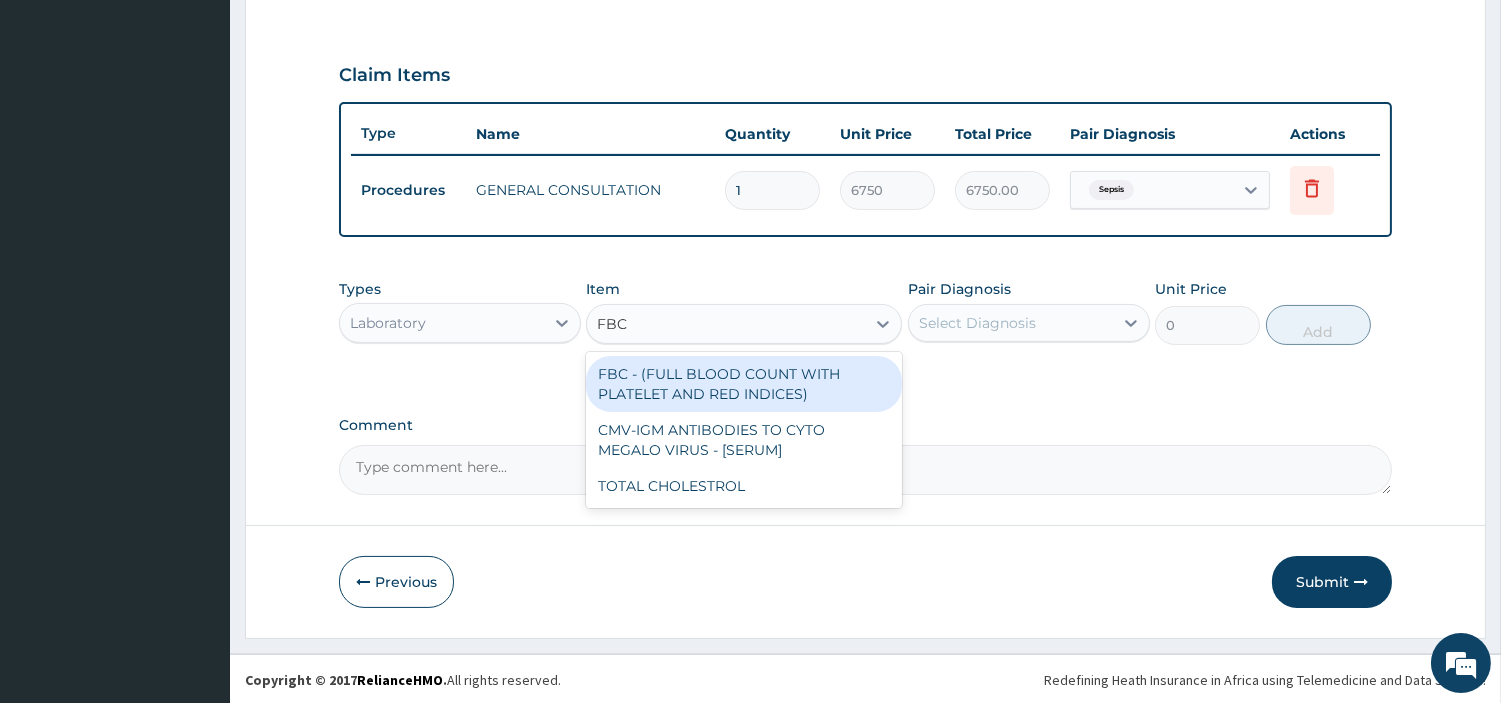 type 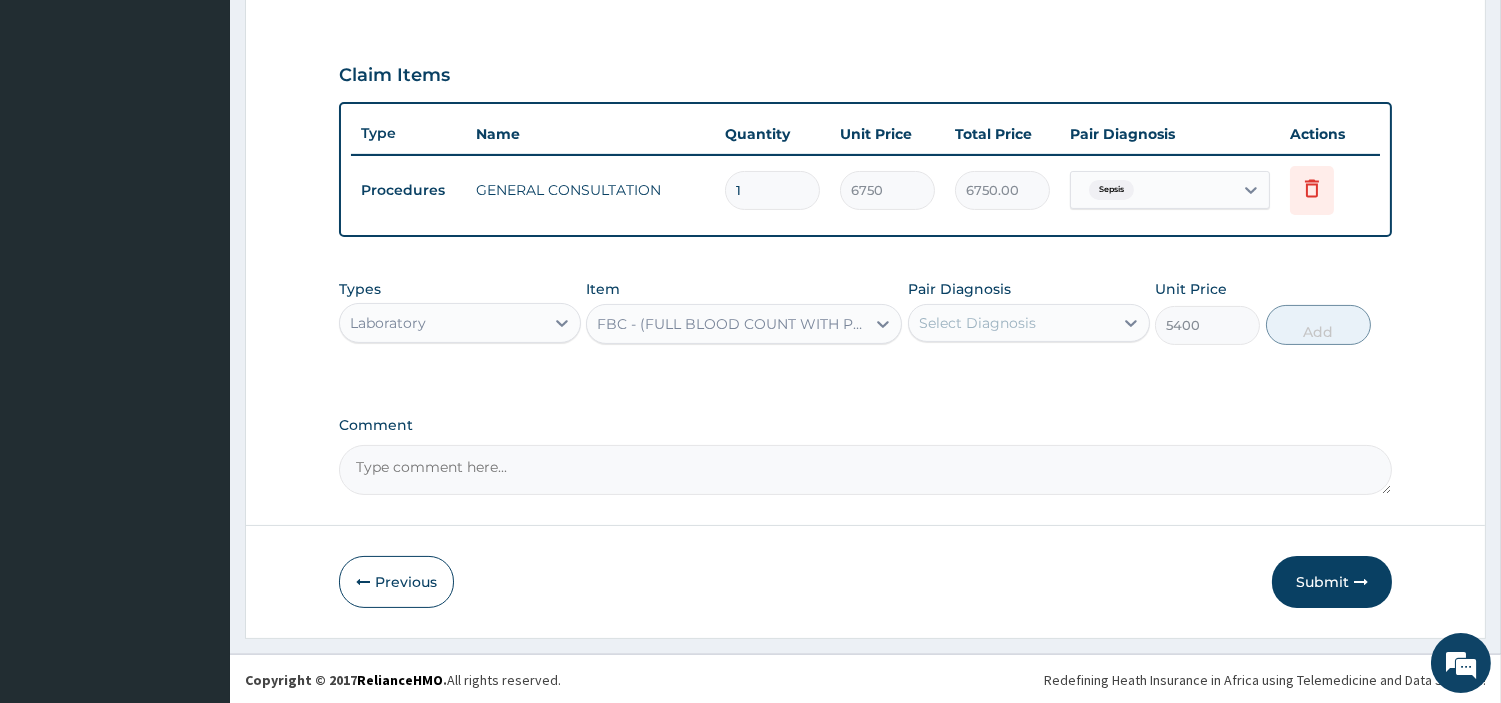 click on "Select Diagnosis" at bounding box center (1011, 323) 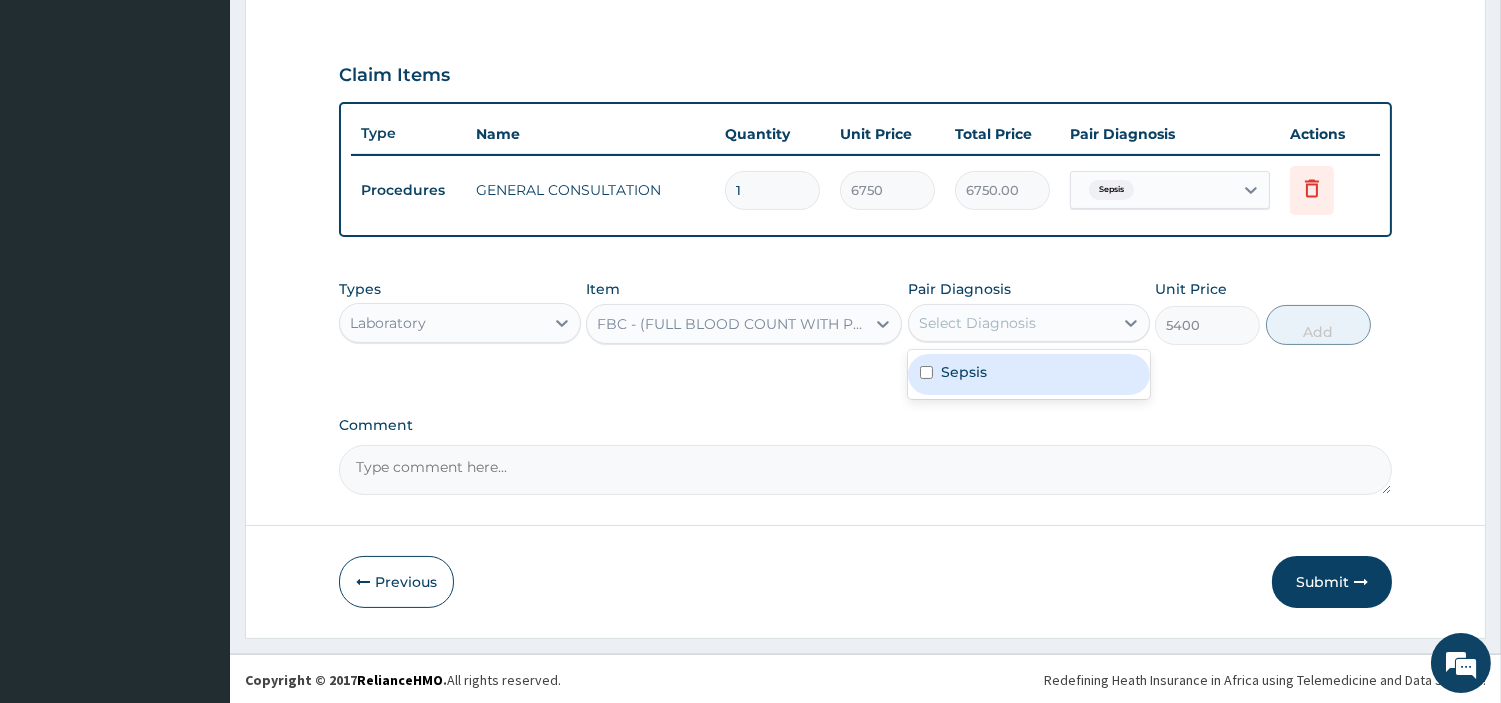 click on "Sepsis" at bounding box center [1029, 374] 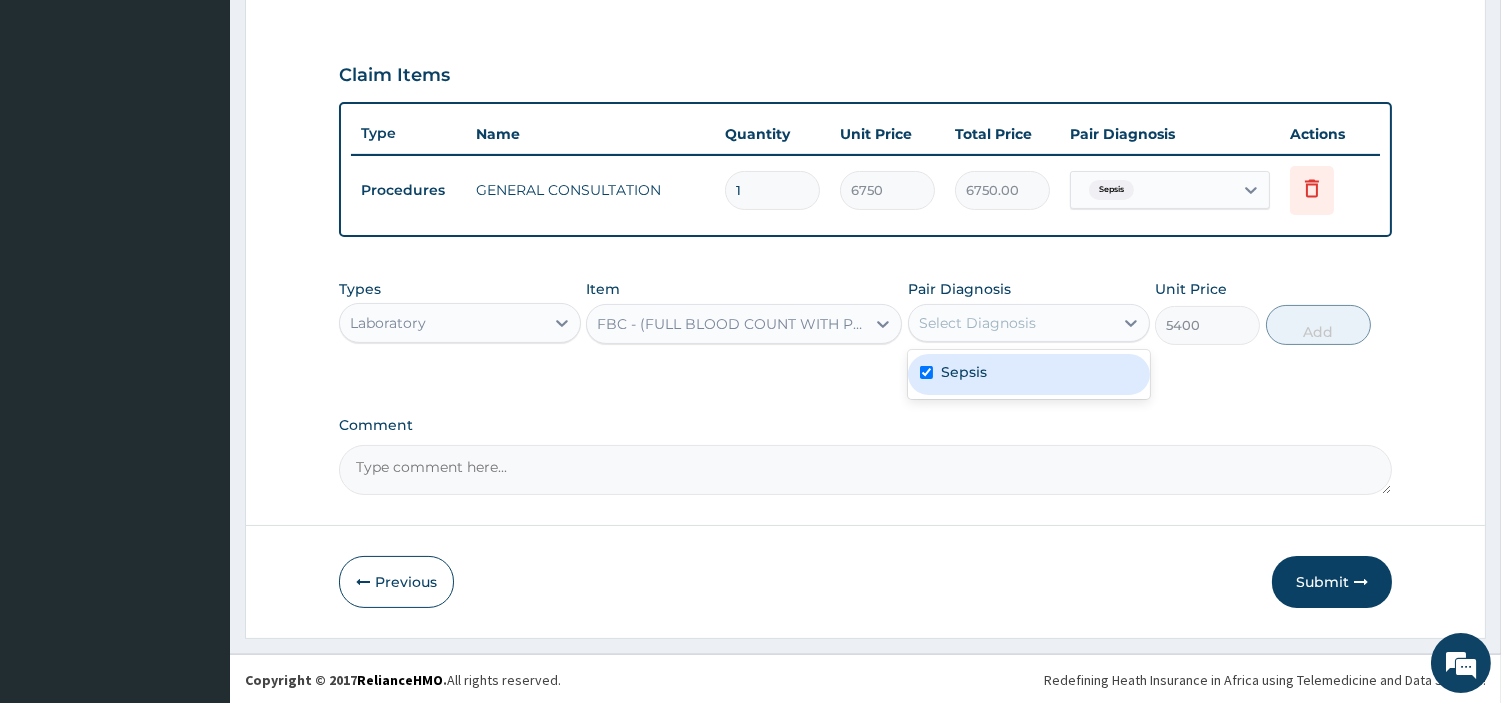 checkbox on "true" 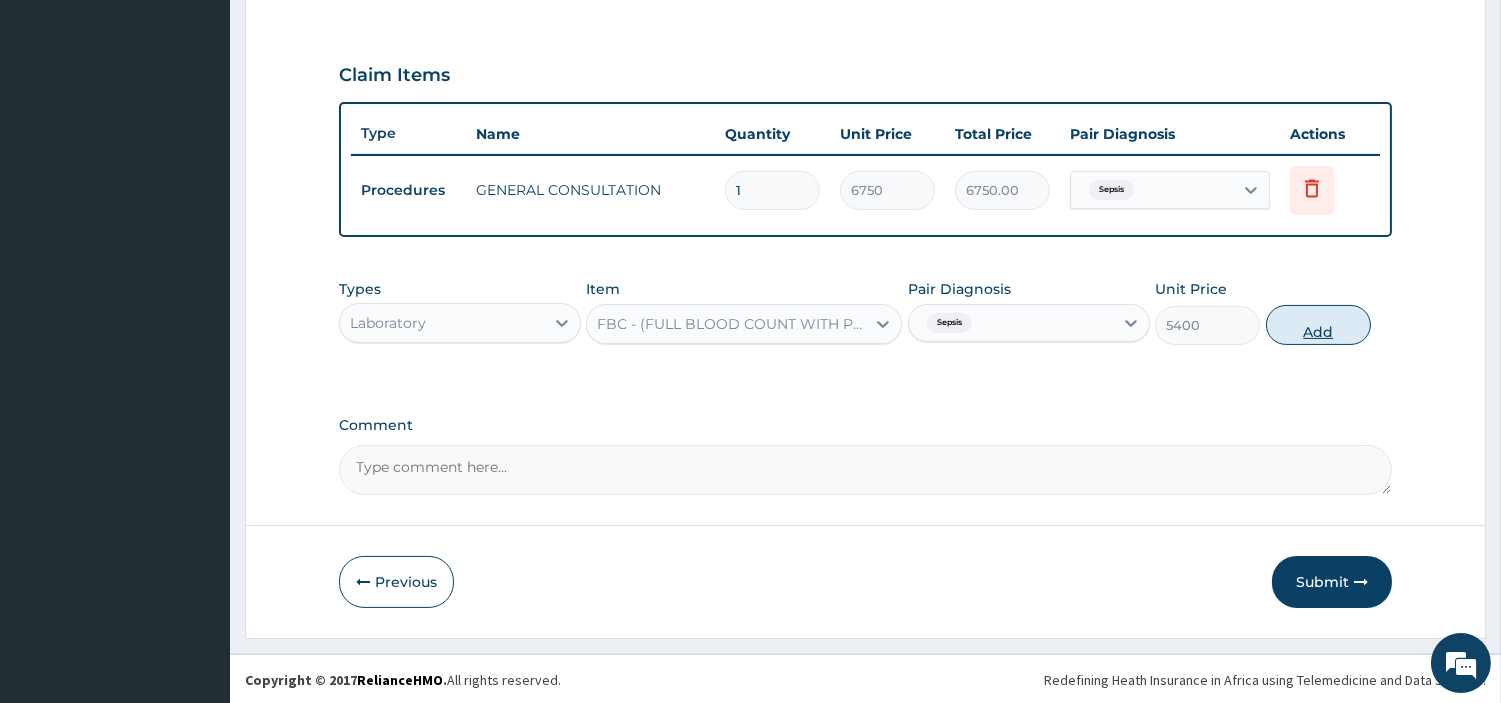 click on "Add" at bounding box center [1318, 325] 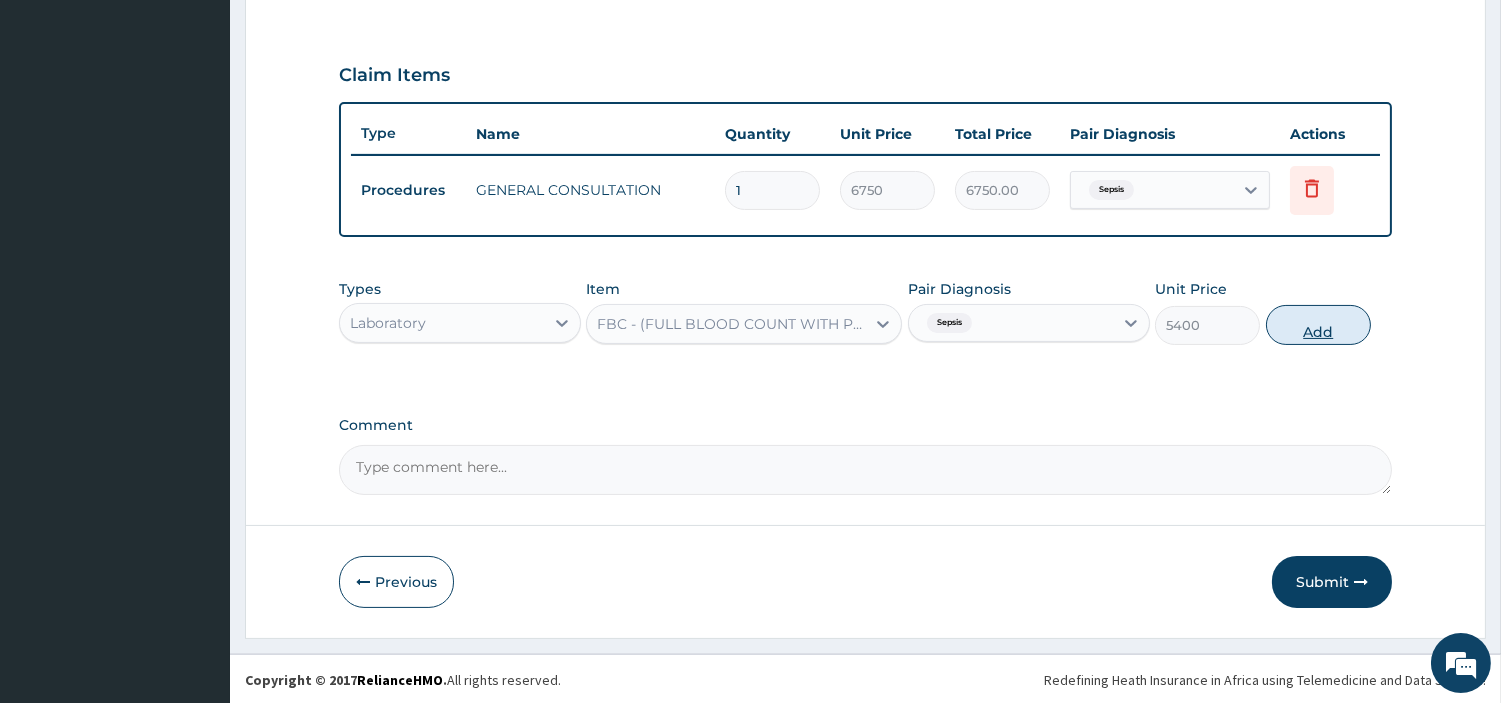 type on "0" 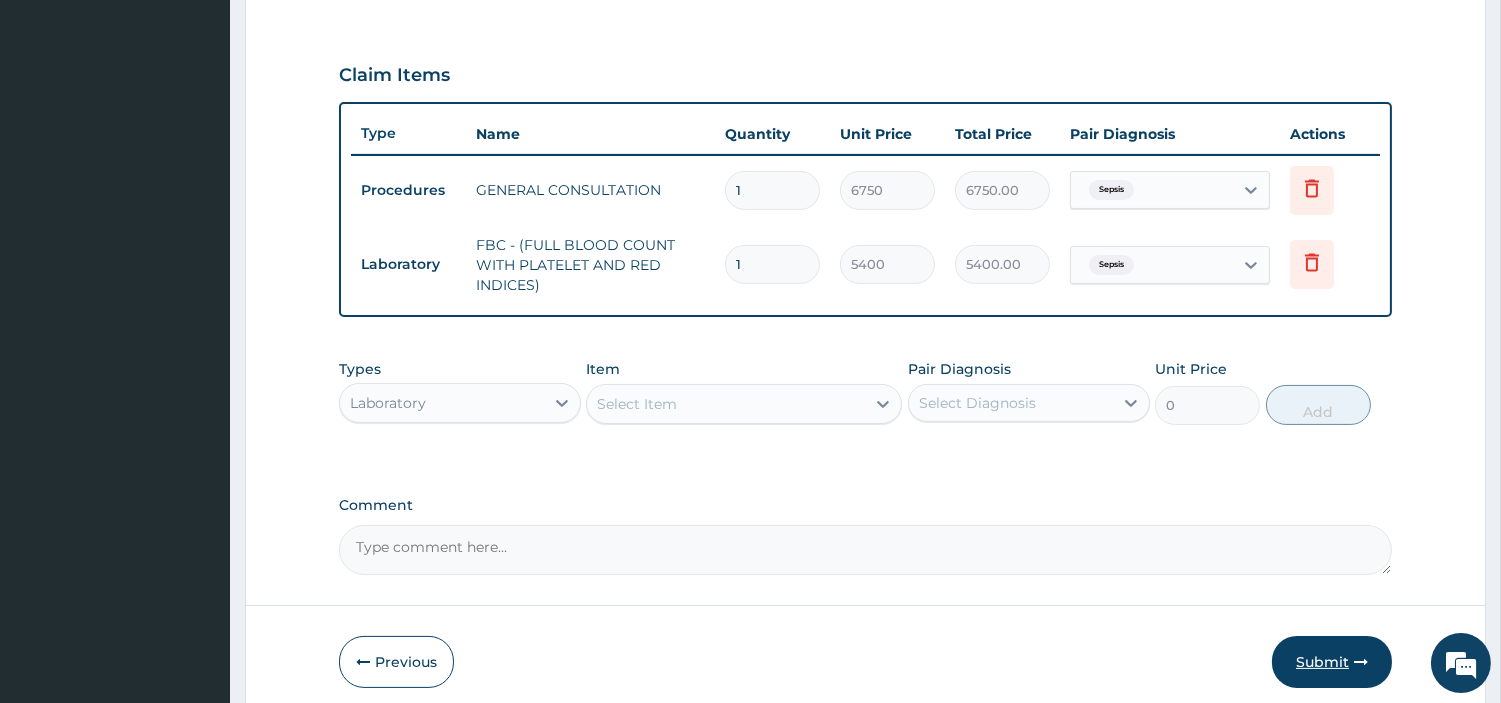 click on "Submit" at bounding box center (1332, 662) 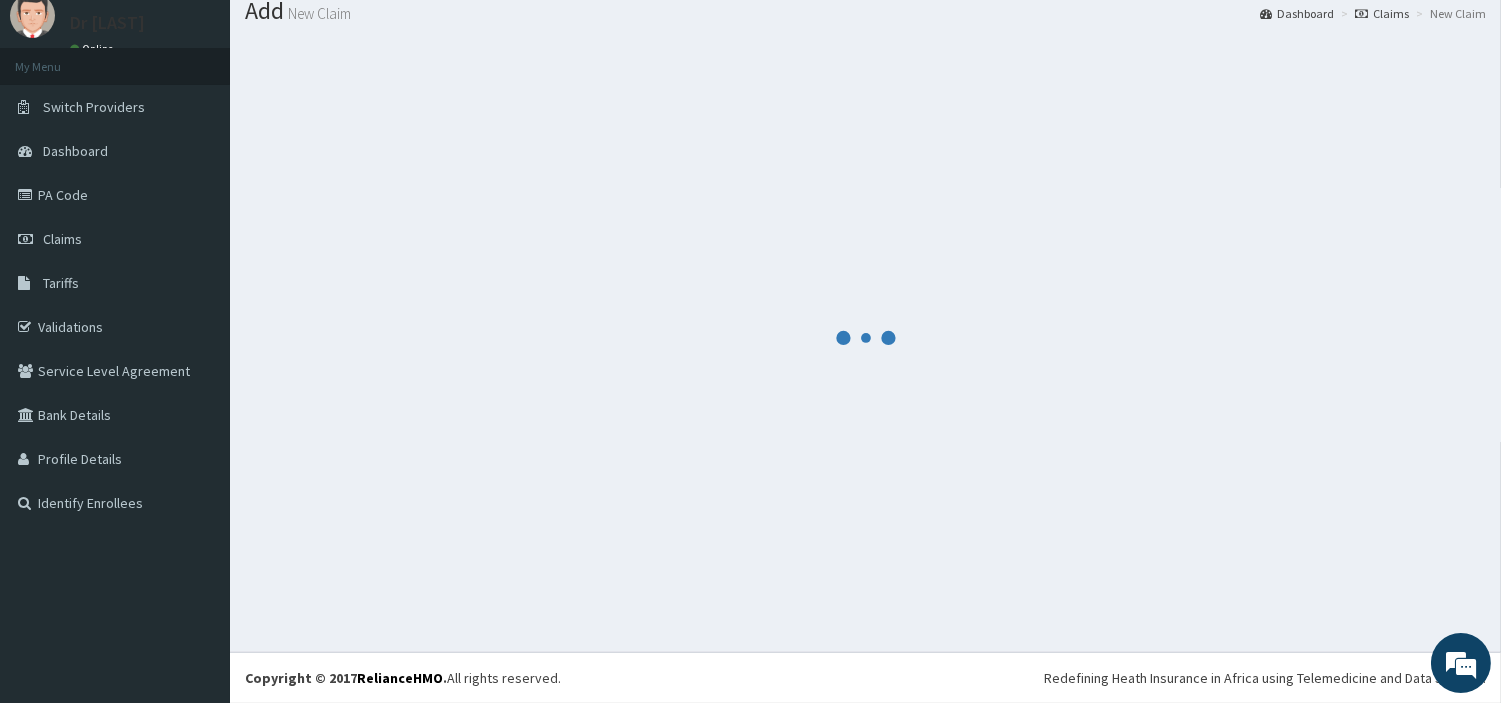 scroll, scrollTop: 66, scrollLeft: 0, axis: vertical 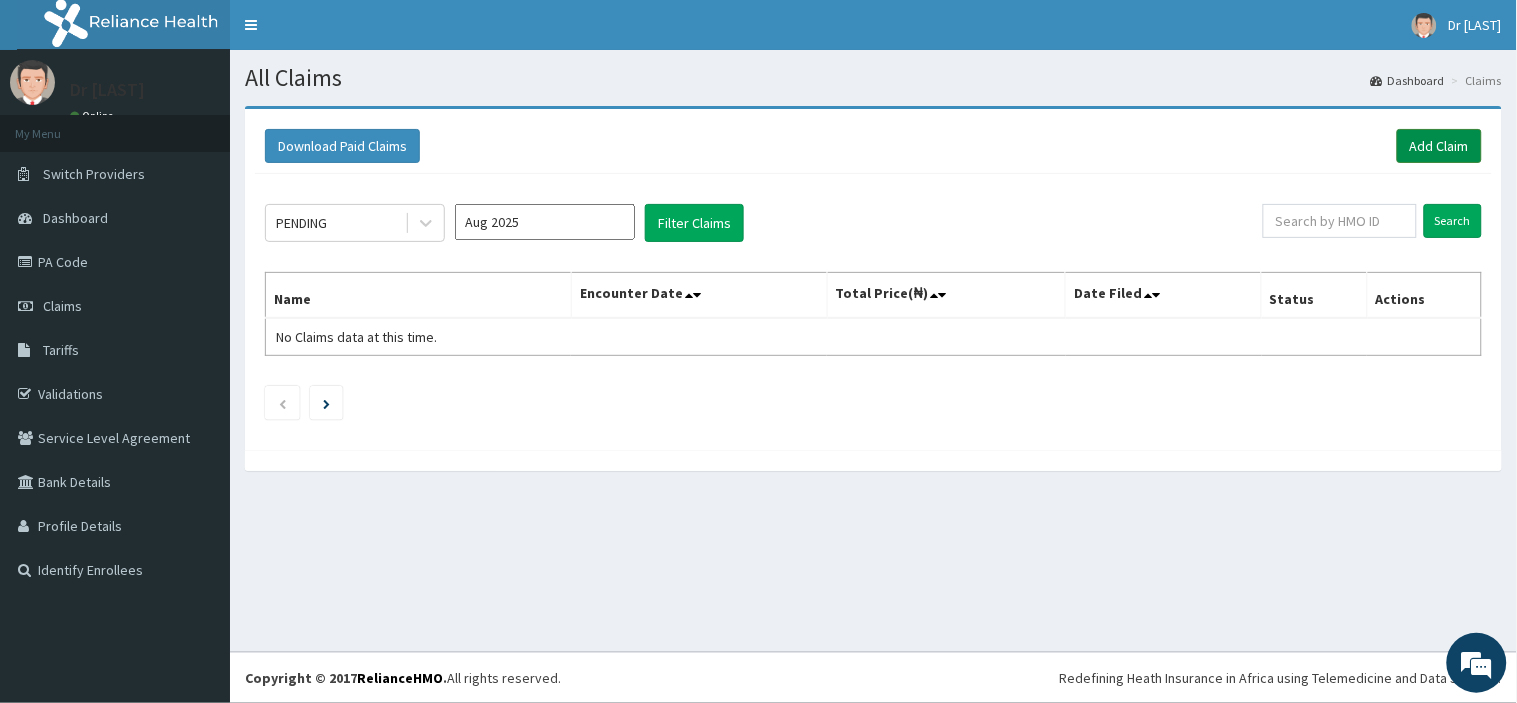 click on "Add Claim" at bounding box center (1439, 146) 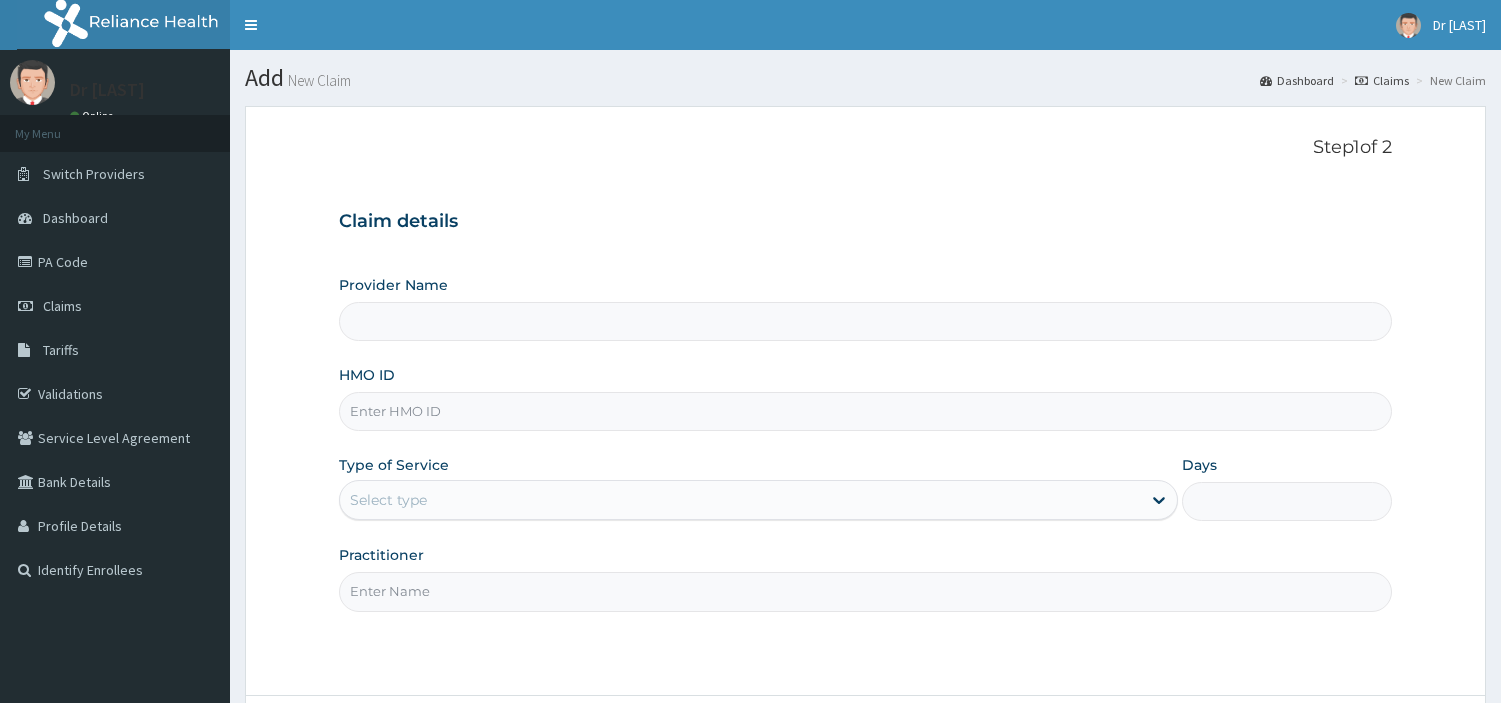 click on "HMO ID" at bounding box center (865, 411) 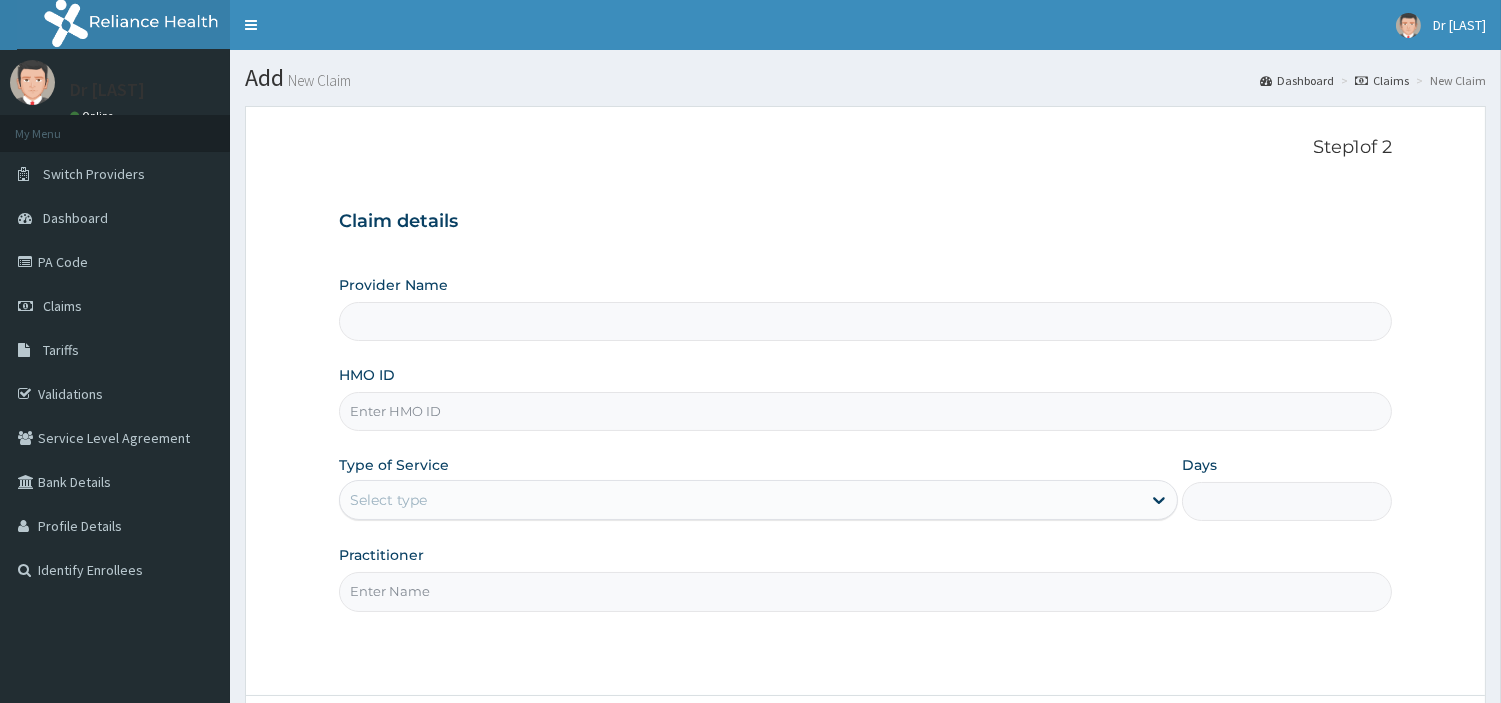 scroll, scrollTop: 0, scrollLeft: 0, axis: both 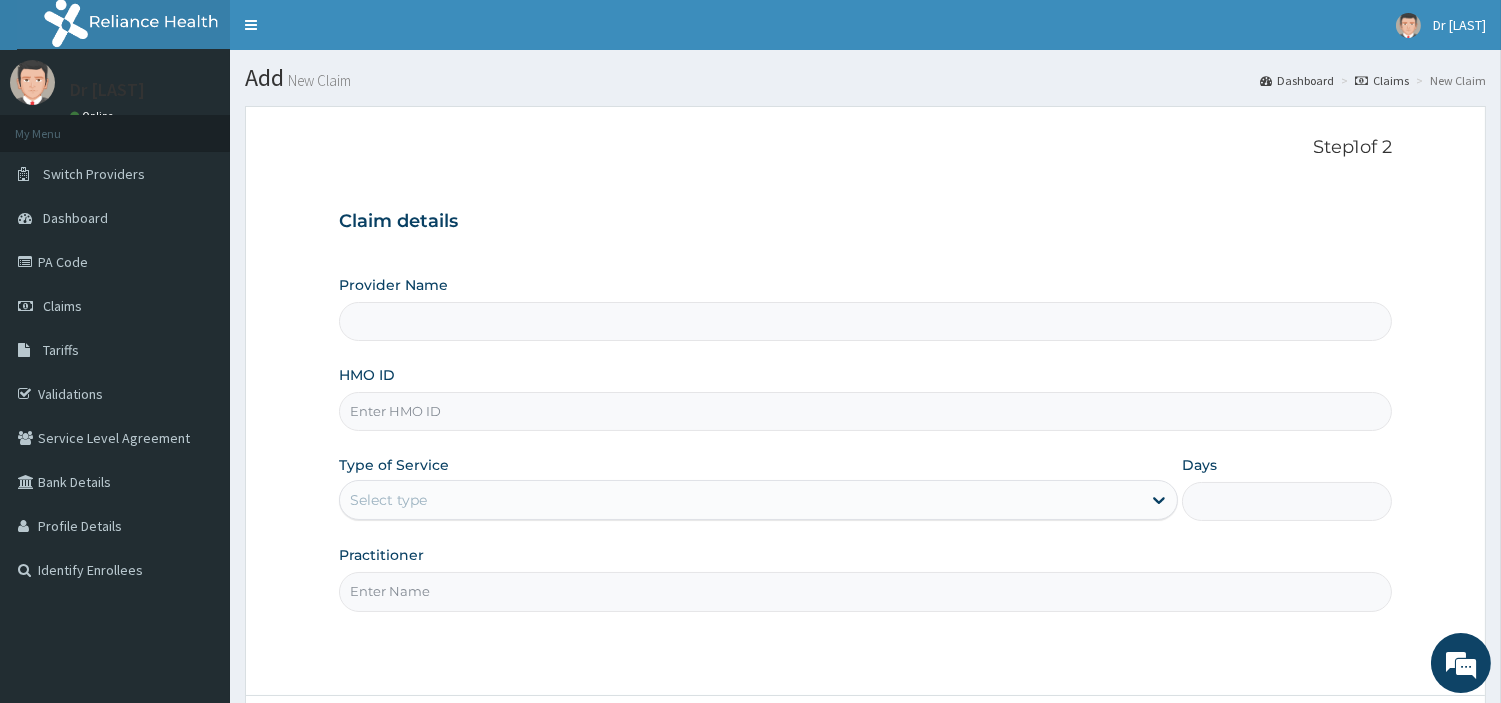 type on "R-Jolad Hospital Nig. Ltd" 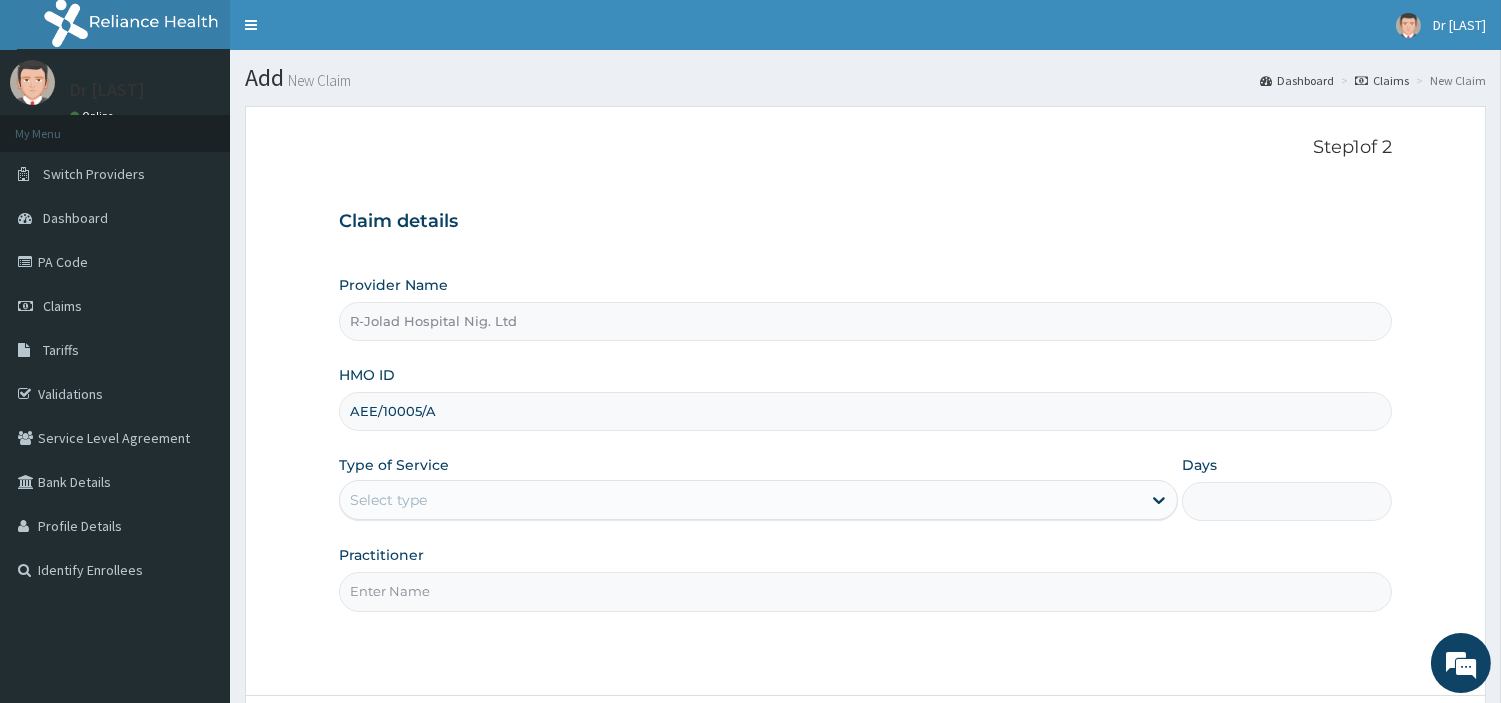 type on "AEE/10005/A" 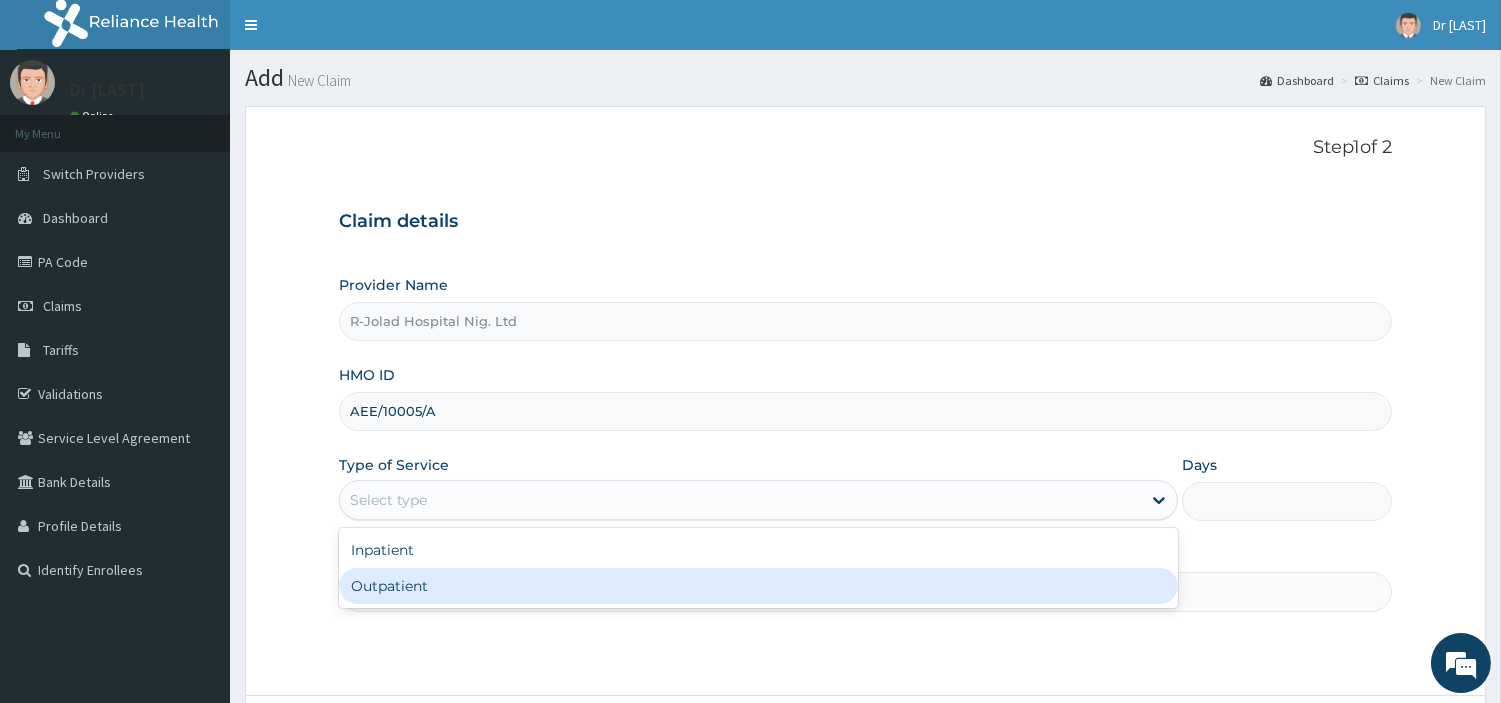 drag, startPoint x: 433, startPoint y: 500, endPoint x: 407, endPoint y: 583, distance: 86.977005 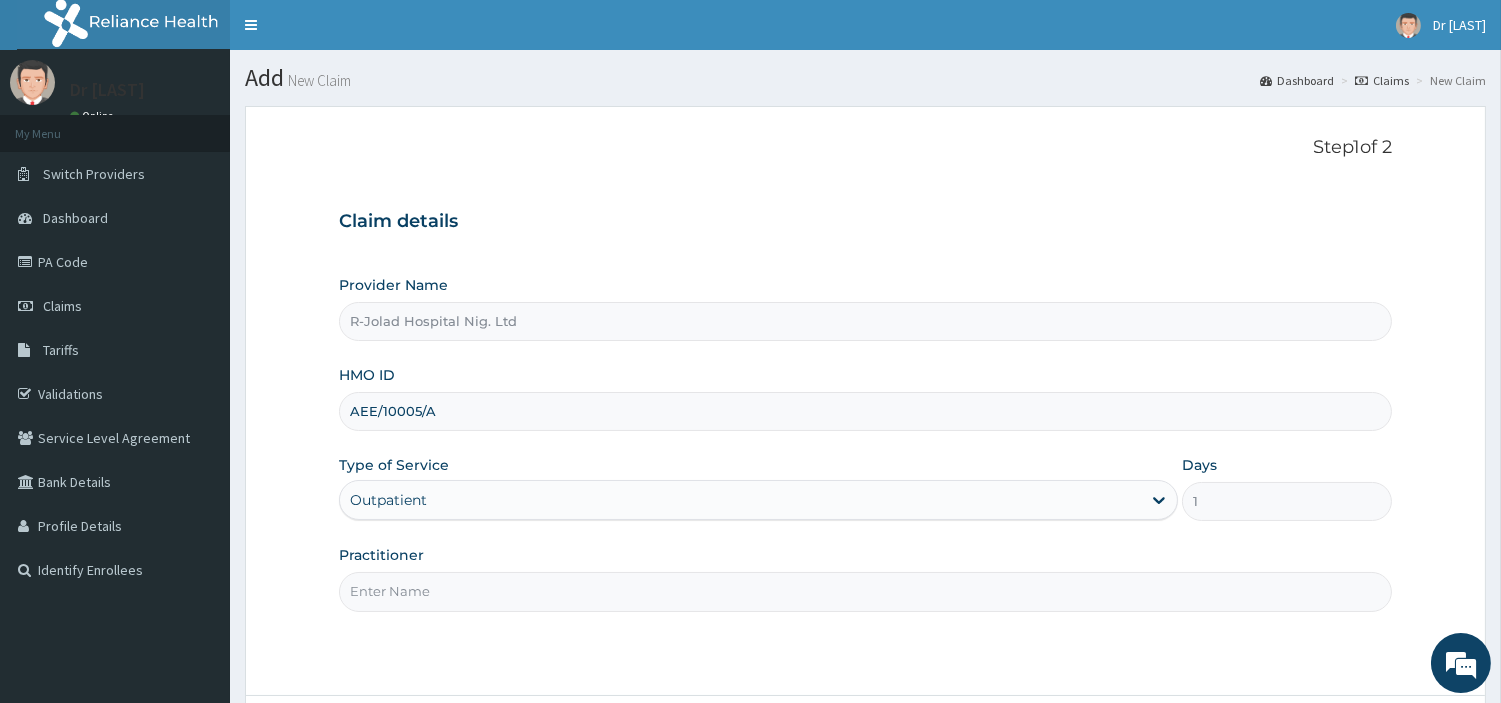 click on "Practitioner" at bounding box center (865, 591) 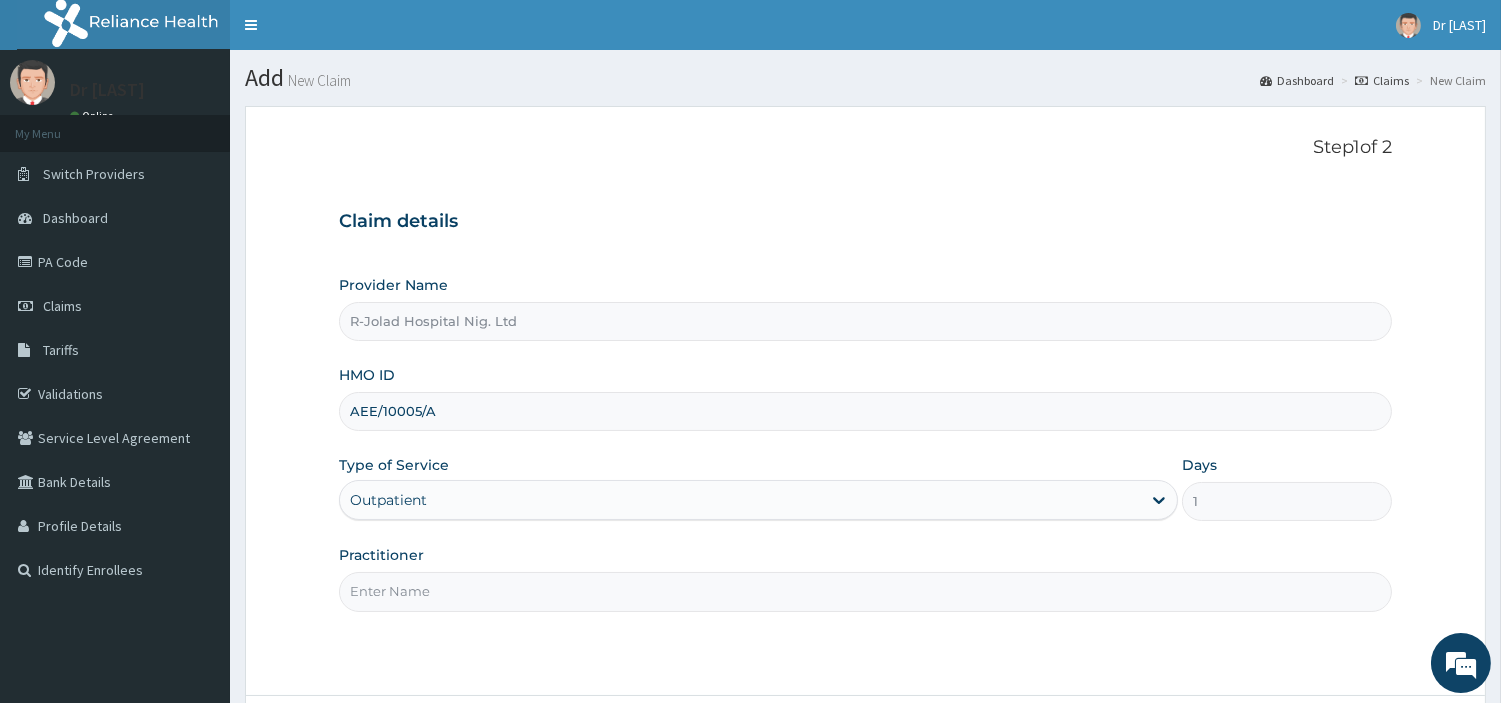 paste on "[FIRST] [LAST]" 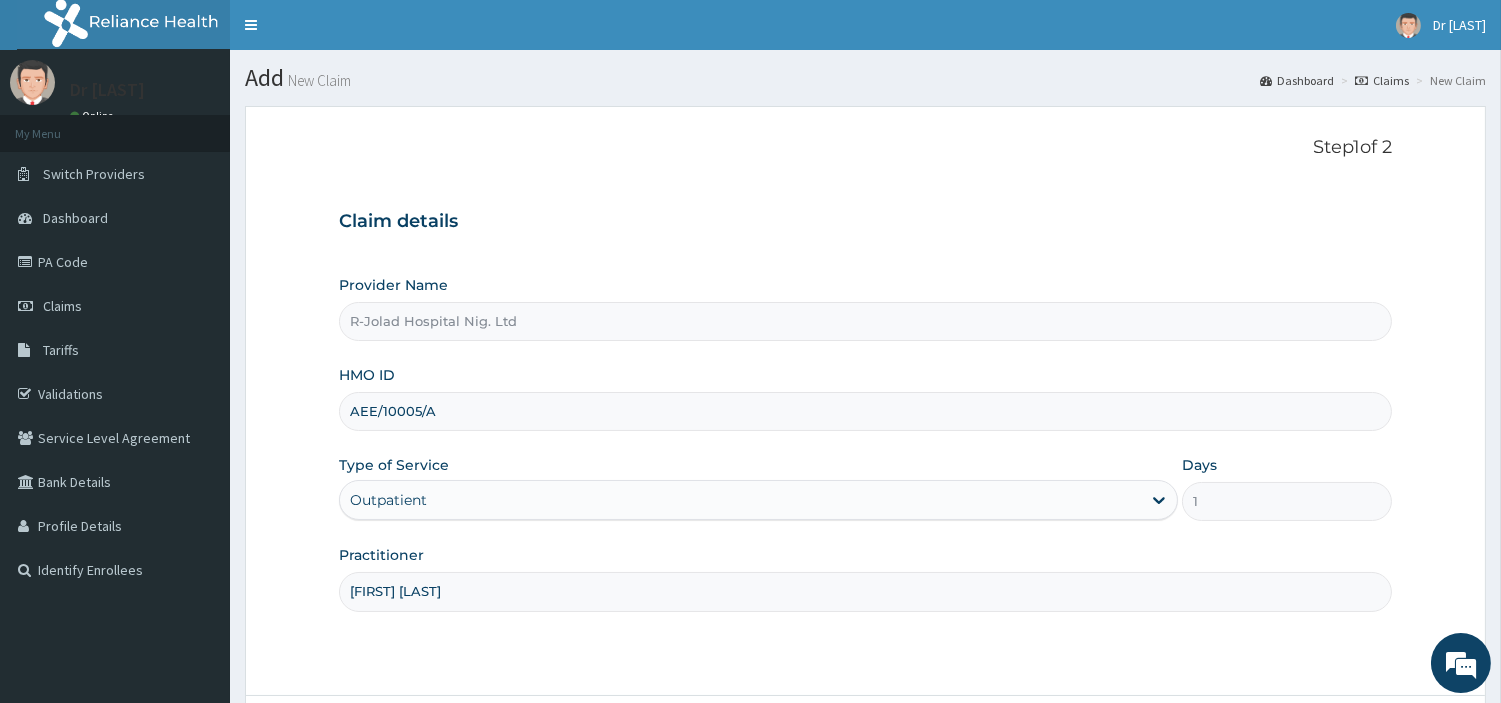 scroll, scrollTop: 172, scrollLeft: 0, axis: vertical 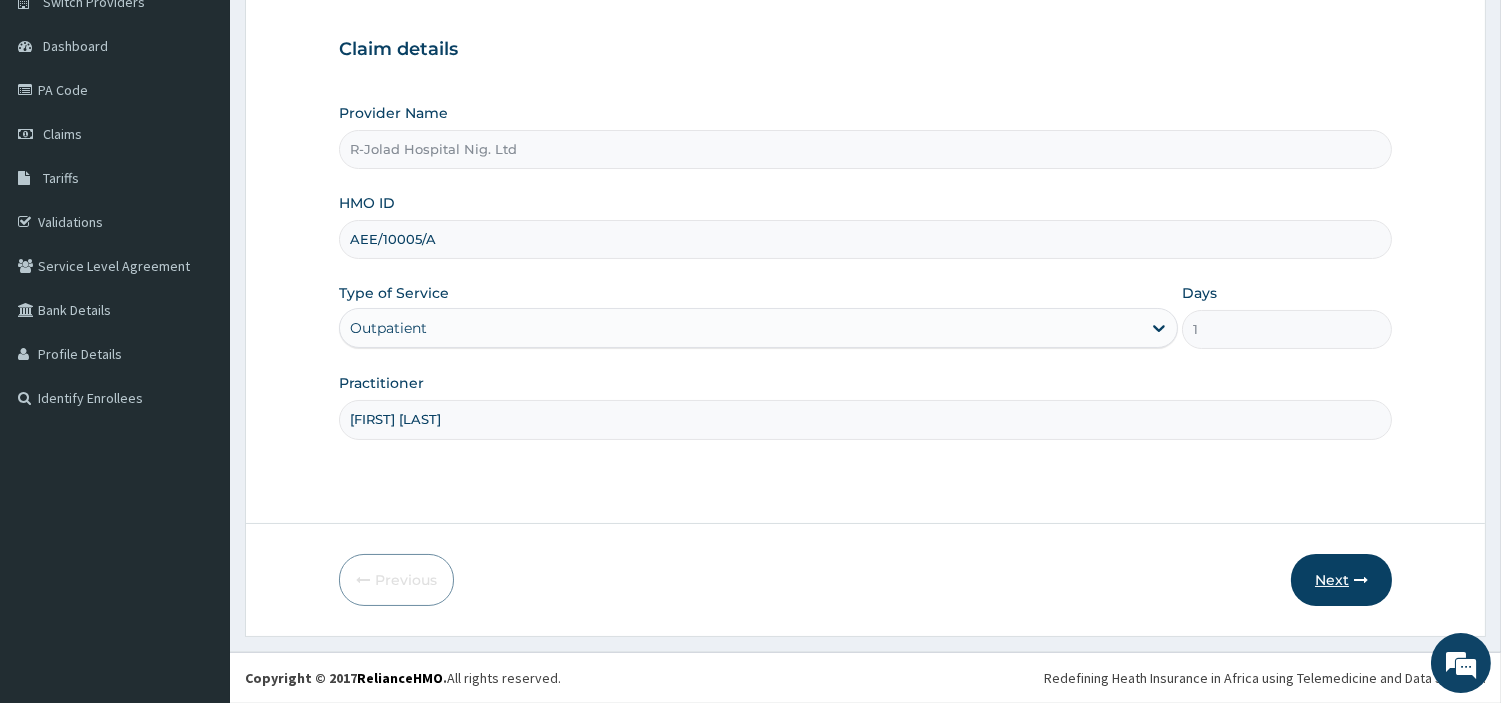 type on "[FIRST] [LAST]" 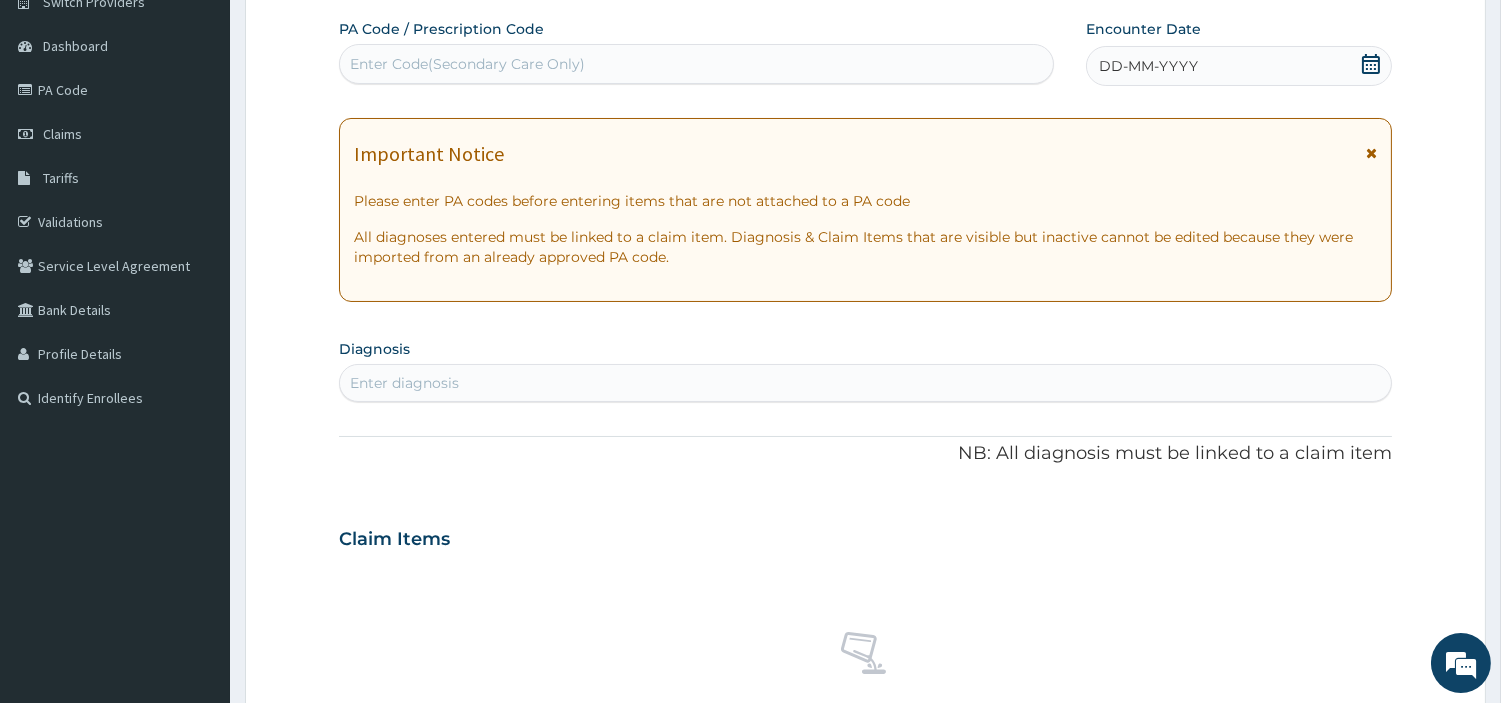 click on "Enter Code(Secondary Care Only)" at bounding box center (696, 64) 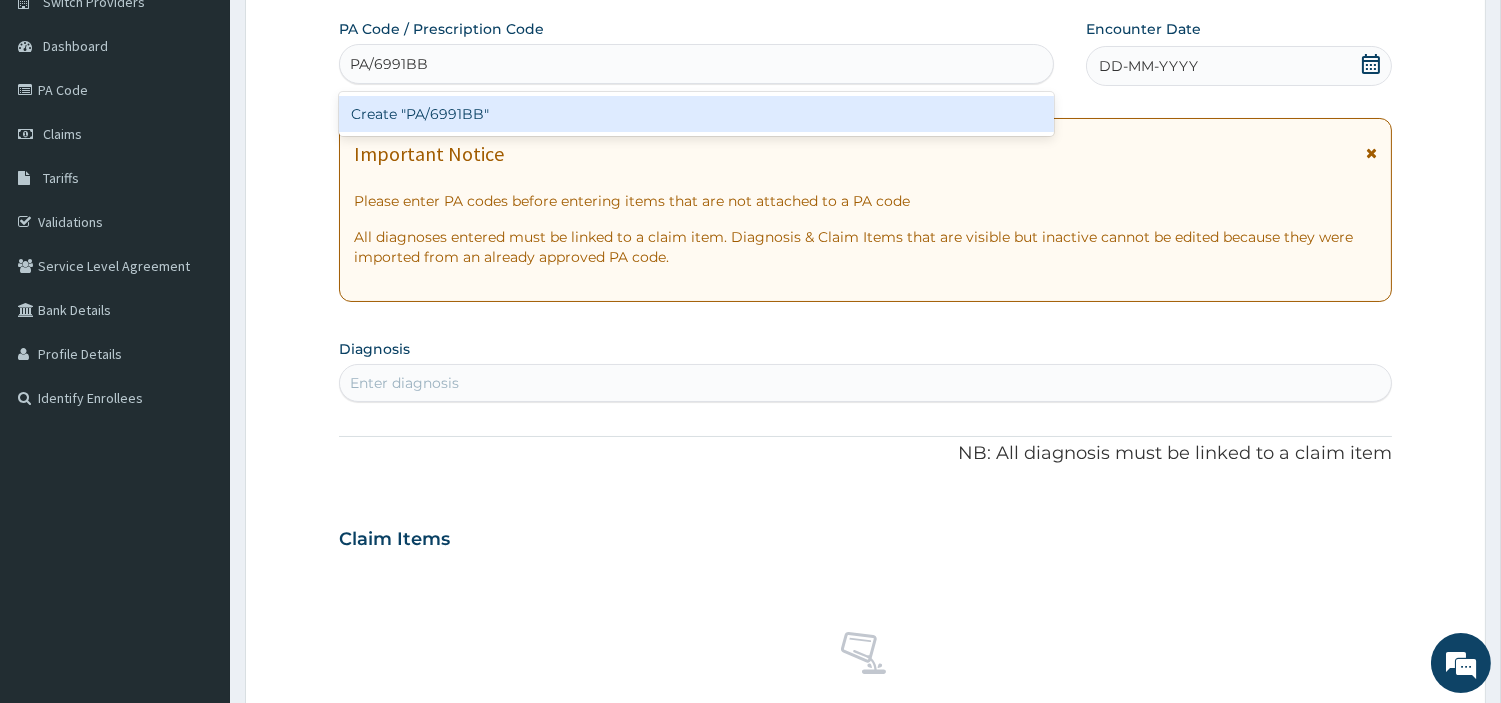 click on "Create "PA/6991BB"" at bounding box center [696, 114] 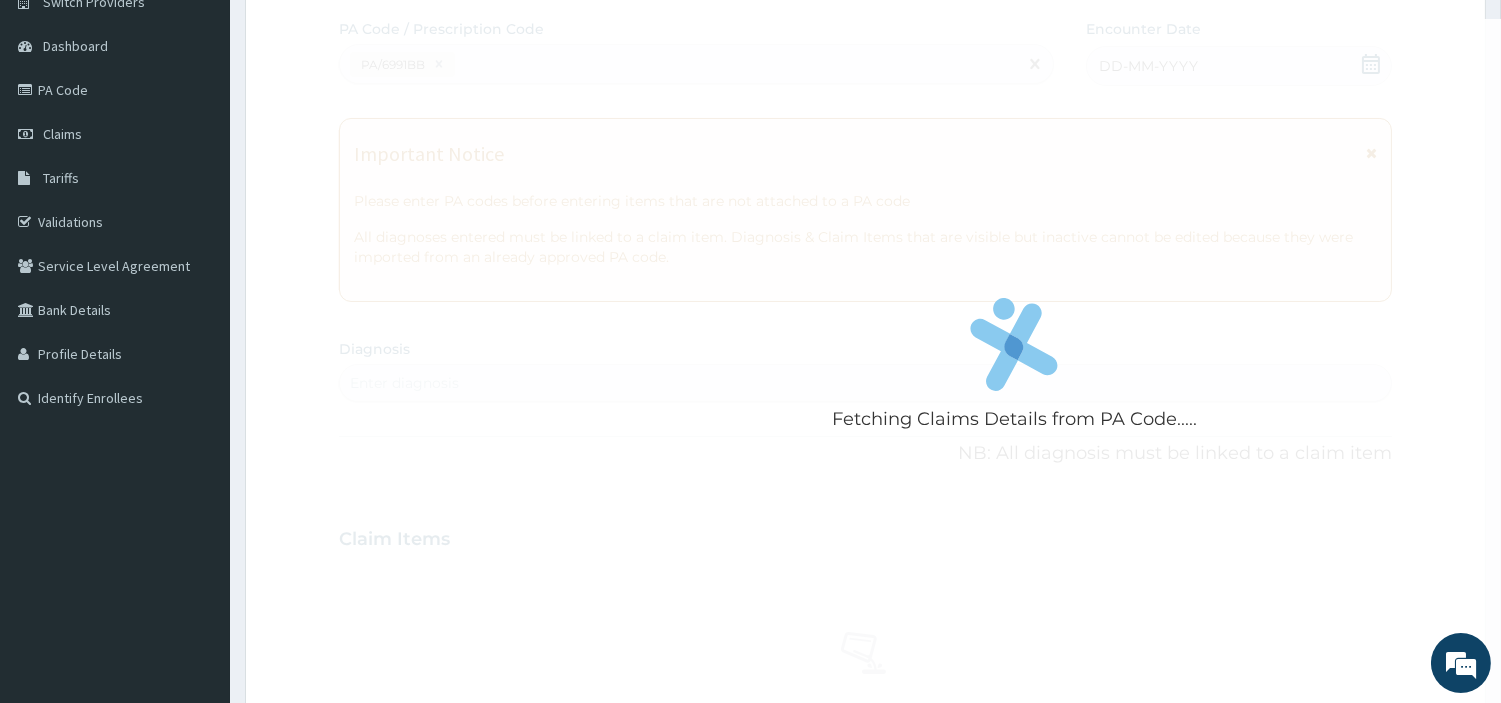 scroll, scrollTop: 0, scrollLeft: 0, axis: both 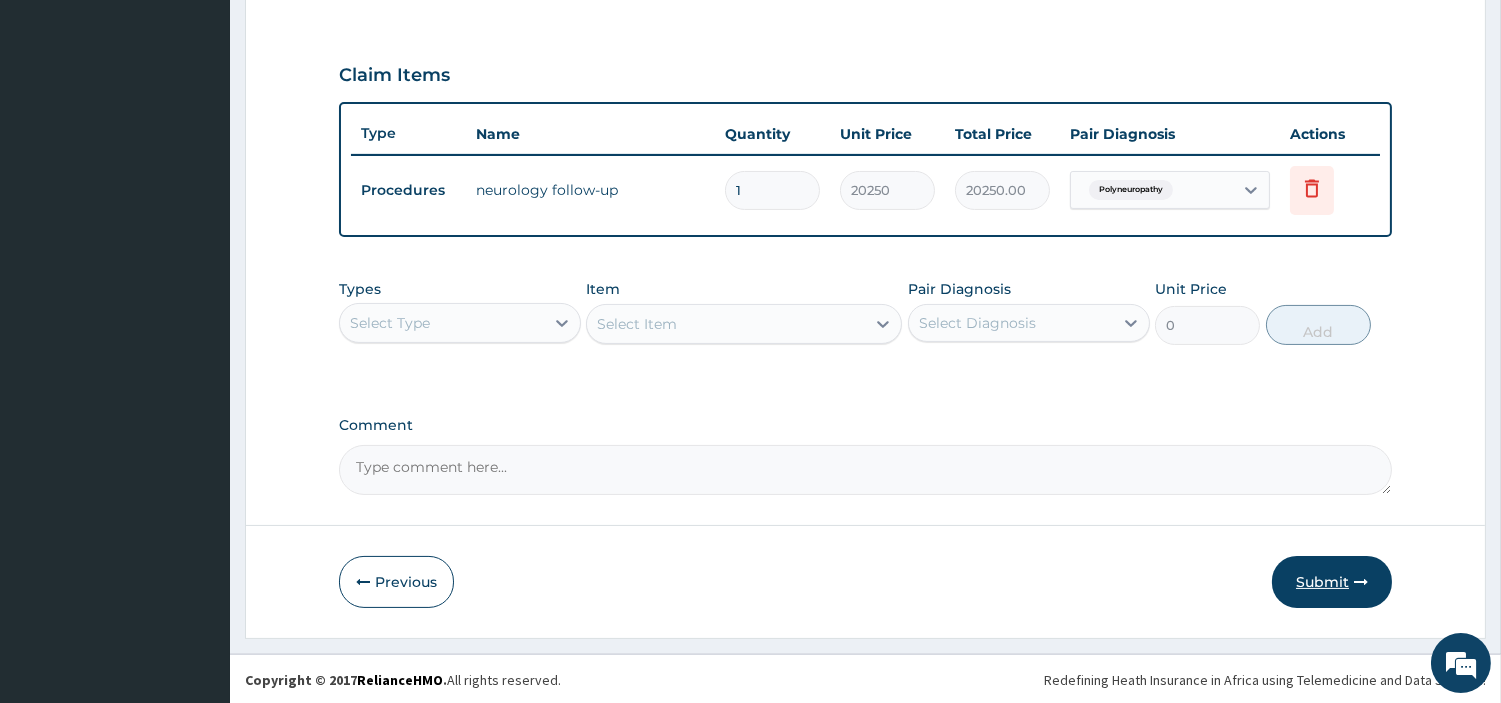 click on "Submit" at bounding box center [1332, 582] 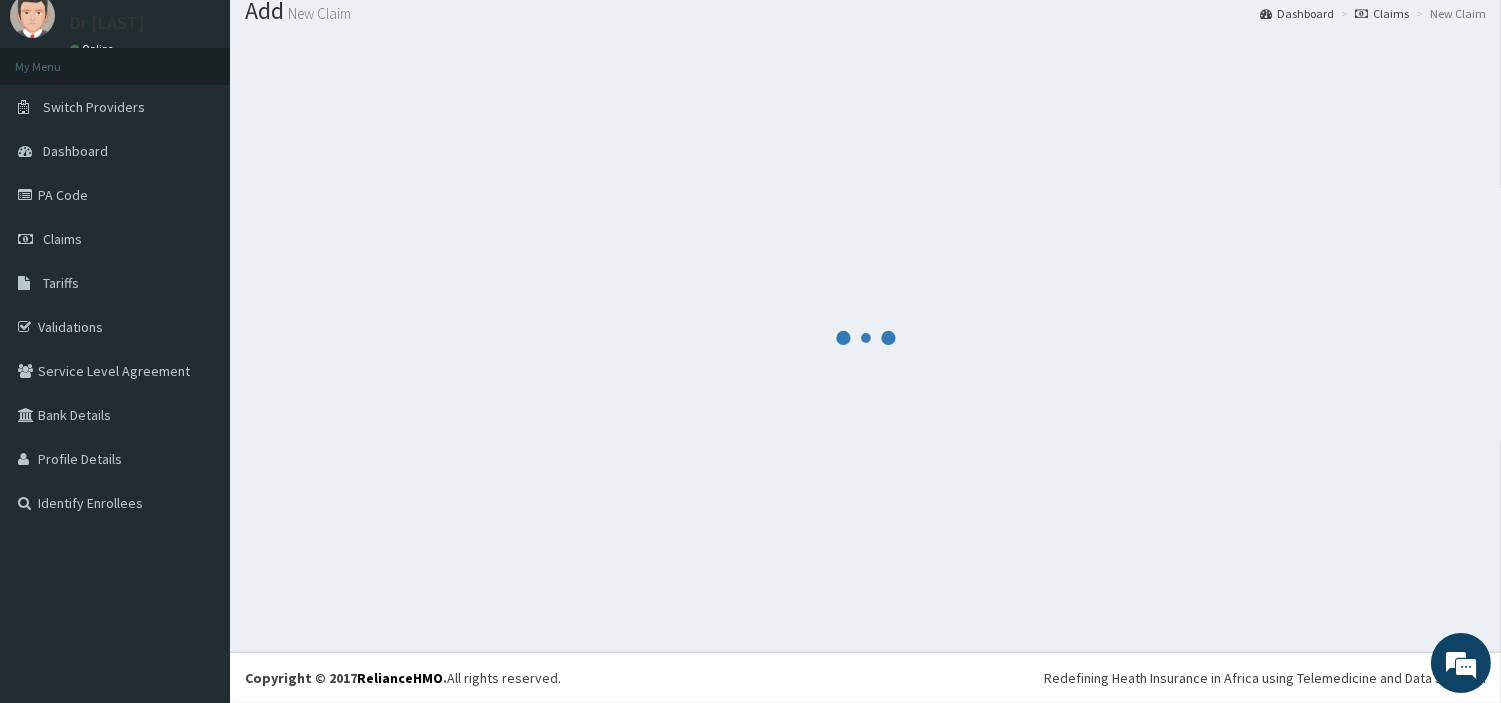 scroll, scrollTop: 66, scrollLeft: 0, axis: vertical 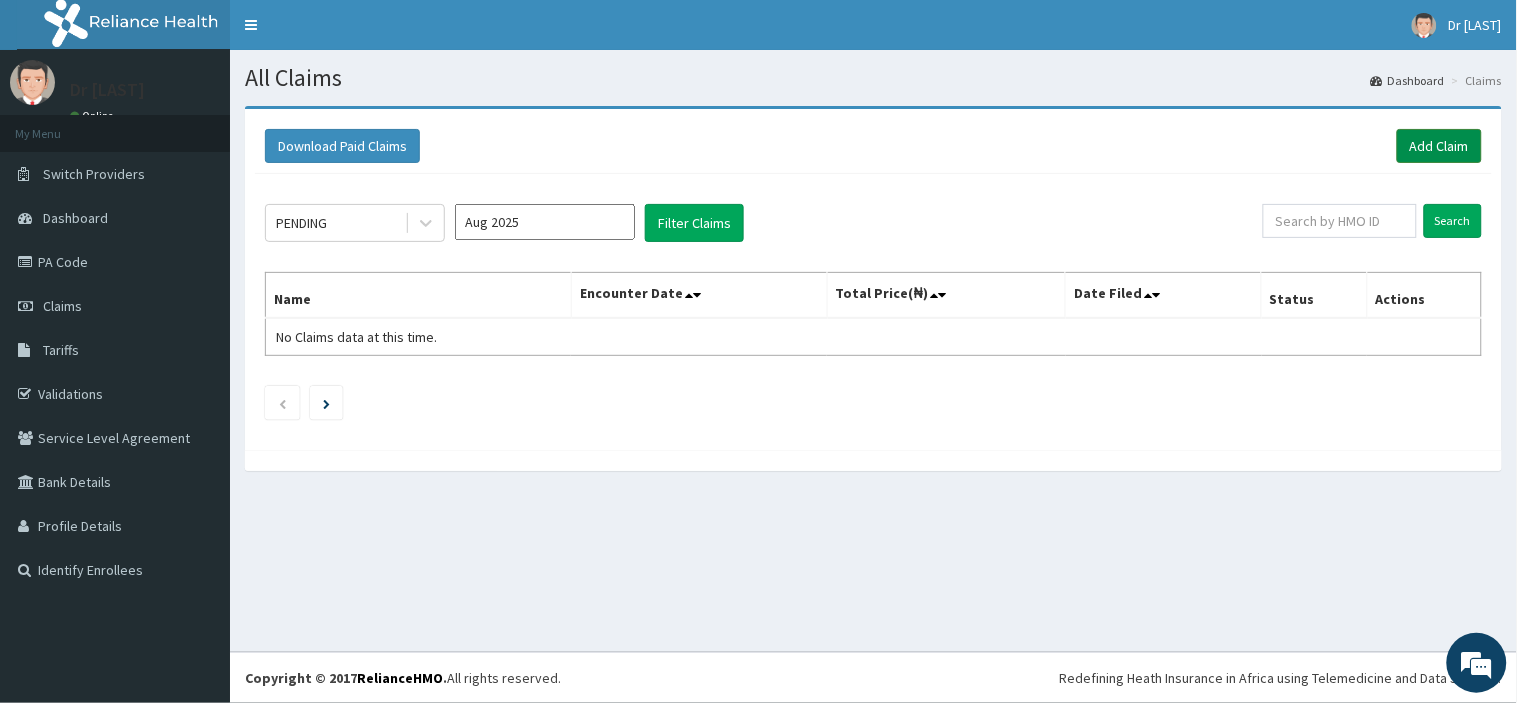 drag, startPoint x: 1378, startPoint y: 155, endPoint x: 1441, endPoint y: 154, distance: 63.007935 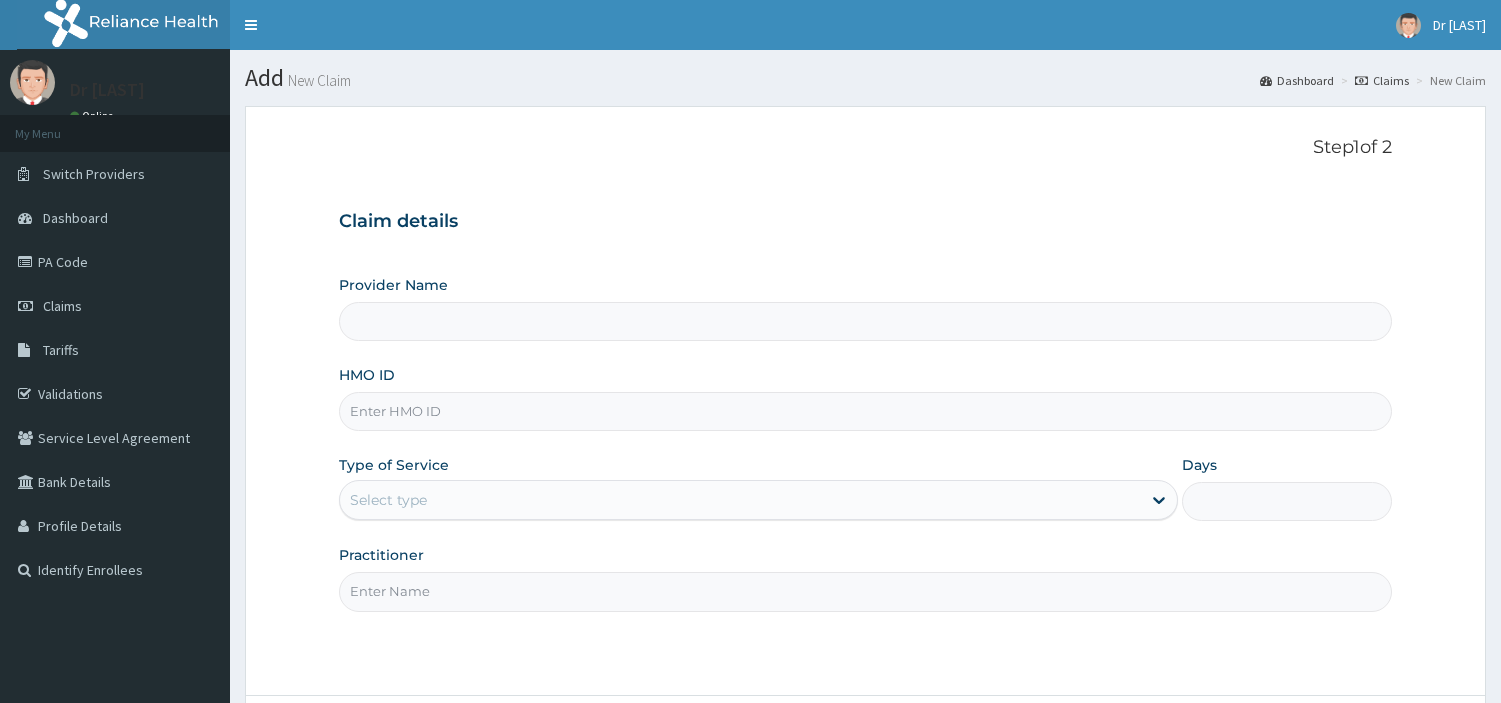 type on "R-Jolad Hospital Nig. Ltd" 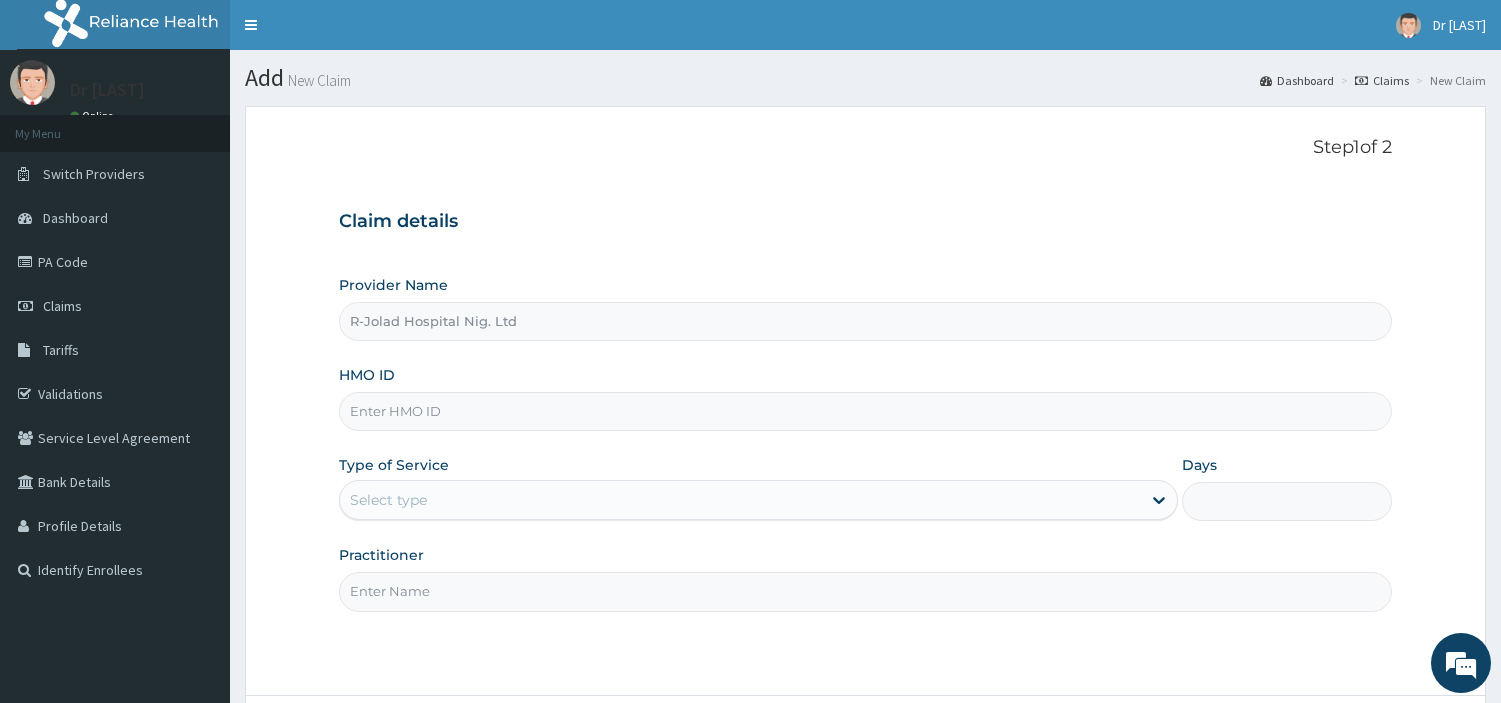 scroll, scrollTop: 0, scrollLeft: 0, axis: both 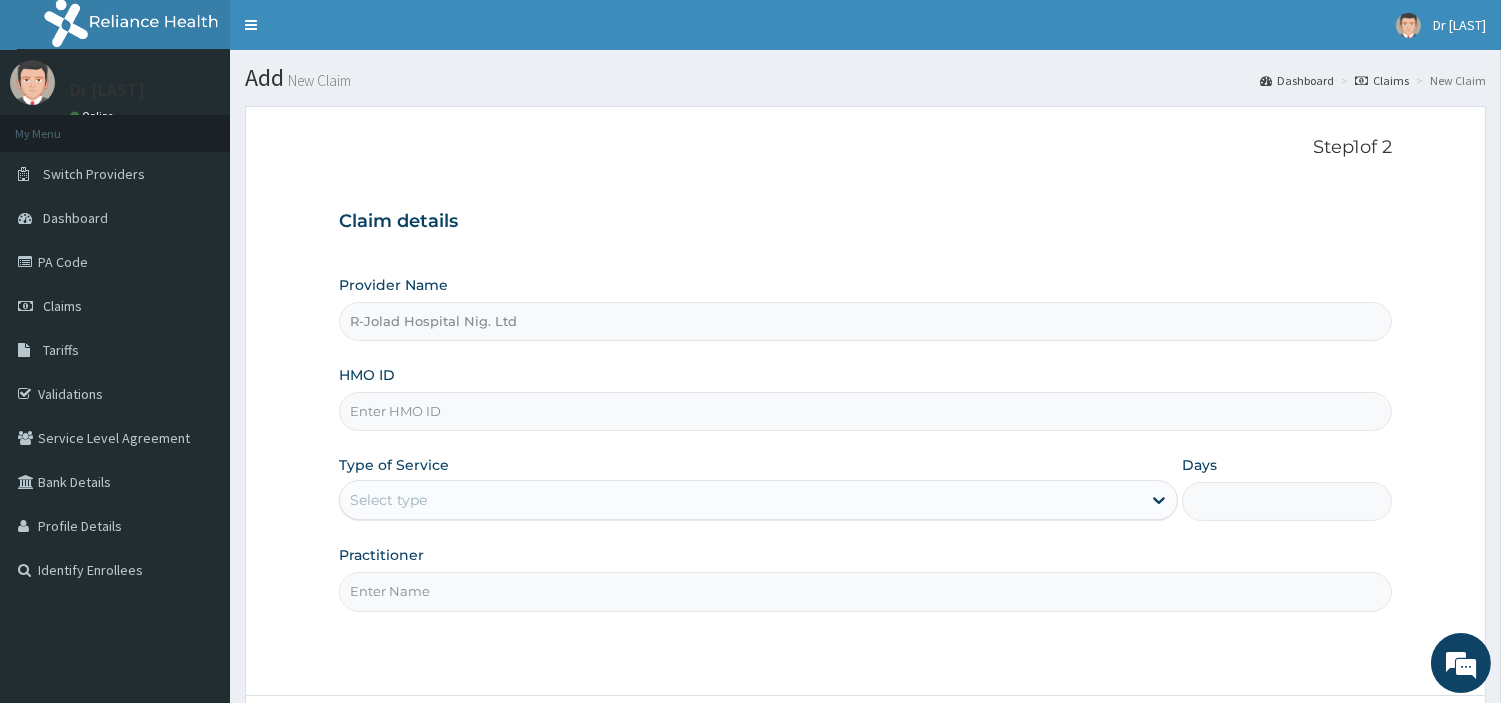 click on "HMO ID" at bounding box center (865, 411) 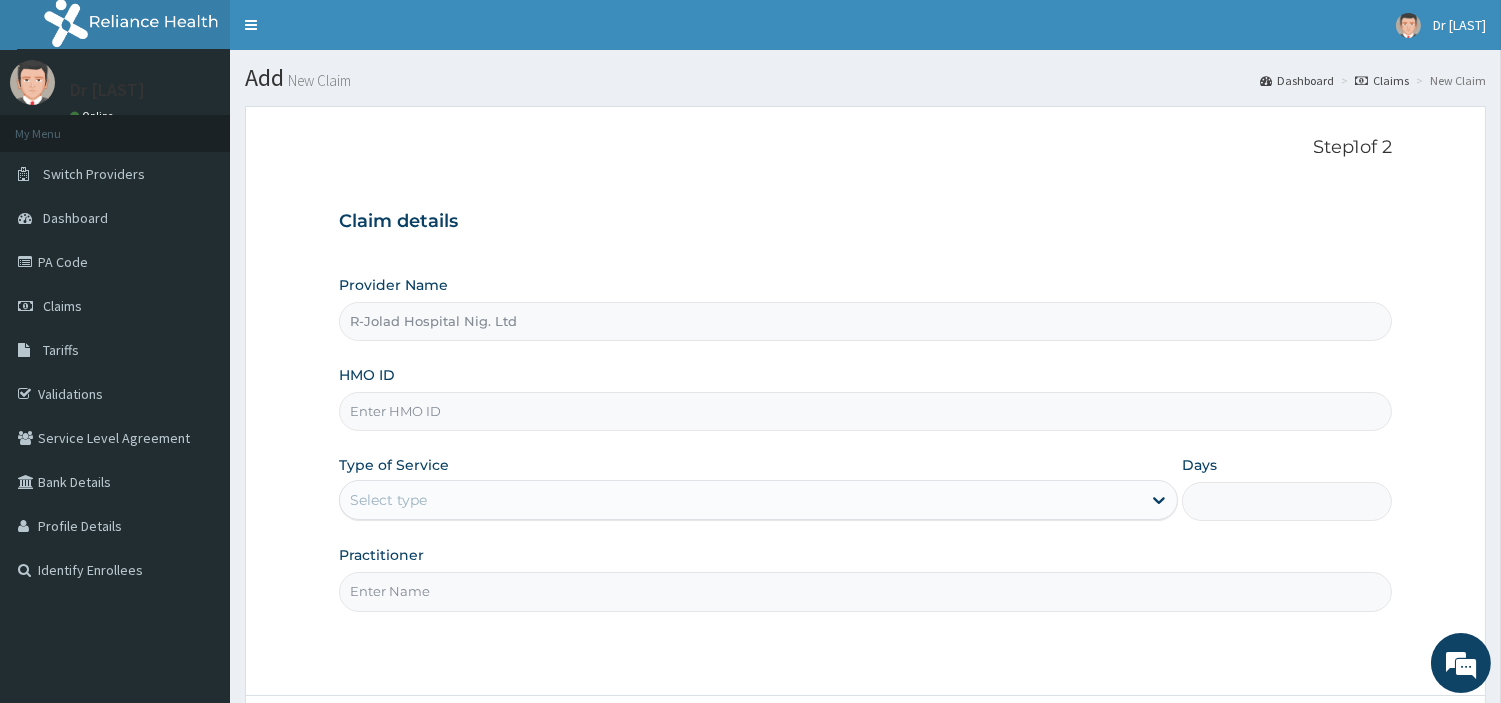 paste on "[FIRST] [LAST]" 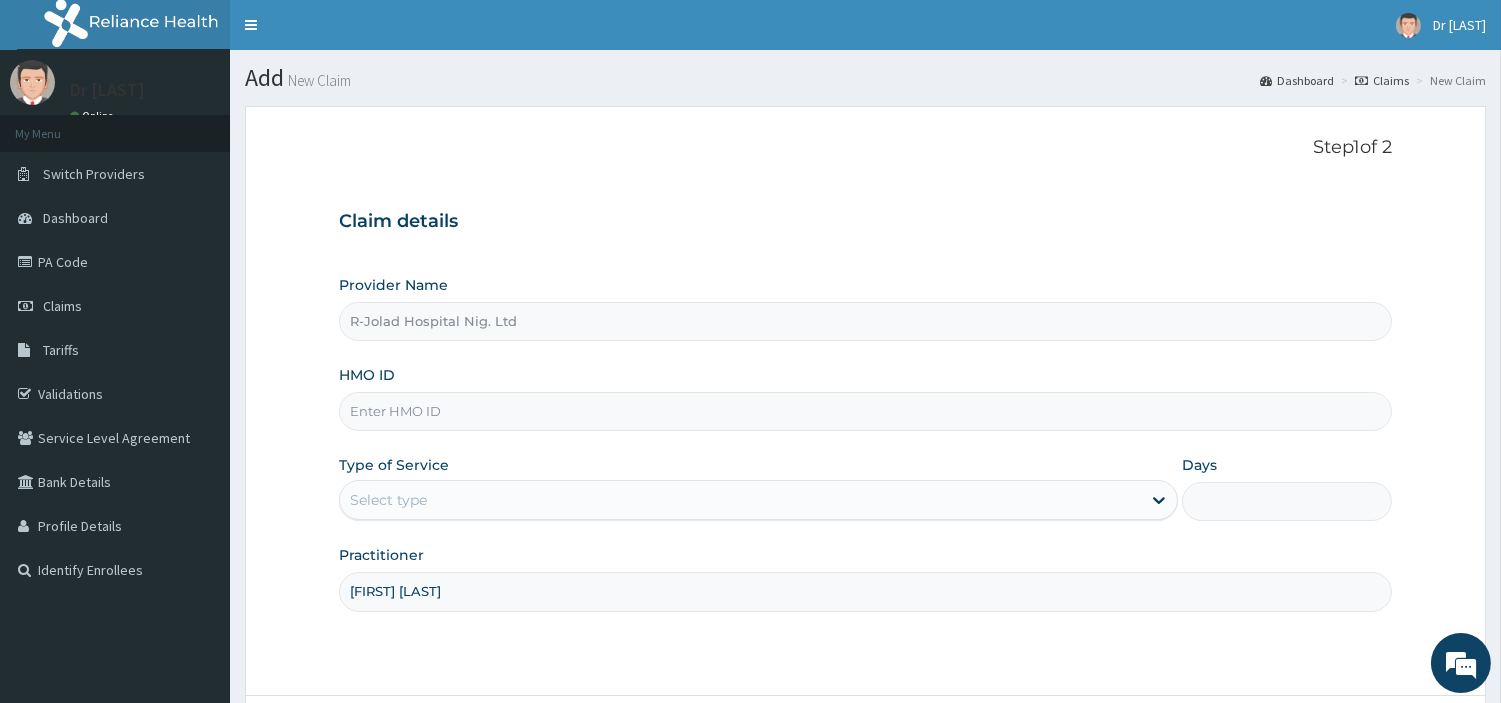 type on "[FIRST] [LAST]" 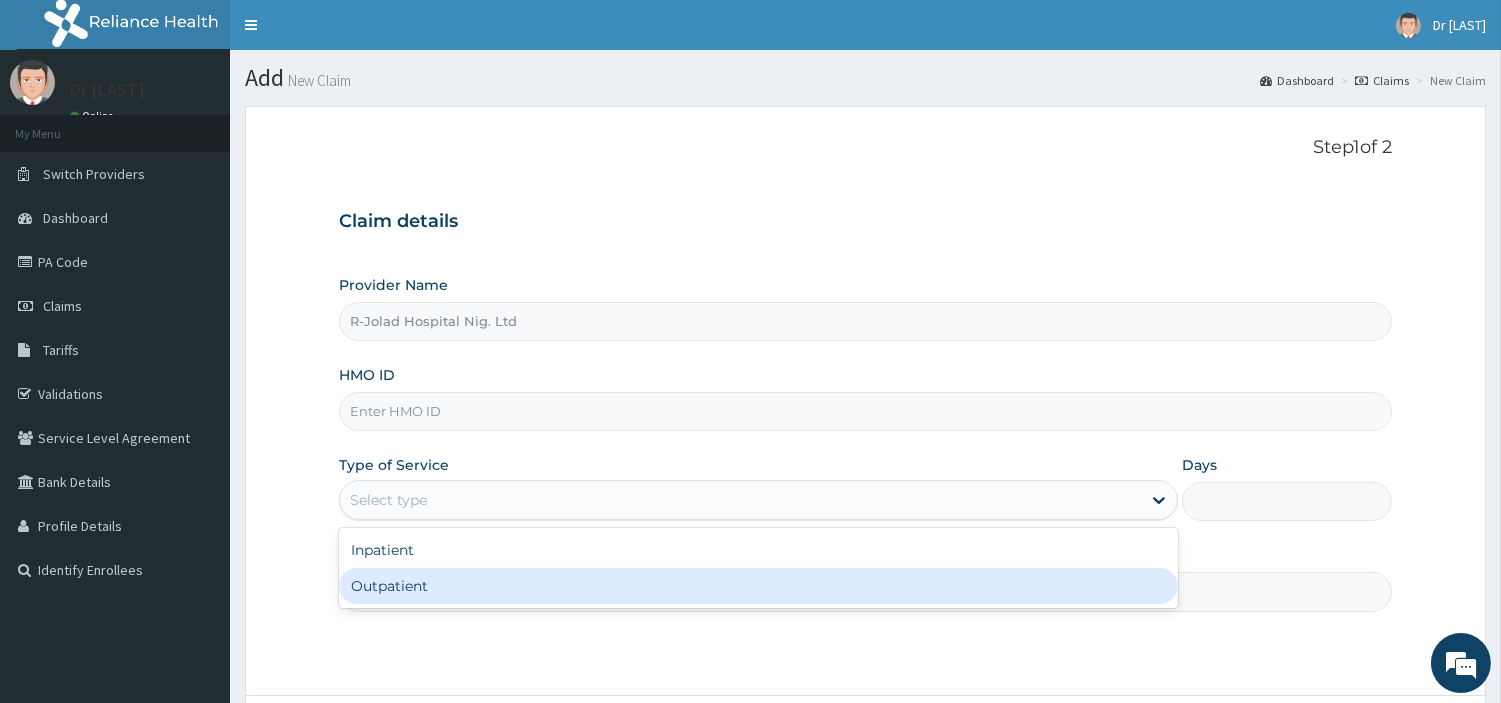 drag, startPoint x: 445, startPoint y: 503, endPoint x: 426, endPoint y: 590, distance: 89.050545 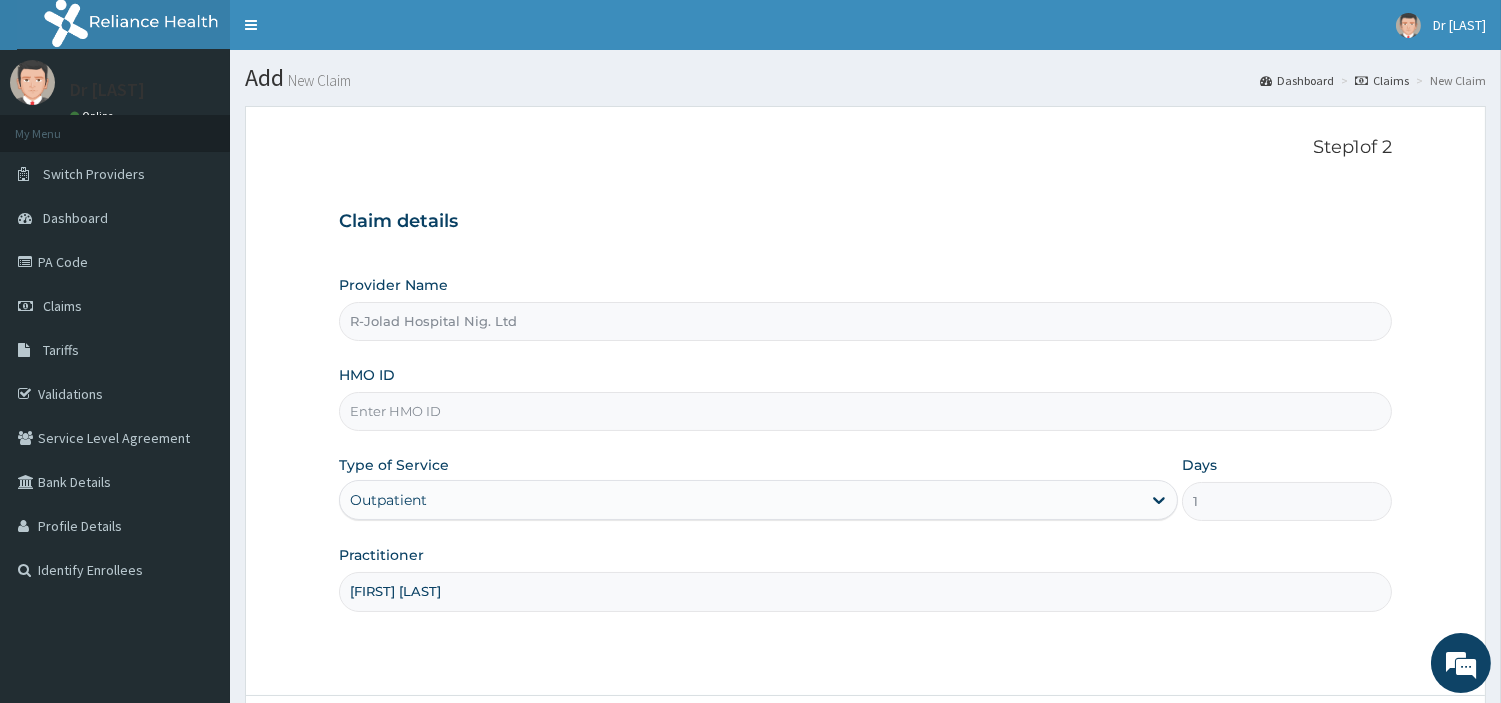 click on "HMO ID" at bounding box center [865, 411] 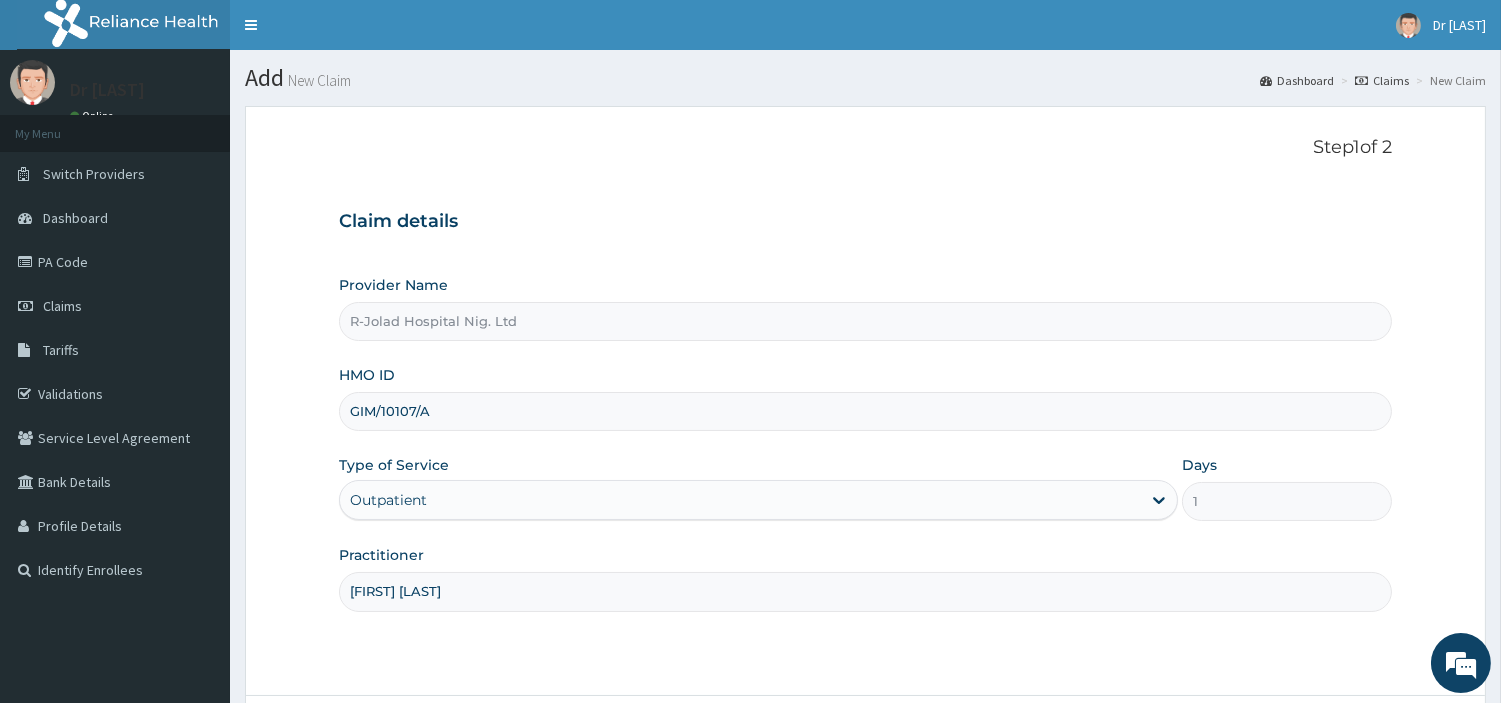 scroll, scrollTop: 172, scrollLeft: 0, axis: vertical 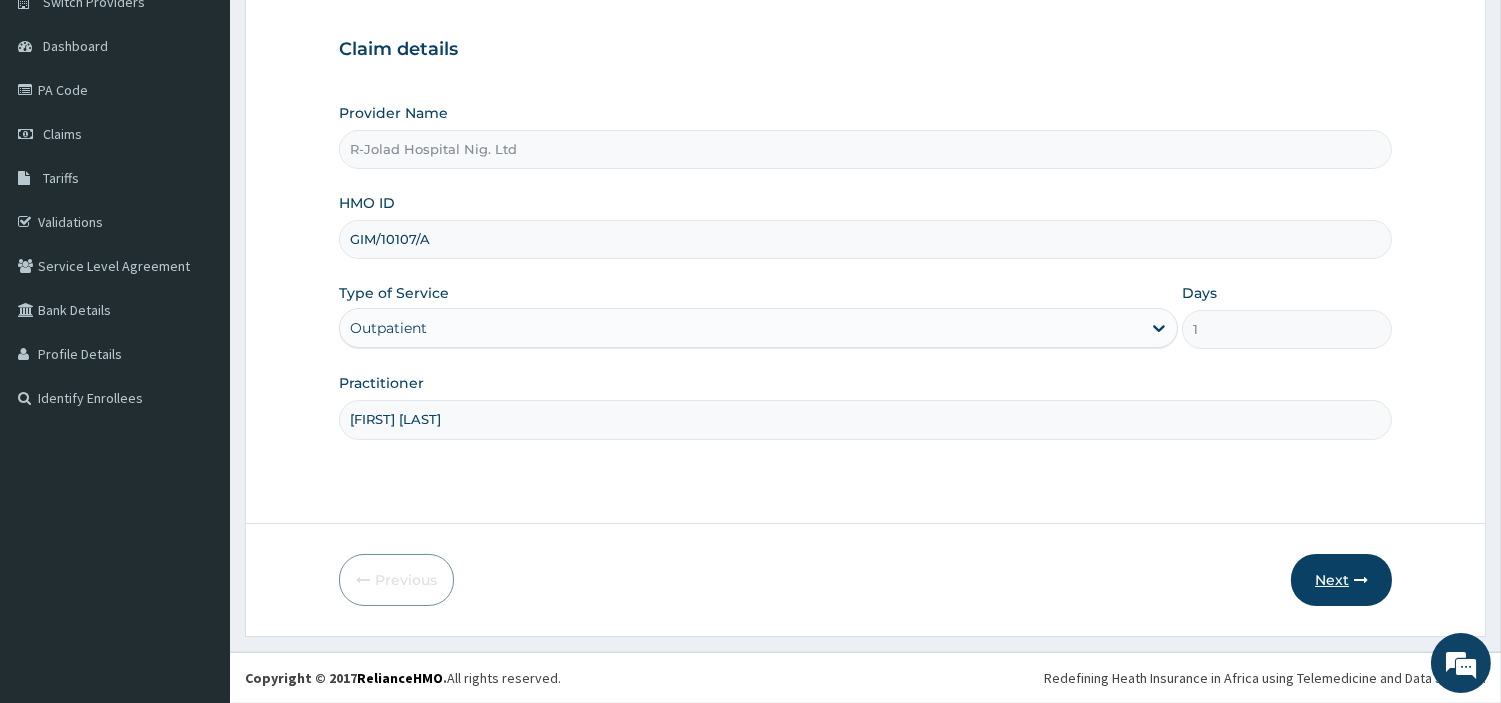 type on "GIM/10107/A" 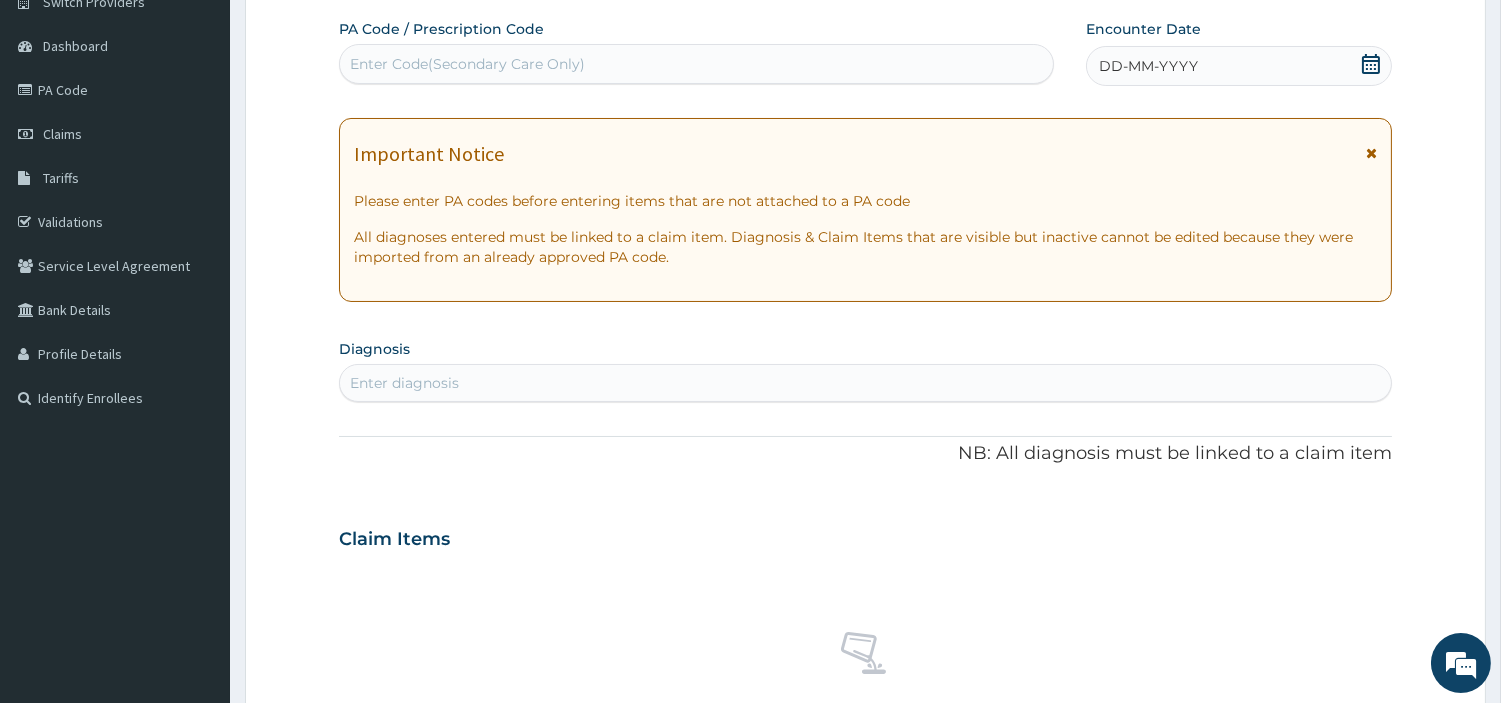 click on "Enter Code(Secondary Care Only)" at bounding box center [696, 64] 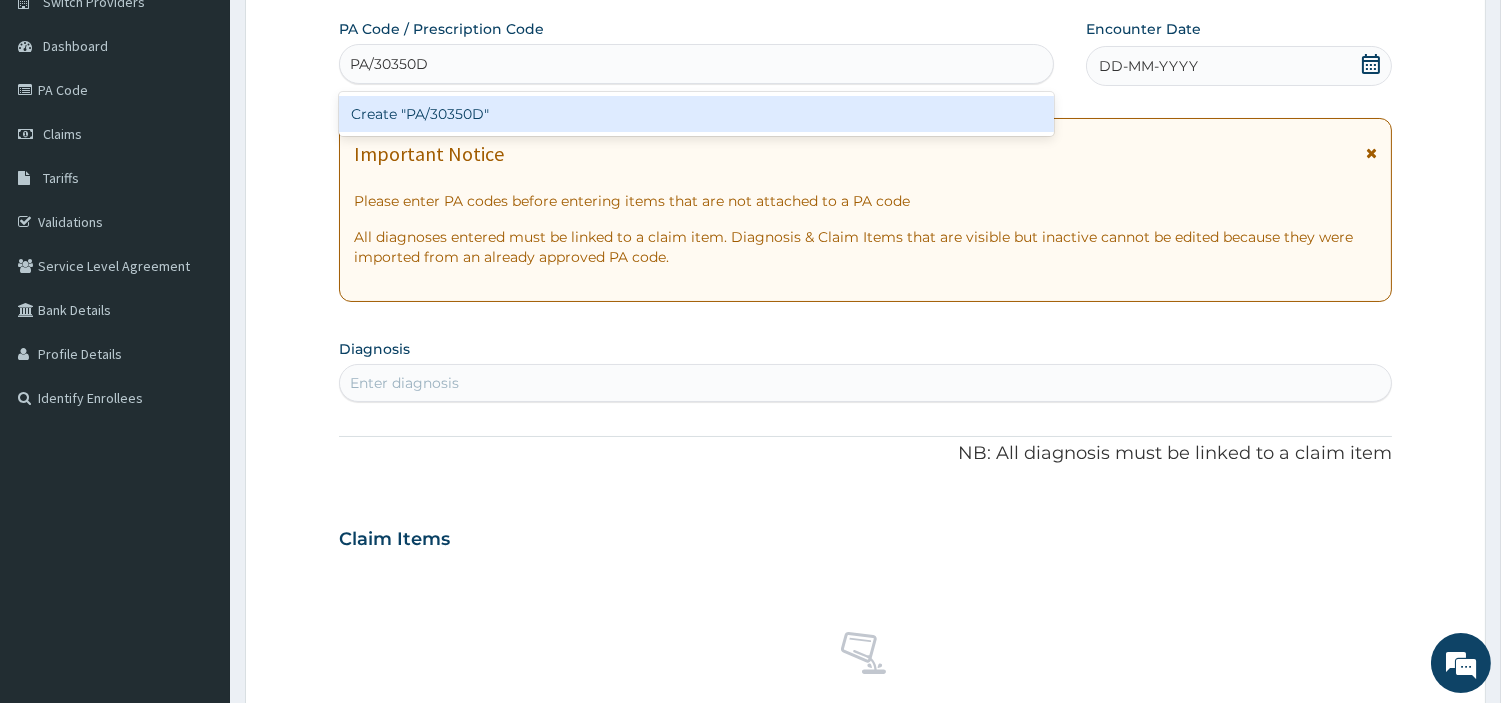 click on "Create "PA/30350D"" at bounding box center [696, 114] 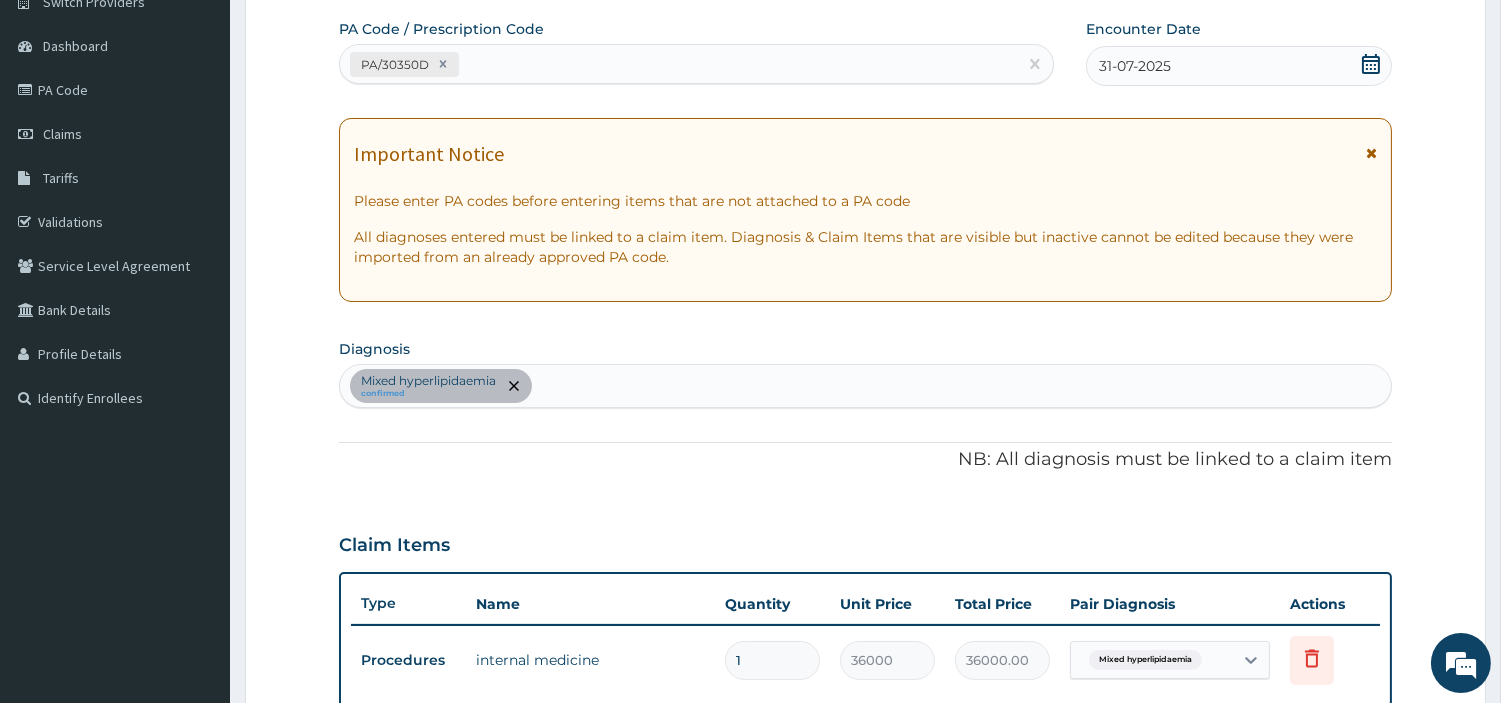 click on "PA Code / Prescription Code PA/30350D Encounter Date 31-07-2025 Important Notice Please enter PA codes before entering items that are not attached to a PA code   All diagnoses entered must be linked to a claim item. Diagnosis & Claim Items that are visible but inactive cannot be edited because they were imported from an already approved PA code. Diagnosis Mixed hyperlipidaemia confirmed NB: All diagnosis must be linked to a claim item Claim Items Type Name Quantity Unit Price Total Price Pair Diagnosis Actions Procedures internal medicine 1 36000 36000.00 Mixed hyperlipidaemia Delete Types Select Type Item Select Item Pair Diagnosis Select Diagnosis Unit Price 0 Add Comment" at bounding box center [865, 492] 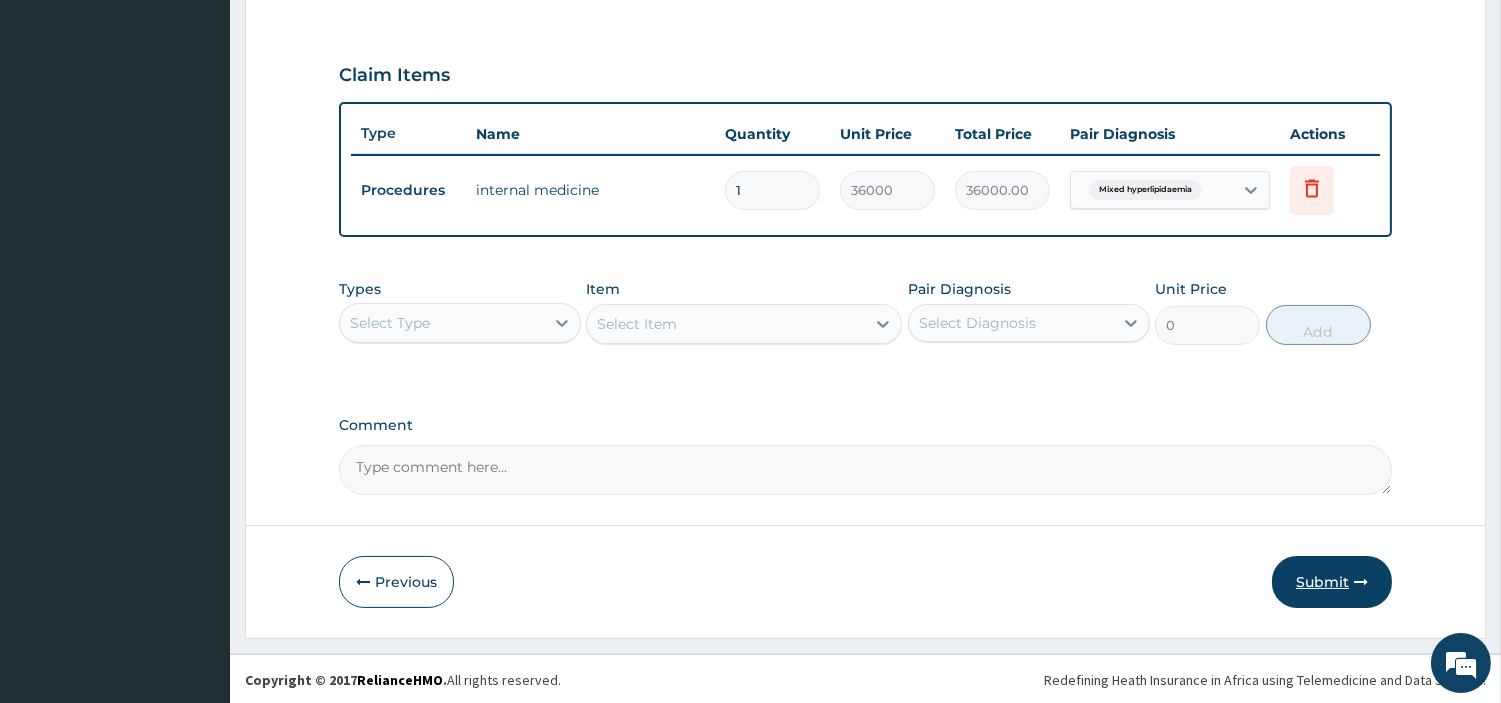 click on "Submit" at bounding box center (1332, 582) 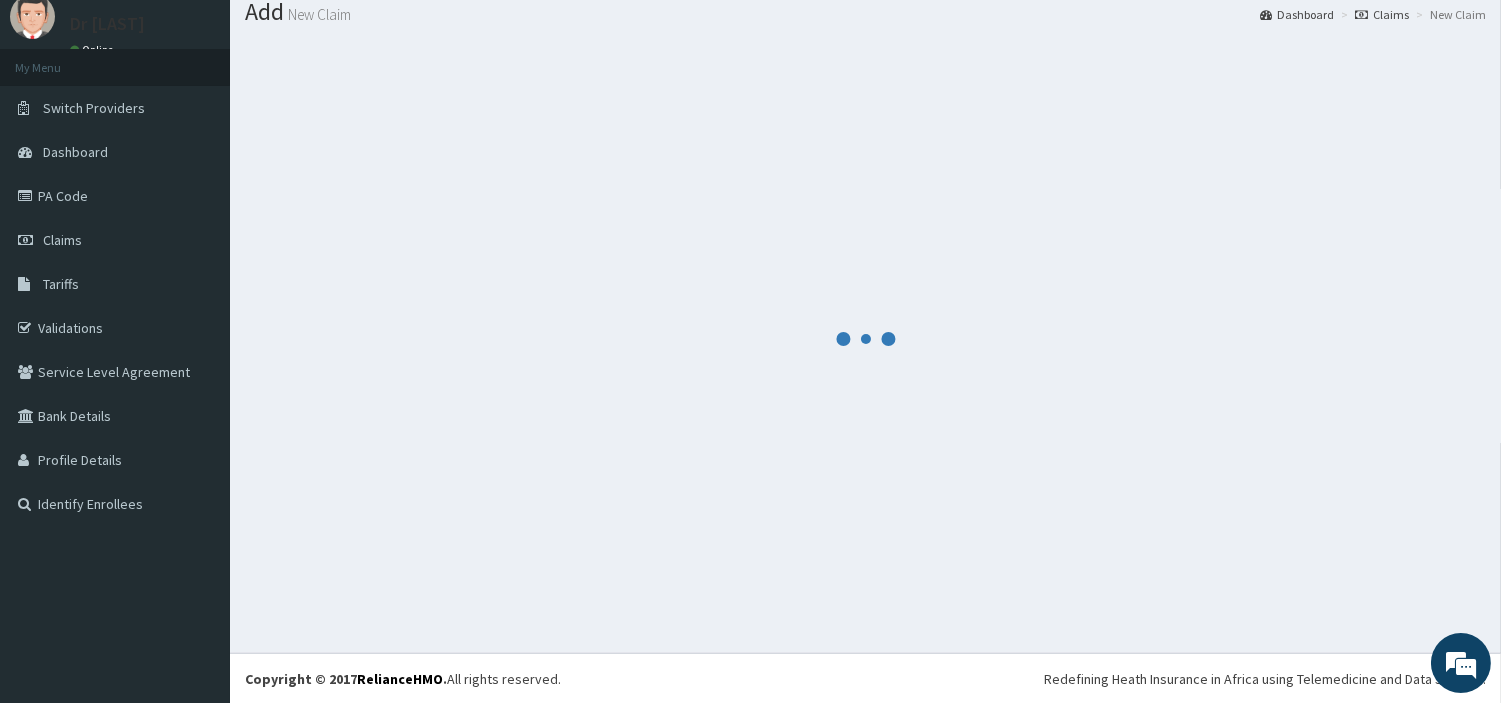 scroll, scrollTop: 642, scrollLeft: 0, axis: vertical 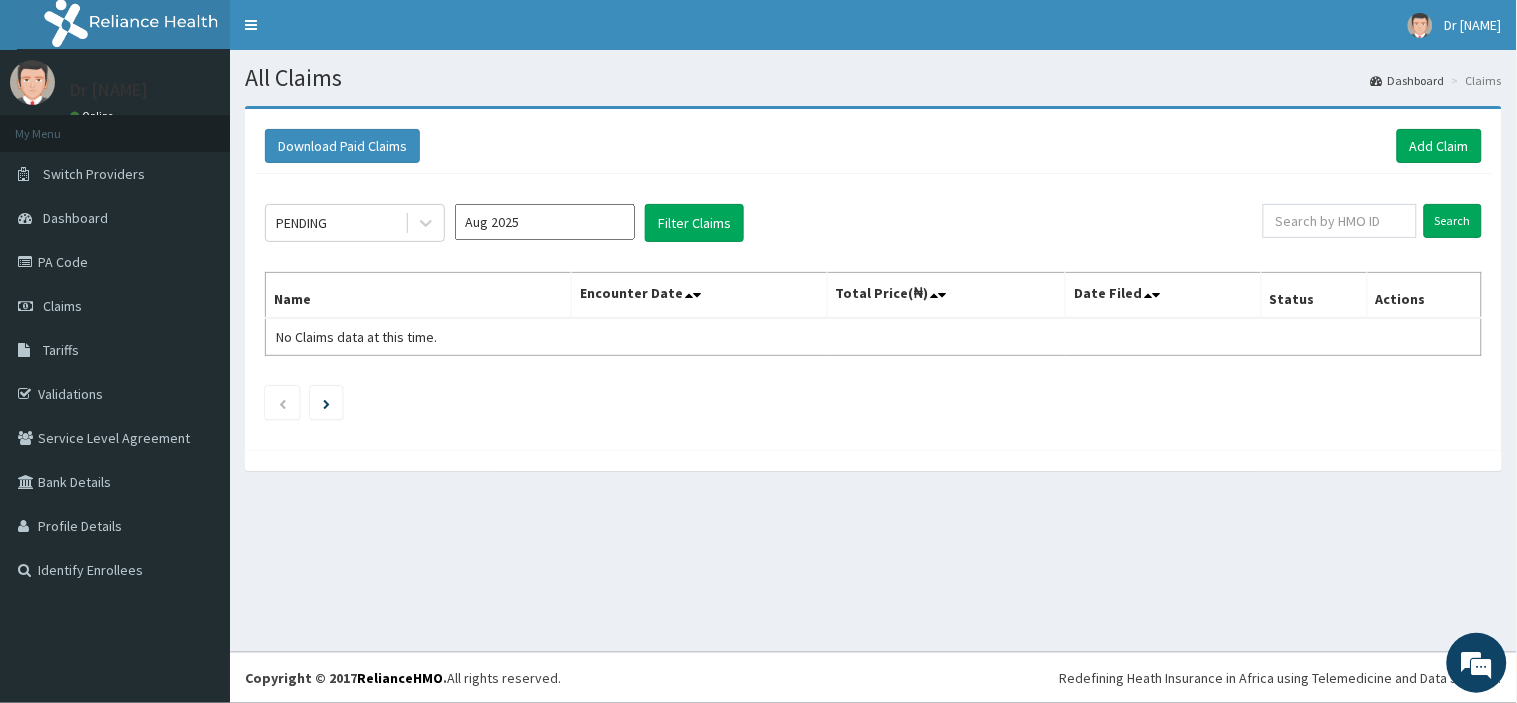click on "Download Paid Claims Add Claim" at bounding box center [873, 146] 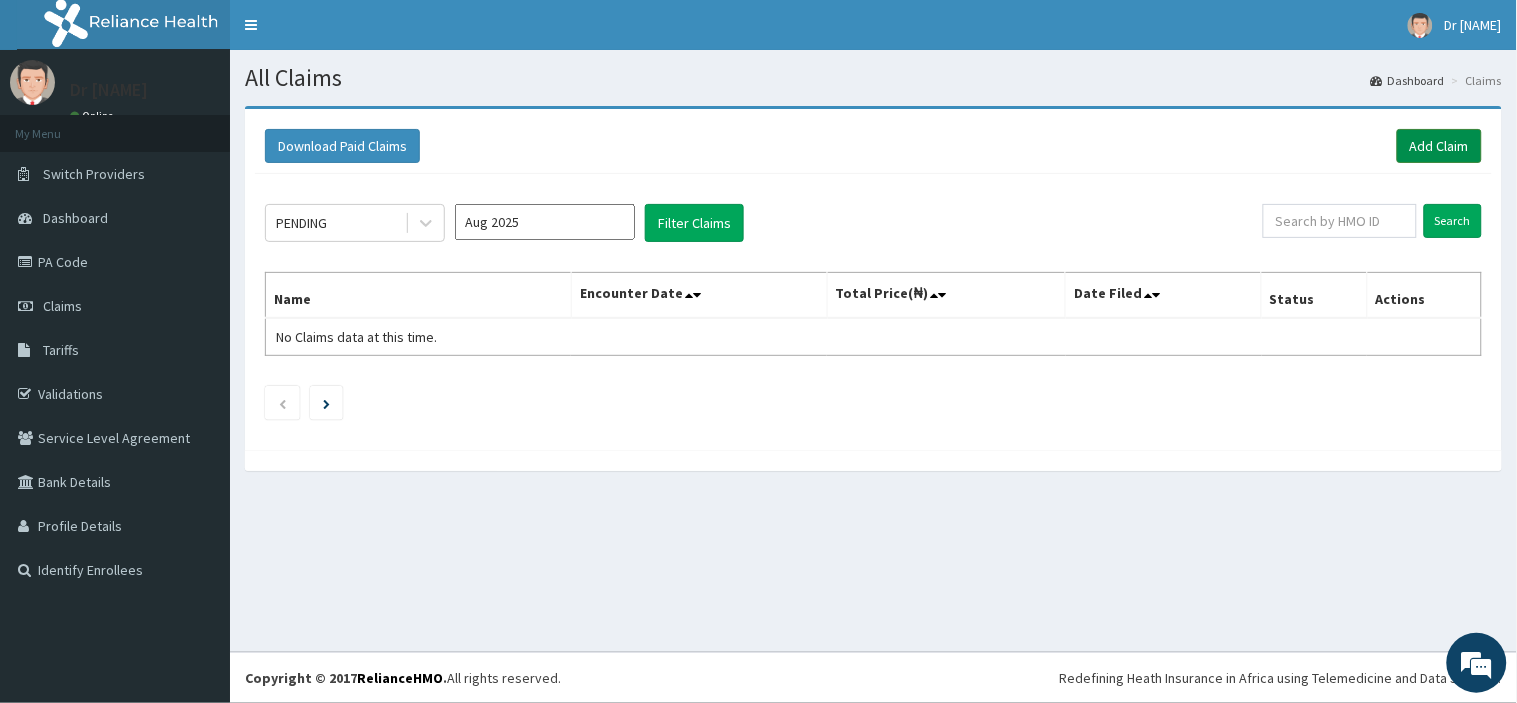 click on "Add Claim" at bounding box center (1439, 146) 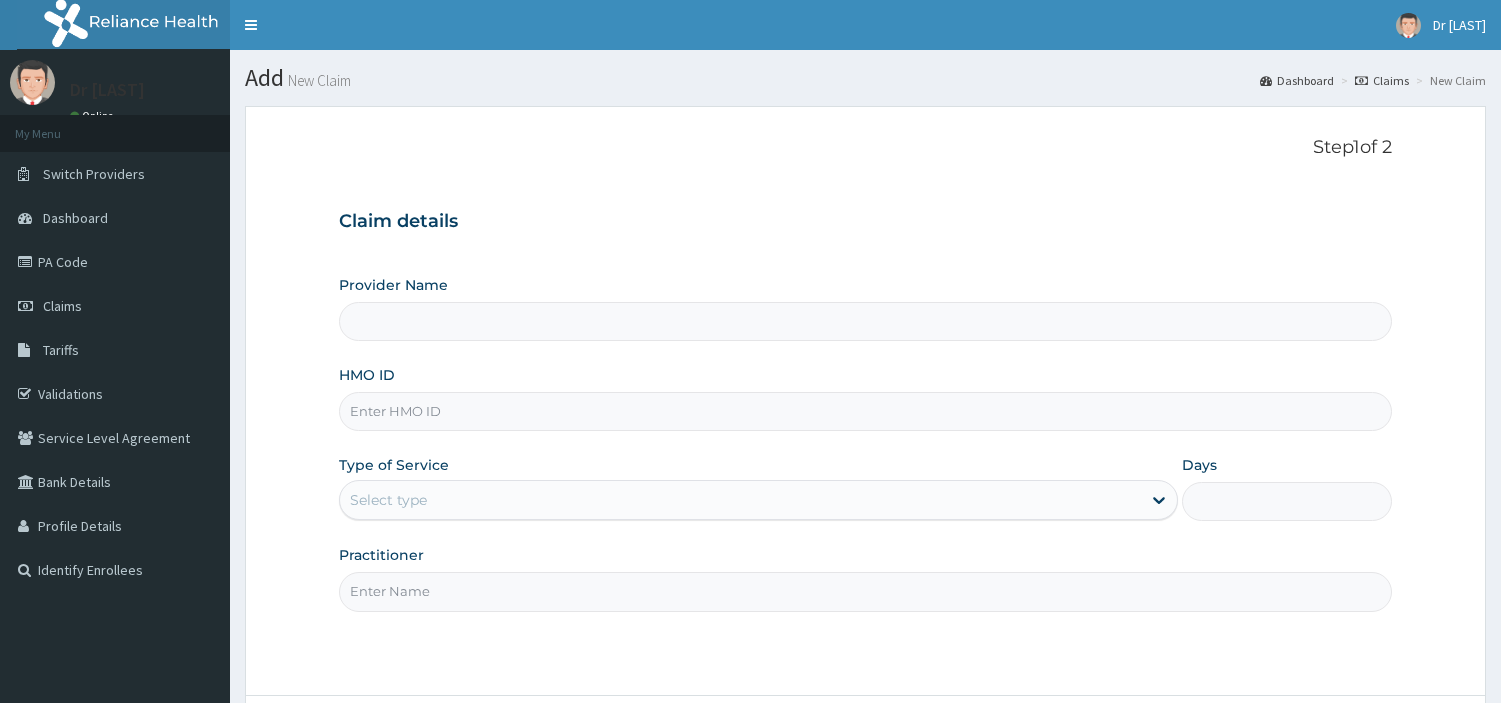 type on "R-Jolad Hospital Nig. Ltd" 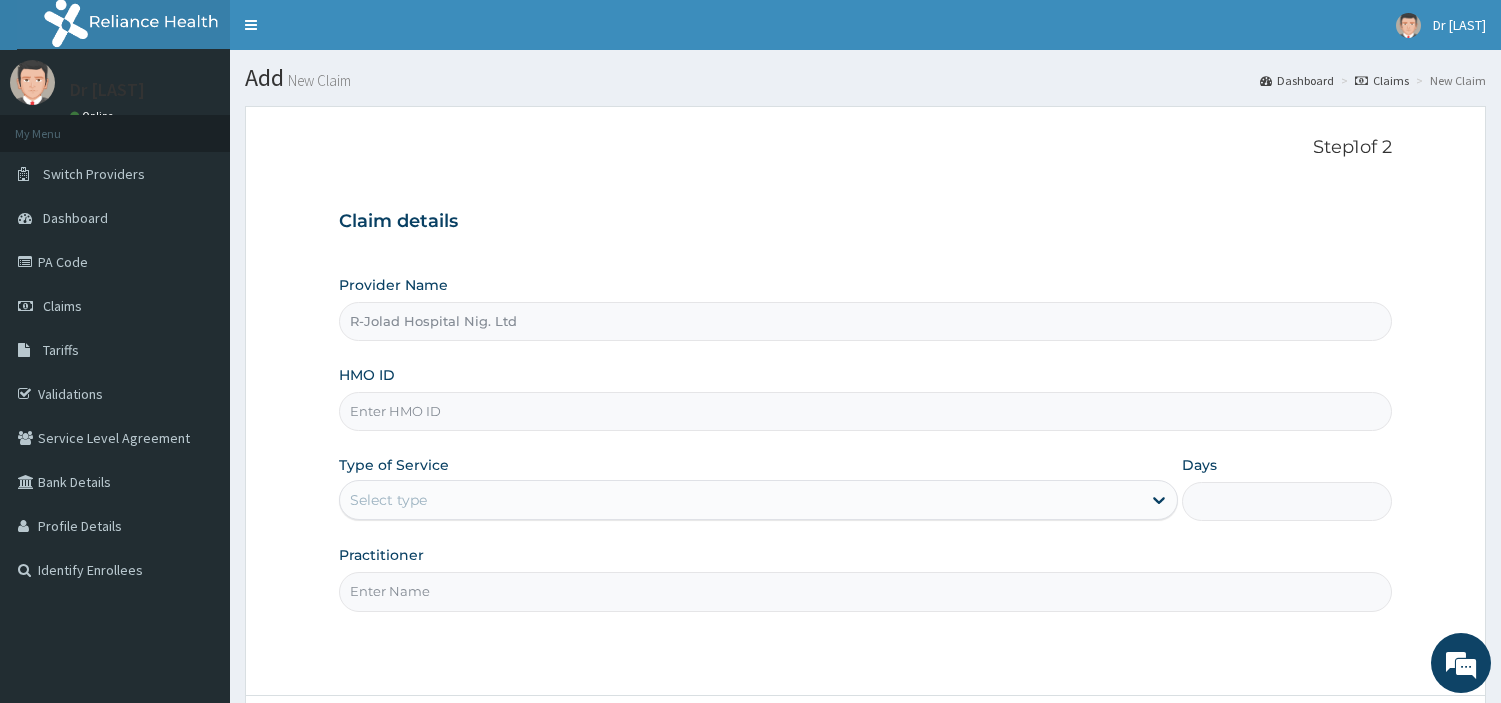 scroll, scrollTop: 0, scrollLeft: 0, axis: both 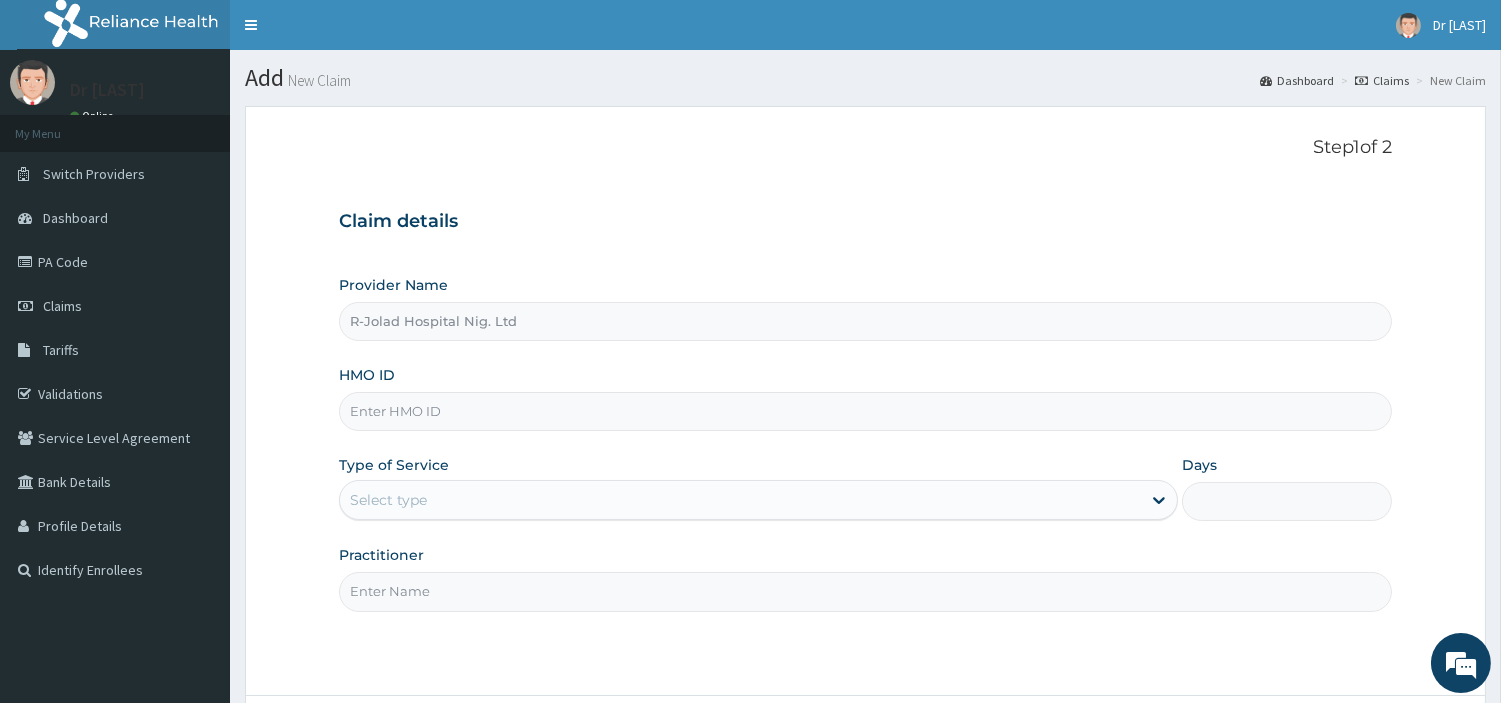 click on "HMO ID" at bounding box center [865, 411] 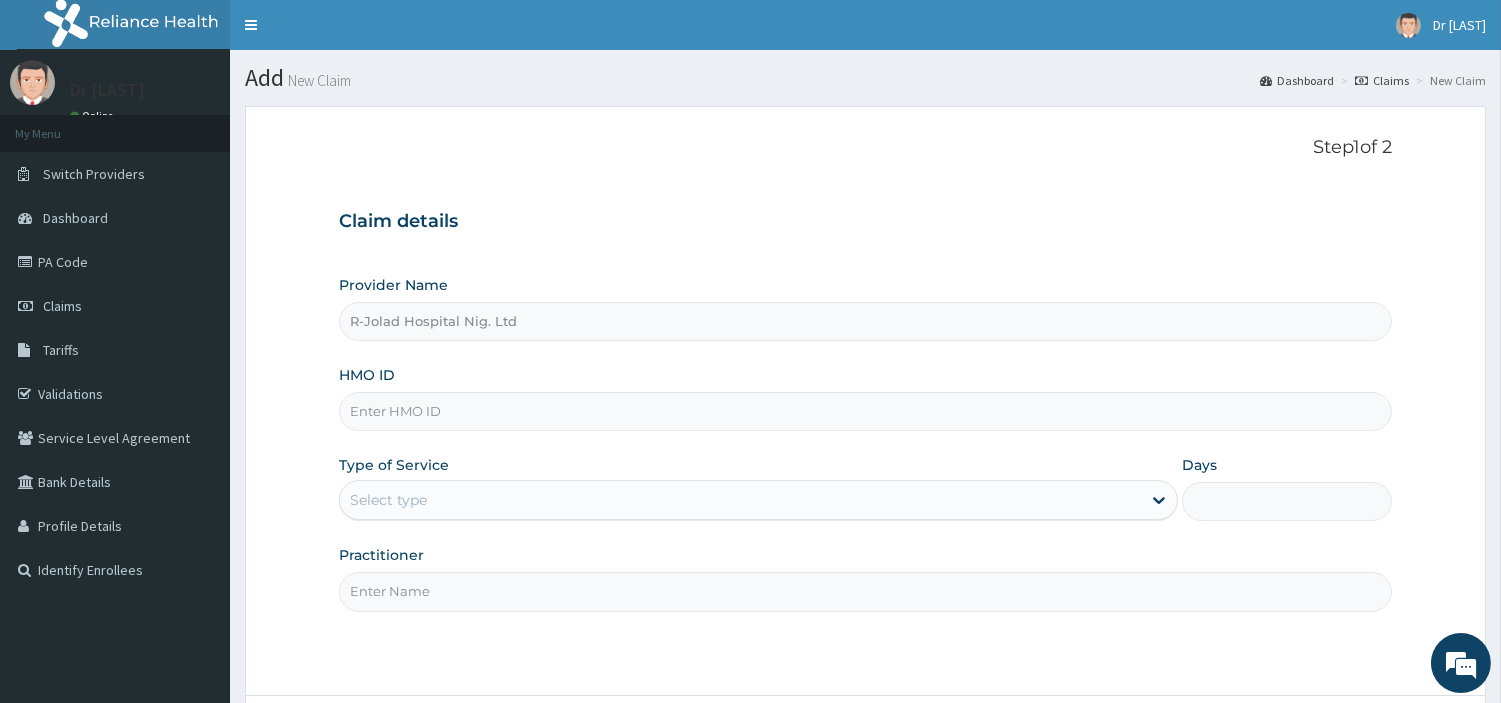 paste on "TNO/10085/G" 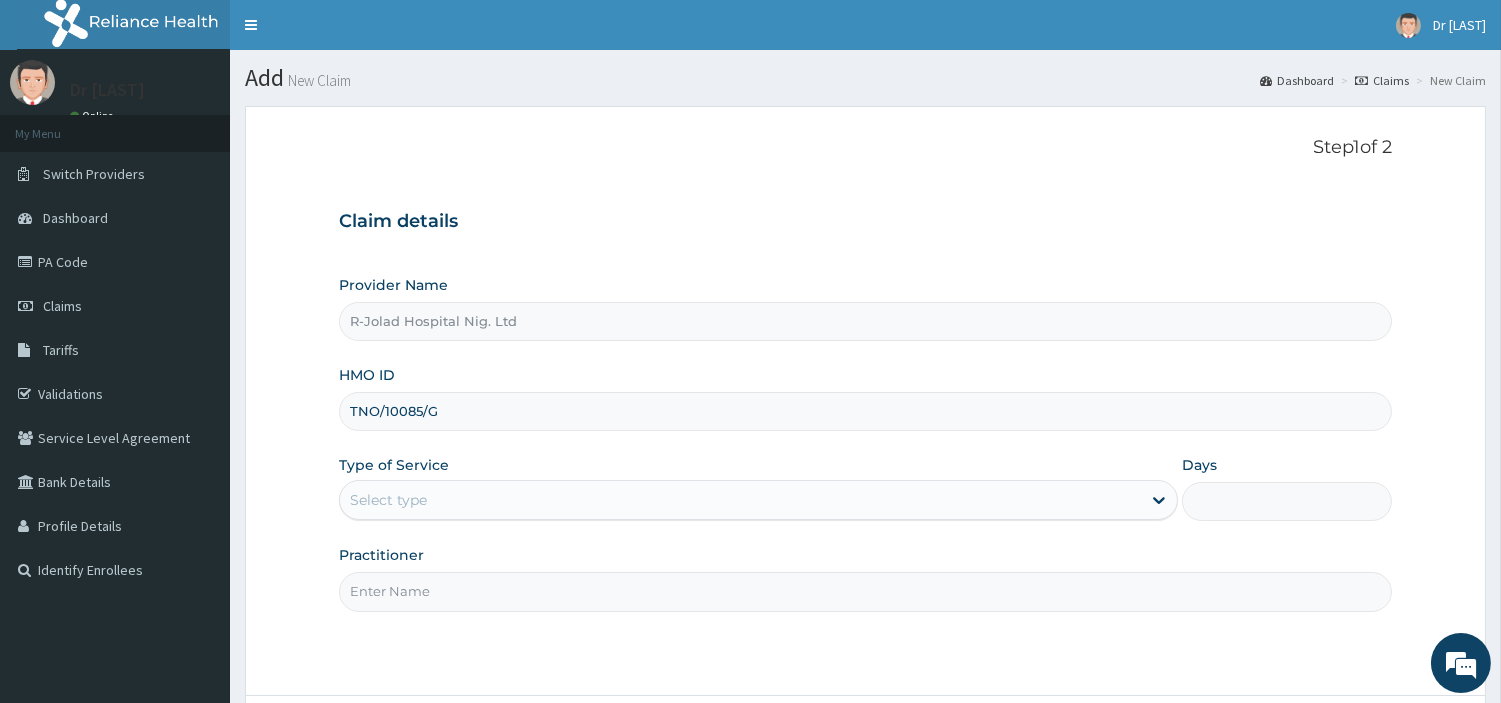 type on "TNO/10085/G" 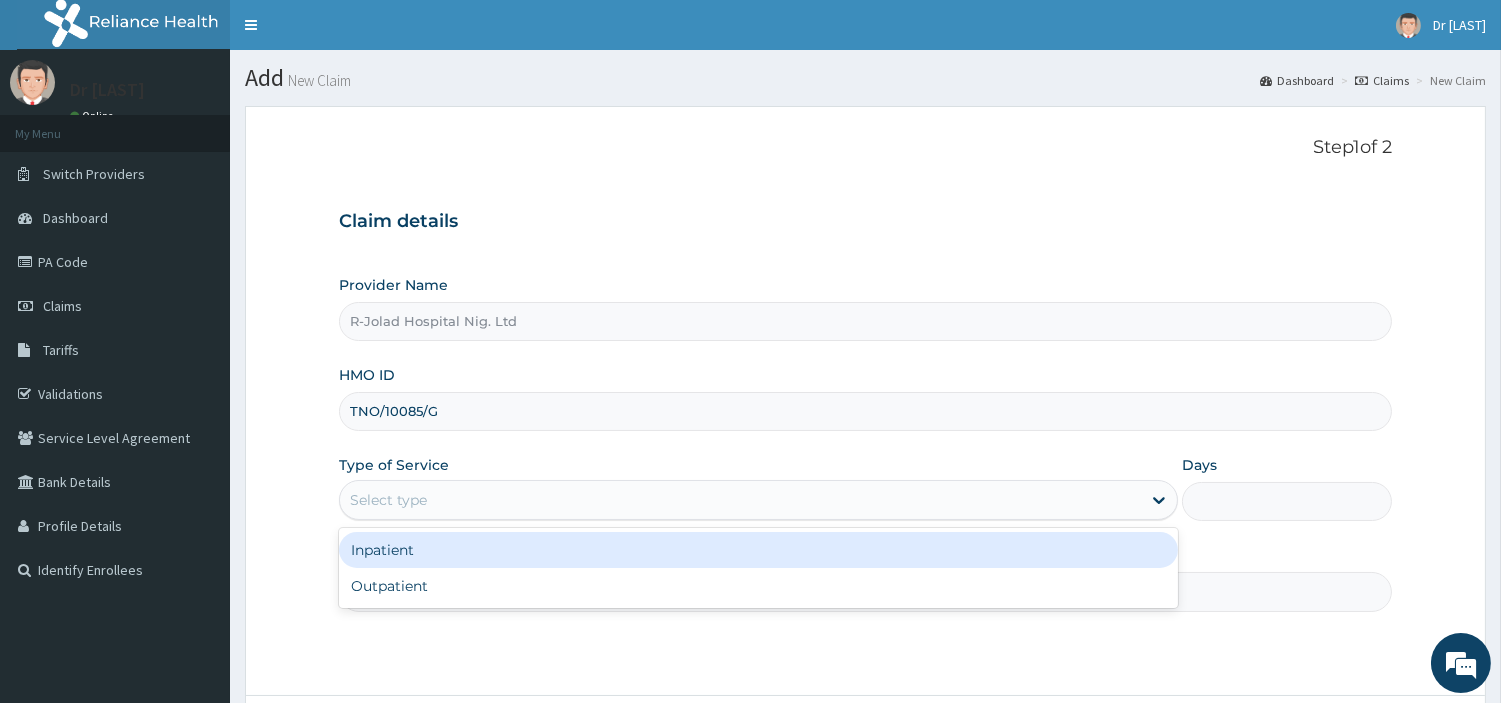 click on "Select type" at bounding box center [740, 500] 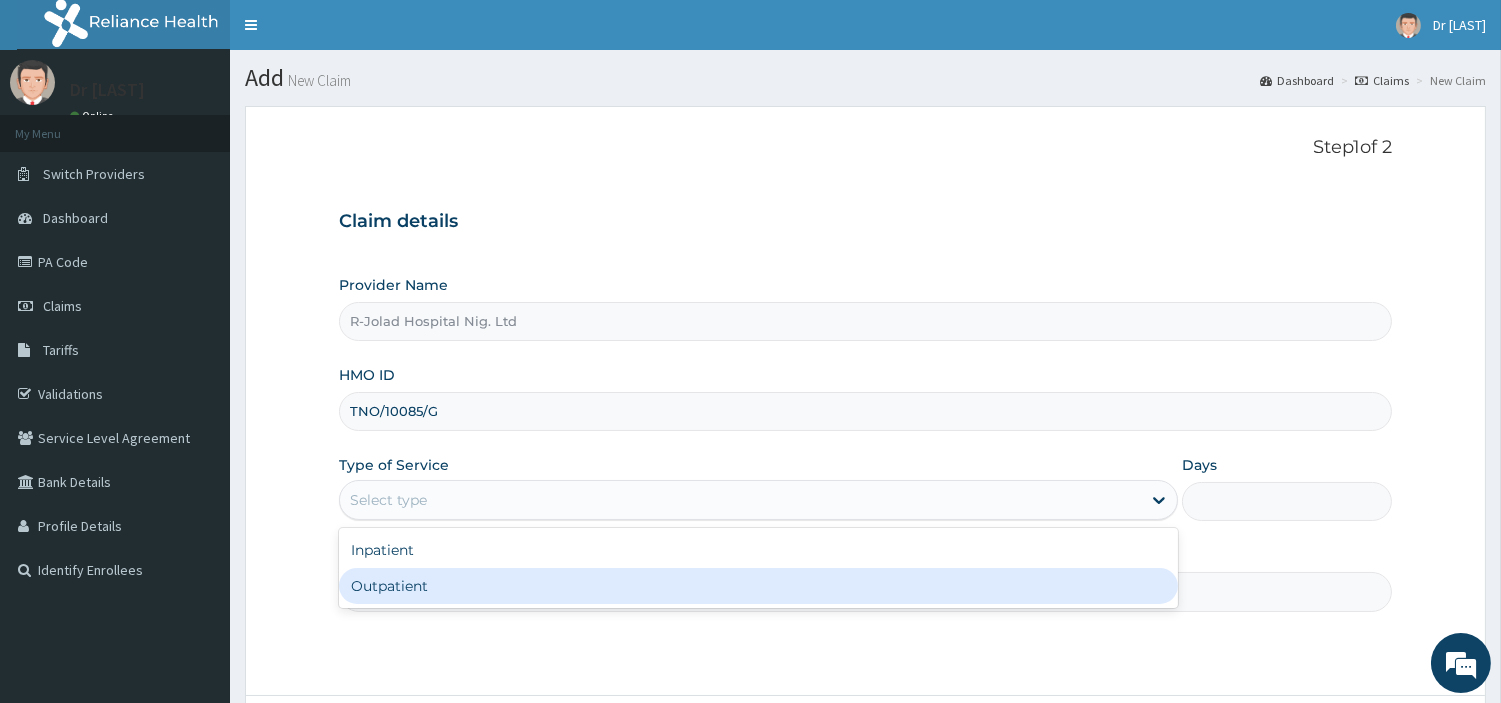 click on "Outpatient" at bounding box center (758, 586) 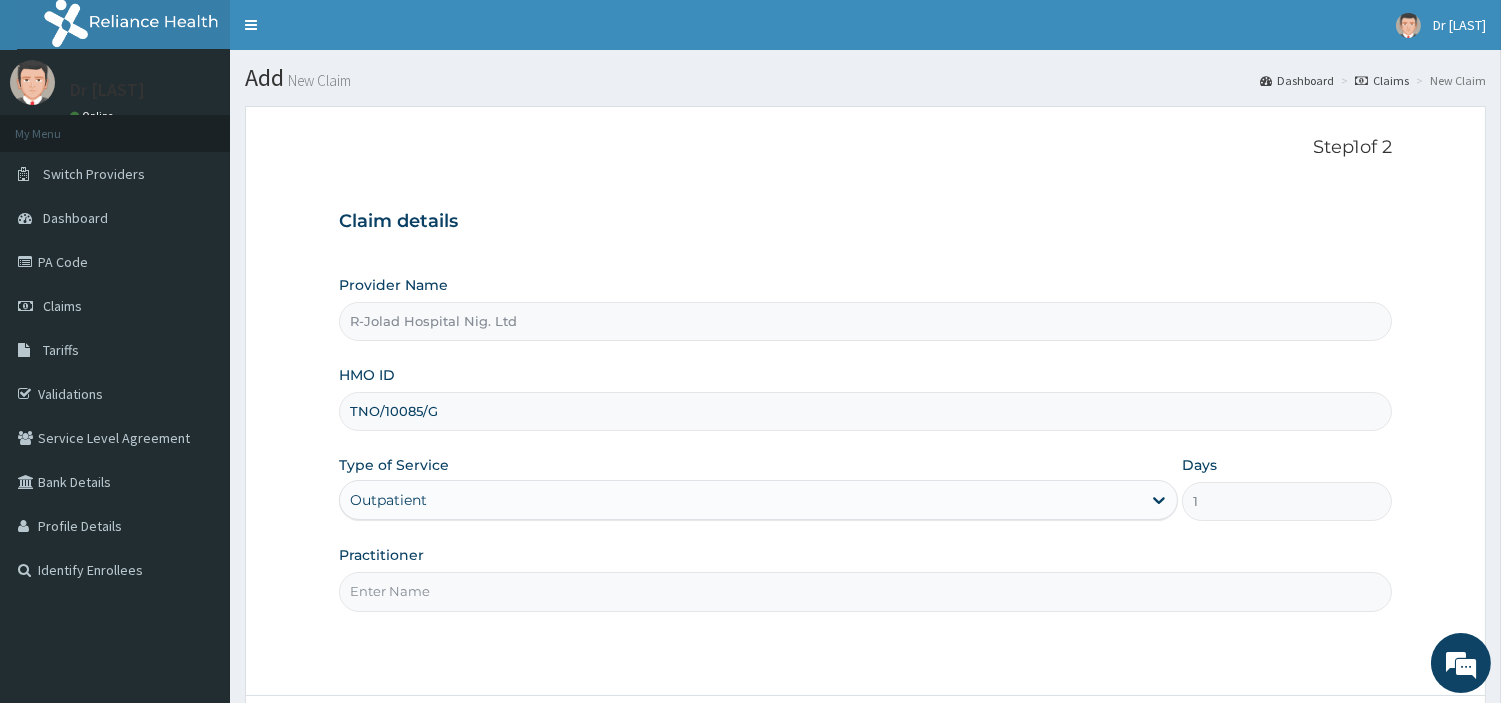 click on "Practitioner" at bounding box center (865, 591) 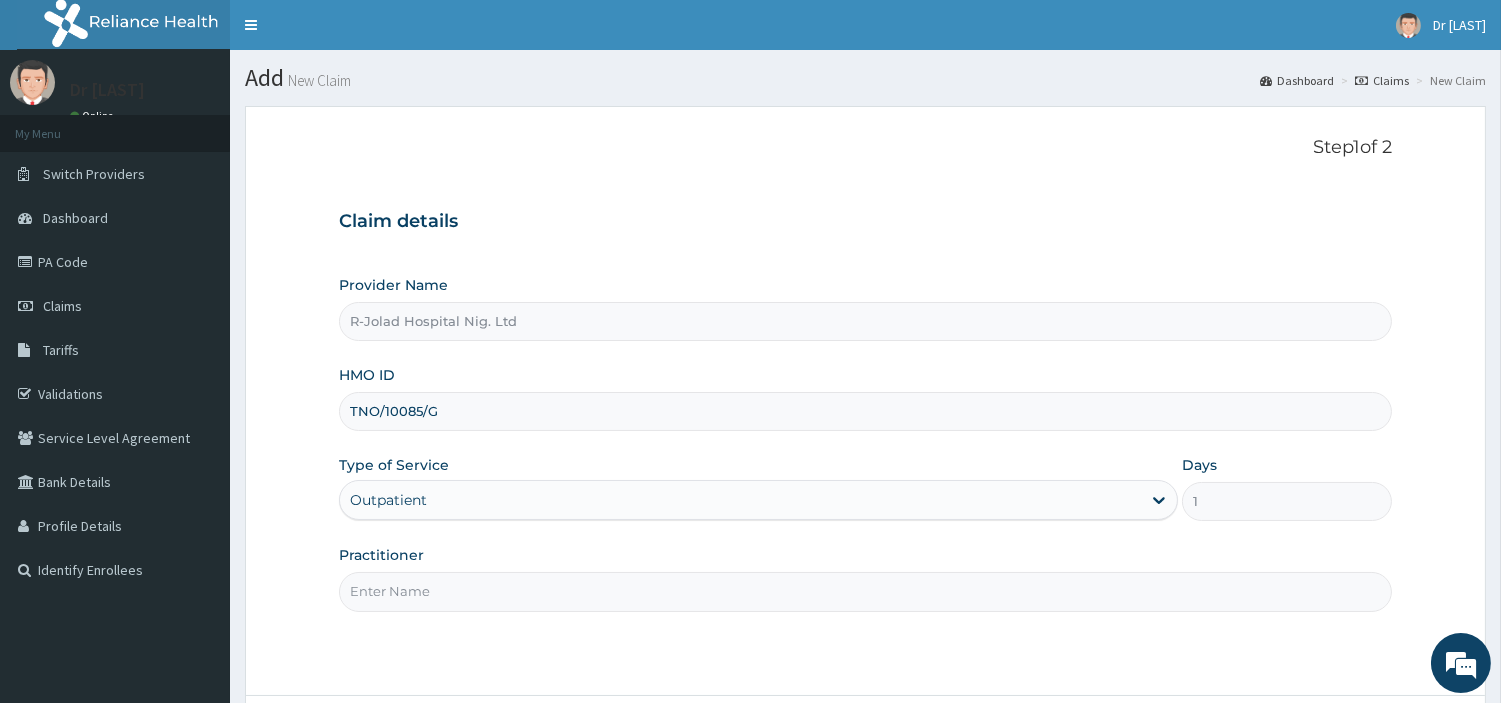 paste on "[FIRST] [LAST]" 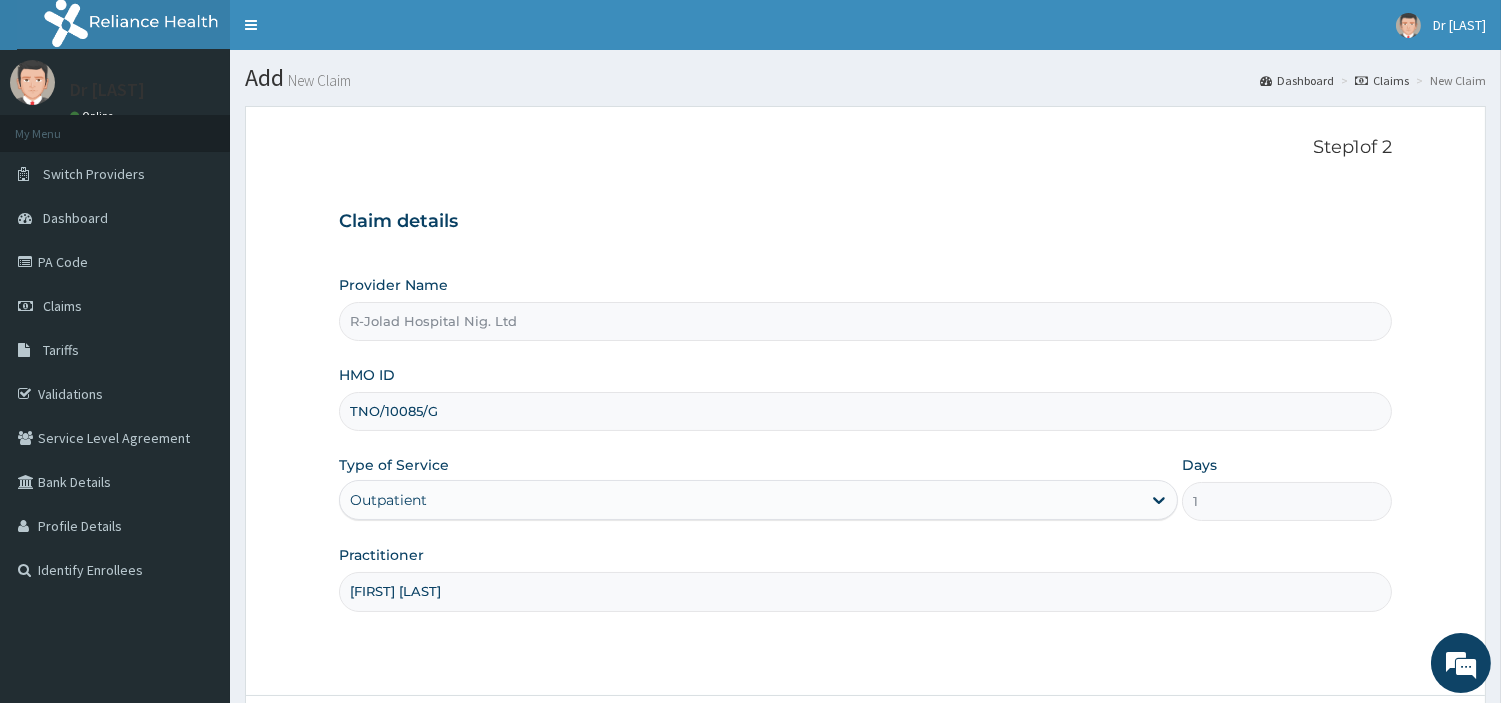 paste on "[FIRST] [LAST]" 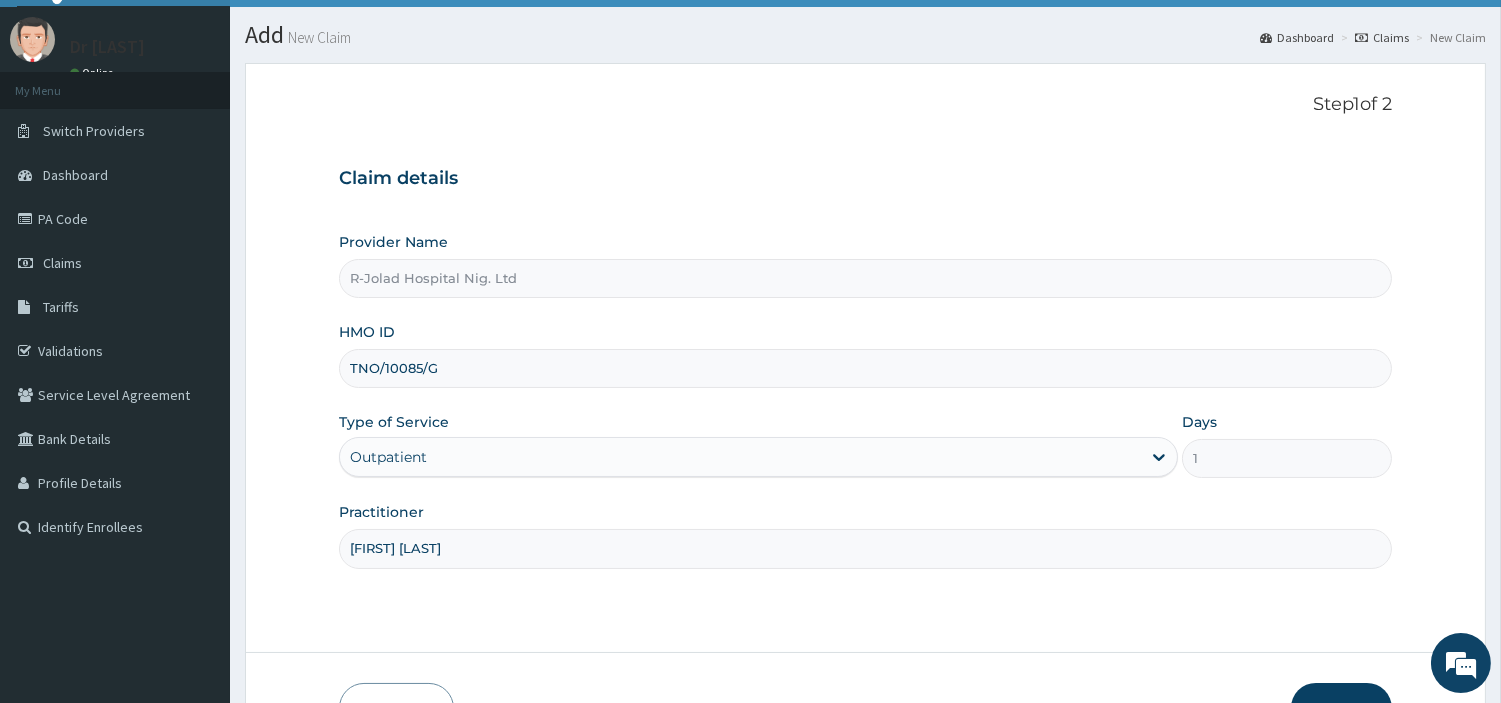 scroll, scrollTop: 172, scrollLeft: 0, axis: vertical 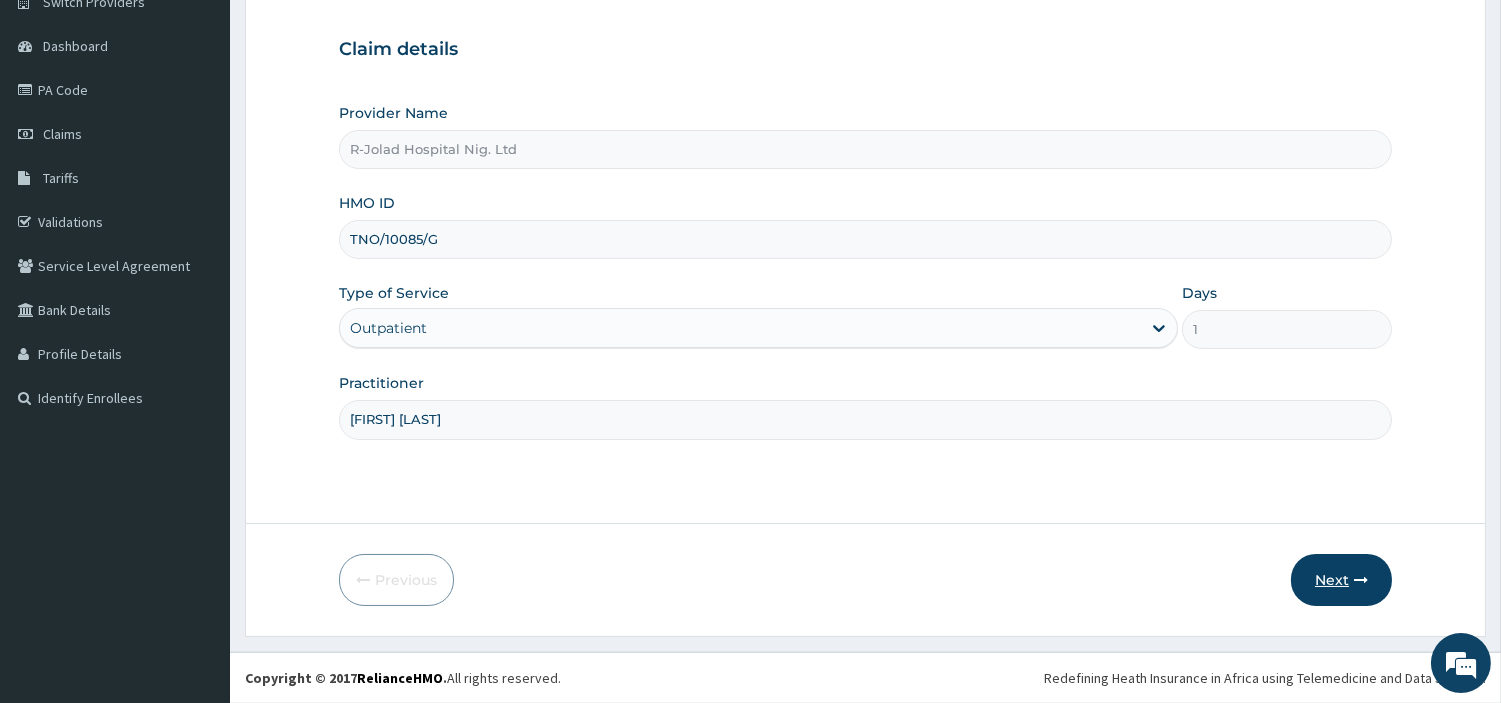 type on "[FIRST] [LAST]" 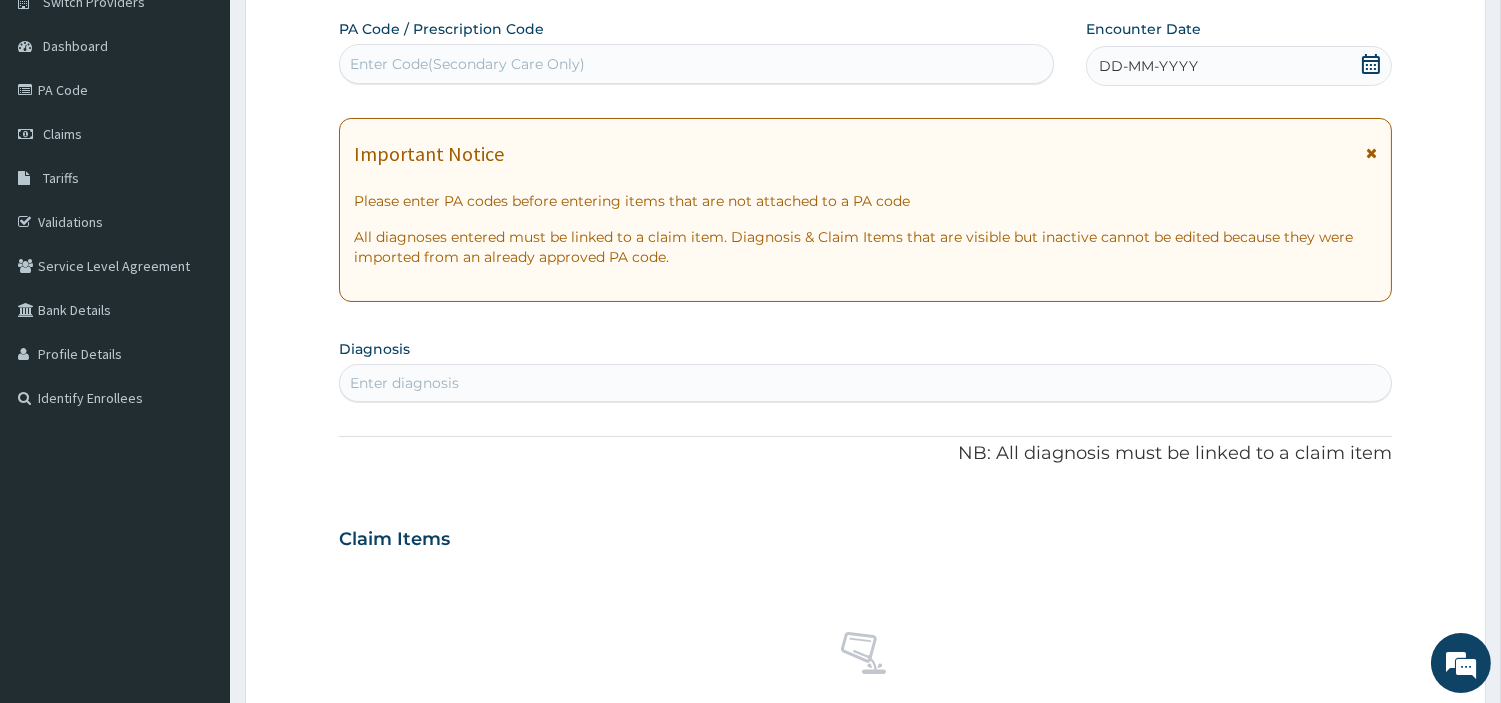 click on "DD-MM-YYYY" at bounding box center [1239, 66] 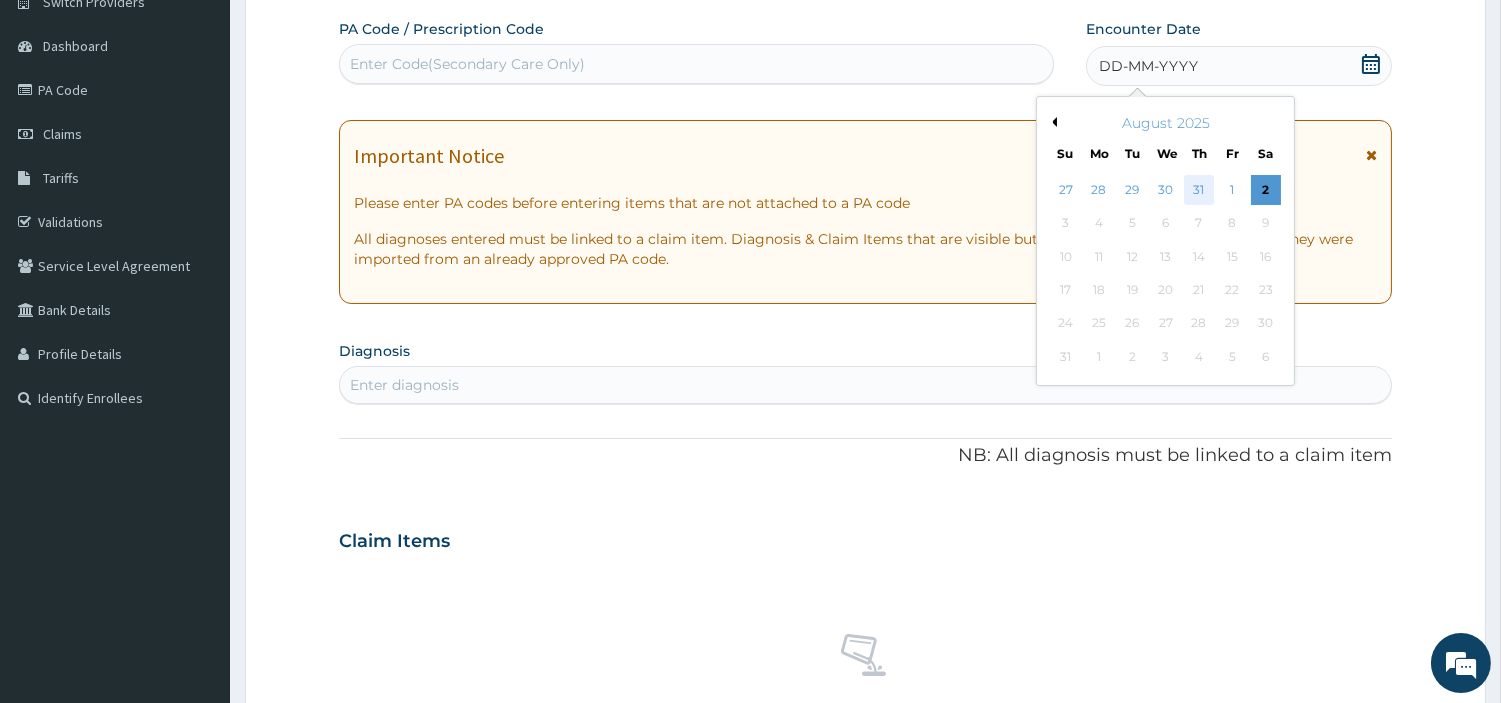 click on "31" at bounding box center [1199, 190] 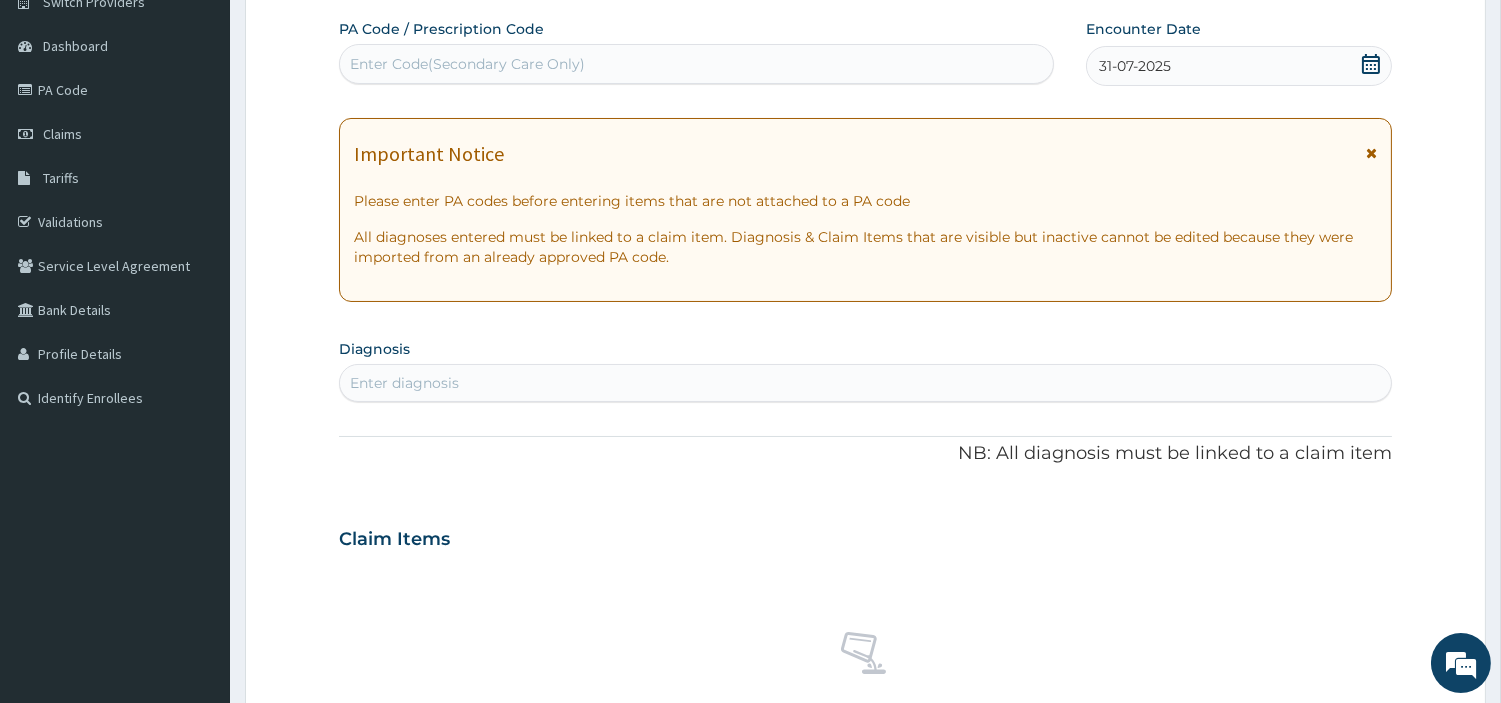 click on "31-07-2025" at bounding box center (1239, 66) 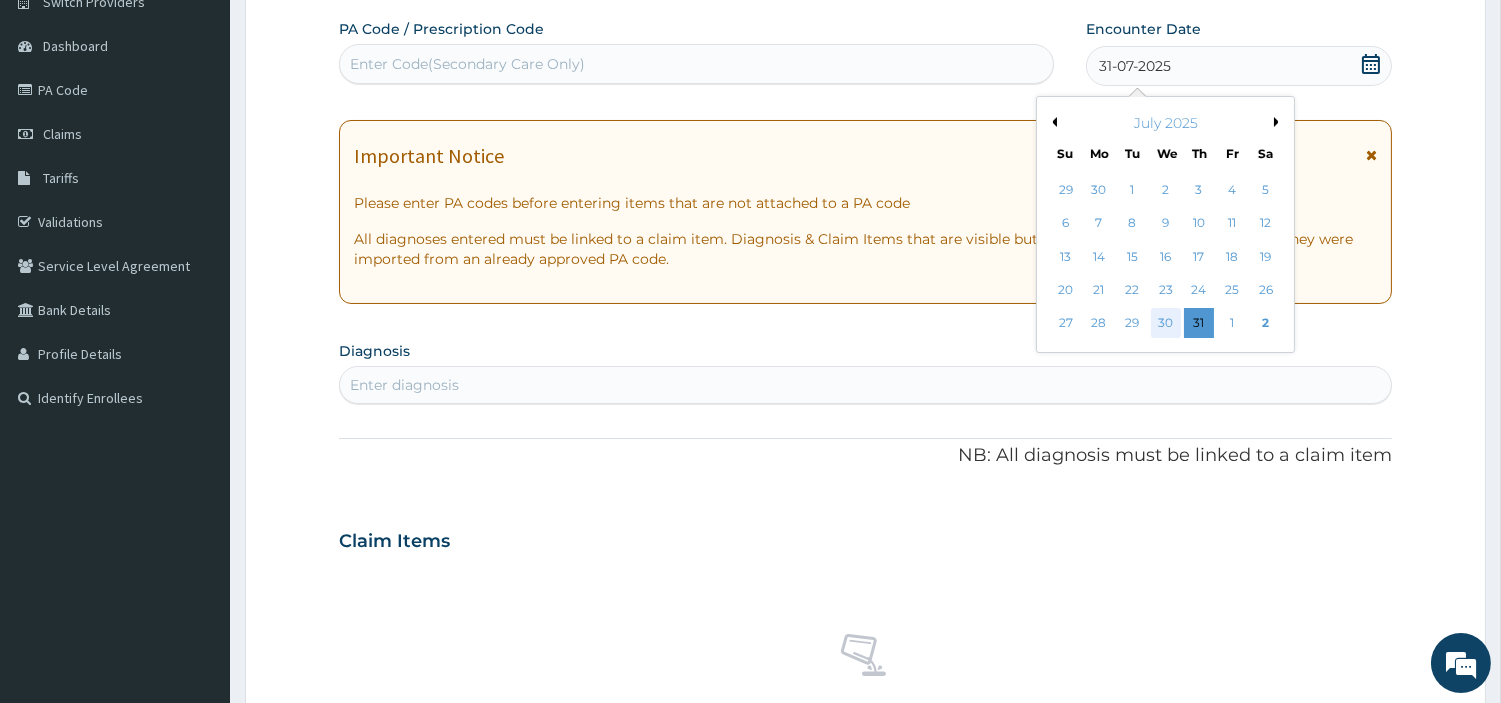 click on "30" at bounding box center [1165, 324] 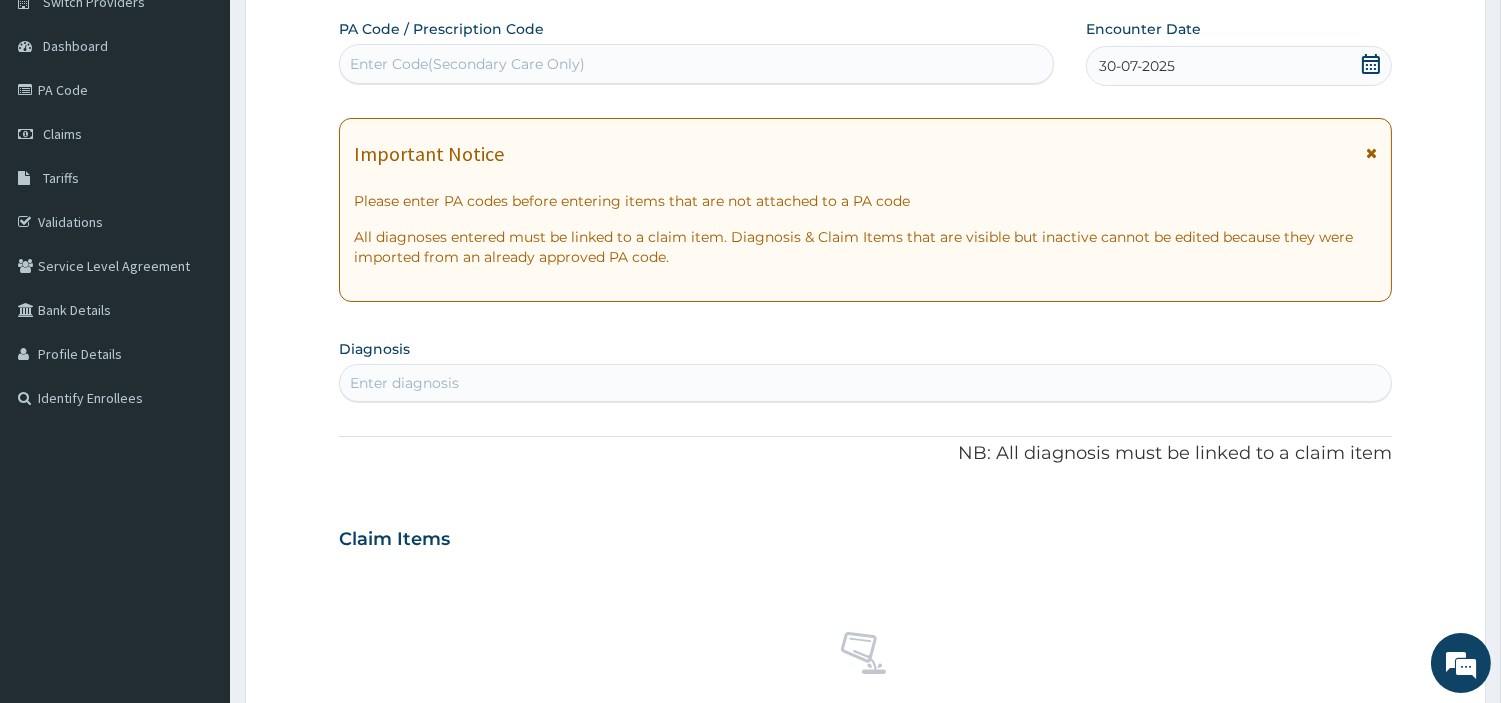 click on "Enter Code(Secondary Care Only)" at bounding box center [467, 64] 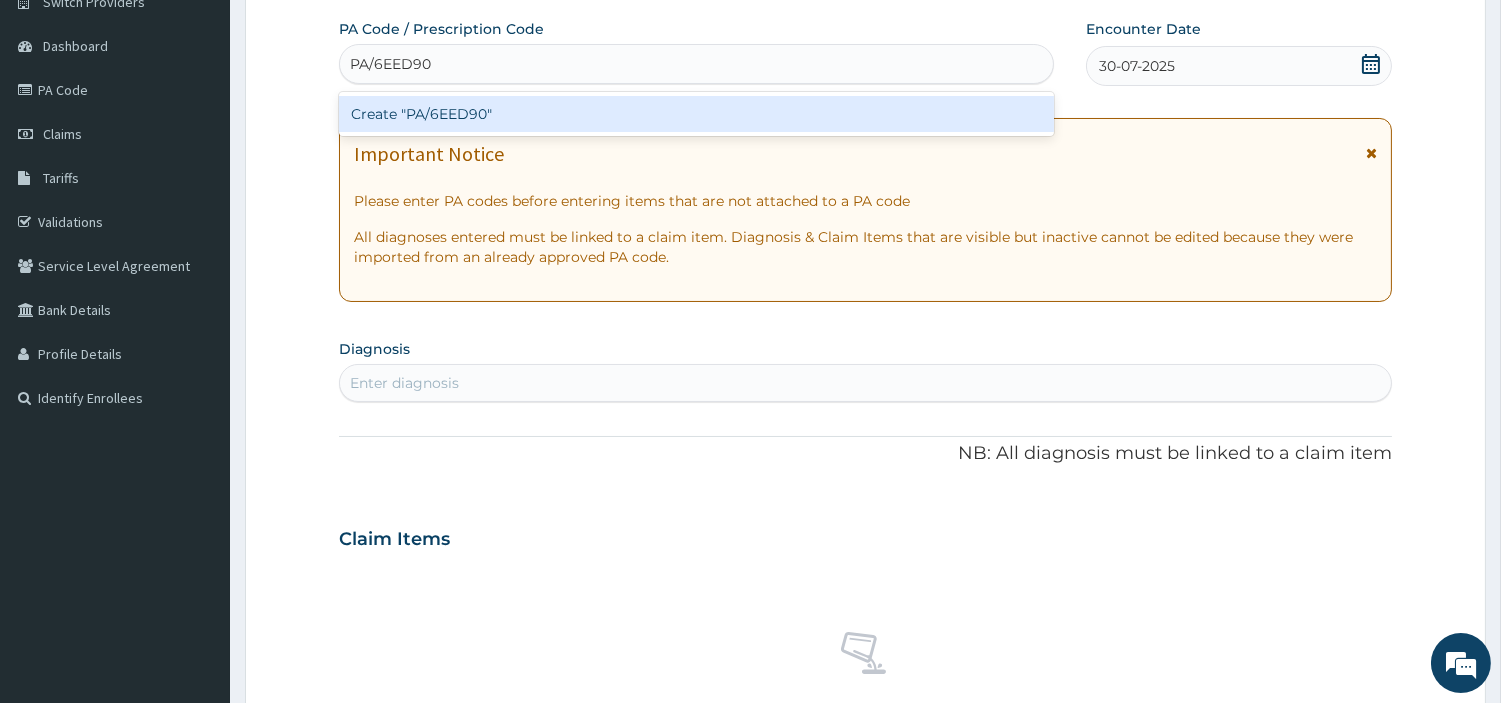 click on "Create "PA/6EED90"" at bounding box center [696, 114] 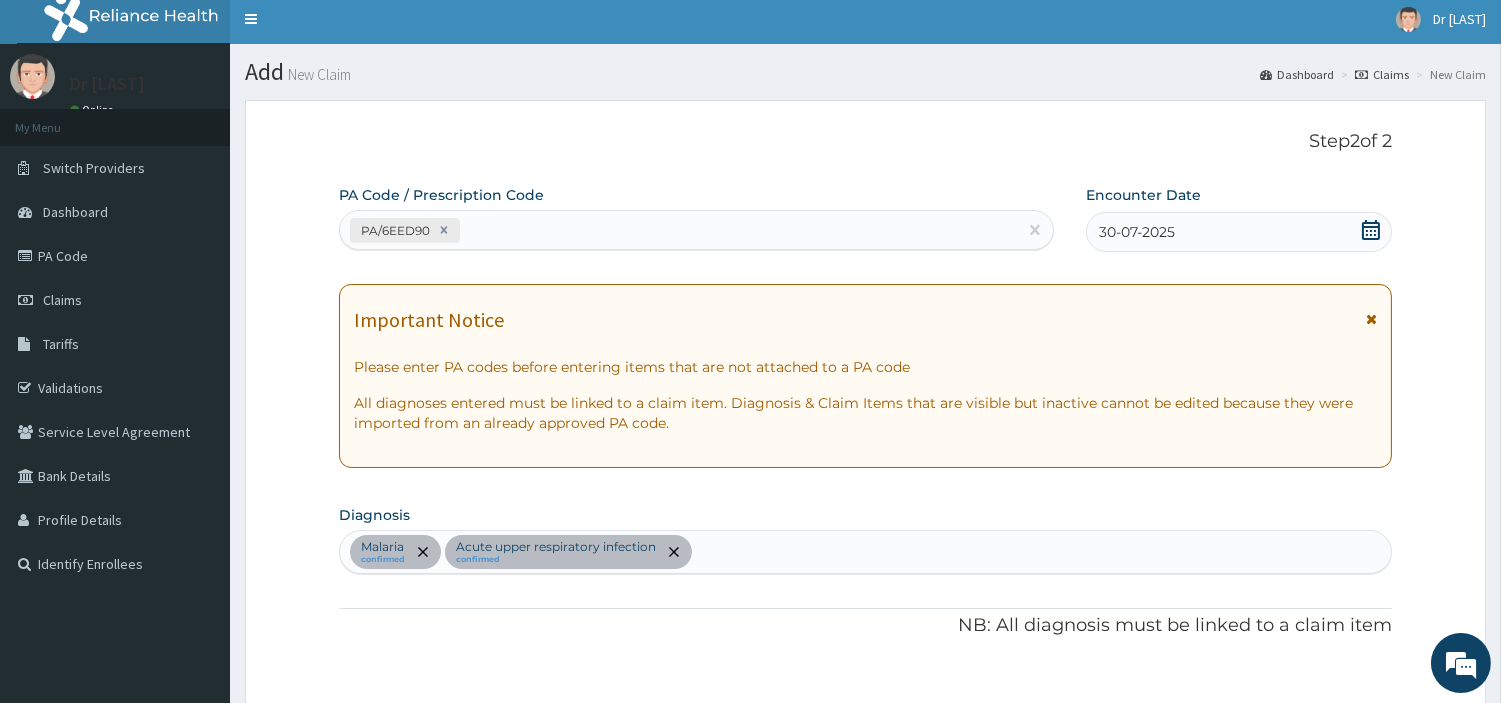scroll, scrollTop: 3, scrollLeft: 0, axis: vertical 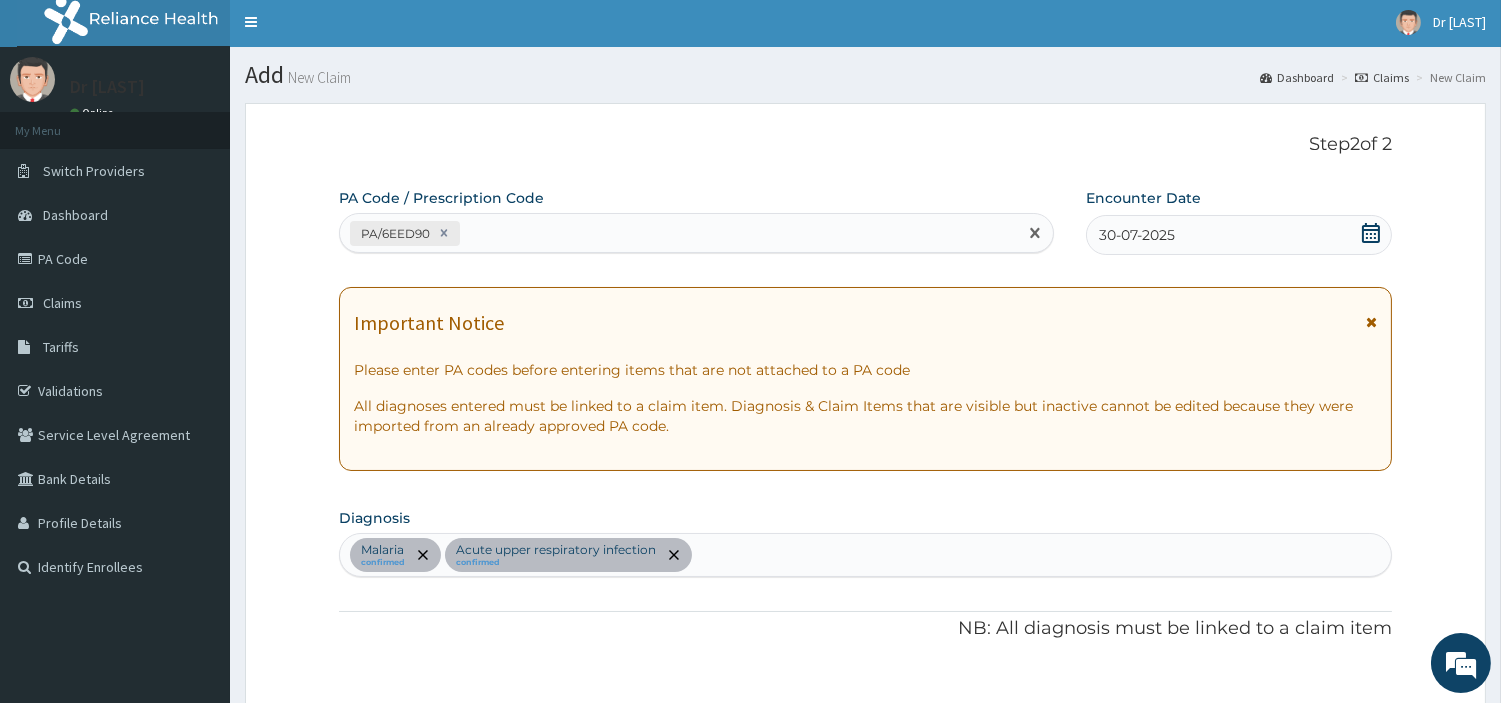 click on "PA/6EED90" at bounding box center [678, 233] 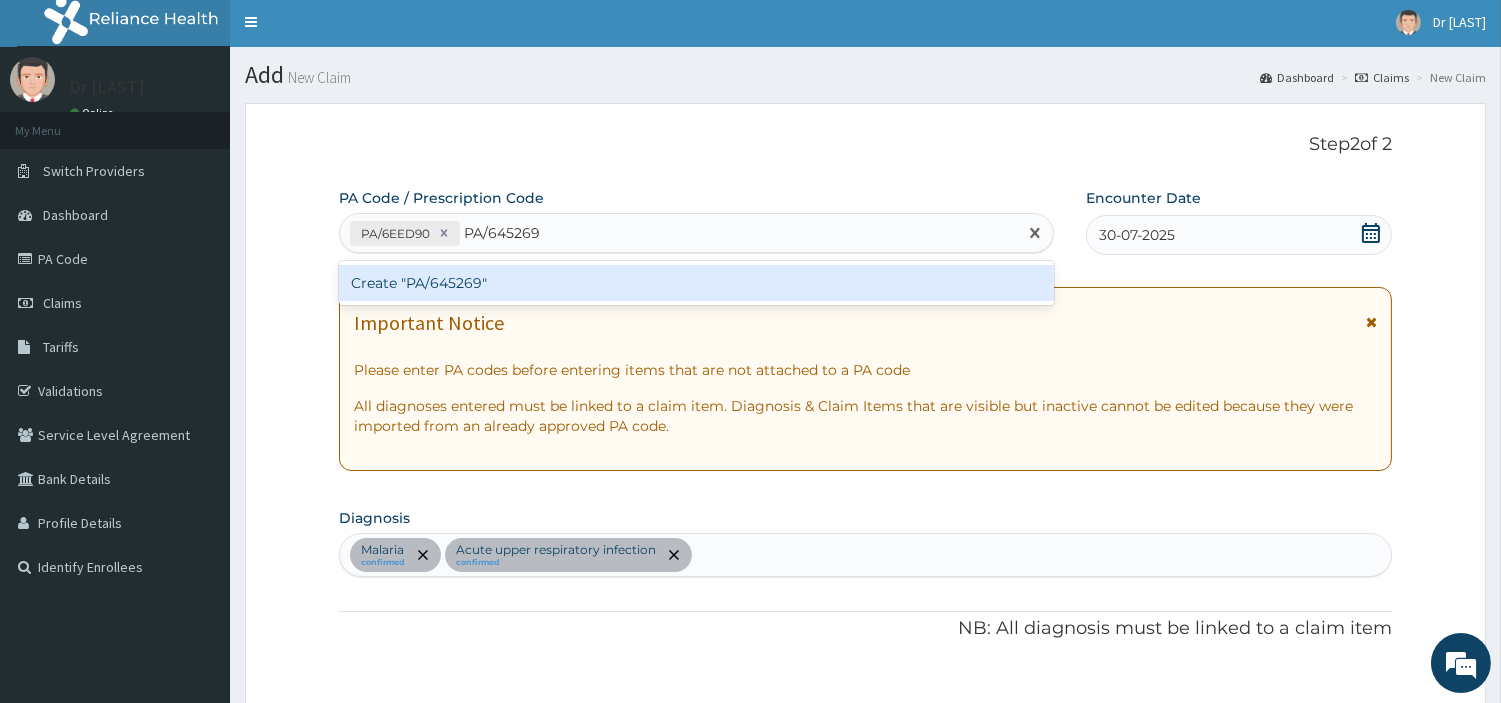 click on "Create "PA/645269"" at bounding box center (696, 283) 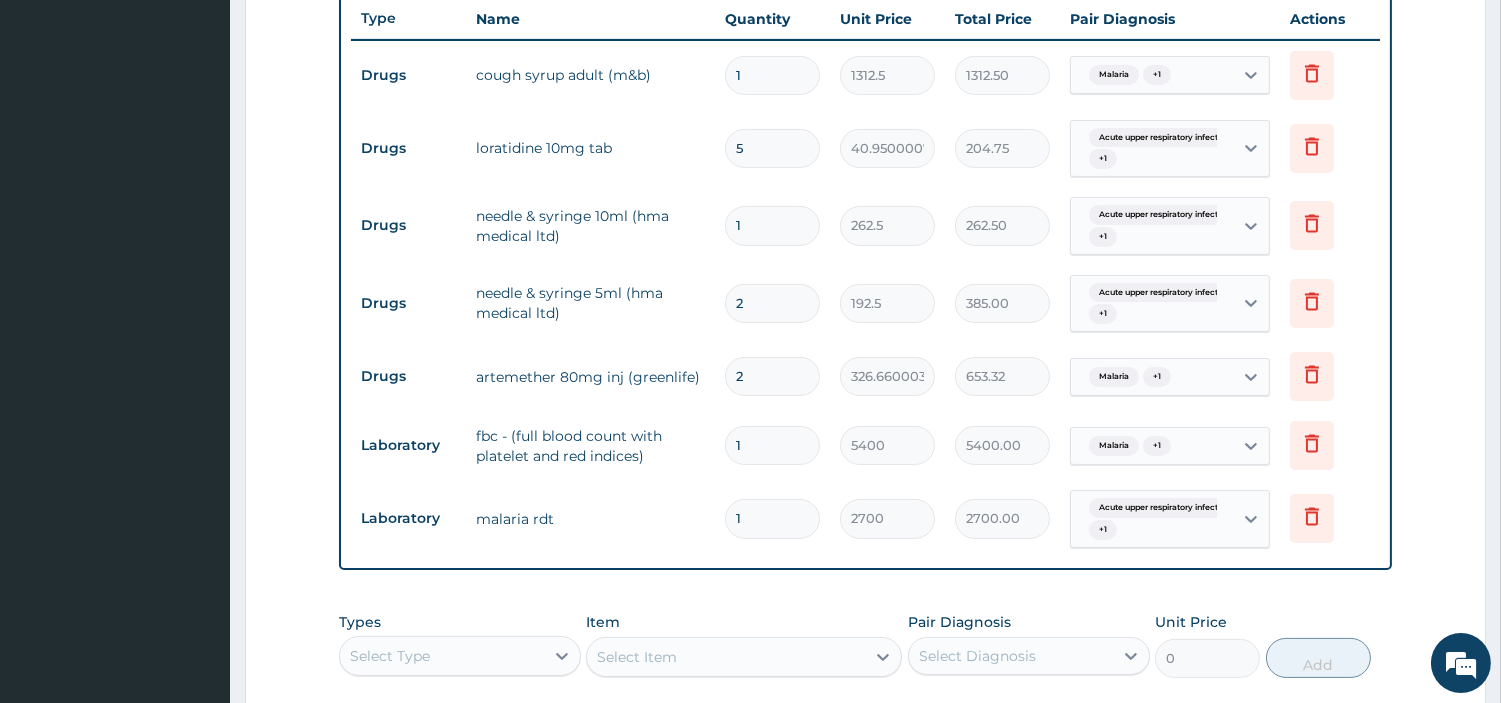 scroll, scrollTop: 756, scrollLeft: 0, axis: vertical 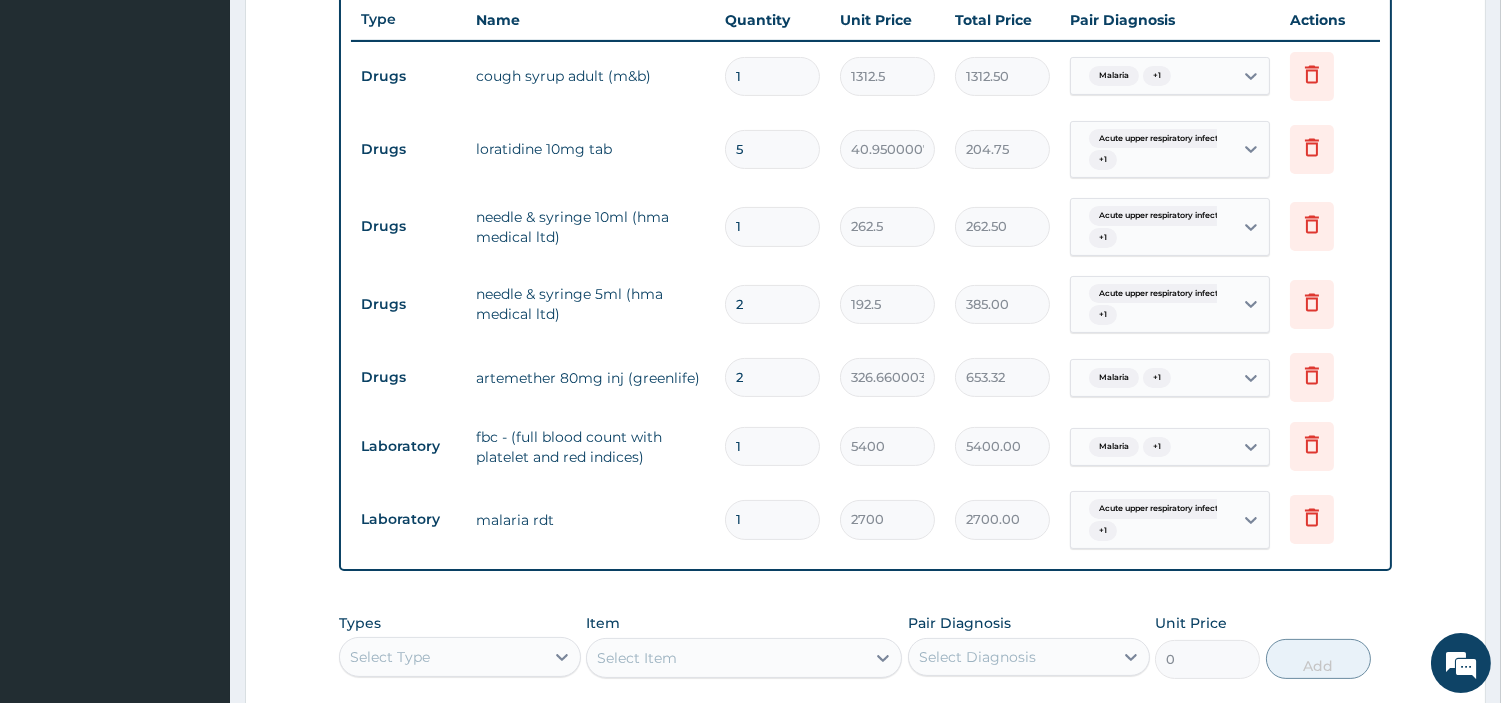 click on "5" at bounding box center [772, 149] 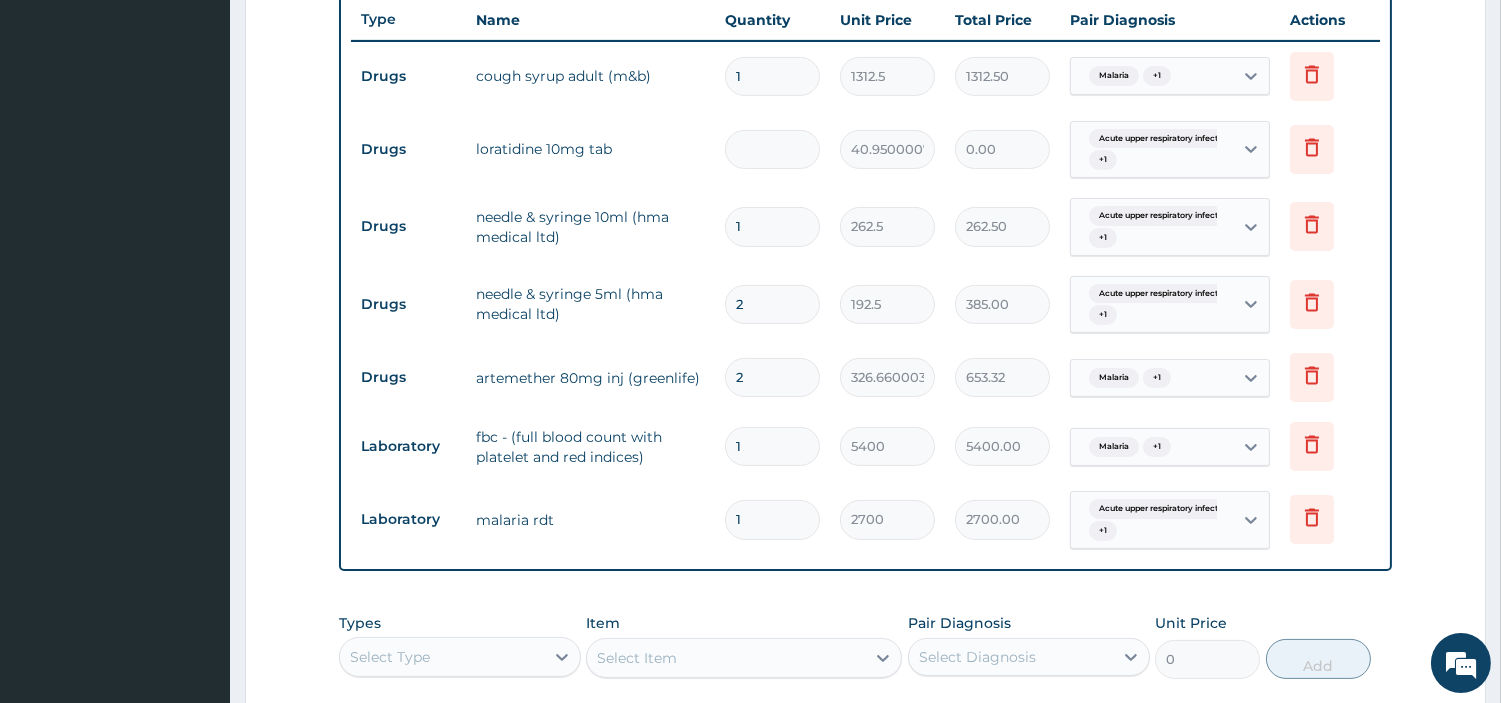 type on "3" 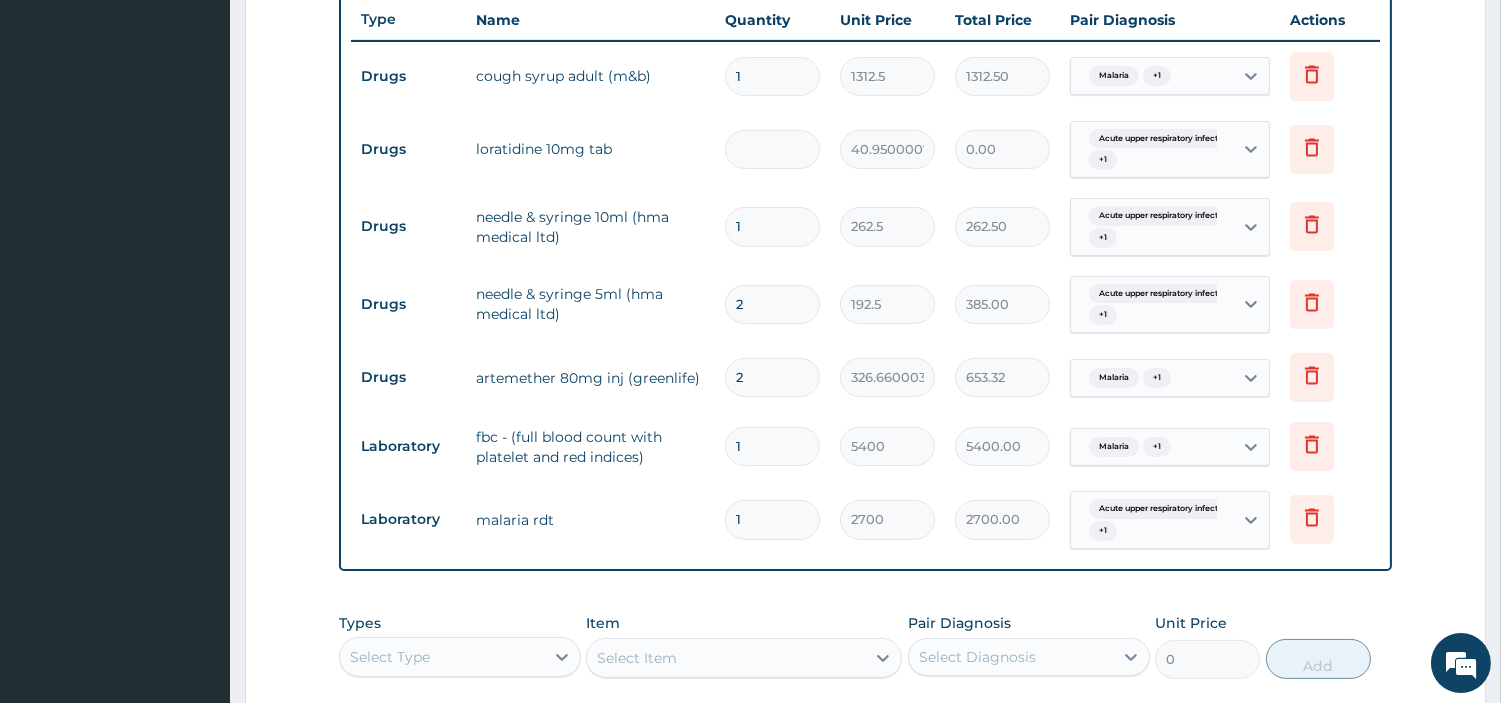 type on "122.85" 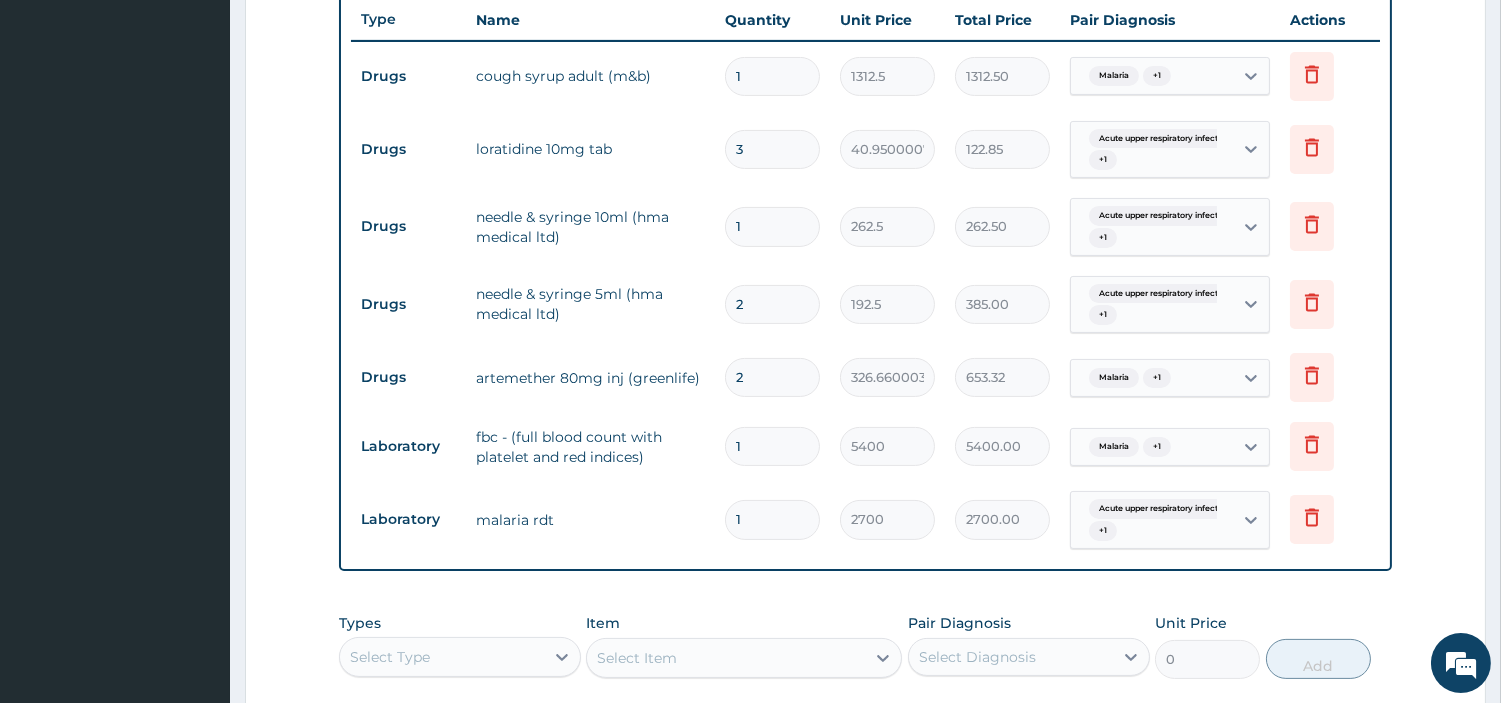 type on "3" 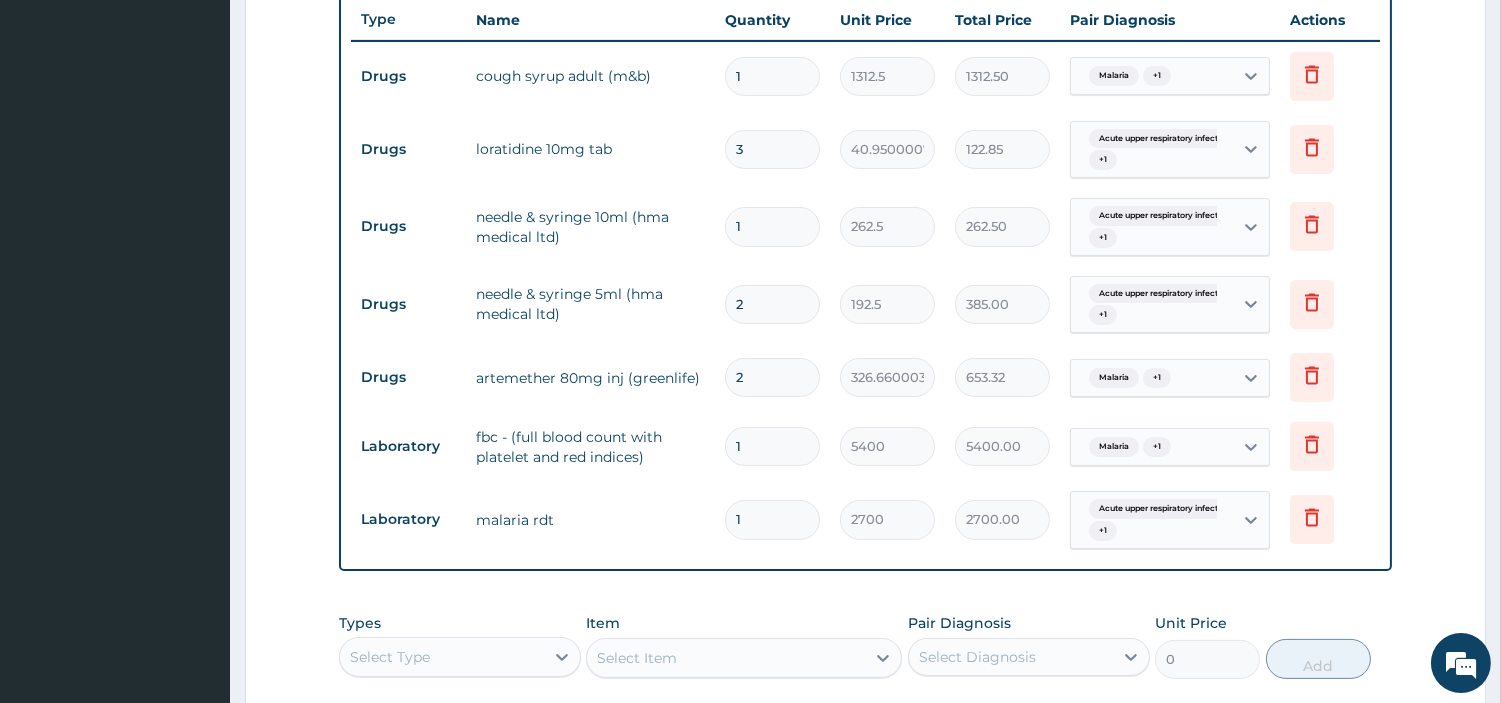 click on "2" at bounding box center [772, 304] 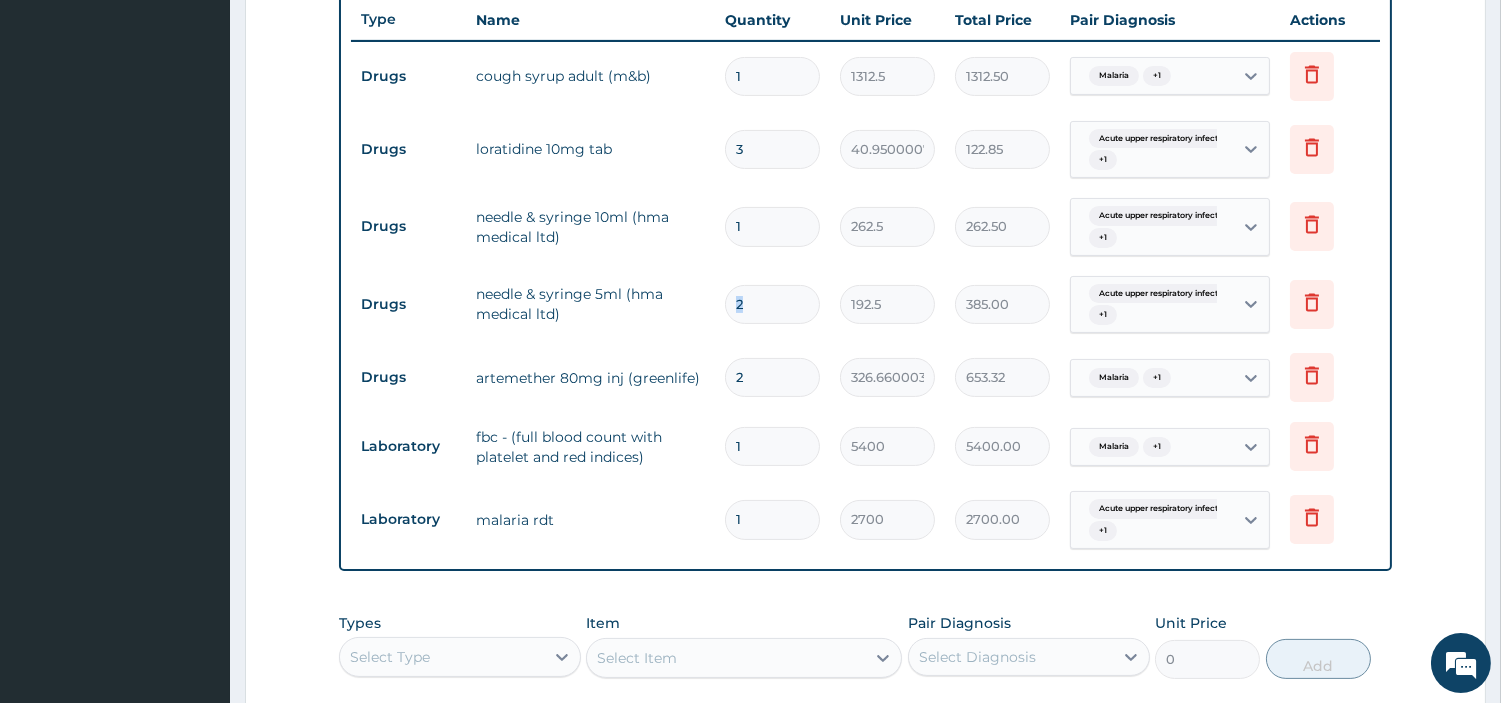 click on "2" at bounding box center (772, 304) 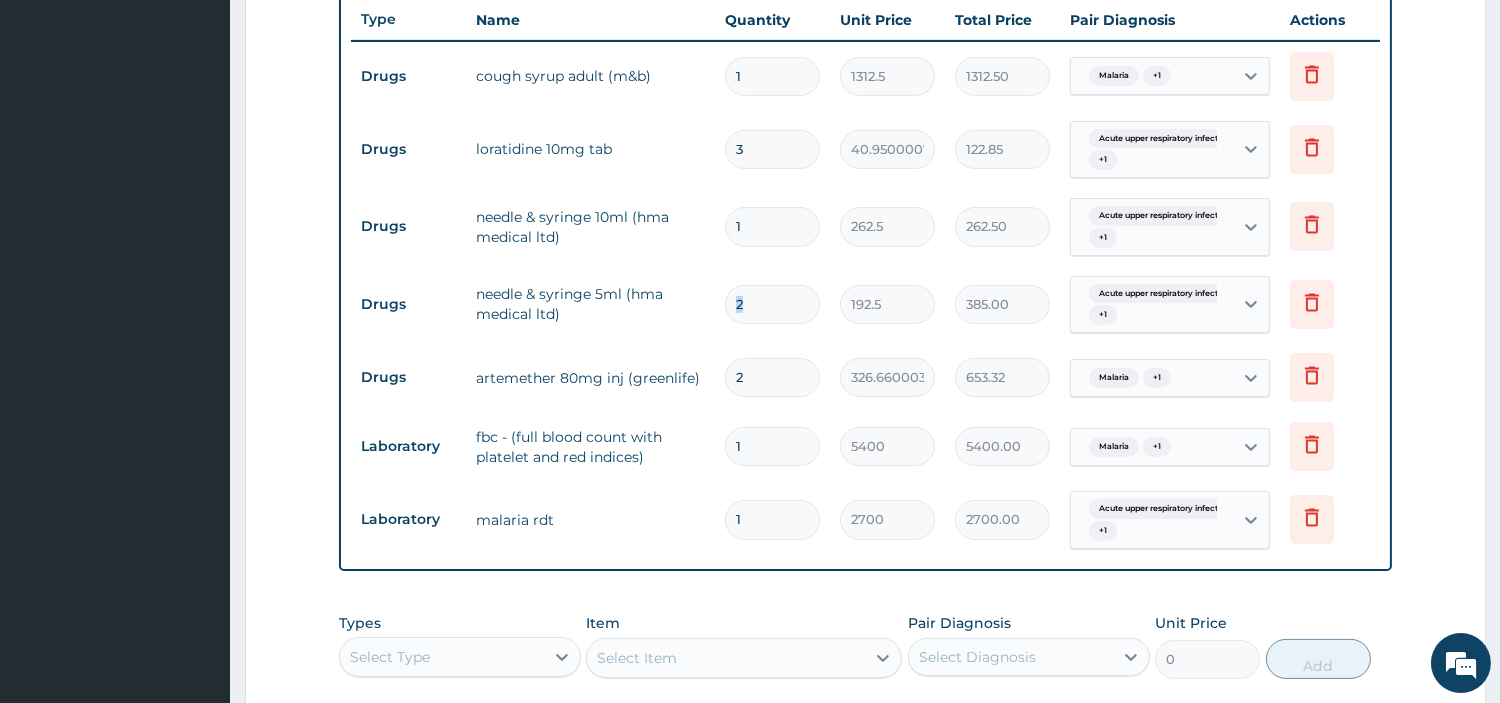 click on "2" at bounding box center [772, 304] 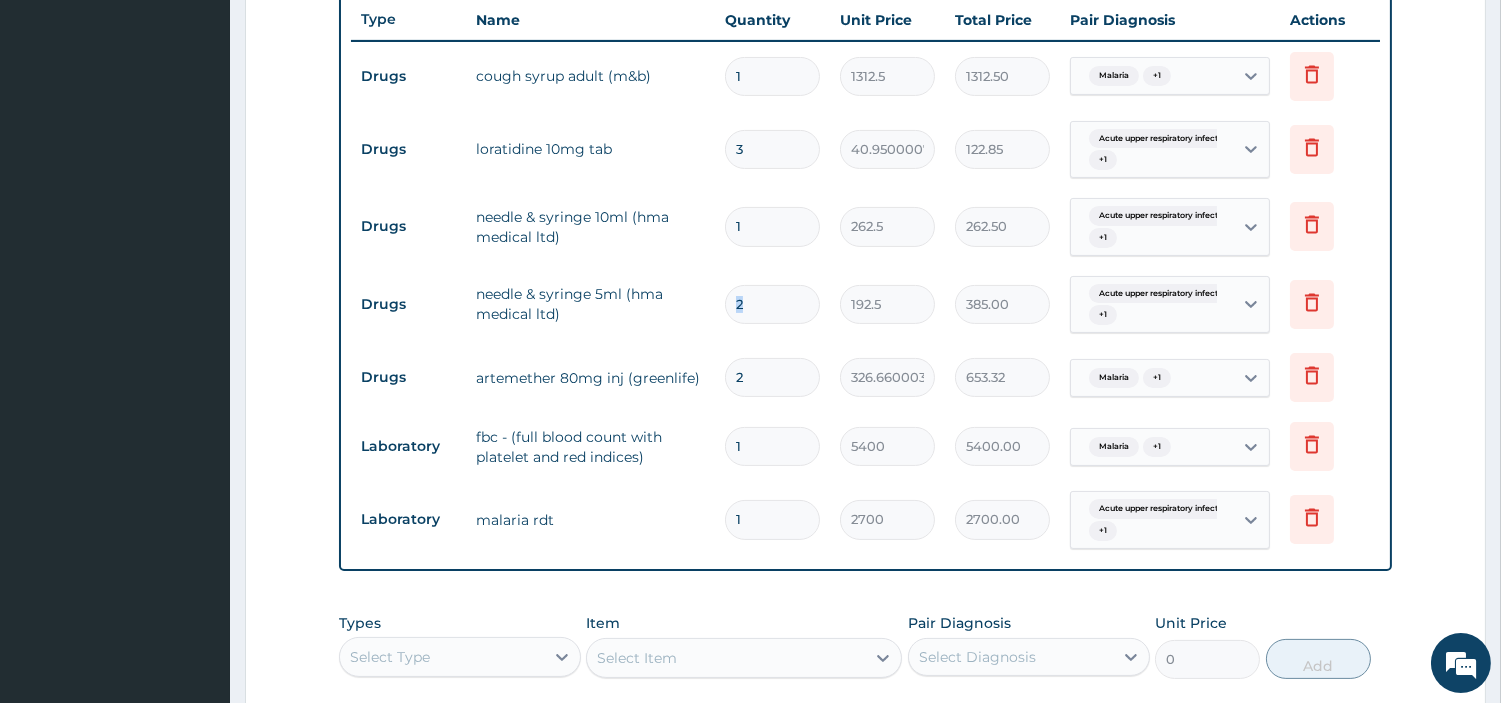 click on "2" at bounding box center [772, 304] 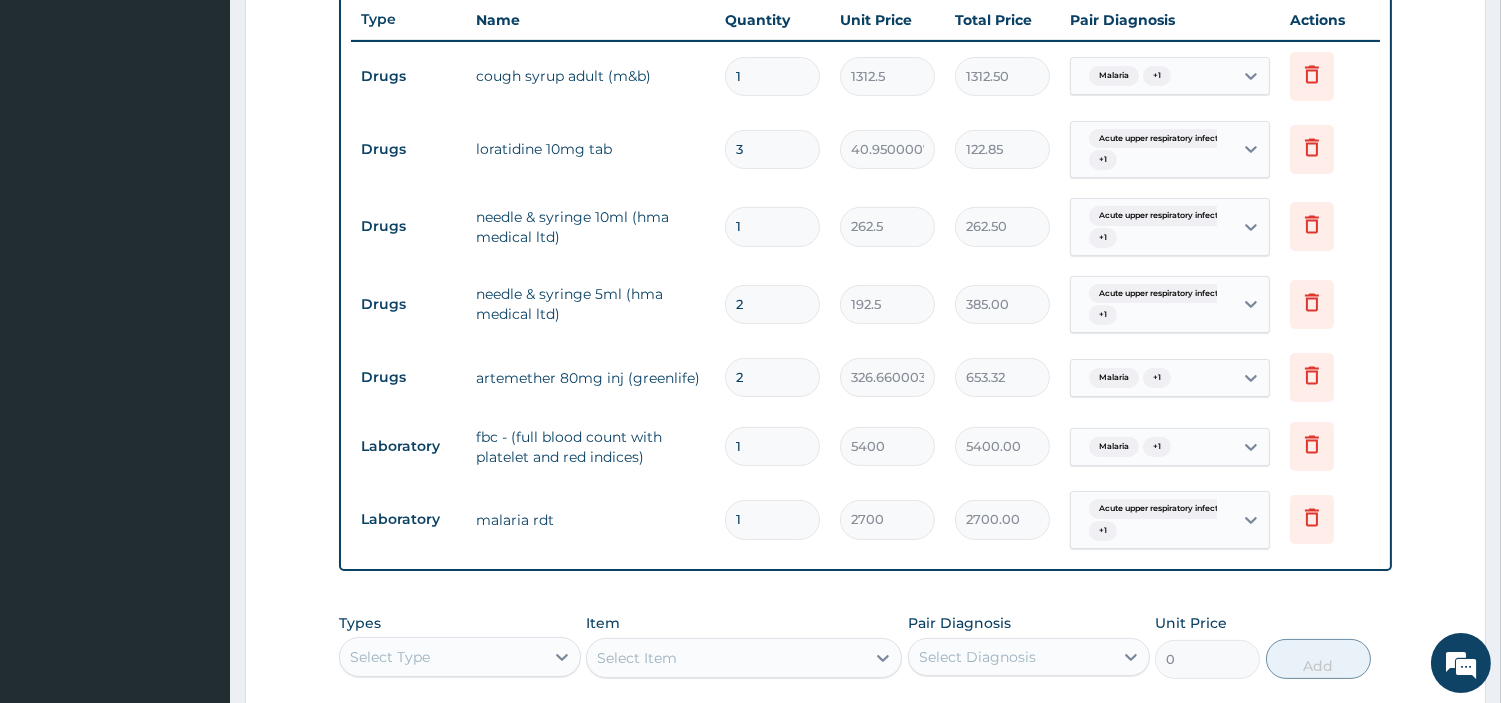 type 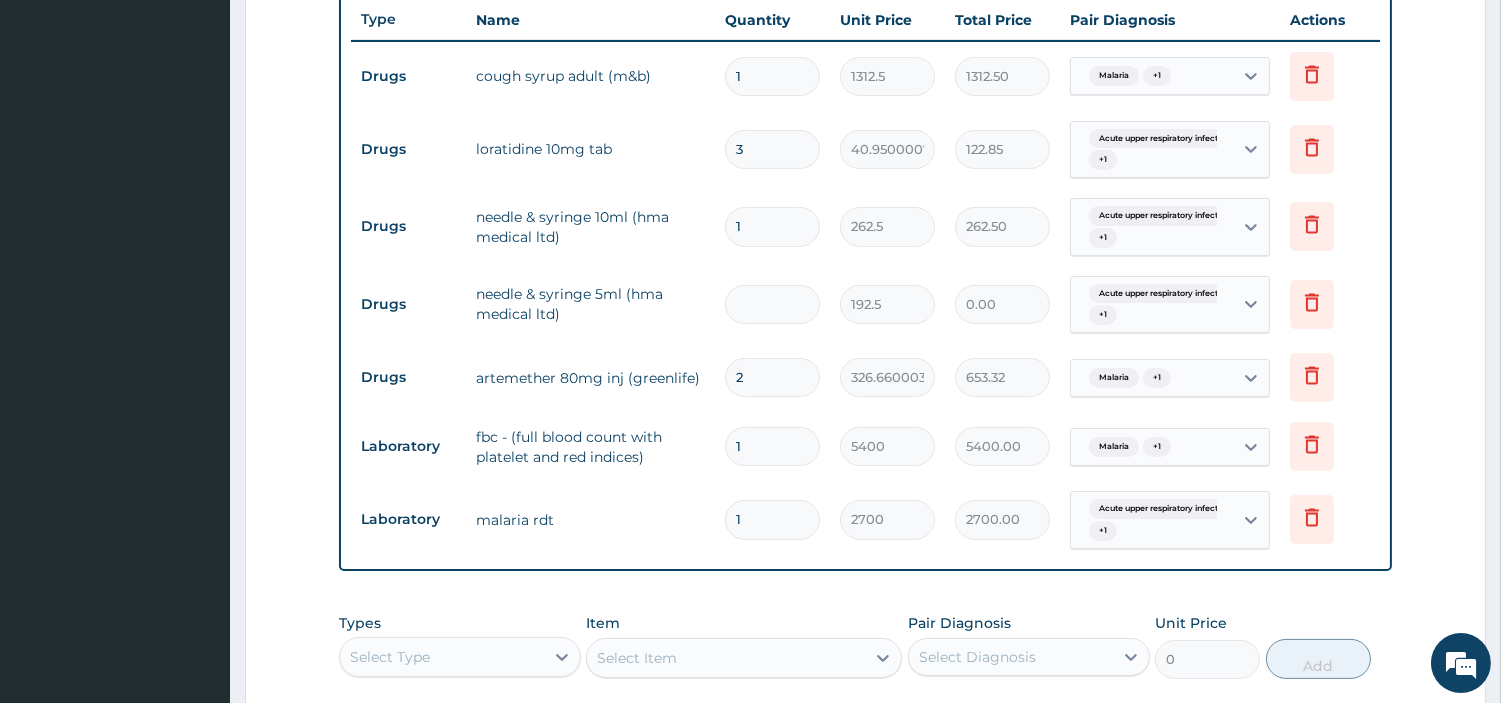 type on "1" 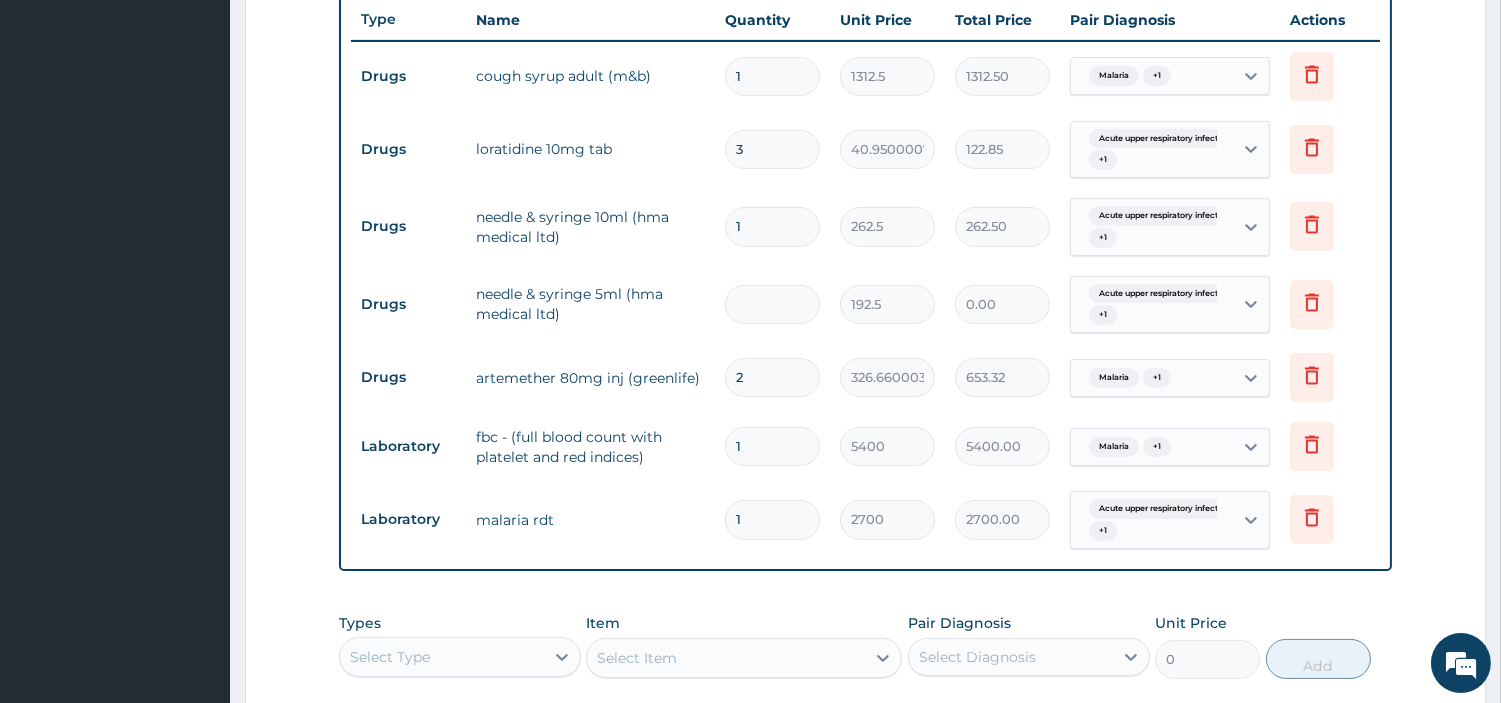 type on "192.50" 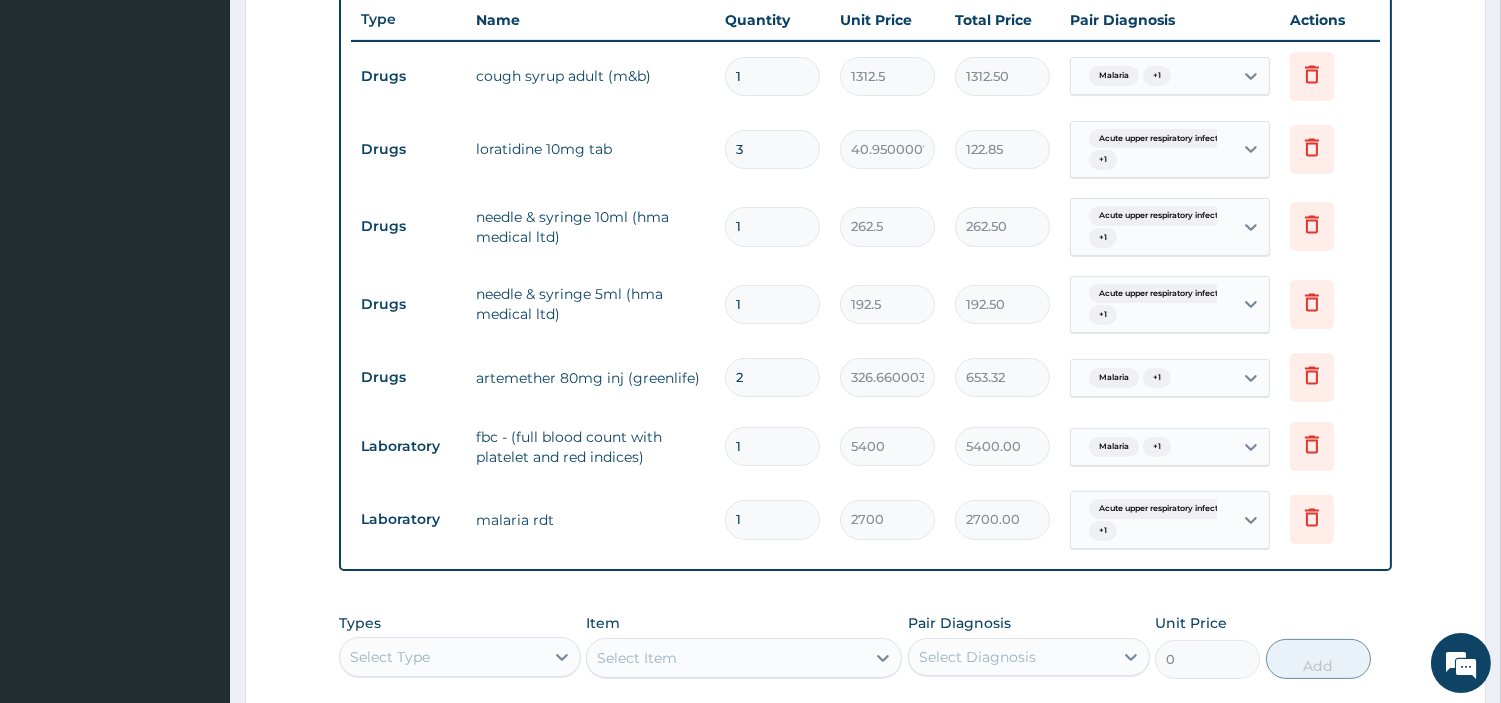 type on "1" 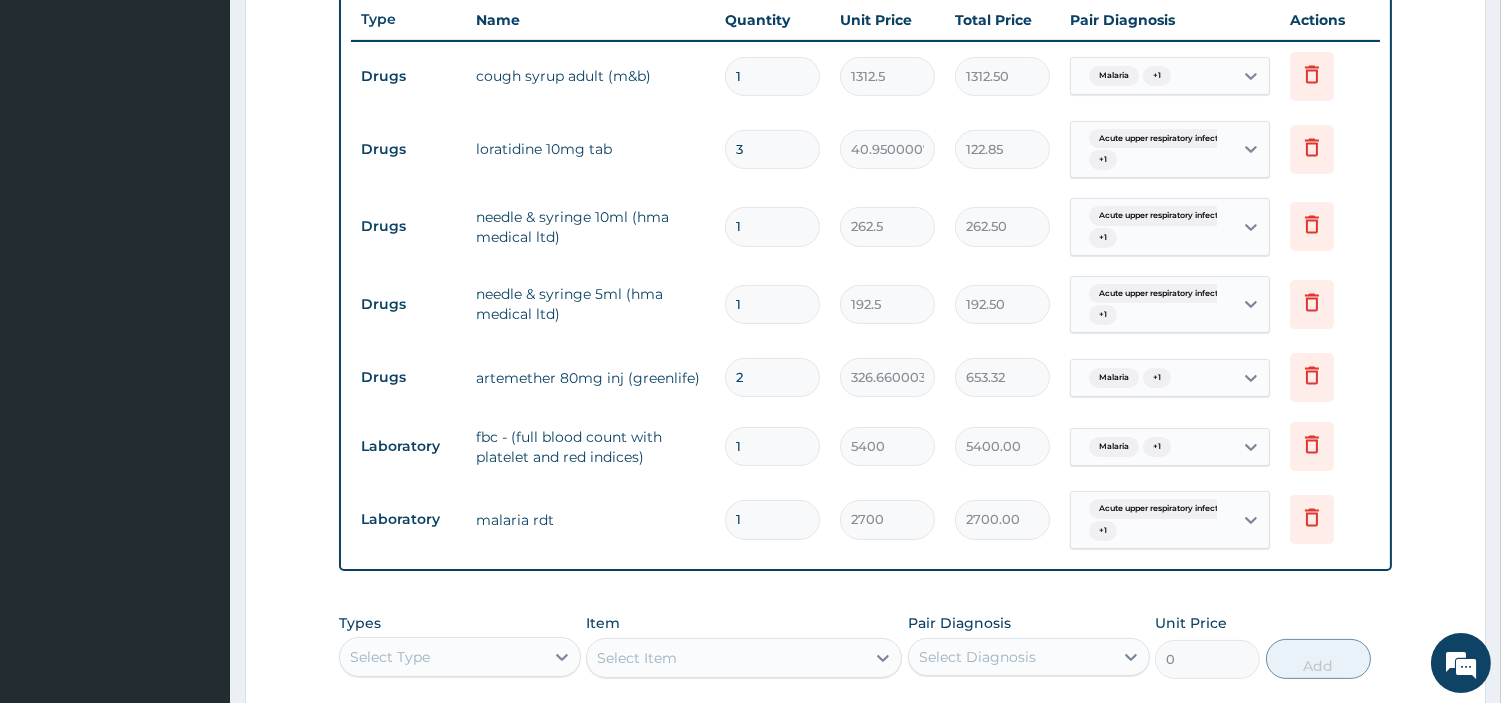 scroll, scrollTop: 1092, scrollLeft: 0, axis: vertical 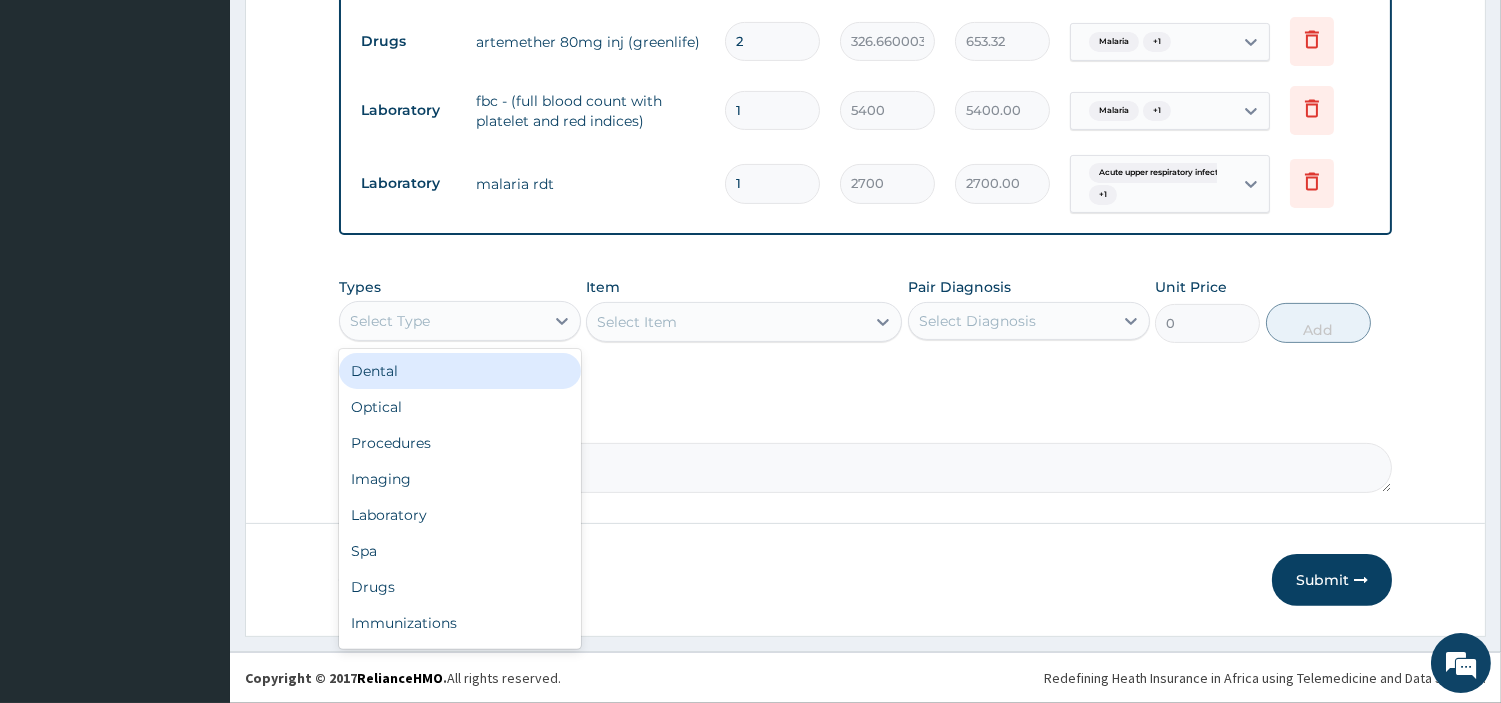 click on "Select Type" at bounding box center [442, 321] 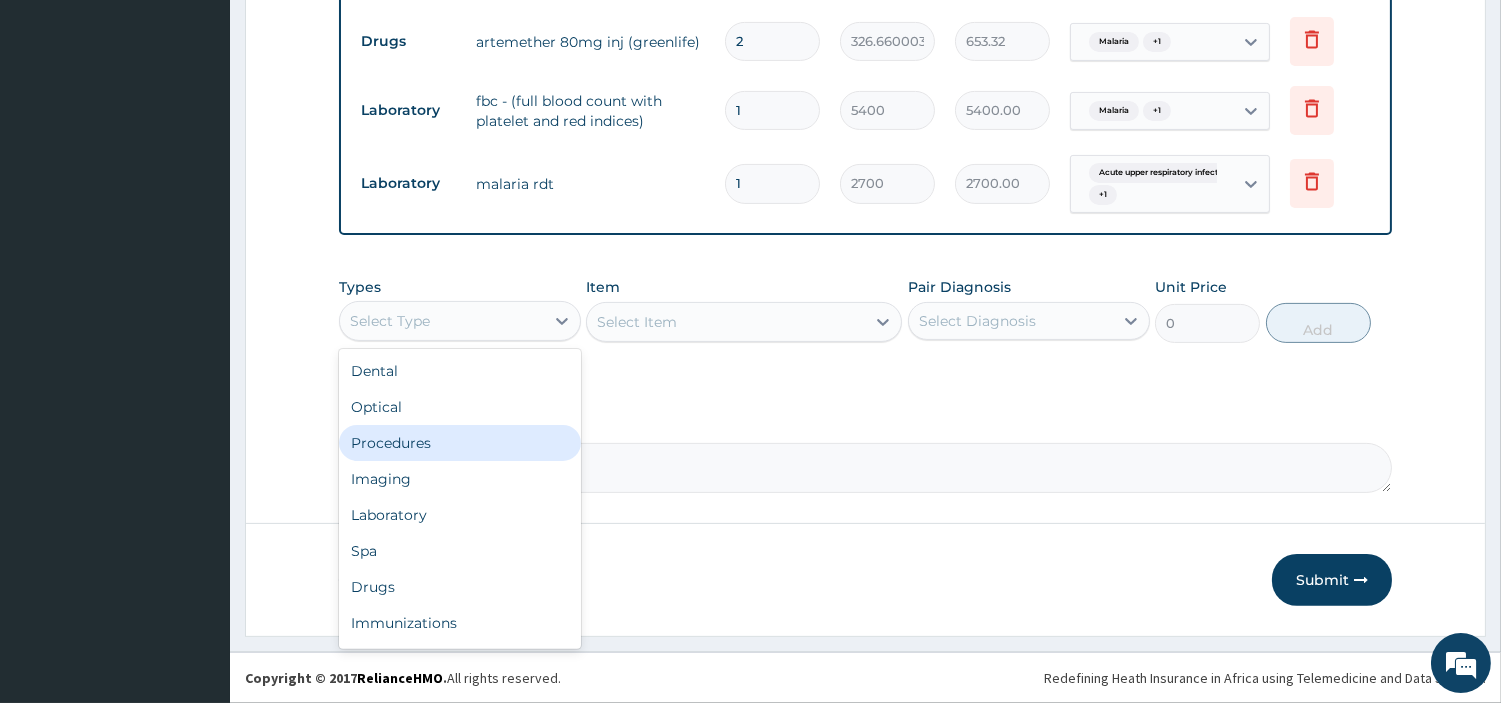 click on "Procedures" at bounding box center [460, 443] 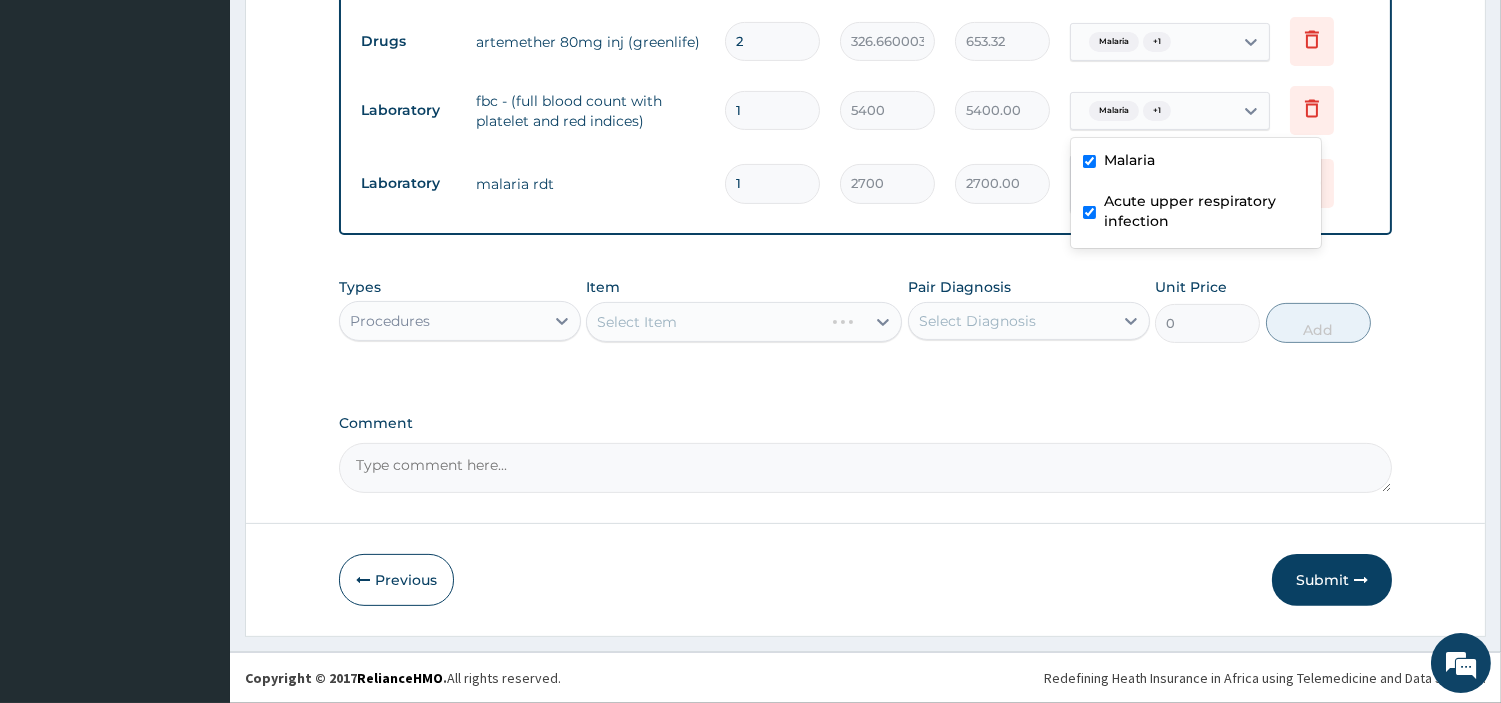 click at bounding box center [1179, 111] 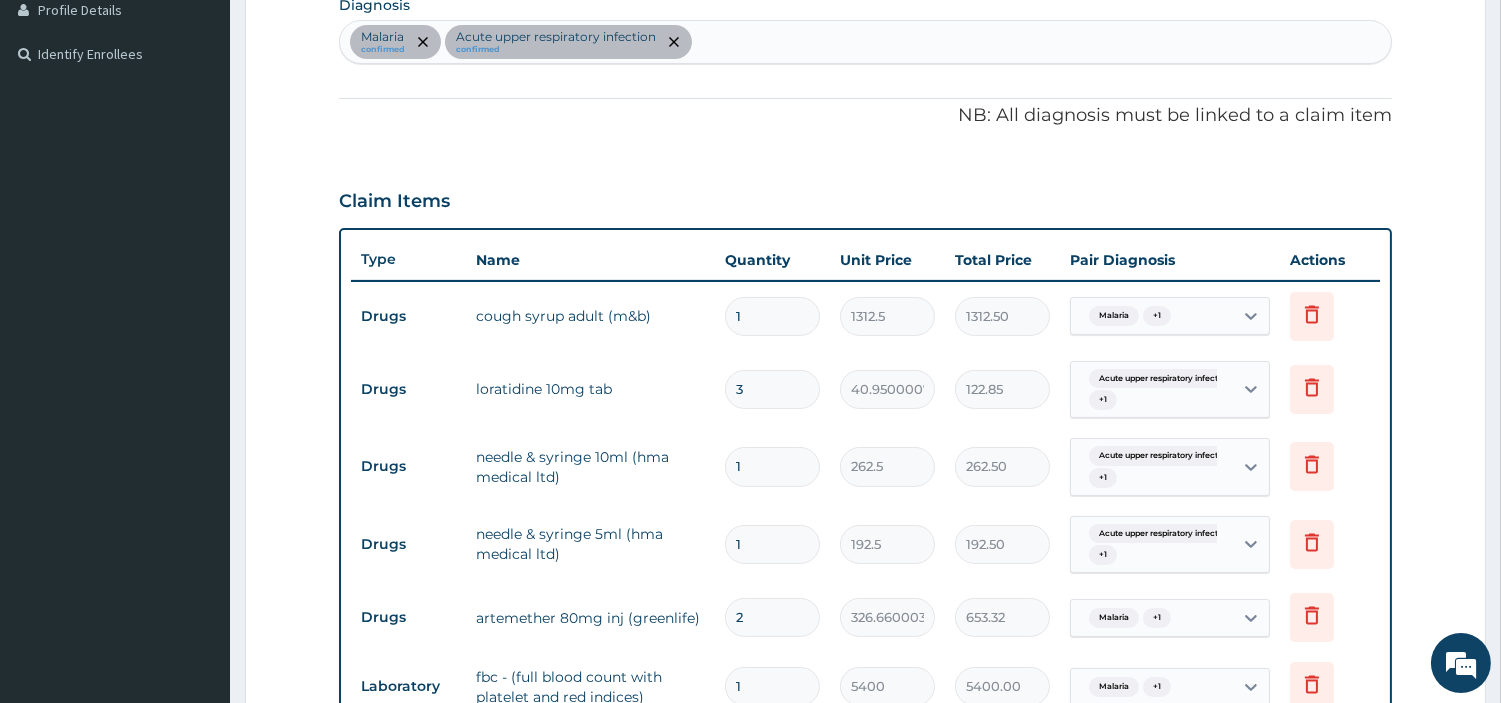 scroll, scrollTop: 515, scrollLeft: 0, axis: vertical 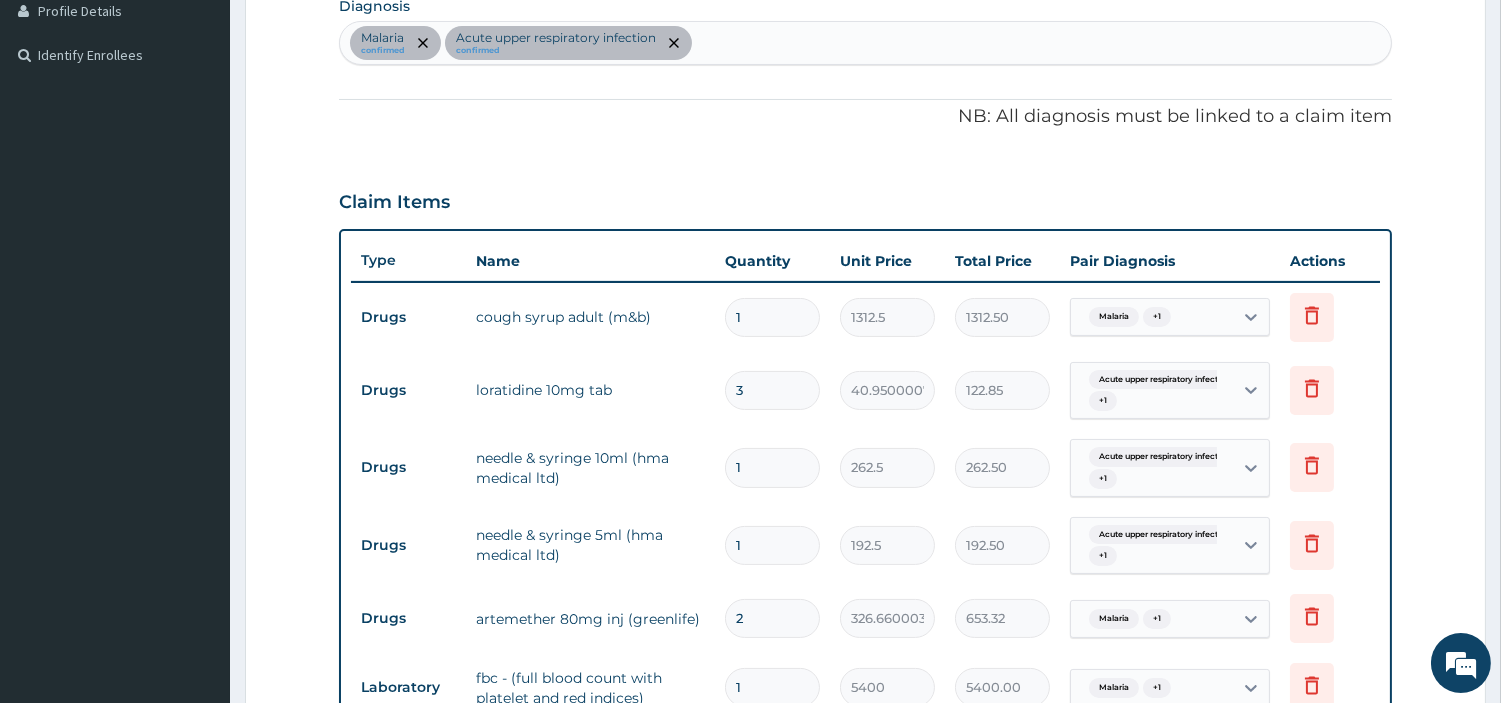 click on "Malaria confirmed Acute upper respiratory infection confirmed" at bounding box center [865, 43] 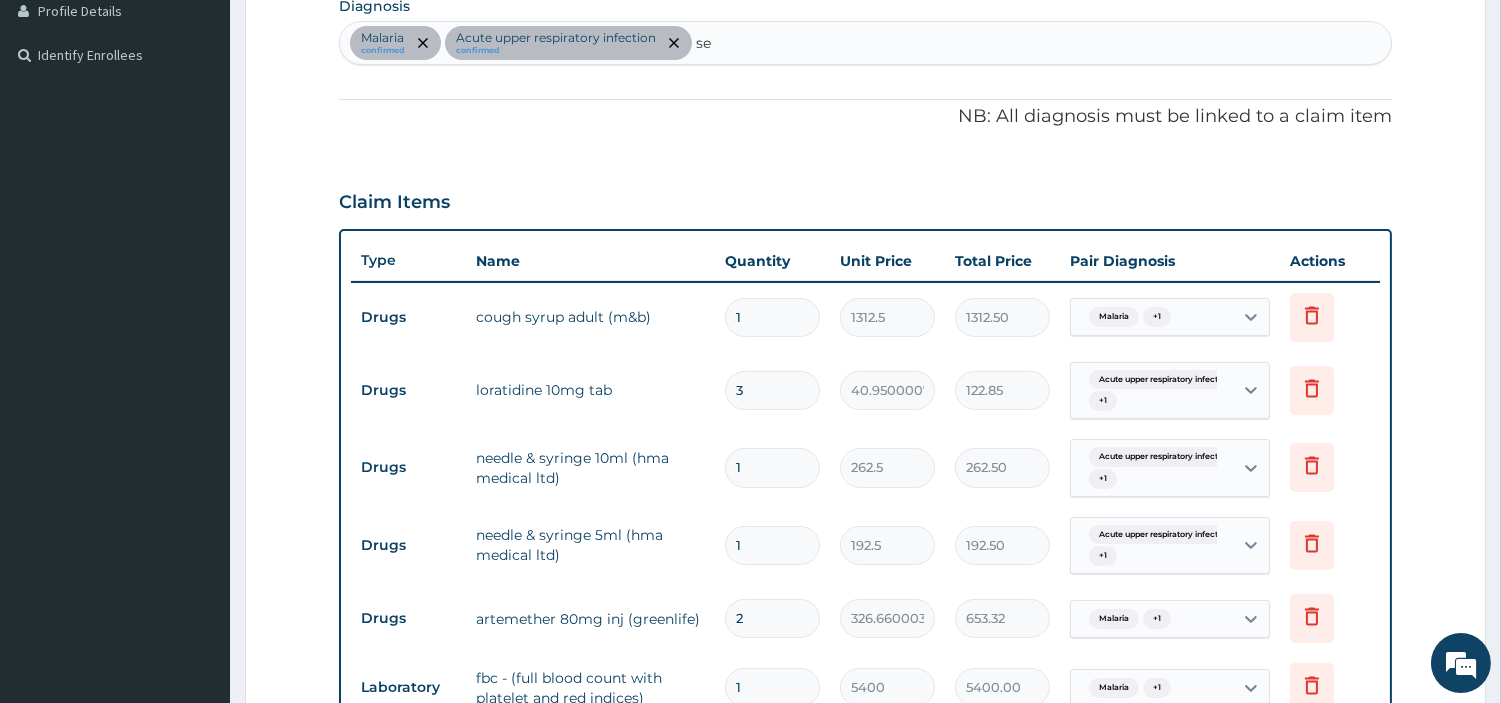 type on "sep" 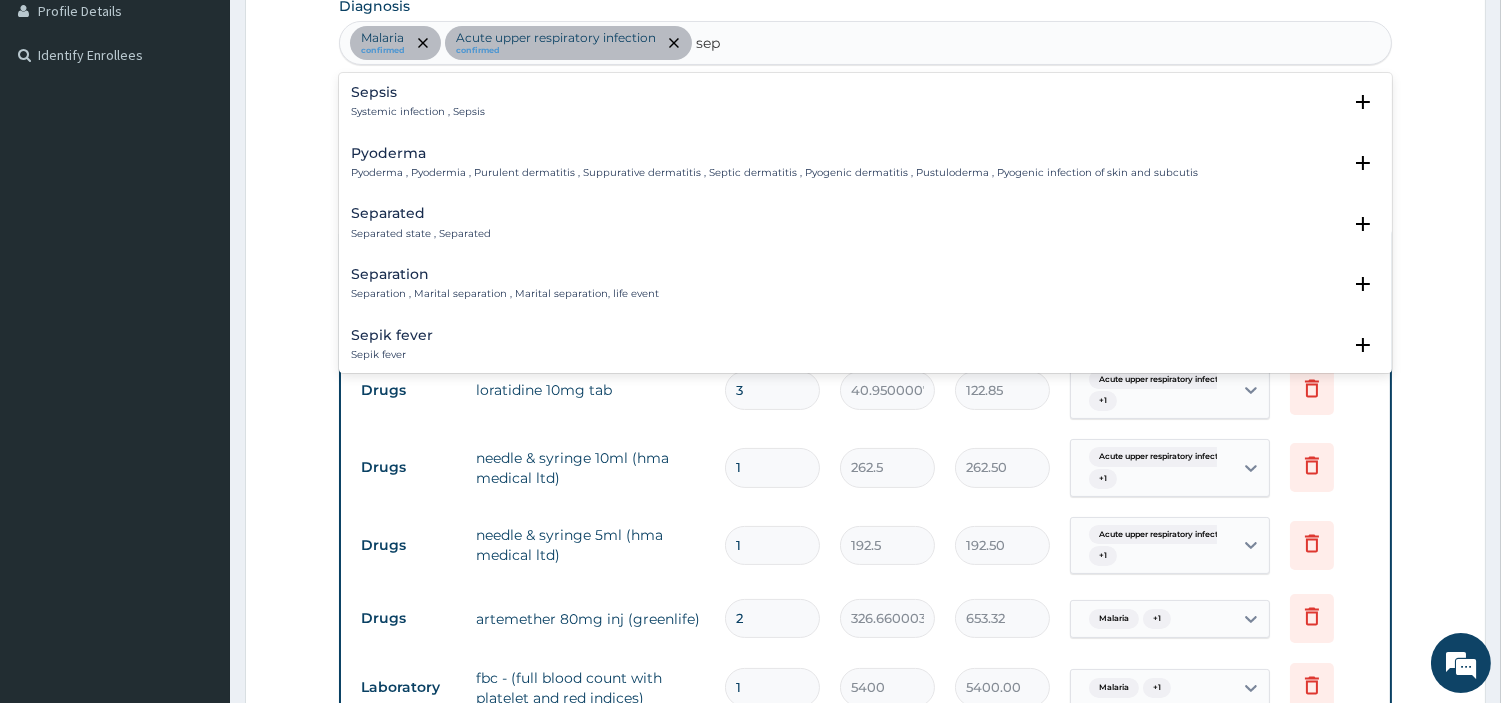 click on "Systemic infection , Sepsis" at bounding box center (418, 112) 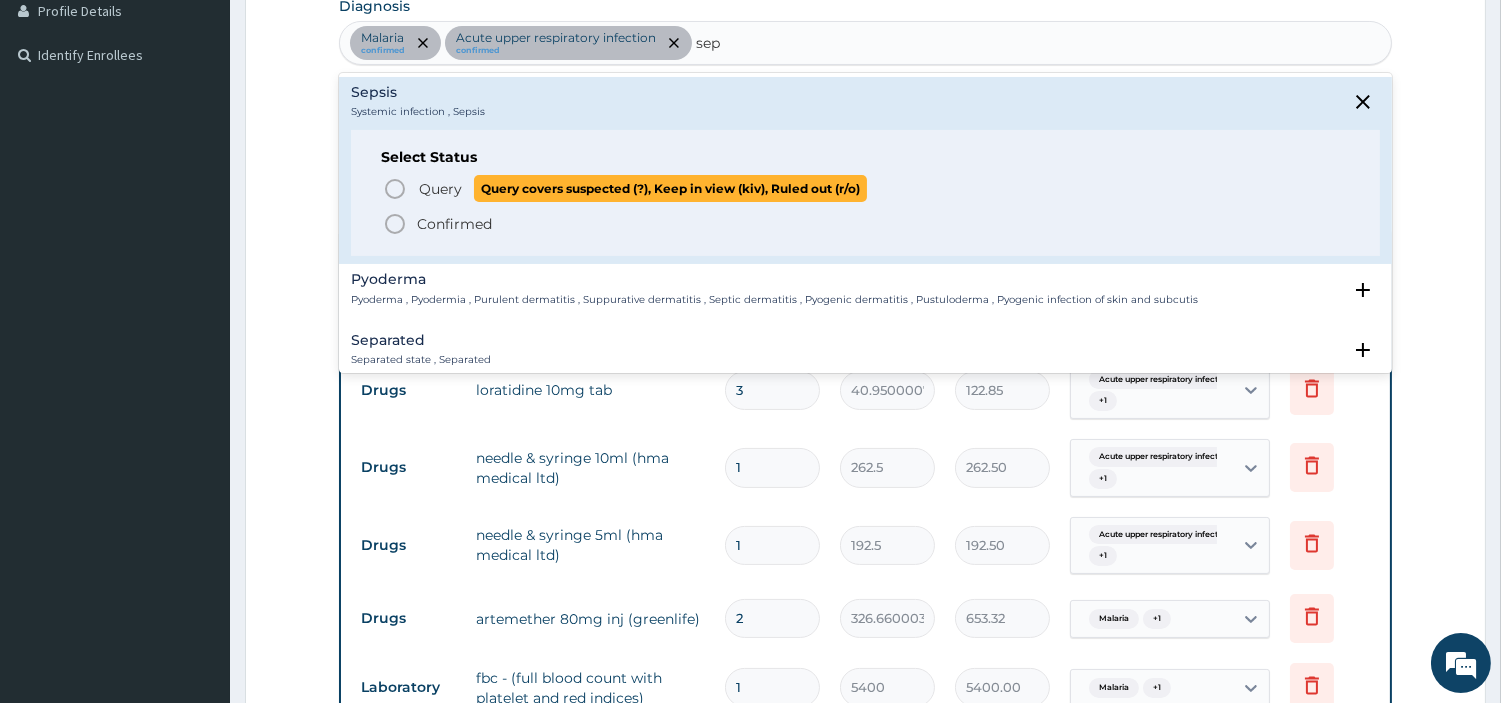 click 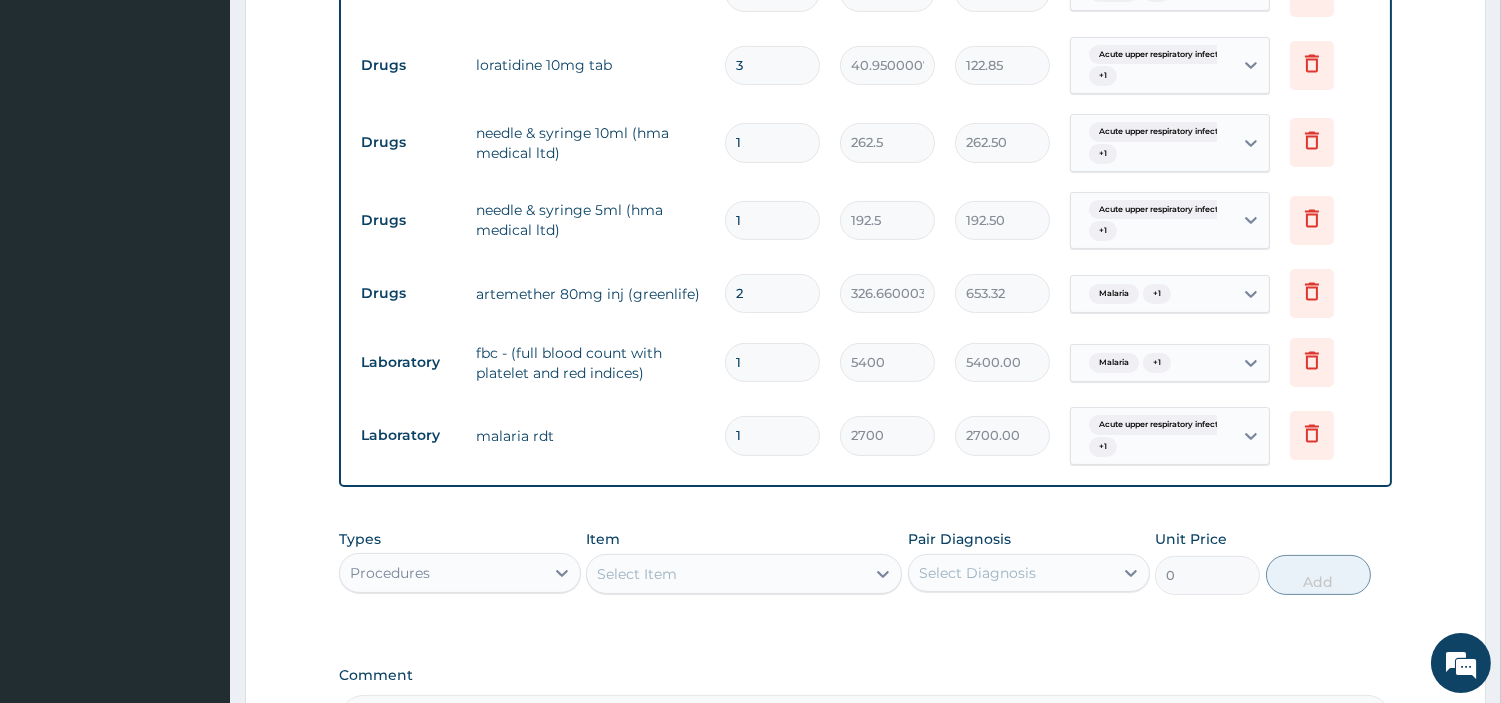 scroll, scrollTop: 1092, scrollLeft: 0, axis: vertical 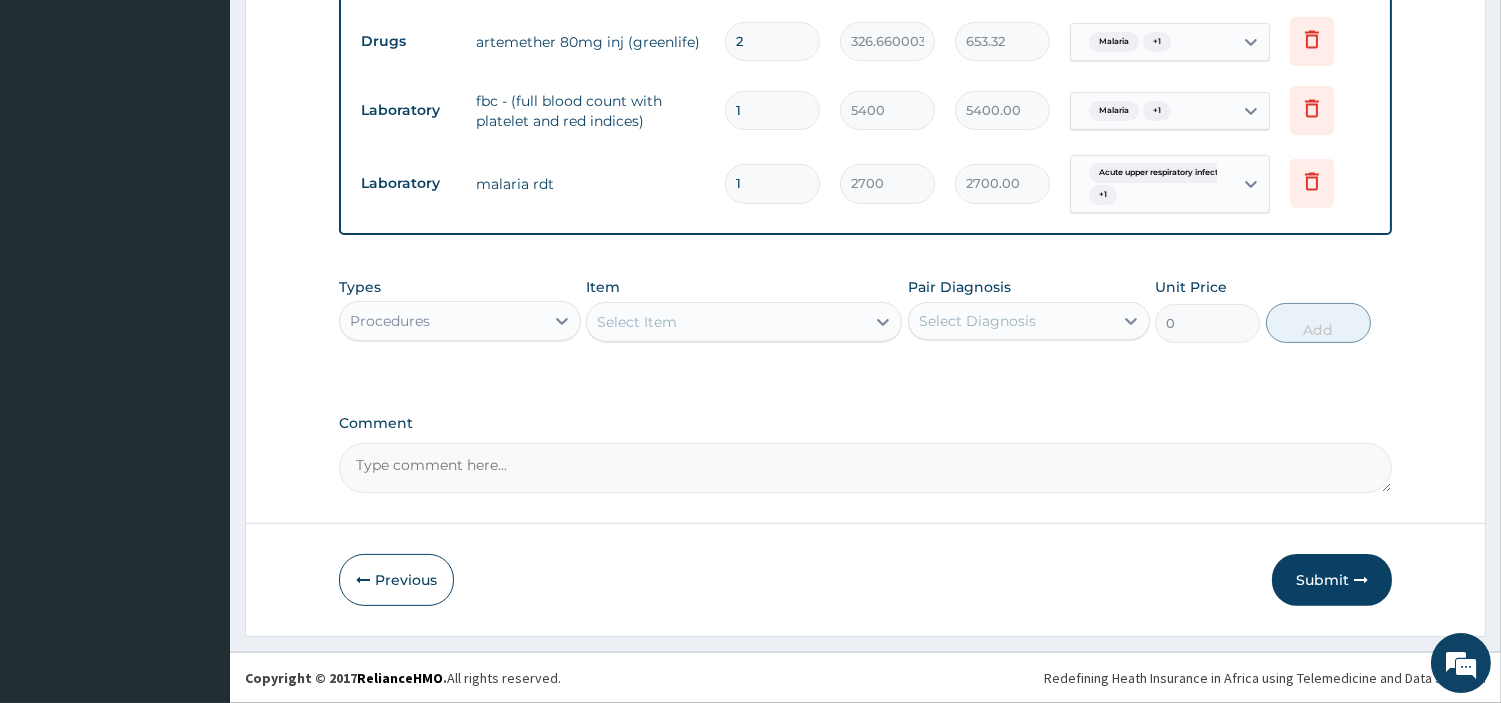 click on "Select Item" at bounding box center [726, 322] 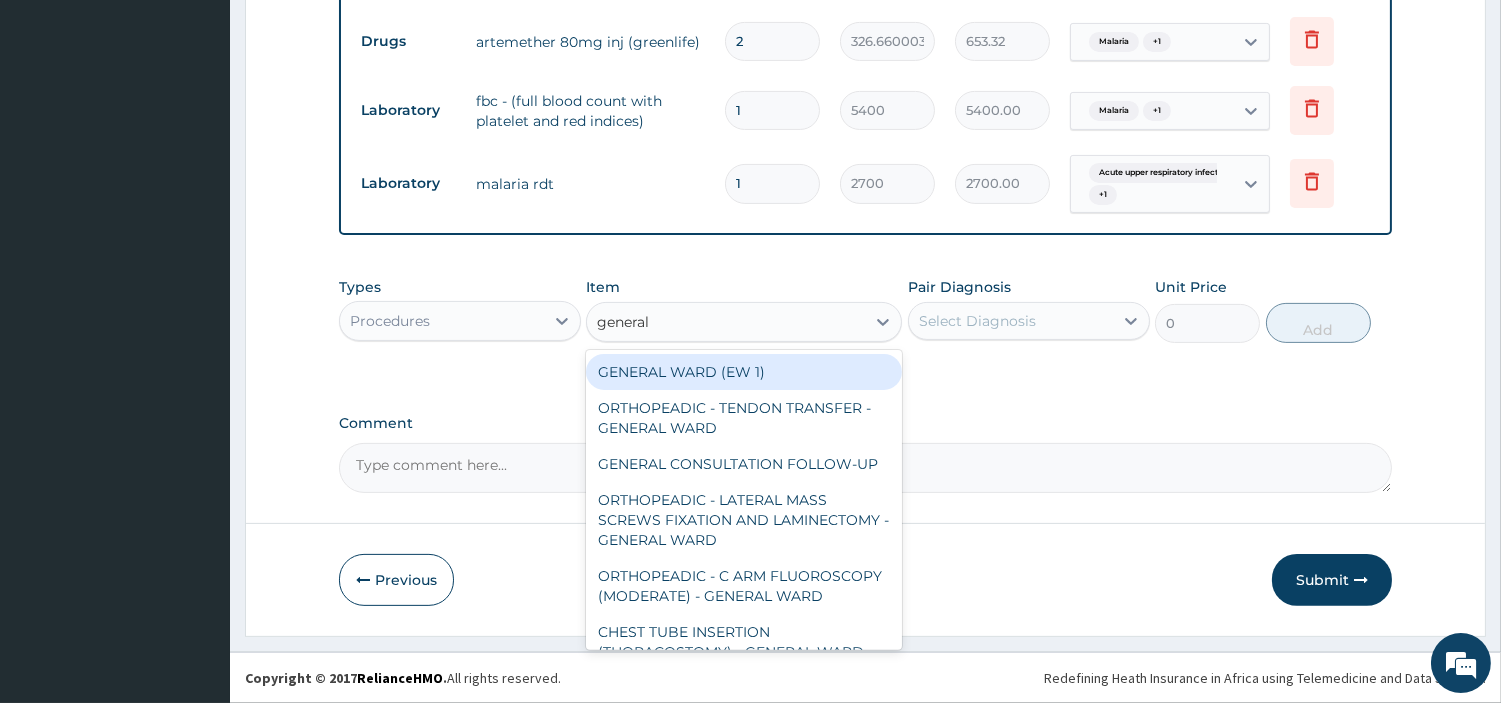 type on "general c" 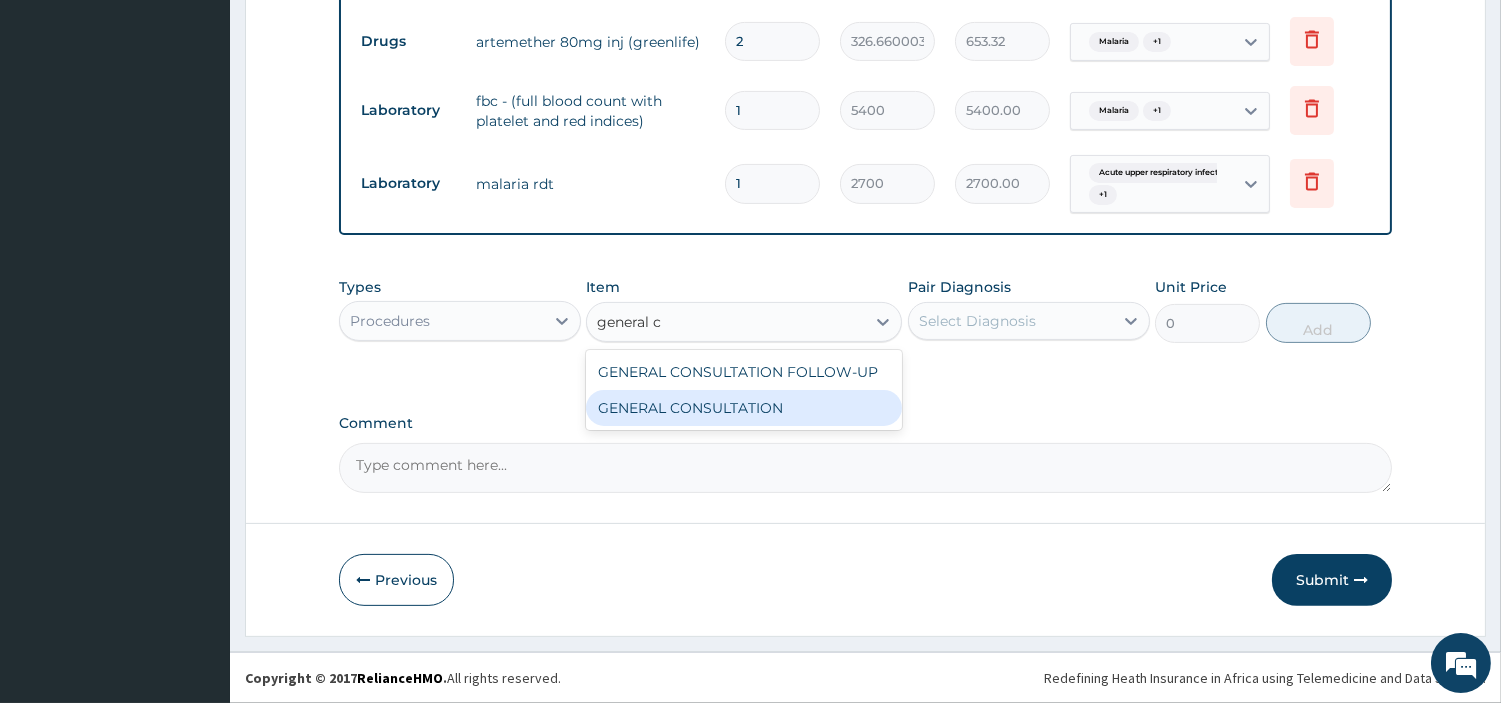 click on "GENERAL CONSULTATION" at bounding box center (744, 408) 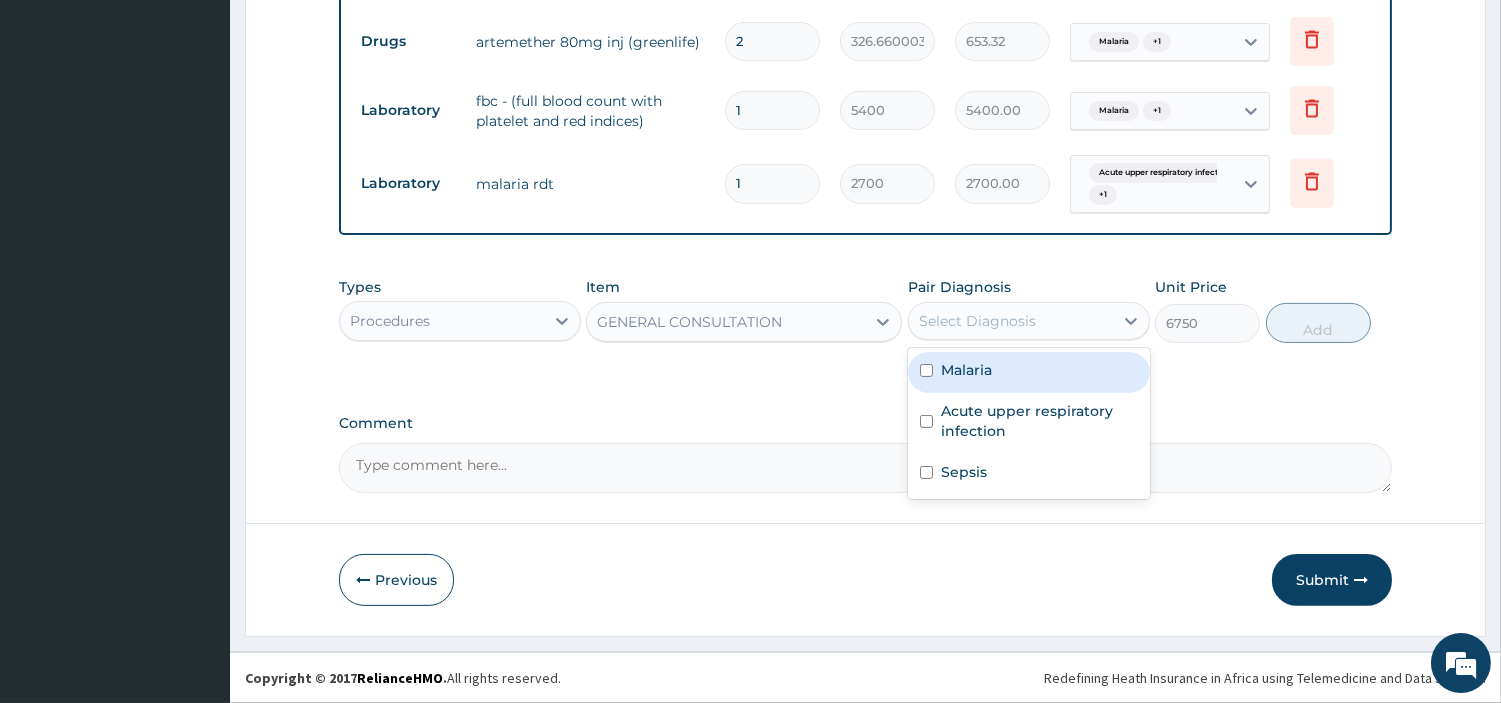 click on "Select Diagnosis" at bounding box center [977, 321] 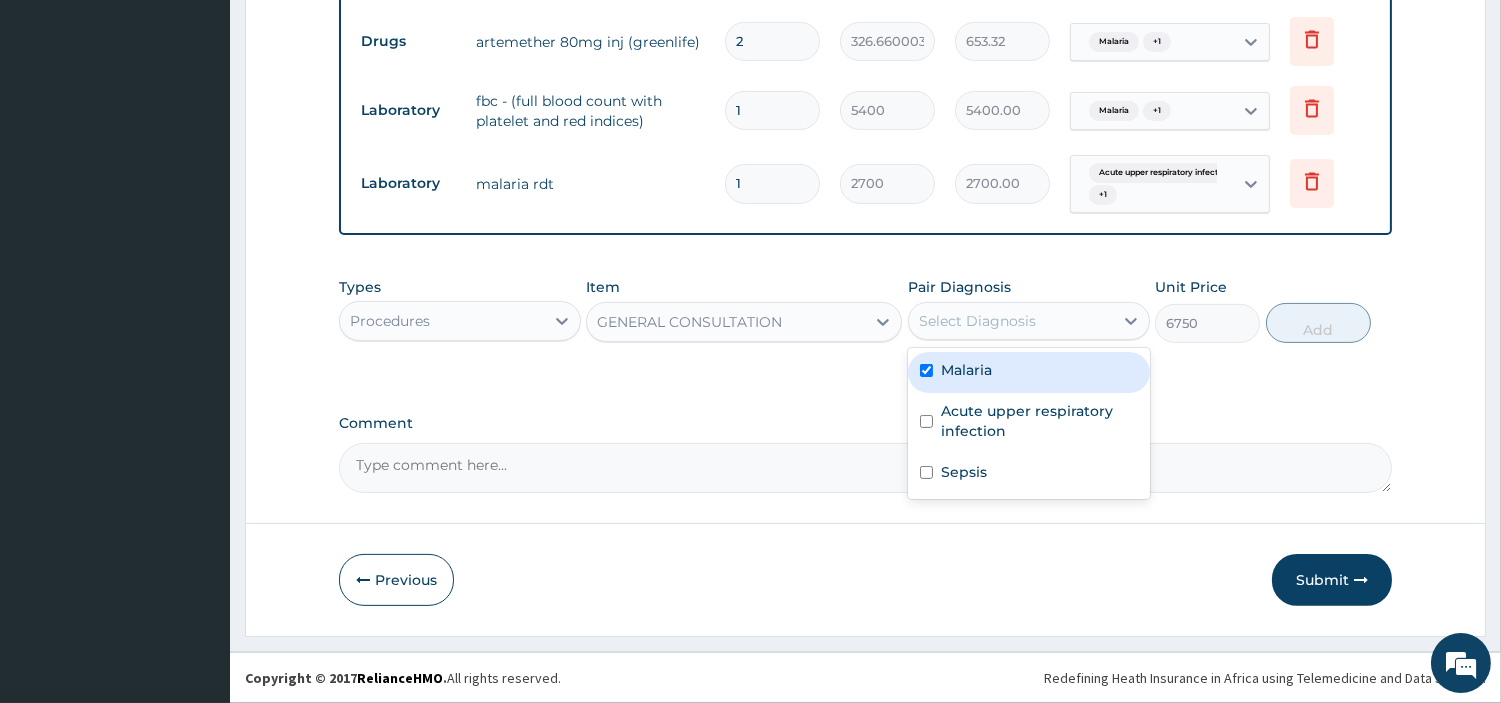 checkbox on "true" 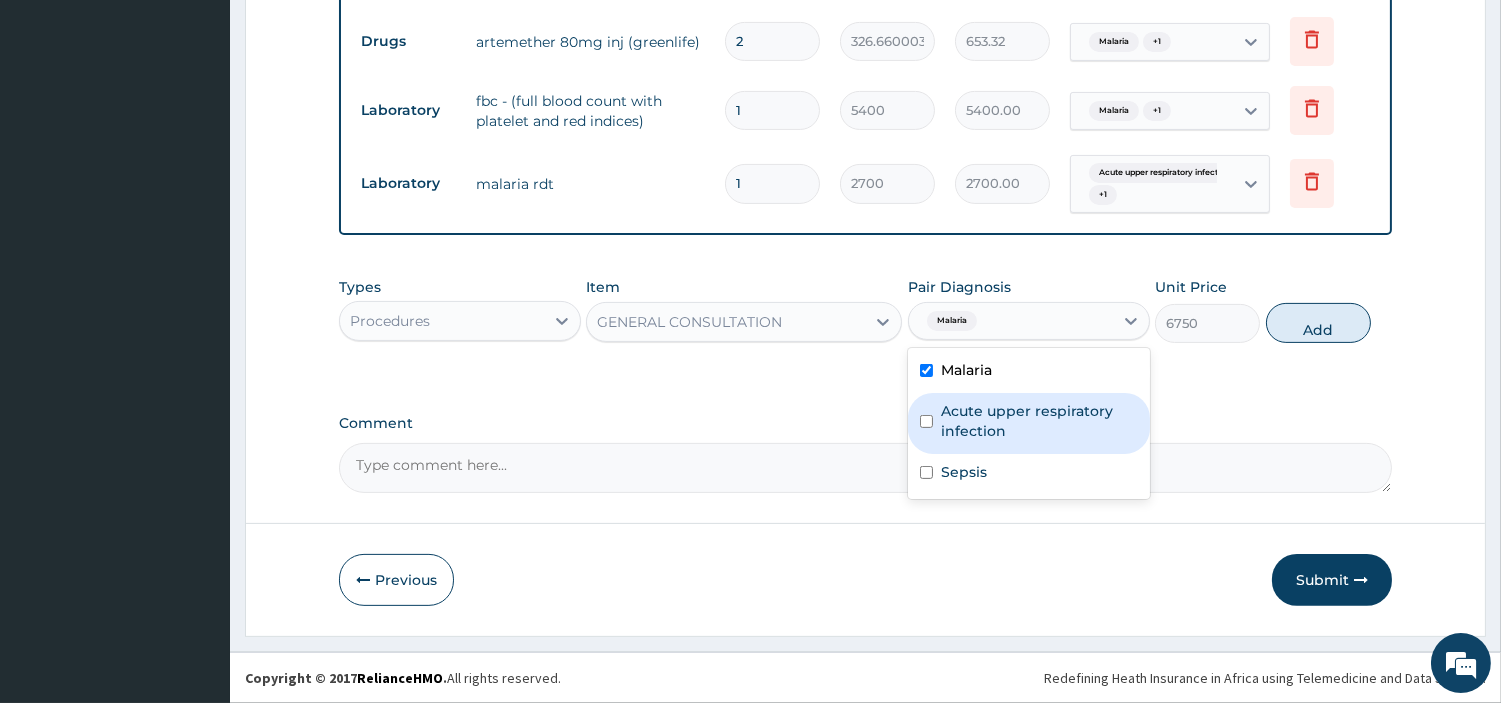 click on "Acute upper respiratory infection" at bounding box center [1039, 421] 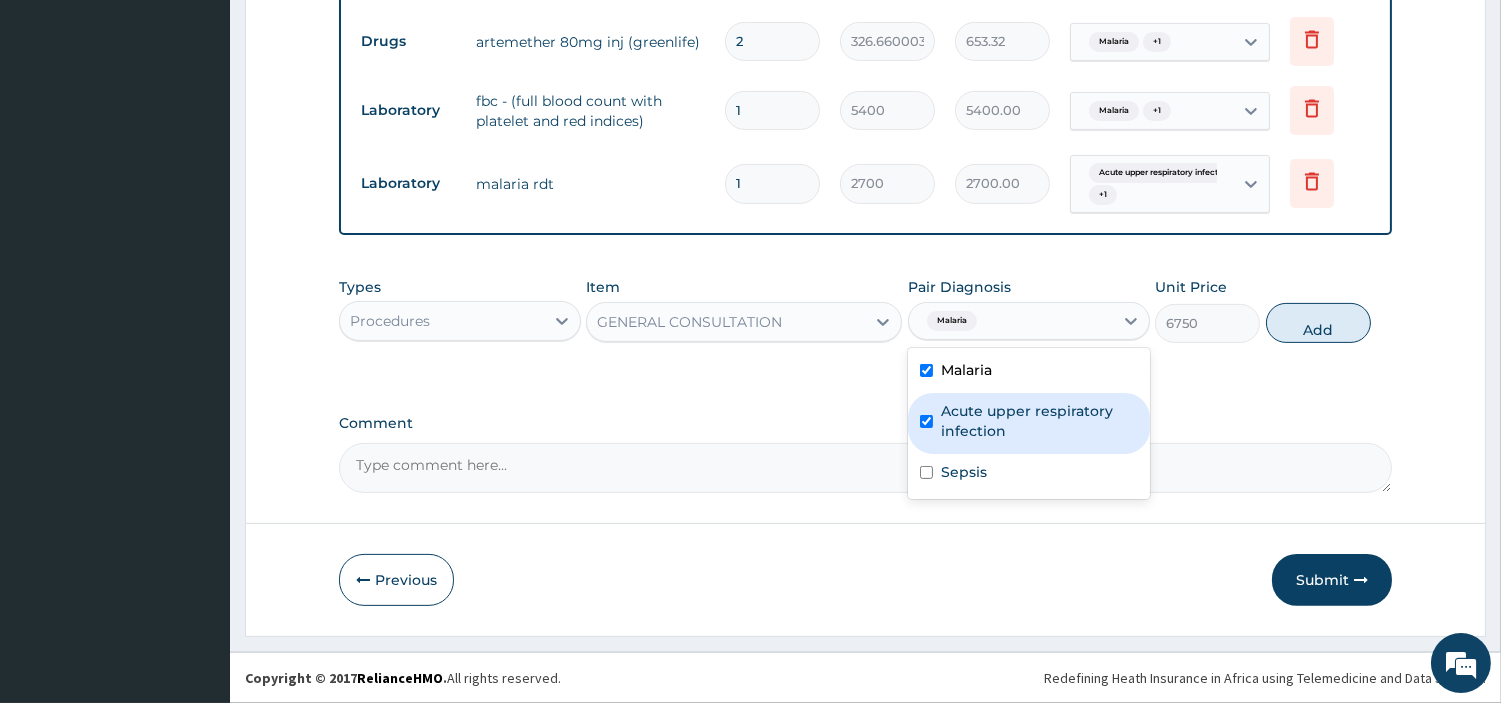 checkbox on "true" 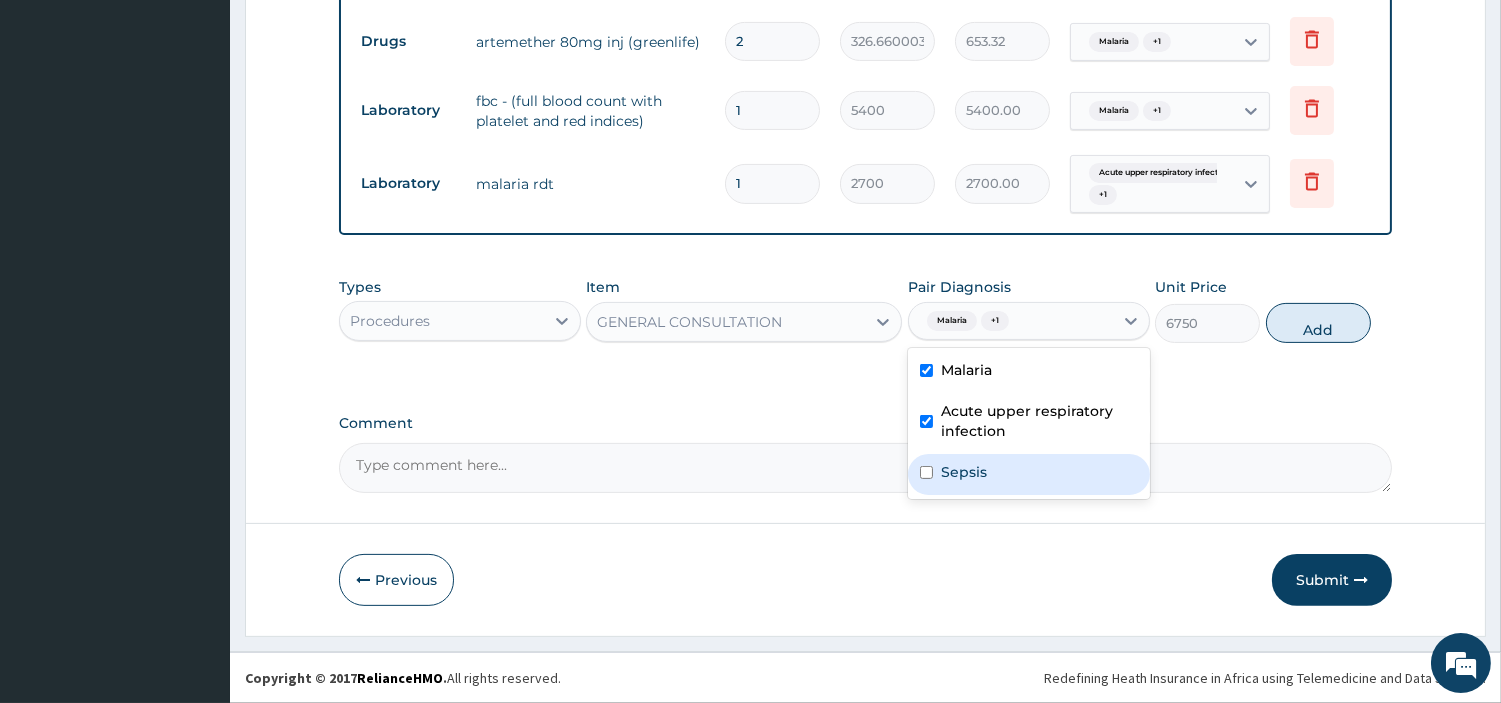 click on "Sepsis" at bounding box center [1029, 474] 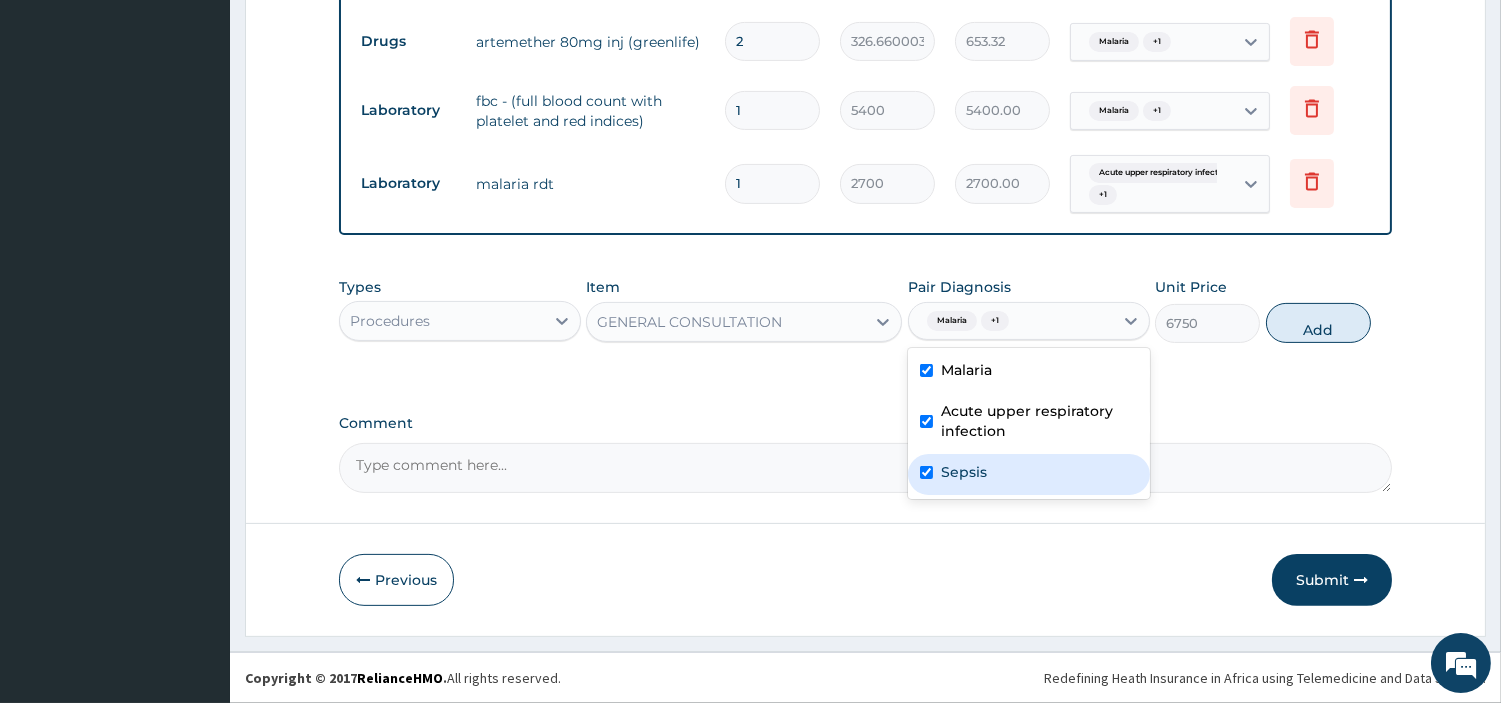 checkbox on "true" 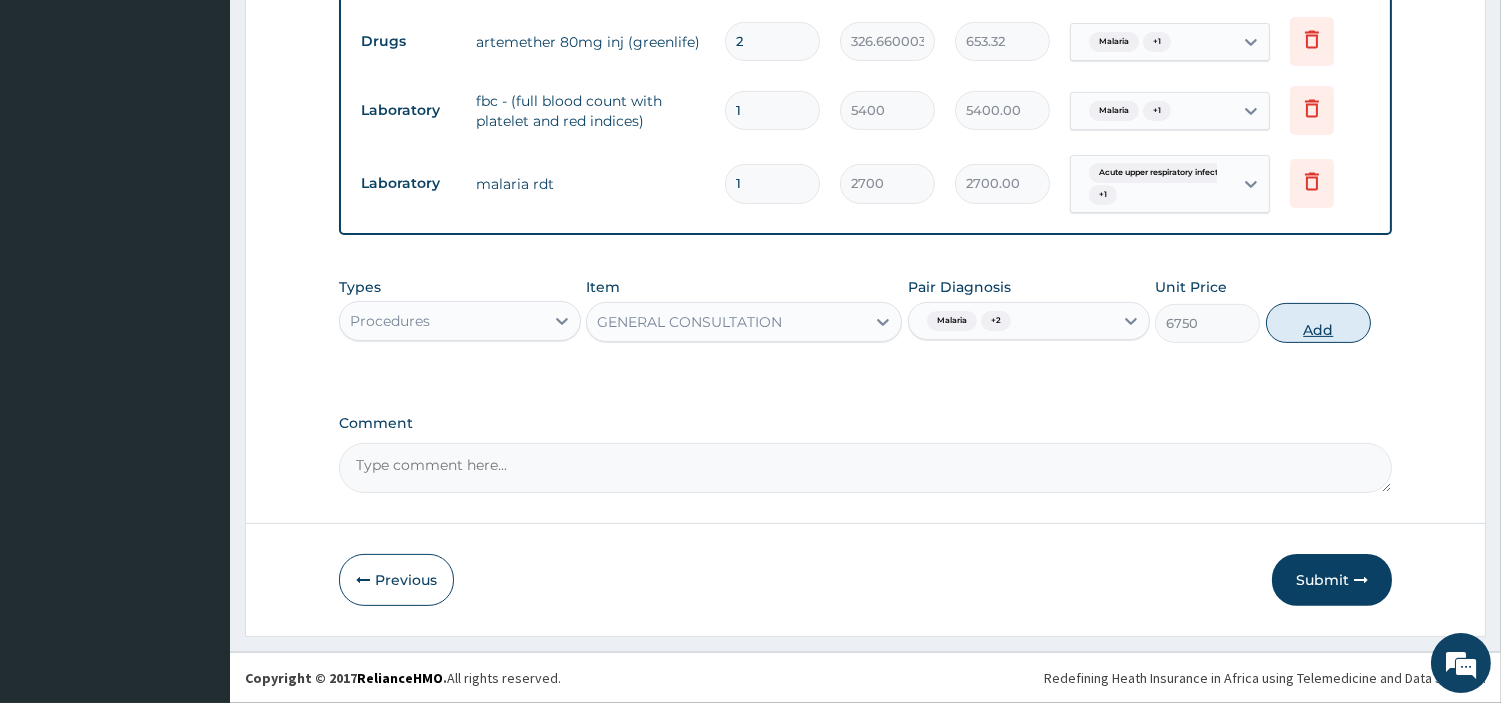 click on "Add" at bounding box center [1318, 323] 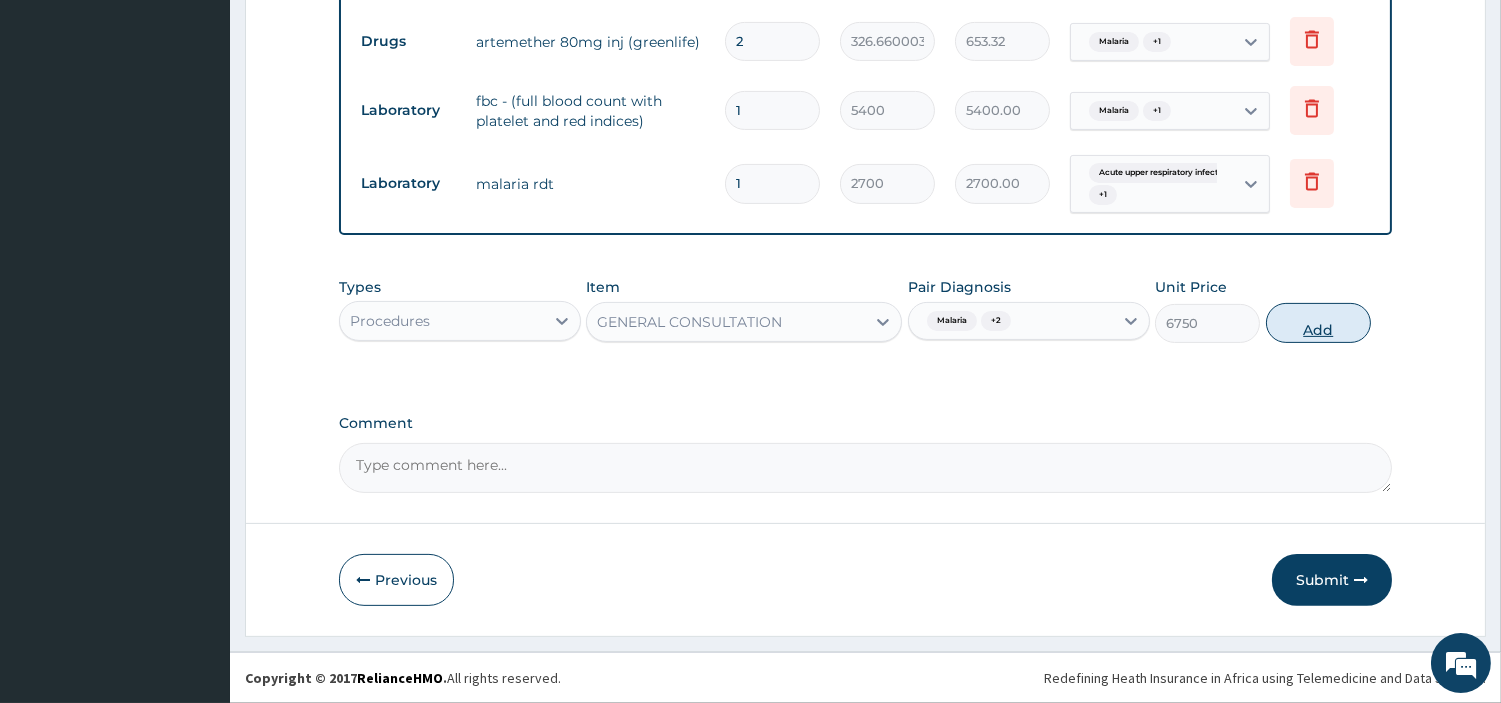 type on "0" 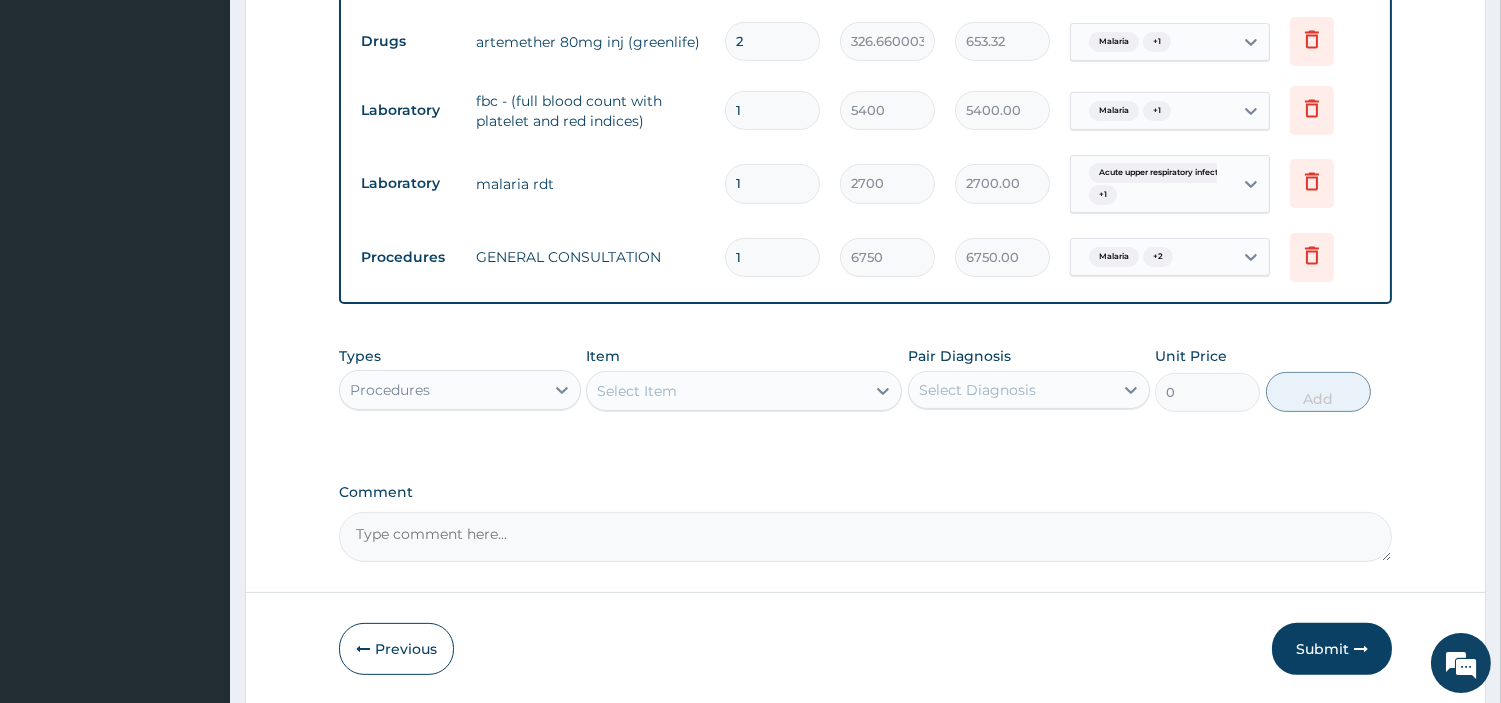 scroll, scrollTop: 1161, scrollLeft: 0, axis: vertical 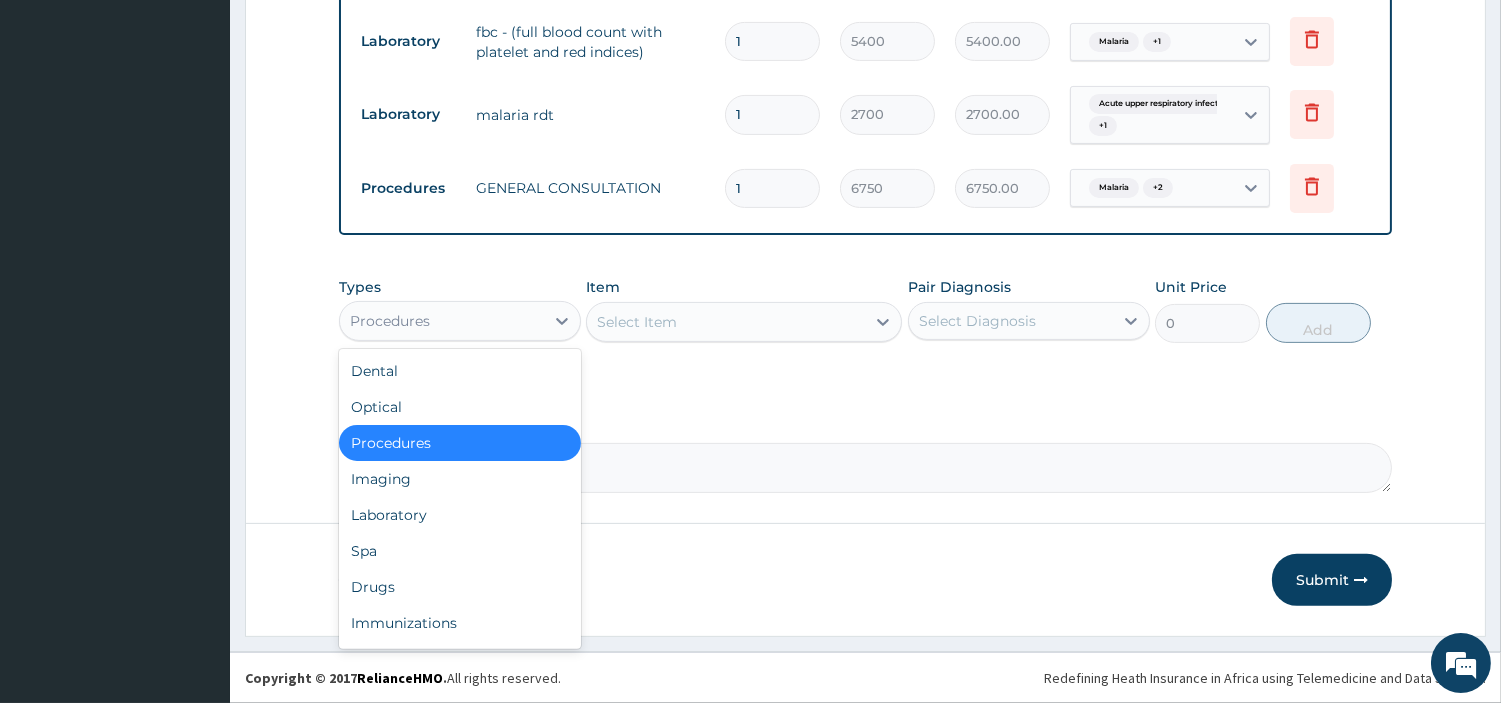 click on "Procedures" at bounding box center (442, 321) 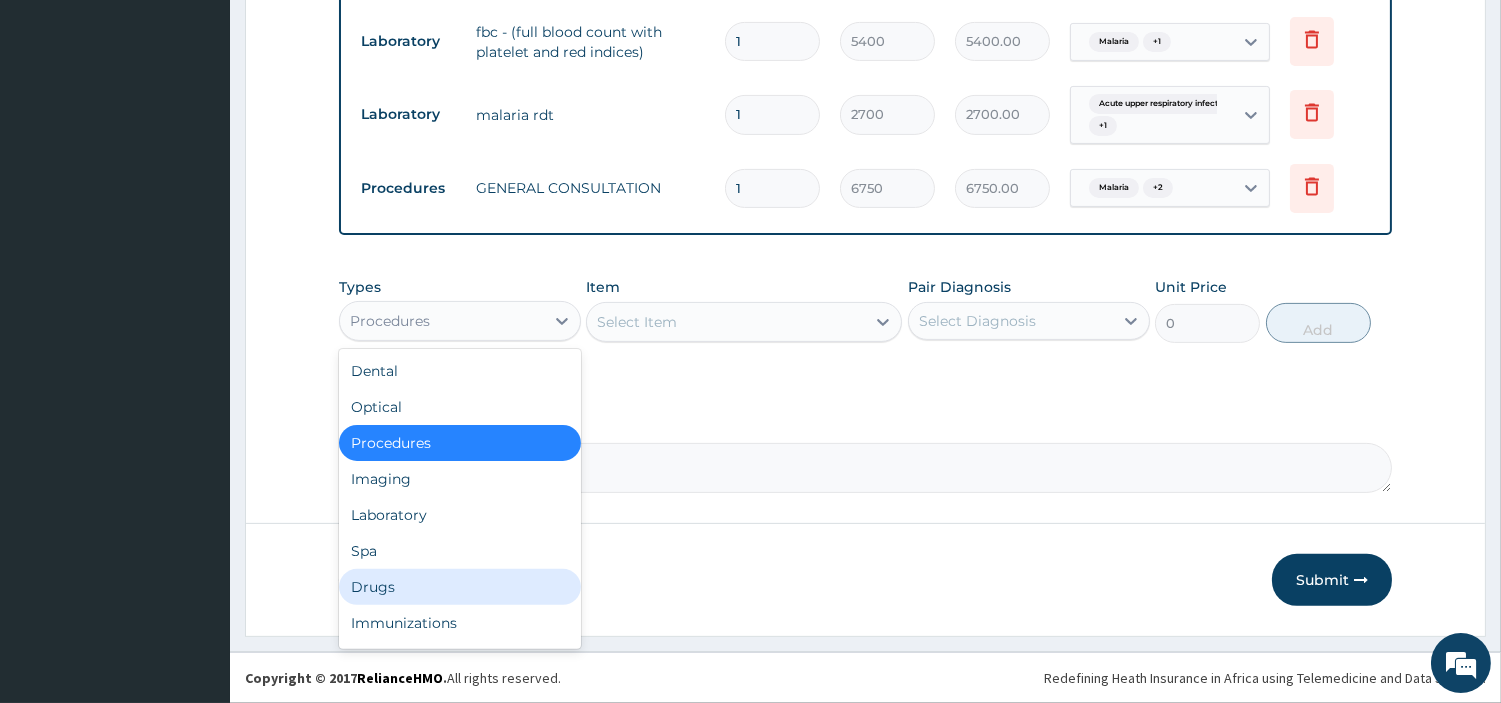 click on "Drugs" at bounding box center (460, 587) 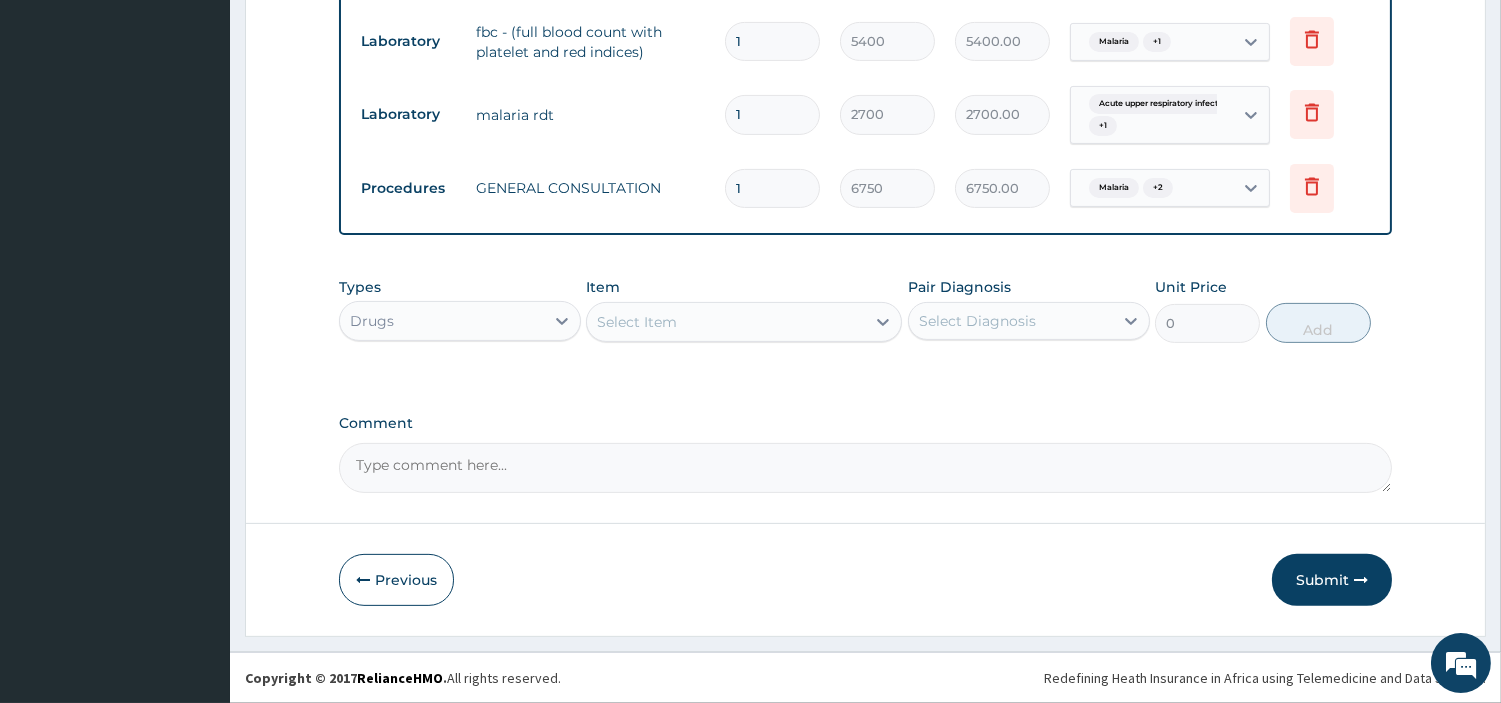 click on "Select Item" at bounding box center (637, 322) 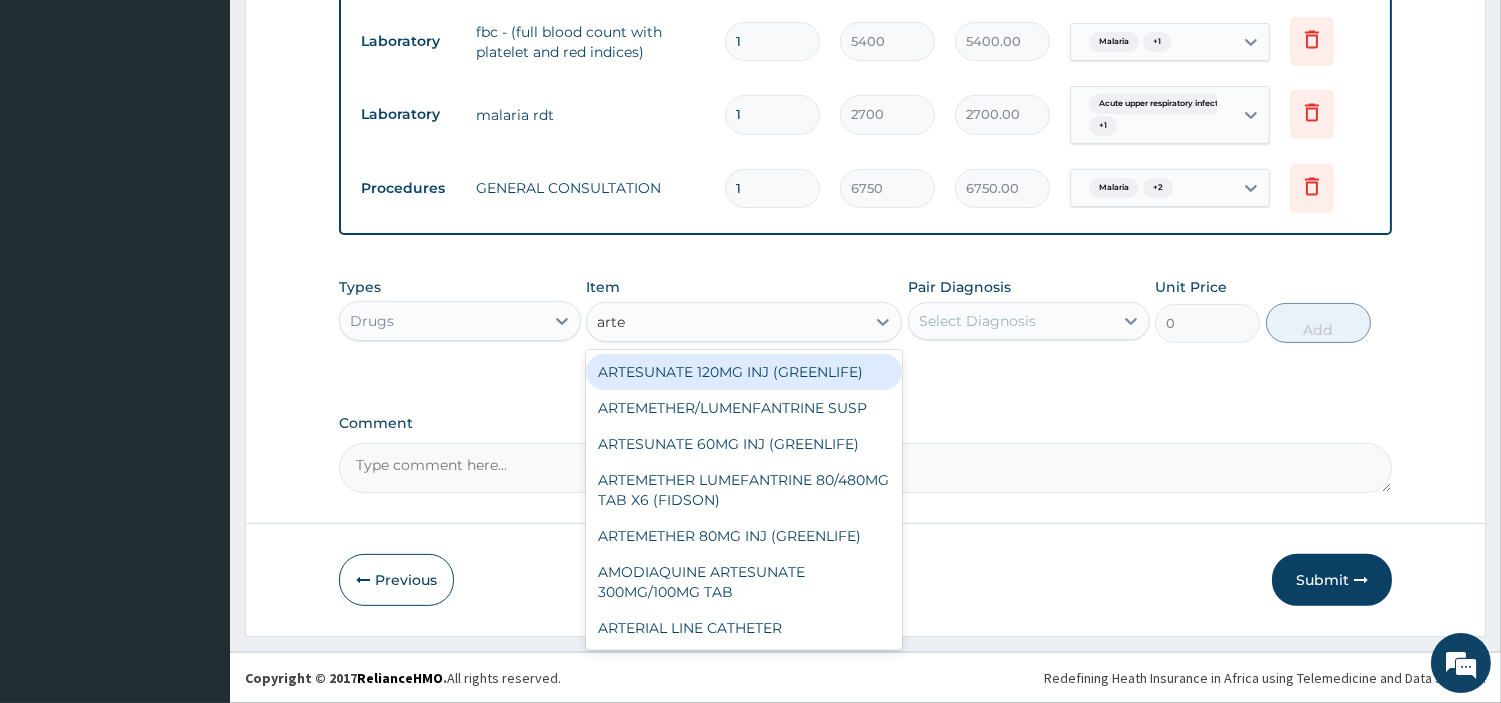 type on "artem" 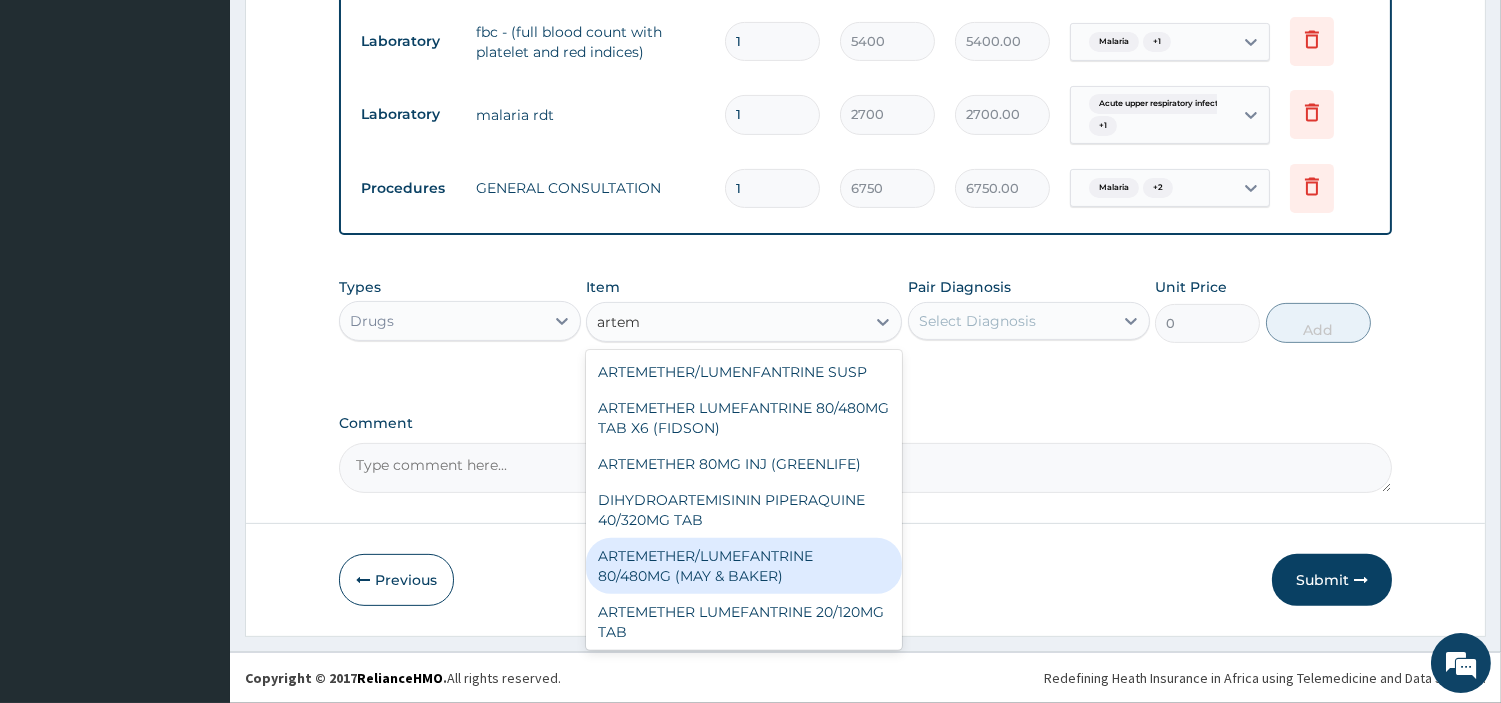 click on "ARTEMETHER/LUMEFANTRINE 80/480MG (MAY & BAKER)" at bounding box center (744, 566) 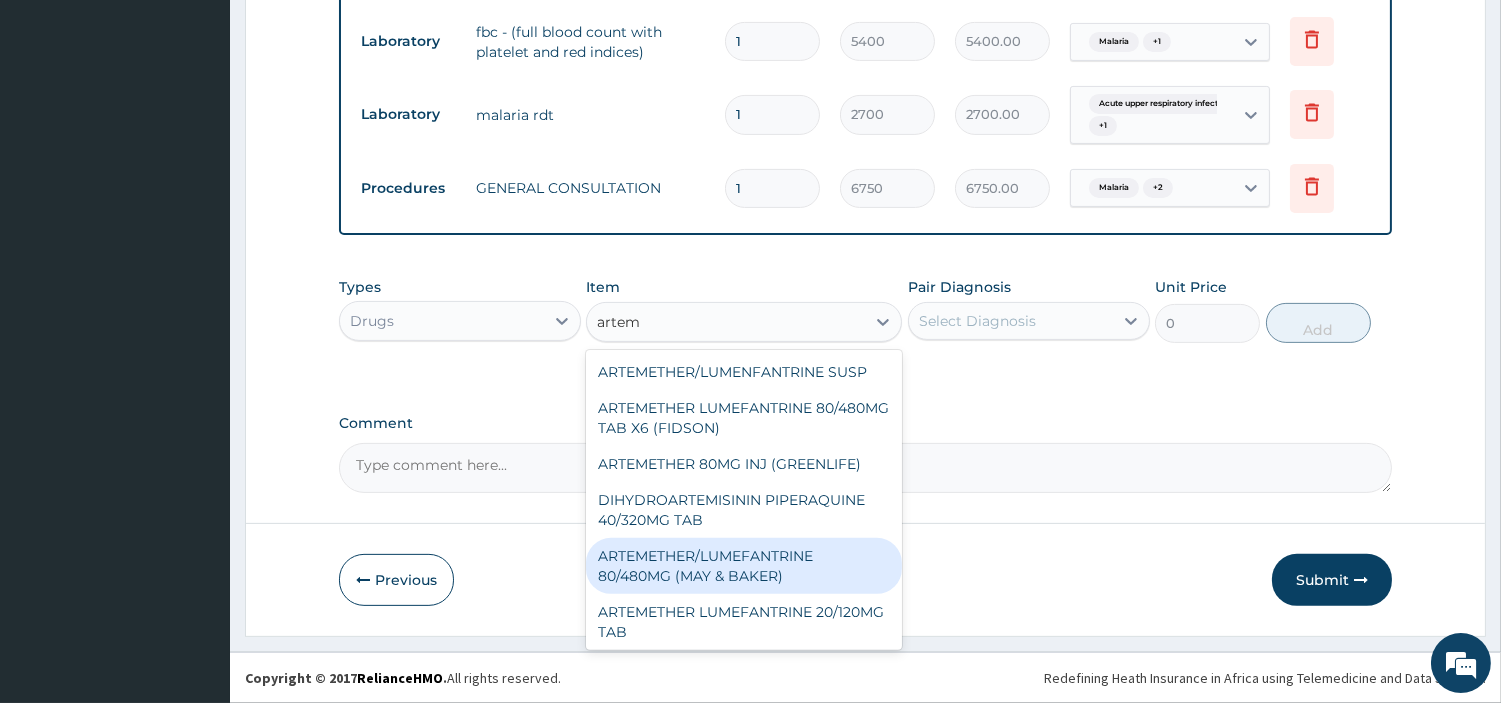 type 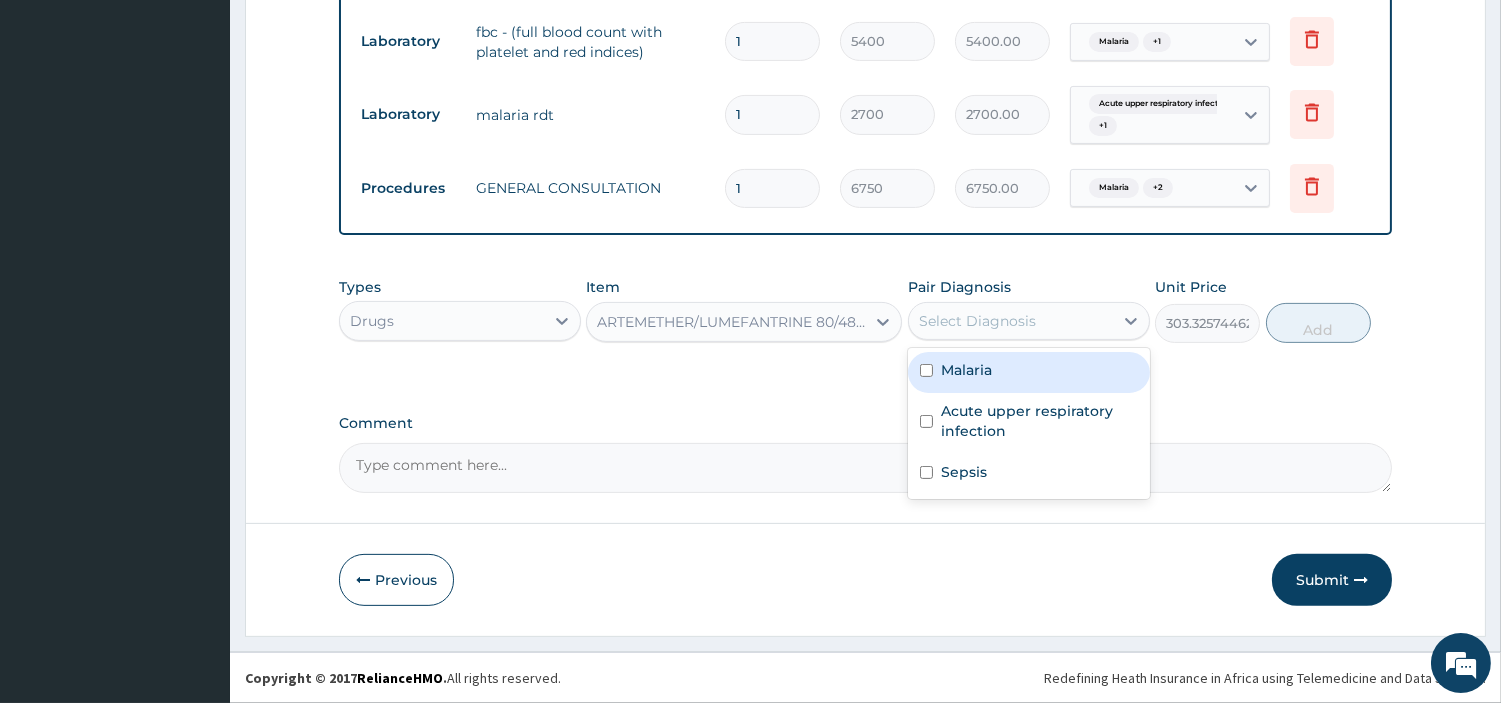 click on "Select Diagnosis" at bounding box center [1011, 321] 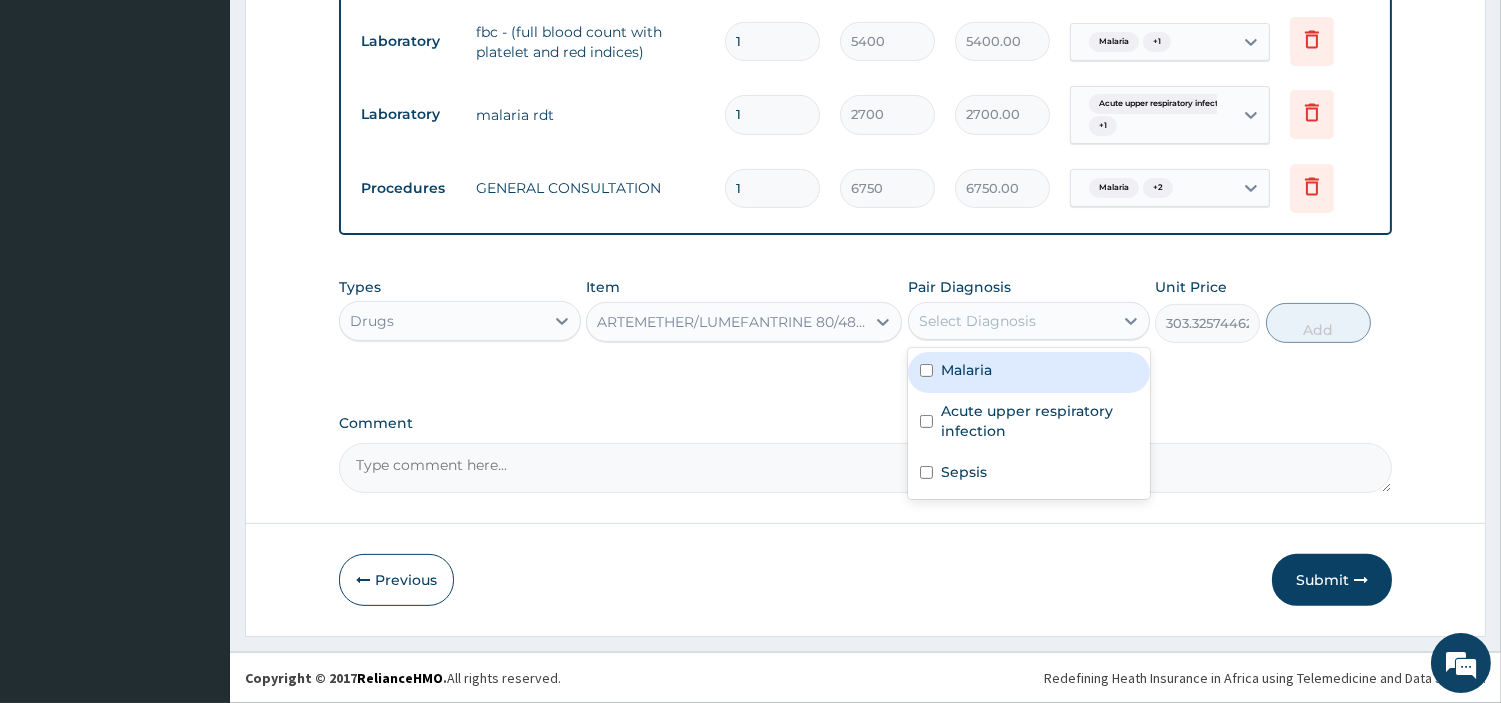 click on "Malaria" at bounding box center (1029, 372) 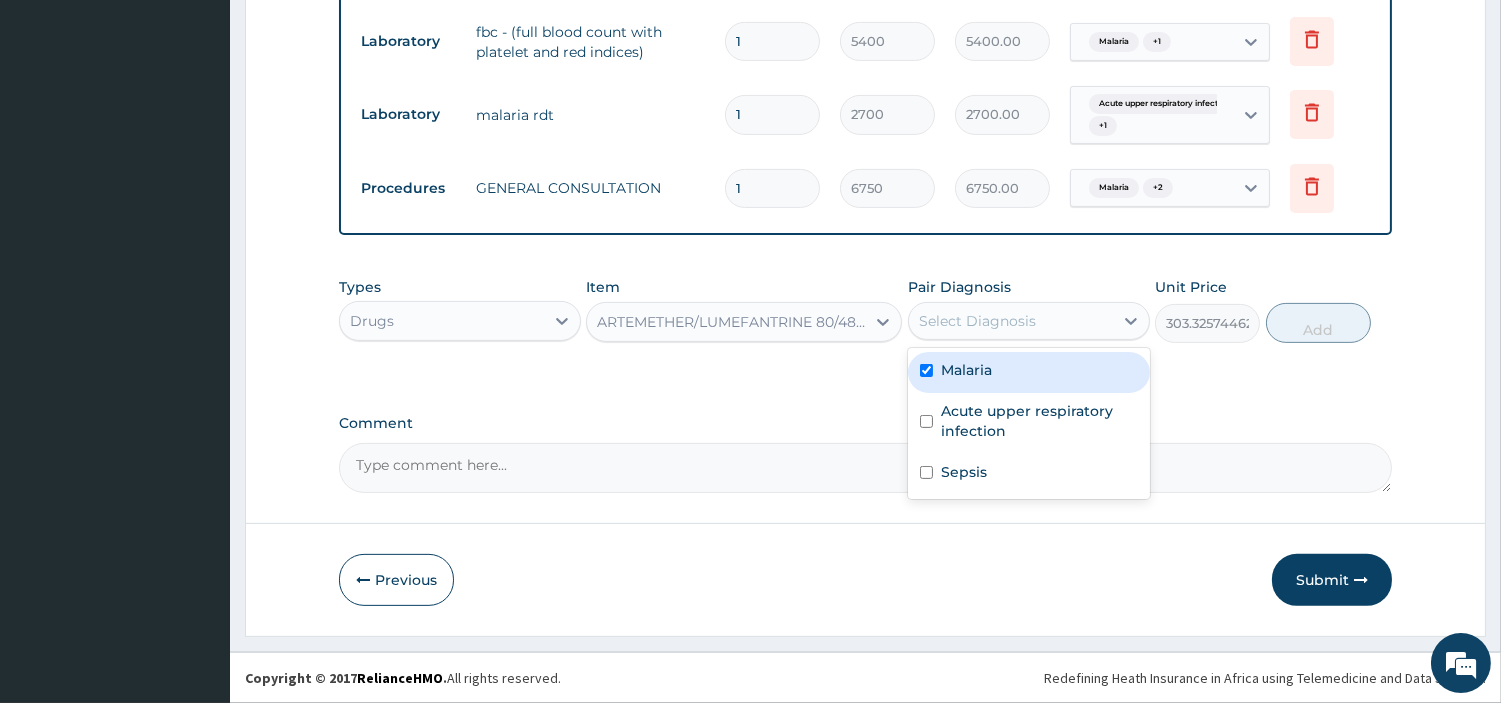 checkbox on "true" 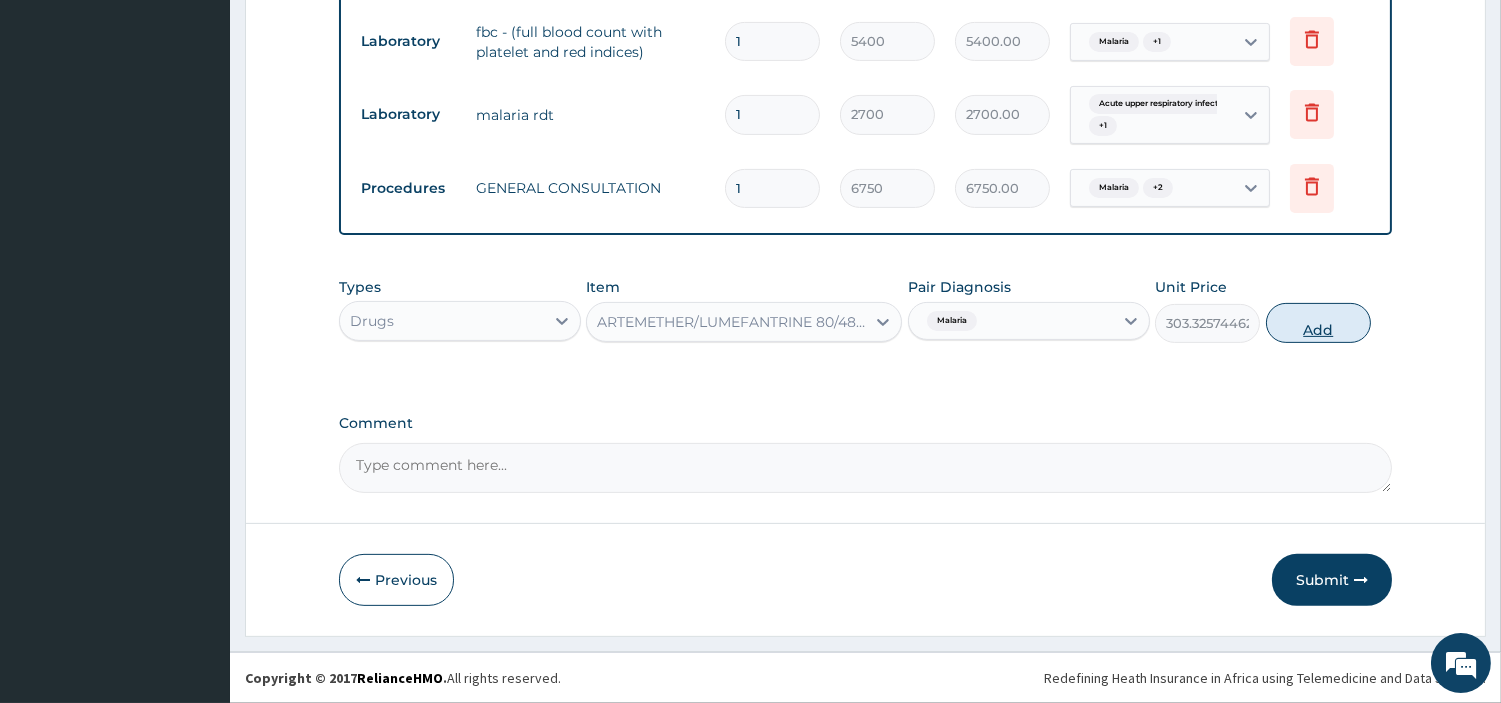 click on "Add" at bounding box center (1318, 323) 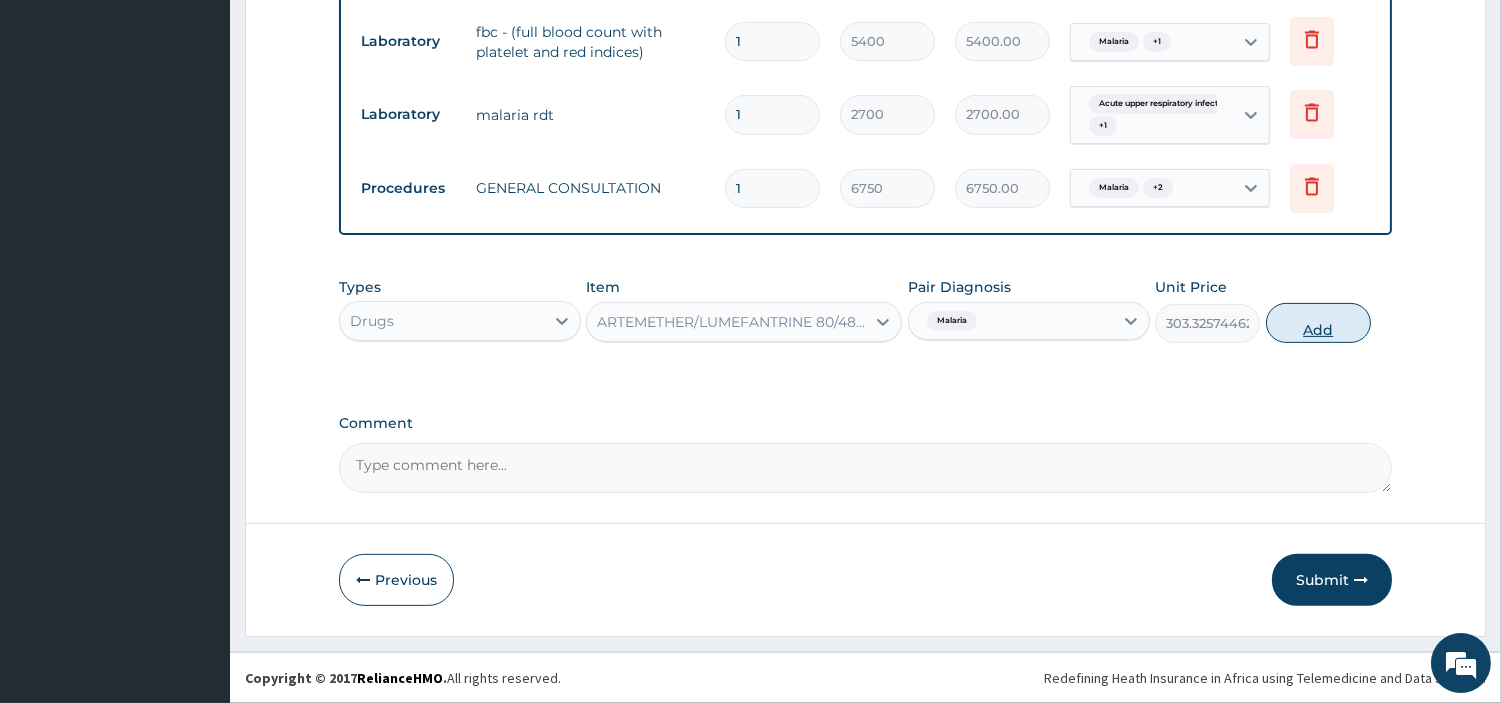 type on "0" 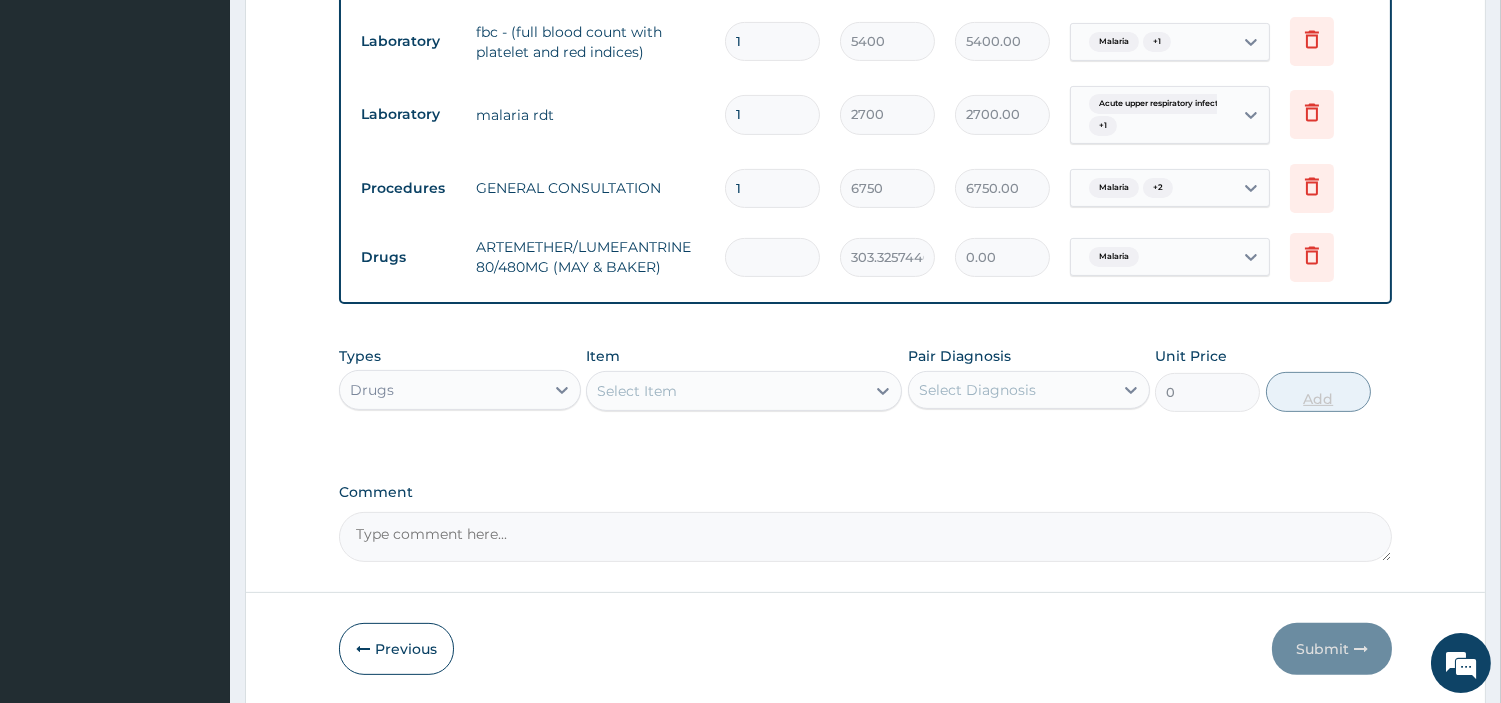 type on "6" 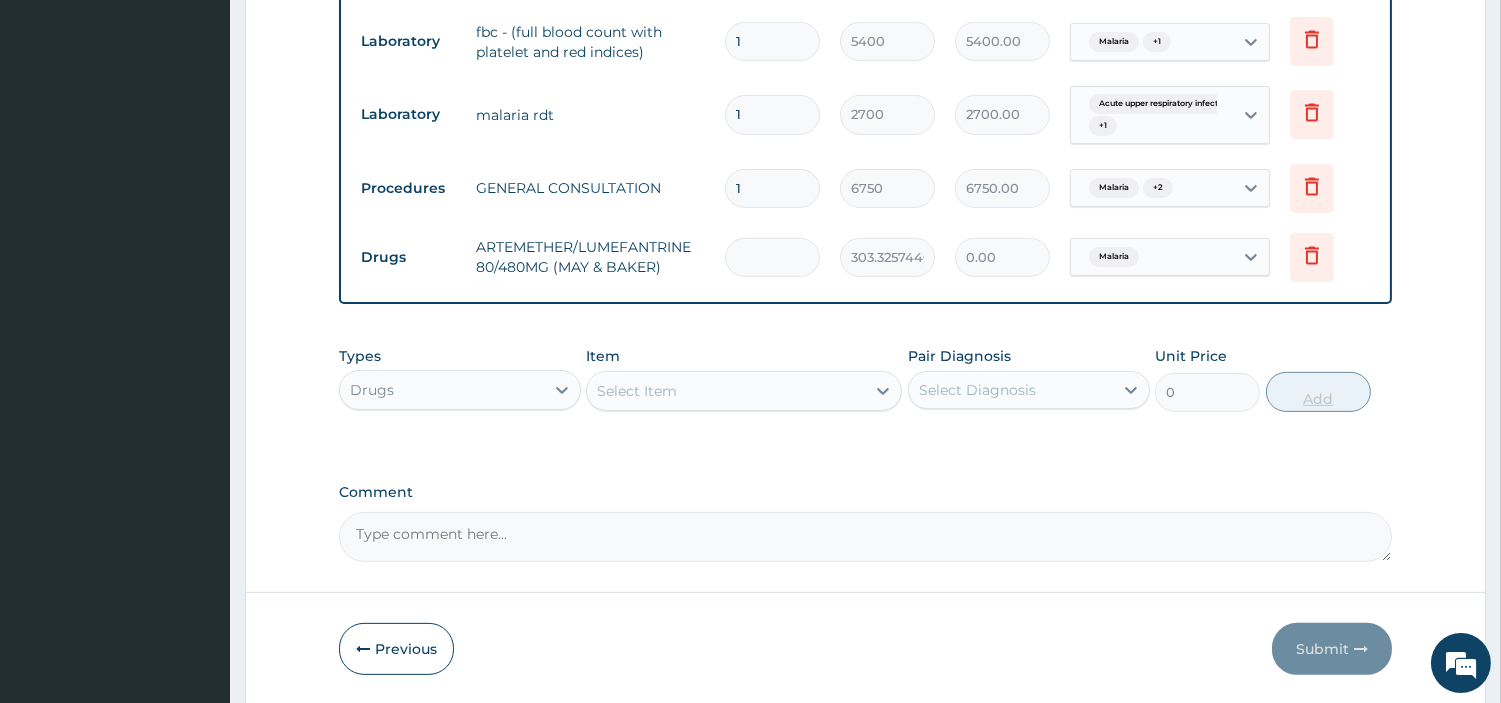 type on "1819.95" 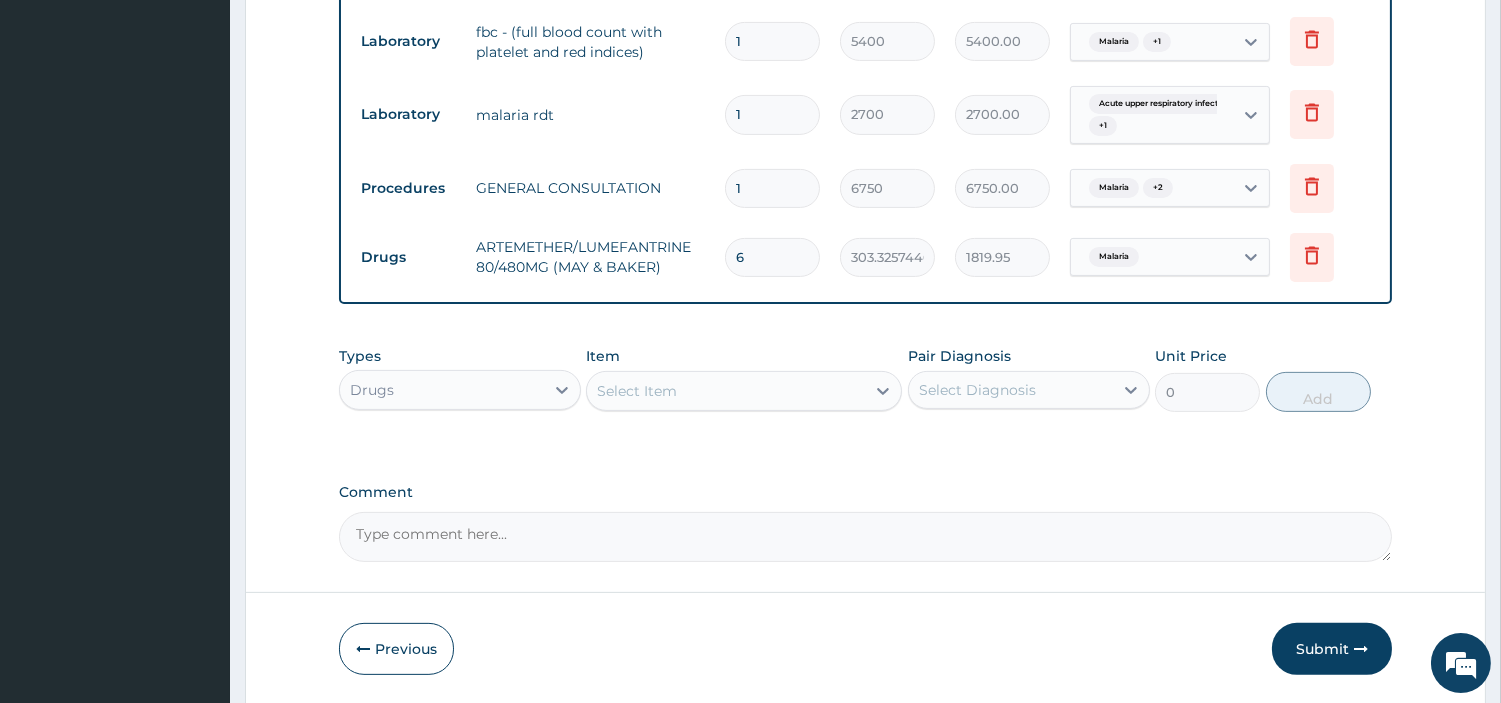 type on "6" 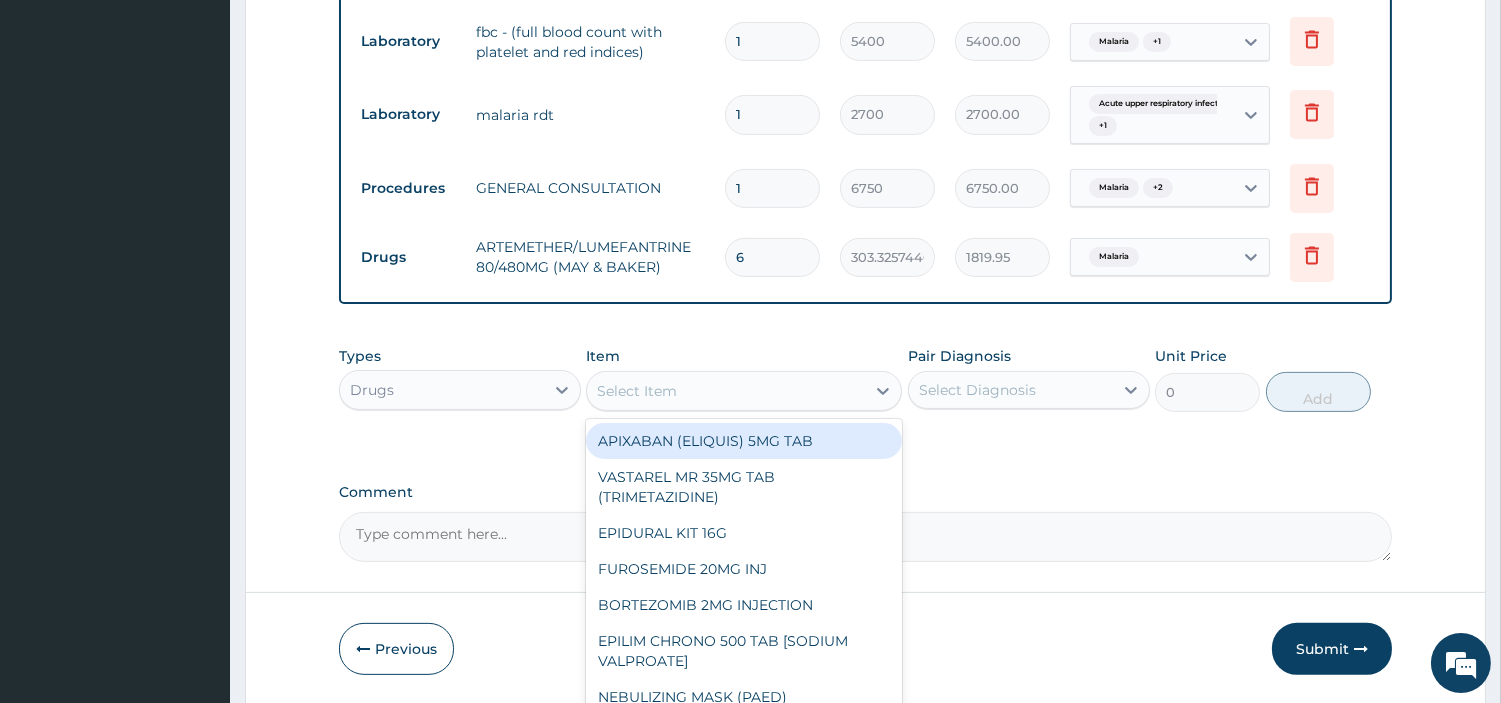 click on "Select Item" at bounding box center [726, 391] 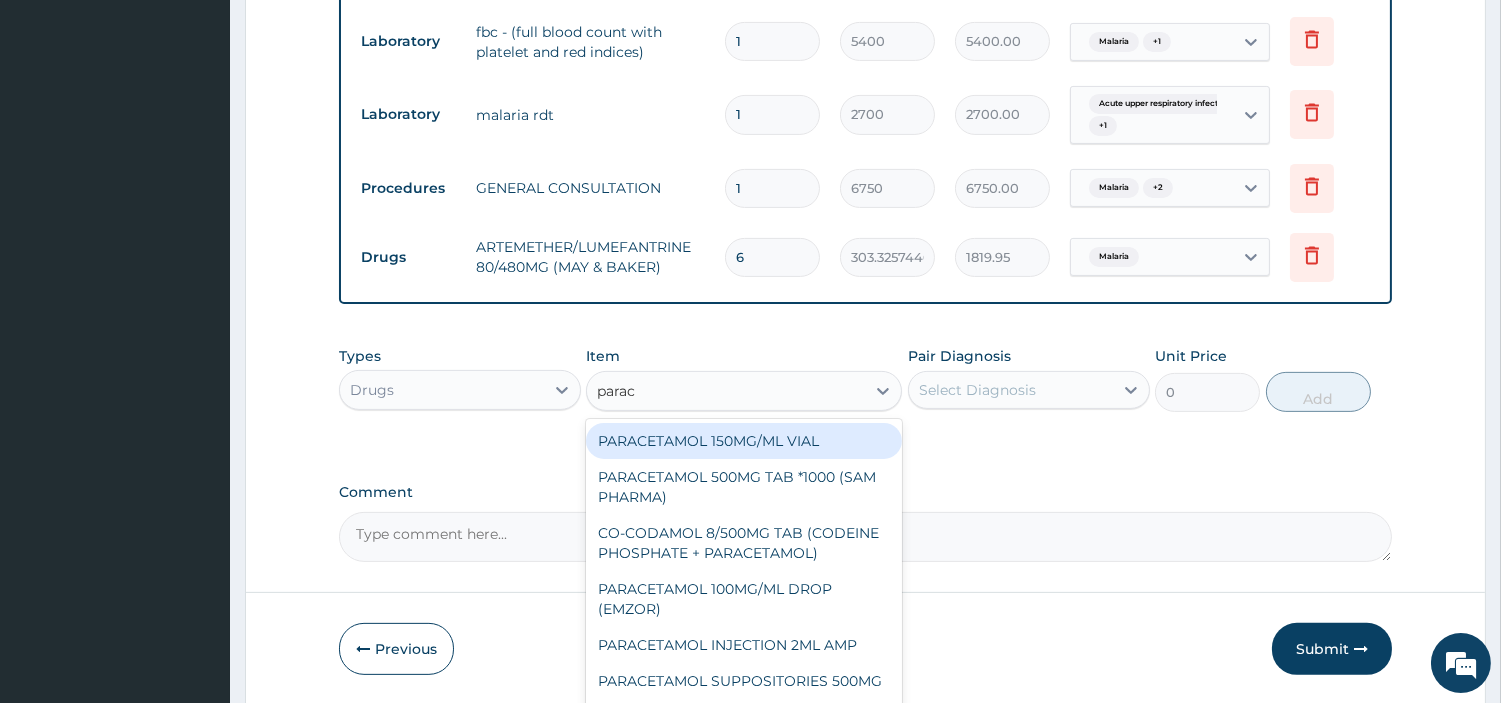 type on "parace" 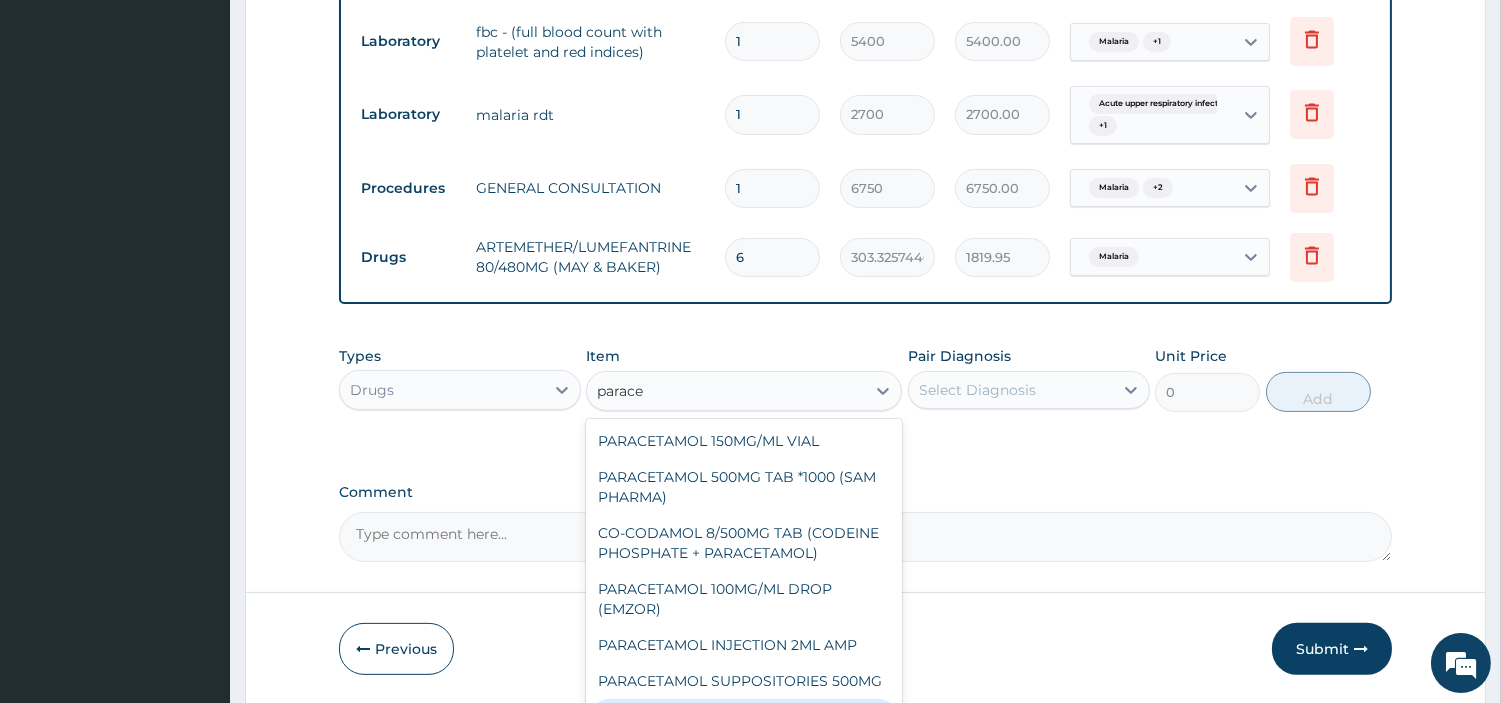 scroll, scrollTop: 263, scrollLeft: 0, axis: vertical 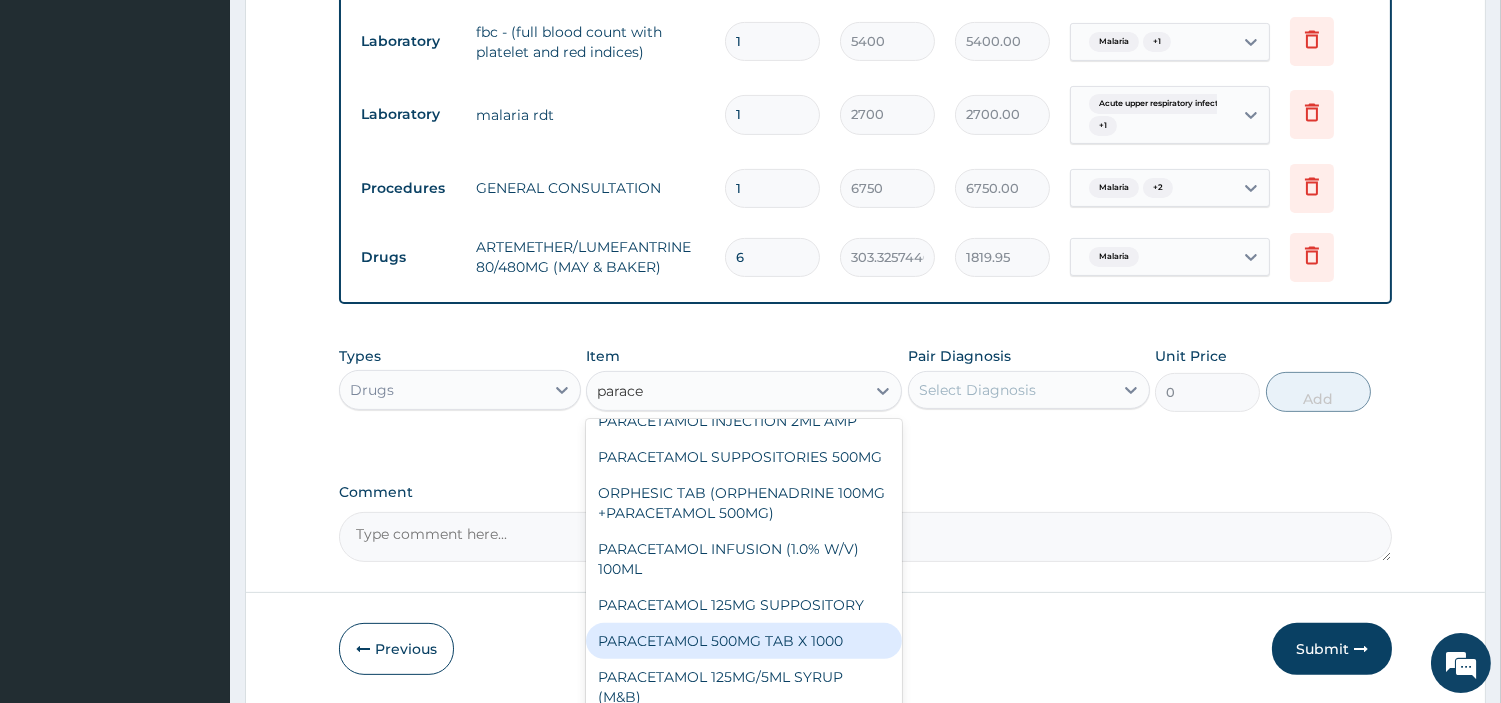 click on "PARACETAMOL 500MG TAB X 1000" at bounding box center (744, 641) 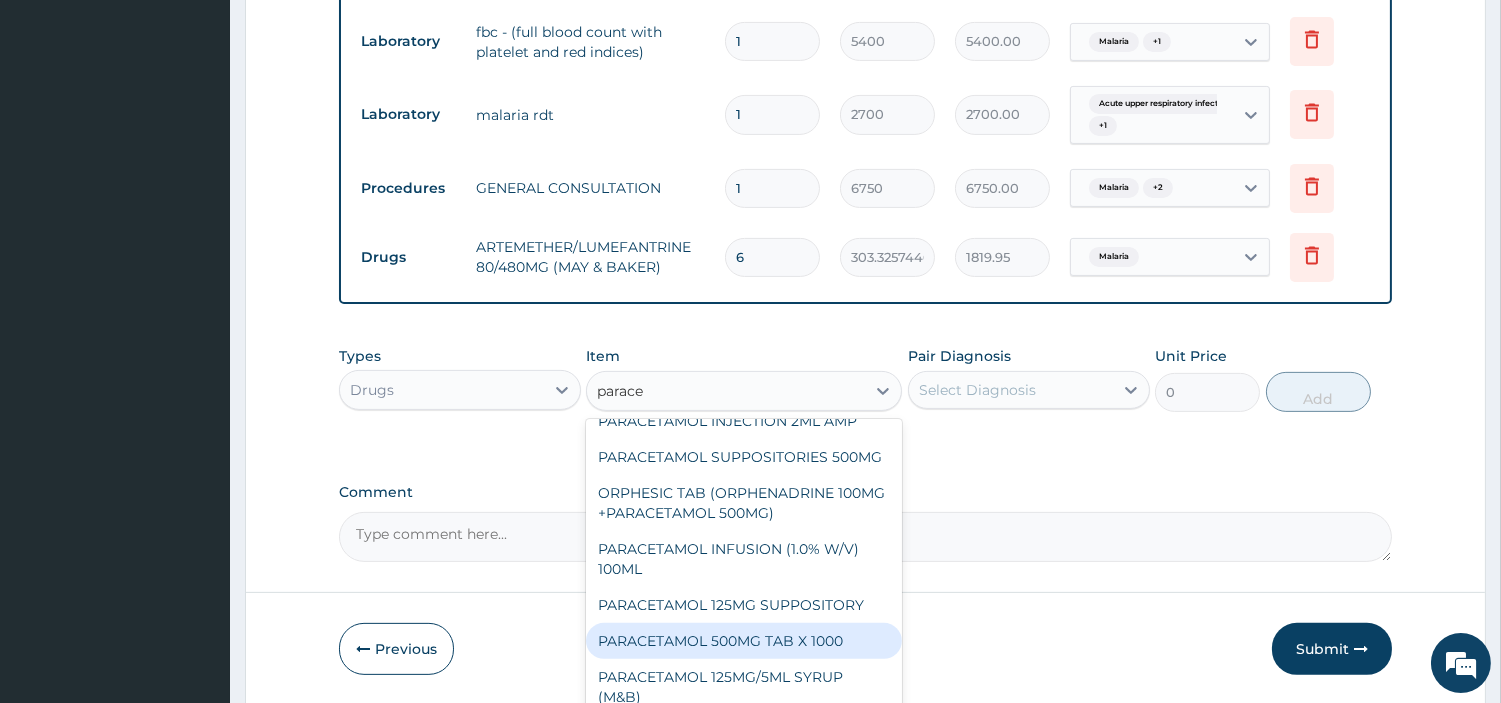 type 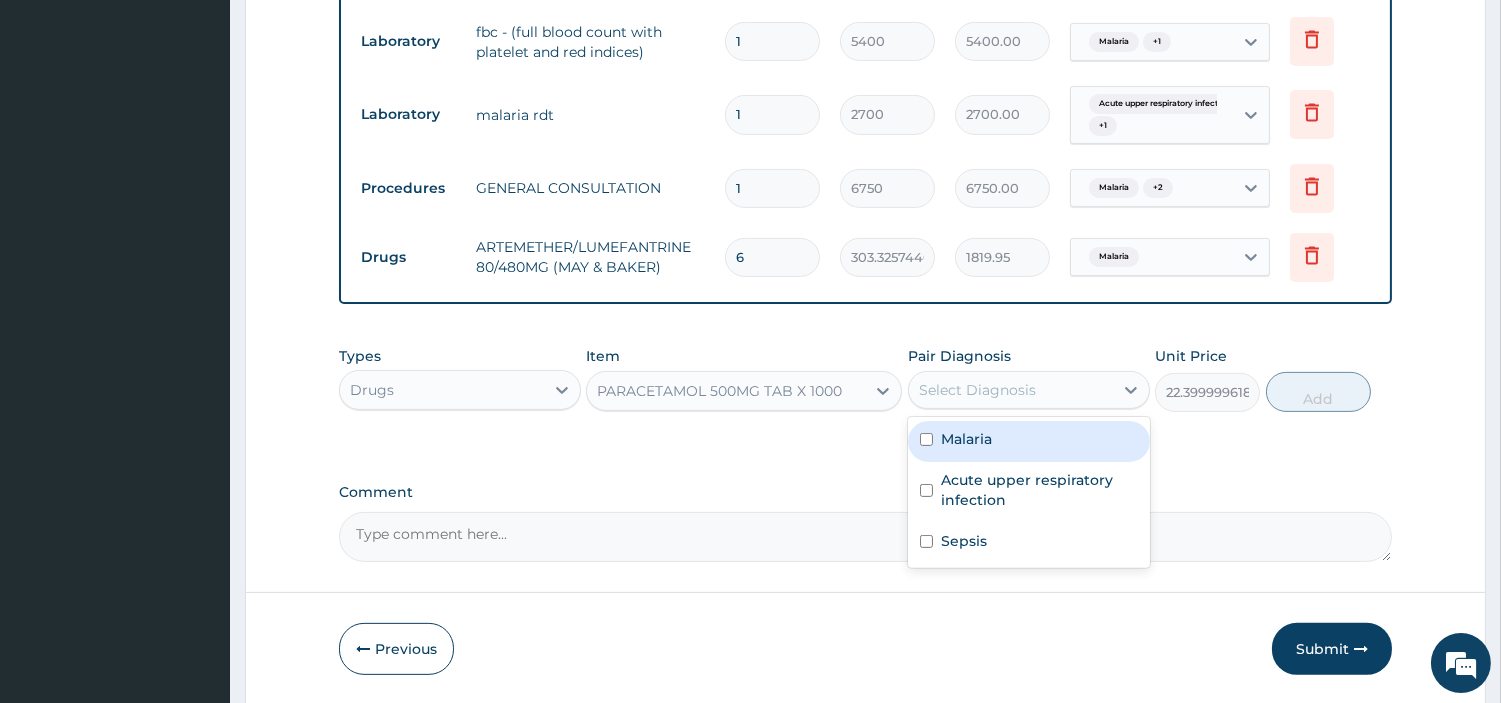 click on "Select Diagnosis" at bounding box center [1011, 390] 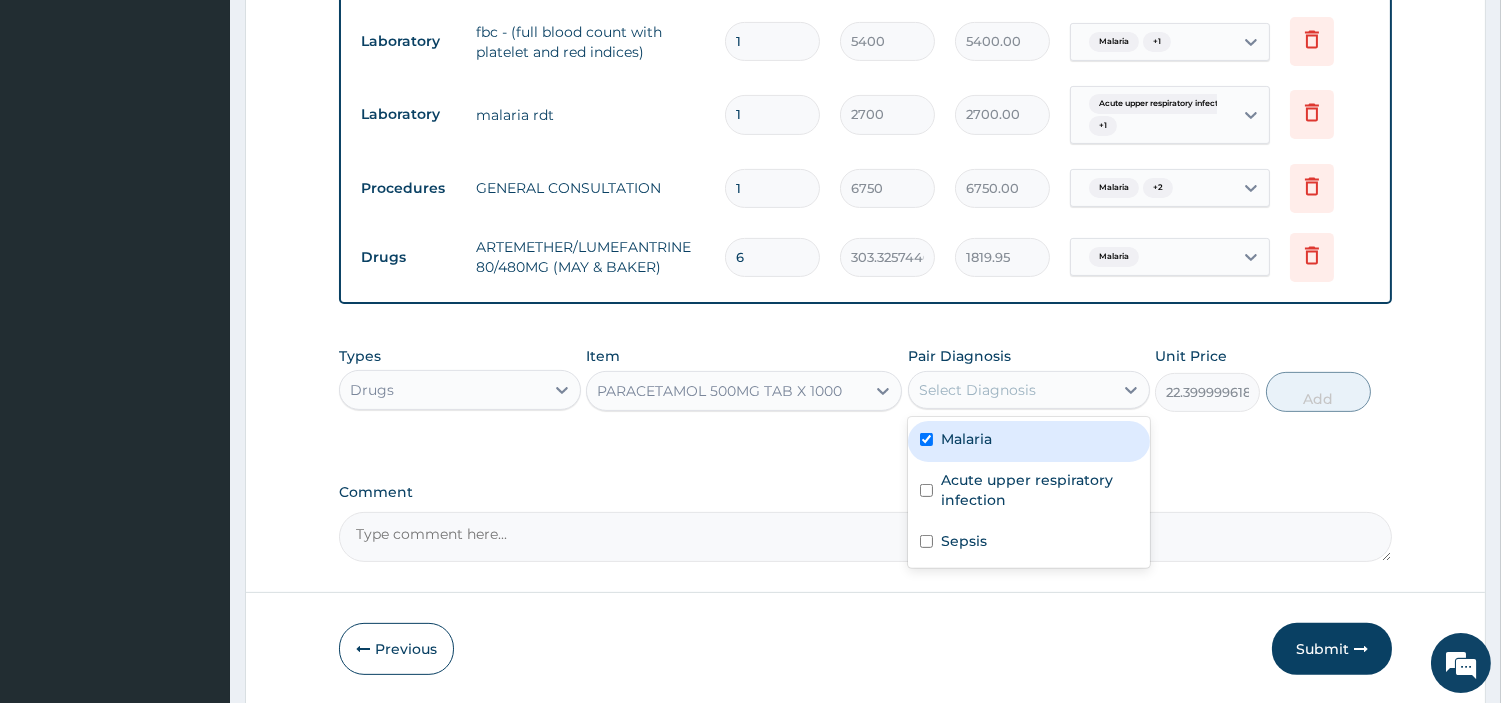 checkbox on "true" 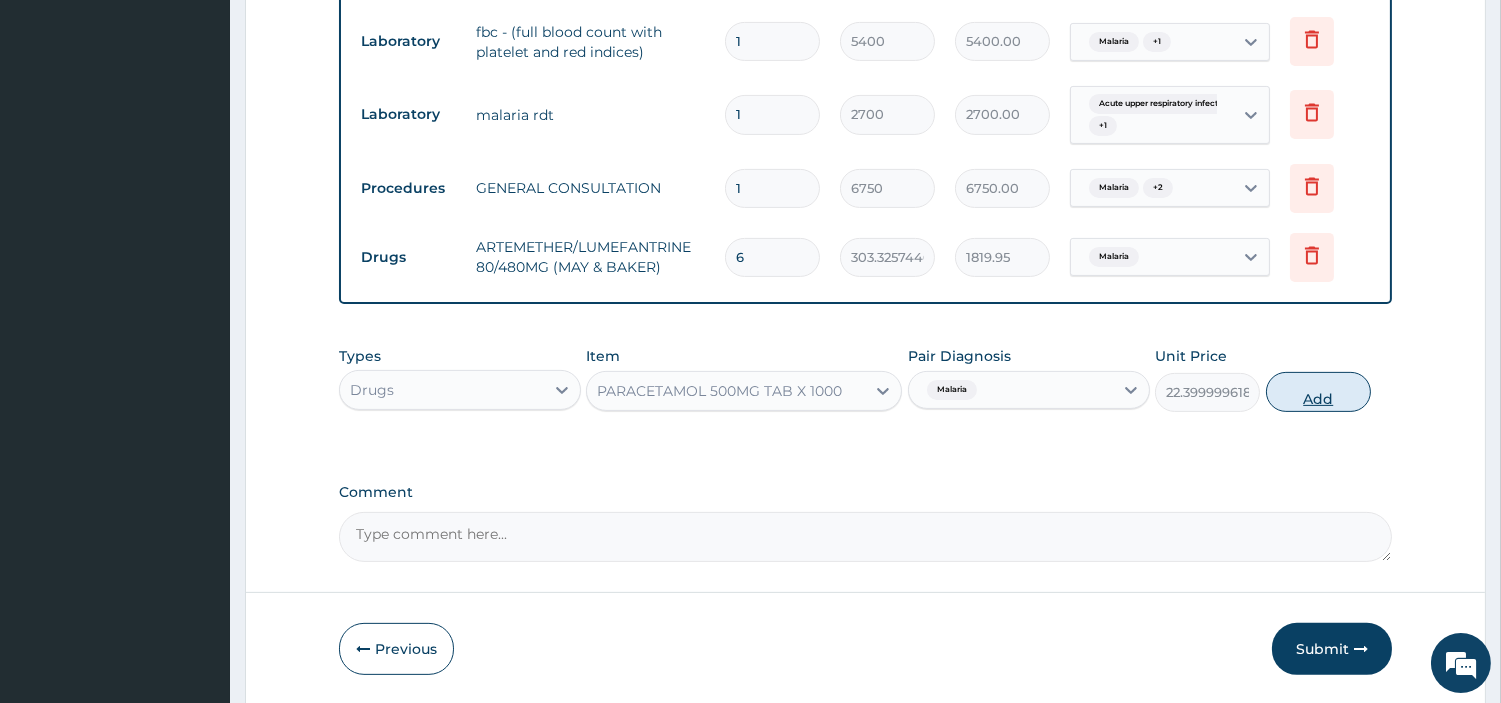 click on "Add" at bounding box center (1318, 392) 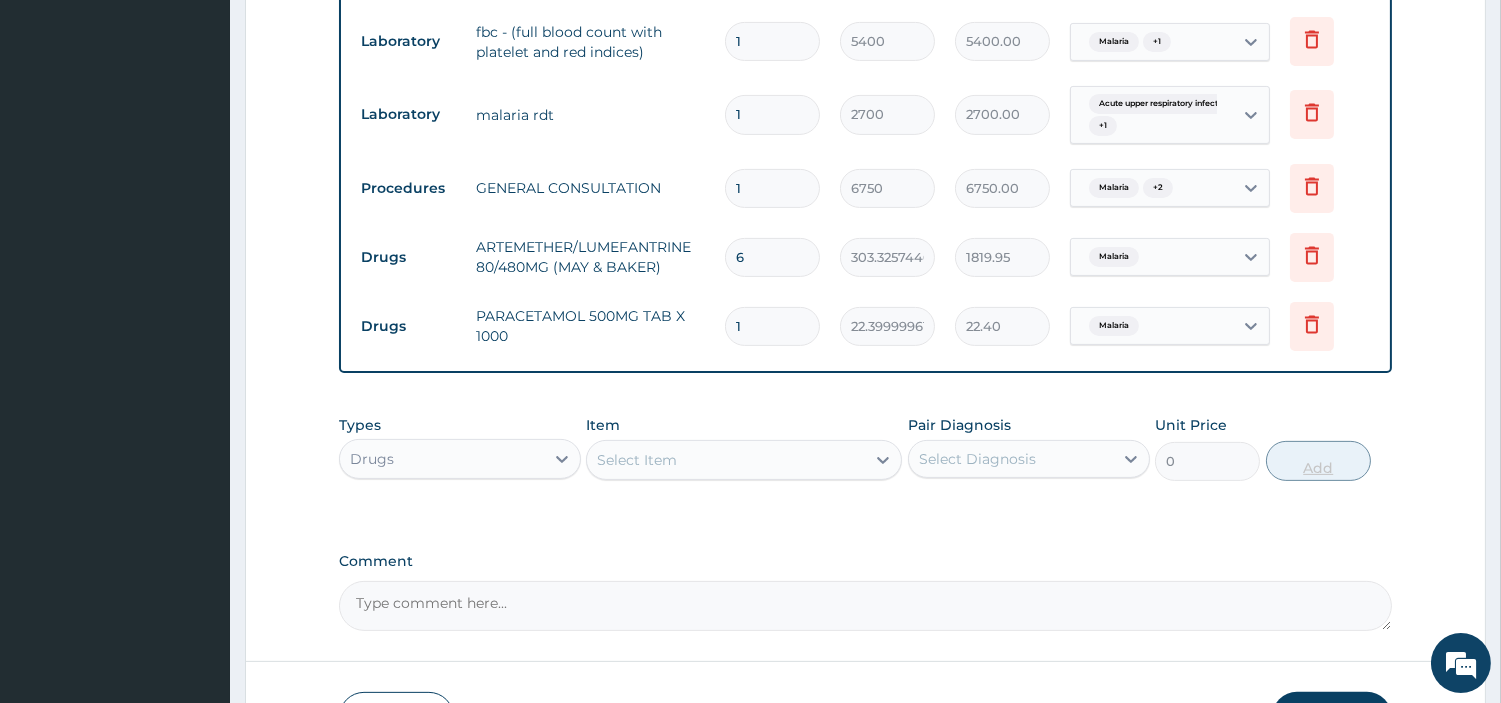 type on "18" 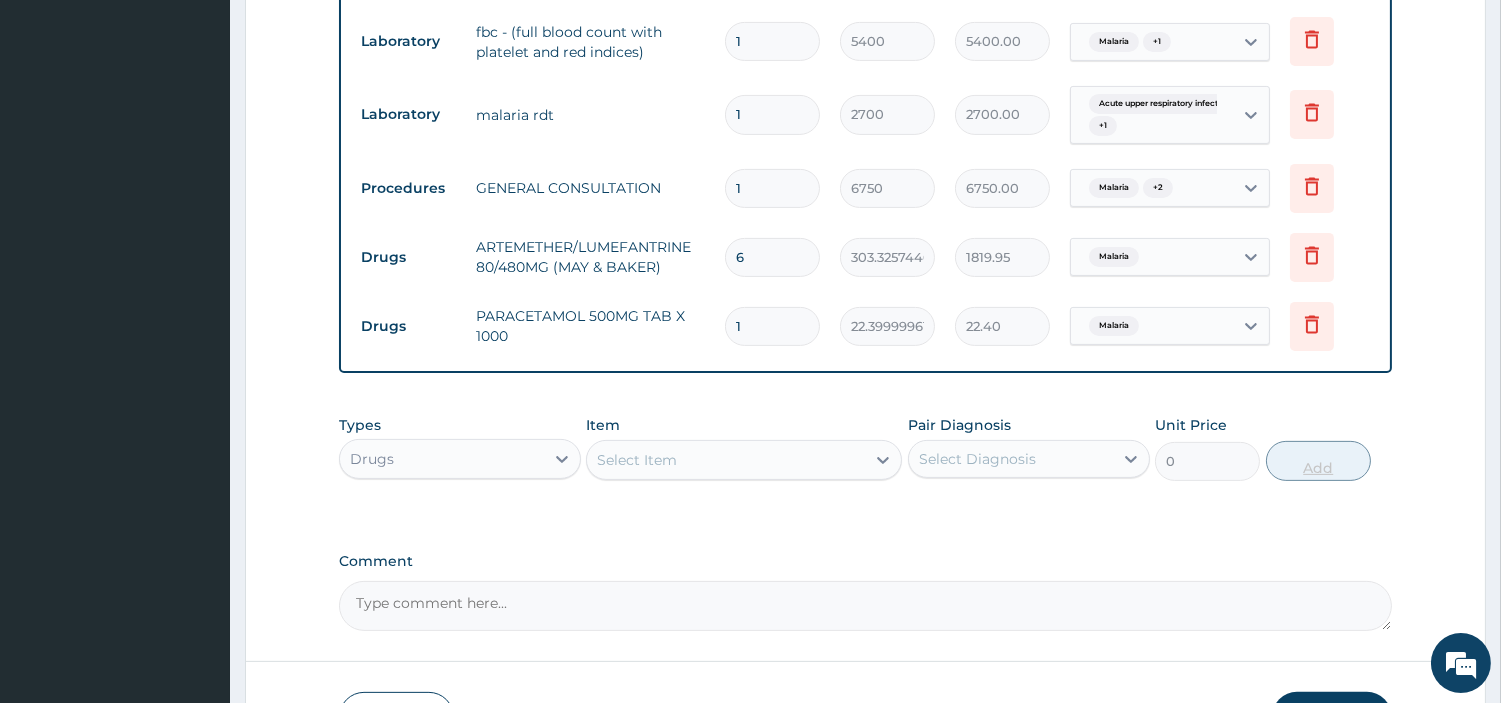 type on "403.20" 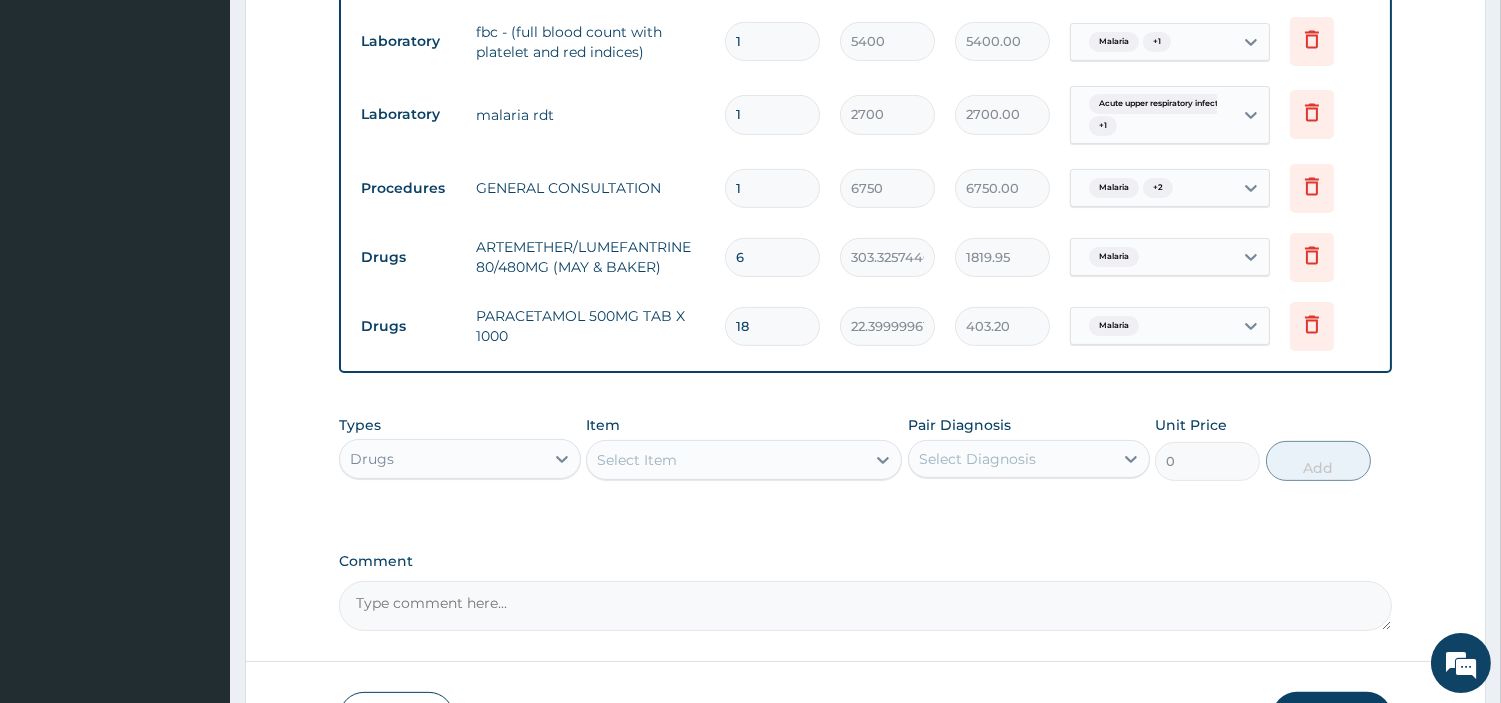 type on "18" 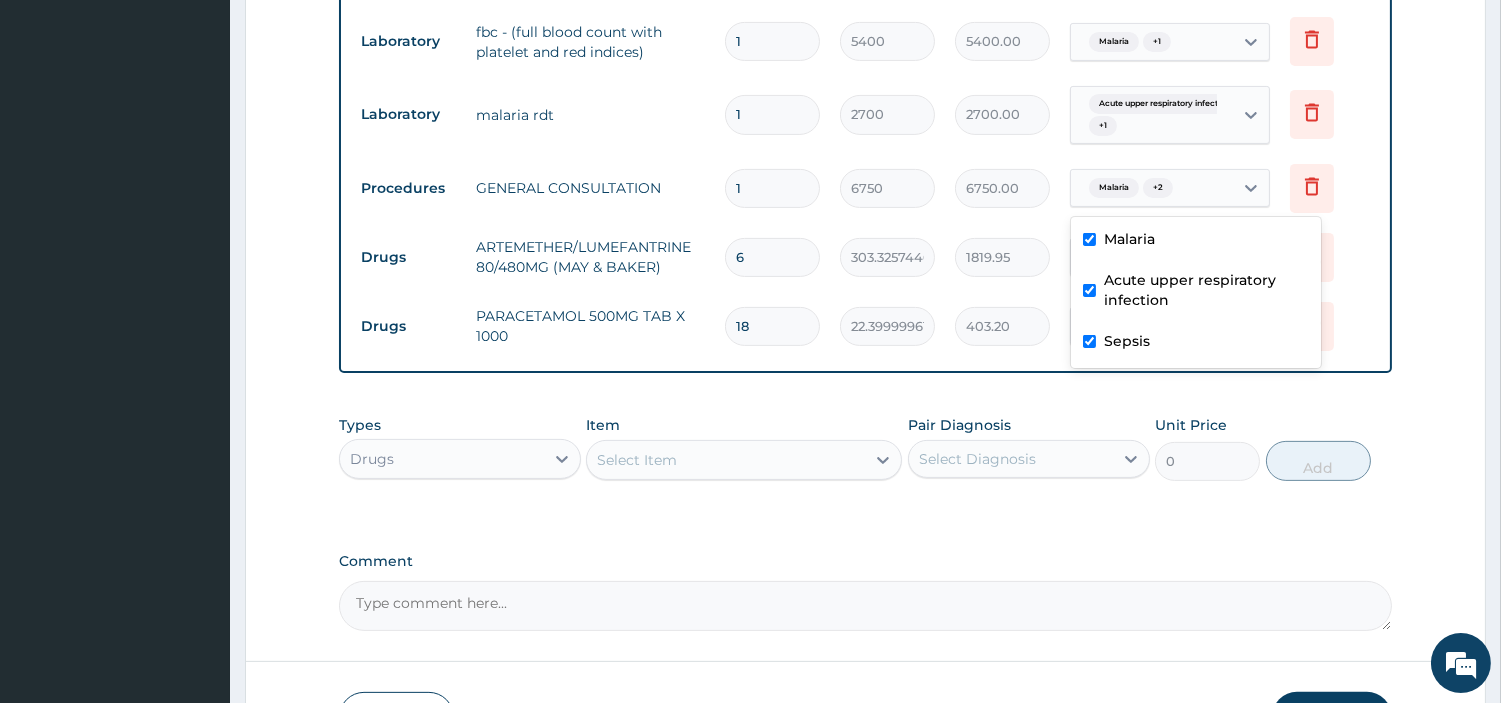 click on "Malaria  + 2" at bounding box center [1152, 188] 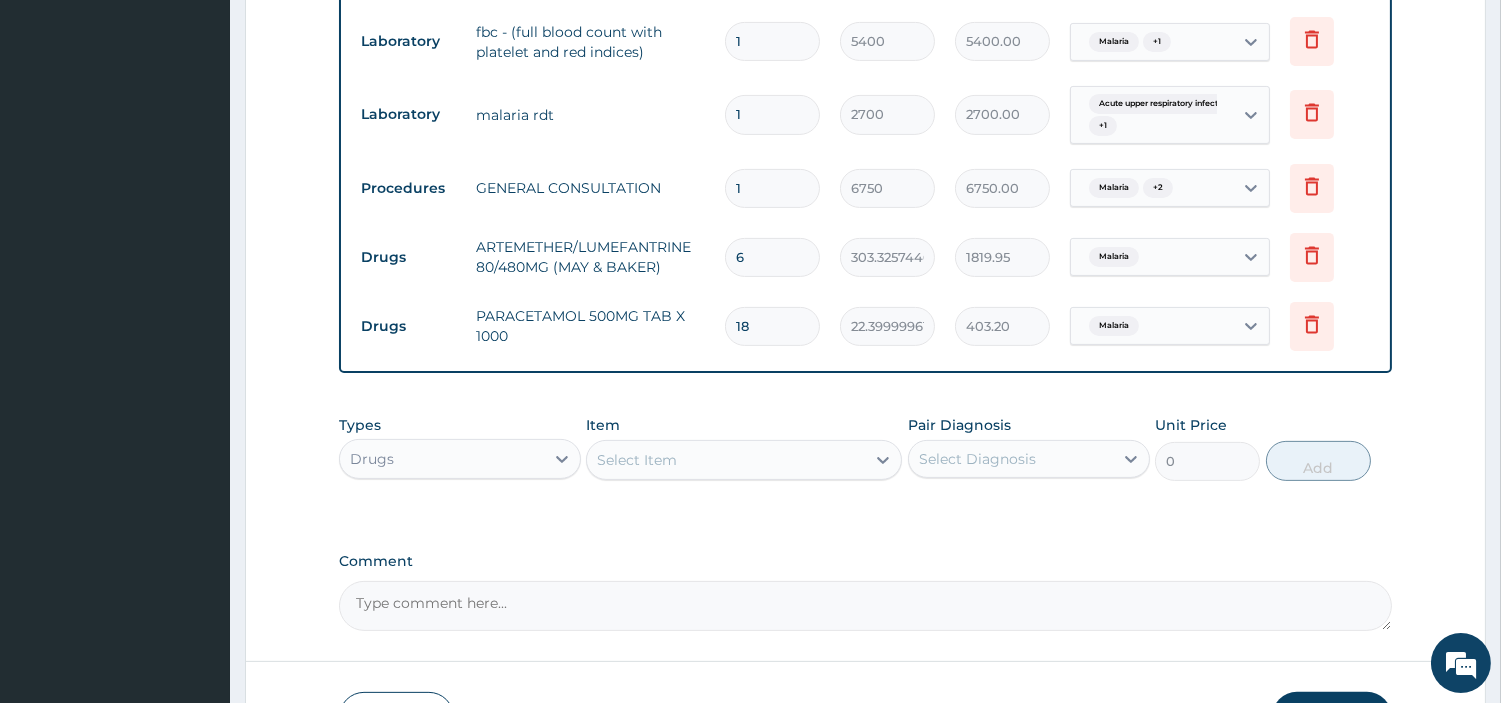 click on "Malaria  + 1" at bounding box center (1170, 42) 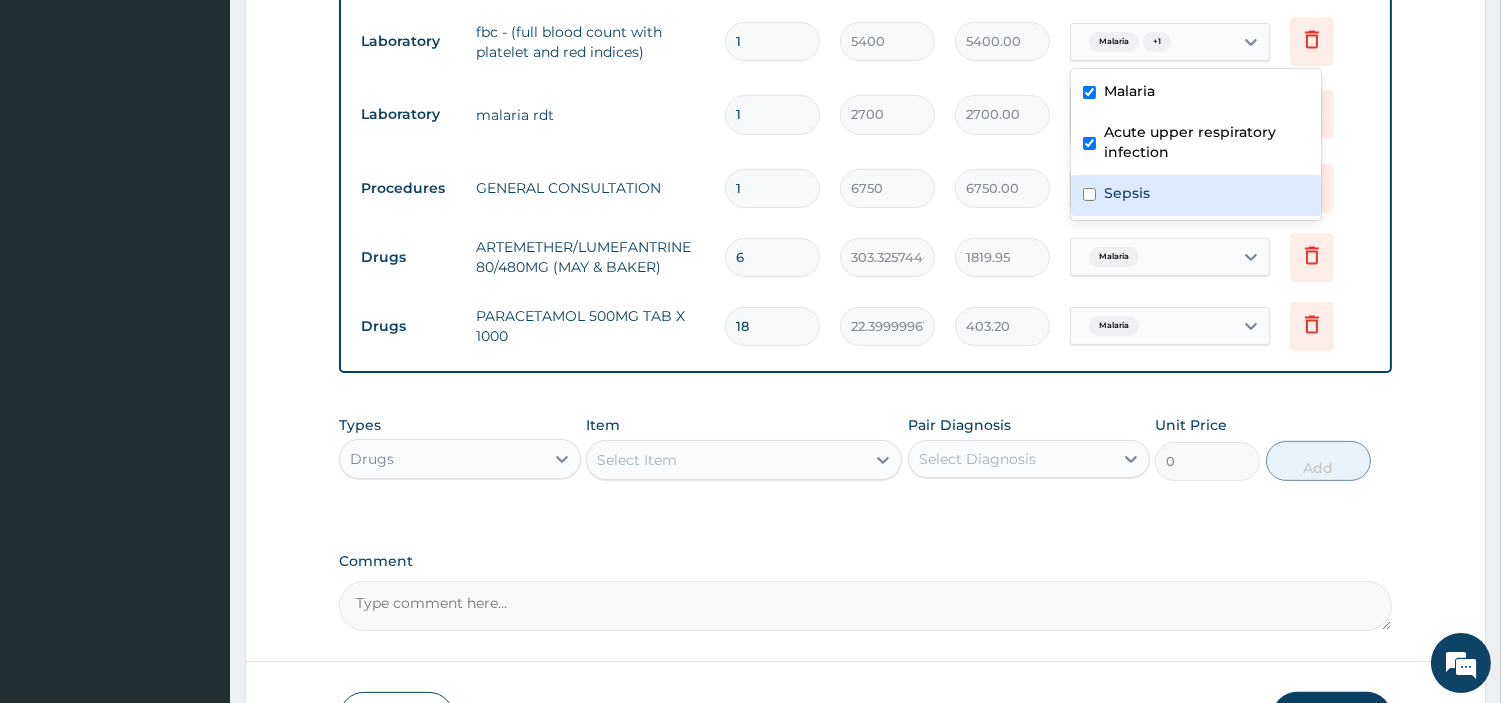 drag, startPoint x: 1151, startPoint y: 35, endPoint x: 1146, endPoint y: 190, distance: 155.08063 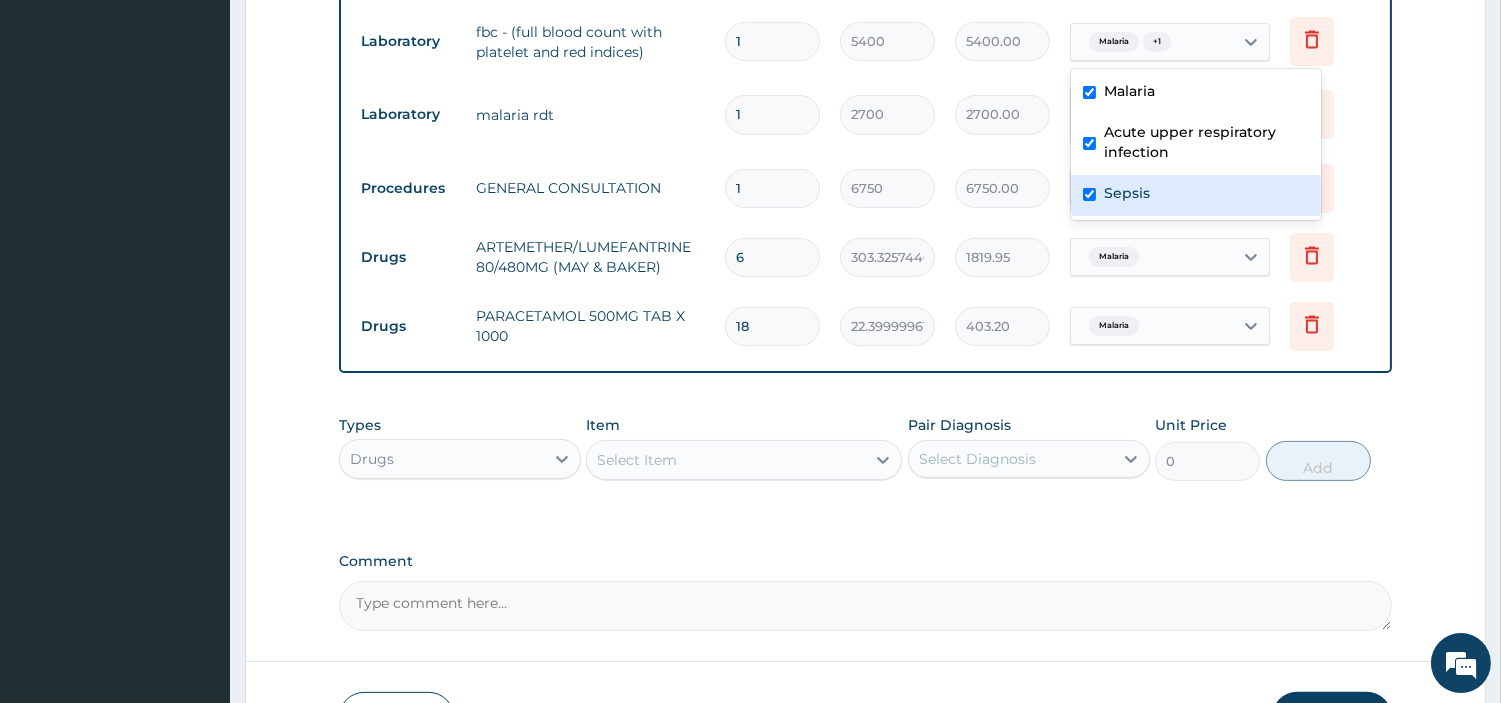 checkbox on "true" 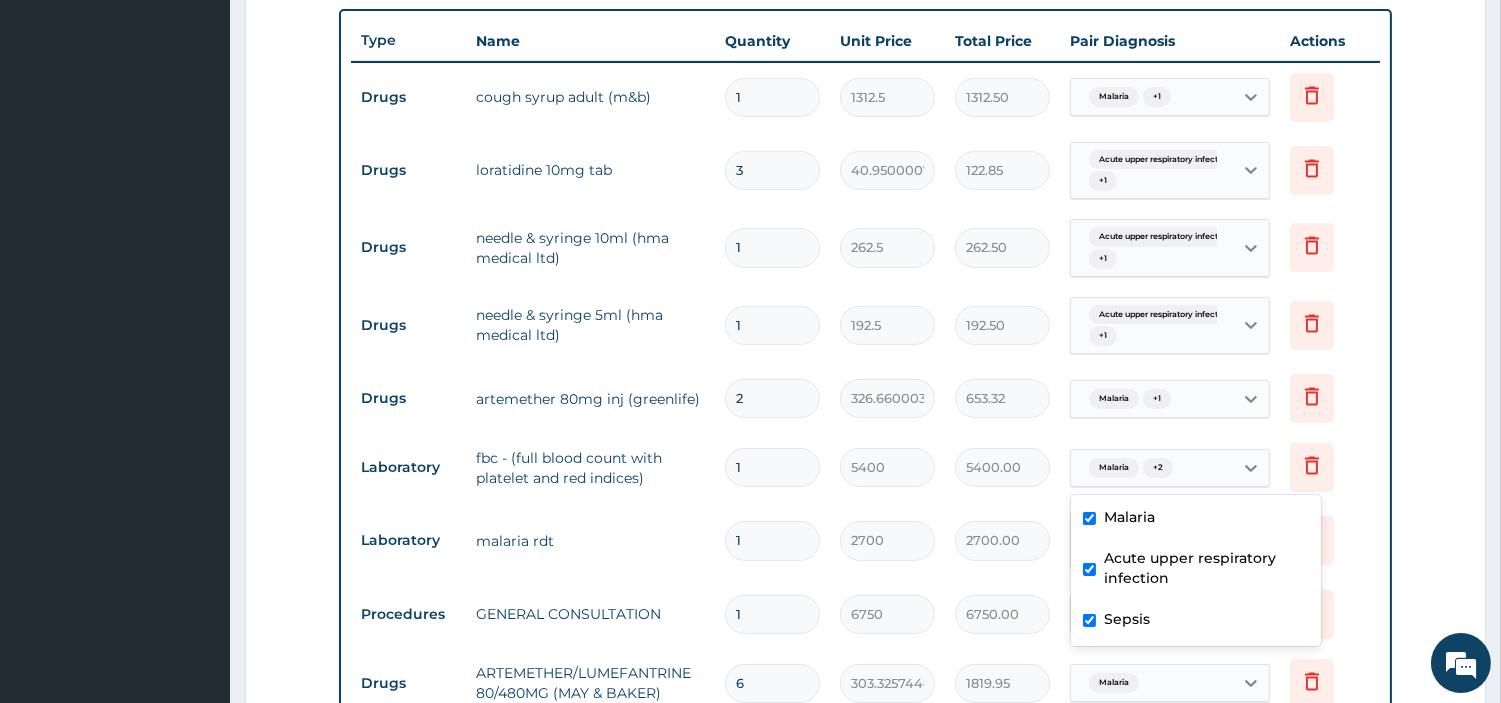scroll, scrollTop: 1301, scrollLeft: 0, axis: vertical 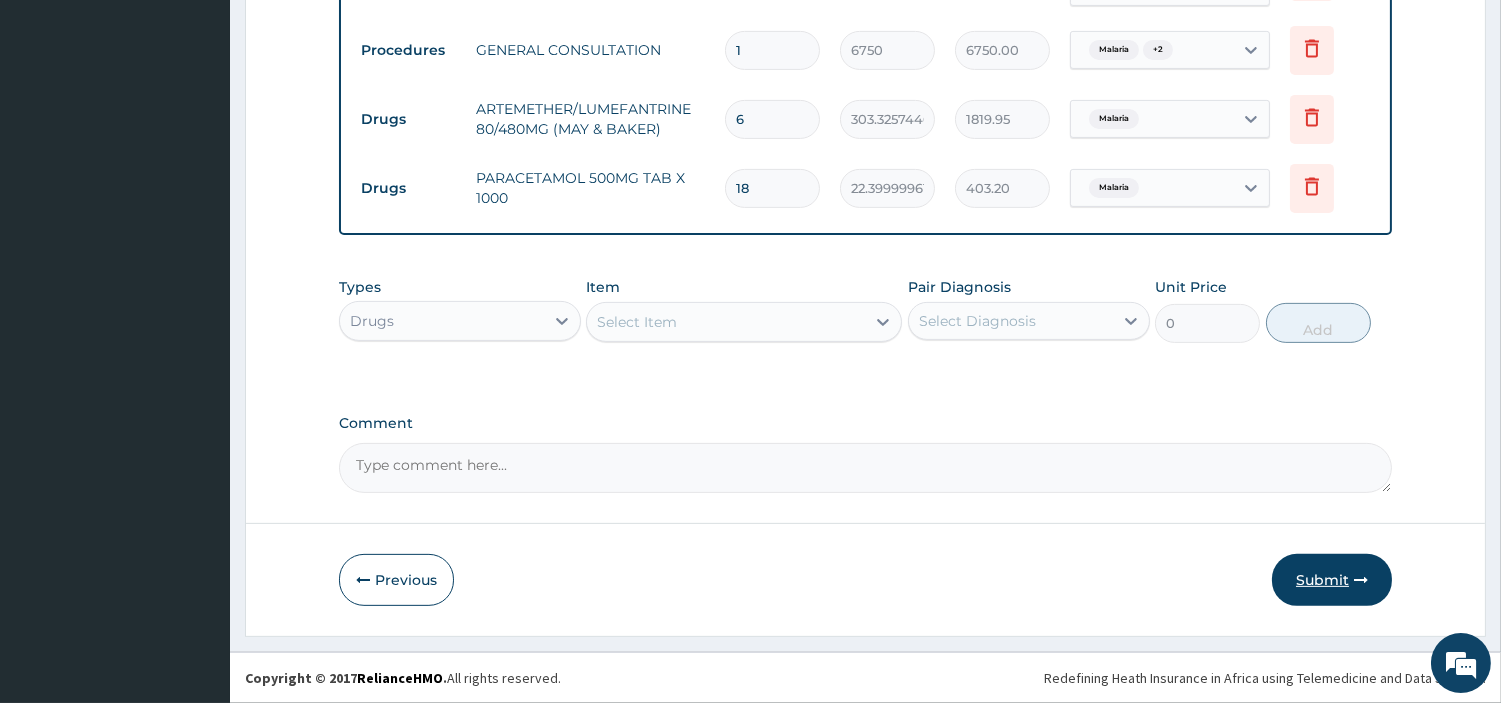 click on "Submit" at bounding box center (1332, 580) 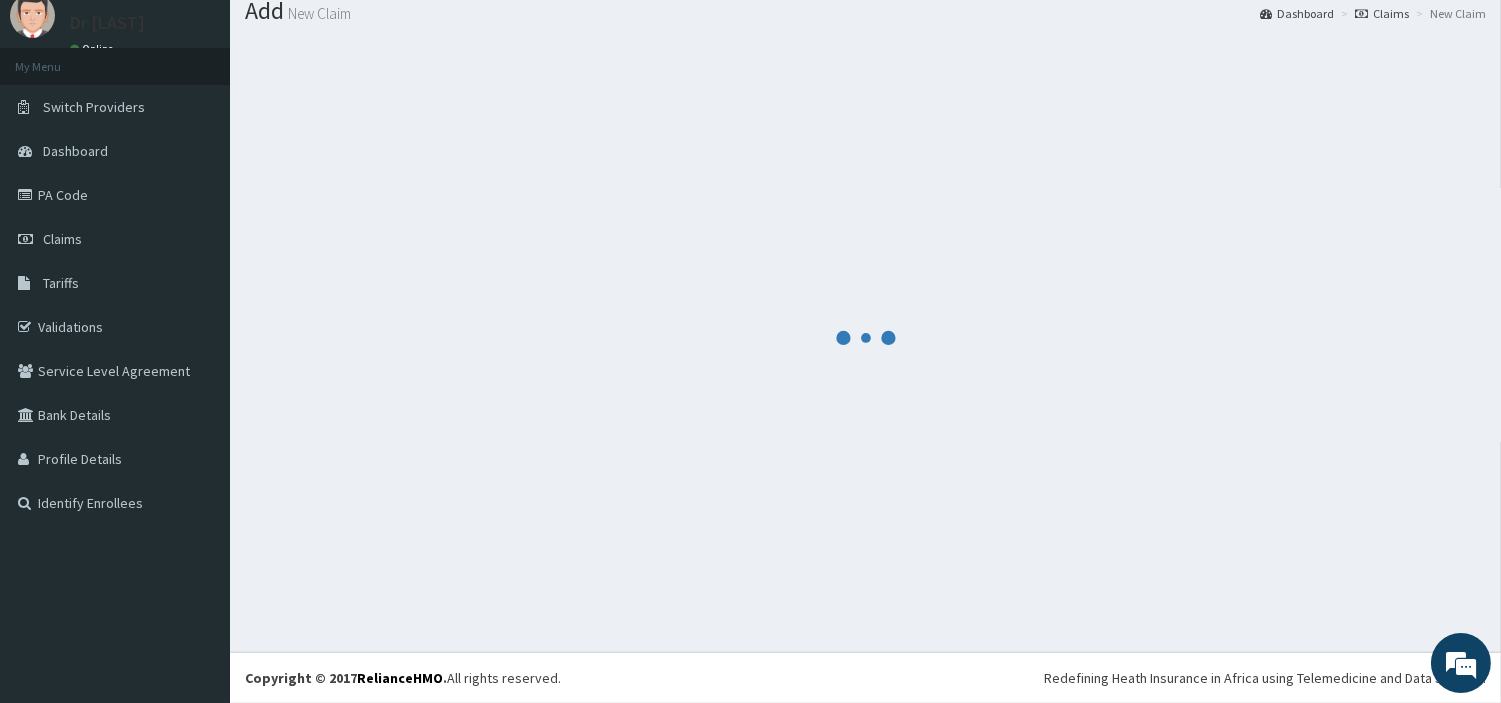 scroll, scrollTop: 66, scrollLeft: 0, axis: vertical 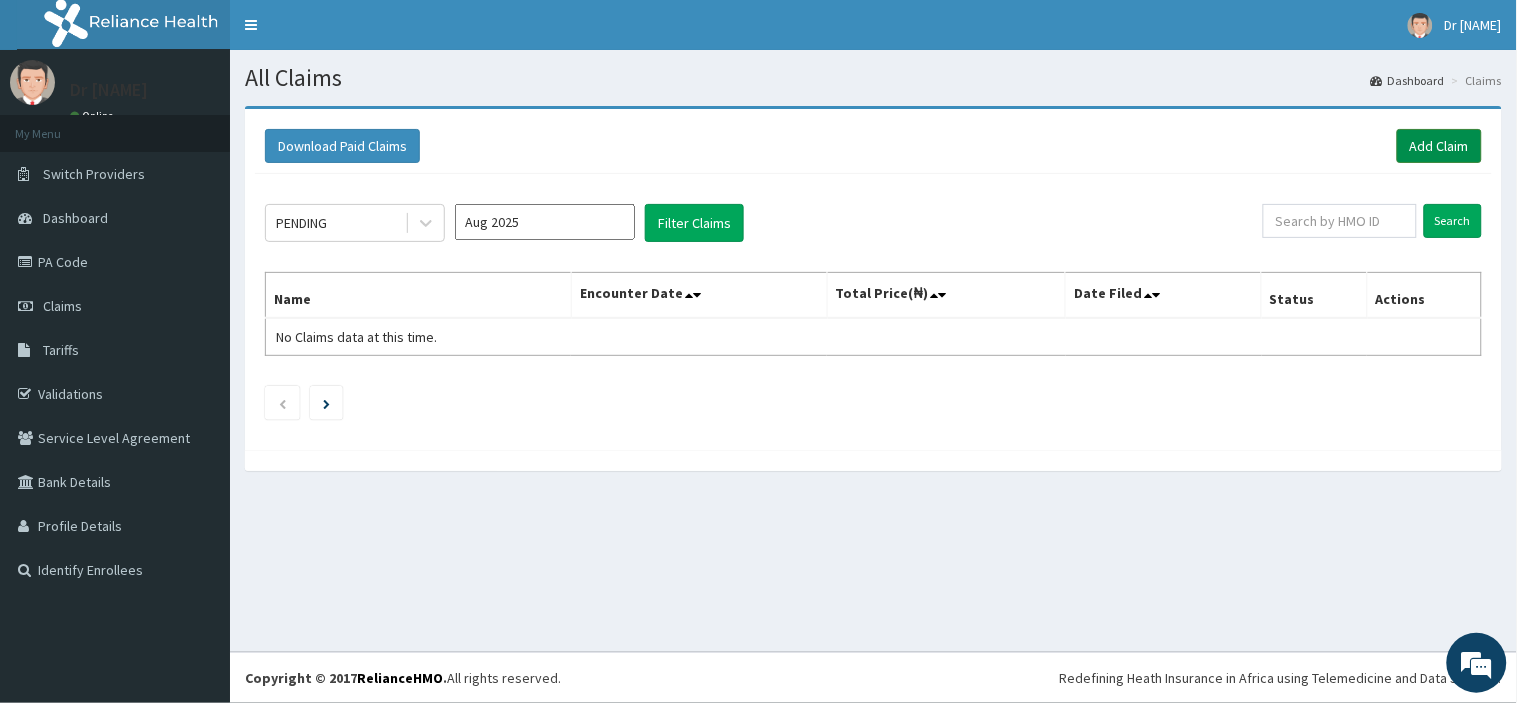 click on "Add Claim" at bounding box center [1439, 146] 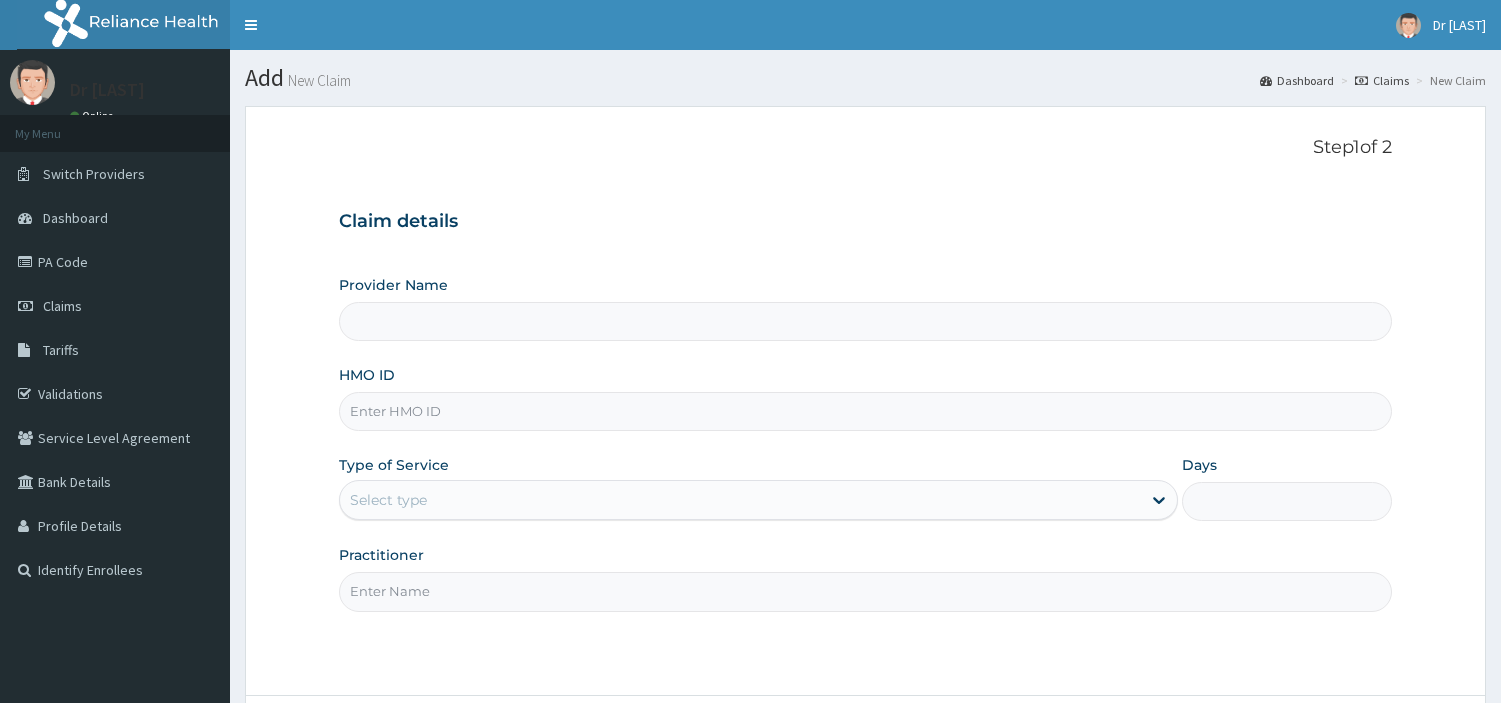 scroll, scrollTop: 0, scrollLeft: 0, axis: both 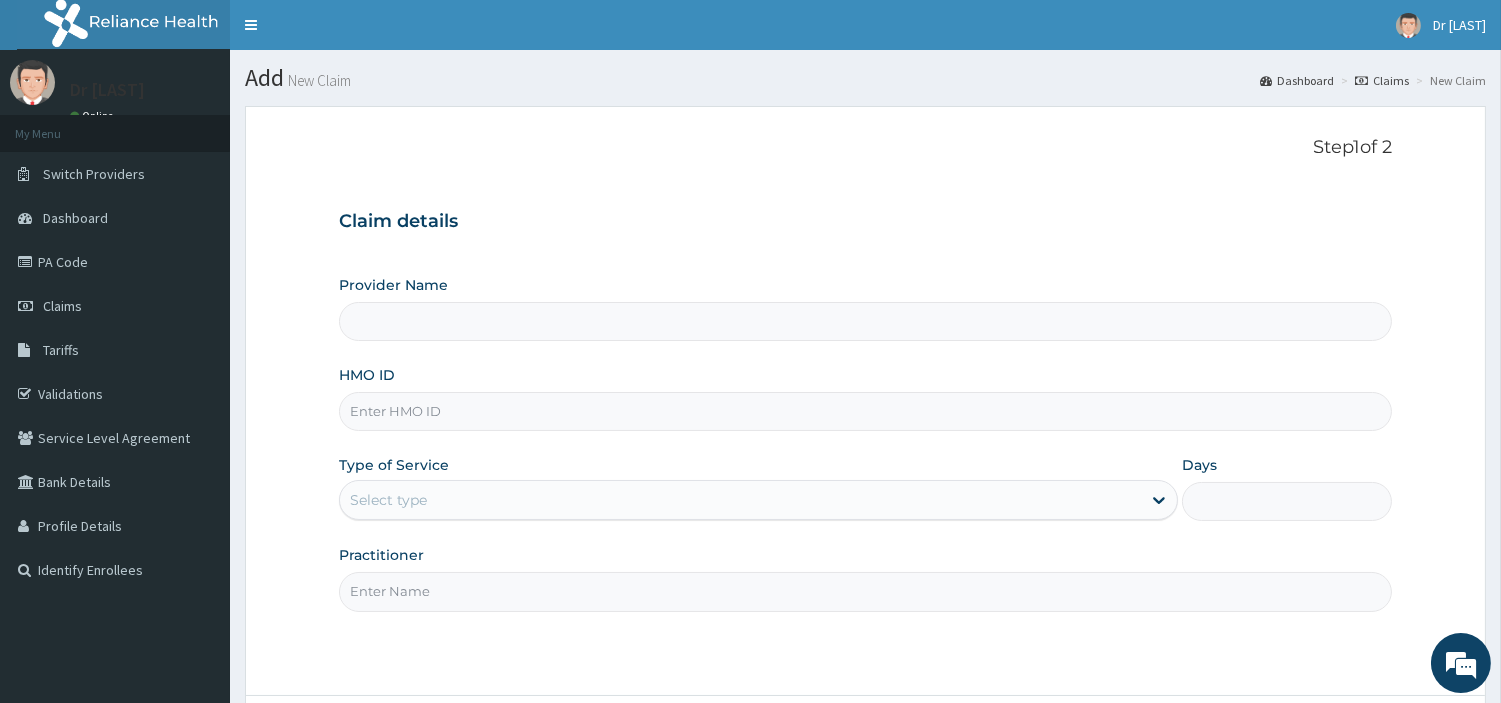 type on "R-Jolad Hospital Nig. Ltd" 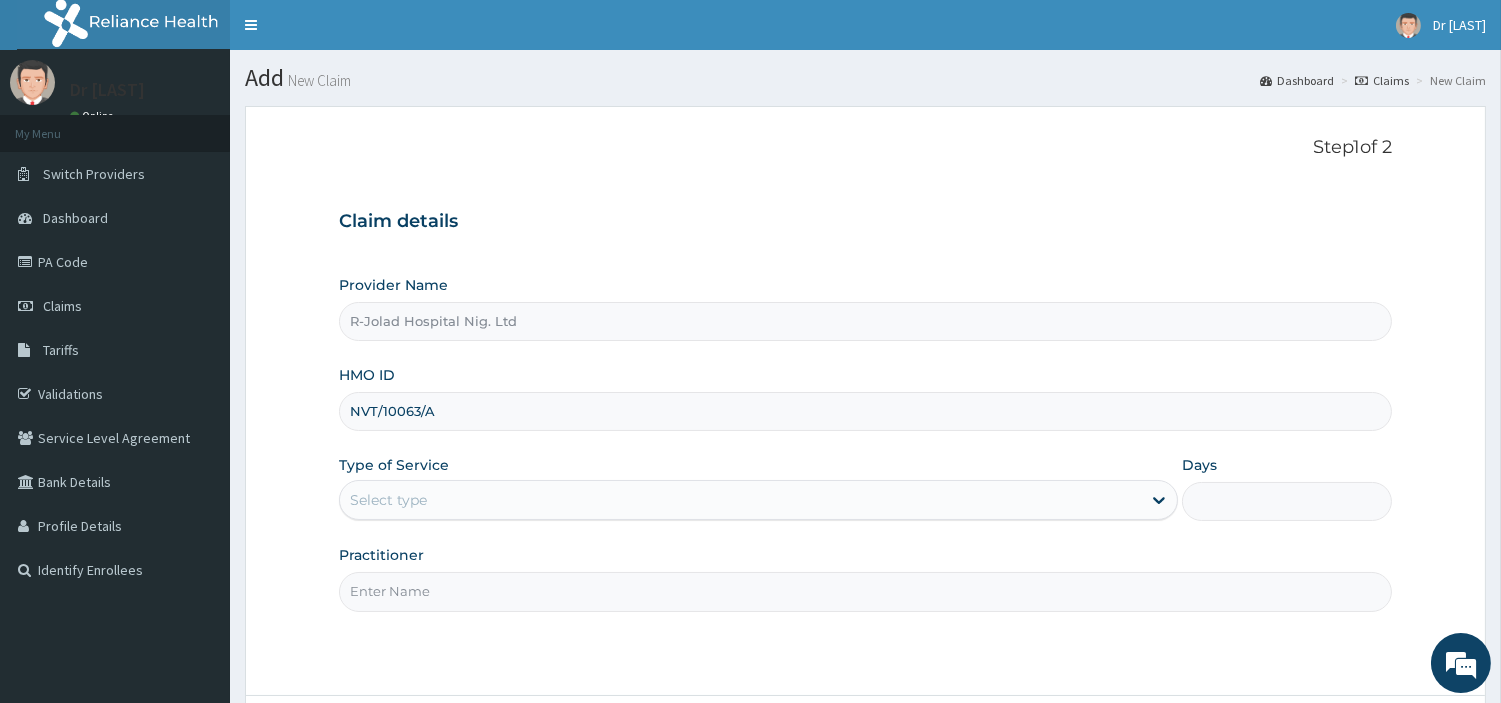 type on "NVT/10063/A" 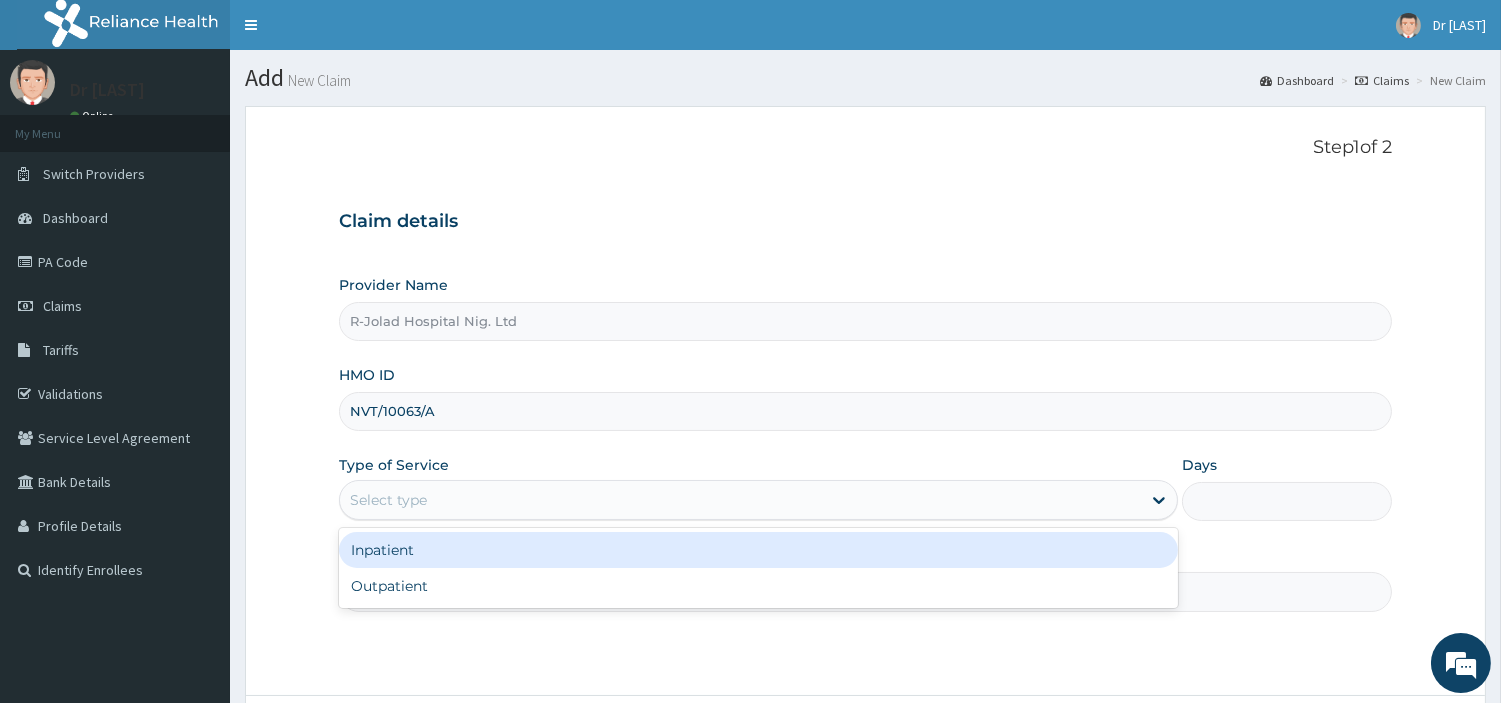 click on "Select type" at bounding box center [388, 500] 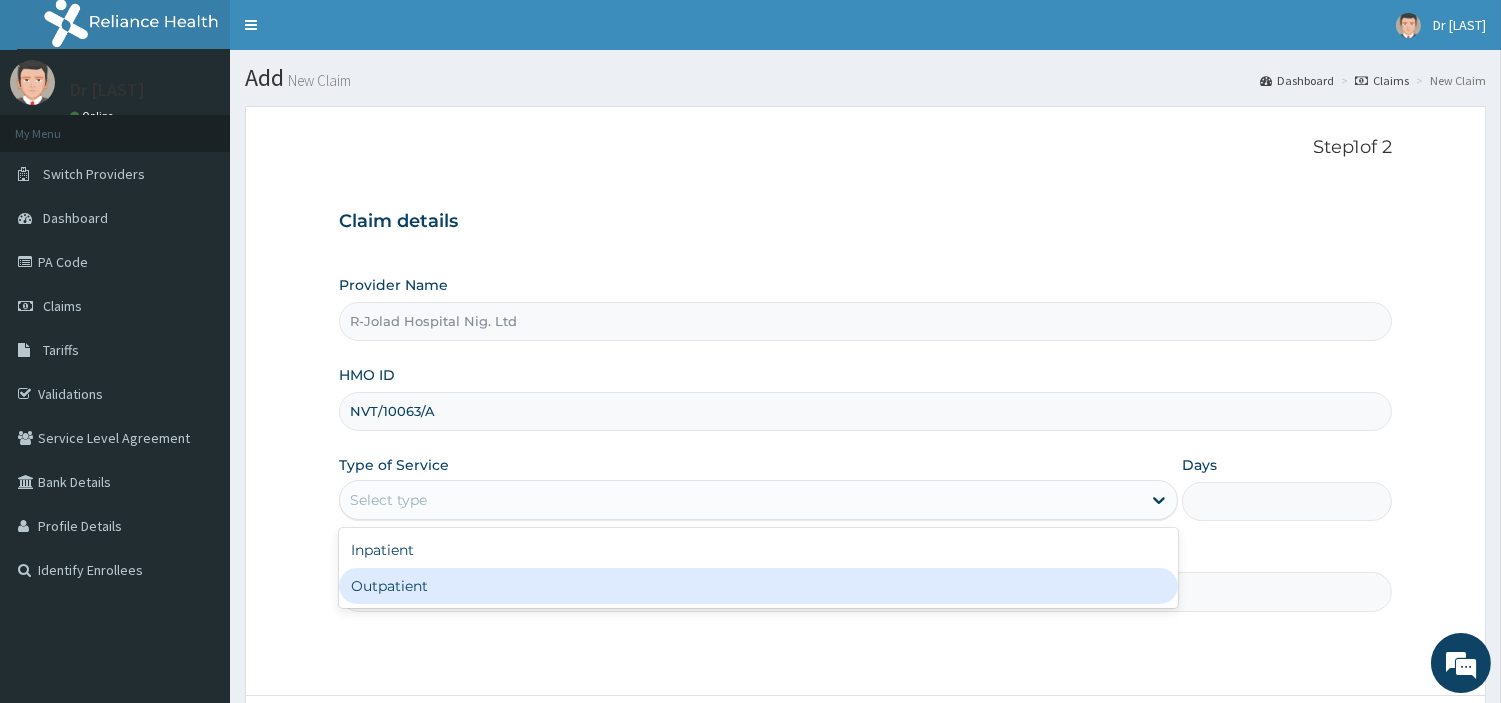 click on "Outpatient" at bounding box center (758, 586) 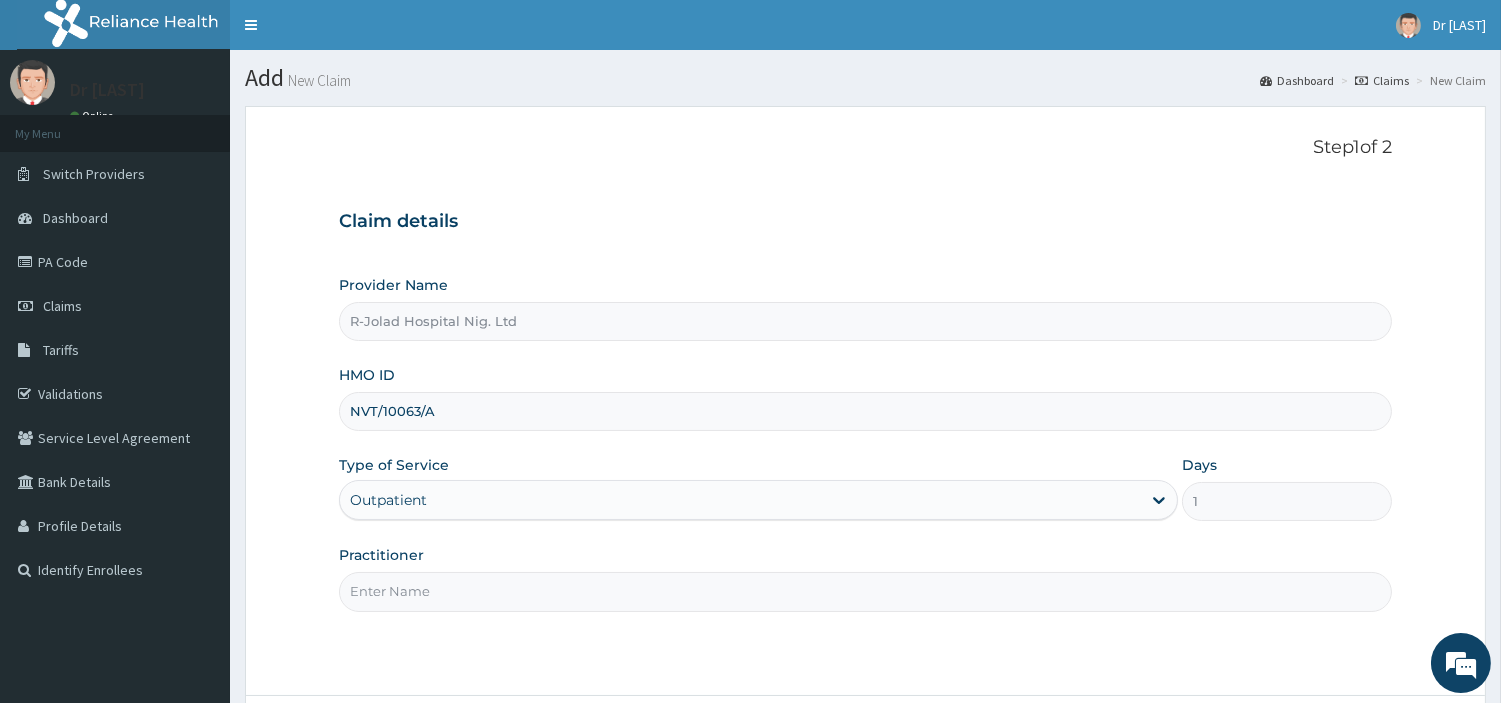 click on "Practitioner" at bounding box center (865, 591) 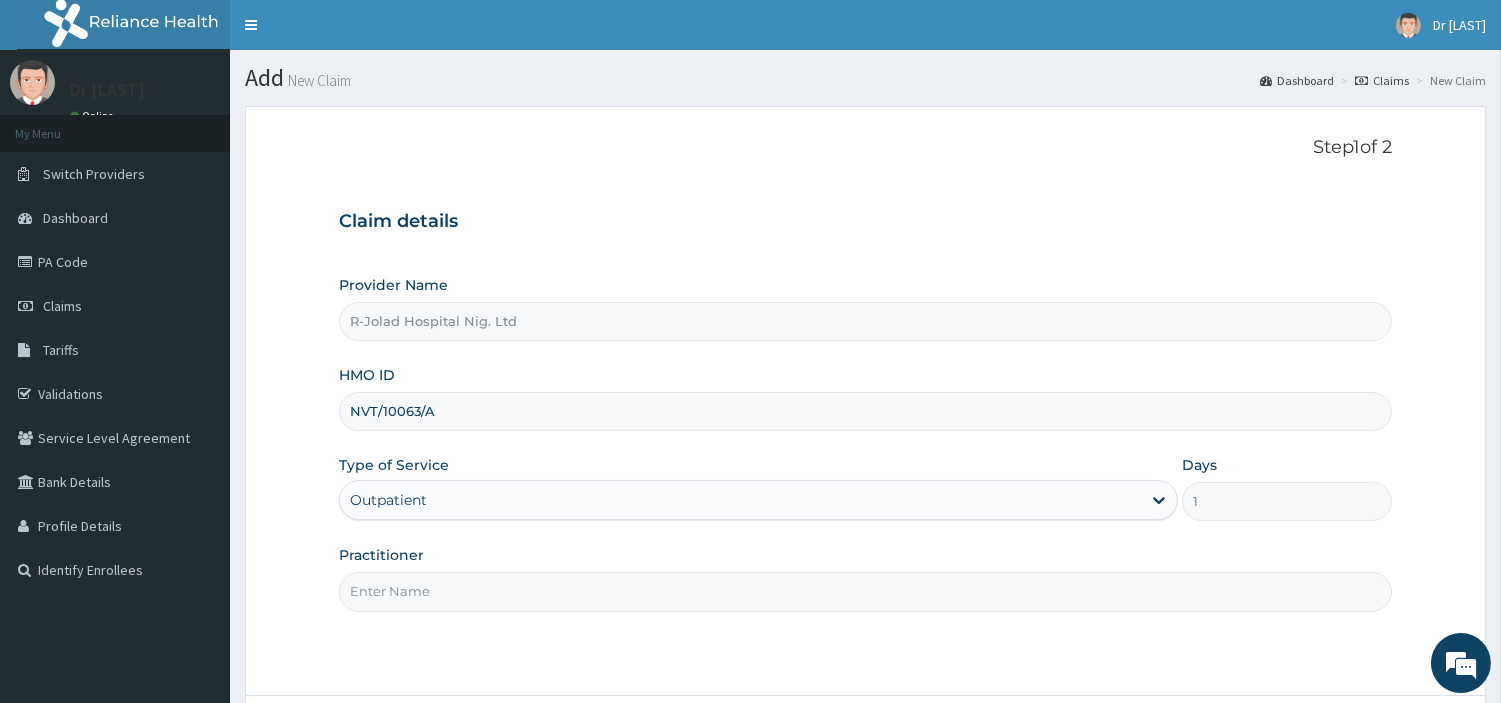 paste on "[FIRST] [LAST]" 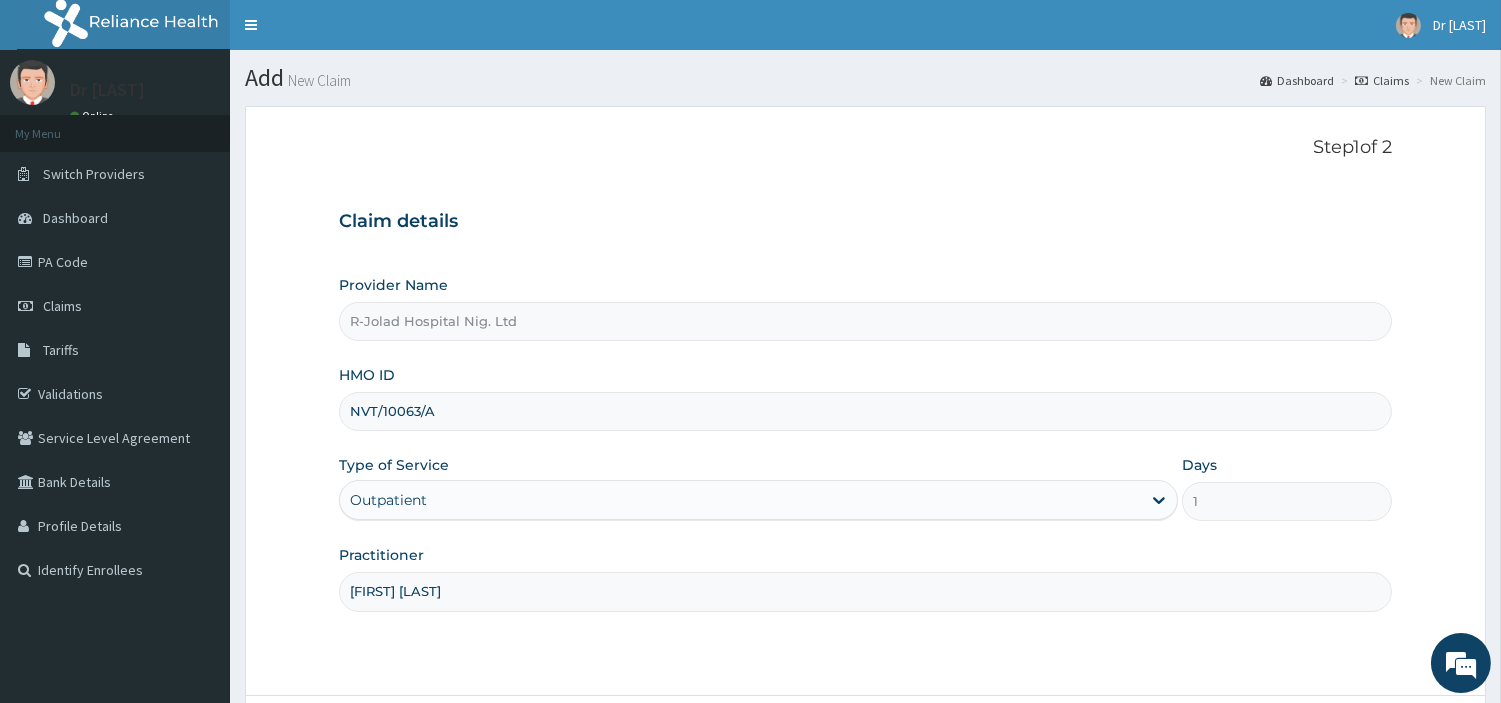 scroll, scrollTop: 172, scrollLeft: 0, axis: vertical 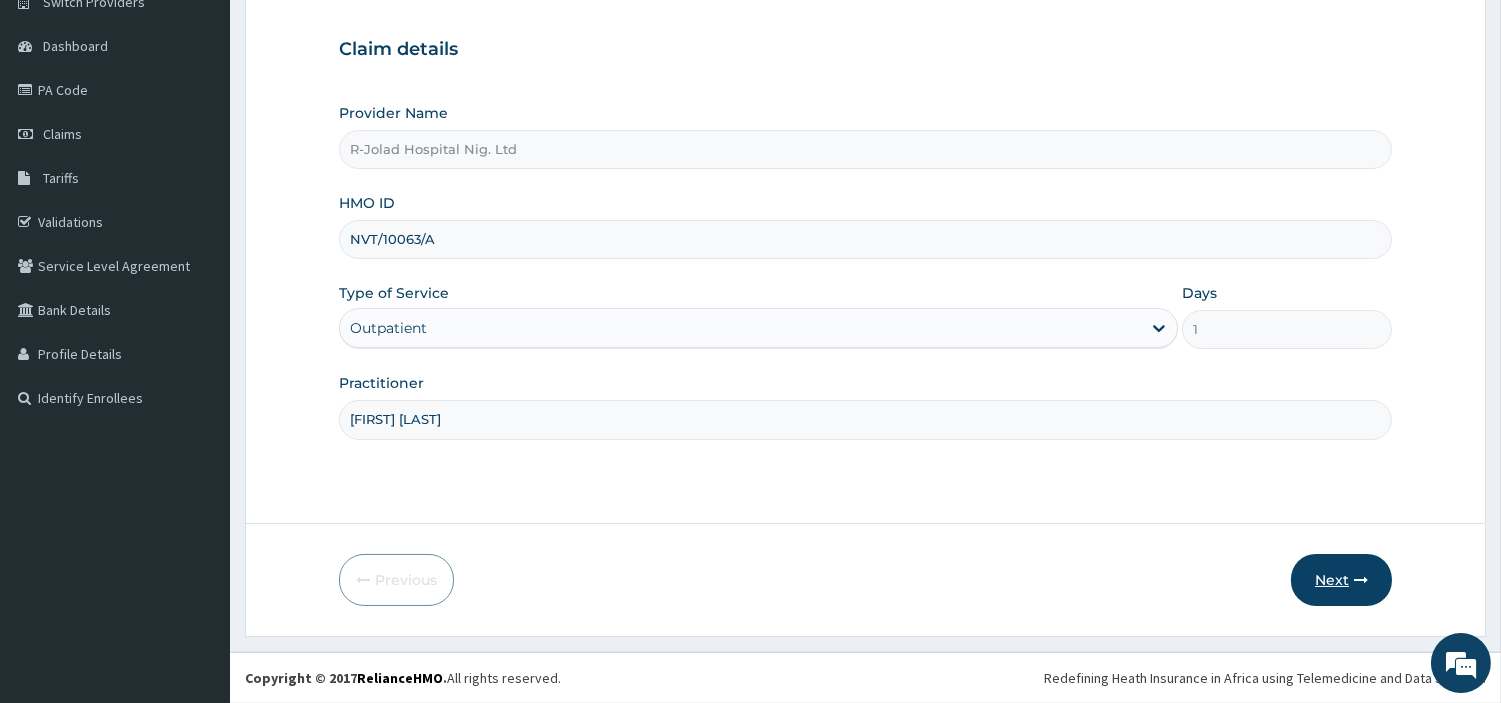 type on "[FIRST] [LAST]" 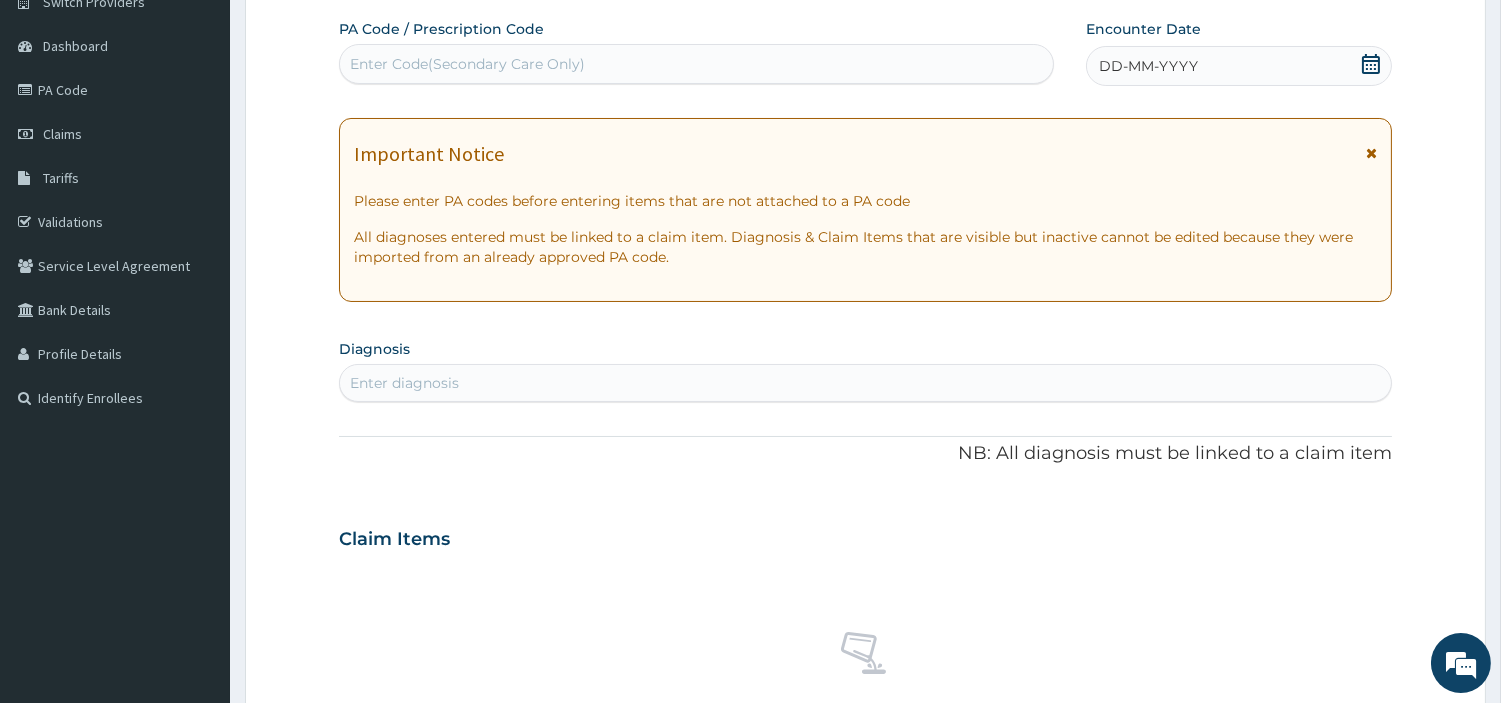 click on "DD-MM-YYYY" at bounding box center (1239, 66) 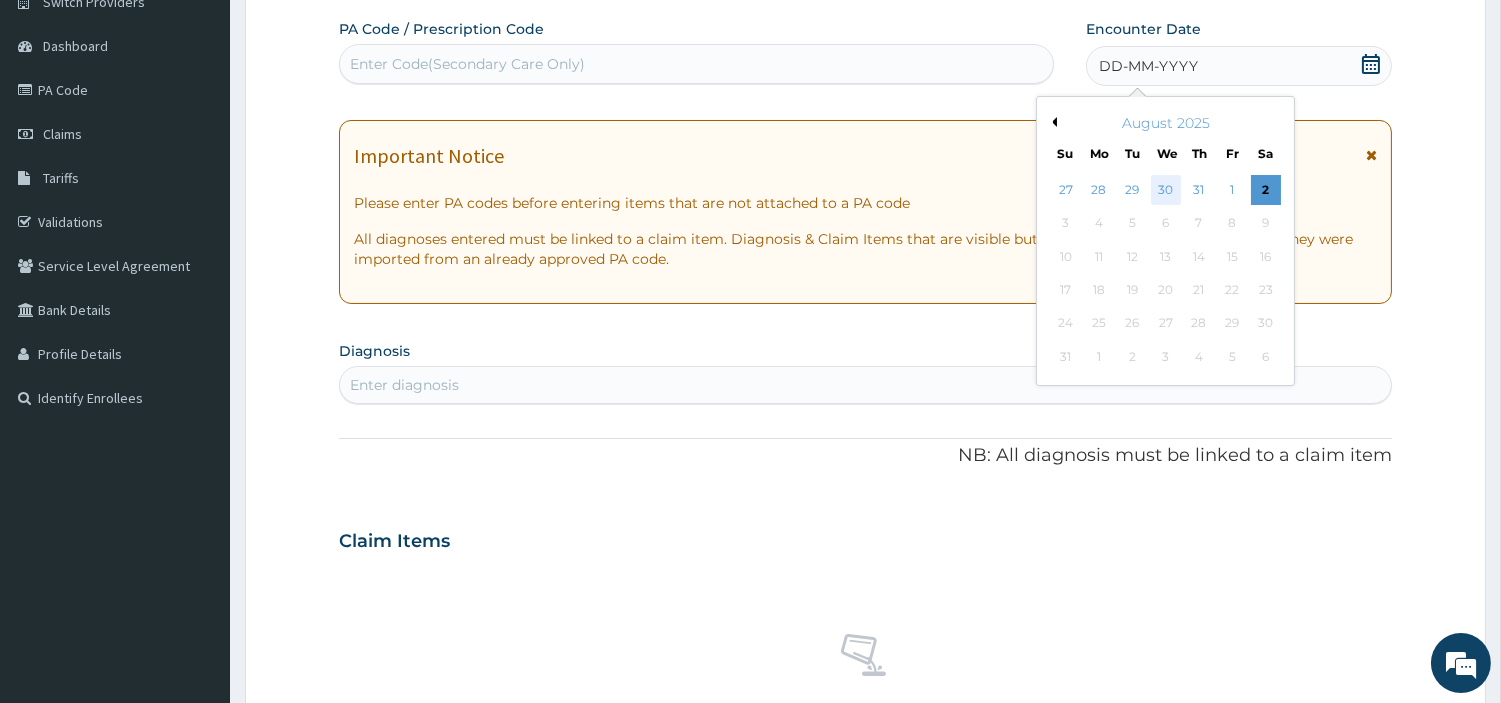 scroll, scrollTop: 0, scrollLeft: 0, axis: both 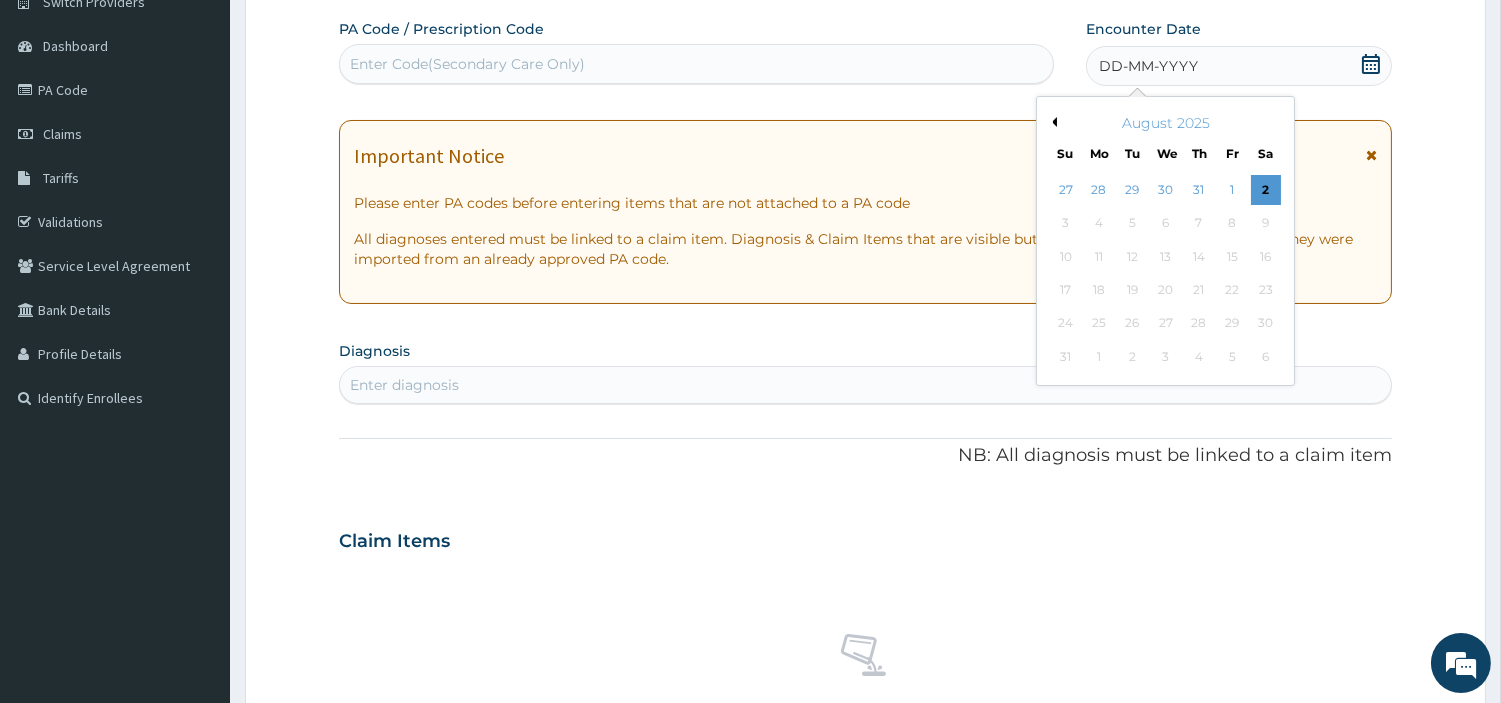 click on "Previous Month" at bounding box center [1052, 122] 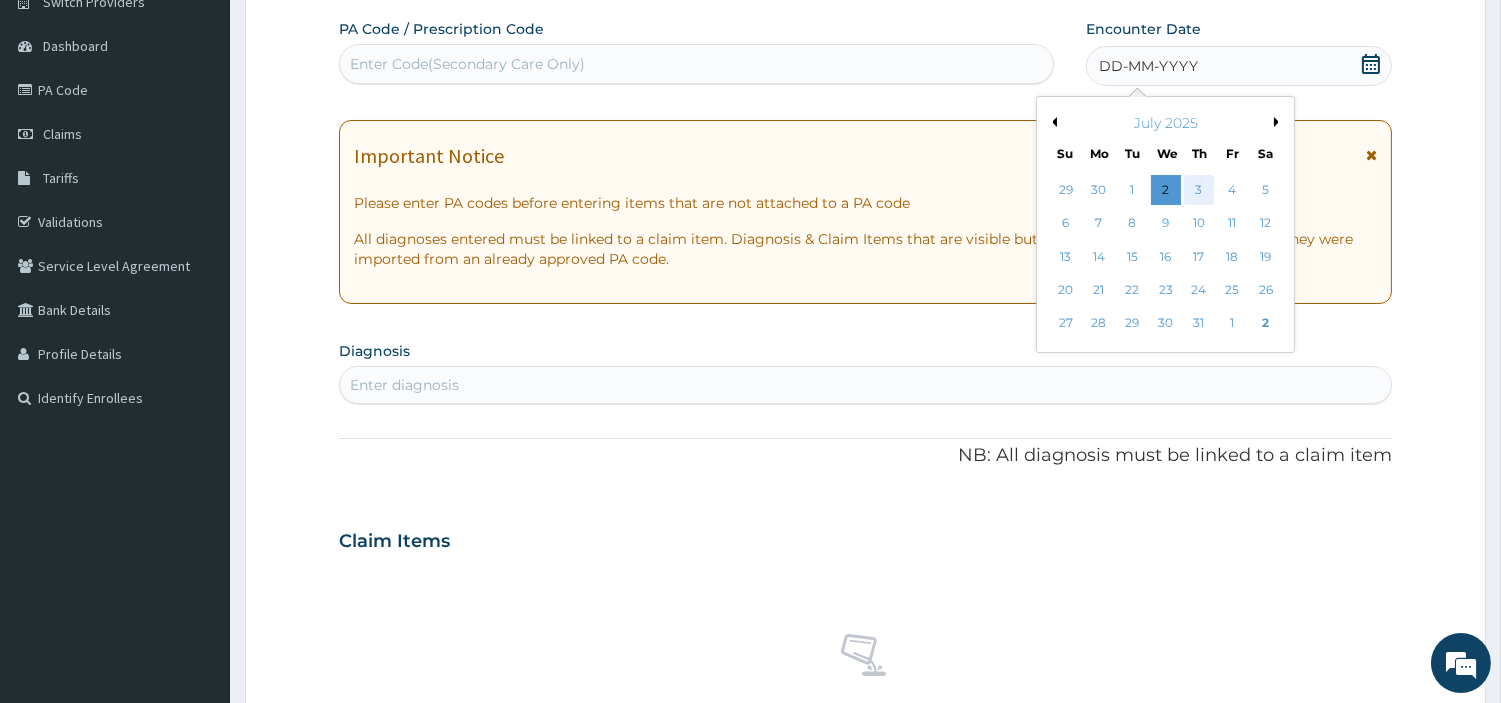 click on "3" at bounding box center (1199, 190) 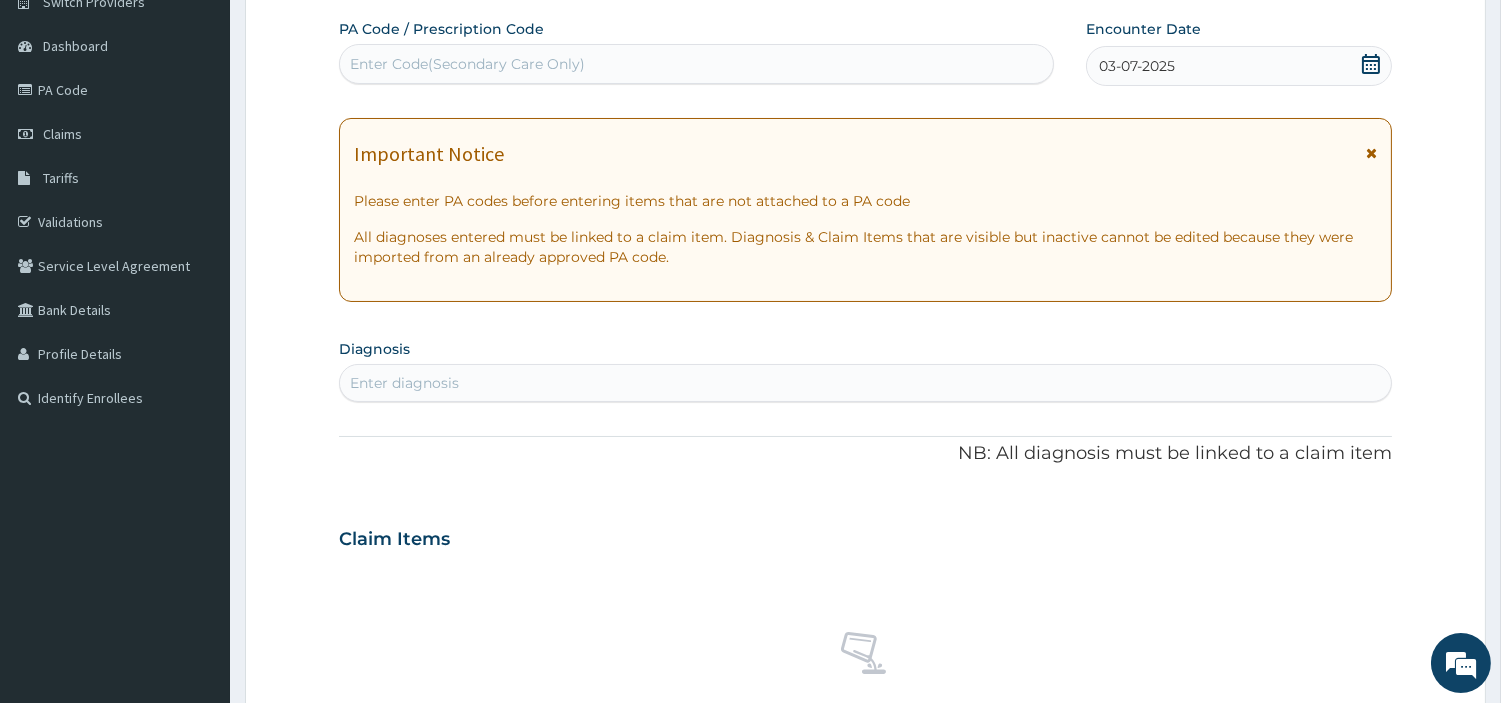 click on "Enter diagnosis" at bounding box center [865, 383] 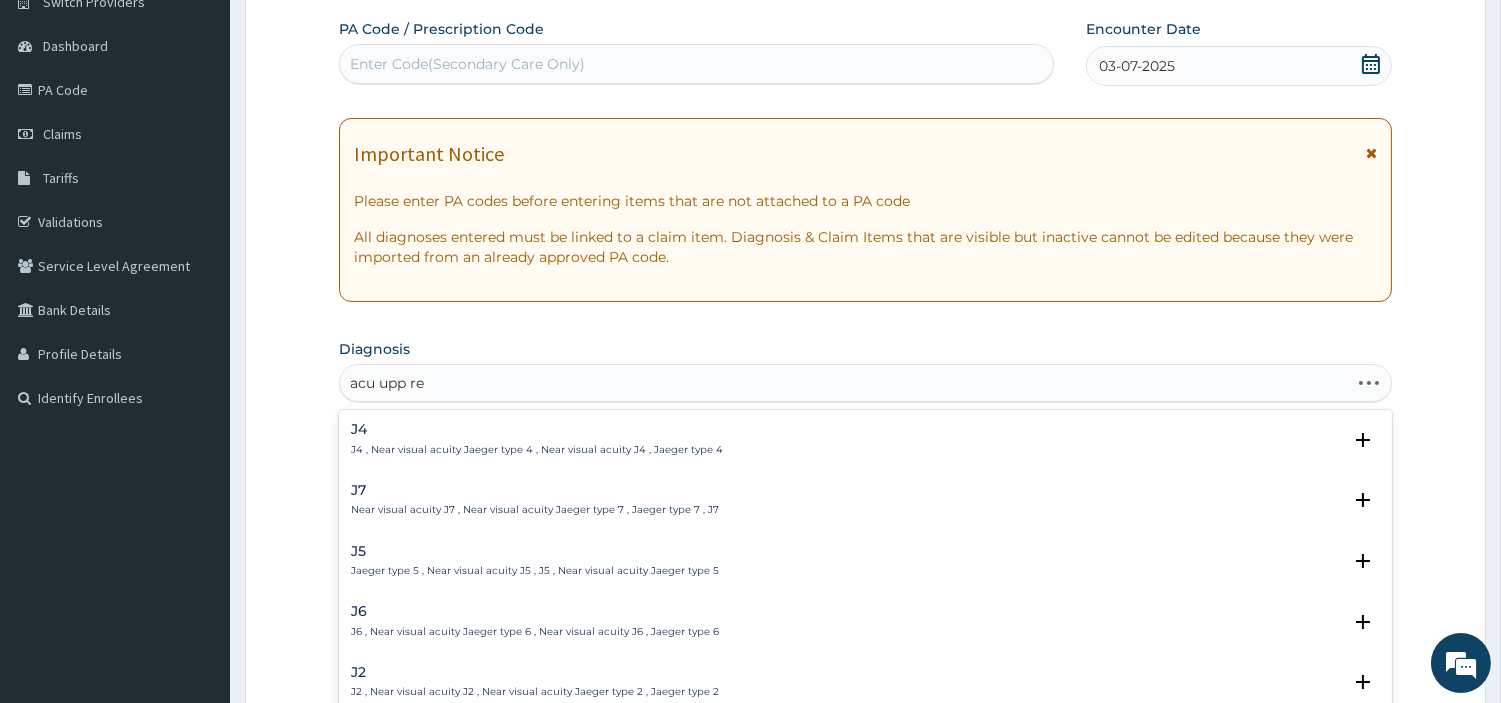 type on "acu upp res" 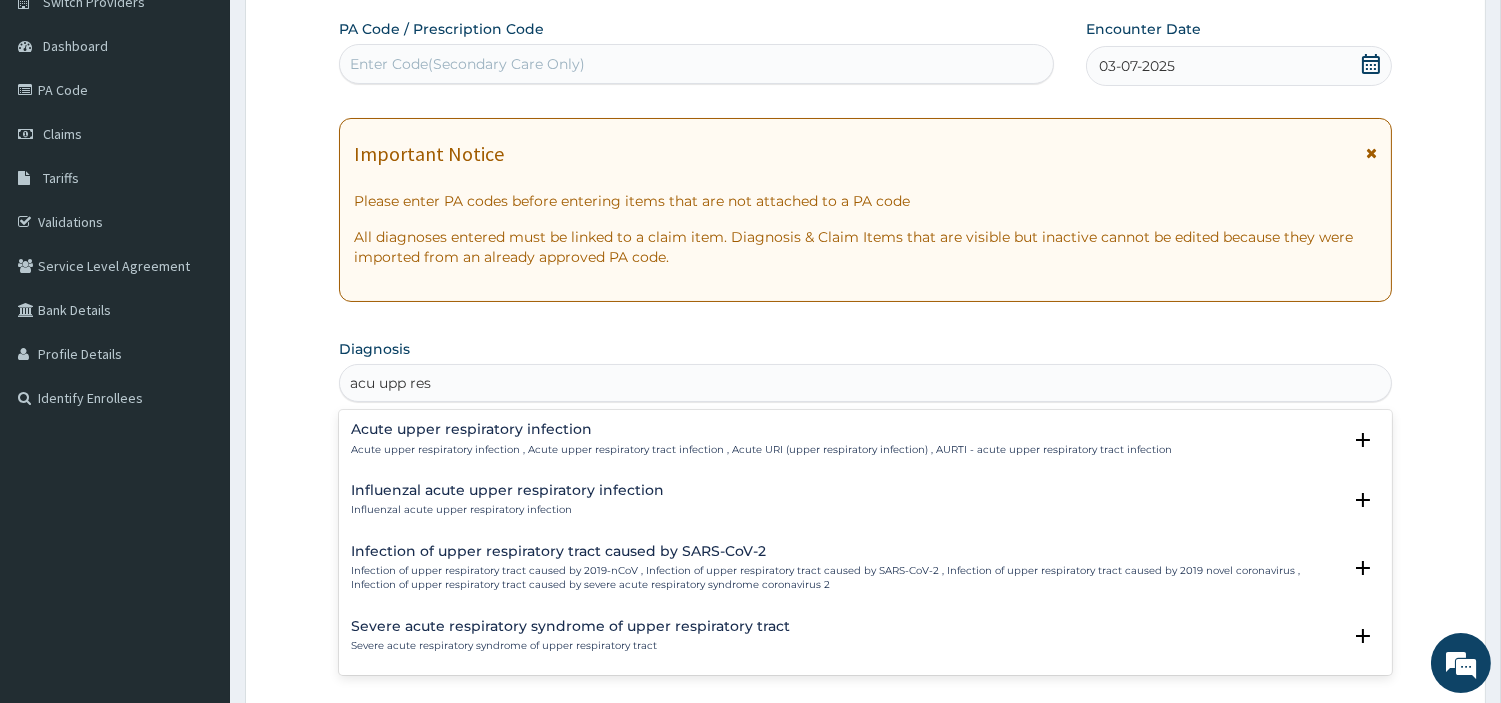 click on "Acute upper respiratory infection Acute upper respiratory infection , Acute upper respiratory tract infection , Acute URI (upper respiratory infection) , AURTI - acute upper respiratory tract infection" at bounding box center (761, 439) 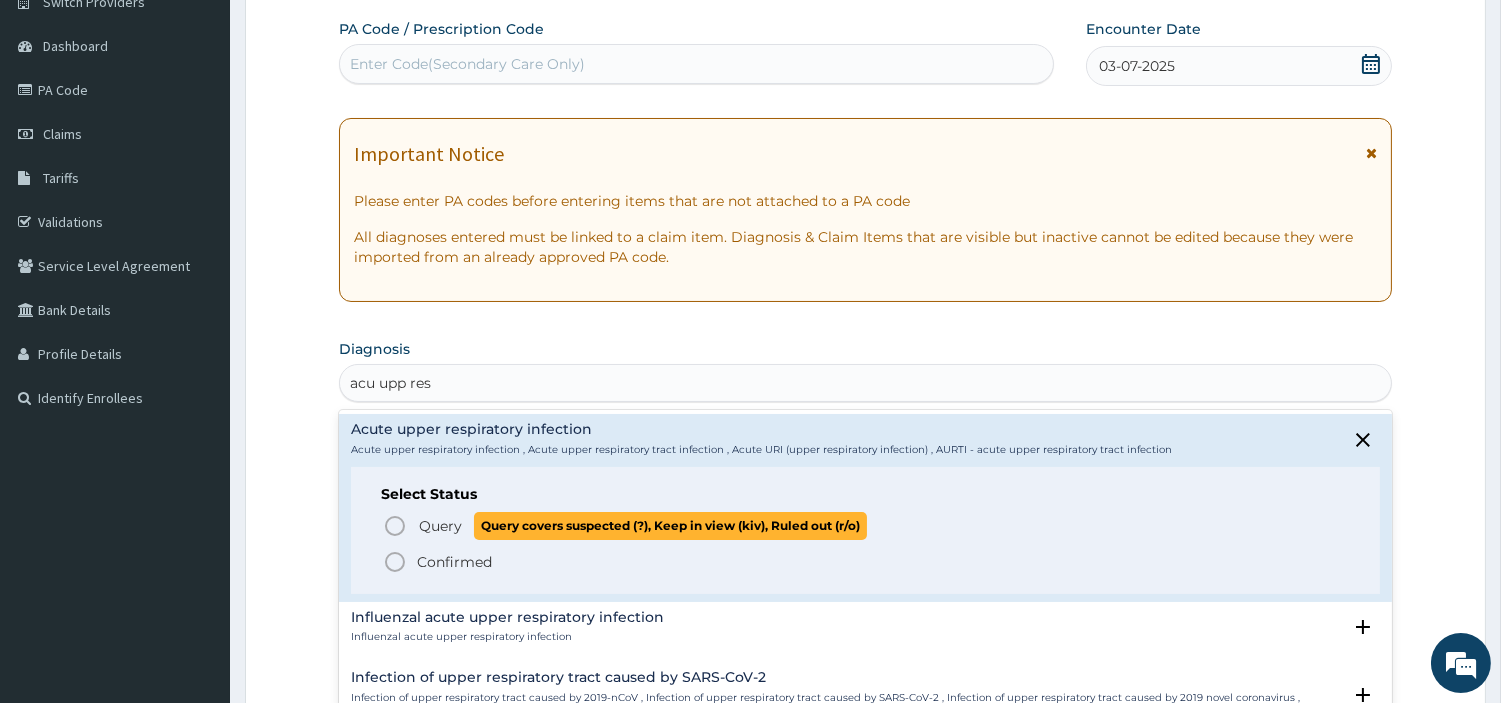 click 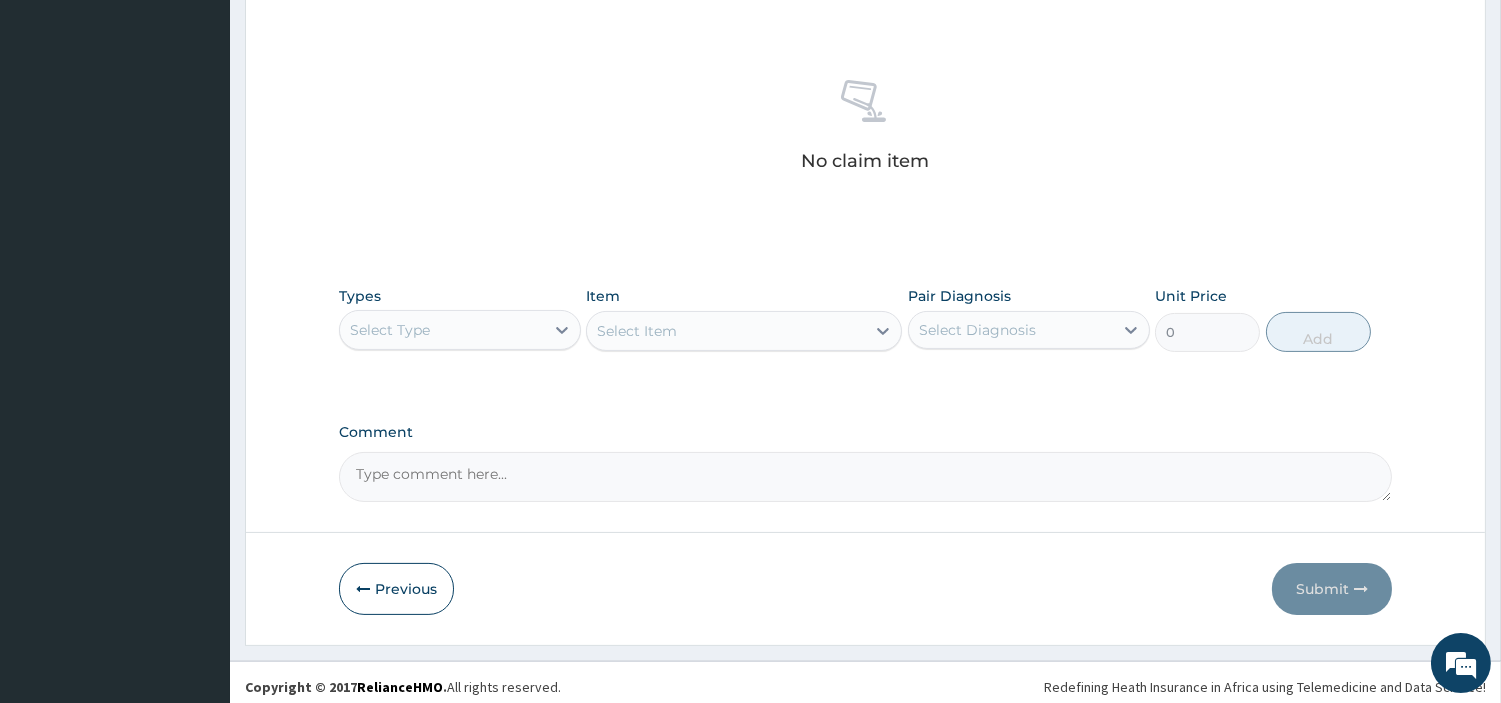 scroll, scrollTop: 738, scrollLeft: 0, axis: vertical 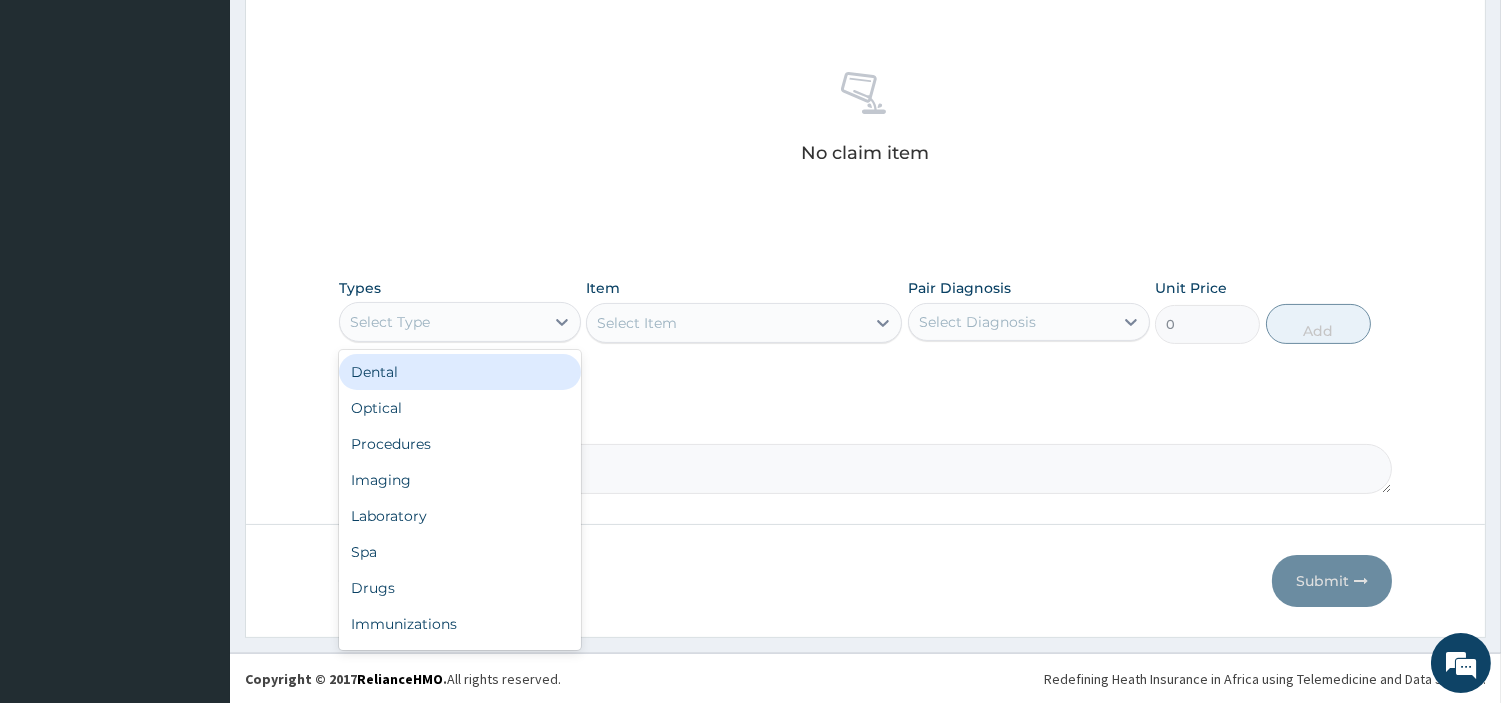 click on "Select Type" at bounding box center (390, 322) 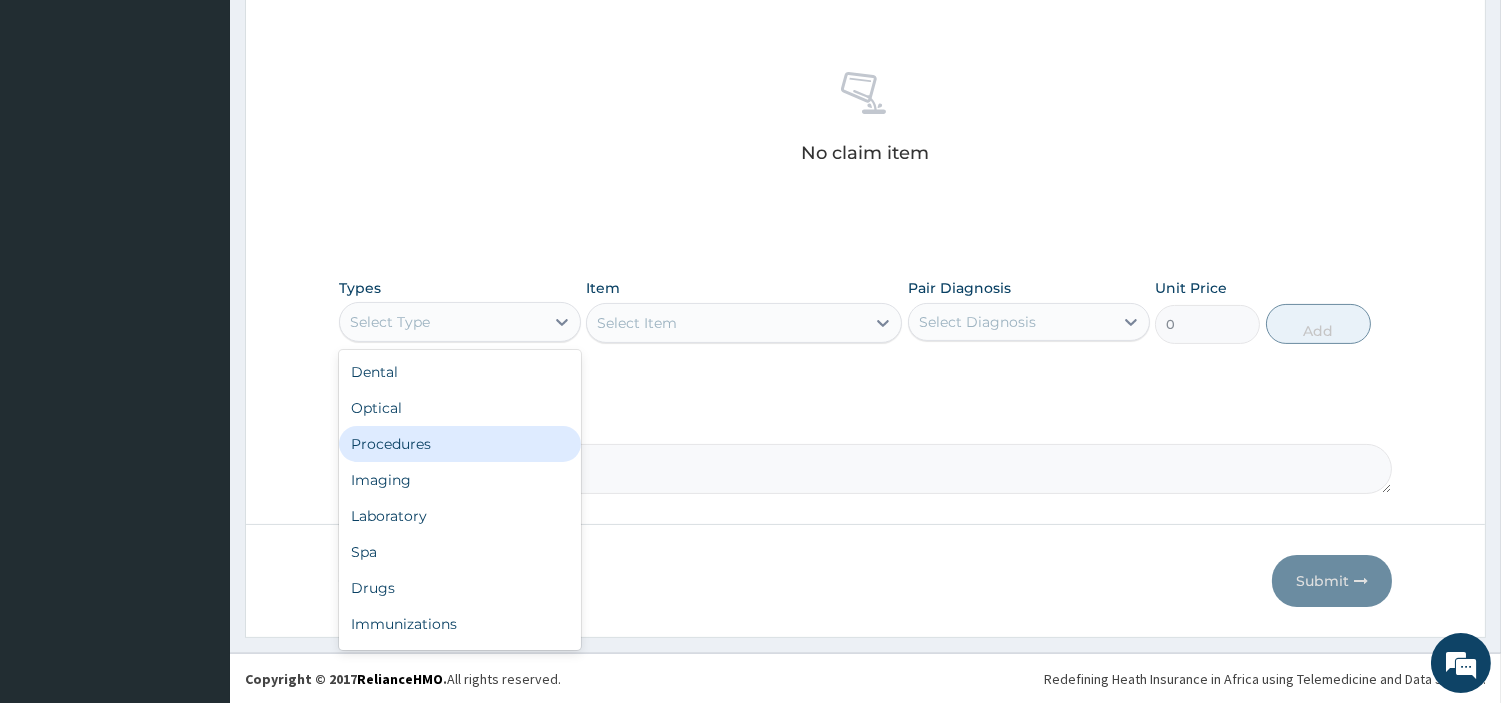 click on "Procedures" at bounding box center (460, 444) 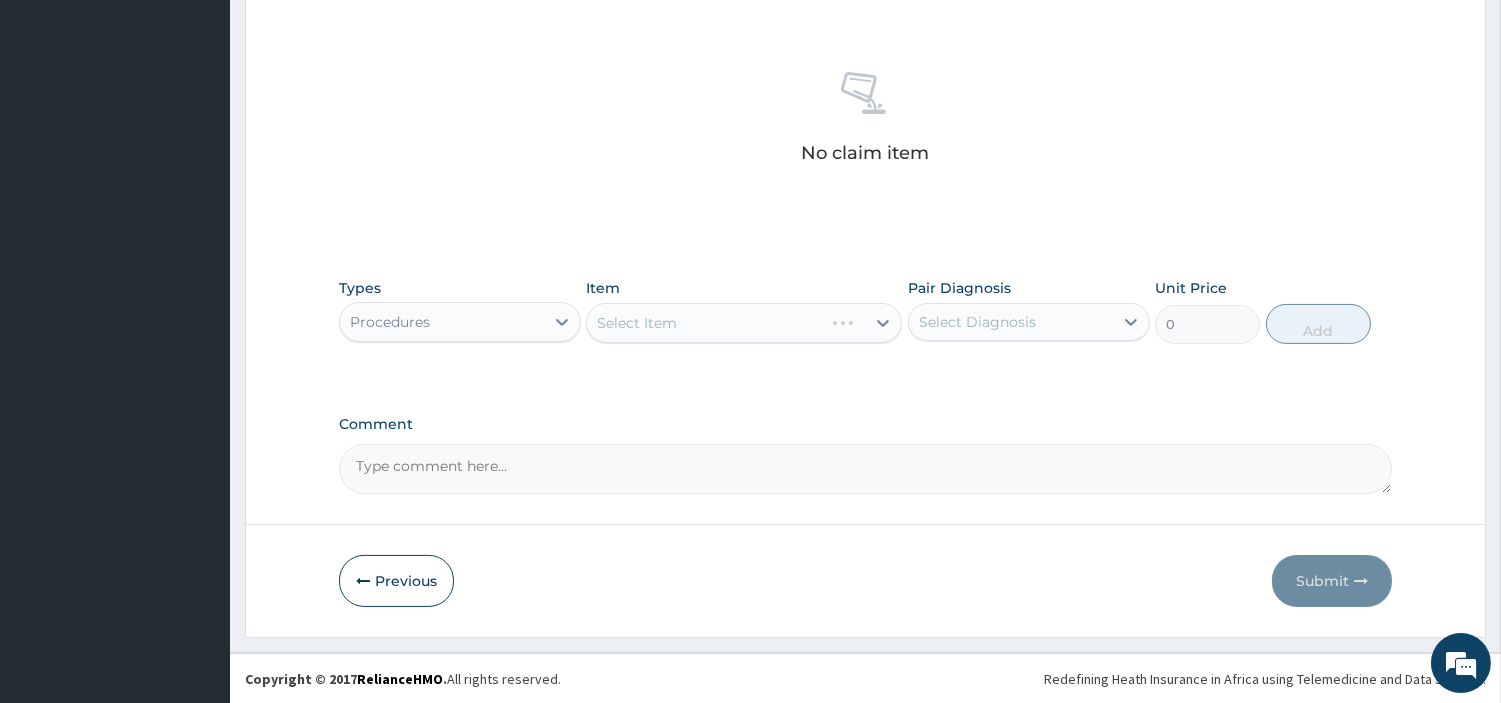 click on "Select Item" at bounding box center [744, 323] 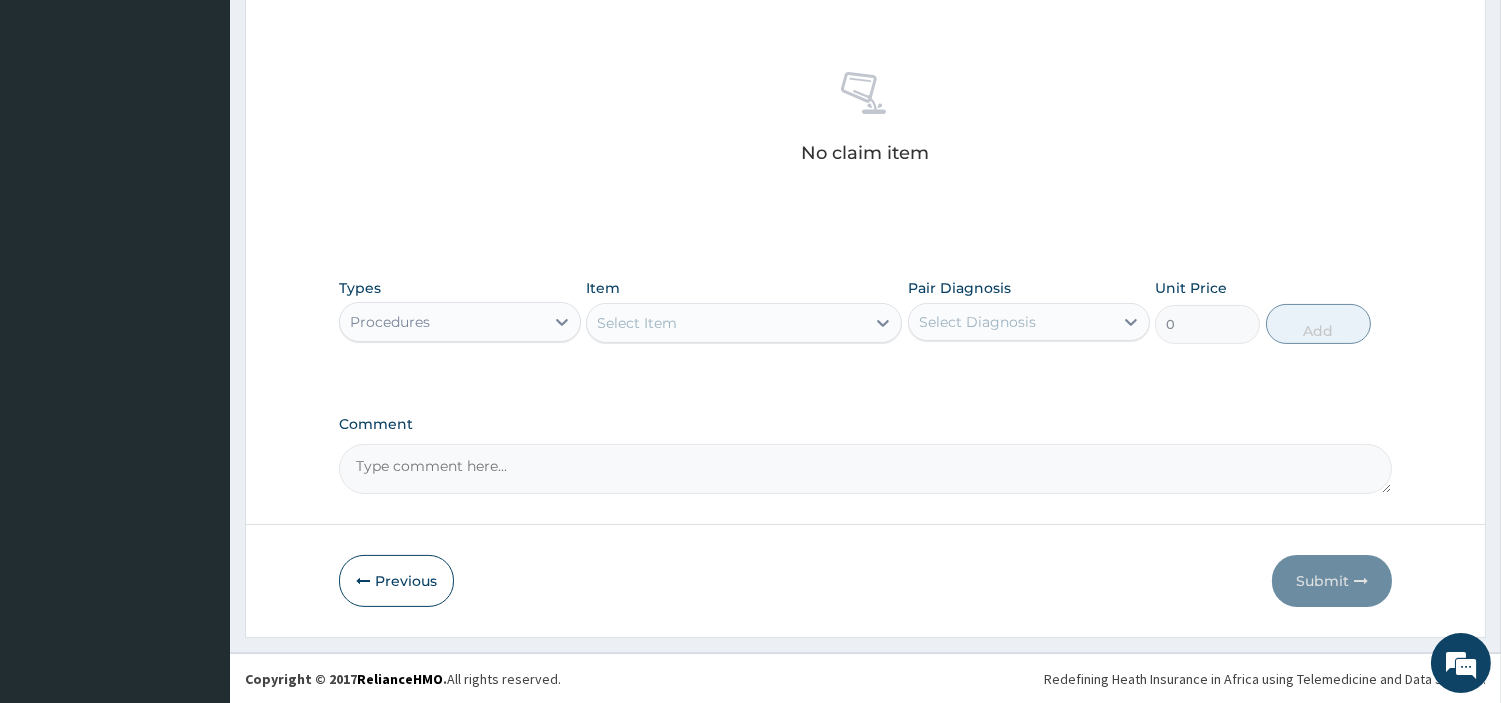 click on "Item Select Item" at bounding box center (744, 311) 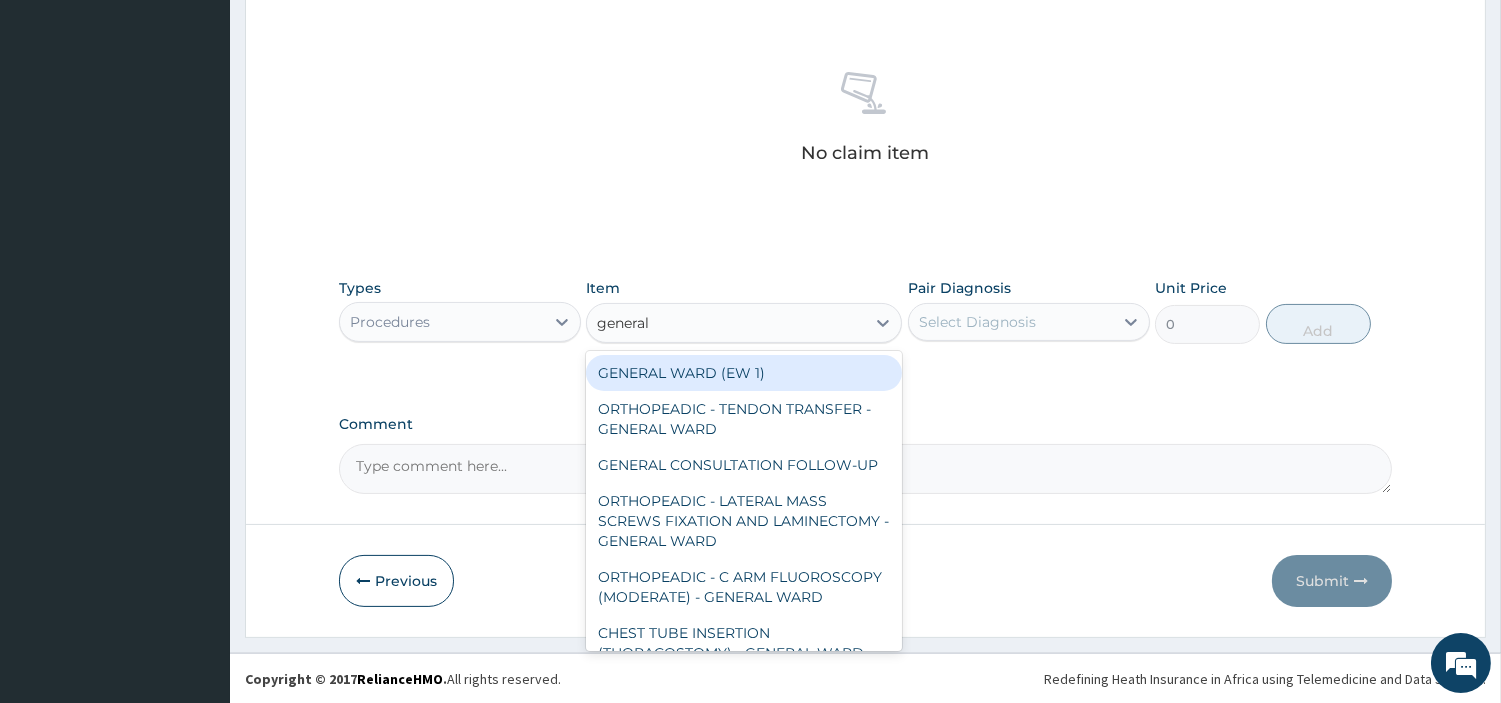 type on "general c" 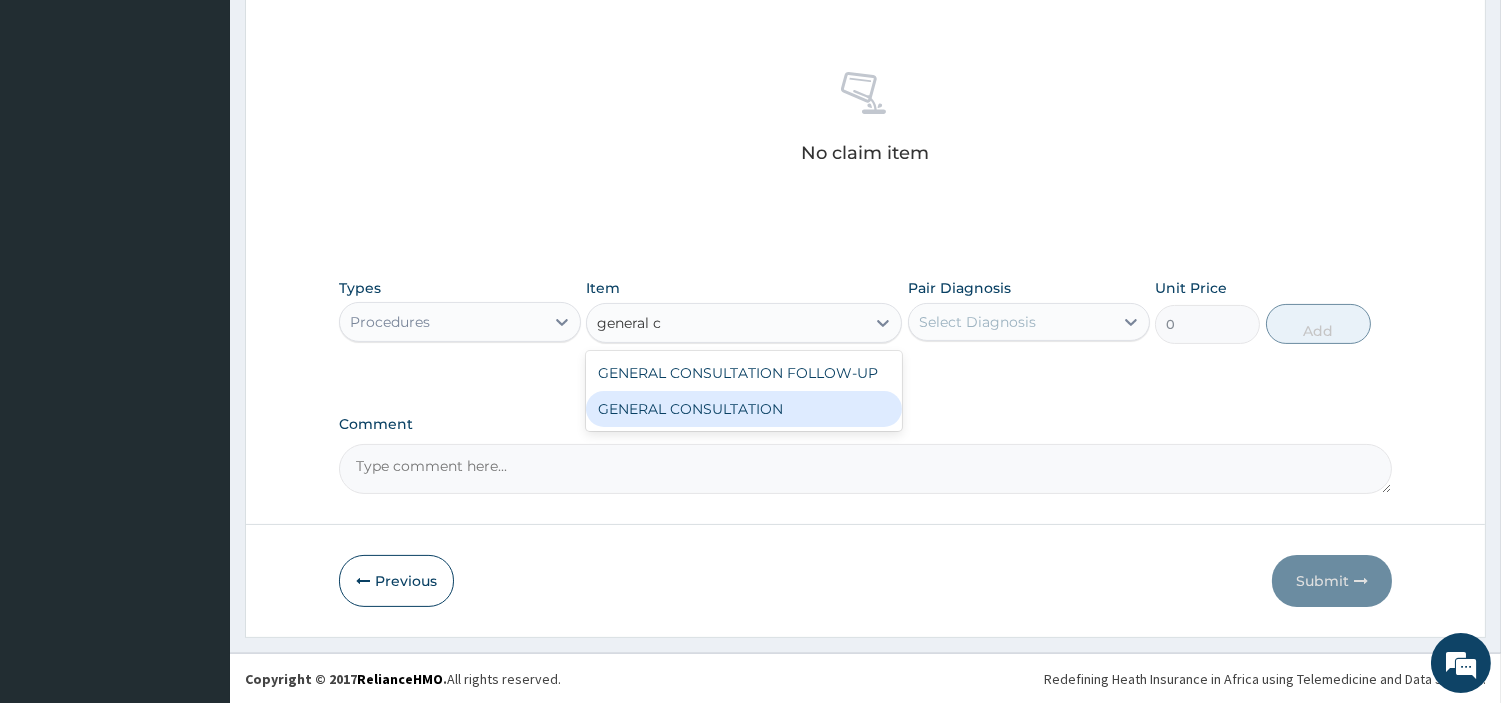 click on "GENERAL CONSULTATION" at bounding box center [744, 409] 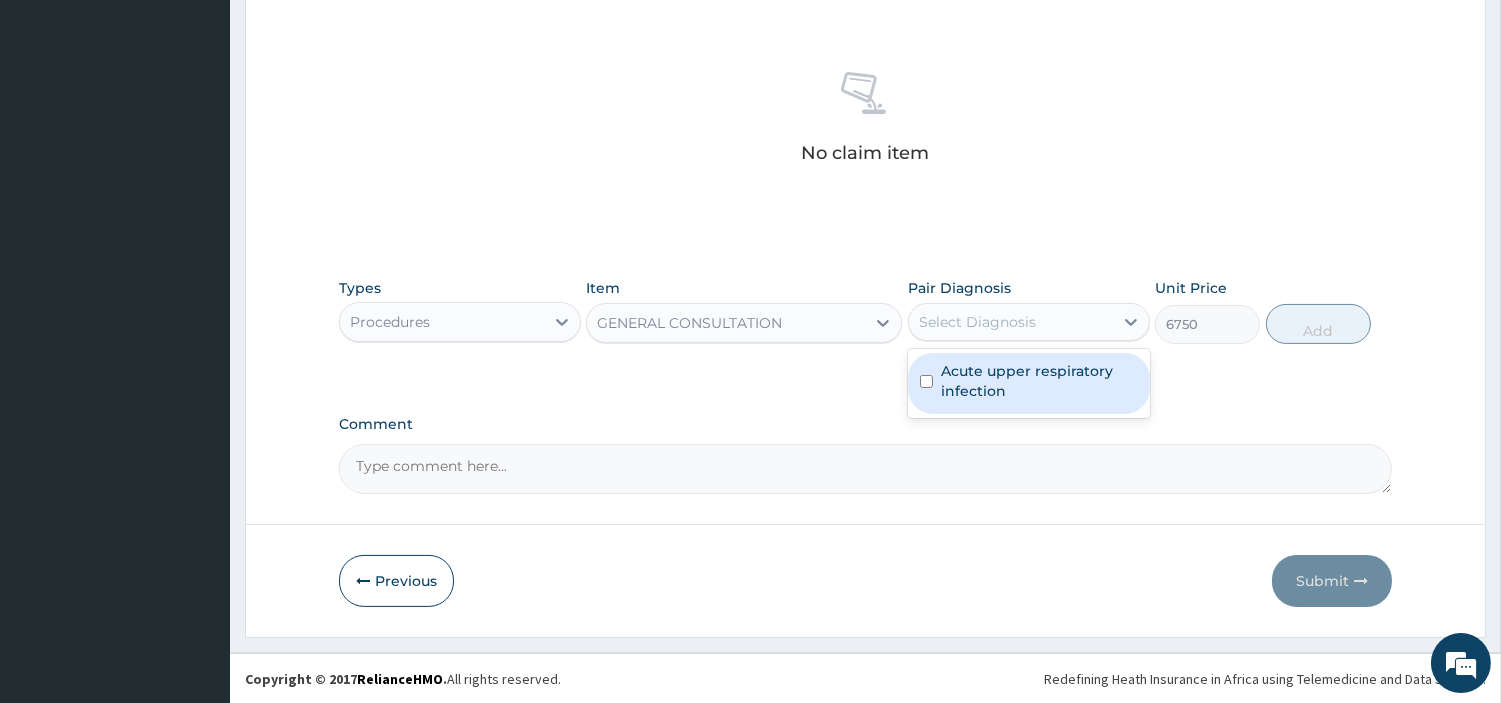 drag, startPoint x: 1033, startPoint y: 320, endPoint x: 1032, endPoint y: 376, distance: 56.008926 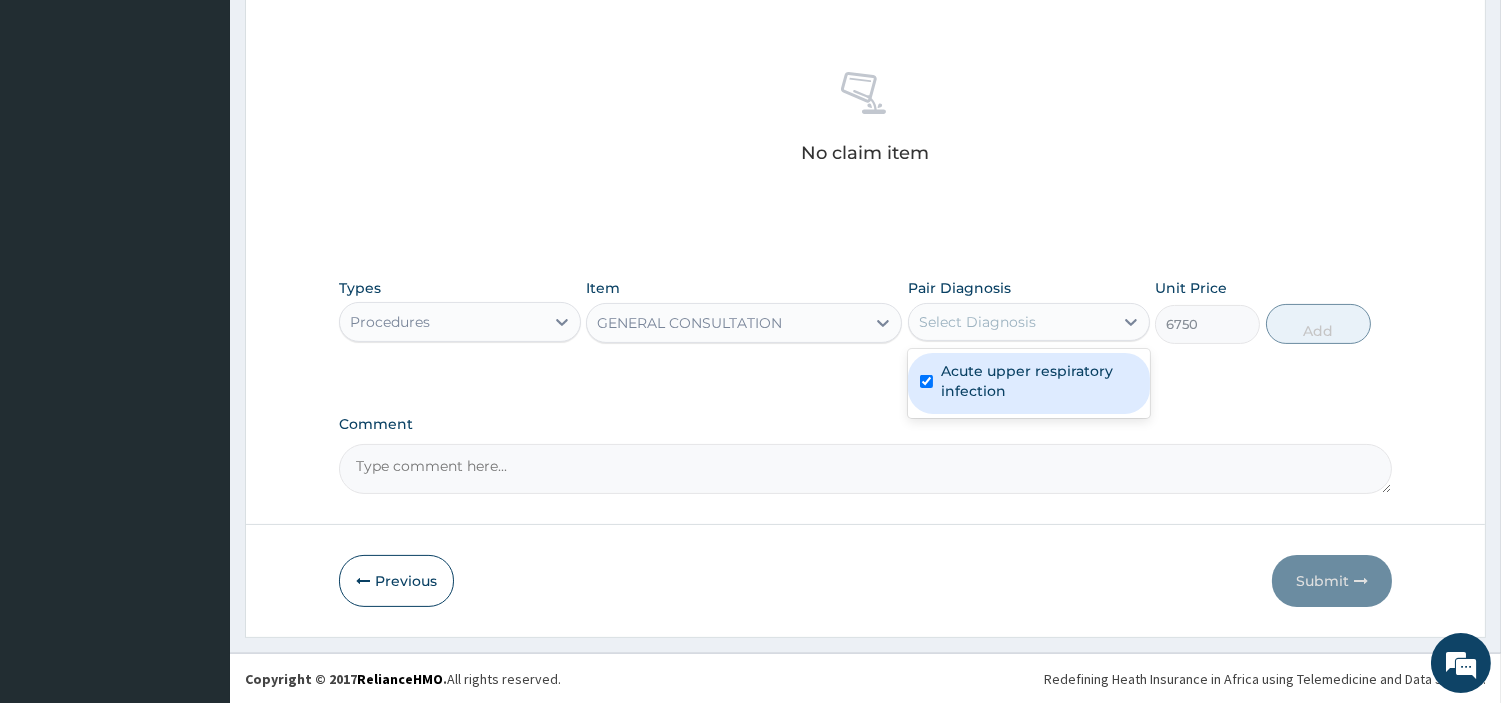 checkbox on "true" 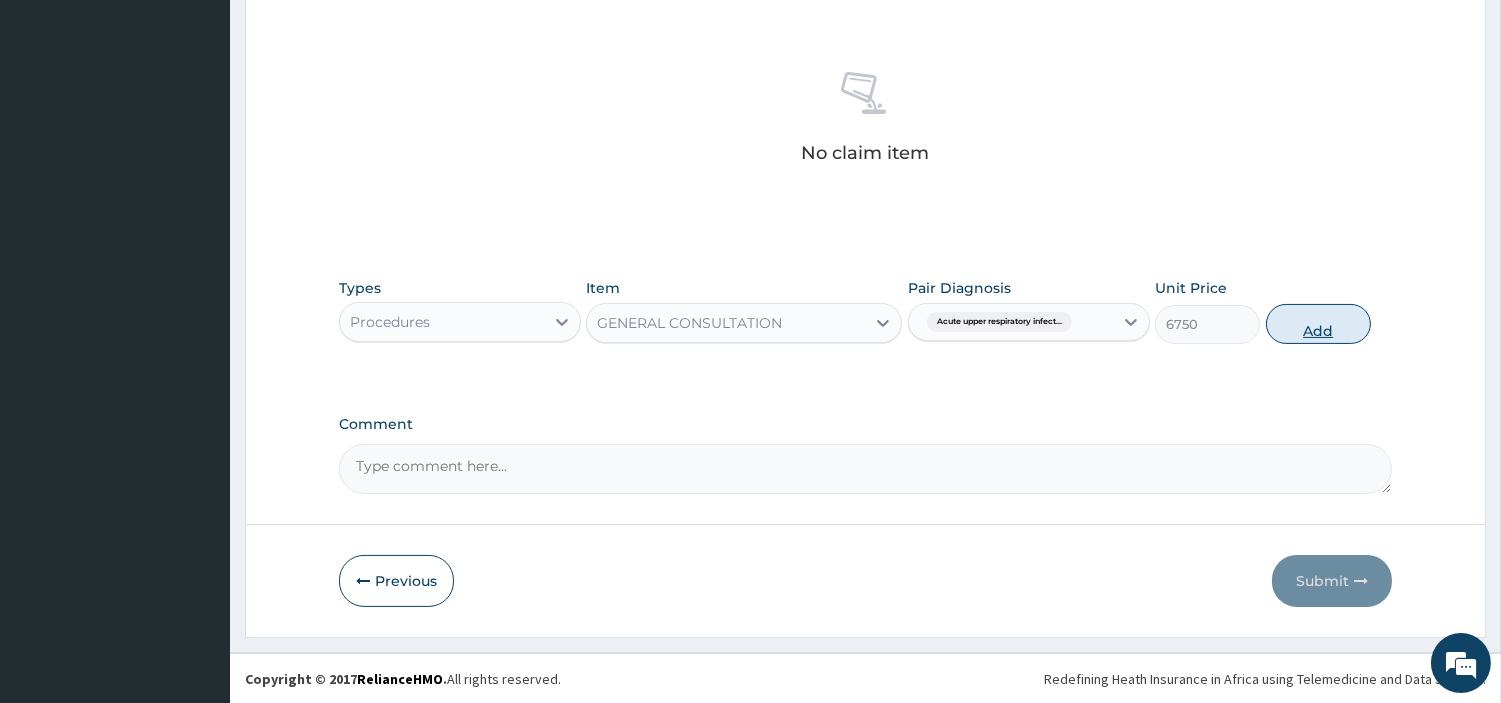 click on "Add" at bounding box center [1318, 324] 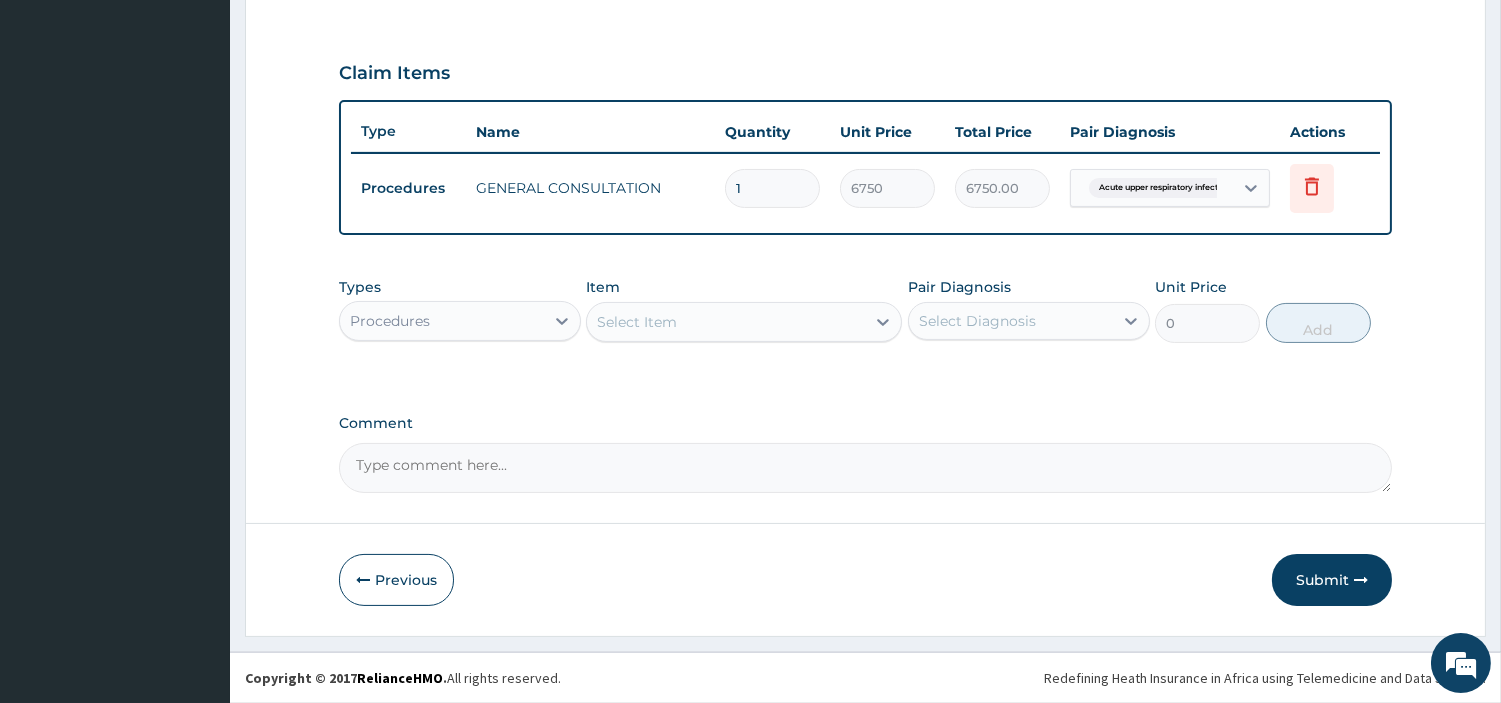 scroll, scrollTop: 642, scrollLeft: 0, axis: vertical 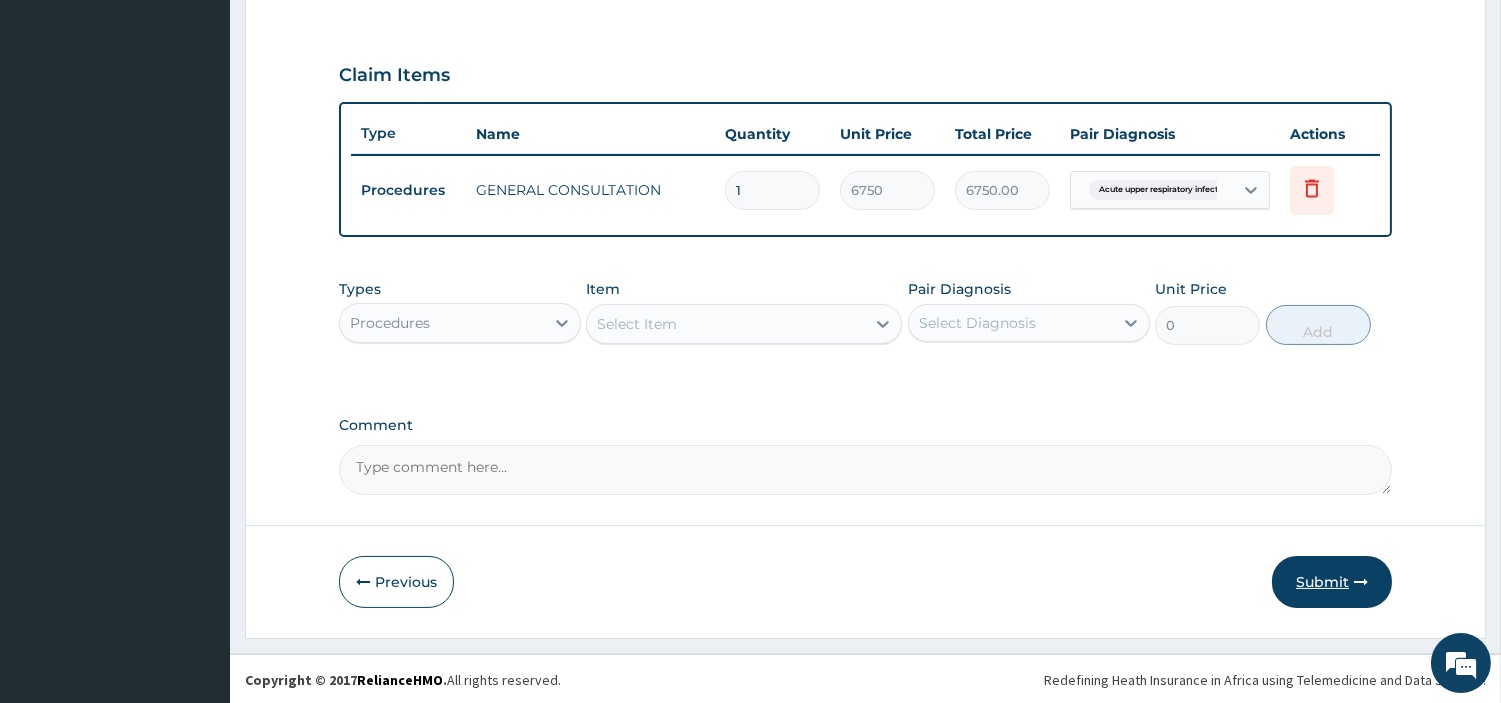 click on "Submit" at bounding box center [1332, 582] 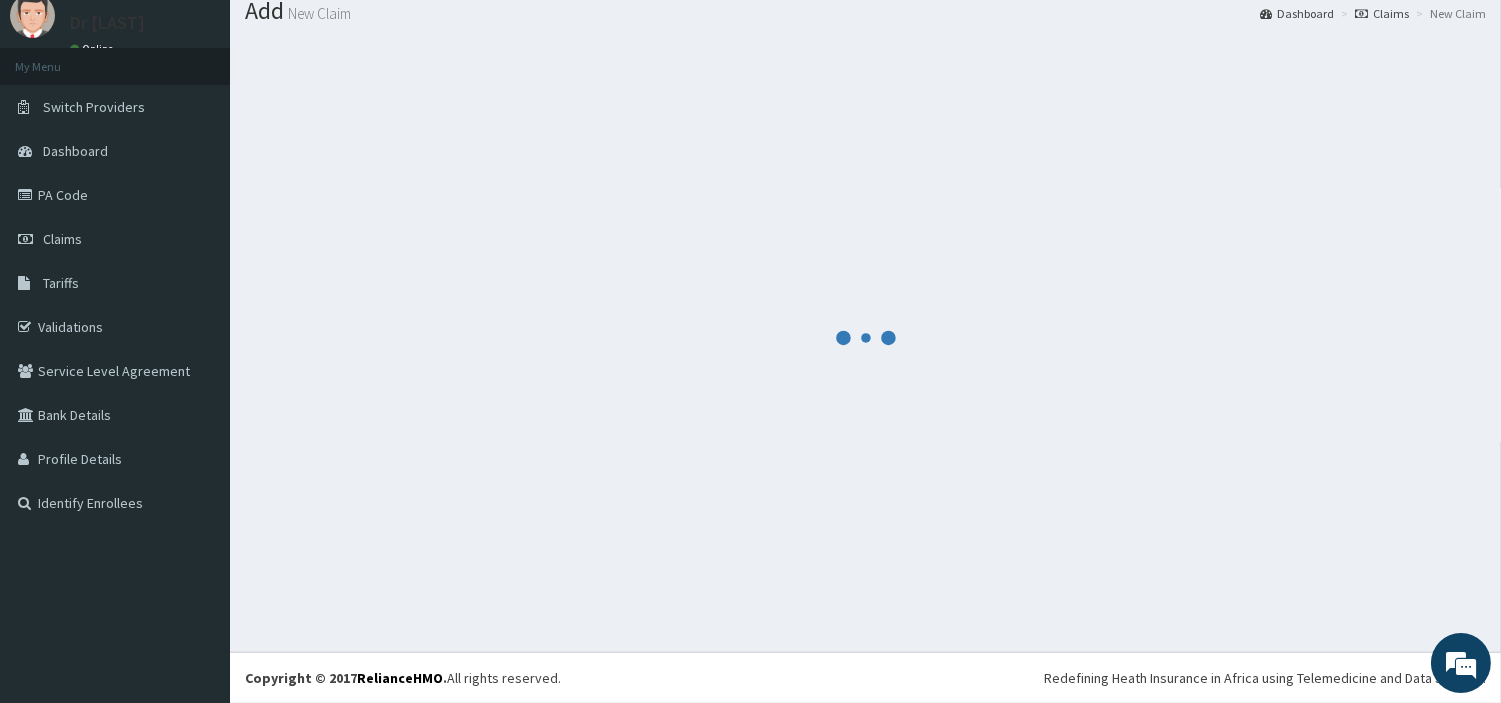scroll, scrollTop: 66, scrollLeft: 0, axis: vertical 